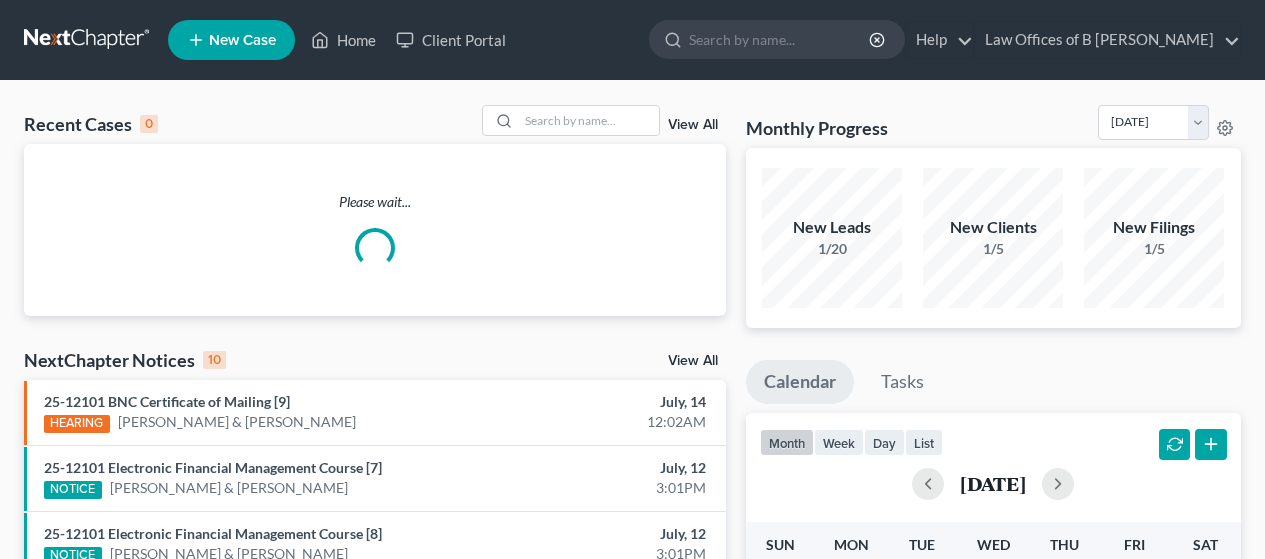 scroll, scrollTop: 0, scrollLeft: 0, axis: both 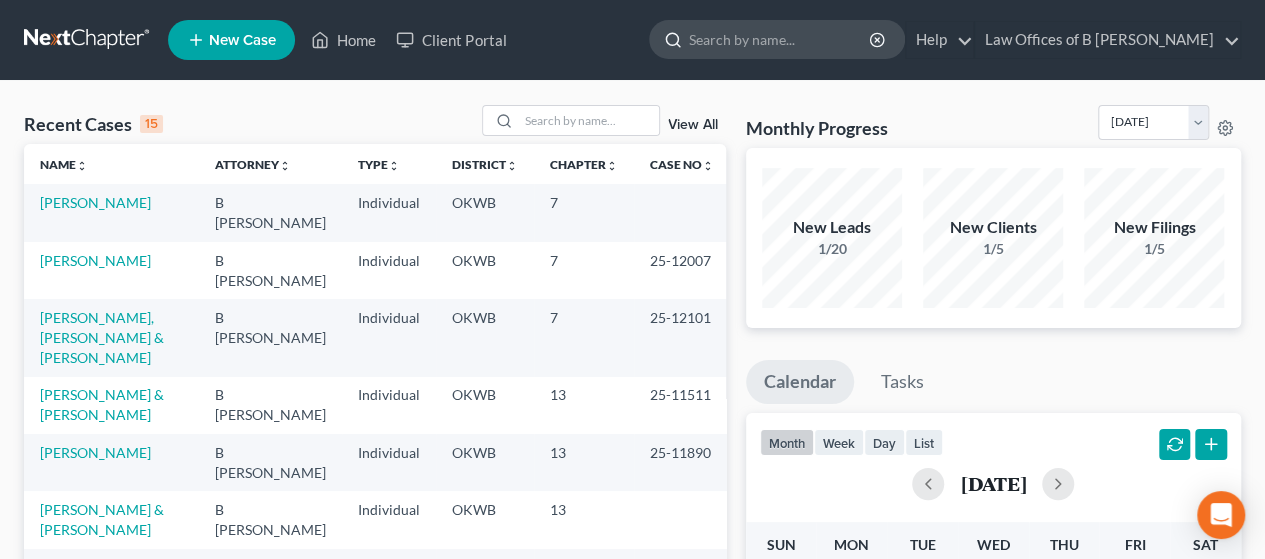 click at bounding box center [780, 39] 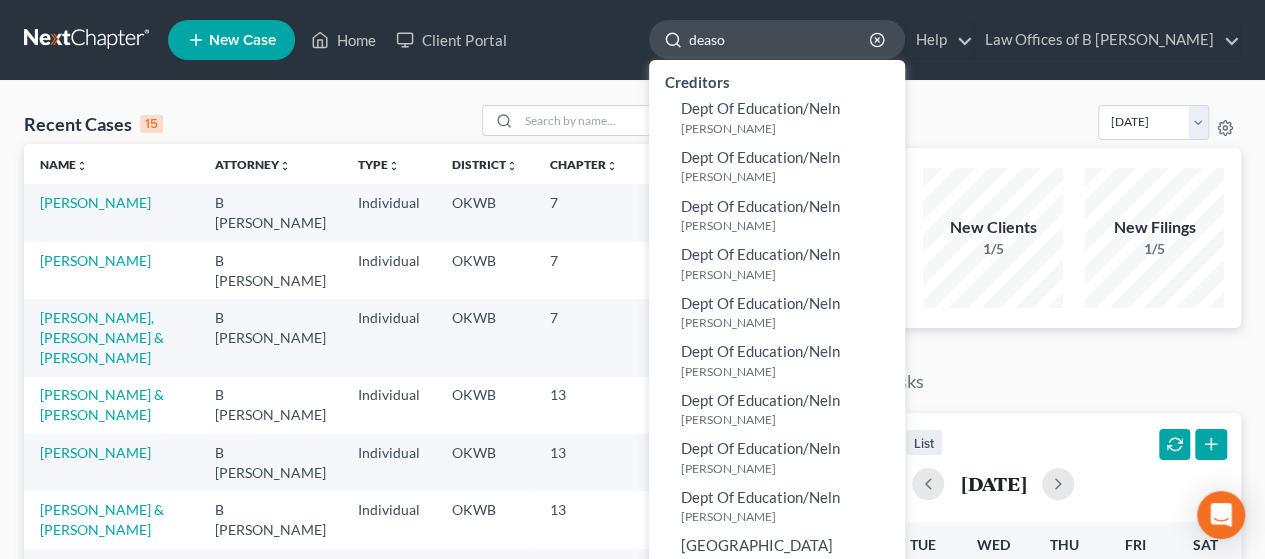 type on "[PERSON_NAME]" 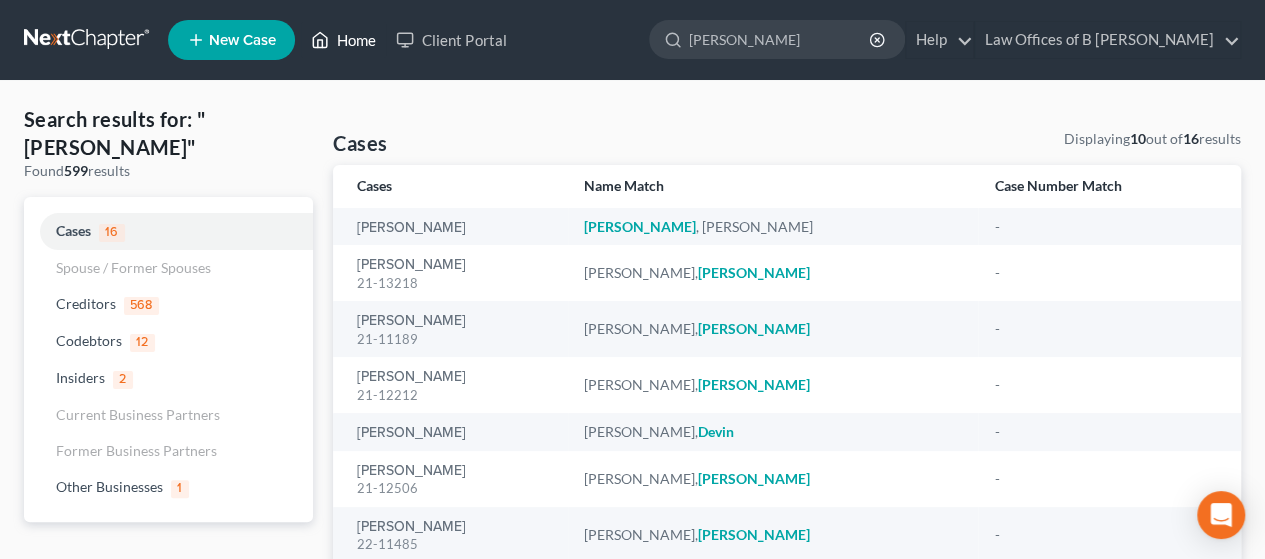 click on "Home" at bounding box center (343, 40) 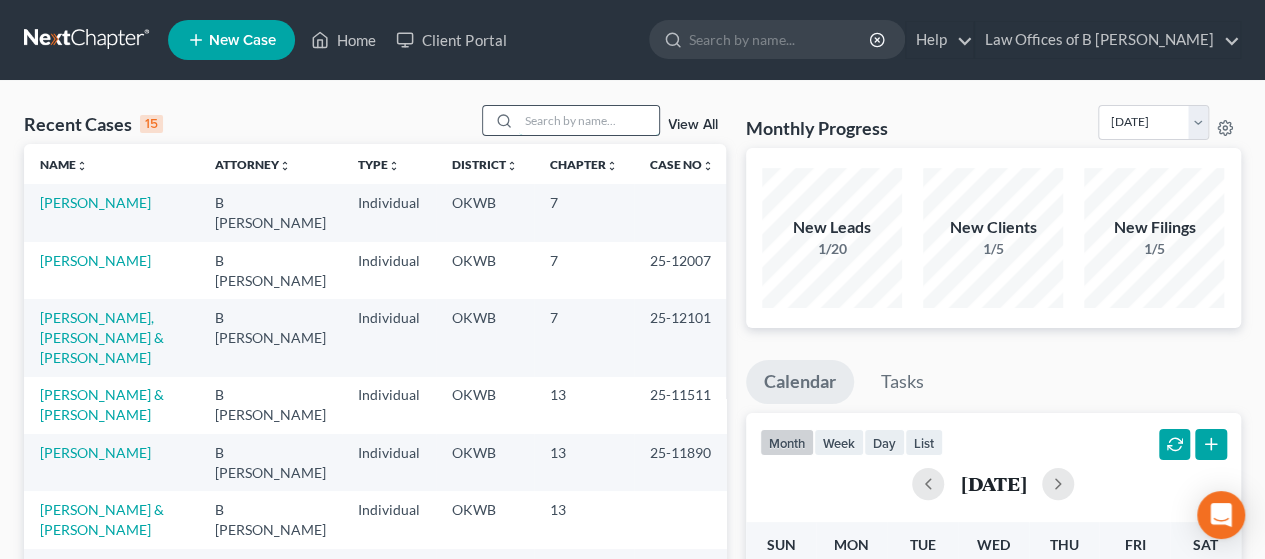 click at bounding box center (589, 120) 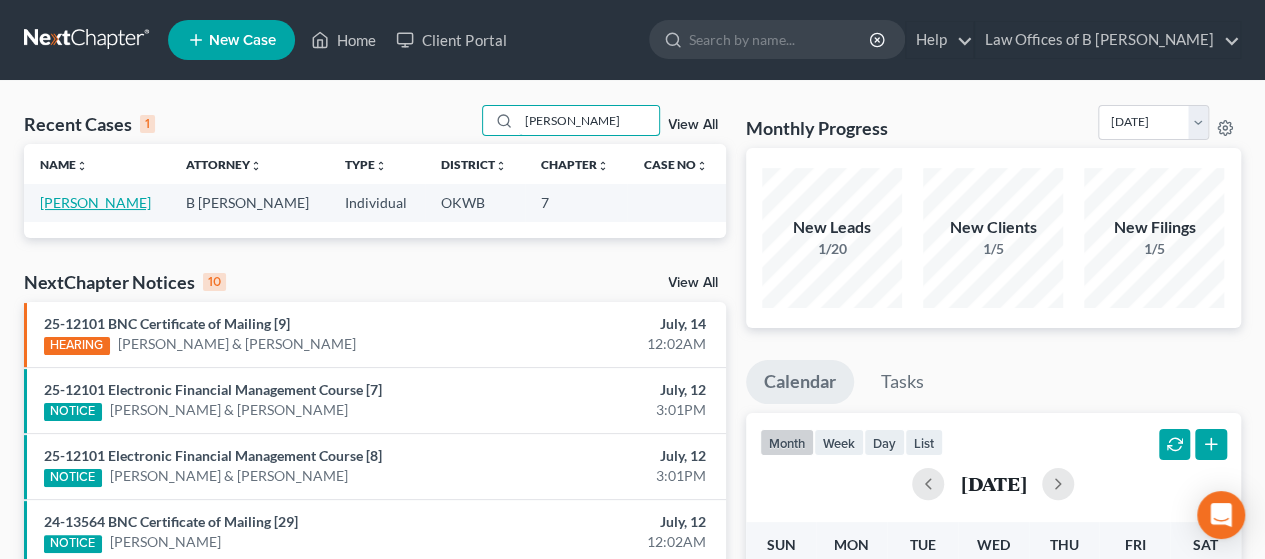 type on "[PERSON_NAME]" 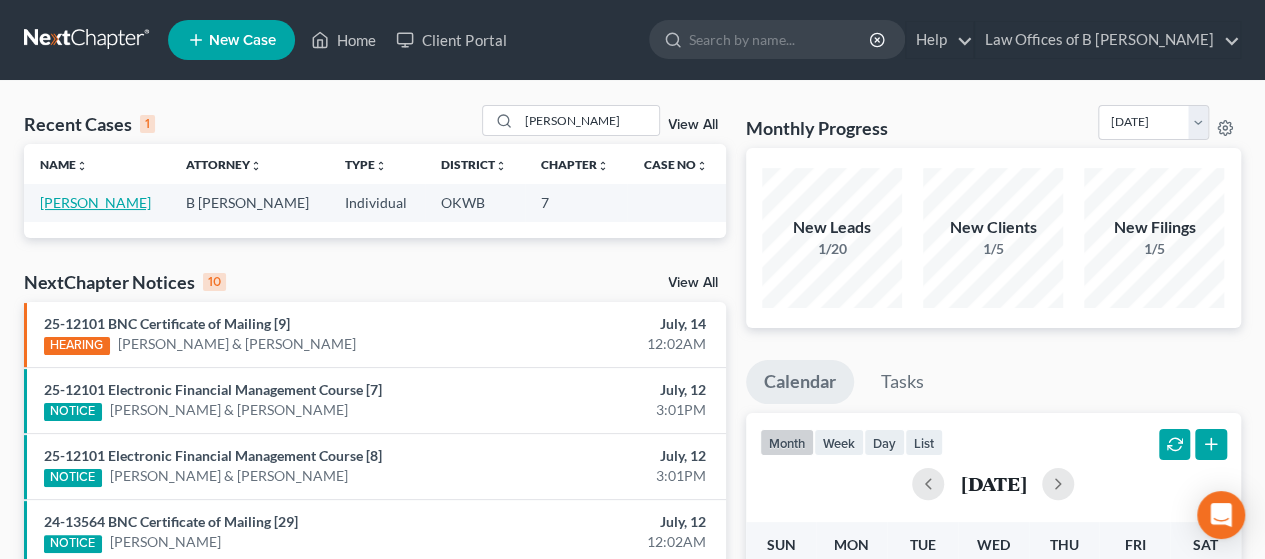 click on "[PERSON_NAME]" at bounding box center [95, 202] 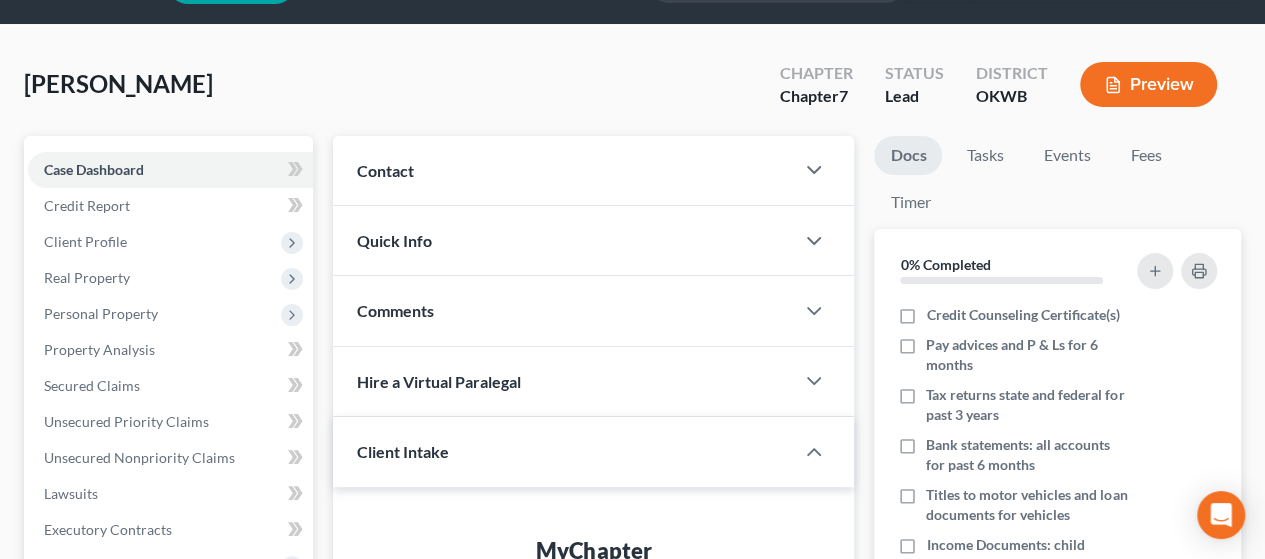scroll, scrollTop: 0, scrollLeft: 0, axis: both 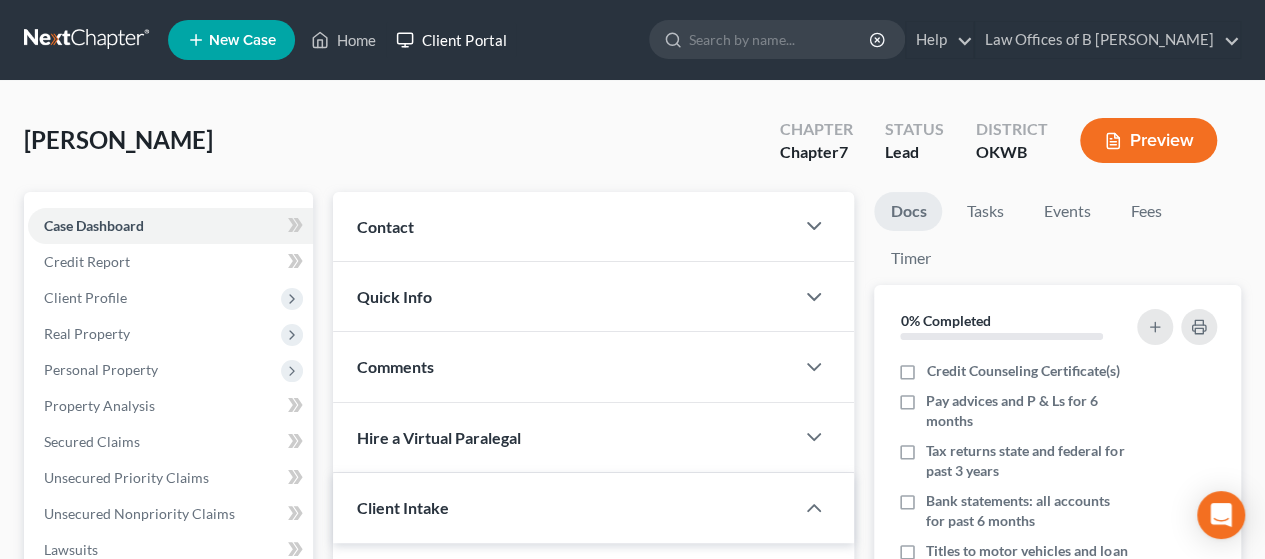 click on "Client Portal" at bounding box center (451, 40) 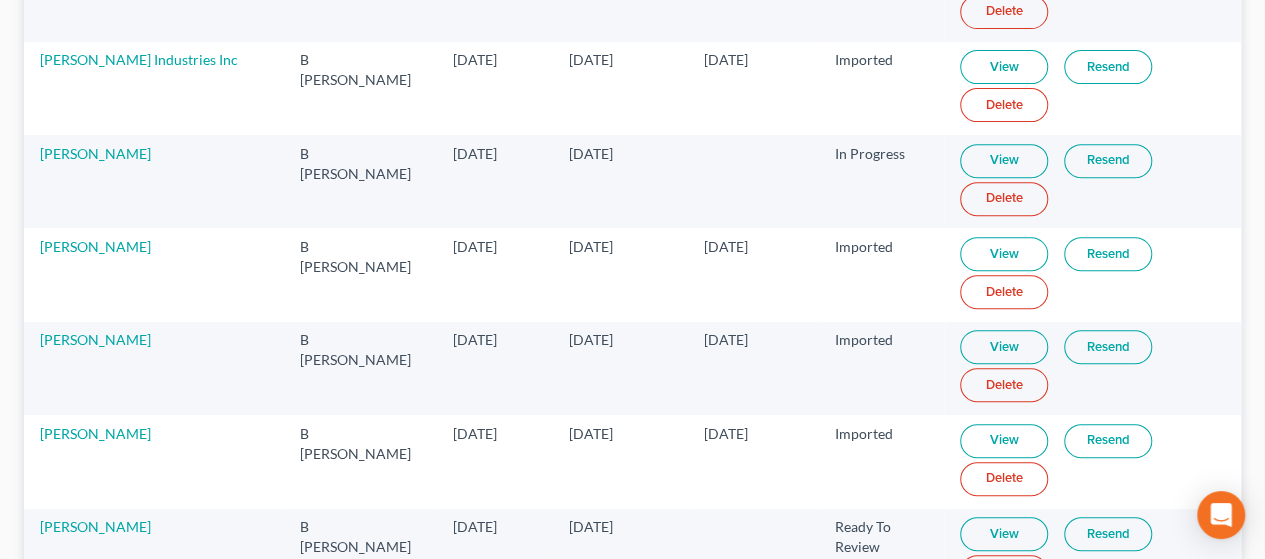 scroll, scrollTop: 336, scrollLeft: 0, axis: vertical 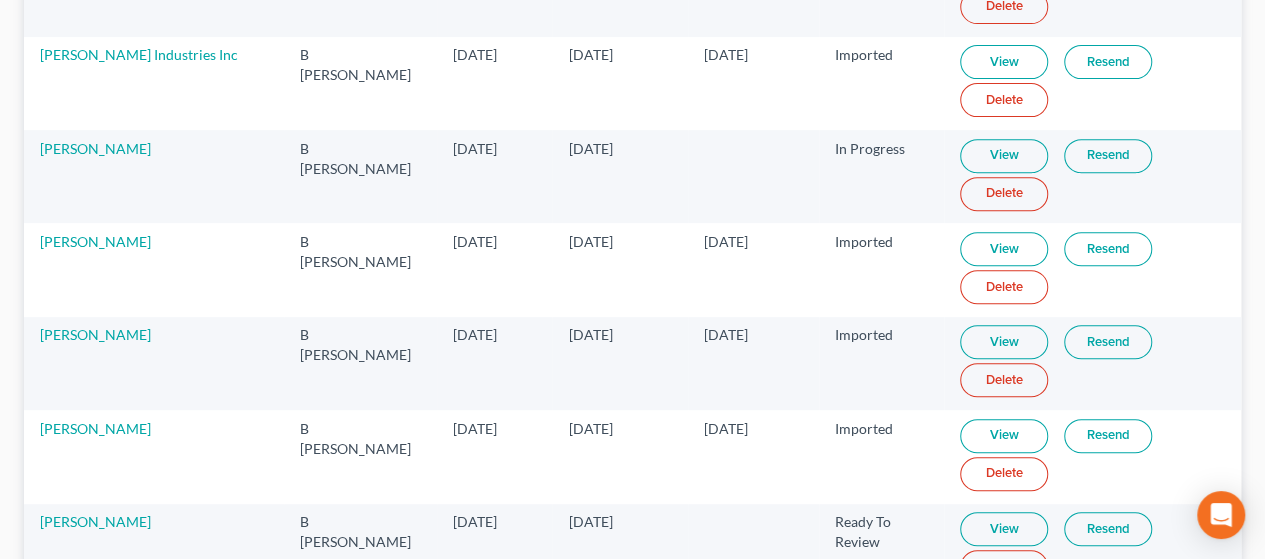 click on "View" at bounding box center (1004, 623) 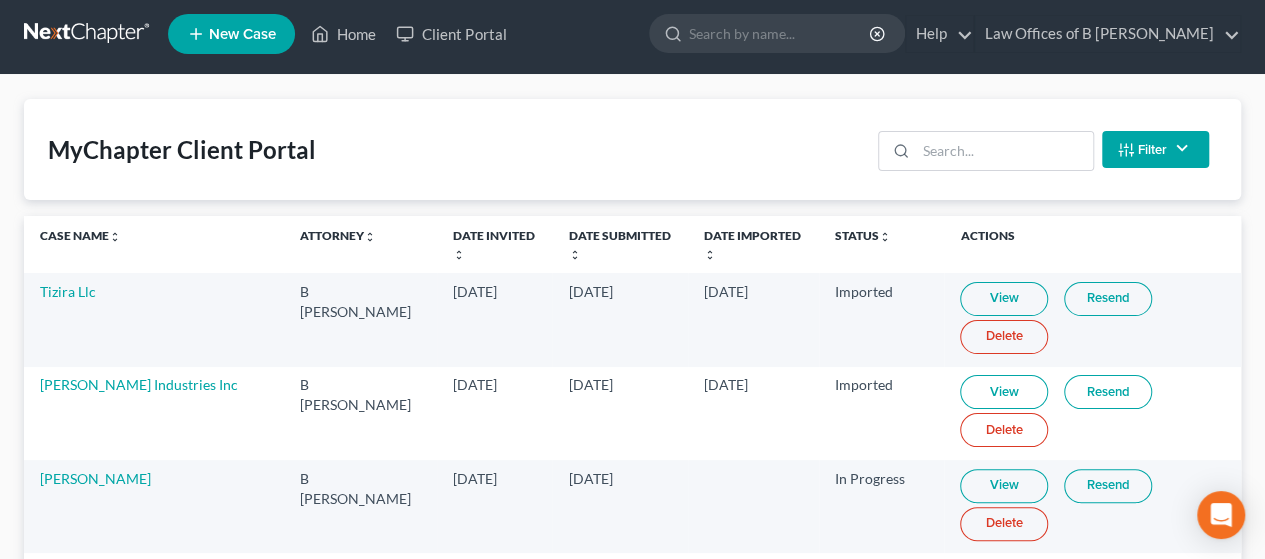 scroll, scrollTop: 0, scrollLeft: 0, axis: both 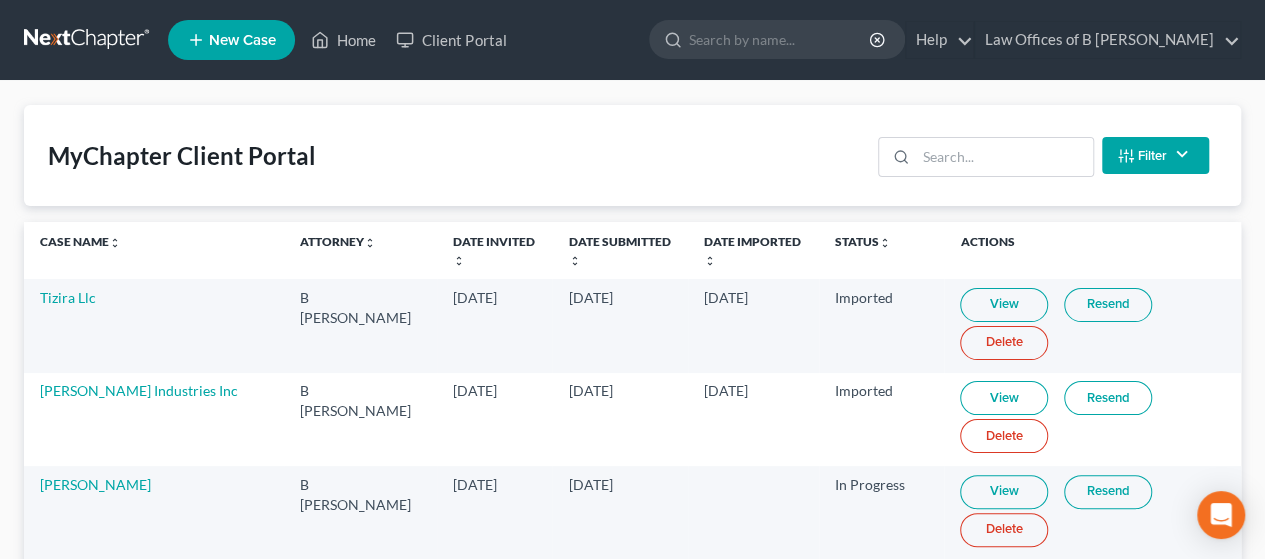 click on "Delete" at bounding box center [1004, 530] 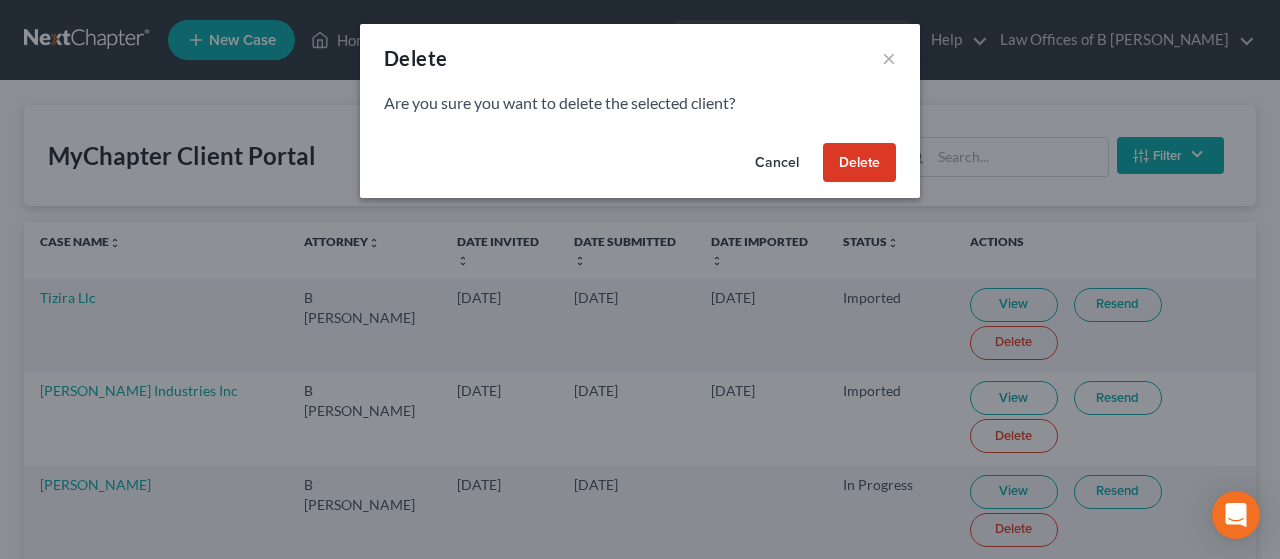 click on "Delete" at bounding box center (859, 163) 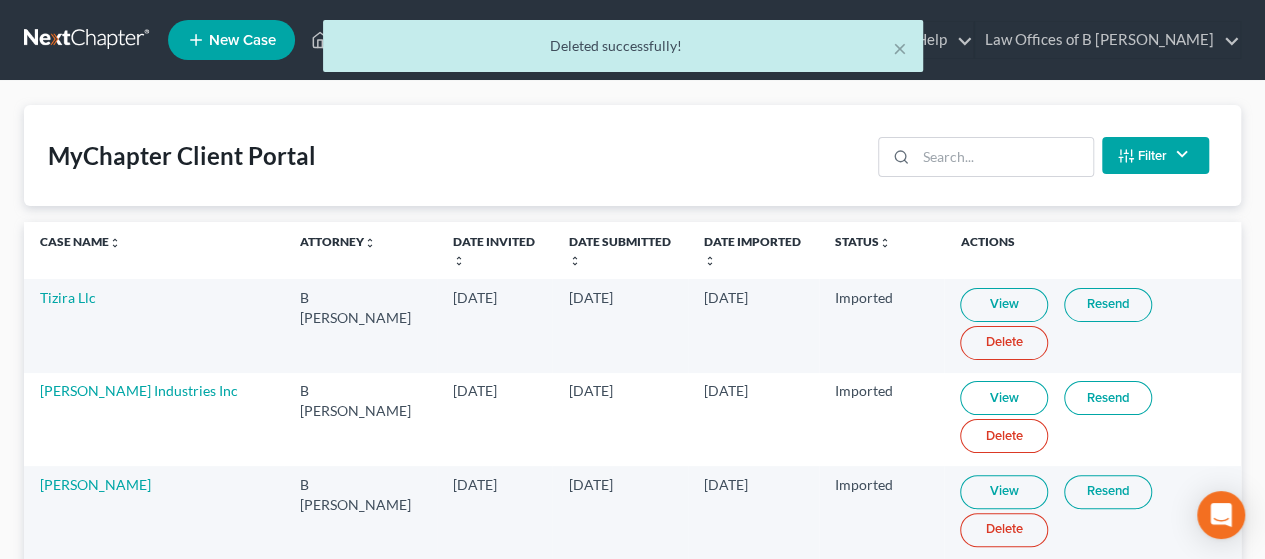 click on "×                     Deleted successfully!" at bounding box center (622, 51) 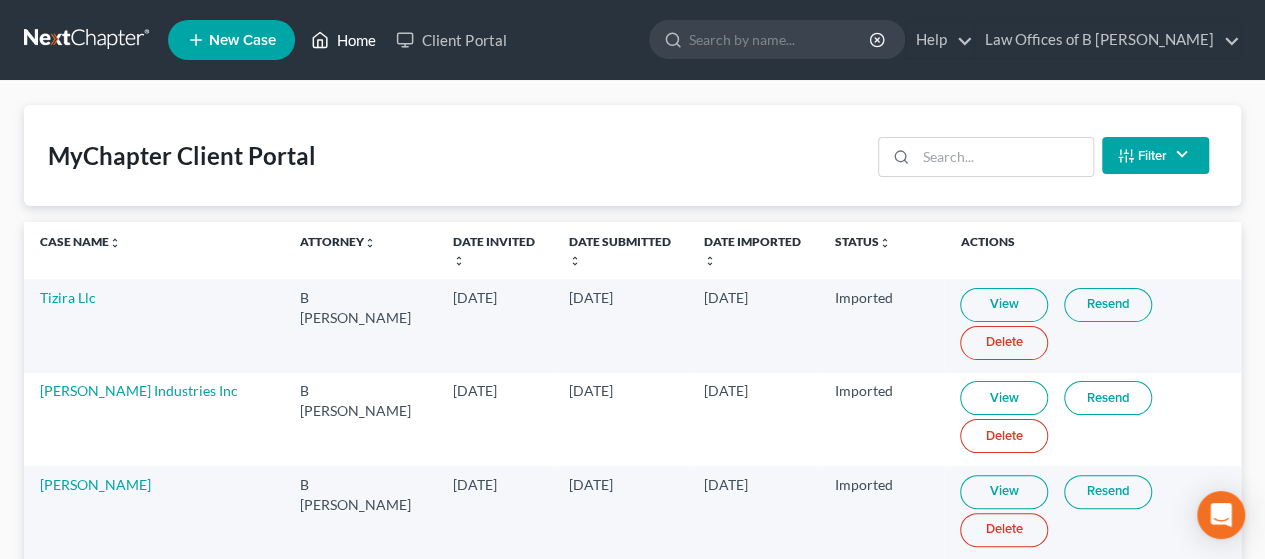 click 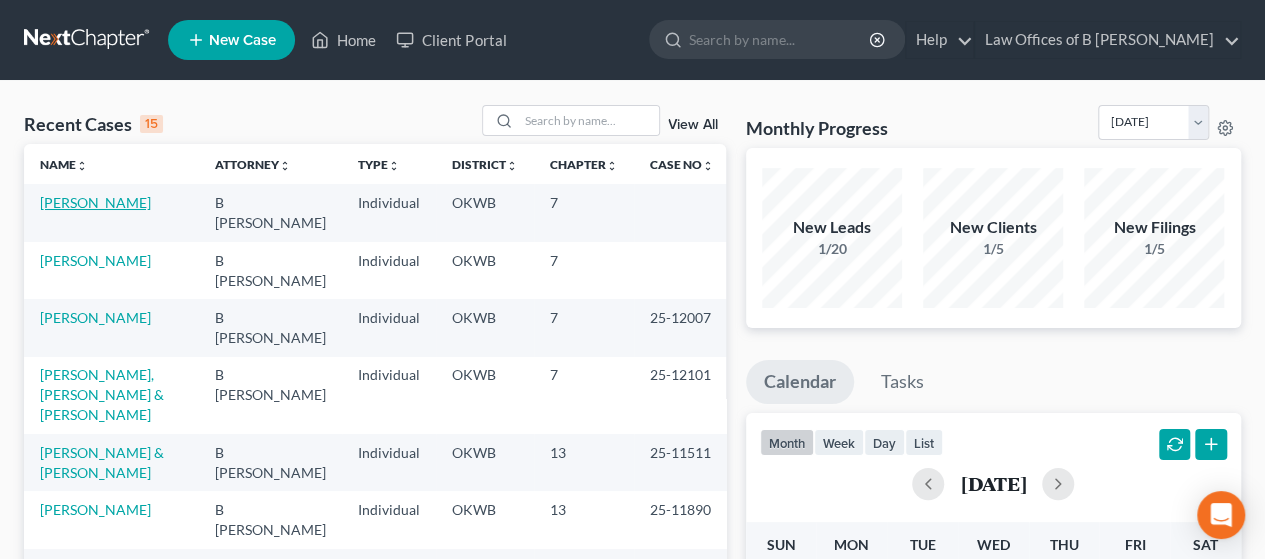 click on "[PERSON_NAME]" at bounding box center (95, 202) 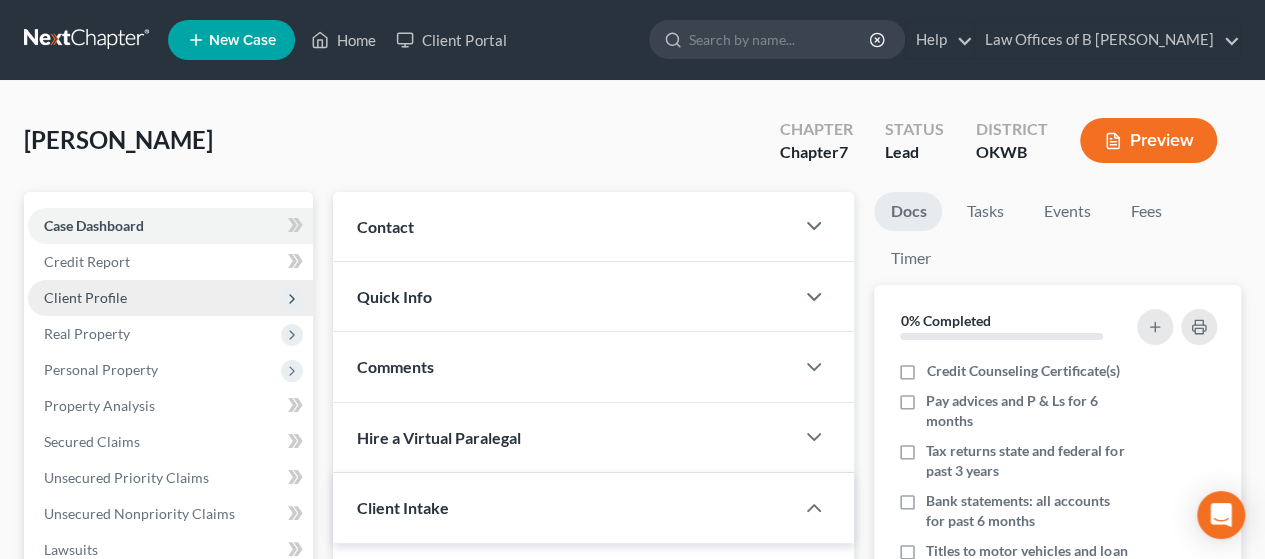 click on "Client Profile" at bounding box center [170, 298] 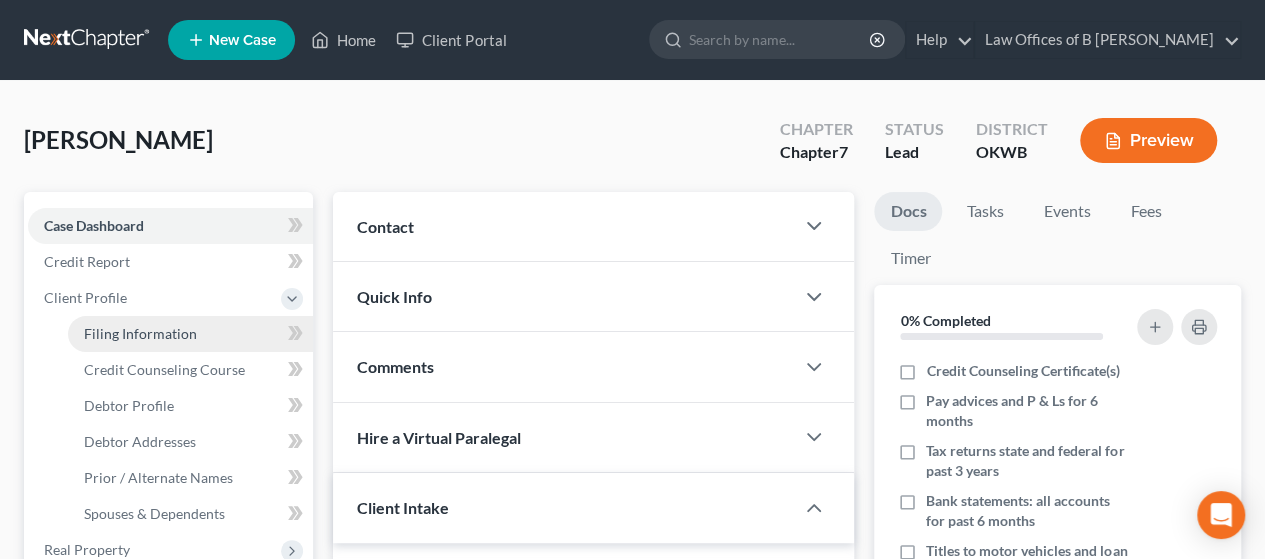 click on "Filing Information" at bounding box center [140, 333] 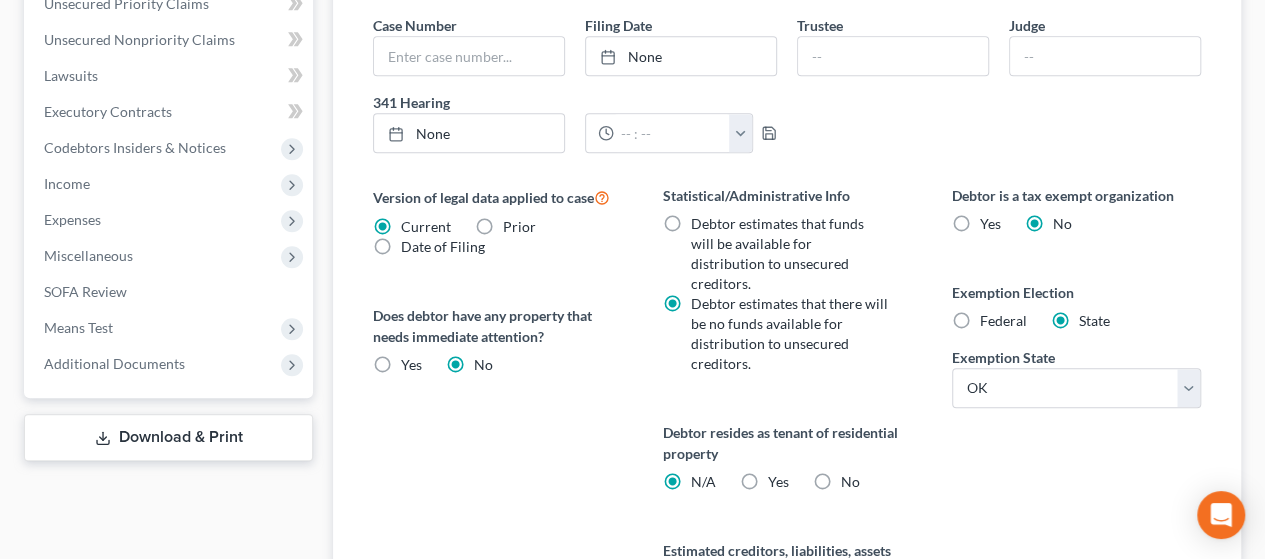 scroll, scrollTop: 685, scrollLeft: 0, axis: vertical 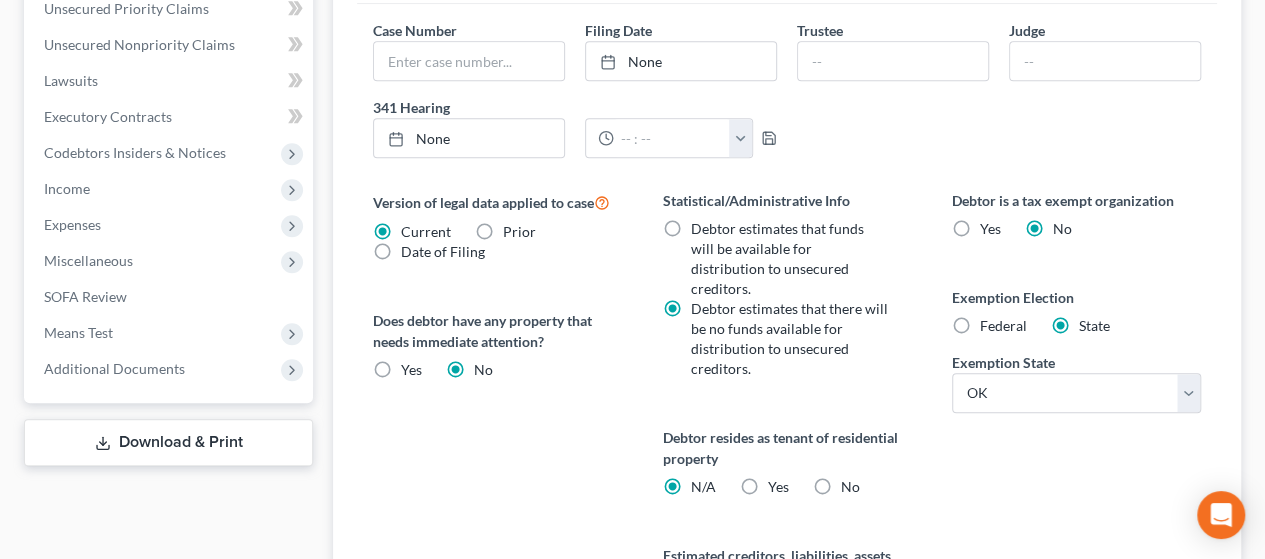 click on "Yes Yes" at bounding box center (777, 487) 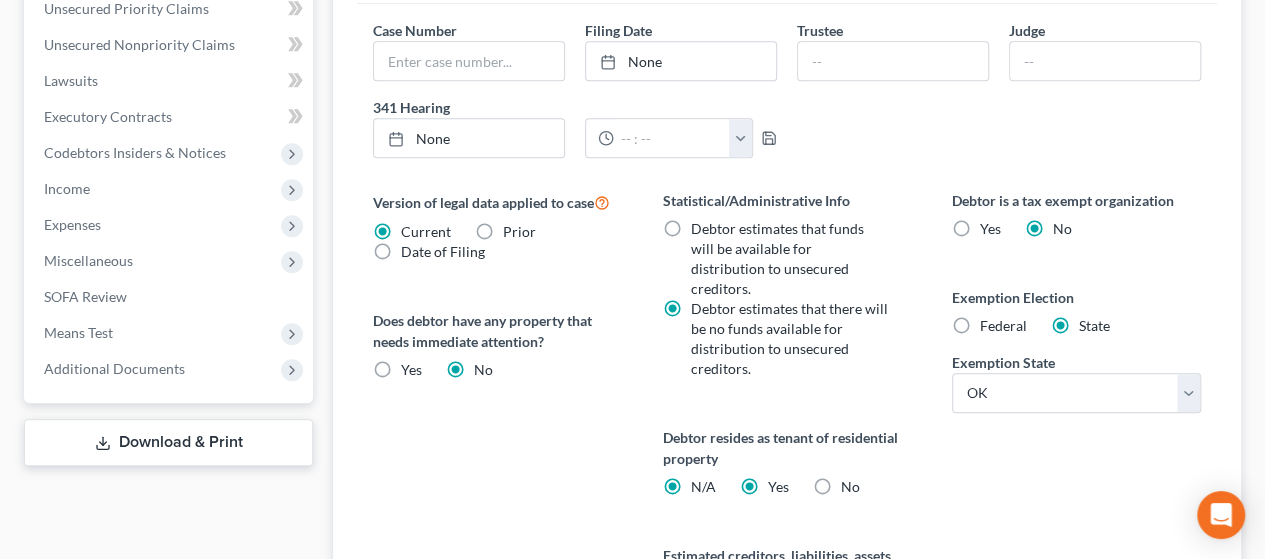 radio on "false" 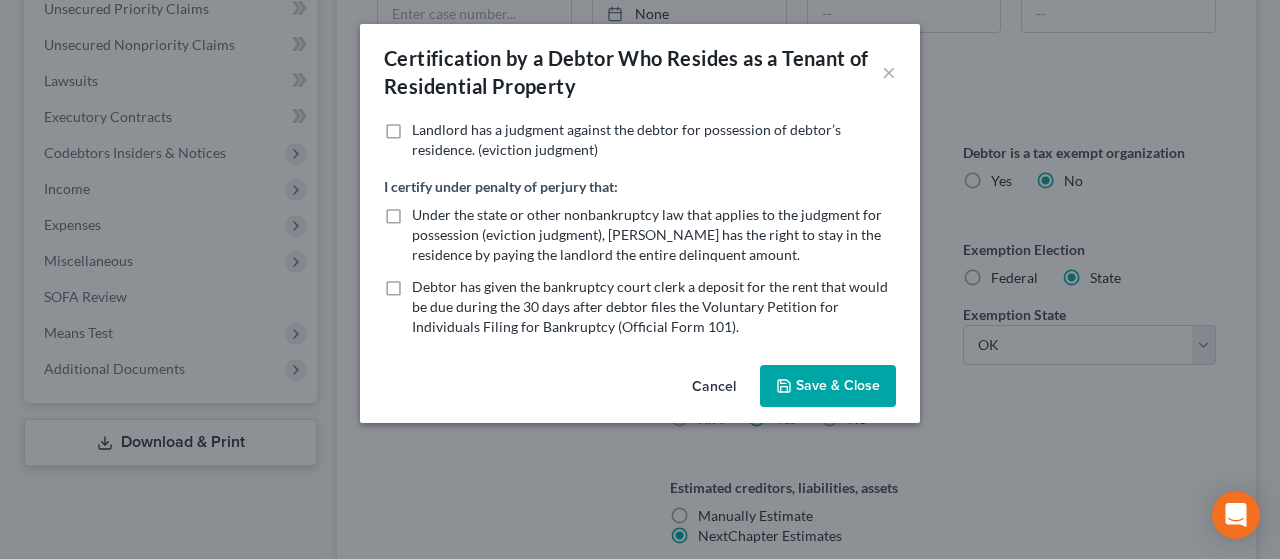 click on "Save & Close" at bounding box center (828, 386) 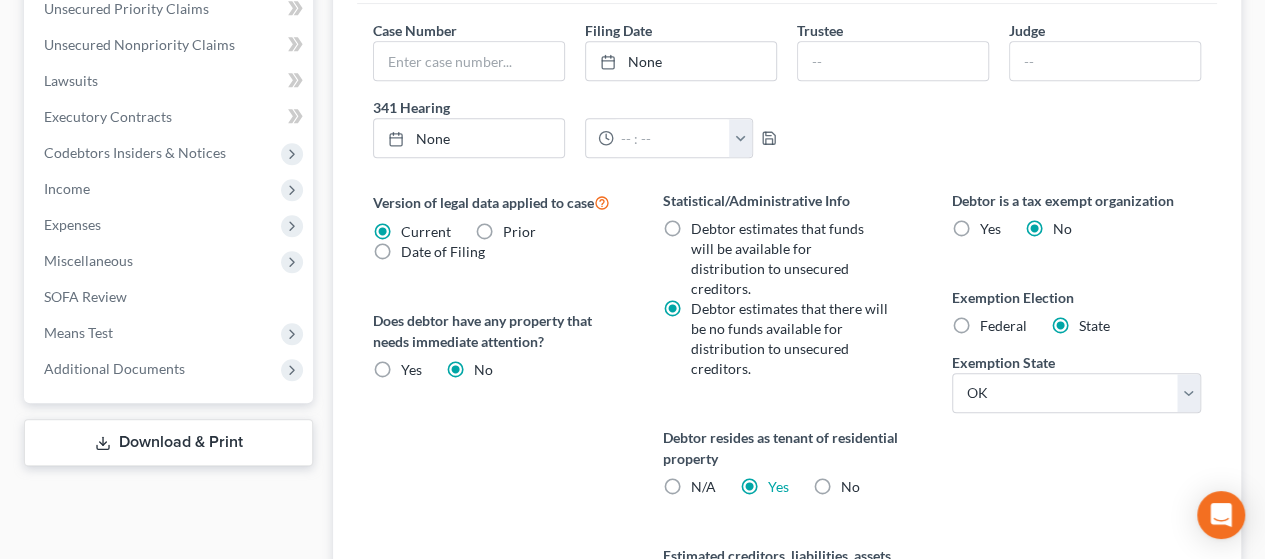 scroll, scrollTop: 855, scrollLeft: 0, axis: vertical 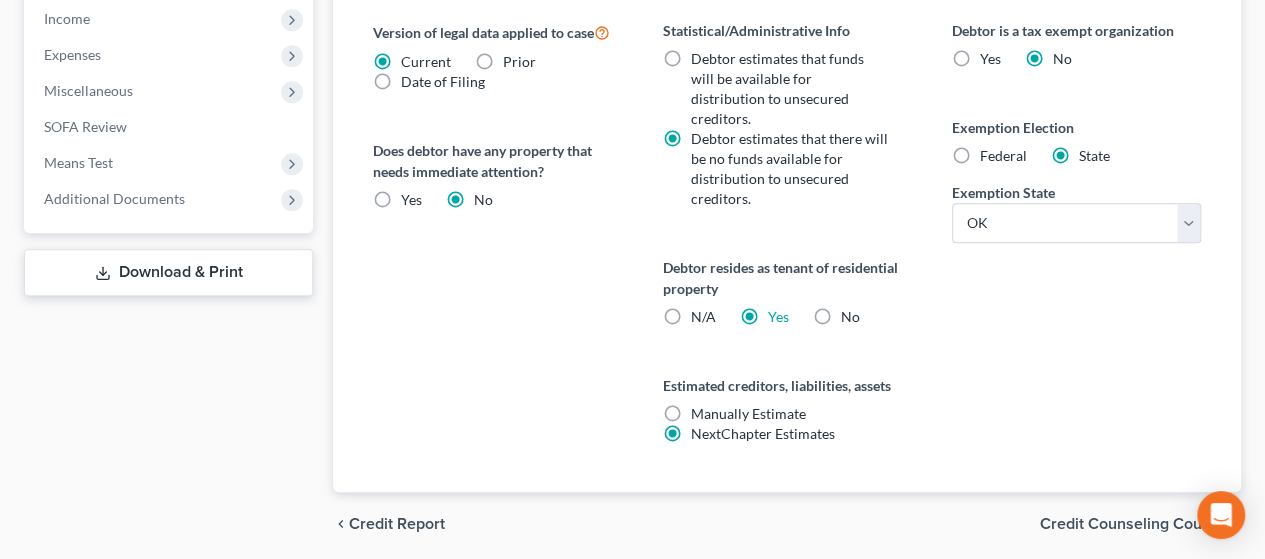 click on "Credit Counseling Course" at bounding box center (1132, 524) 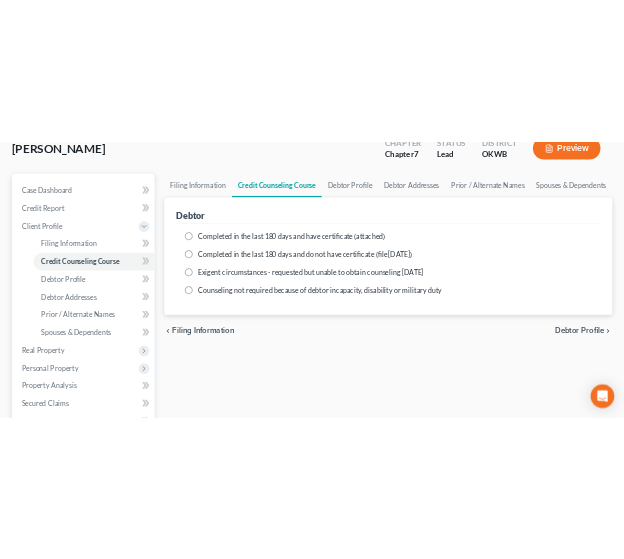 scroll, scrollTop: 0, scrollLeft: 0, axis: both 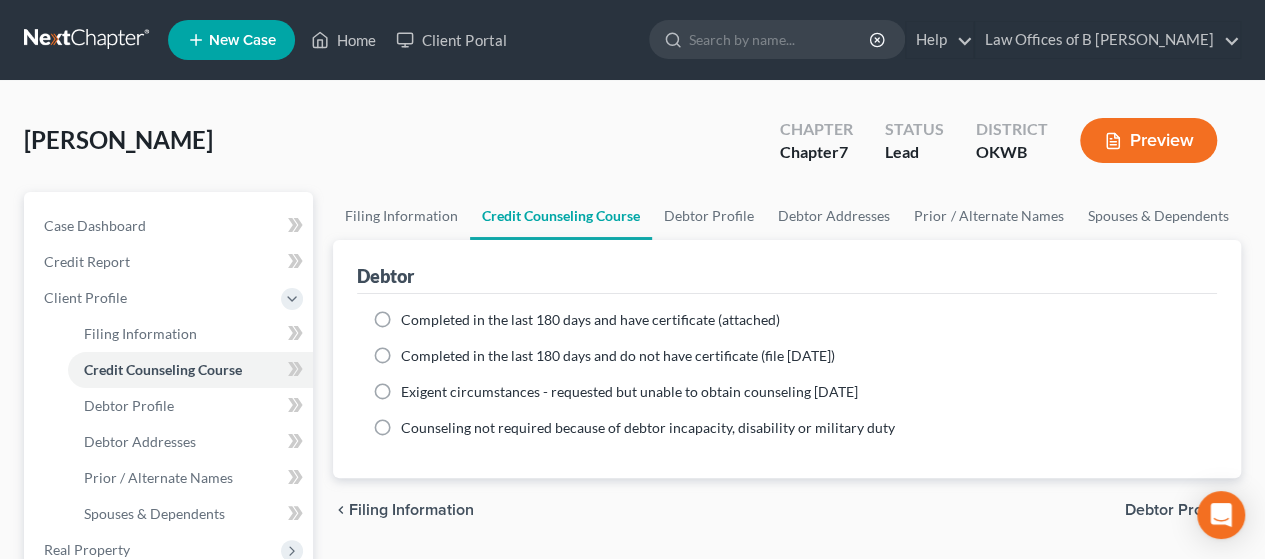 click on "Completed in the last 180 days and have certificate (attached)" at bounding box center (590, 320) 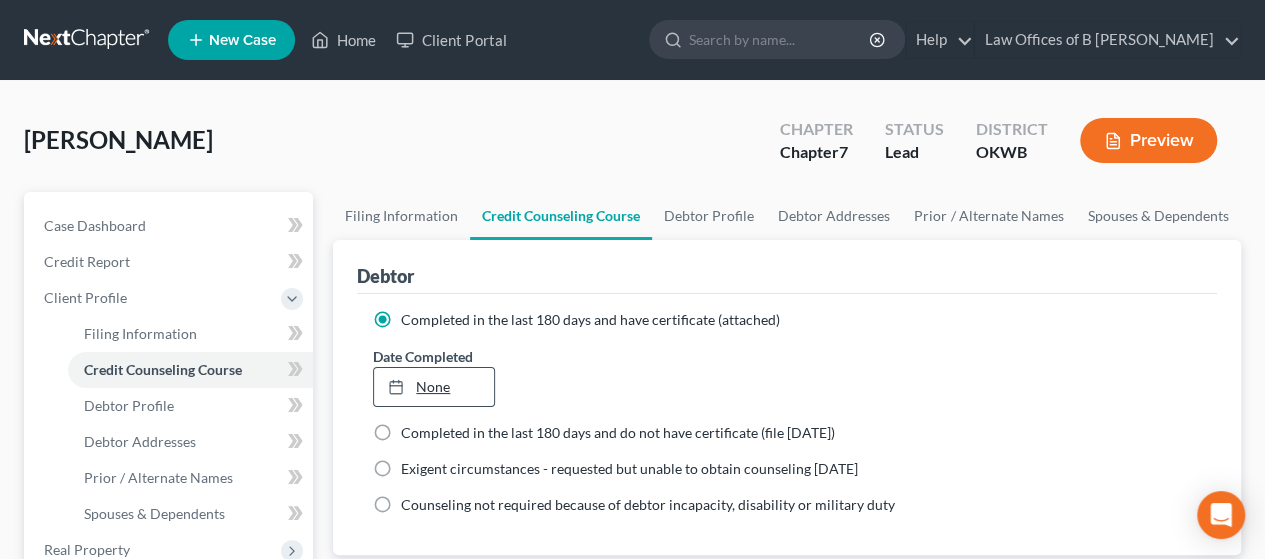 type on "[DATE]" 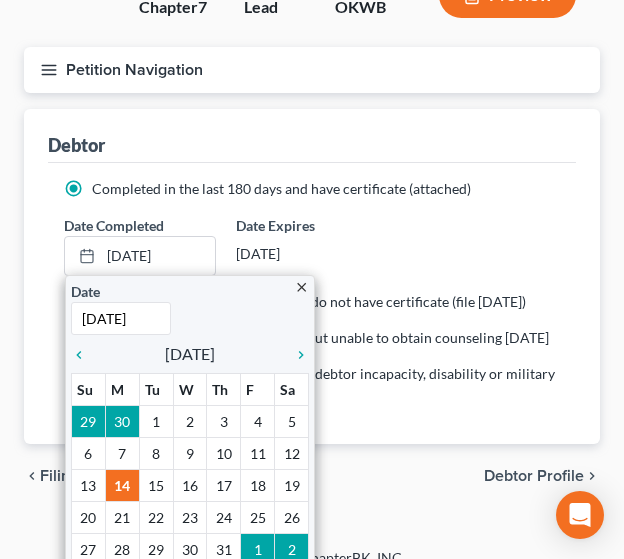scroll, scrollTop: 195, scrollLeft: 0, axis: vertical 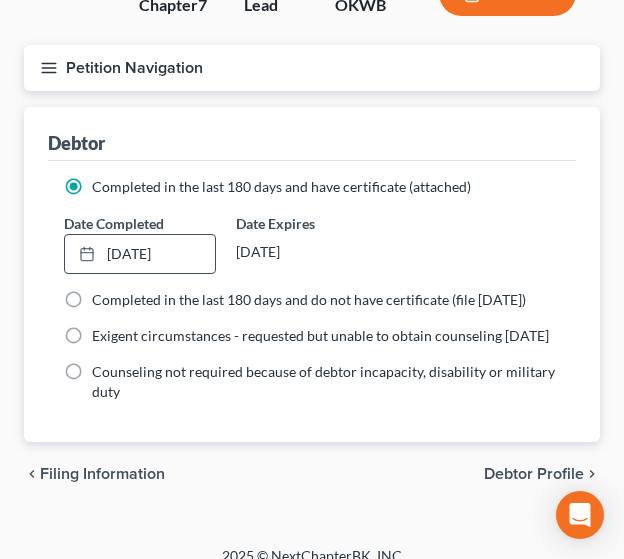 click on "Debtor Profile" at bounding box center (534, 474) 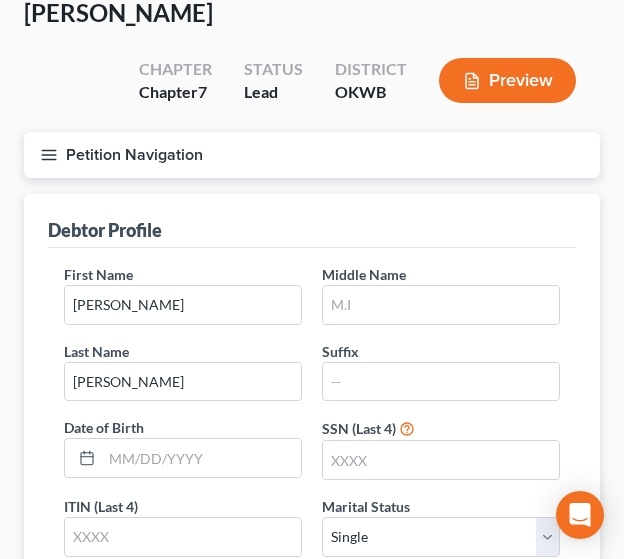 scroll, scrollTop: 0, scrollLeft: 0, axis: both 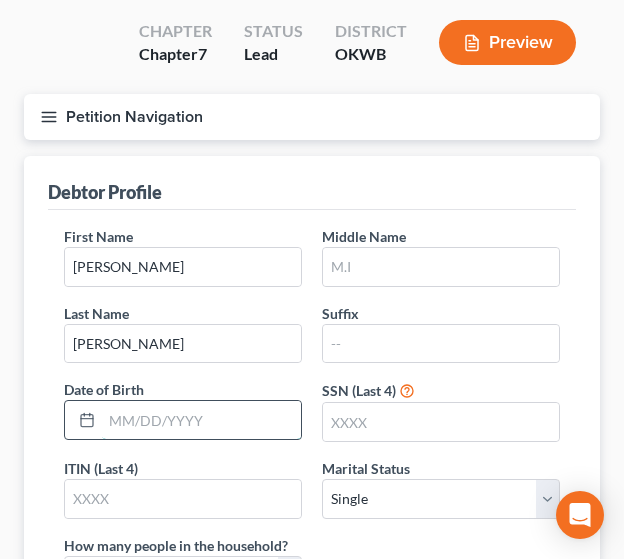 click at bounding box center (201, 420) 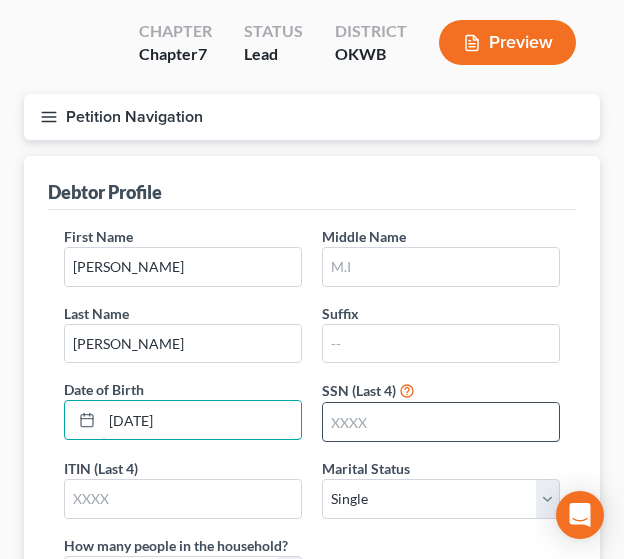 type on "[DATE]" 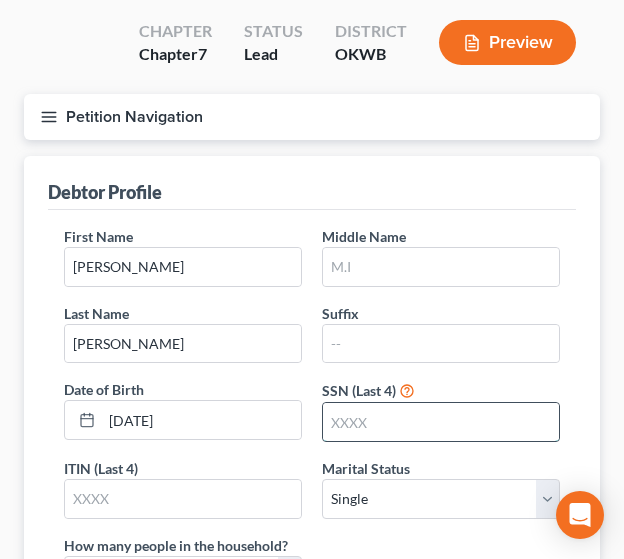 click at bounding box center (441, 422) 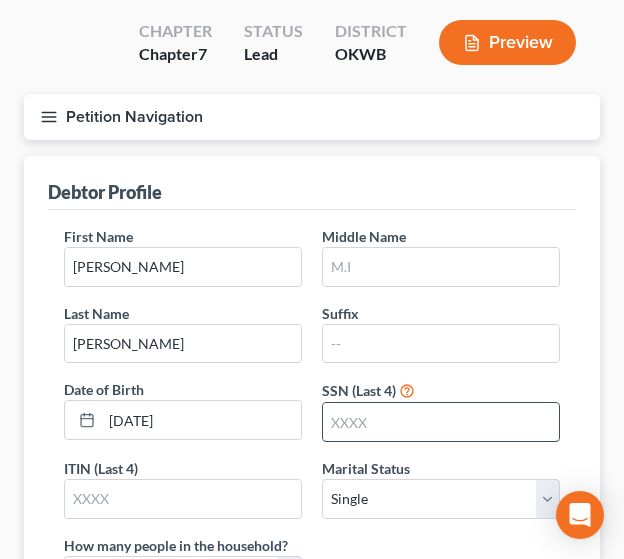 click at bounding box center [441, 422] 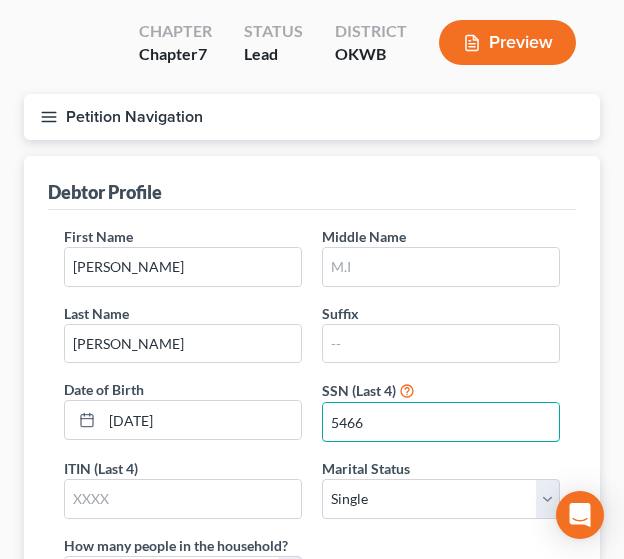 type on "5466" 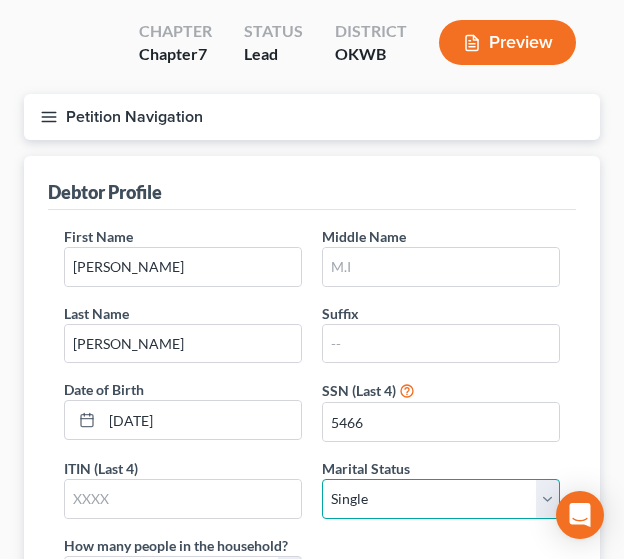 click on "Select Single Married Separated Divorced Widowed" at bounding box center (441, 499) 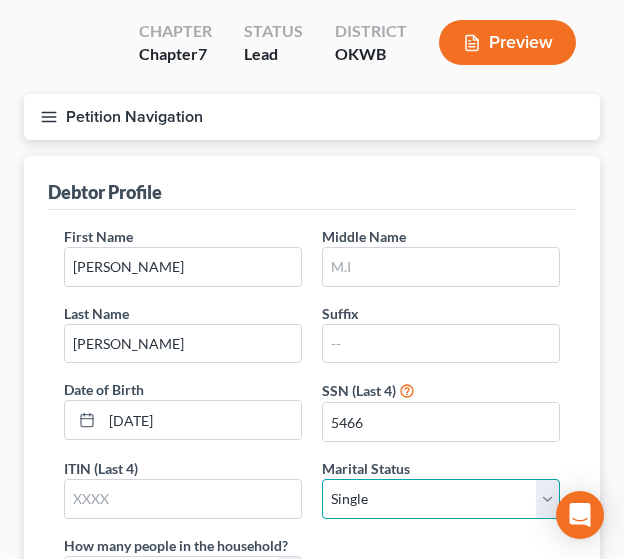 select on "3" 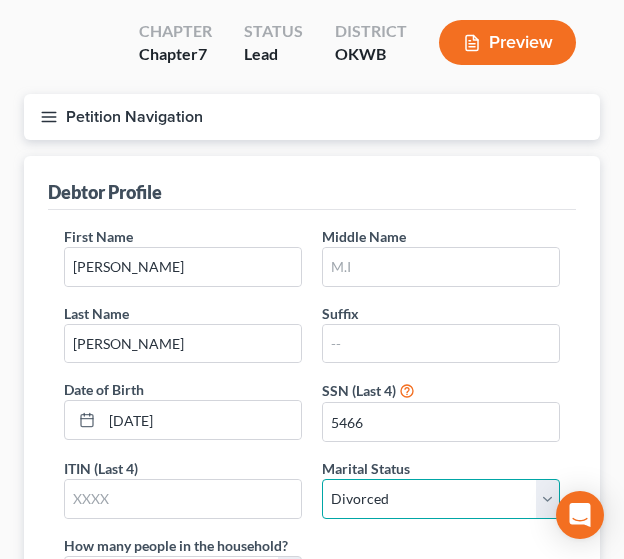 click on "Select Single Married Separated Divorced Widowed" at bounding box center (441, 499) 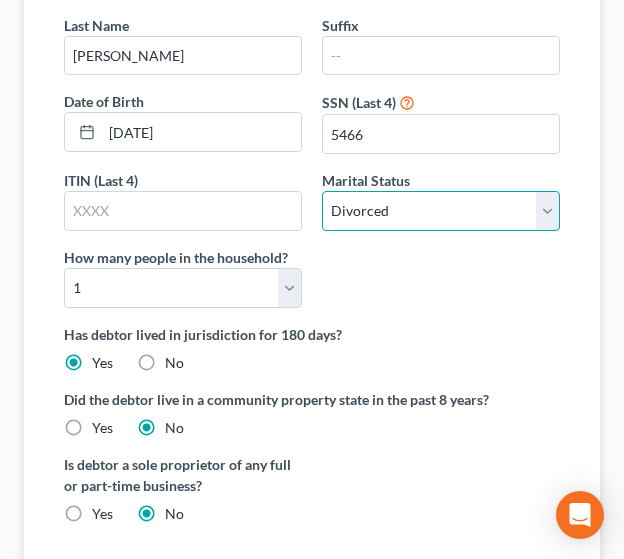 scroll, scrollTop: 439, scrollLeft: 0, axis: vertical 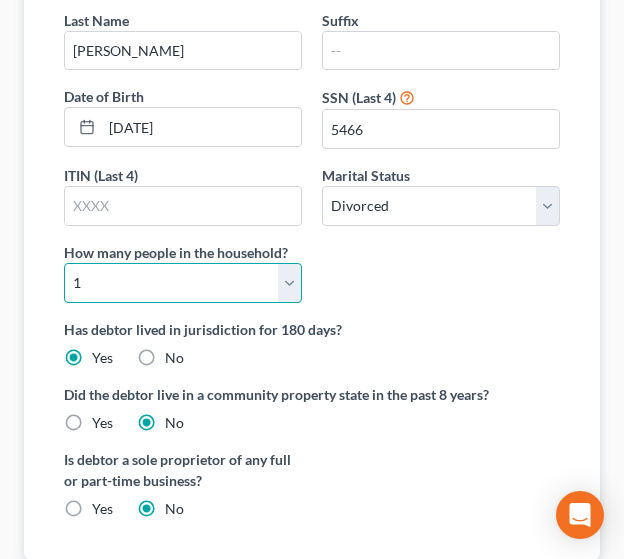 click on "Select 1 2 3 4 5 6 7 8 9 10 11 12 13 14 15 16 17 18 19 20" at bounding box center (183, 283) 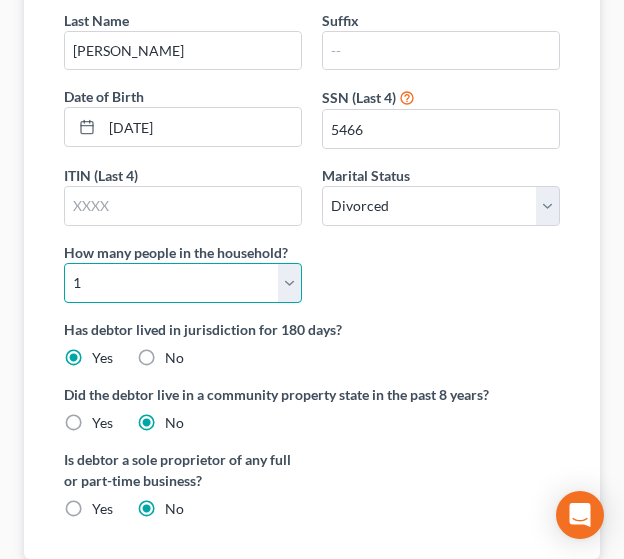 select on "3" 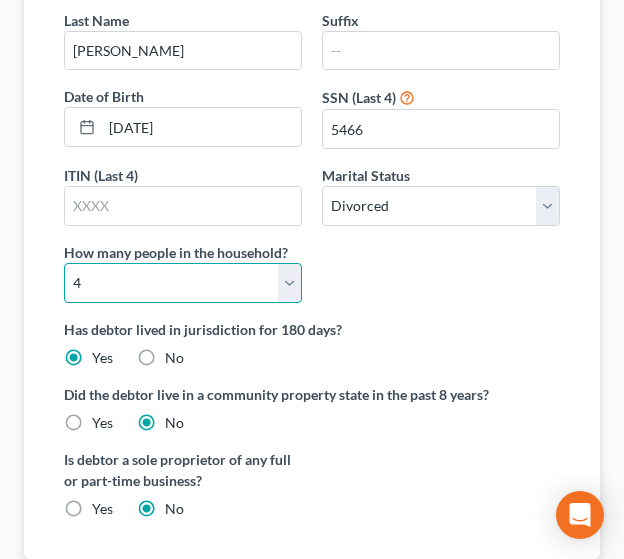 click on "Select 1 2 3 4 5 6 7 8 9 10 11 12 13 14 15 16 17 18 19 20" at bounding box center (183, 283) 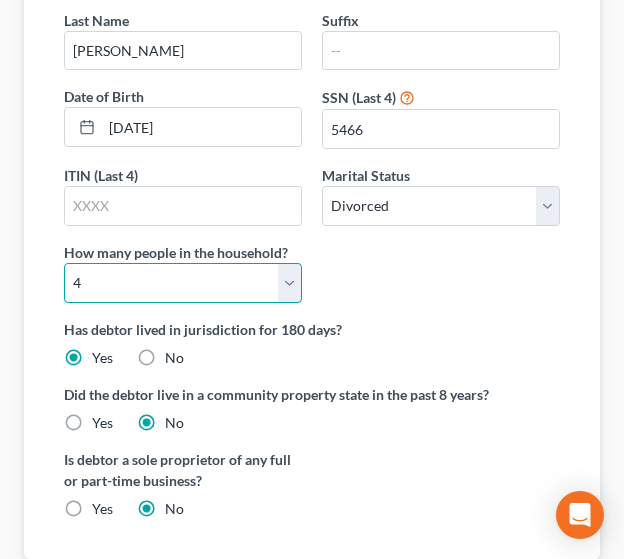 scroll, scrollTop: 740, scrollLeft: 0, axis: vertical 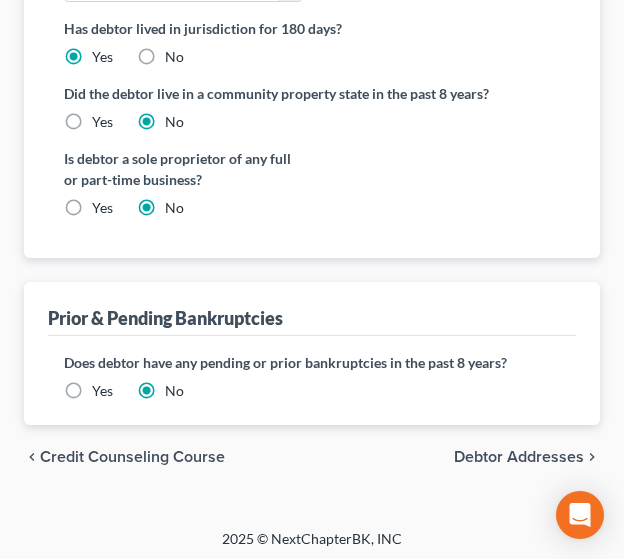 click on "Debtor Addresses" at bounding box center [519, 457] 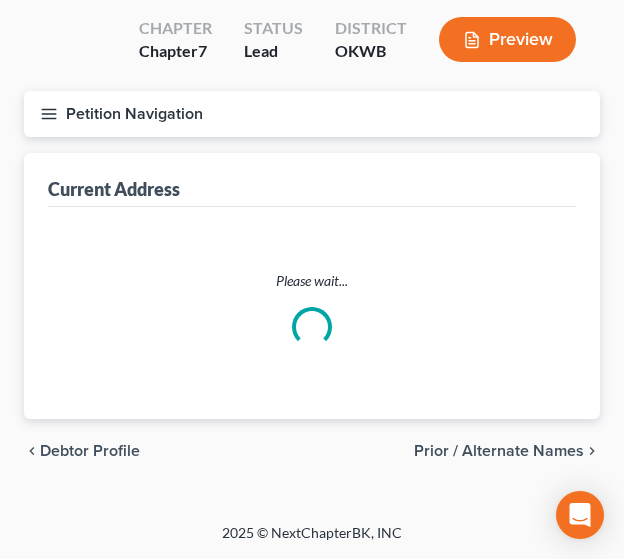 scroll, scrollTop: 97, scrollLeft: 0, axis: vertical 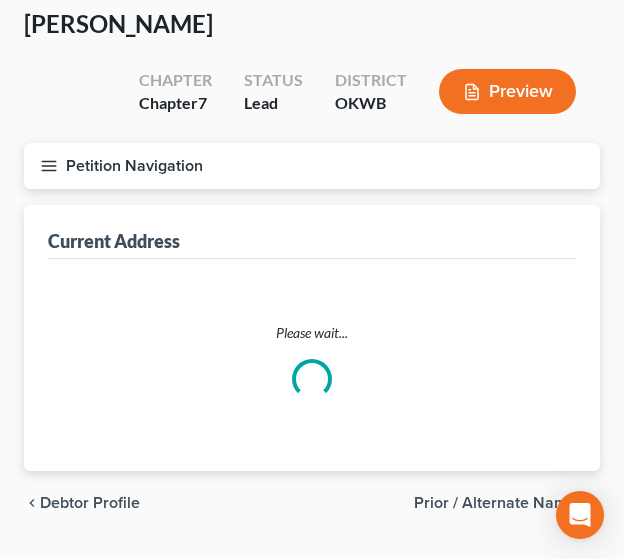 select on "0" 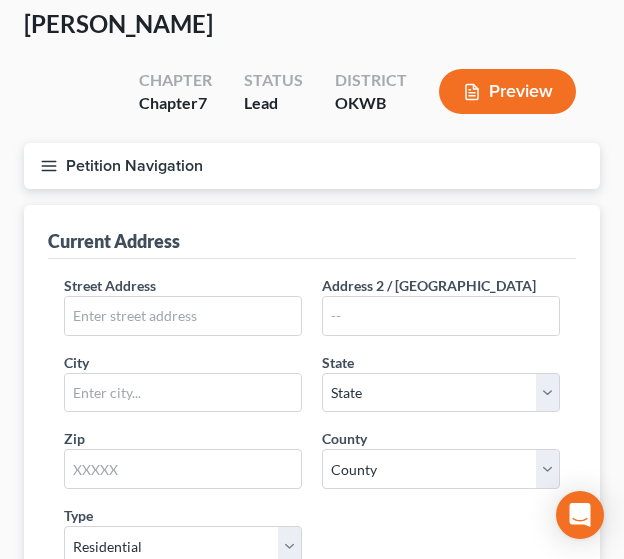 scroll, scrollTop: 0, scrollLeft: 0, axis: both 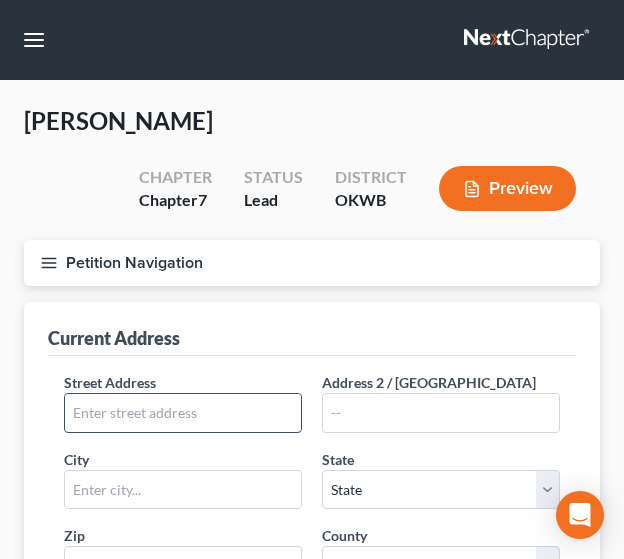 click at bounding box center (183, 413) 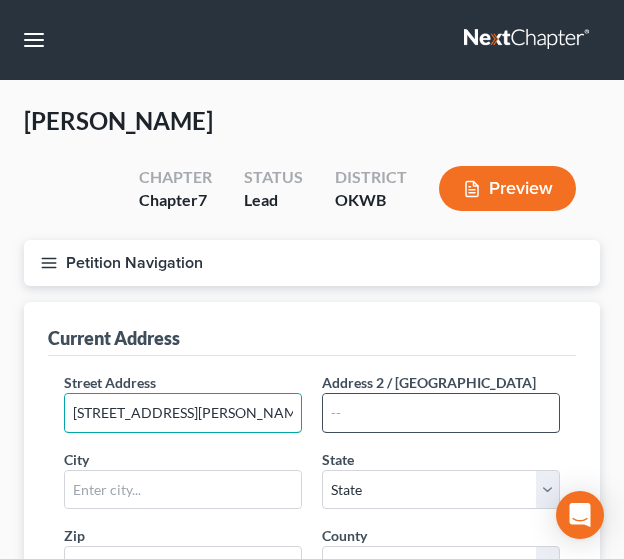 type on "[STREET_ADDRESS][PERSON_NAME]" 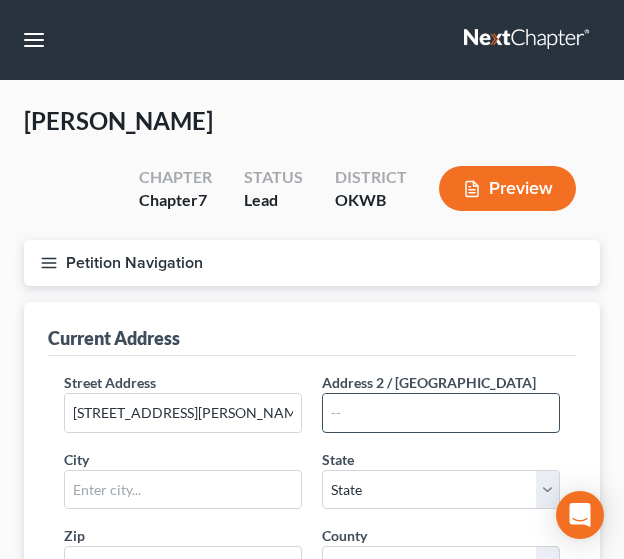 click at bounding box center [441, 413] 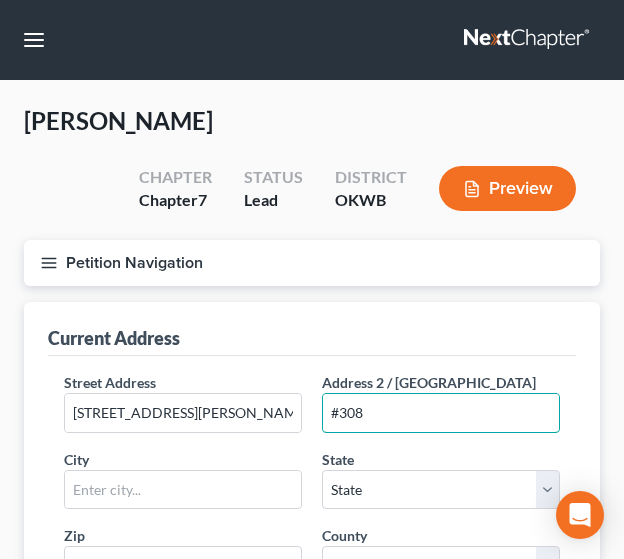 type on "#308" 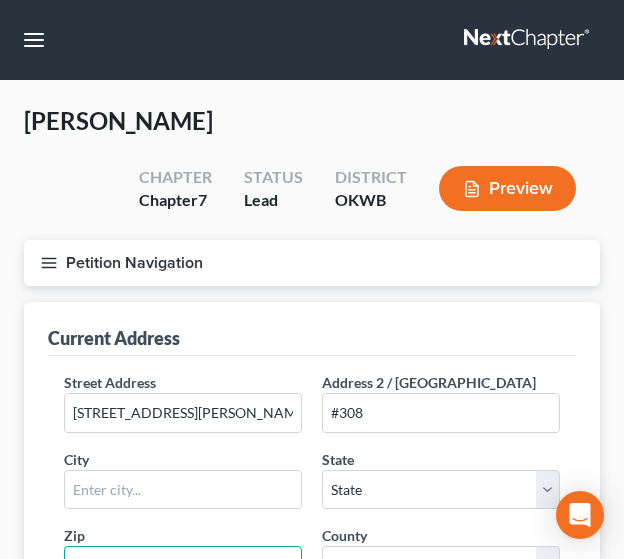 click at bounding box center (183, 566) 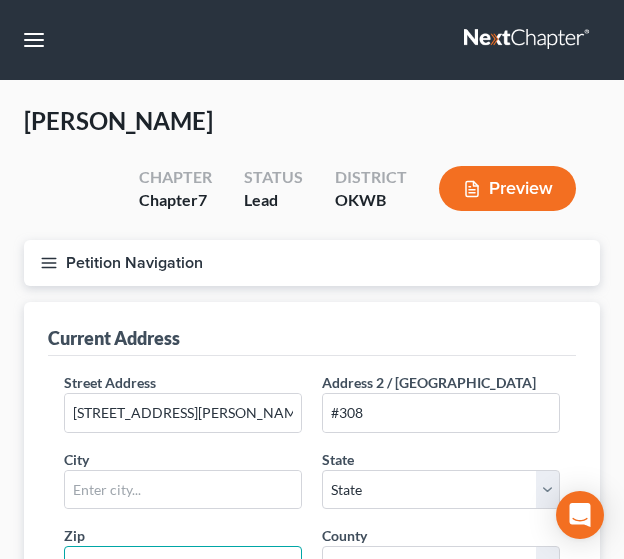 scroll, scrollTop: 12, scrollLeft: 0, axis: vertical 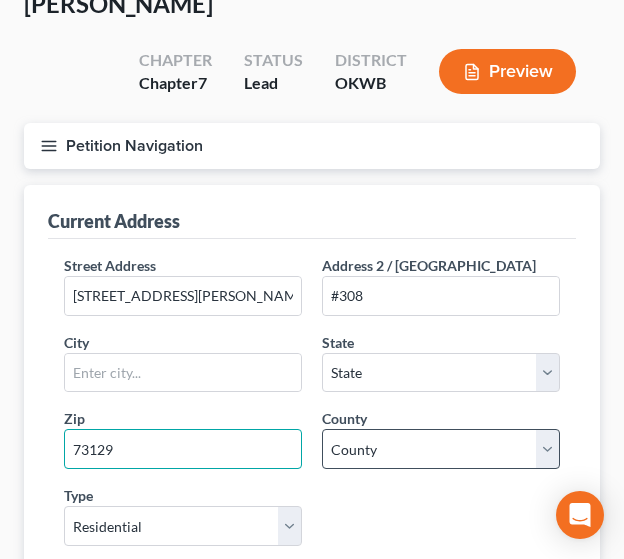 type on "73129" 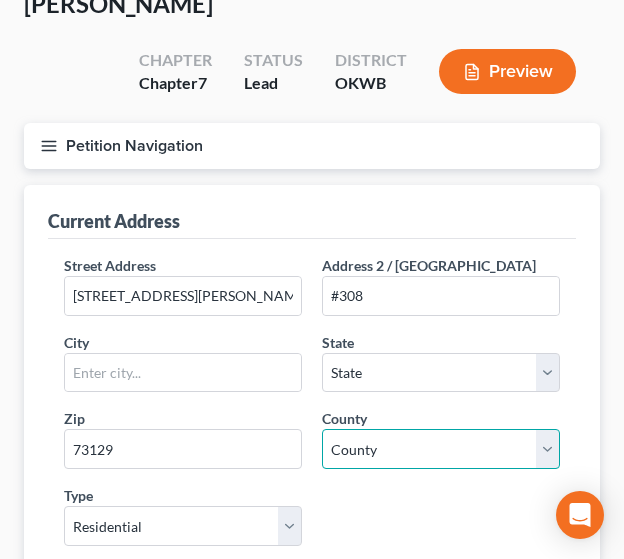click on "County" at bounding box center [441, 449] 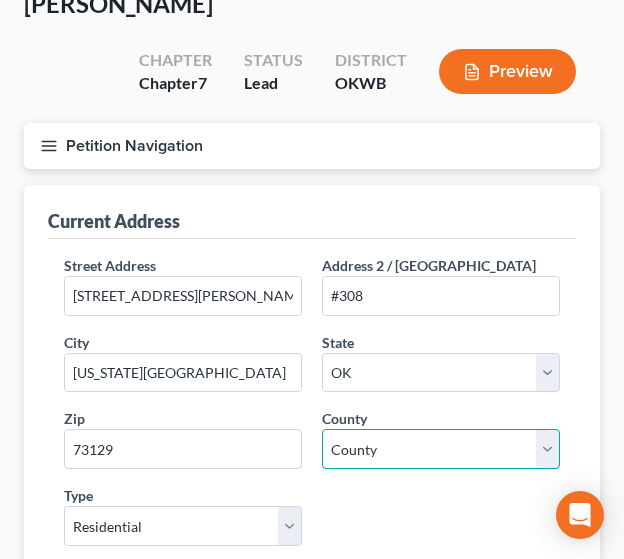 click on "County [GEOGRAPHIC_DATA] [GEOGRAPHIC_DATA] [GEOGRAPHIC_DATA] [GEOGRAPHIC_DATA] [GEOGRAPHIC_DATA] [GEOGRAPHIC_DATA] [GEOGRAPHIC_DATA] [GEOGRAPHIC_DATA] [GEOGRAPHIC_DATA] [GEOGRAPHIC_DATA] [GEOGRAPHIC_DATA] [GEOGRAPHIC_DATA] [GEOGRAPHIC_DATA] [GEOGRAPHIC_DATA] [GEOGRAPHIC_DATA] [GEOGRAPHIC_DATA] [GEOGRAPHIC_DATA] [GEOGRAPHIC_DATA] [GEOGRAPHIC_DATA] [GEOGRAPHIC_DATA] [US_STATE][GEOGRAPHIC_DATA] [GEOGRAPHIC_DATA] [GEOGRAPHIC_DATA] [GEOGRAPHIC_DATA] [GEOGRAPHIC_DATA] [GEOGRAPHIC_DATA] [GEOGRAPHIC_DATA] [GEOGRAPHIC_DATA] [GEOGRAPHIC_DATA] [GEOGRAPHIC_DATA] [GEOGRAPHIC_DATA] [GEOGRAPHIC_DATA] [GEOGRAPHIC_DATA] [GEOGRAPHIC_DATA] [GEOGRAPHIC_DATA] [GEOGRAPHIC_DATA] [GEOGRAPHIC_DATA] [GEOGRAPHIC_DATA] [GEOGRAPHIC_DATA] [GEOGRAPHIC_DATA] [GEOGRAPHIC_DATA] [GEOGRAPHIC_DATA] [GEOGRAPHIC_DATA] [GEOGRAPHIC_DATA] [GEOGRAPHIC_DATA] [GEOGRAPHIC_DATA] [GEOGRAPHIC_DATA] [GEOGRAPHIC_DATA] [GEOGRAPHIC_DATA] [GEOGRAPHIC_DATA] [GEOGRAPHIC_DATA] [GEOGRAPHIC_DATA] [GEOGRAPHIC_DATA] [GEOGRAPHIC_DATA] [US_STATE][GEOGRAPHIC_DATA] [GEOGRAPHIC_DATA] [GEOGRAPHIC_DATA] [GEOGRAPHIC_DATA] [GEOGRAPHIC_DATA] [GEOGRAPHIC_DATA] [GEOGRAPHIC_DATA] [GEOGRAPHIC_DATA] [GEOGRAPHIC_DATA] [GEOGRAPHIC_DATA] [PERSON_NAME][GEOGRAPHIC_DATA] [GEOGRAPHIC_DATA] [GEOGRAPHIC_DATA] [GEOGRAPHIC_DATA] [GEOGRAPHIC_DATA]" at bounding box center [441, 449] 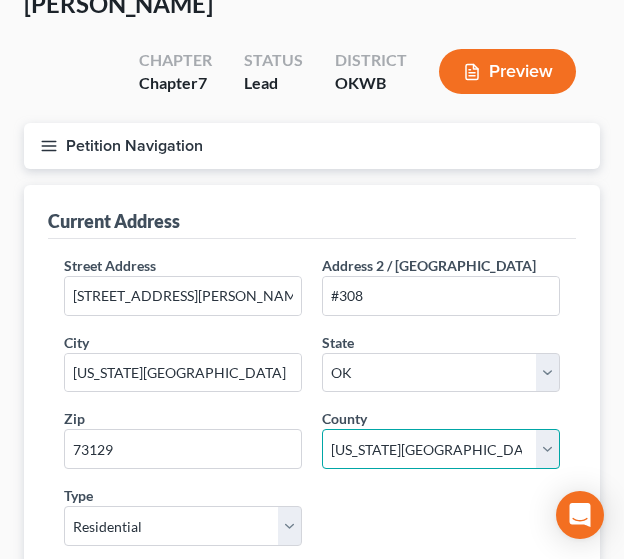 click on "County [GEOGRAPHIC_DATA] [GEOGRAPHIC_DATA] [GEOGRAPHIC_DATA] [GEOGRAPHIC_DATA] [GEOGRAPHIC_DATA] [GEOGRAPHIC_DATA] [GEOGRAPHIC_DATA] [GEOGRAPHIC_DATA] [GEOGRAPHIC_DATA] [GEOGRAPHIC_DATA] [GEOGRAPHIC_DATA] [GEOGRAPHIC_DATA] [GEOGRAPHIC_DATA] [GEOGRAPHIC_DATA] [GEOGRAPHIC_DATA] [GEOGRAPHIC_DATA] [GEOGRAPHIC_DATA] [GEOGRAPHIC_DATA] [GEOGRAPHIC_DATA] [GEOGRAPHIC_DATA] [US_STATE][GEOGRAPHIC_DATA] [GEOGRAPHIC_DATA] [GEOGRAPHIC_DATA] [GEOGRAPHIC_DATA] [GEOGRAPHIC_DATA] [GEOGRAPHIC_DATA] [GEOGRAPHIC_DATA] [GEOGRAPHIC_DATA] [GEOGRAPHIC_DATA] [GEOGRAPHIC_DATA] [GEOGRAPHIC_DATA] [GEOGRAPHIC_DATA] [GEOGRAPHIC_DATA] [GEOGRAPHIC_DATA] [GEOGRAPHIC_DATA] [GEOGRAPHIC_DATA] [GEOGRAPHIC_DATA] [GEOGRAPHIC_DATA] [GEOGRAPHIC_DATA] [GEOGRAPHIC_DATA] [GEOGRAPHIC_DATA] [GEOGRAPHIC_DATA] [GEOGRAPHIC_DATA] [GEOGRAPHIC_DATA] [GEOGRAPHIC_DATA] [GEOGRAPHIC_DATA] [GEOGRAPHIC_DATA] [GEOGRAPHIC_DATA] [GEOGRAPHIC_DATA] [GEOGRAPHIC_DATA] [GEOGRAPHIC_DATA] [GEOGRAPHIC_DATA] [GEOGRAPHIC_DATA] [GEOGRAPHIC_DATA] [US_STATE][GEOGRAPHIC_DATA] [GEOGRAPHIC_DATA] [GEOGRAPHIC_DATA] [GEOGRAPHIC_DATA] [GEOGRAPHIC_DATA] [GEOGRAPHIC_DATA] [GEOGRAPHIC_DATA] [GEOGRAPHIC_DATA] [GEOGRAPHIC_DATA] [GEOGRAPHIC_DATA] [PERSON_NAME][GEOGRAPHIC_DATA] [GEOGRAPHIC_DATA] [GEOGRAPHIC_DATA] [GEOGRAPHIC_DATA] [GEOGRAPHIC_DATA]" at bounding box center [441, 449] 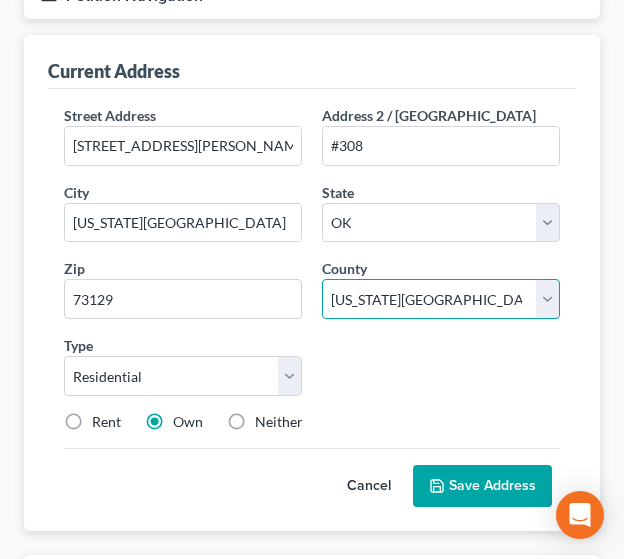 scroll, scrollTop: 268, scrollLeft: 0, axis: vertical 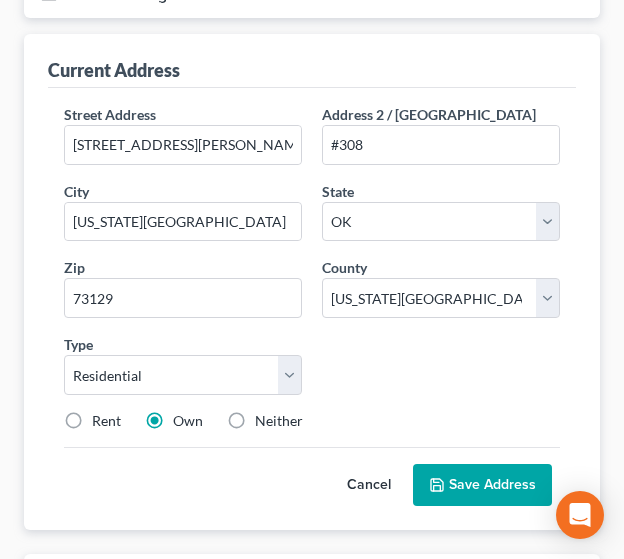 click on "Rent" at bounding box center [106, 421] 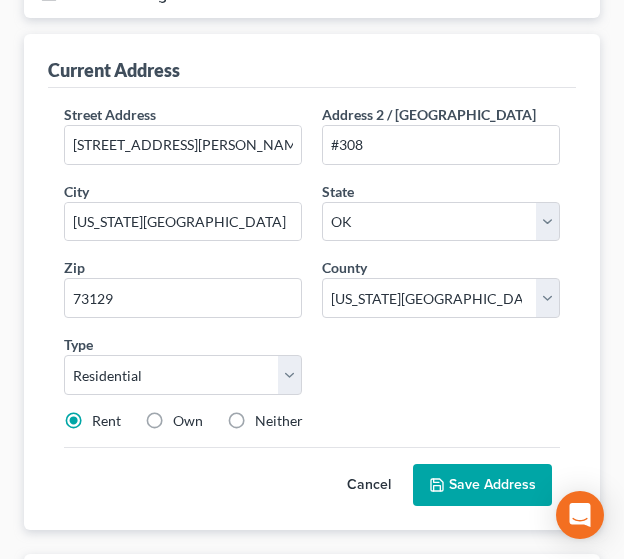 click on "Save Address" at bounding box center [482, 485] 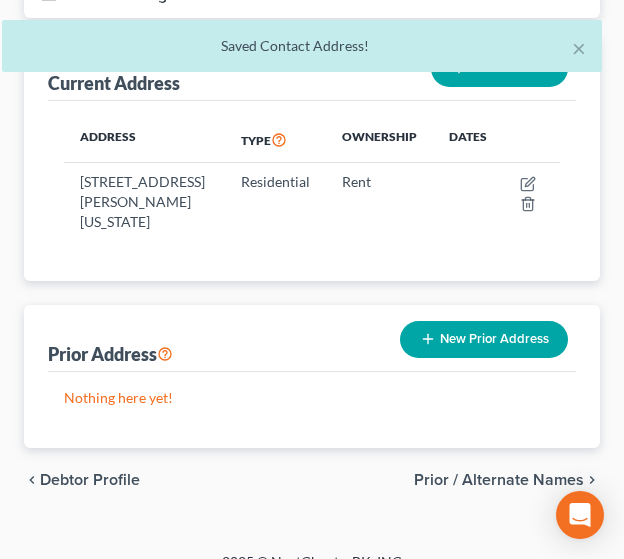 click on "Prior / Alternate Names" at bounding box center (499, 480) 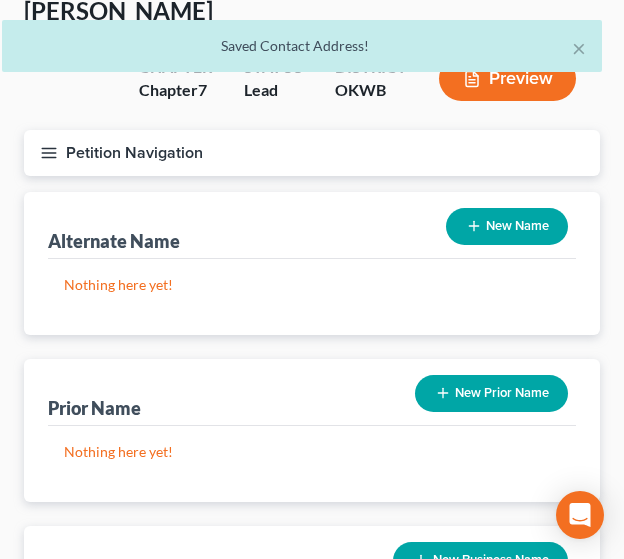 scroll, scrollTop: 0, scrollLeft: 0, axis: both 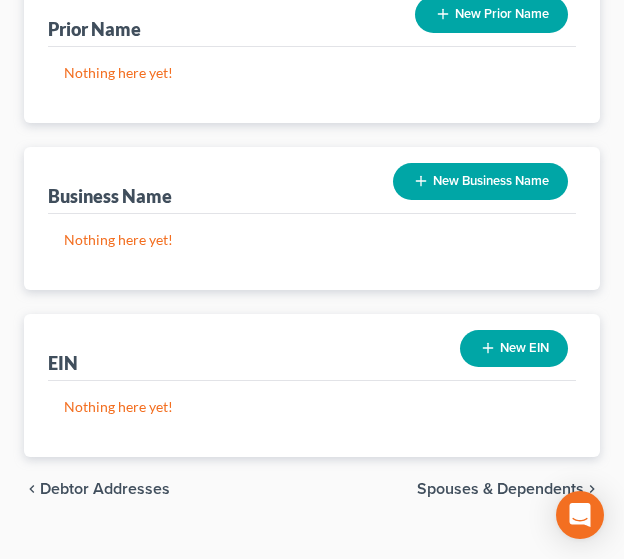 click on "Spouses & Dependents" at bounding box center [500, 489] 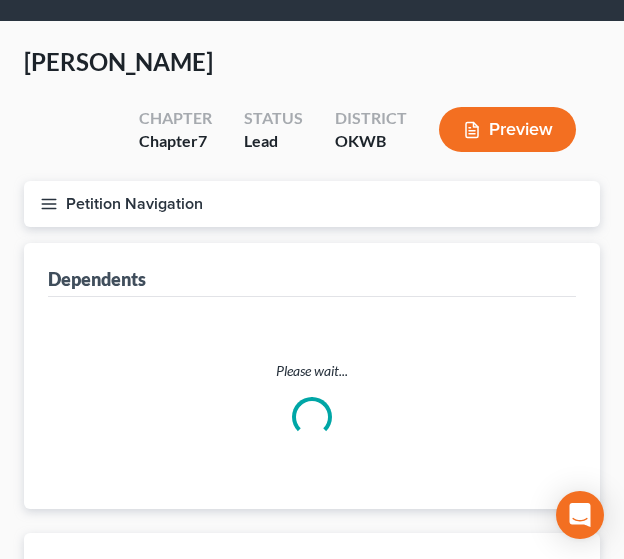 scroll, scrollTop: 0, scrollLeft: 0, axis: both 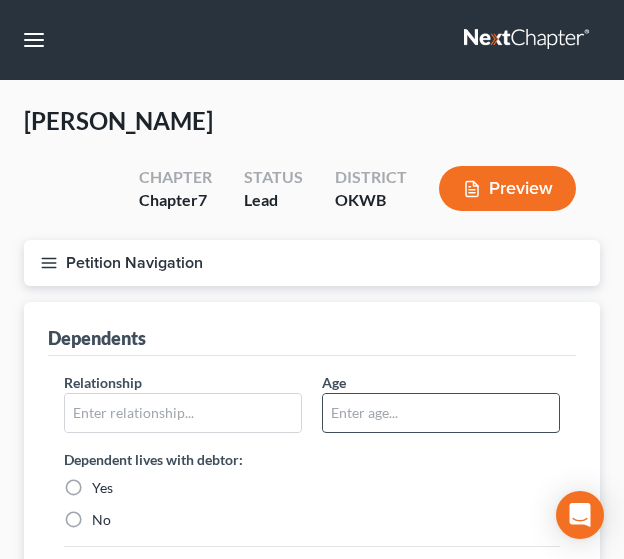 click at bounding box center (441, 413) 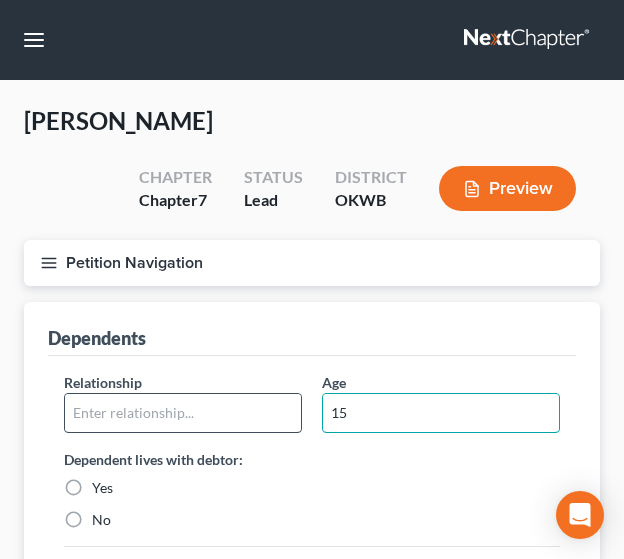 type on "15" 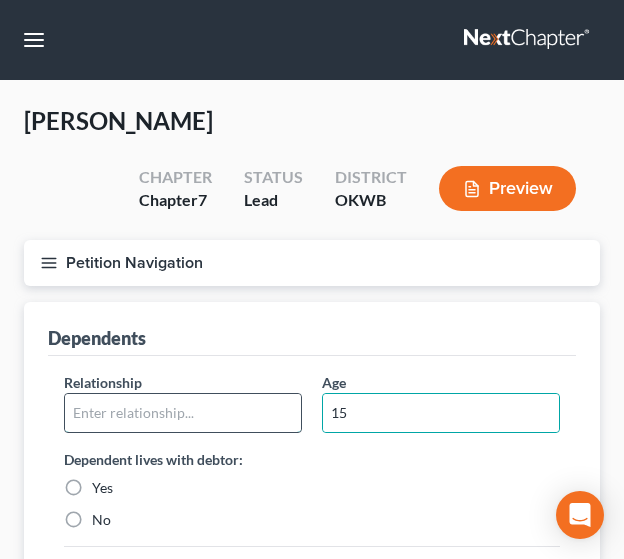 click at bounding box center [183, 413] 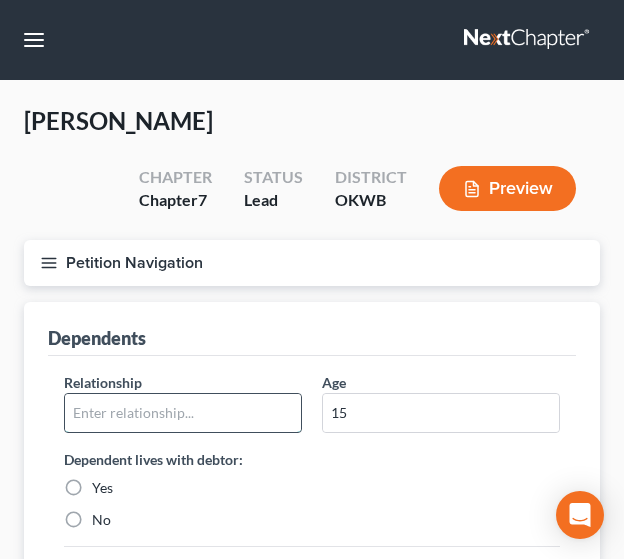 type on "child" 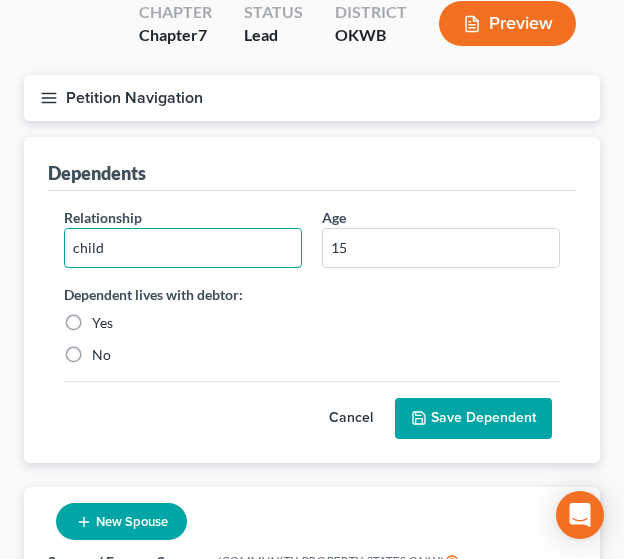 scroll, scrollTop: 174, scrollLeft: 0, axis: vertical 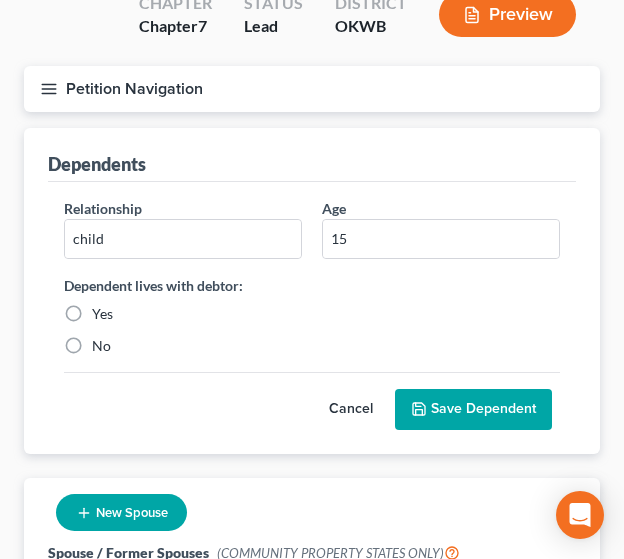click on "Save Dependent" at bounding box center [473, 410] 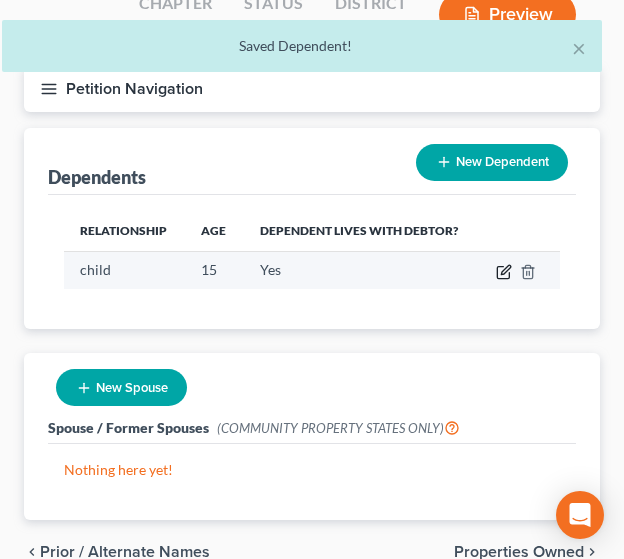 click 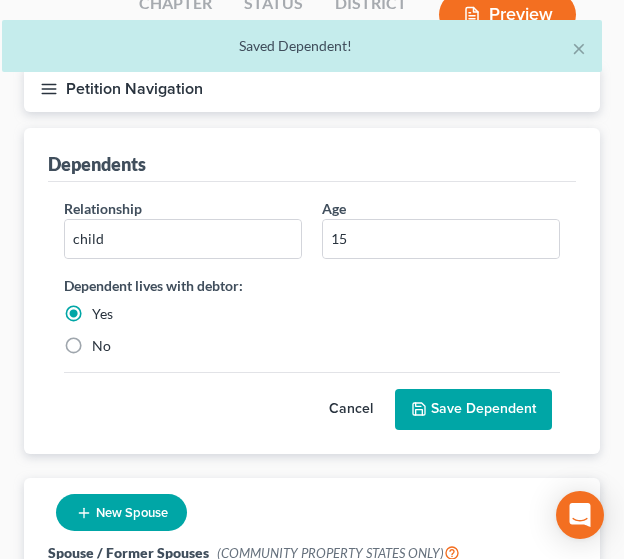 click on "Save Dependent" at bounding box center (473, 410) 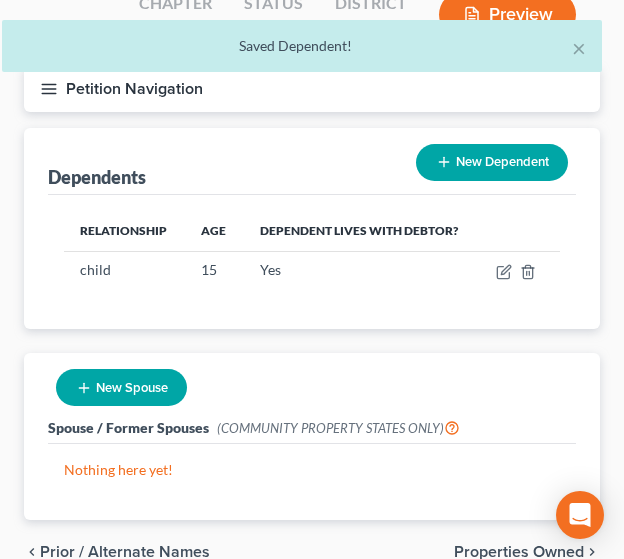 click on "New Dependent" at bounding box center (492, 162) 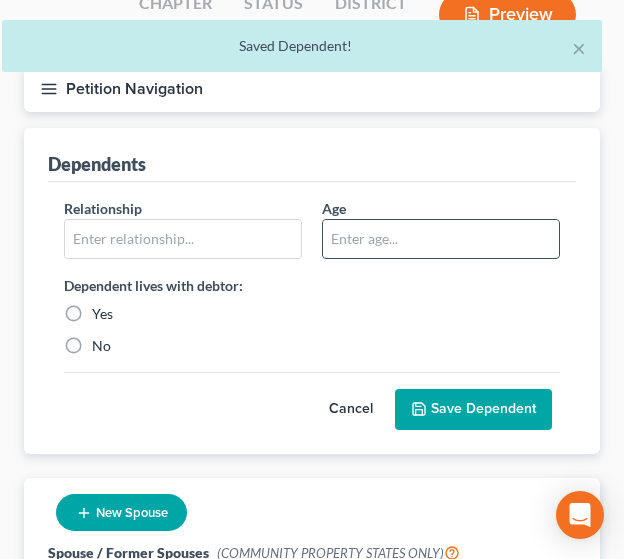 click at bounding box center [441, 239] 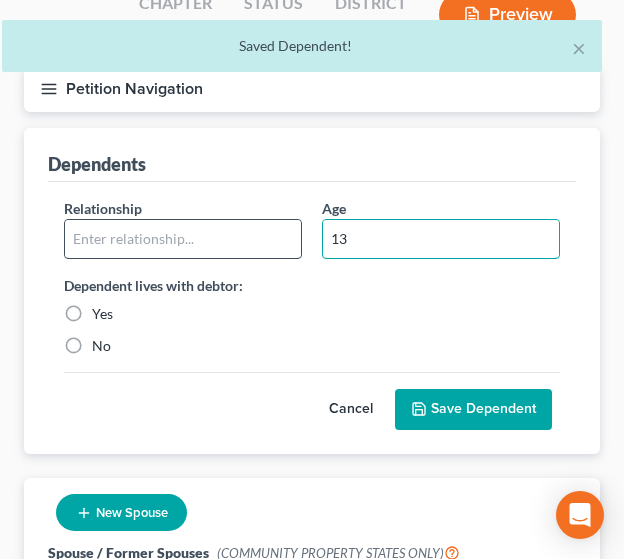 type on "13" 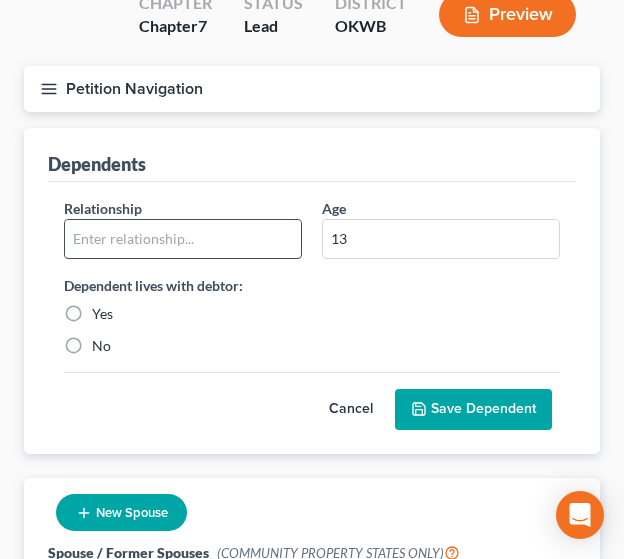 click at bounding box center [183, 239] 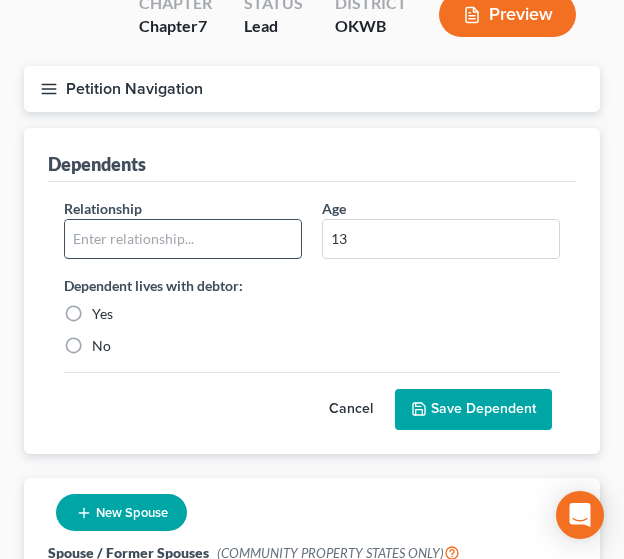 type on "child" 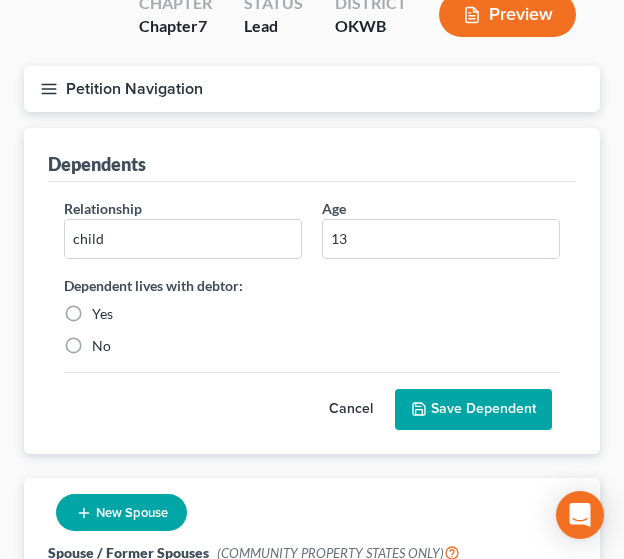 click on "Save Dependent" at bounding box center (473, 410) 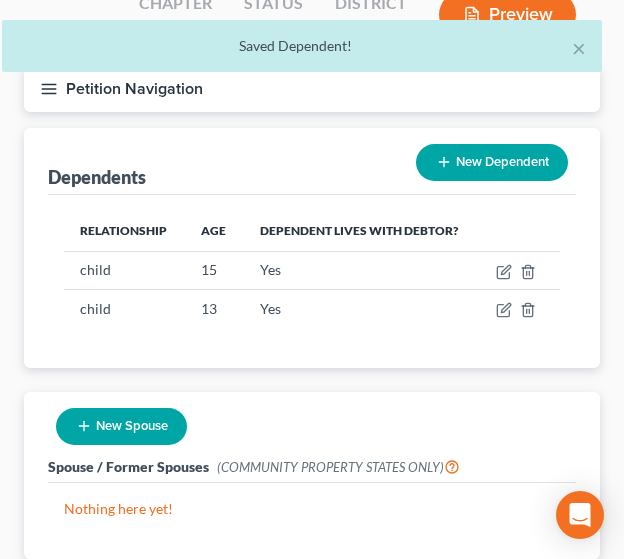 click on "New Dependent" at bounding box center (492, 162) 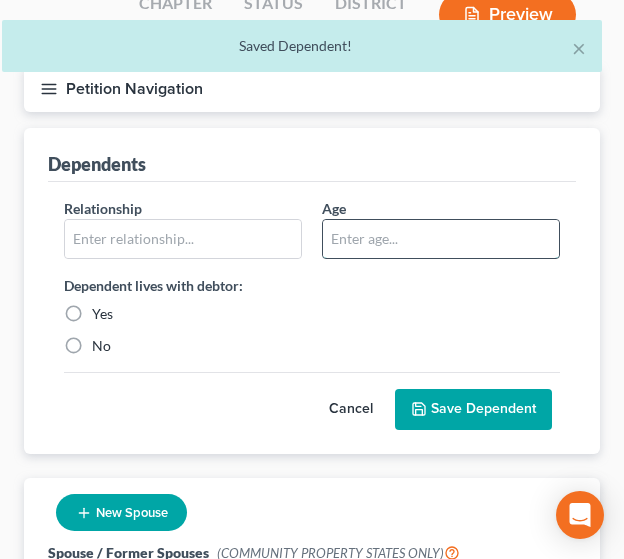 click at bounding box center (441, 239) 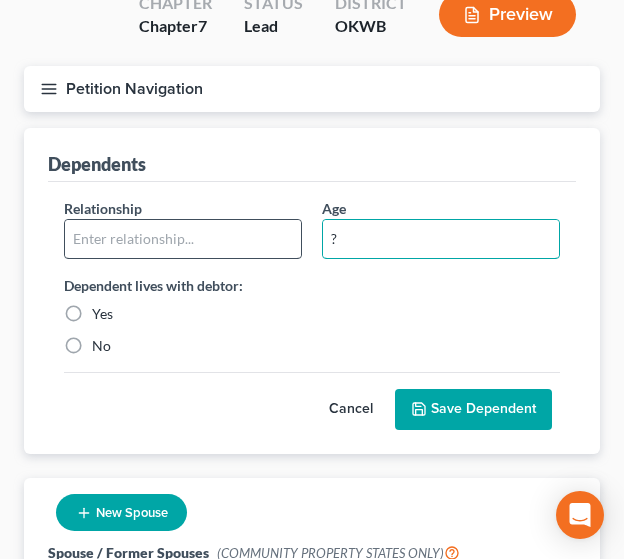 type on "?" 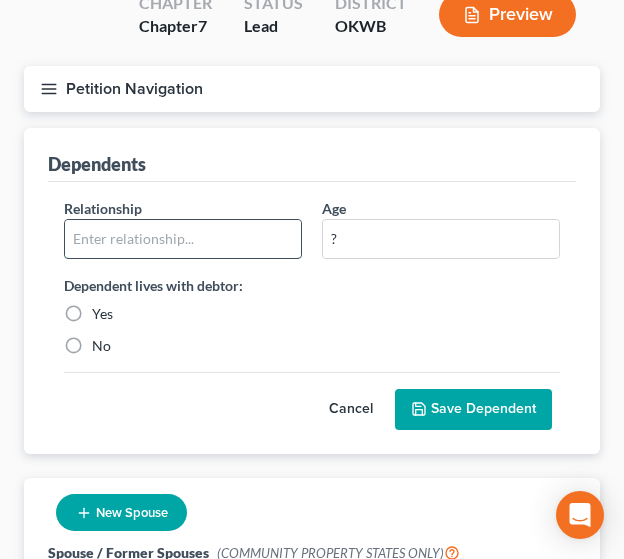 click at bounding box center [183, 239] 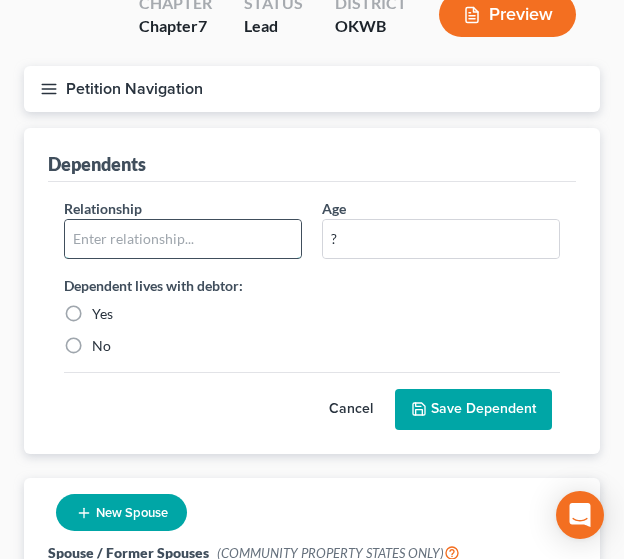 type on "child" 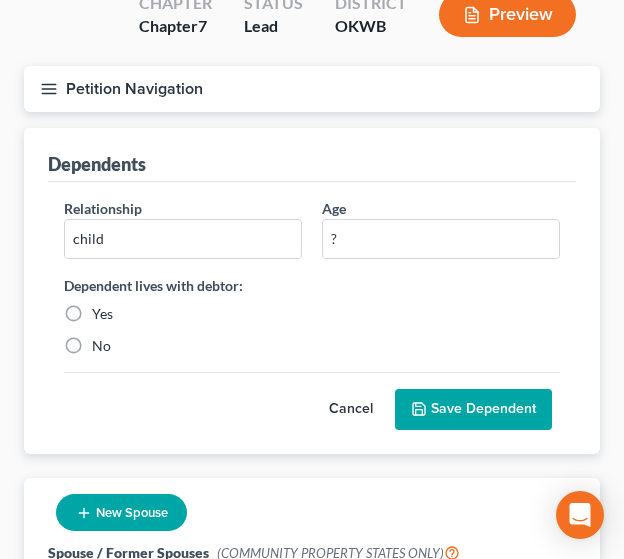click on "Save Dependent" at bounding box center [473, 410] 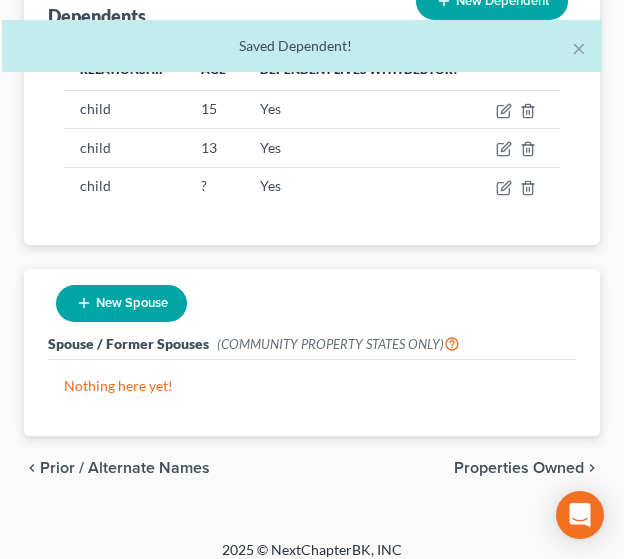 scroll, scrollTop: 349, scrollLeft: 0, axis: vertical 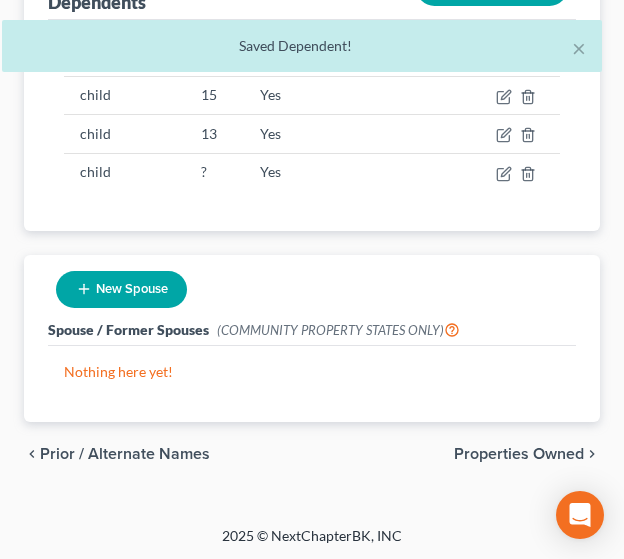 click on "Properties Owned" at bounding box center [519, 454] 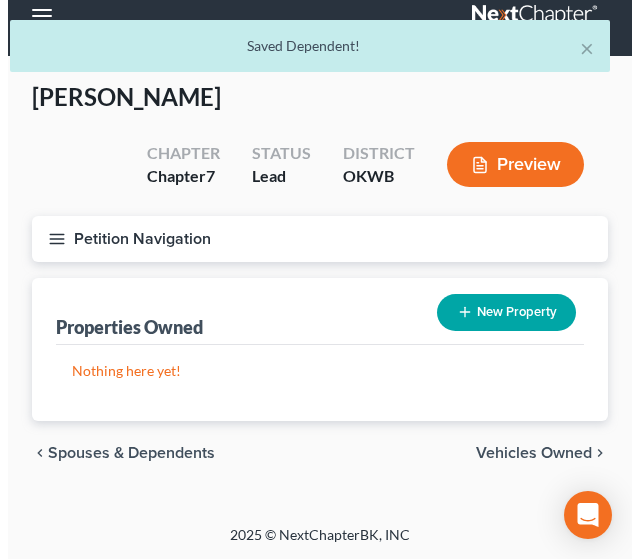 scroll, scrollTop: 0, scrollLeft: 0, axis: both 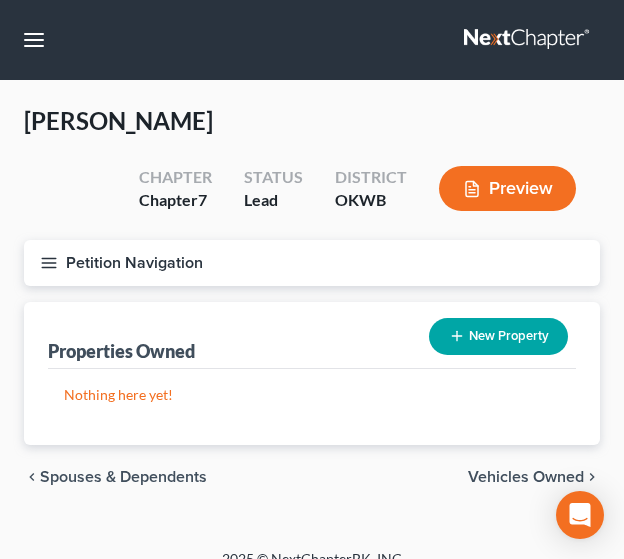 click on "Vehicles Owned" at bounding box center [526, 477] 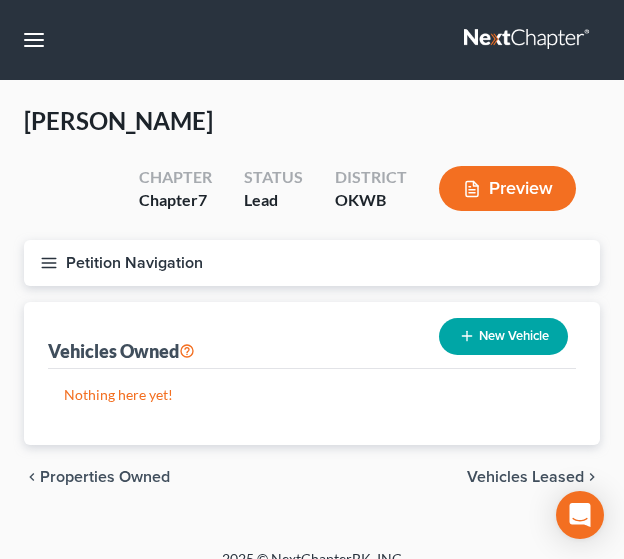 click on "New Vehicle" at bounding box center (503, 336) 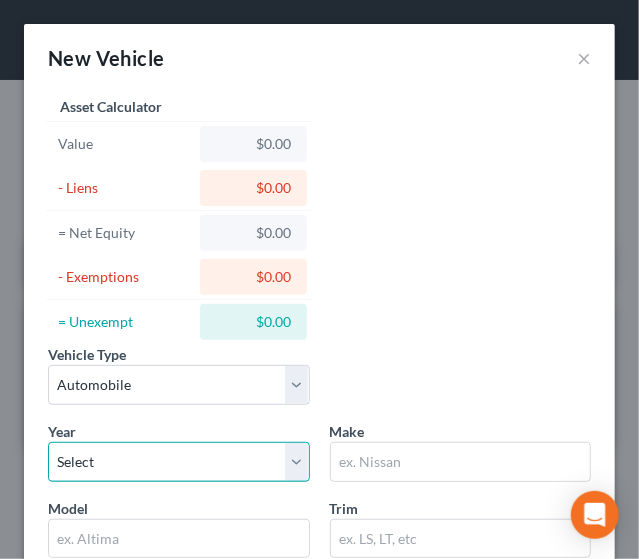 click on "Select 2026 2025 2024 2023 2022 2021 2020 2019 2018 2017 2016 2015 2014 2013 2012 2011 2010 2009 2008 2007 2006 2005 2004 2003 2002 2001 2000 1999 1998 1997 1996 1995 1994 1993 1992 1991 1990 1989 1988 1987 1986 1985 1984 1983 1982 1981 1980 1979 1978 1977 1976 1975 1974 1973 1972 1971 1970 1969 1968 1967 1966 1965 1964 1963 1962 1961 1960 1959 1958 1957 1956 1955 1954 1953 1952 1951 1950 1949 1948 1947 1946 1945 1944 1943 1942 1941 1940 1939 1938 1937 1936 1935 1934 1933 1932 1931 1930 1929 1928 1927 1926 1925 1924 1923 1922 1921 1920 1919 1918 1917 1916 1915 1914 1913 1912 1911 1910 1909 1908 1907 1906 1905 1904 1903 1902 1901" at bounding box center [179, 462] 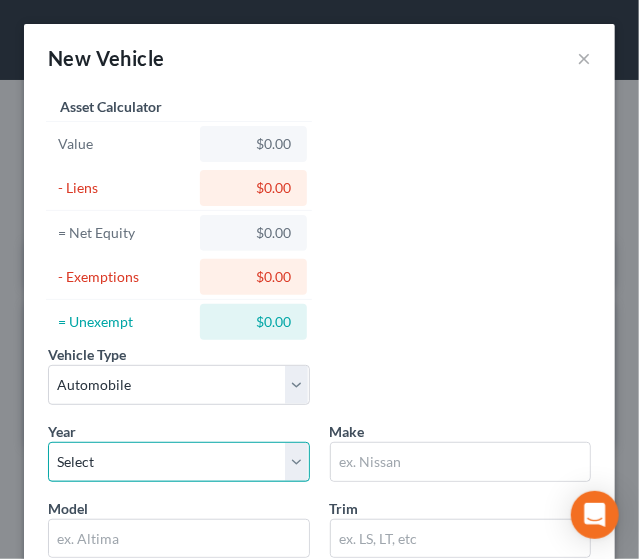 select on "9" 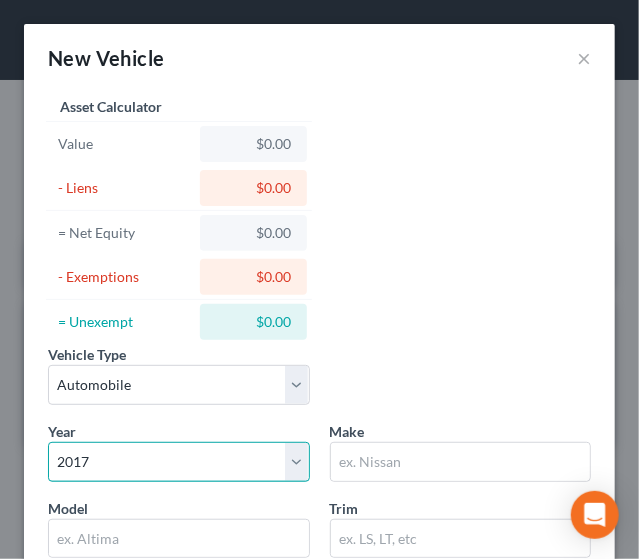 click on "Select 2026 2025 2024 2023 2022 2021 2020 2019 2018 2017 2016 2015 2014 2013 2012 2011 2010 2009 2008 2007 2006 2005 2004 2003 2002 2001 2000 1999 1998 1997 1996 1995 1994 1993 1992 1991 1990 1989 1988 1987 1986 1985 1984 1983 1982 1981 1980 1979 1978 1977 1976 1975 1974 1973 1972 1971 1970 1969 1968 1967 1966 1965 1964 1963 1962 1961 1960 1959 1958 1957 1956 1955 1954 1953 1952 1951 1950 1949 1948 1947 1946 1945 1944 1943 1942 1941 1940 1939 1938 1937 1936 1935 1934 1933 1932 1931 1930 1929 1928 1927 1926 1925 1924 1923 1922 1921 1920 1919 1918 1917 1916 1915 1914 1913 1912 1911 1910 1909 1908 1907 1906 1905 1904 1903 1902 1901" at bounding box center [179, 462] 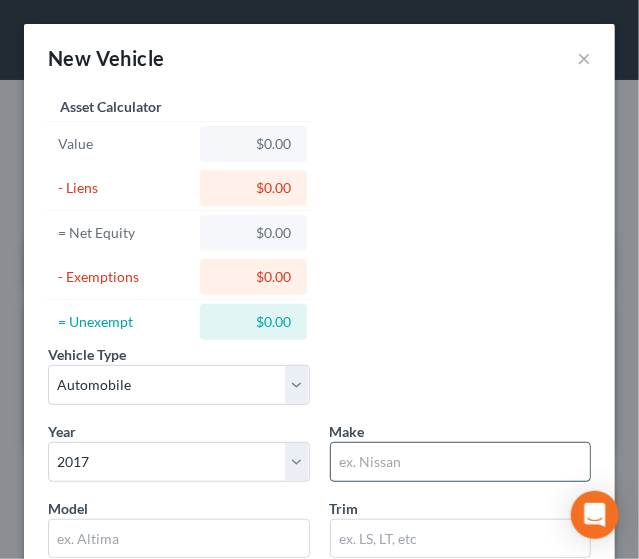 click at bounding box center [461, 462] 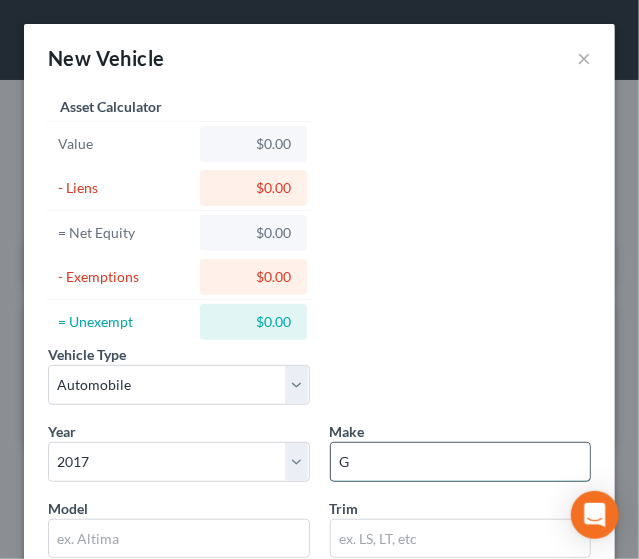 type on "GMC" 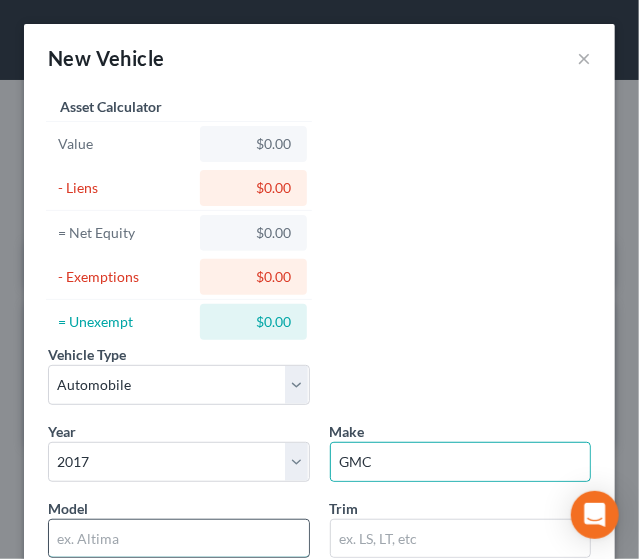 click at bounding box center (179, 539) 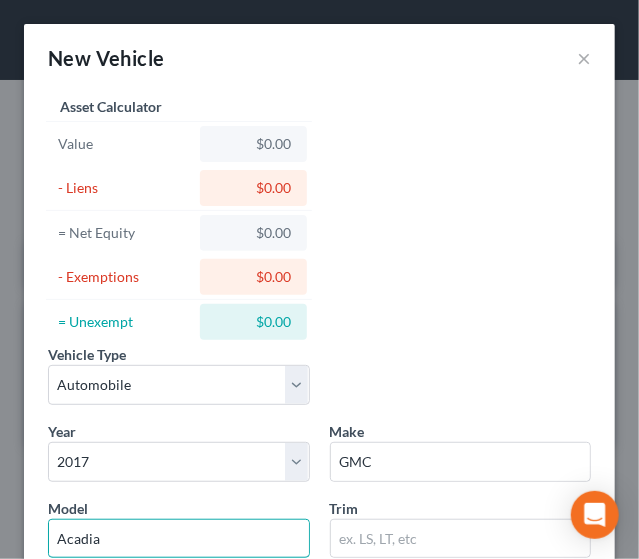 type on "Acadia" 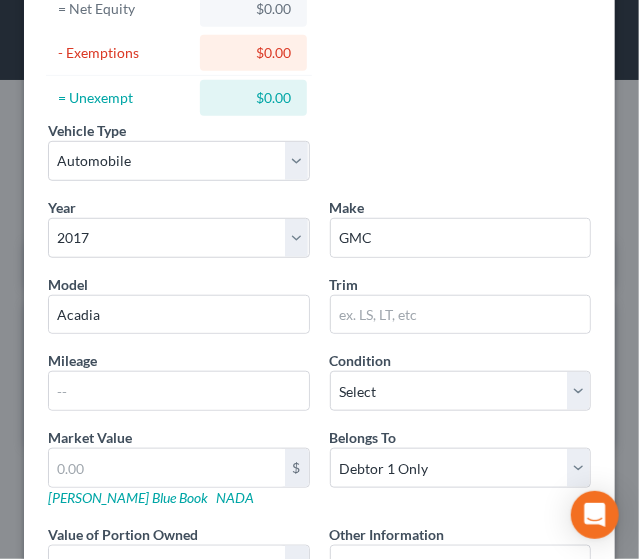 scroll, scrollTop: 227, scrollLeft: 0, axis: vertical 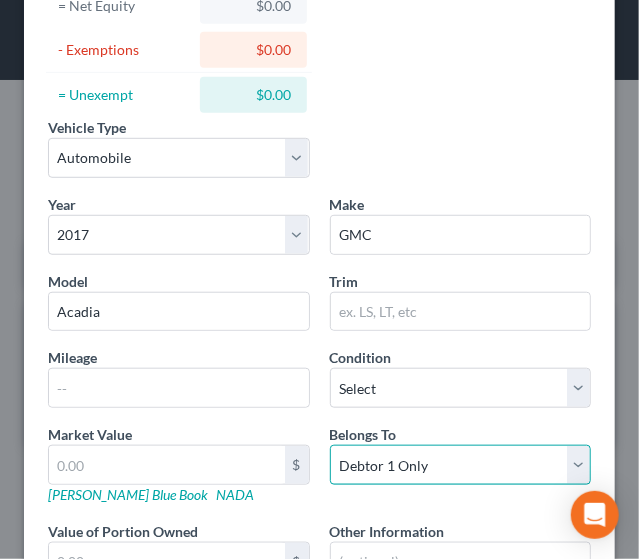 click on "Select Debtor 1 Only Debtor 2 Only Debtor 1 And Debtor 2 Only At Least One Of The Debtors And Another Community Property" at bounding box center [461, 465] 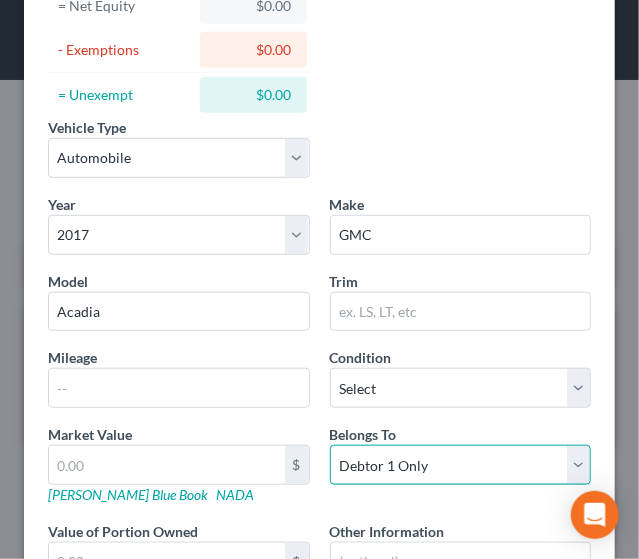 select on "3" 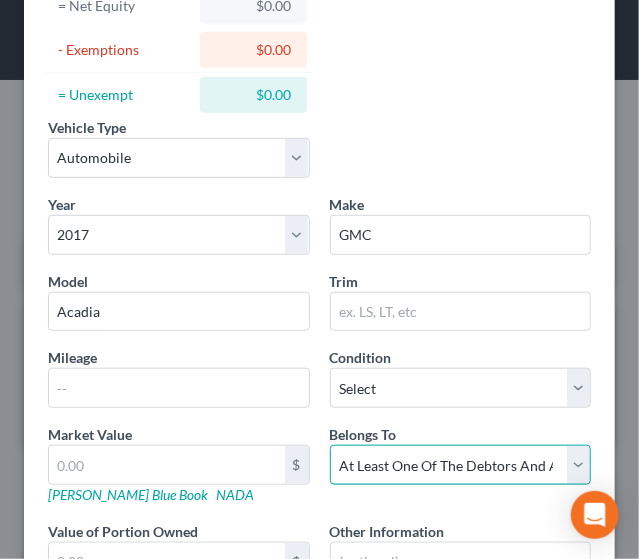 click on "Select Debtor 1 Only Debtor 2 Only Debtor 1 And Debtor 2 Only At Least One Of The Debtors And Another Community Property" at bounding box center [461, 465] 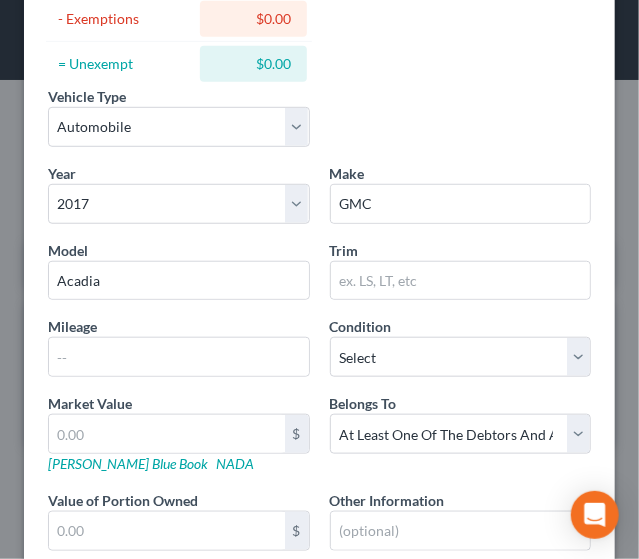 scroll, scrollTop: 263, scrollLeft: 0, axis: vertical 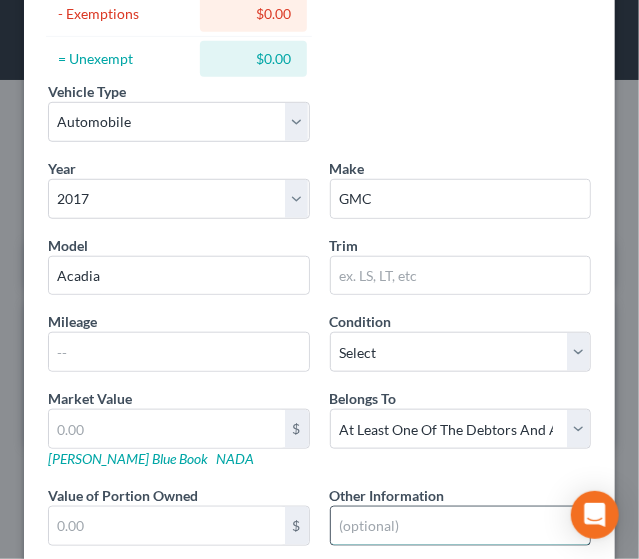 click at bounding box center [461, 526] 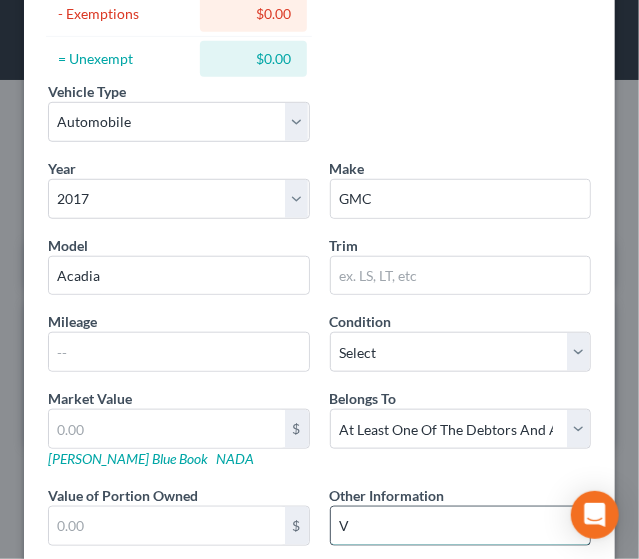 click on "V" at bounding box center [461, 526] 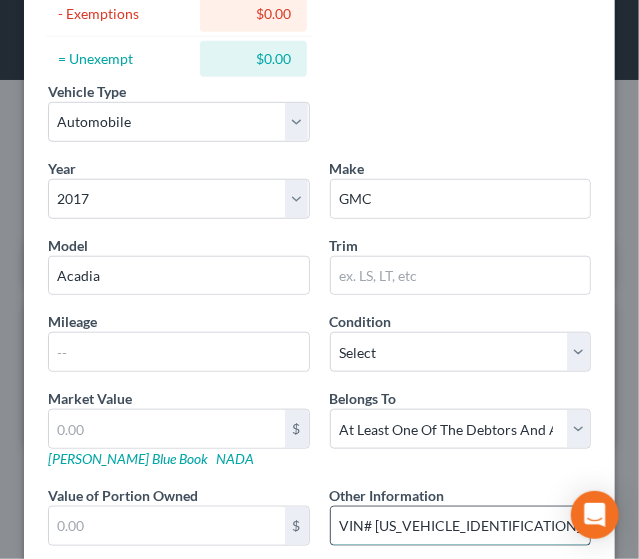 drag, startPoint x: 368, startPoint y: 521, endPoint x: 550, endPoint y: 516, distance: 182.06866 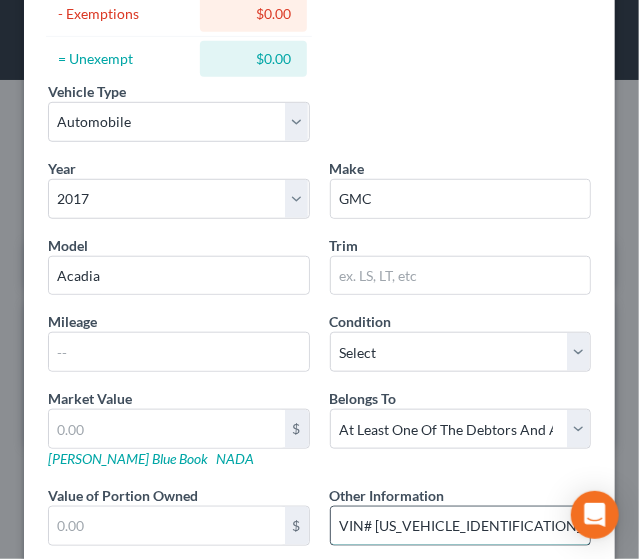 click on "VIN# [US_VEHICLE_IDENTIFICATION_NUMBER]" at bounding box center [461, 526] 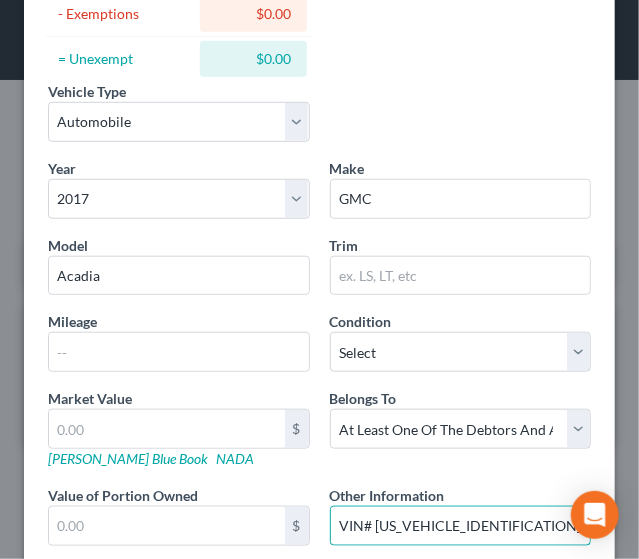 type on "VIN# [US_VEHICLE_IDENTIFICATION_NUMBER]" 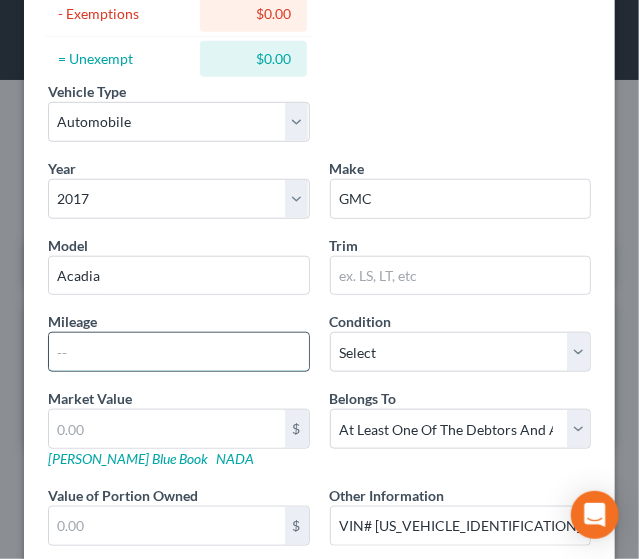 click at bounding box center (179, 352) 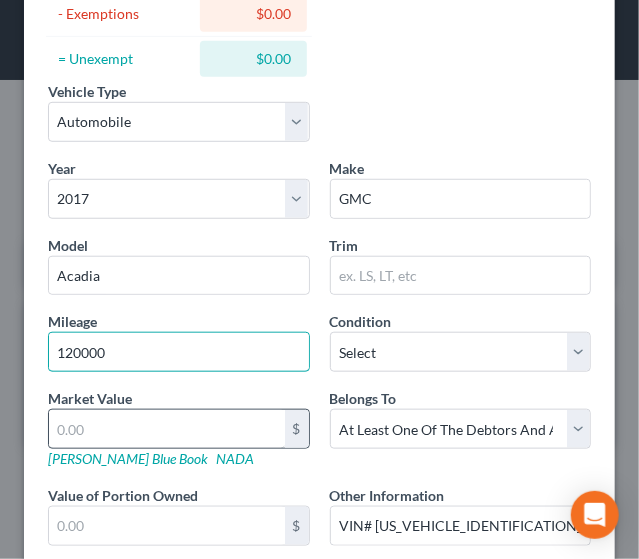 type on "120000" 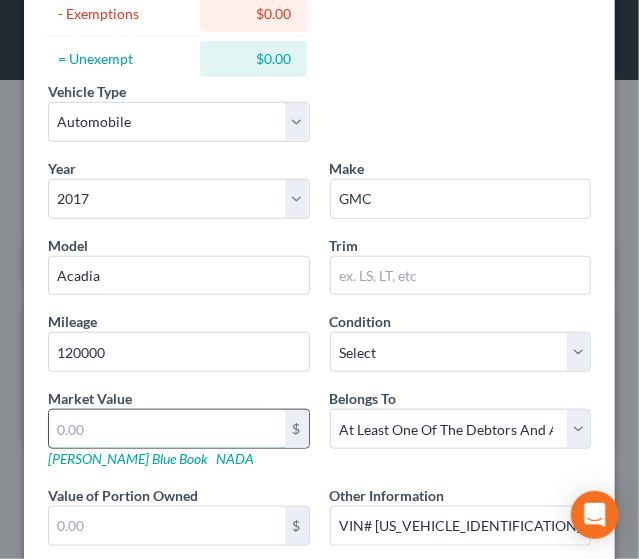 click at bounding box center [167, 429] 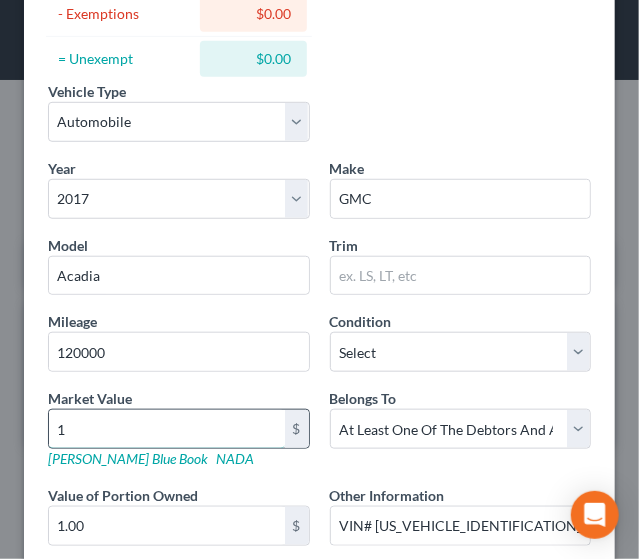type on "11" 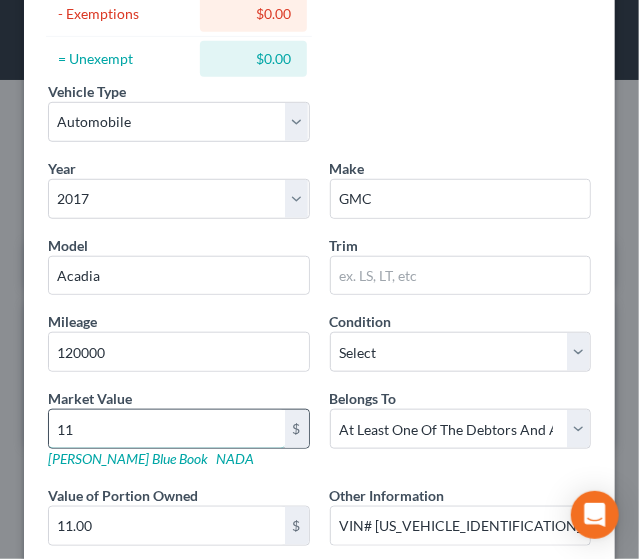 type on "110" 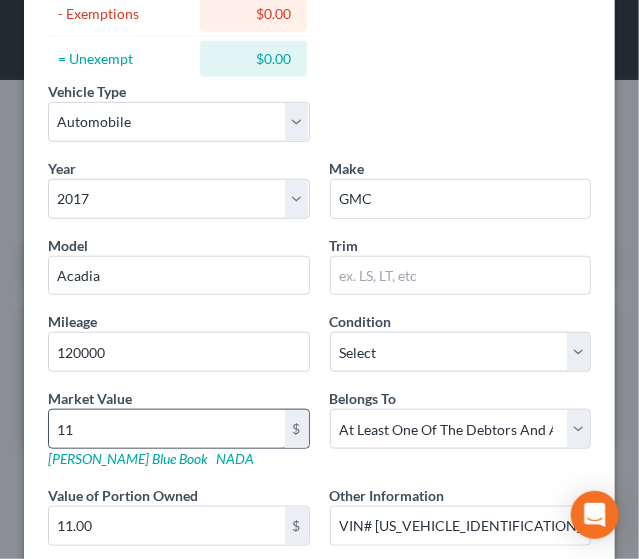 type on "110.00" 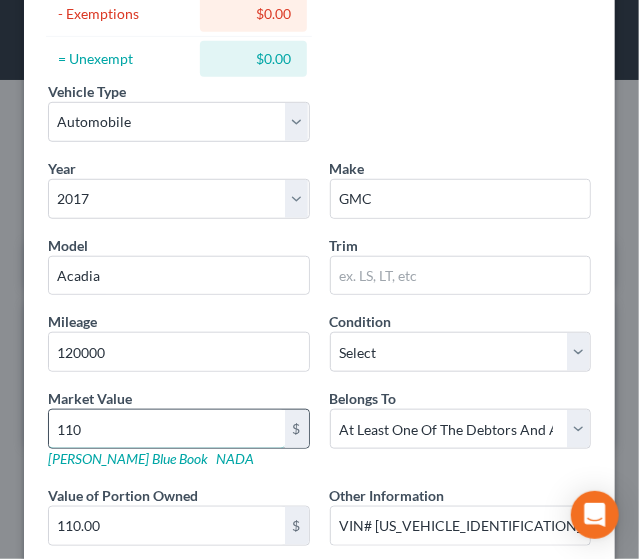 type on "1100" 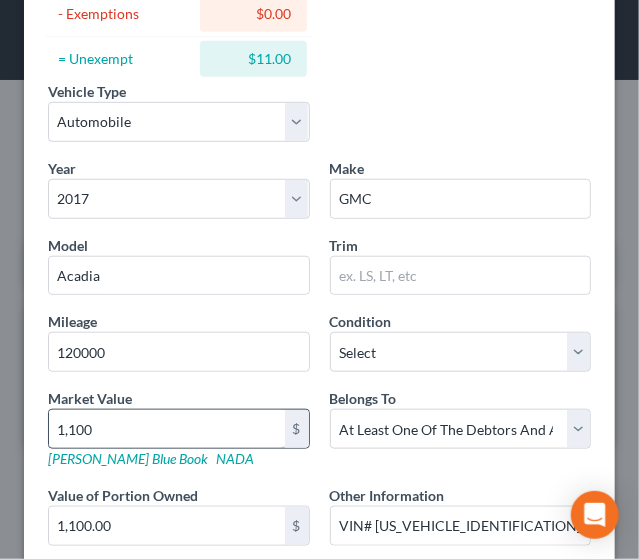 type on "1,1000" 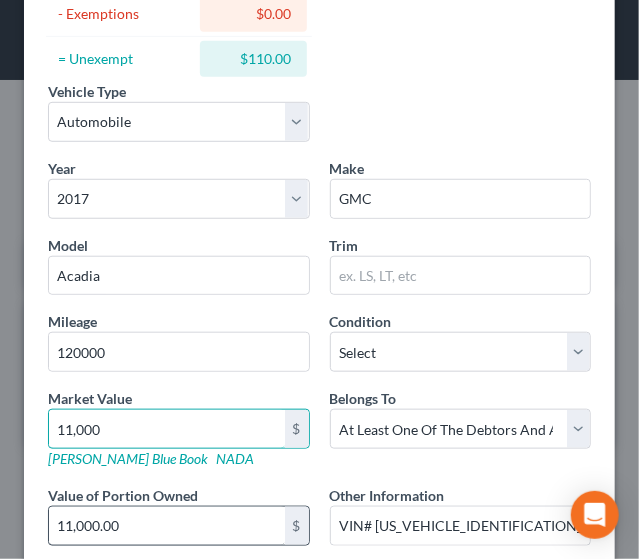 type on "11,000" 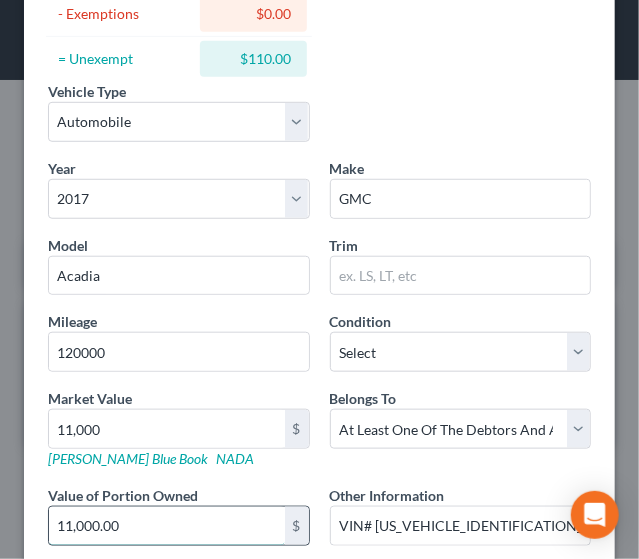 click on "11,000.00" at bounding box center [167, 526] 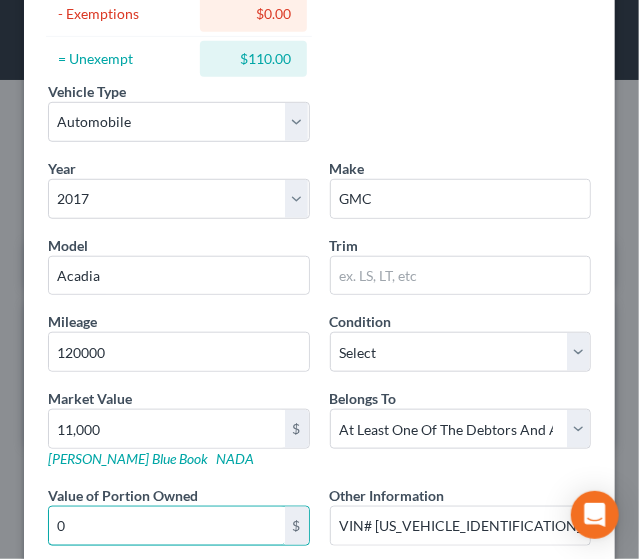 type on "0" 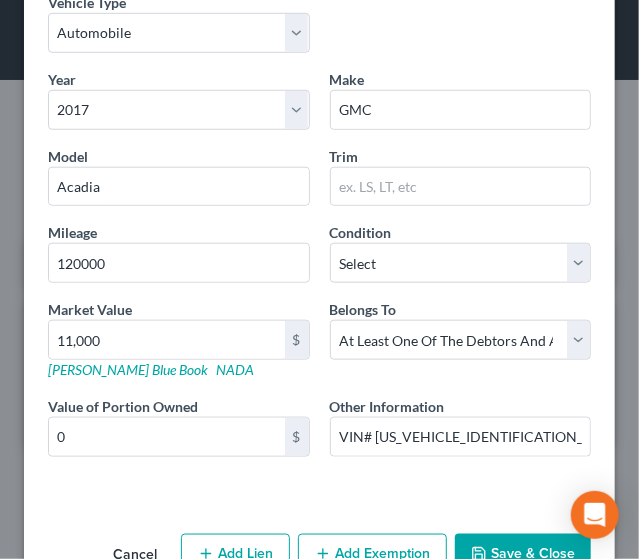 scroll, scrollTop: 351, scrollLeft: 0, axis: vertical 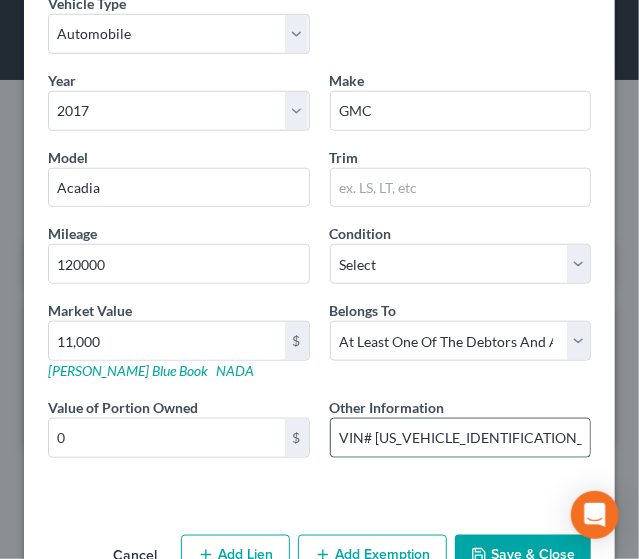 click on "VIN# [US_VEHICLE_IDENTIFICATION_NUMBER]" at bounding box center (461, 438) 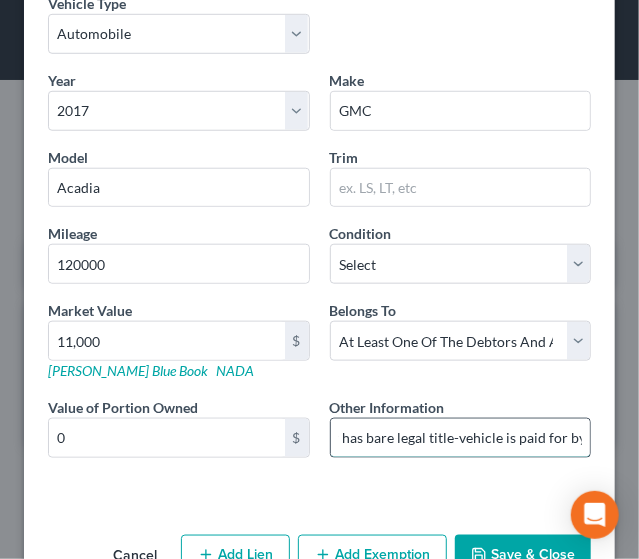 scroll, scrollTop: 0, scrollLeft: 363, axis: horizontal 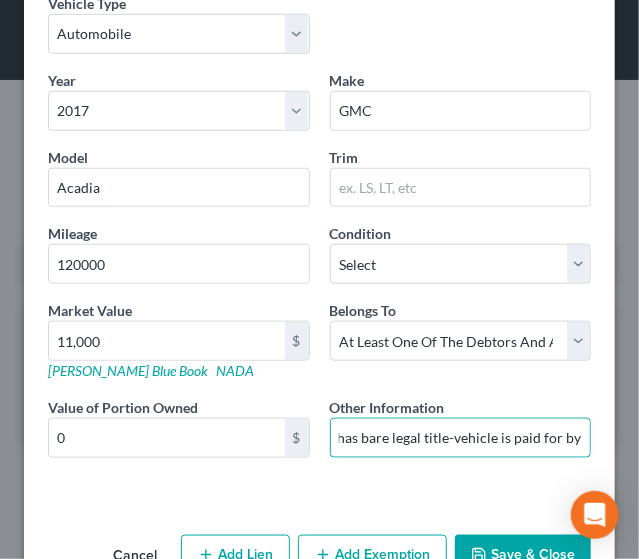 type on "VIN# [US_VEHICLE_IDENTIFICATION_NUMBER]-Debtor has bare legal title-vehicle is paid for by co-debtor/co-owner" 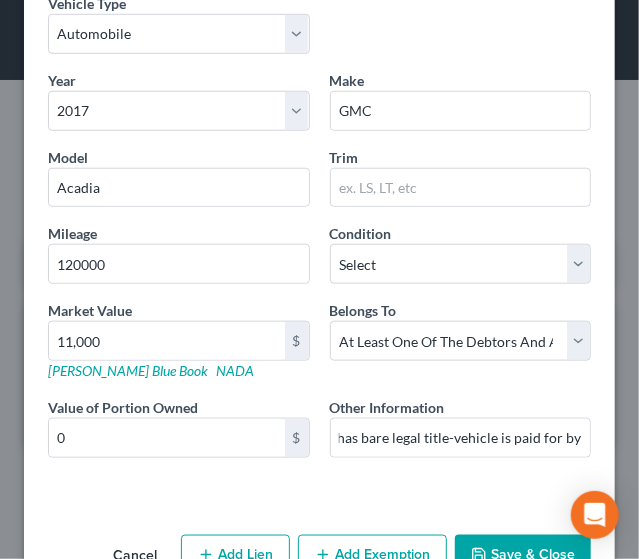 scroll, scrollTop: 0, scrollLeft: 0, axis: both 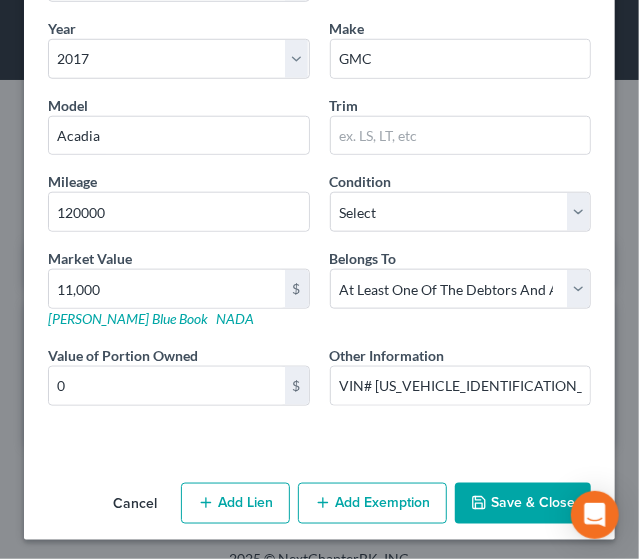 click on "Save & Close" at bounding box center [523, 504] 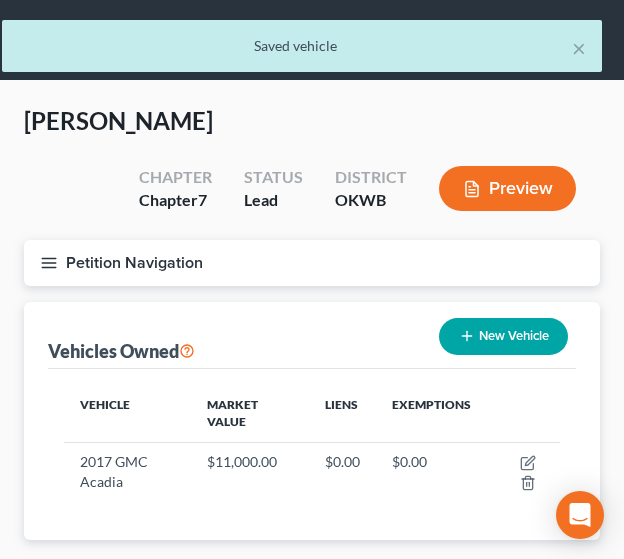 click on "New Vehicle" at bounding box center (503, 336) 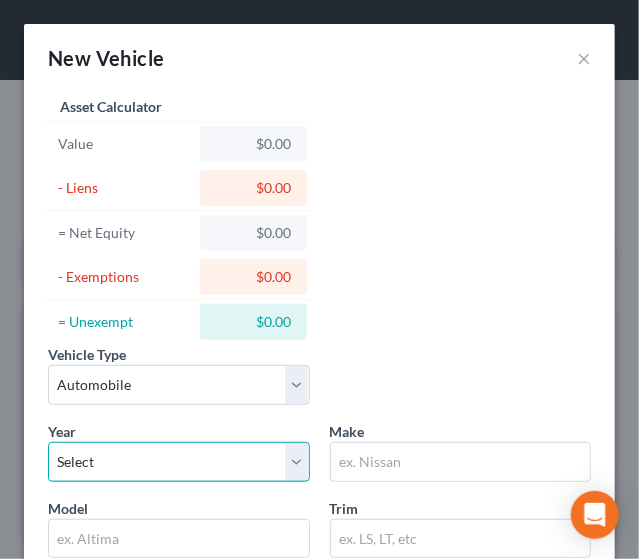 click on "Select 2026 2025 2024 2023 2022 2021 2020 2019 2018 2017 2016 2015 2014 2013 2012 2011 2010 2009 2008 2007 2006 2005 2004 2003 2002 2001 2000 1999 1998 1997 1996 1995 1994 1993 1992 1991 1990 1989 1988 1987 1986 1985 1984 1983 1982 1981 1980 1979 1978 1977 1976 1975 1974 1973 1972 1971 1970 1969 1968 1967 1966 1965 1964 1963 1962 1961 1960 1959 1958 1957 1956 1955 1954 1953 1952 1951 1950 1949 1948 1947 1946 1945 1944 1943 1942 1941 1940 1939 1938 1937 1936 1935 1934 1933 1932 1931 1930 1929 1928 1927 1926 1925 1924 1923 1922 1921 1920 1919 1918 1917 1916 1915 1914 1913 1912 1911 1910 1909 1908 1907 1906 1905 1904 1903 1902 1901" at bounding box center [179, 462] 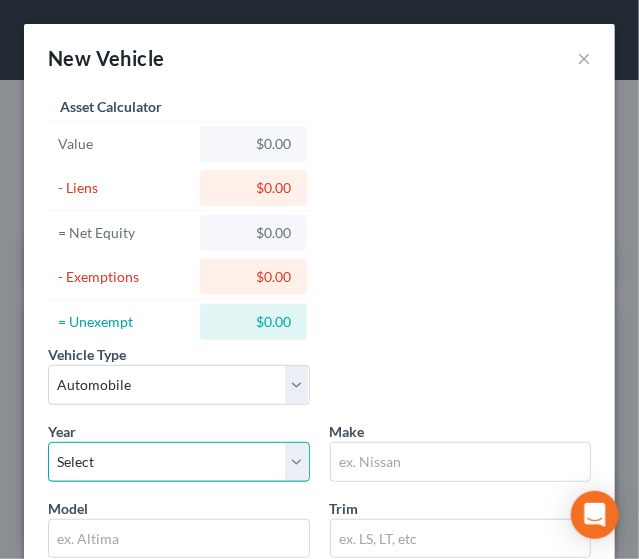 select on "17" 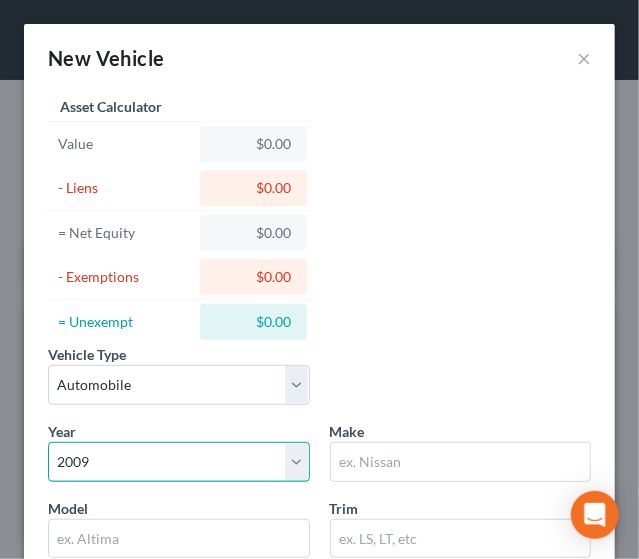 click on "Select 2026 2025 2024 2023 2022 2021 2020 2019 2018 2017 2016 2015 2014 2013 2012 2011 2010 2009 2008 2007 2006 2005 2004 2003 2002 2001 2000 1999 1998 1997 1996 1995 1994 1993 1992 1991 1990 1989 1988 1987 1986 1985 1984 1983 1982 1981 1980 1979 1978 1977 1976 1975 1974 1973 1972 1971 1970 1969 1968 1967 1966 1965 1964 1963 1962 1961 1960 1959 1958 1957 1956 1955 1954 1953 1952 1951 1950 1949 1948 1947 1946 1945 1944 1943 1942 1941 1940 1939 1938 1937 1936 1935 1934 1933 1932 1931 1930 1929 1928 1927 1926 1925 1924 1923 1922 1921 1920 1919 1918 1917 1916 1915 1914 1913 1912 1911 1910 1909 1908 1907 1906 1905 1904 1903 1902 1901" at bounding box center (179, 462) 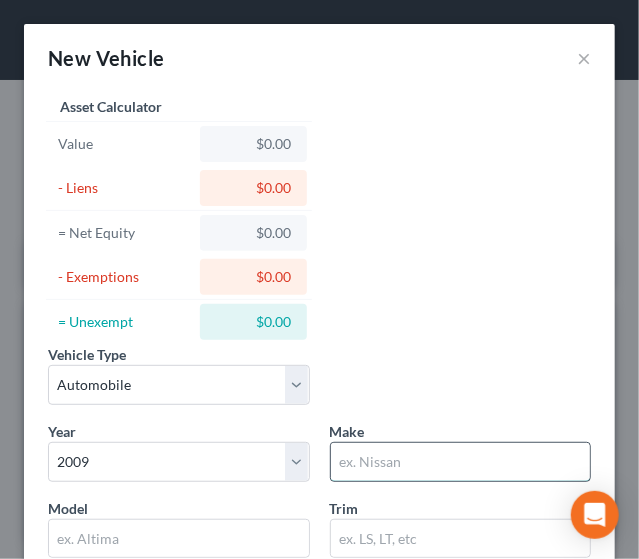 click at bounding box center (461, 462) 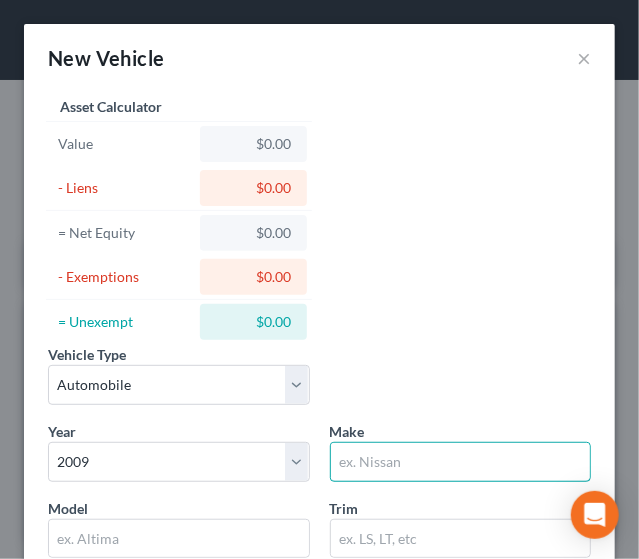 type on "Nissan" 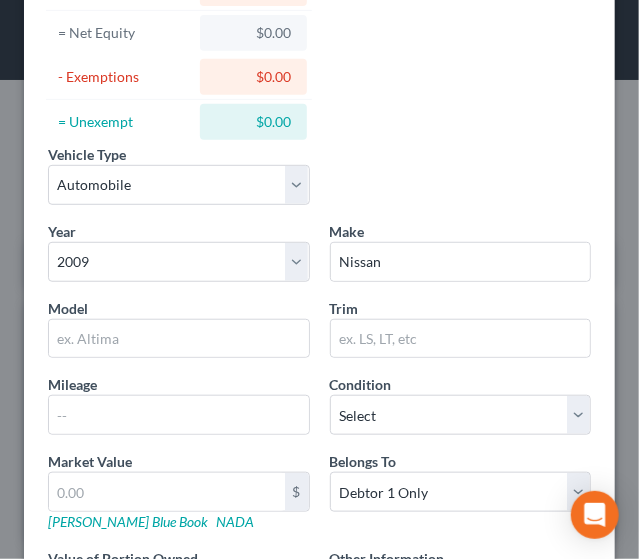 scroll, scrollTop: 230, scrollLeft: 0, axis: vertical 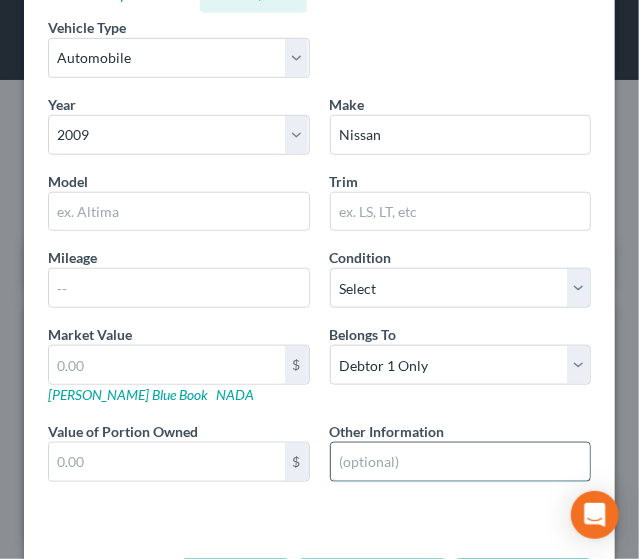 click at bounding box center (461, 462) 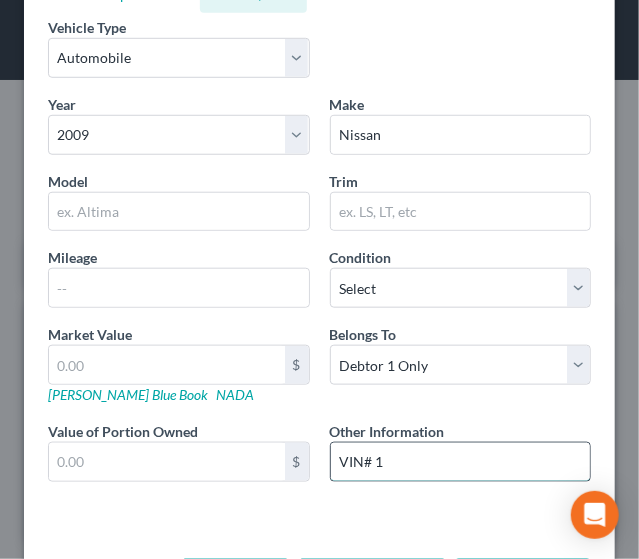click on "VIN# 1" at bounding box center (461, 462) 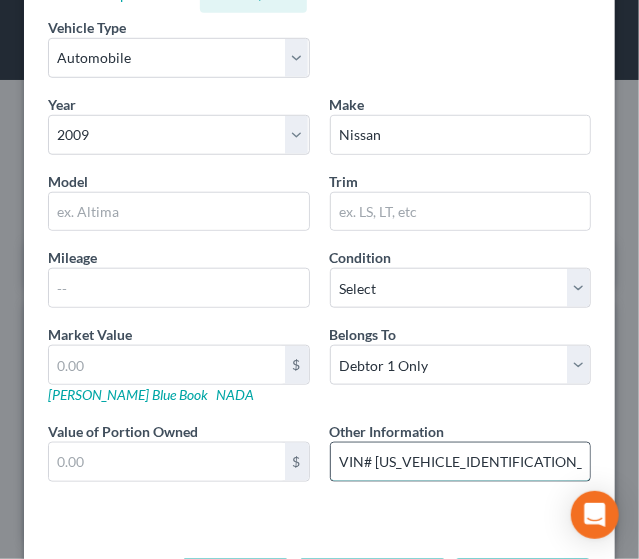 drag, startPoint x: 366, startPoint y: 455, endPoint x: 572, endPoint y: 461, distance: 206.08736 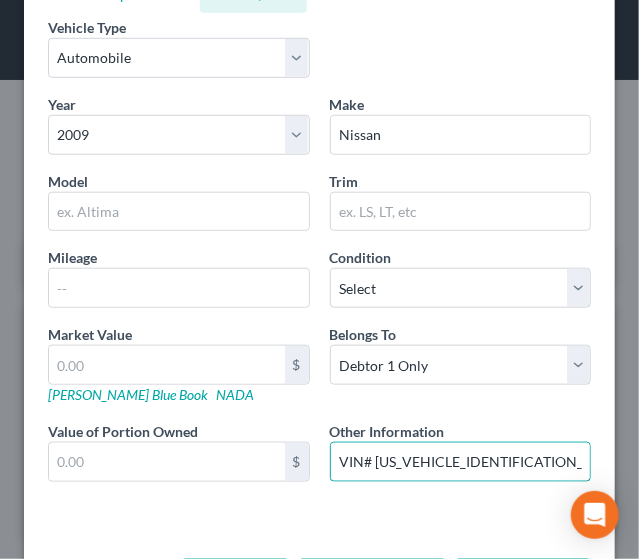 type on "VIN# [US_VEHICLE_IDENTIFICATION_NUMBER]" 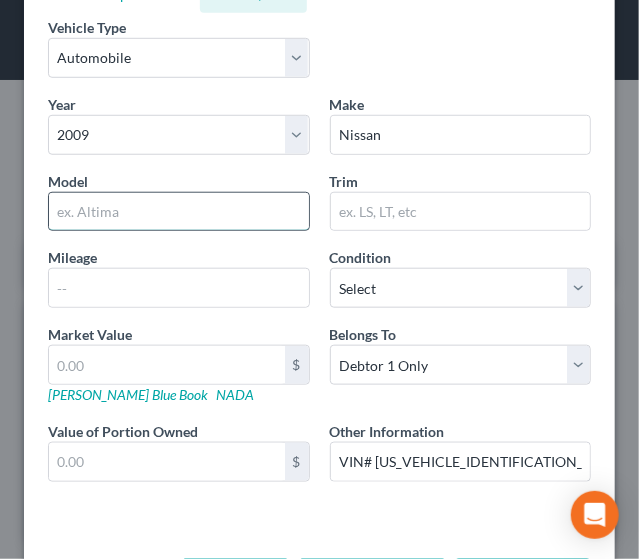 click at bounding box center [179, 212] 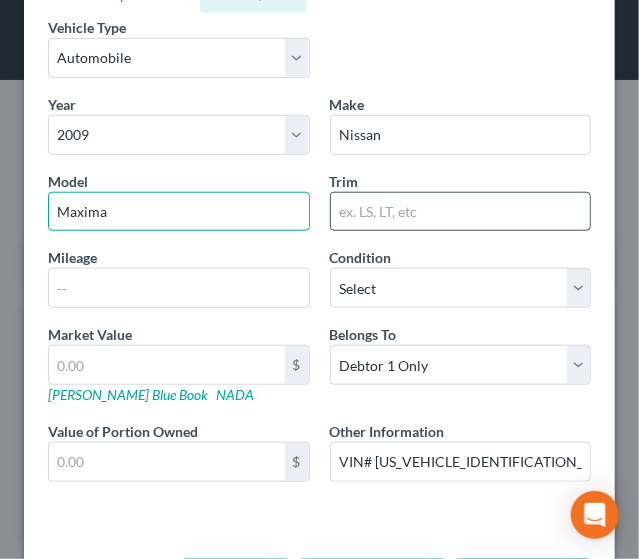 type on "Maxima" 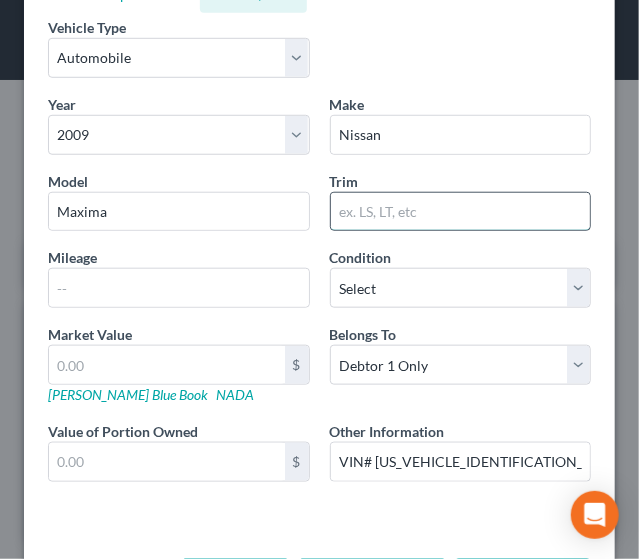 click at bounding box center [461, 212] 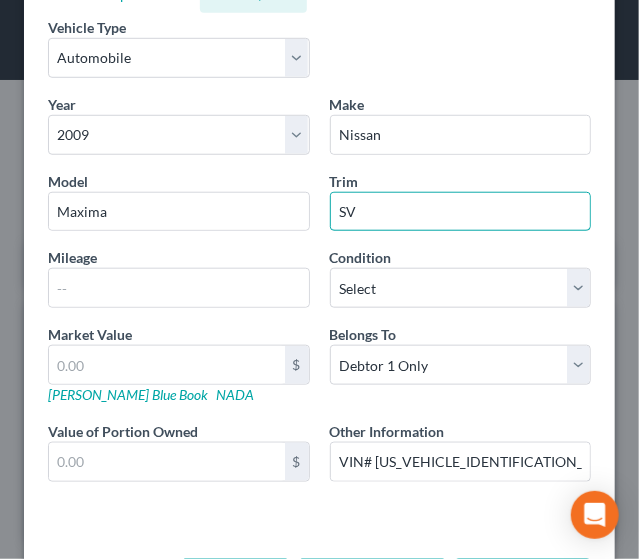 type on "SV" 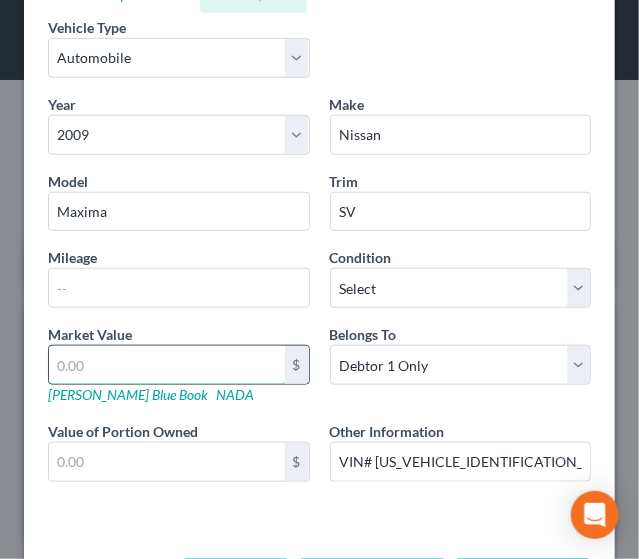click at bounding box center (167, 365) 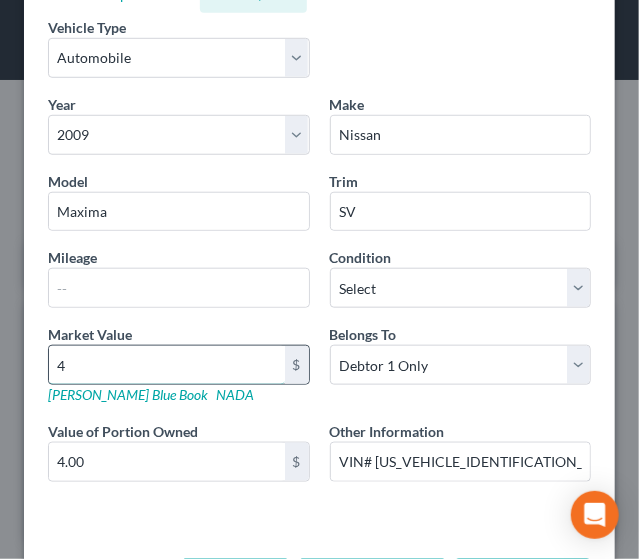 type on "45" 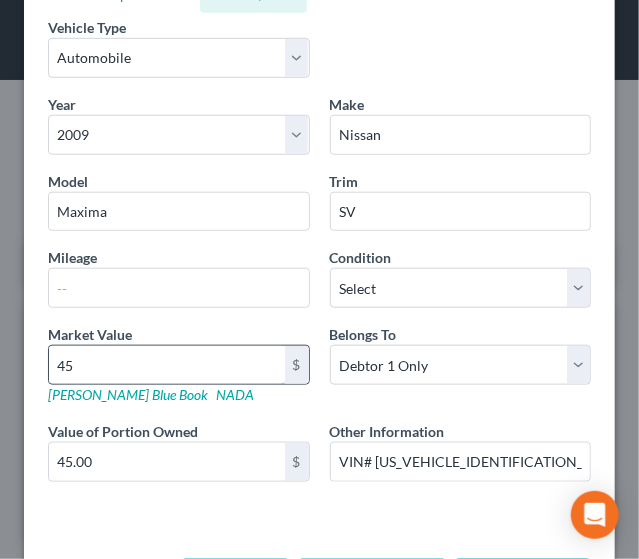 type on "450" 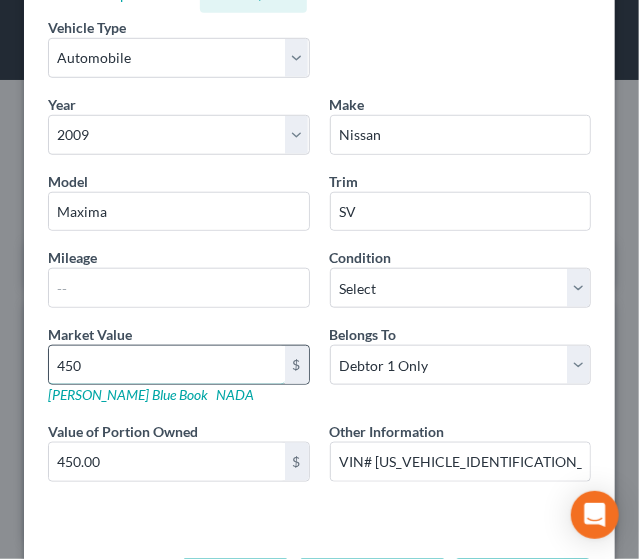 type on "4500" 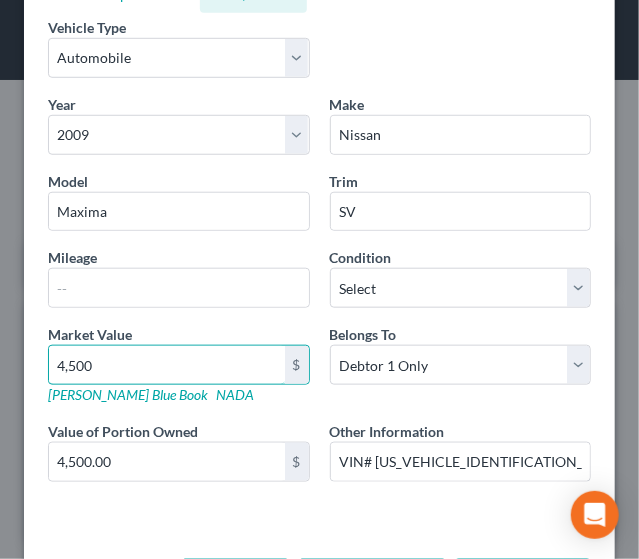 type on "4,500" 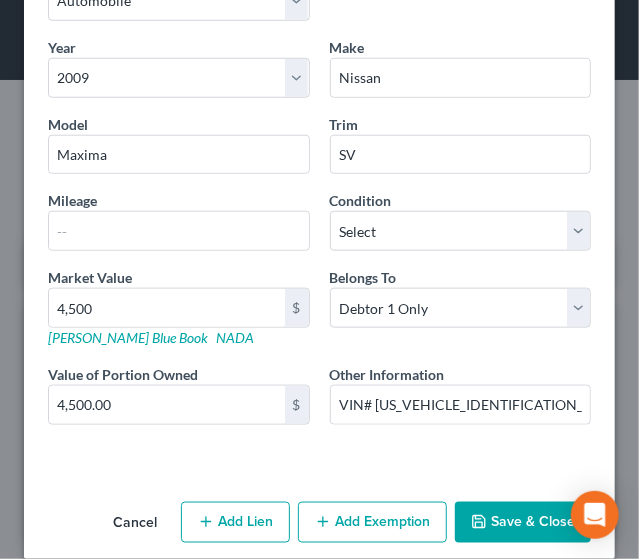 scroll, scrollTop: 400, scrollLeft: 0, axis: vertical 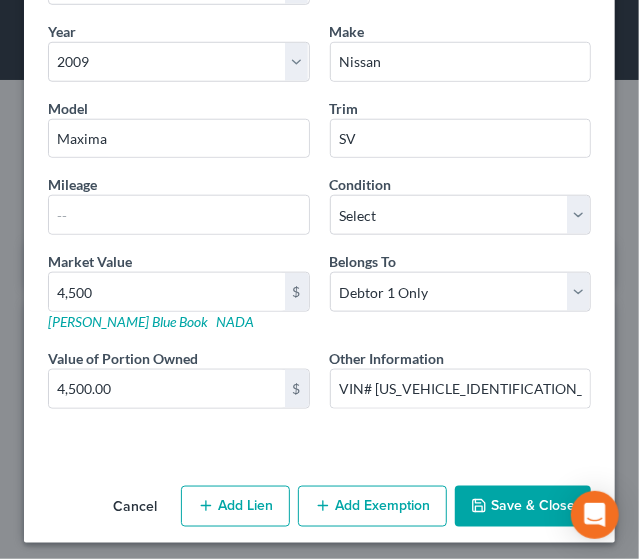 click on "Add Exemption" at bounding box center [372, 507] 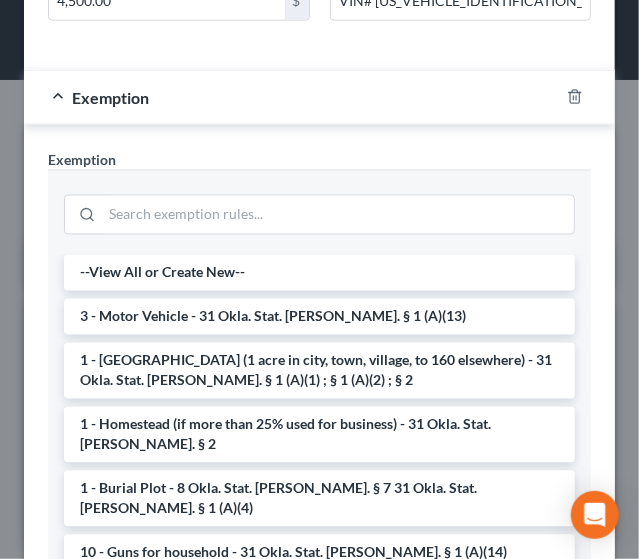 scroll, scrollTop: 808, scrollLeft: 0, axis: vertical 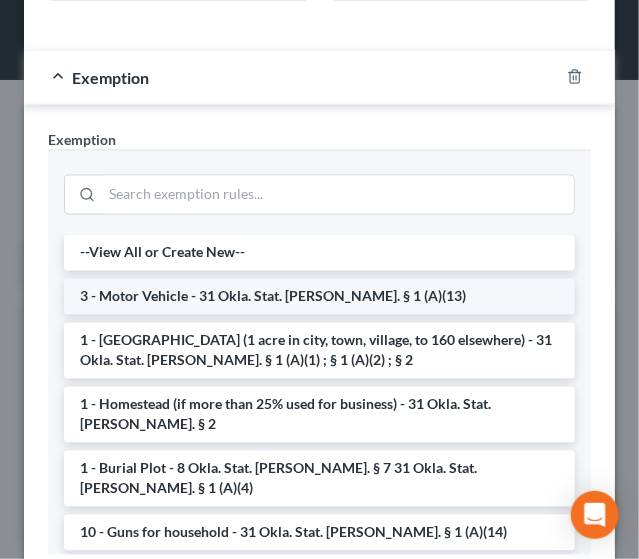 click on "3 - Motor Vehicle - 31 Okla. Stat. [PERSON_NAME]. § 1 (A)(13)" at bounding box center [319, 297] 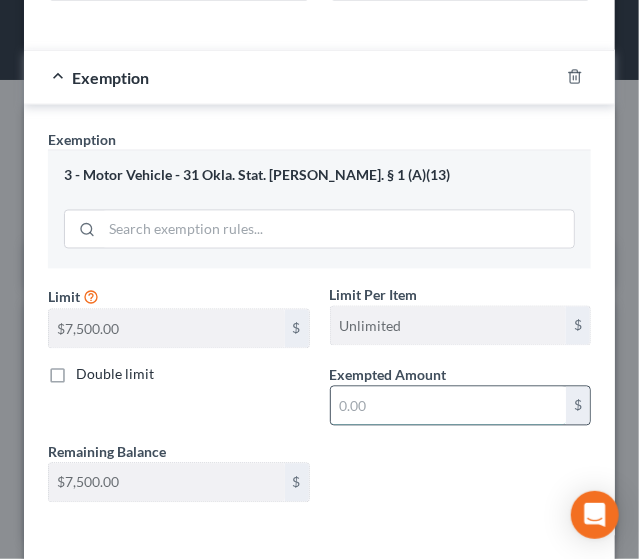 click at bounding box center [449, 406] 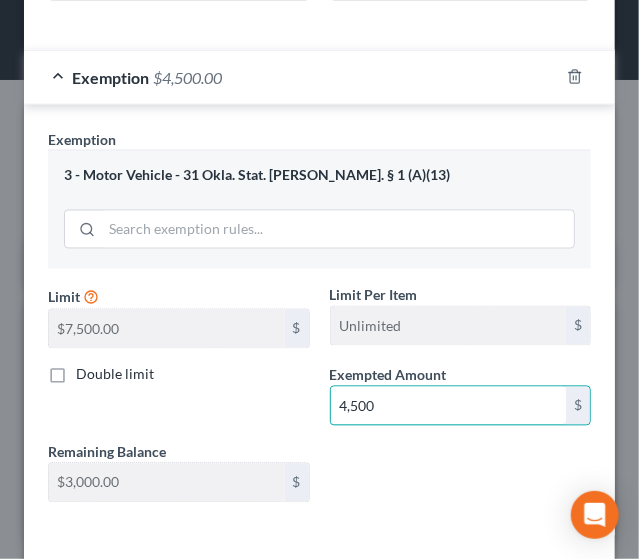 type on "4,500" 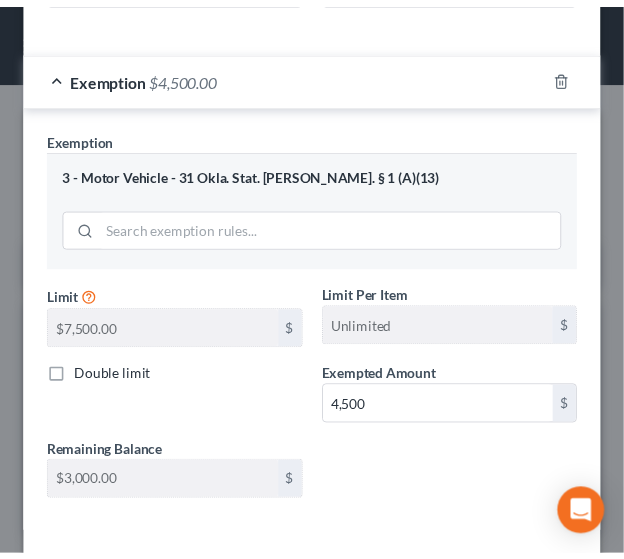 scroll, scrollTop: 885, scrollLeft: 0, axis: vertical 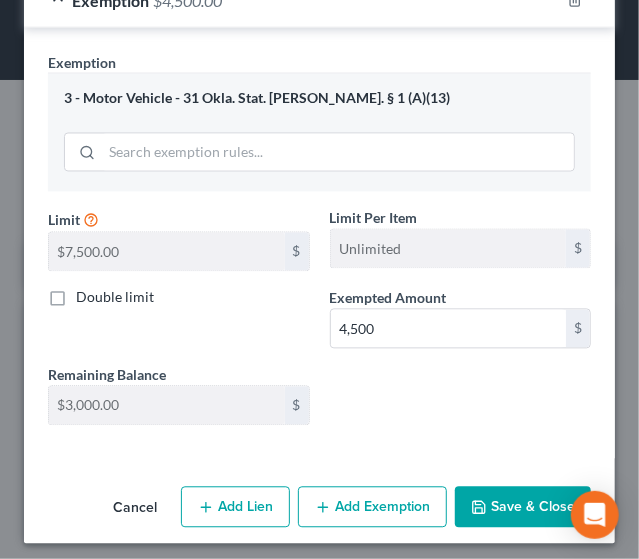 click on "Save & Close" at bounding box center [523, 508] 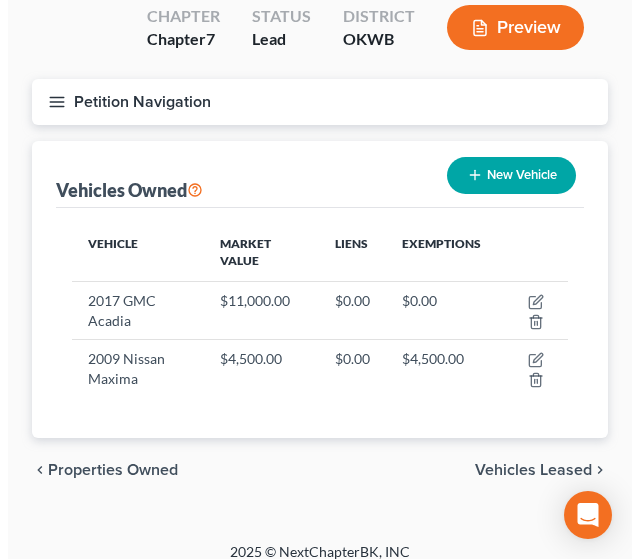 scroll, scrollTop: 164, scrollLeft: 0, axis: vertical 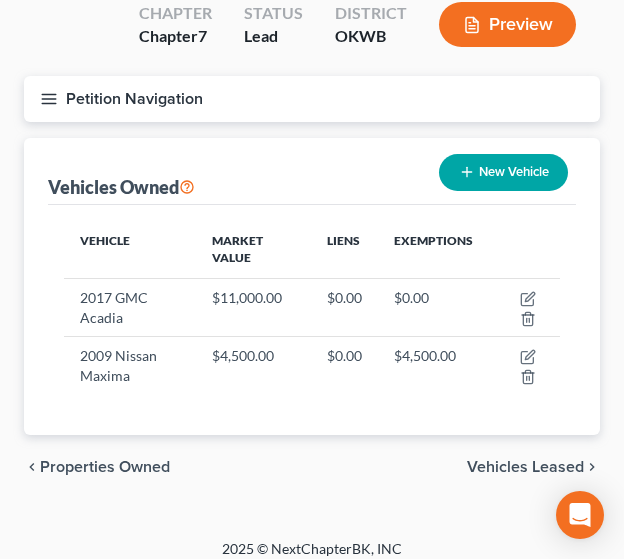 click on "New Vehicle" at bounding box center (503, 172) 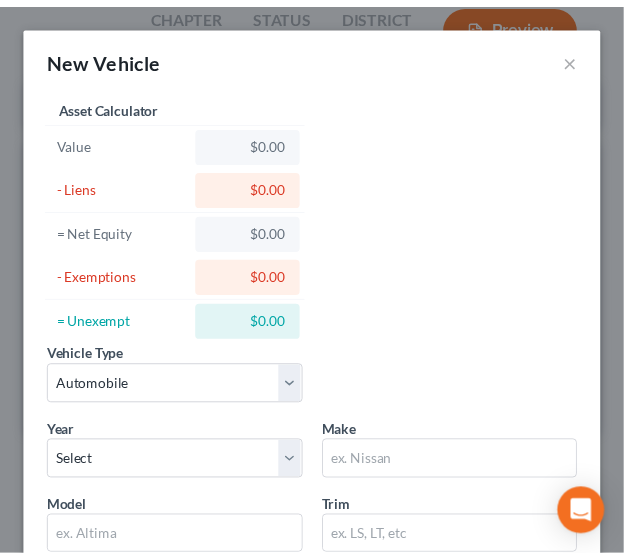 scroll, scrollTop: 0, scrollLeft: 0, axis: both 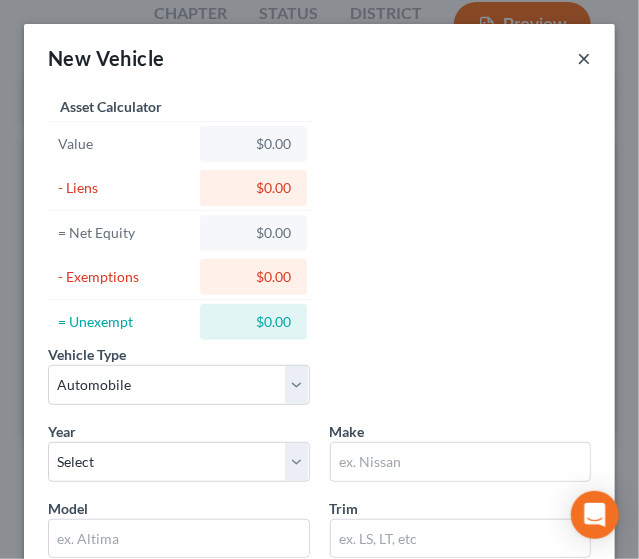 click on "×" at bounding box center [584, 58] 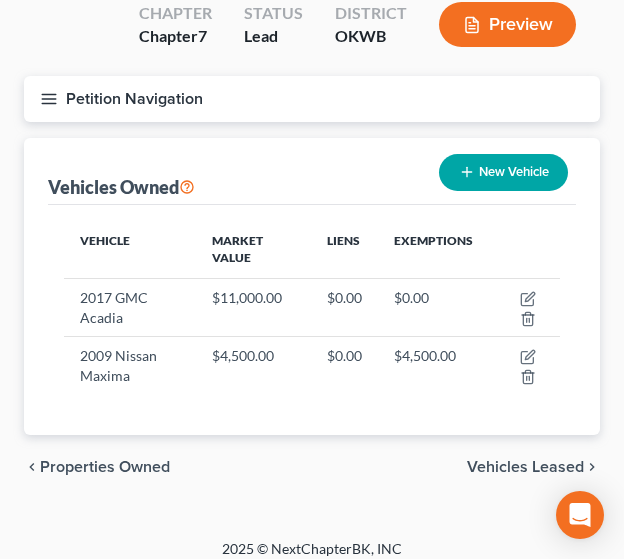 click 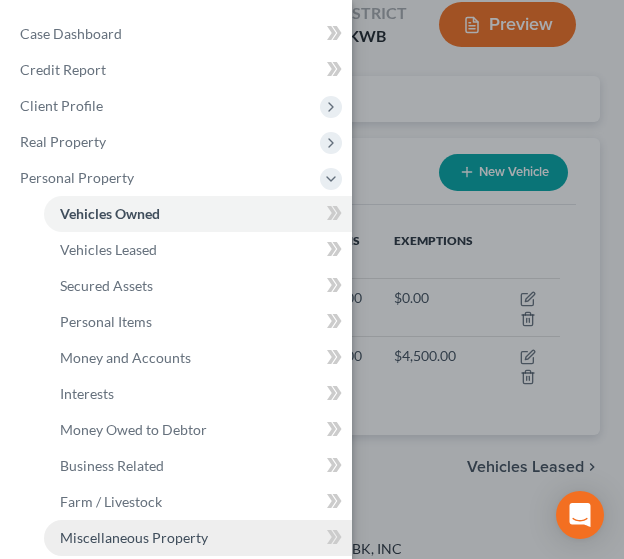 click on "Miscellaneous Property" at bounding box center (198, 538) 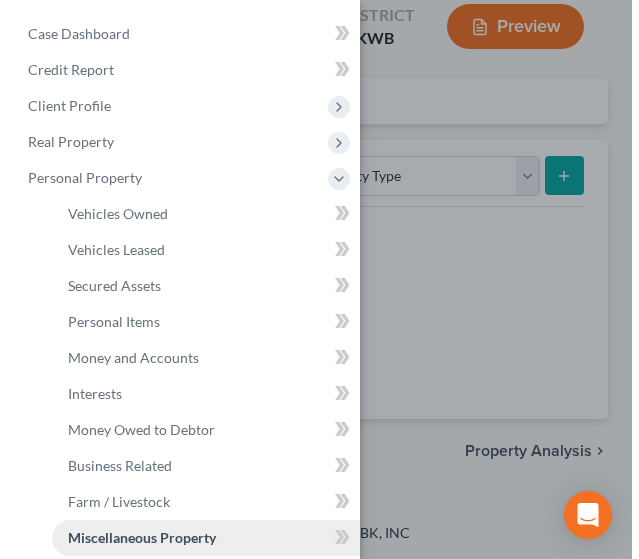 scroll, scrollTop: 0, scrollLeft: 0, axis: both 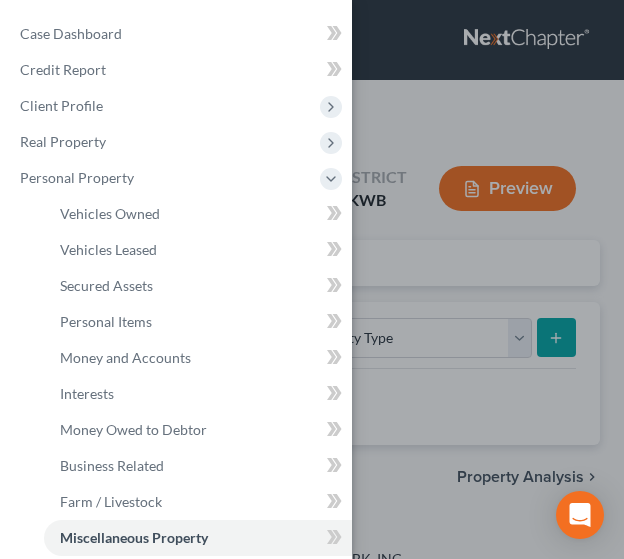 click on "Case Dashboard
Payments
Invoices
Payments
Payments
Credit Report
Client Profile" at bounding box center (312, 279) 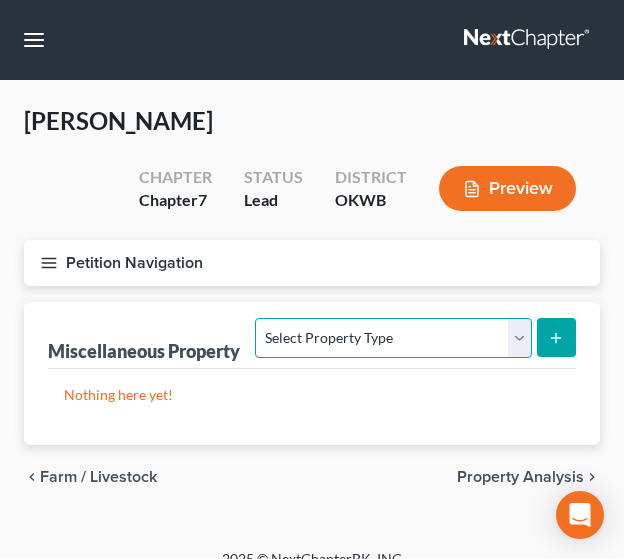 click on "Select Property Type Assigned for Creditor Benefit [DATE] Holding for Another Not Yet Listed Stored [DATE] Transferred" at bounding box center (393, 338) 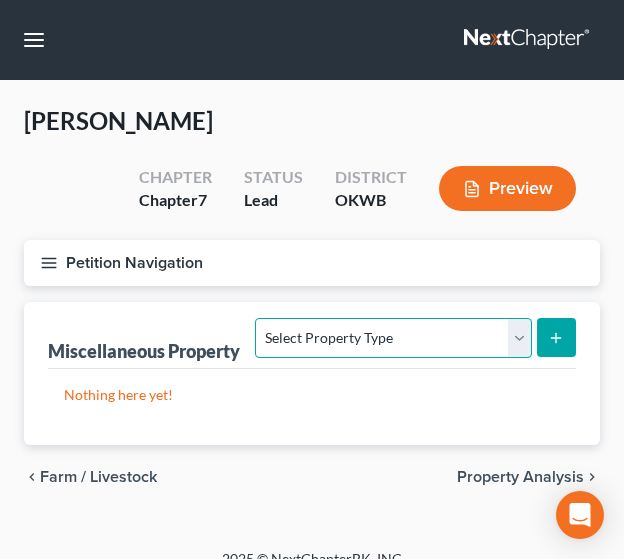 select on "transferred" 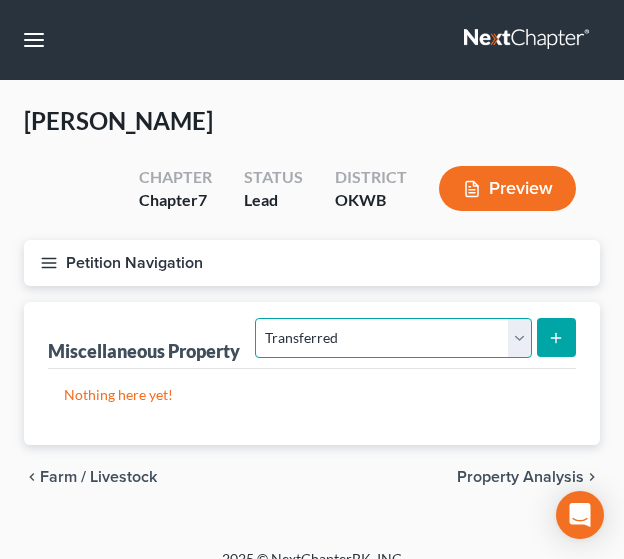 click on "Select Property Type Assigned for Creditor Benefit [DATE] Holding for Another Not Yet Listed Stored [DATE] Transferred" at bounding box center [393, 338] 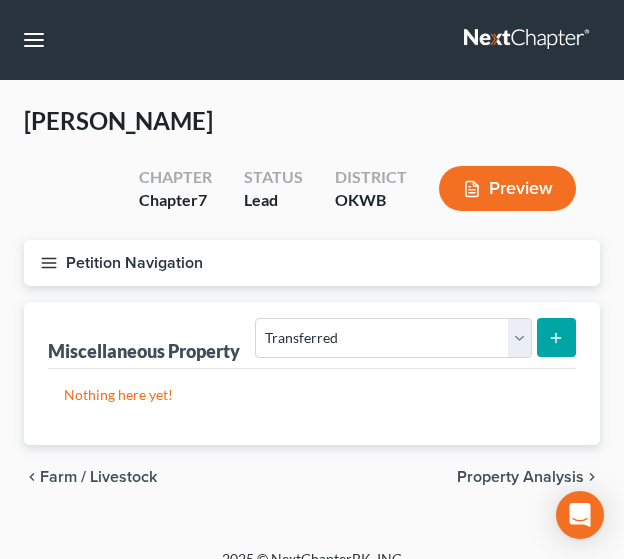click 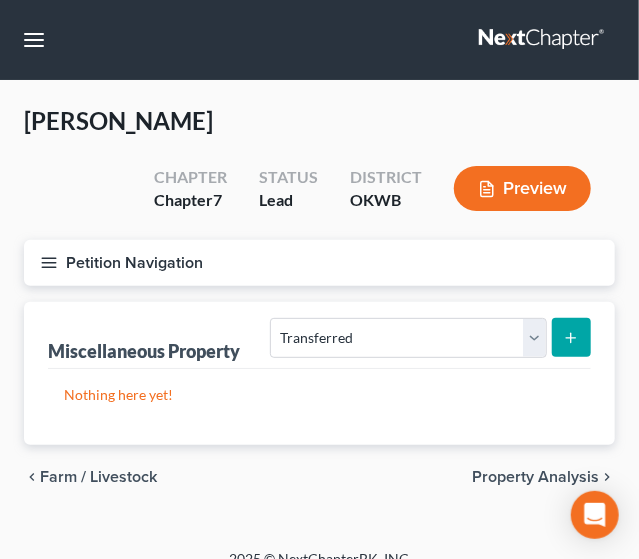 select on "Ordinary ([DATE])" 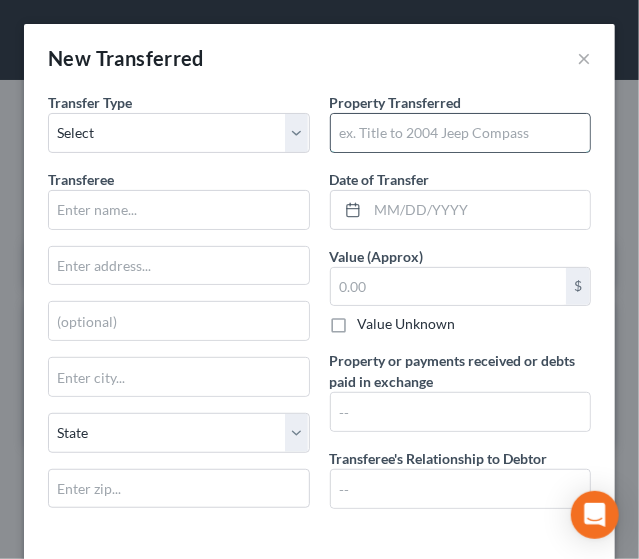 click at bounding box center [461, 133] 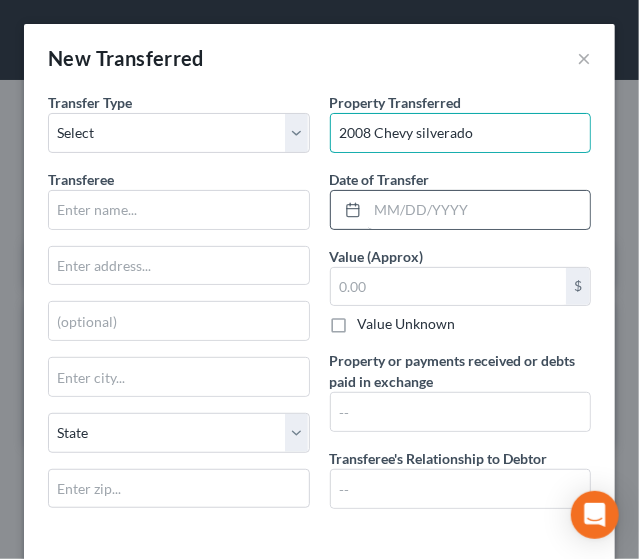 type on "2008 Chevy silverado" 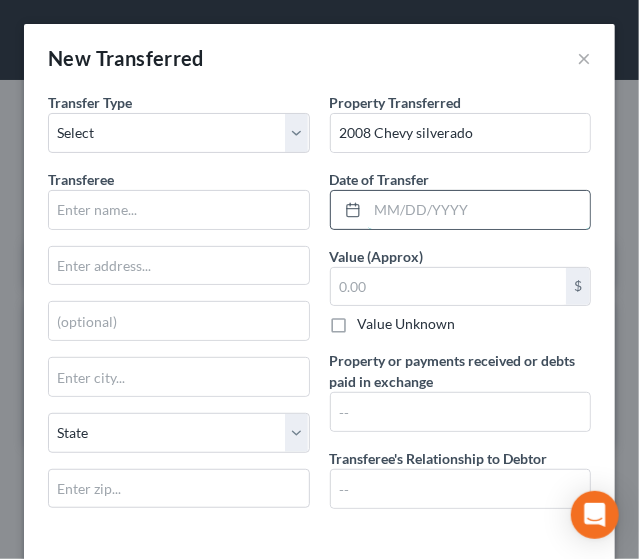 click at bounding box center [479, 210] 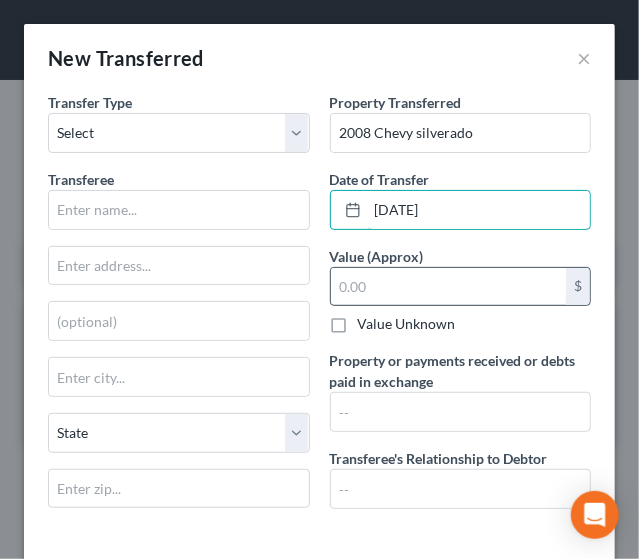 type on "[DATE]" 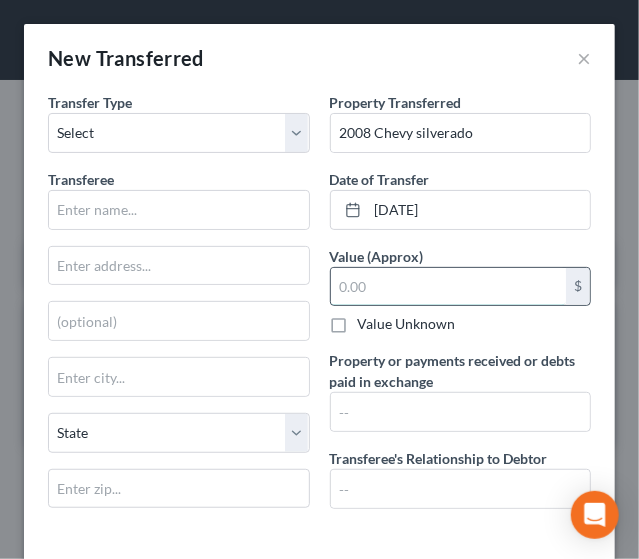 click at bounding box center [449, 287] 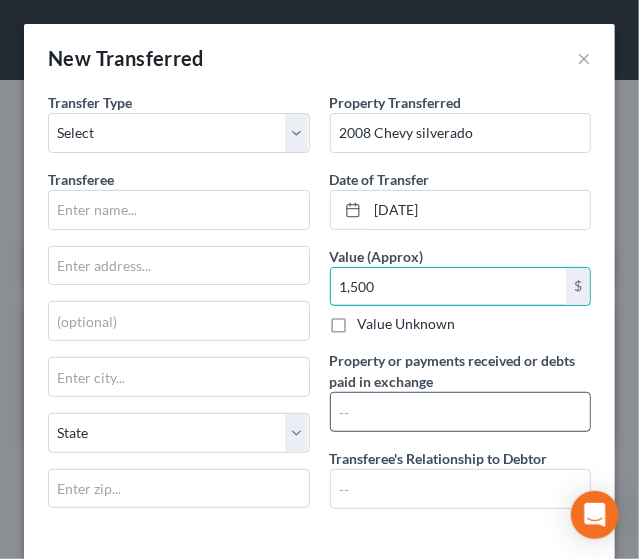 type on "1,500" 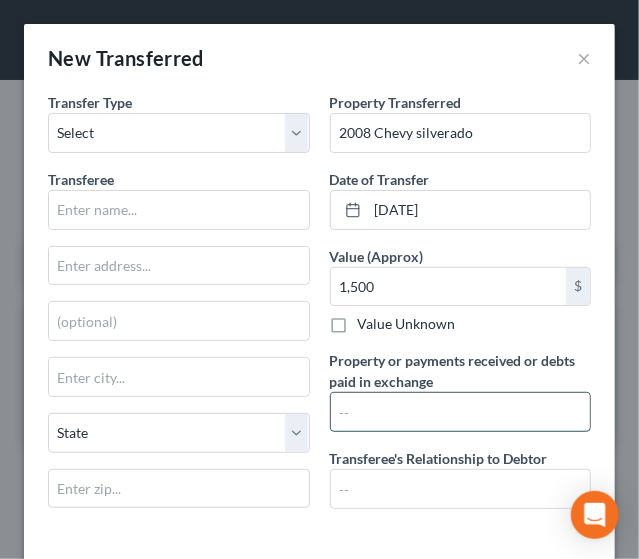 click at bounding box center [461, 412] 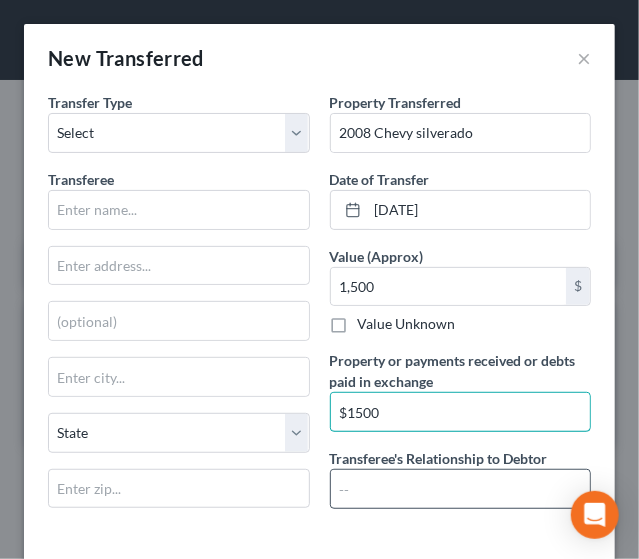 type on "$1500" 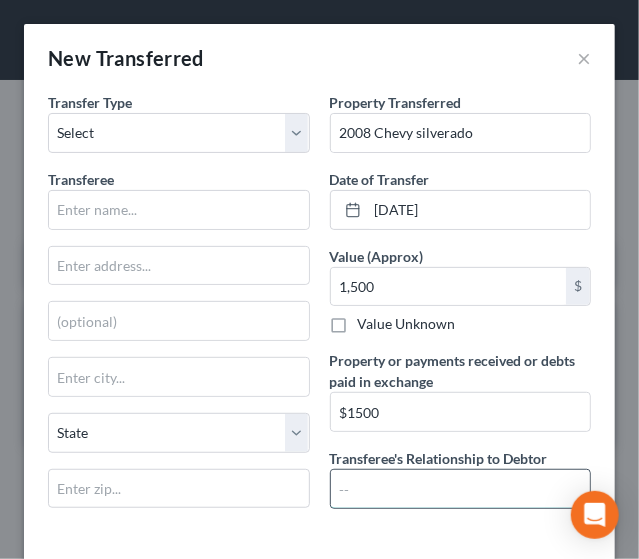 click at bounding box center (461, 489) 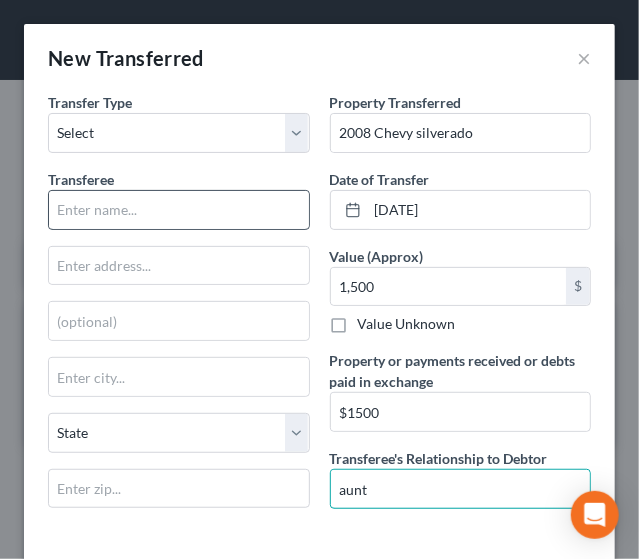 type on "aunt" 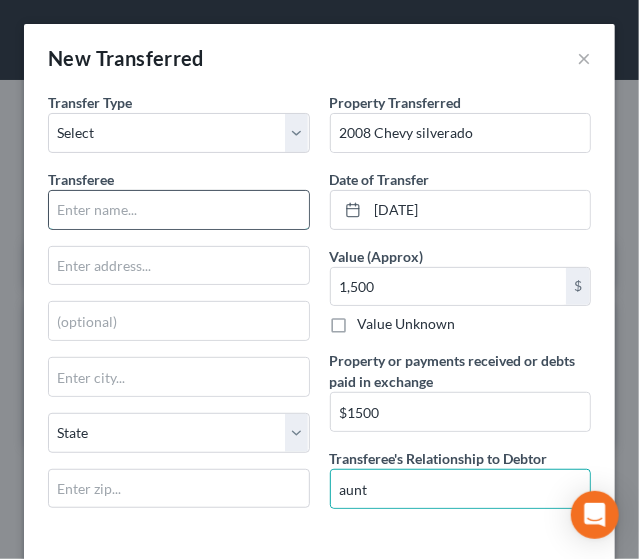 click at bounding box center (179, 210) 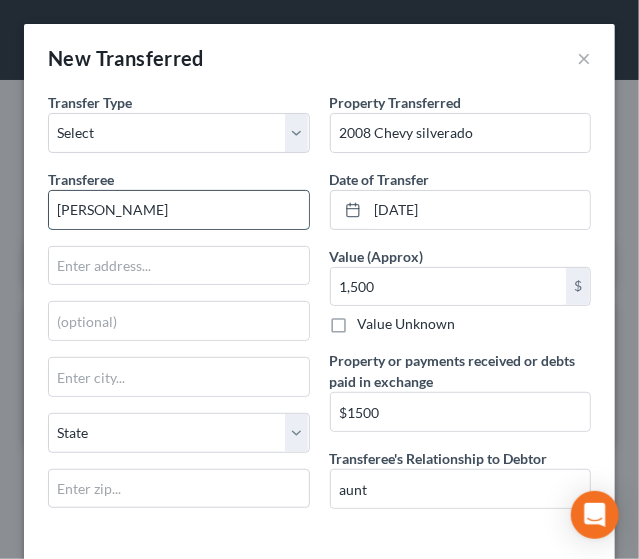 click on "[PERSON_NAME]" at bounding box center (179, 210) 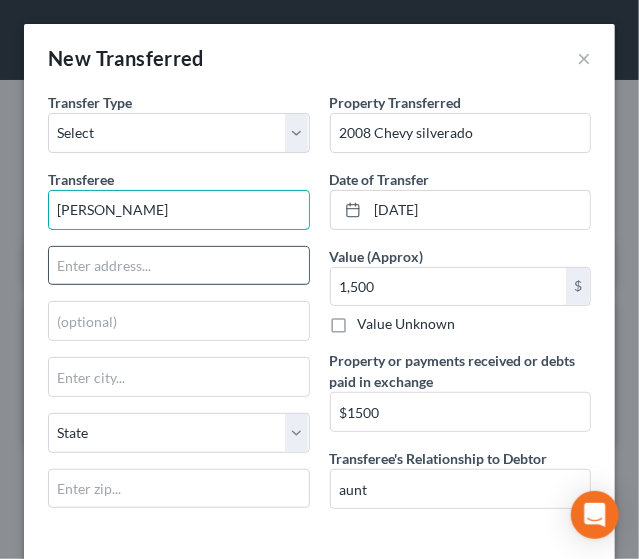 type on "[PERSON_NAME]" 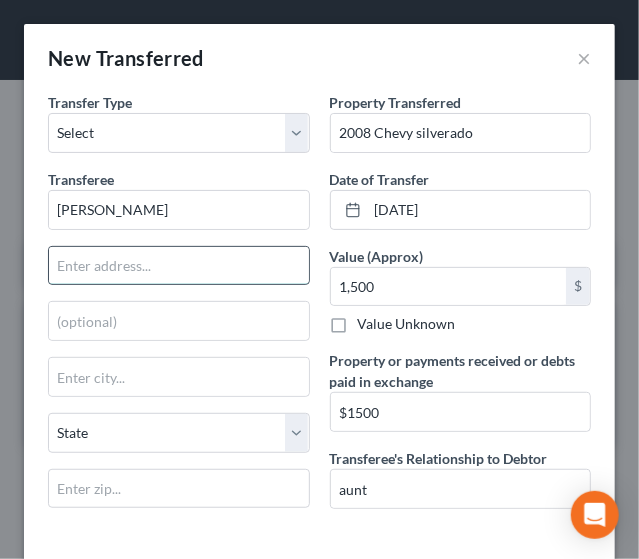 click at bounding box center (179, 266) 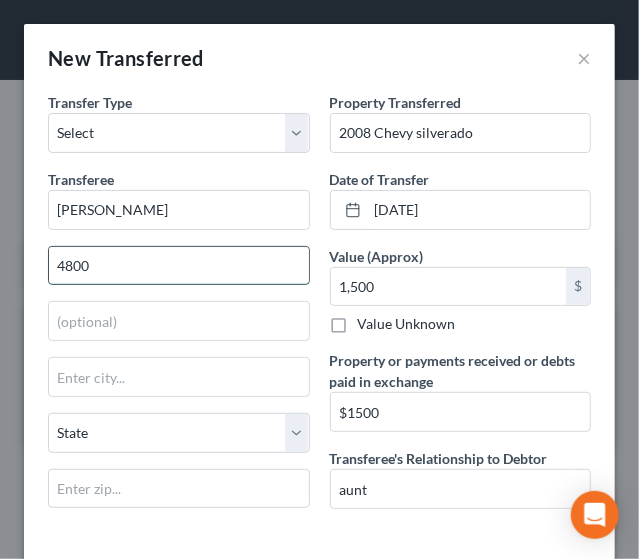 click on "4800" at bounding box center (179, 266) 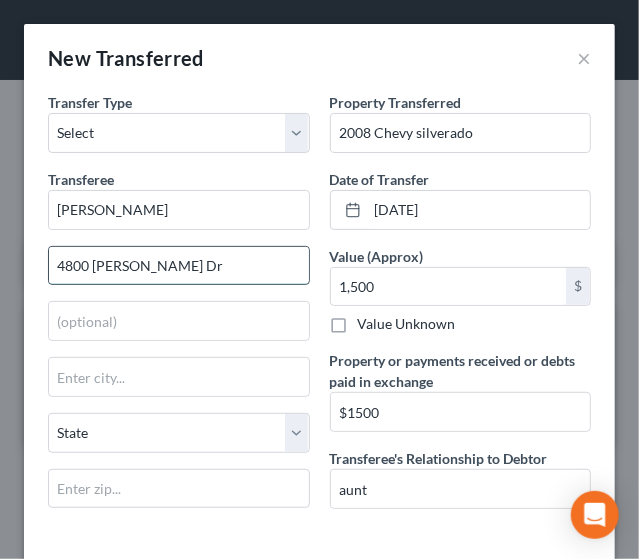 type on "4800 [PERSON_NAME] Dr" 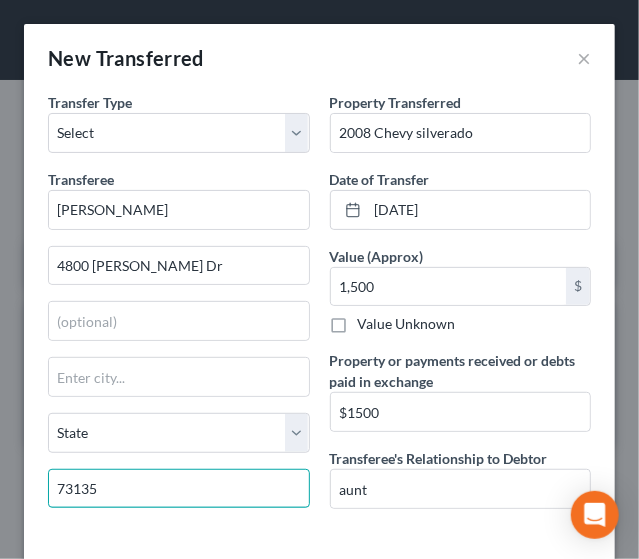 type on "73135" 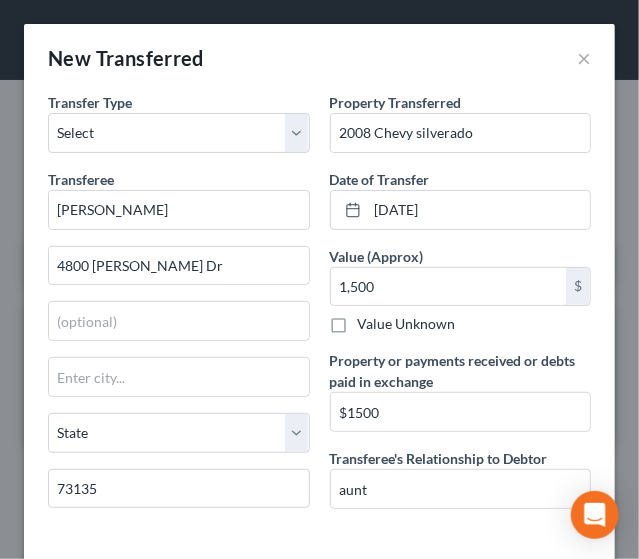 click on "Transferee
*
[PERSON_NAME] 4800 [PERSON_NAME] Dr State [US_STATE] AK AR AZ CA CO CT DE DC [GEOGRAPHIC_DATA] [GEOGRAPHIC_DATA] GU HI ID IL IN [GEOGRAPHIC_DATA] [GEOGRAPHIC_DATA] [GEOGRAPHIC_DATA] LA ME MD [GEOGRAPHIC_DATA] [GEOGRAPHIC_DATA] [GEOGRAPHIC_DATA] [GEOGRAPHIC_DATA] [GEOGRAPHIC_DATA] MT [GEOGRAPHIC_DATA] [GEOGRAPHIC_DATA] [GEOGRAPHIC_DATA] [GEOGRAPHIC_DATA] [GEOGRAPHIC_DATA] [GEOGRAPHIC_DATA] [GEOGRAPHIC_DATA] [GEOGRAPHIC_DATA] [GEOGRAPHIC_DATA] [GEOGRAPHIC_DATA] OR [GEOGRAPHIC_DATA] PR RI SC SD [GEOGRAPHIC_DATA] [GEOGRAPHIC_DATA] [GEOGRAPHIC_DATA] VI [GEOGRAPHIC_DATA] [GEOGRAPHIC_DATA] [GEOGRAPHIC_DATA] WV WI WY 73135" at bounding box center [179, 347] 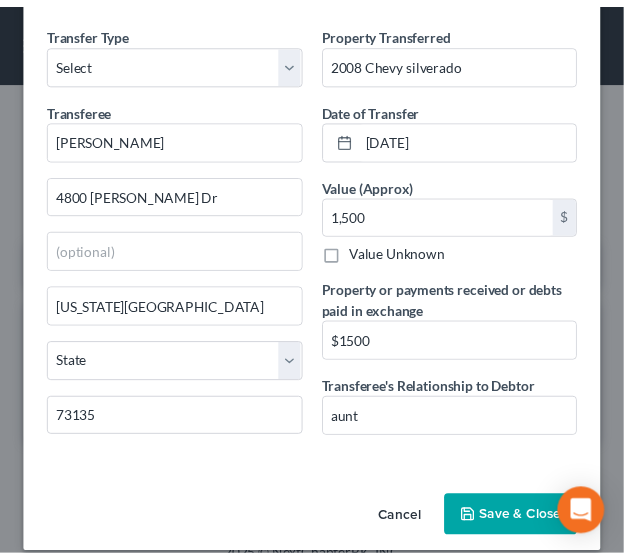 scroll, scrollTop: 88, scrollLeft: 0, axis: vertical 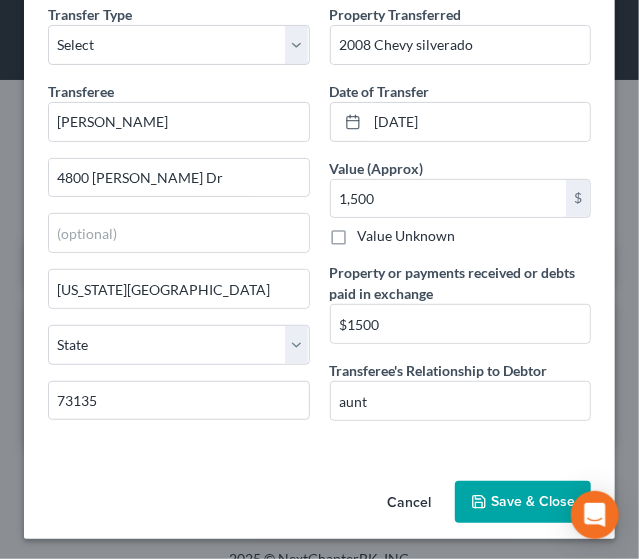 click on "Save & Close" at bounding box center (523, 502) 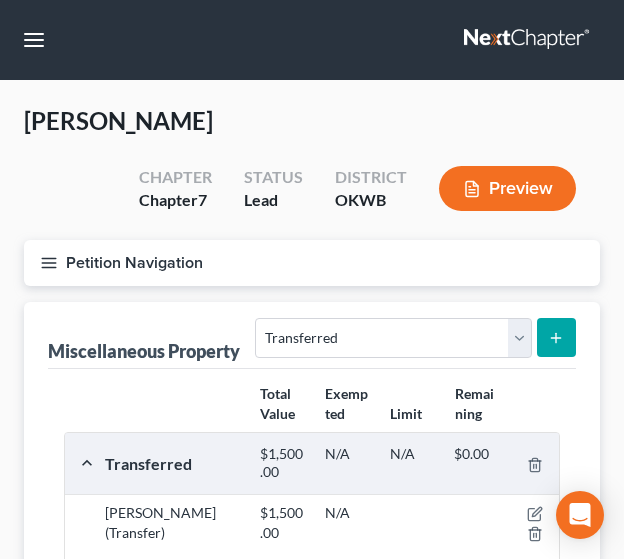 click 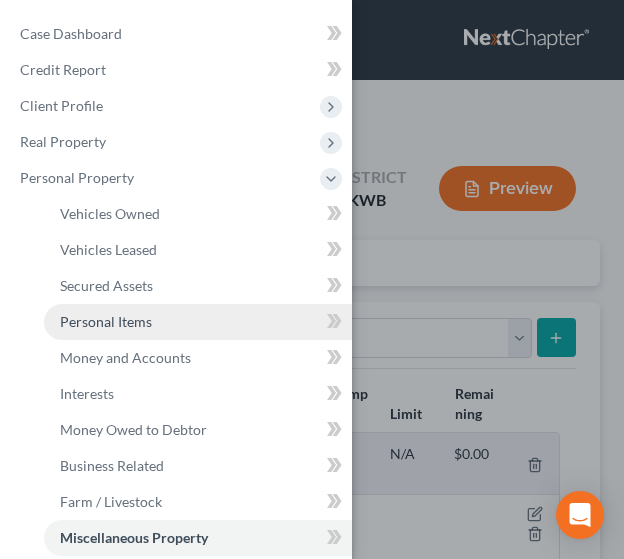 click on "Personal Items" at bounding box center [106, 321] 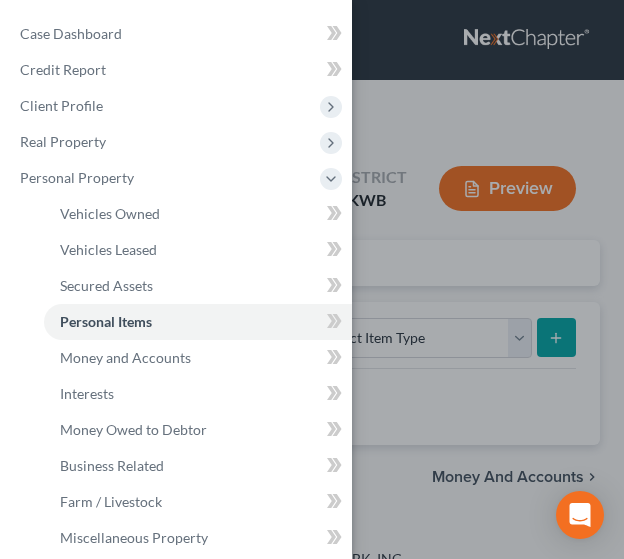click on "Case Dashboard
Payments
Invoices
Payments
Payments
Credit Report
Client Profile" at bounding box center (312, 279) 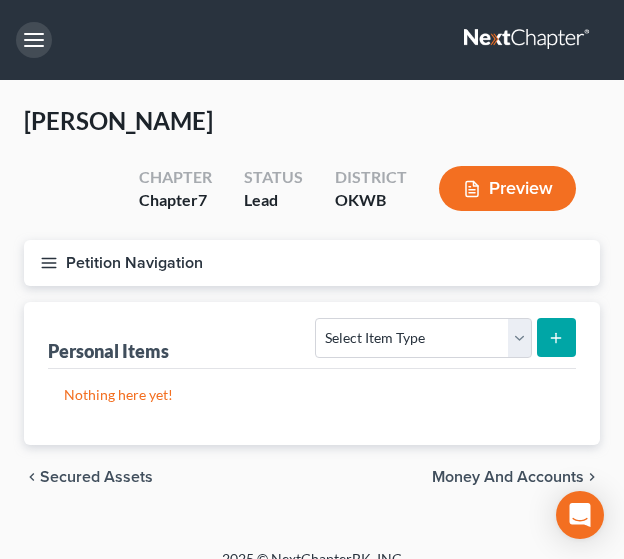 click at bounding box center [34, 40] 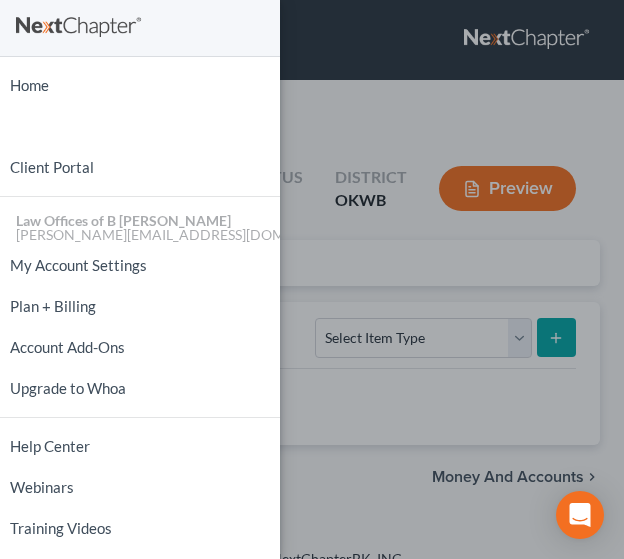 drag, startPoint x: 314, startPoint y: 109, endPoint x: 294, endPoint y: 159, distance: 53.851646 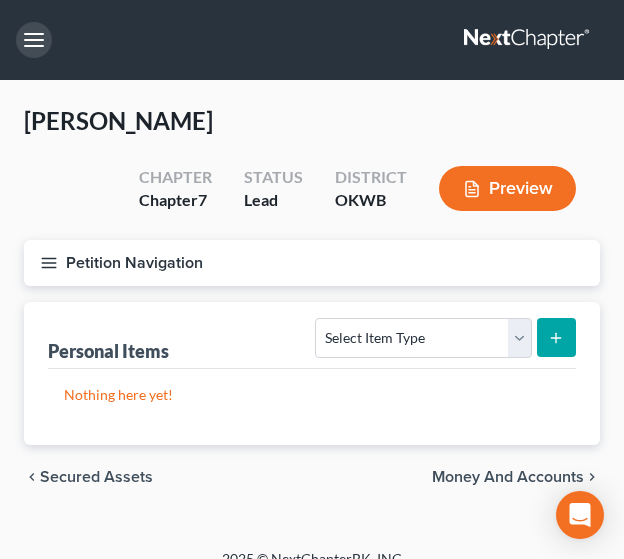 click on "Home New Case Client Portal Law Offices of B [PERSON_NAME] [PERSON_NAME][EMAIL_ADDRESS][DOMAIN_NAME] My Account Settings Plan + Billing Account Add-Ons Upgrade to Whoa Help Center Webinars Training Videos What's new Log out New Case Home Client Portal         - No Result - See all results Or Press Enter... Help Help Center Webinars Training Videos What's new Law Offices of B [PERSON_NAME] Law Offices of B [PERSON_NAME] [PERSON_NAME][EMAIL_ADDRESS][DOMAIN_NAME] My Account Settings Plan + Billing Account Add-Ons Upgrade to Whoa Log out 	 [PERSON_NAME] Upgraded Chapter Chapter  7 Status Lead District OKWB Preview Petition Navigation
Case Dashboard
Payments
Invoices" at bounding box center [312, 292] 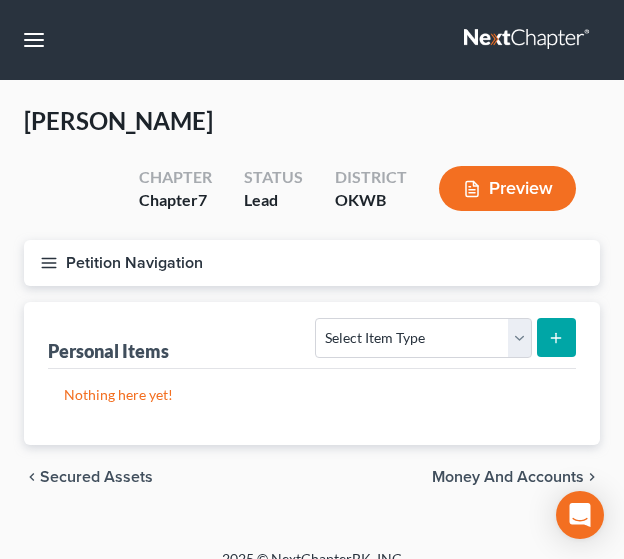 click on "Petition Navigation" at bounding box center [312, 263] 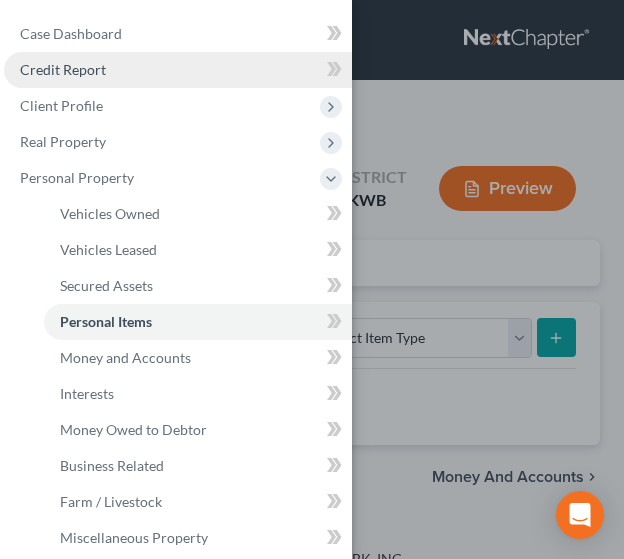 click on "Credit Report" at bounding box center [63, 69] 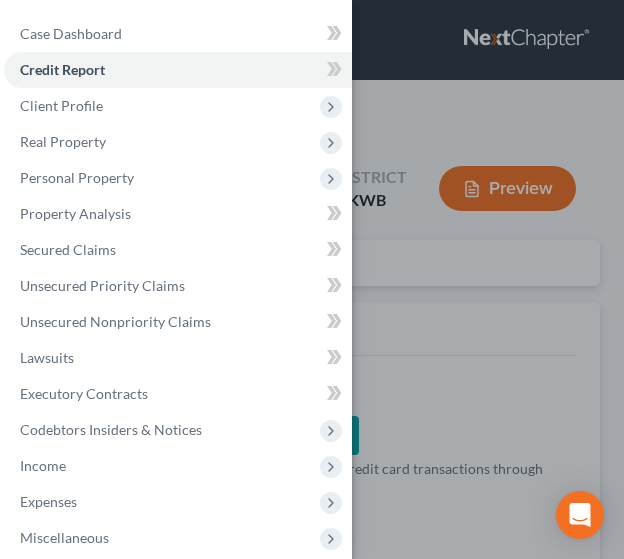 click on "Case Dashboard
Payments
Invoices
Payments
Payments
Credit Report
Client Profile" at bounding box center [312, 279] 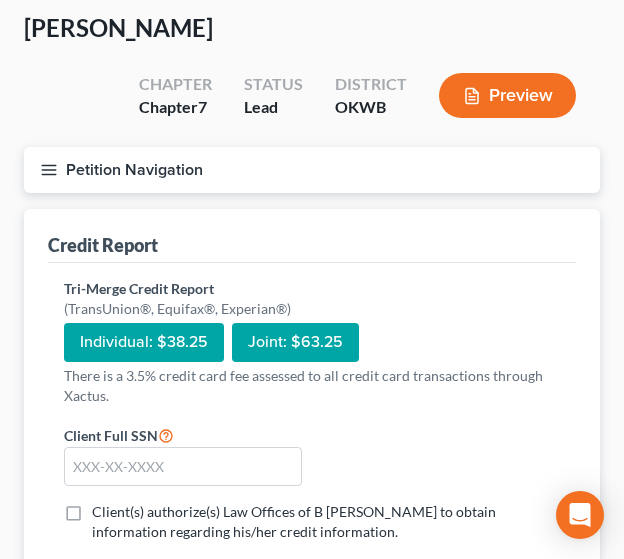 scroll, scrollTop: 137, scrollLeft: 0, axis: vertical 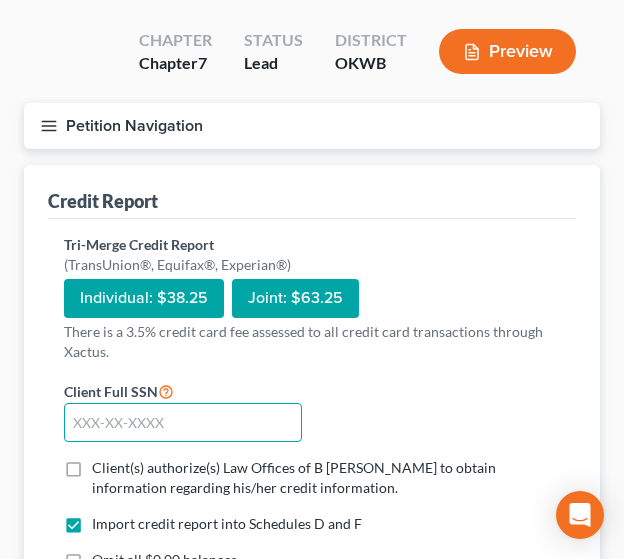 click at bounding box center (183, 423) 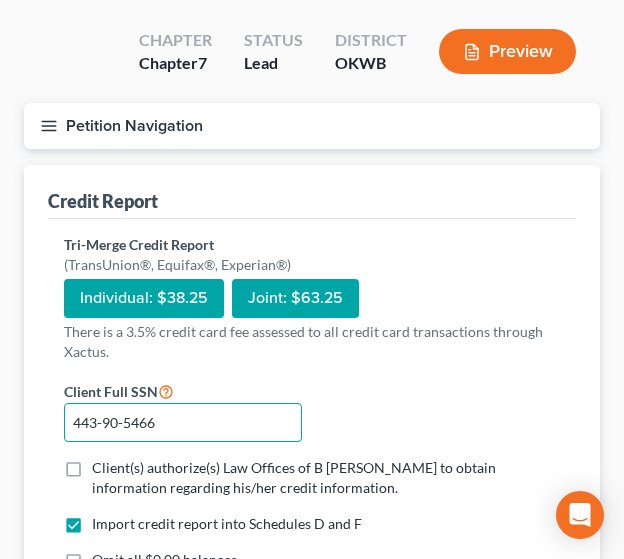 type on "443-90-5466" 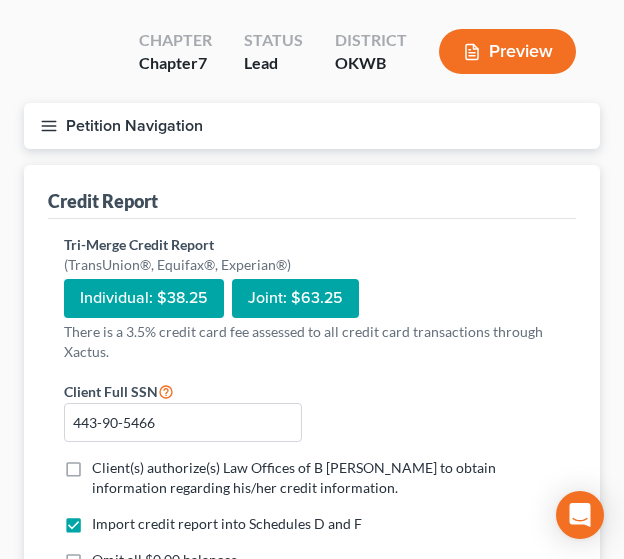 click on "Client(s) authorize(s) Law Offices of B [PERSON_NAME] to obtain information regarding his/her credit information.
*" at bounding box center [326, 478] 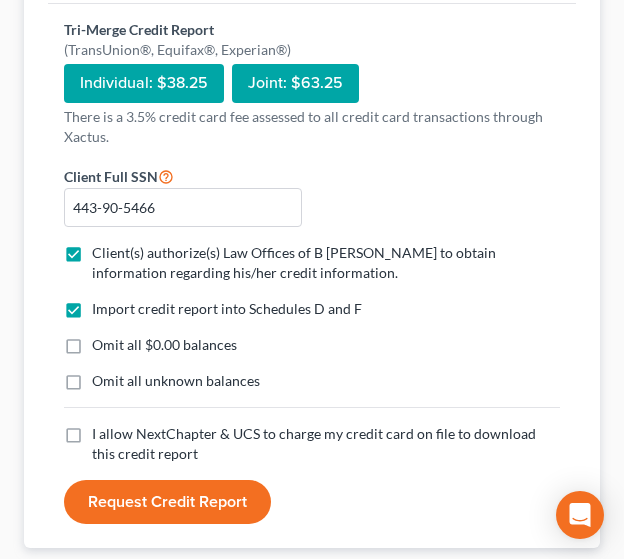 scroll, scrollTop: 357, scrollLeft: 0, axis: vertical 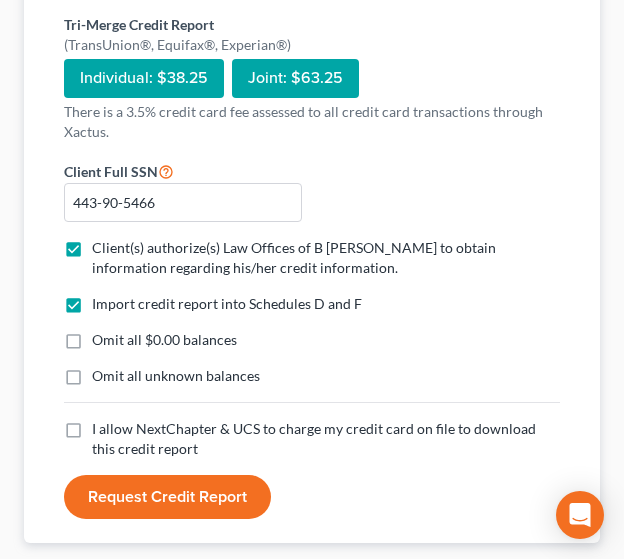 click on "Omit all $0.00 balances" at bounding box center (164, 340) 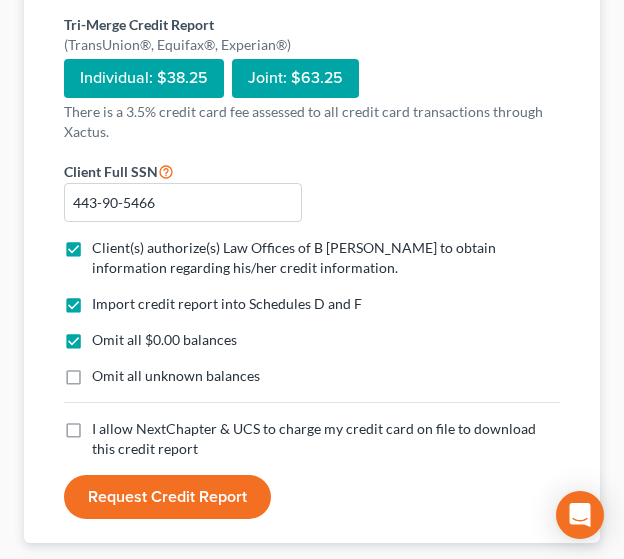 click on "Omit all unknown balances" at bounding box center [176, 376] 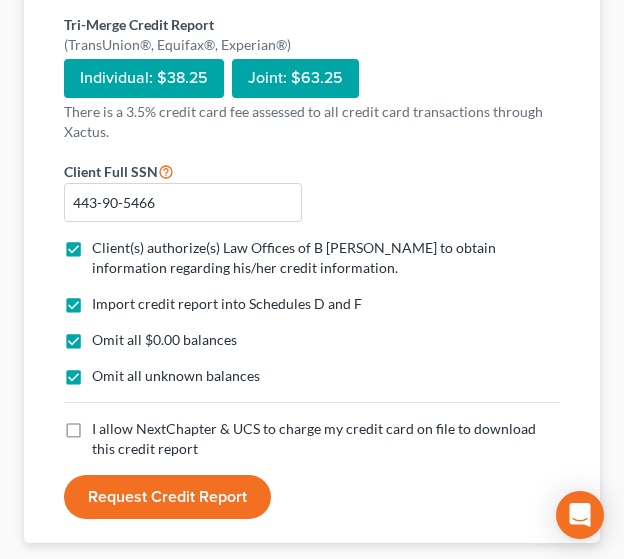 click on "I allow NextChapter & UCS to charge my credit card on file to download this credit report
*" at bounding box center (326, 439) 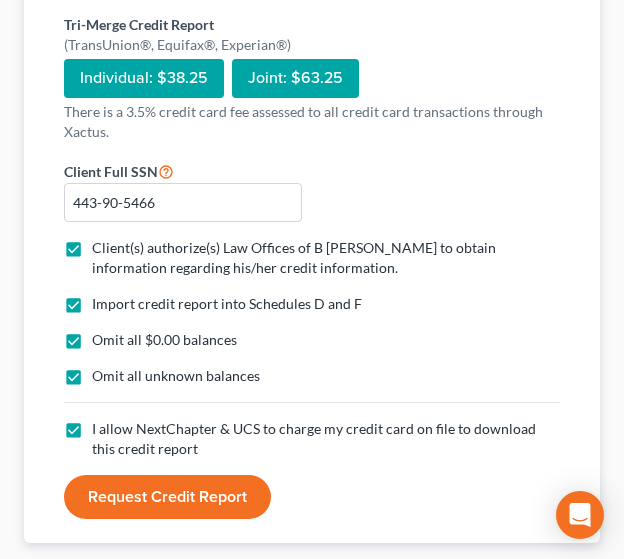 click on "Request Credit Report" at bounding box center [167, 497] 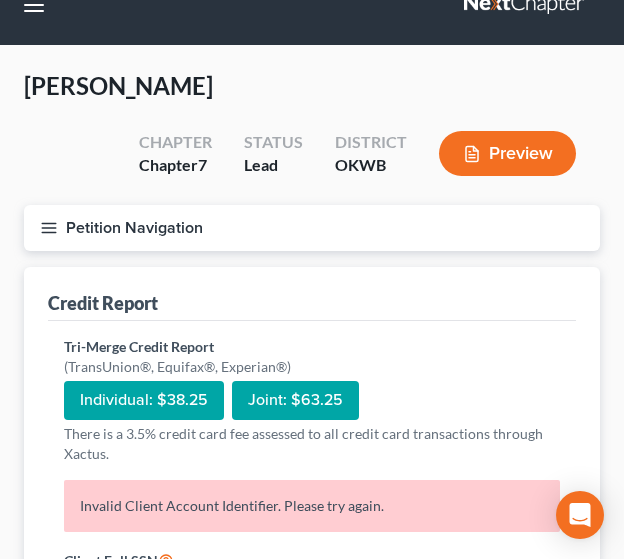 scroll, scrollTop: 357, scrollLeft: 0, axis: vertical 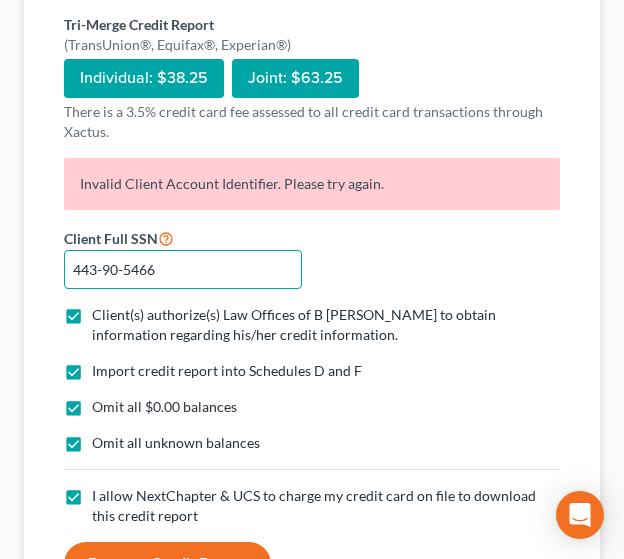 click on "443-90-5466" at bounding box center (183, 270) 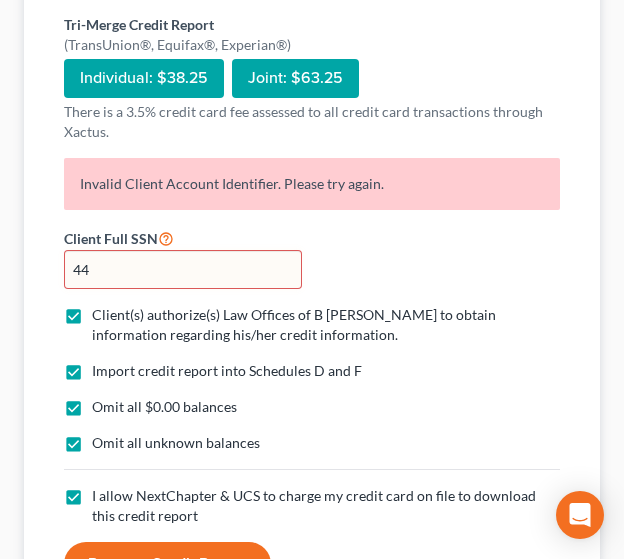 type on "4" 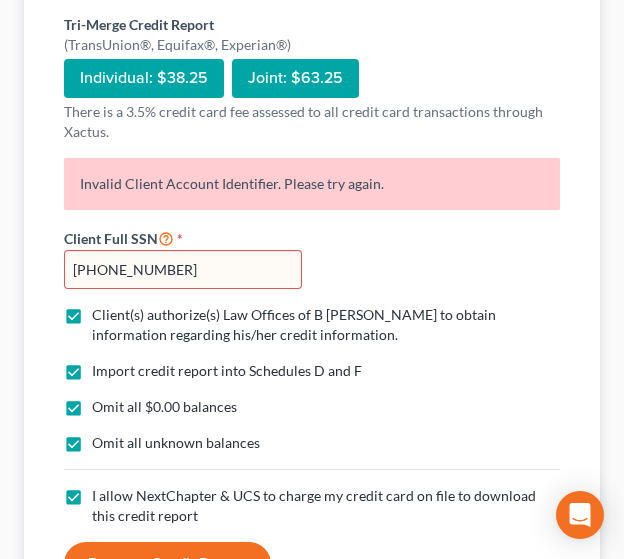 type on "443-90-5466" 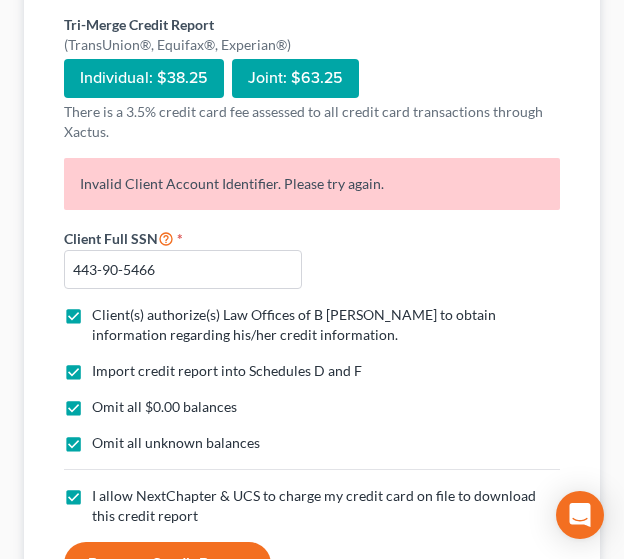click on "Request Credit Report" at bounding box center (167, 564) 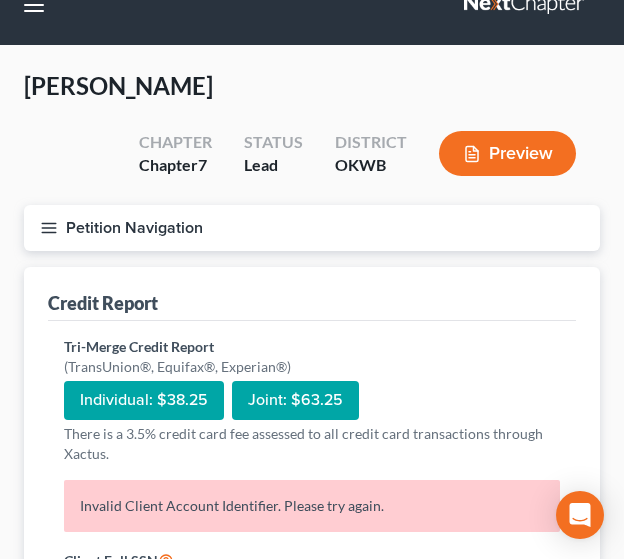 scroll, scrollTop: 357, scrollLeft: 0, axis: vertical 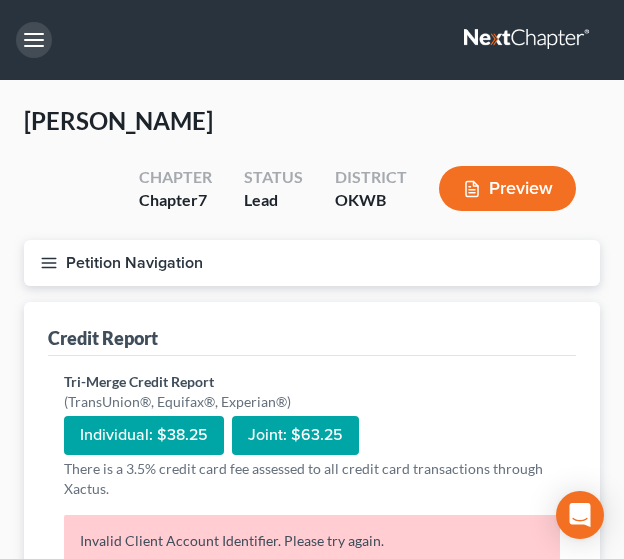 click at bounding box center [34, 40] 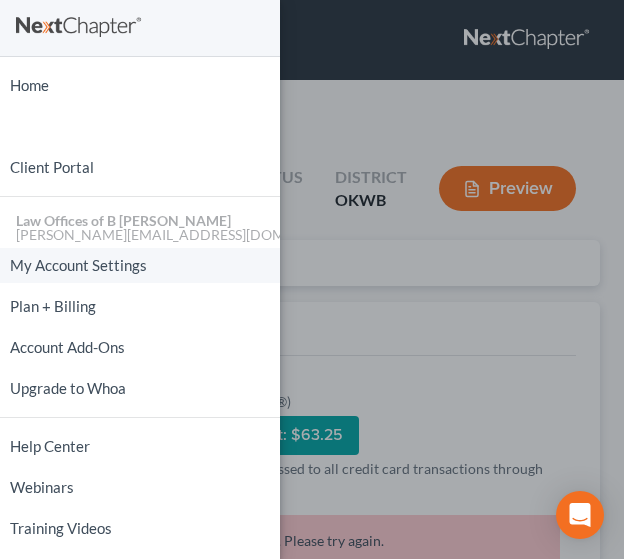 click on "My Account Settings" at bounding box center (140, 265) 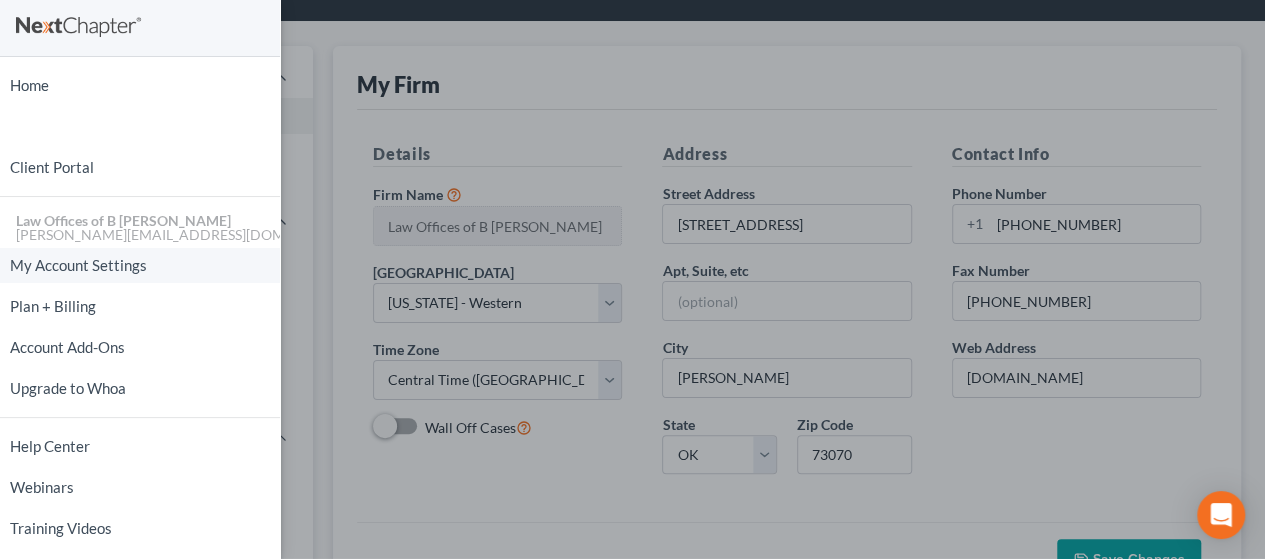 scroll, scrollTop: 0, scrollLeft: 0, axis: both 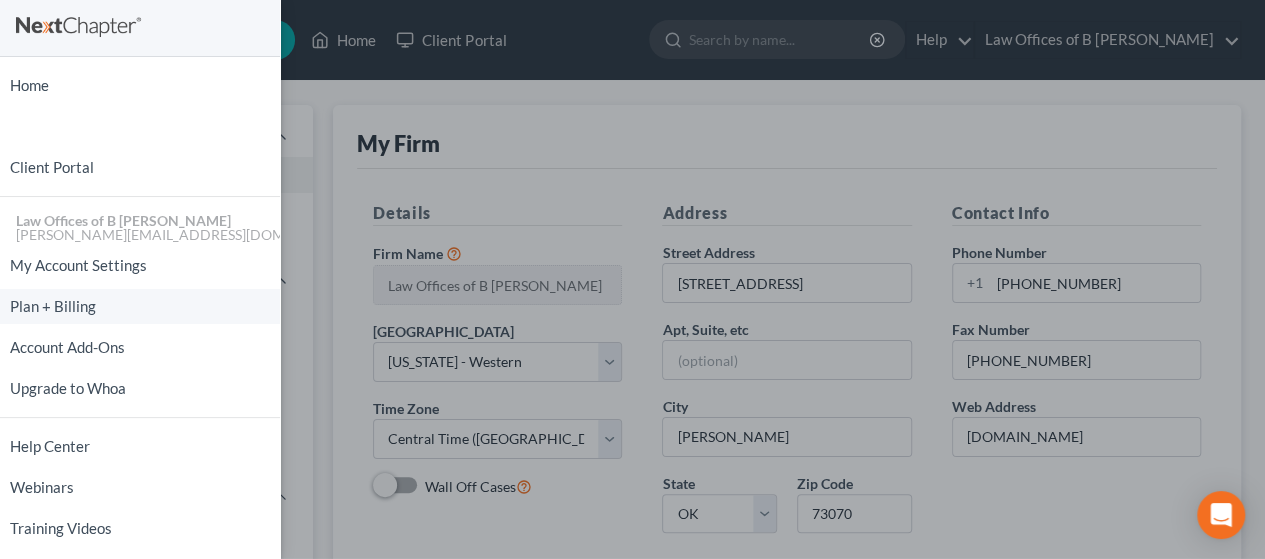 click on "Plan + Billing" at bounding box center (140, 306) 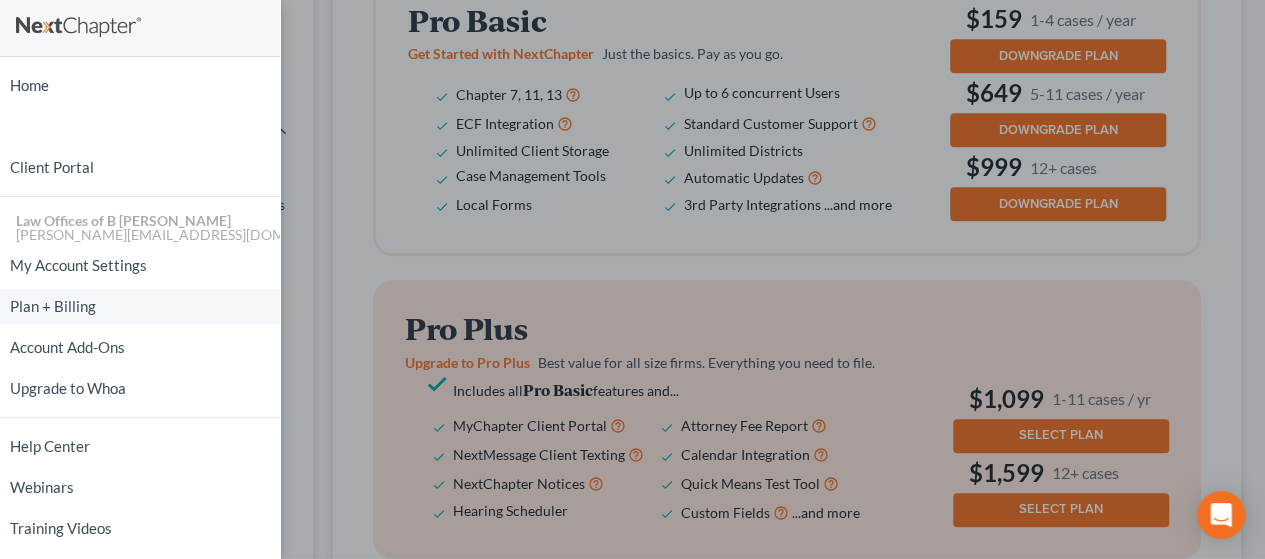 scroll, scrollTop: 696, scrollLeft: 0, axis: vertical 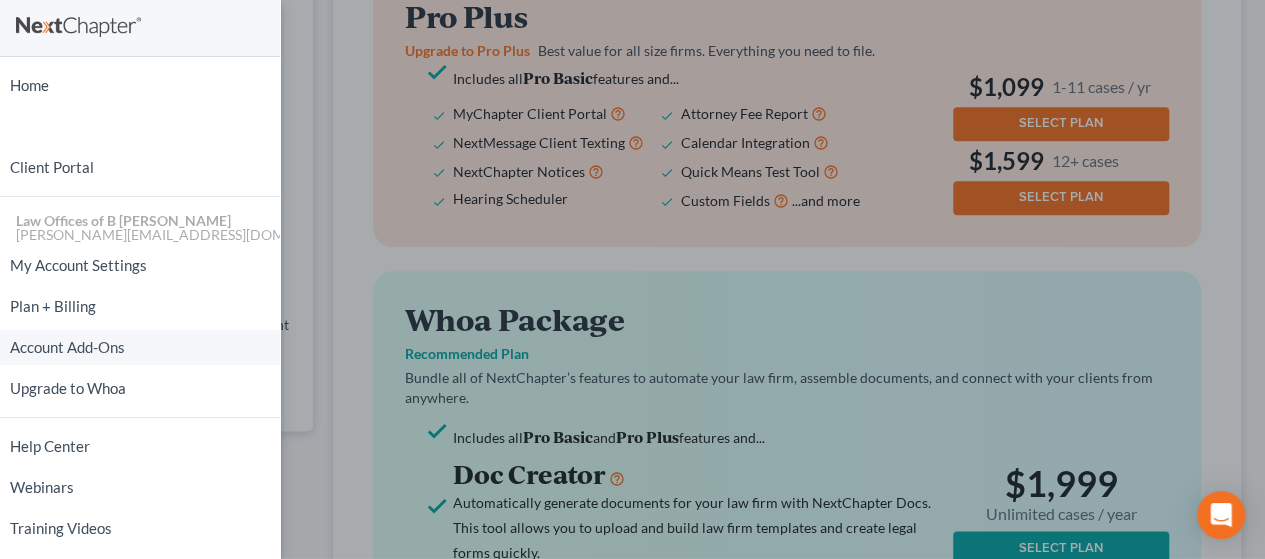 click on "Account Add-Ons" at bounding box center (140, 347) 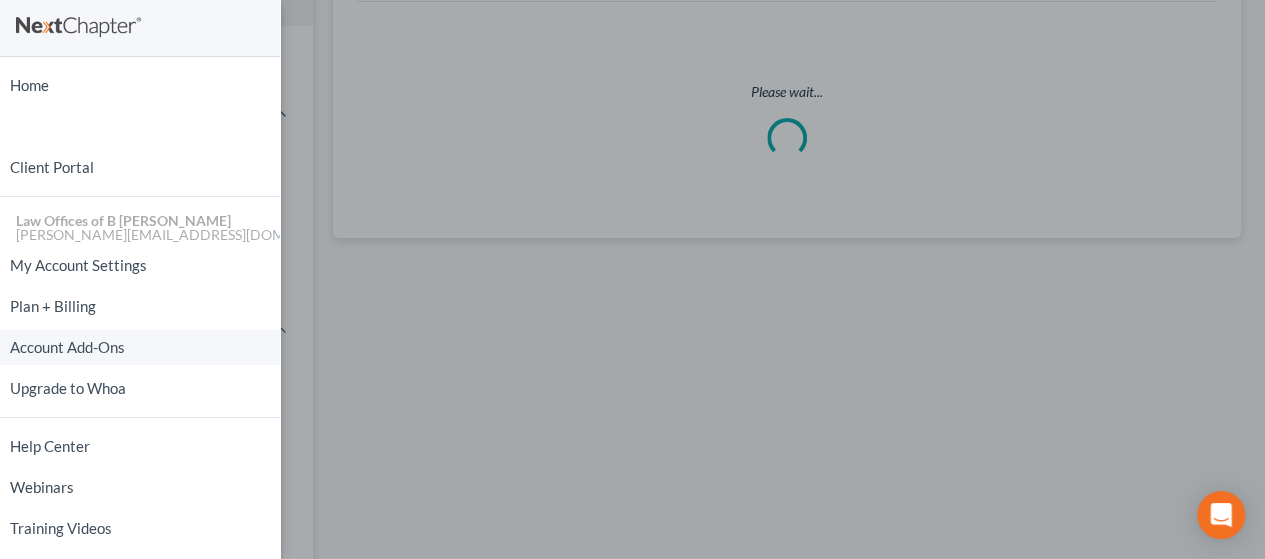 scroll, scrollTop: 0, scrollLeft: 0, axis: both 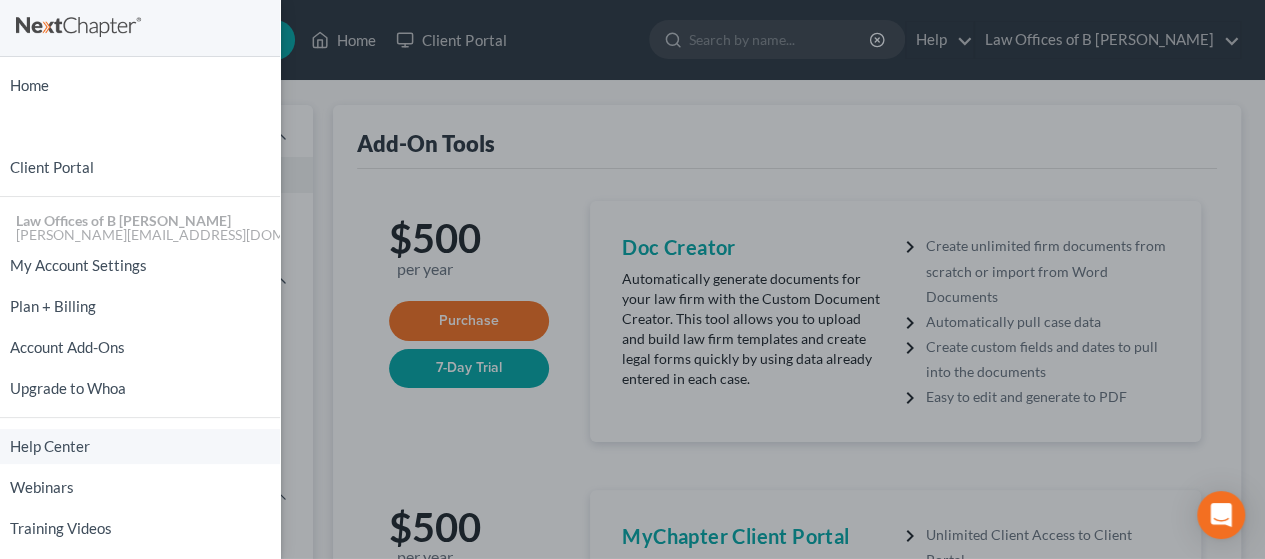 click on "Help Center" at bounding box center (140, 446) 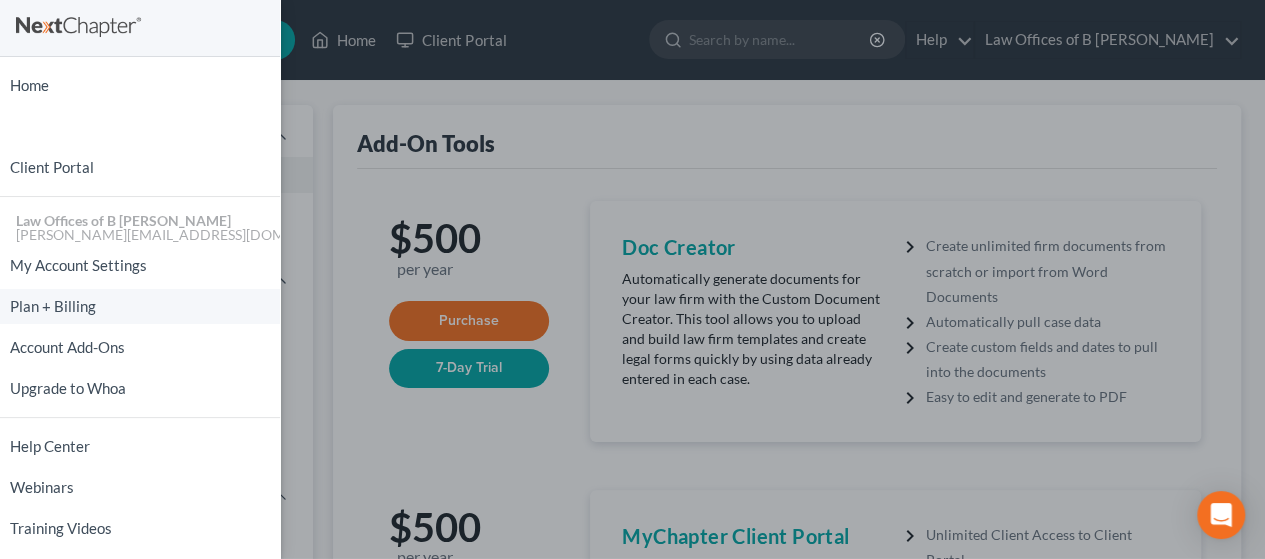 click on "Plan + Billing" at bounding box center [140, 306] 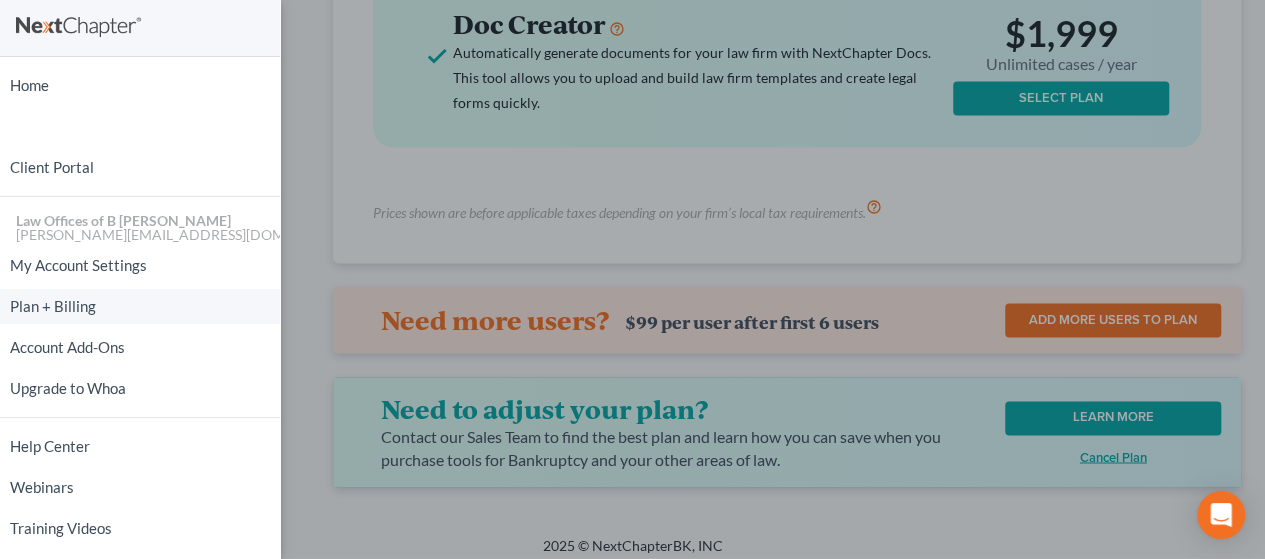 scroll, scrollTop: 1463, scrollLeft: 0, axis: vertical 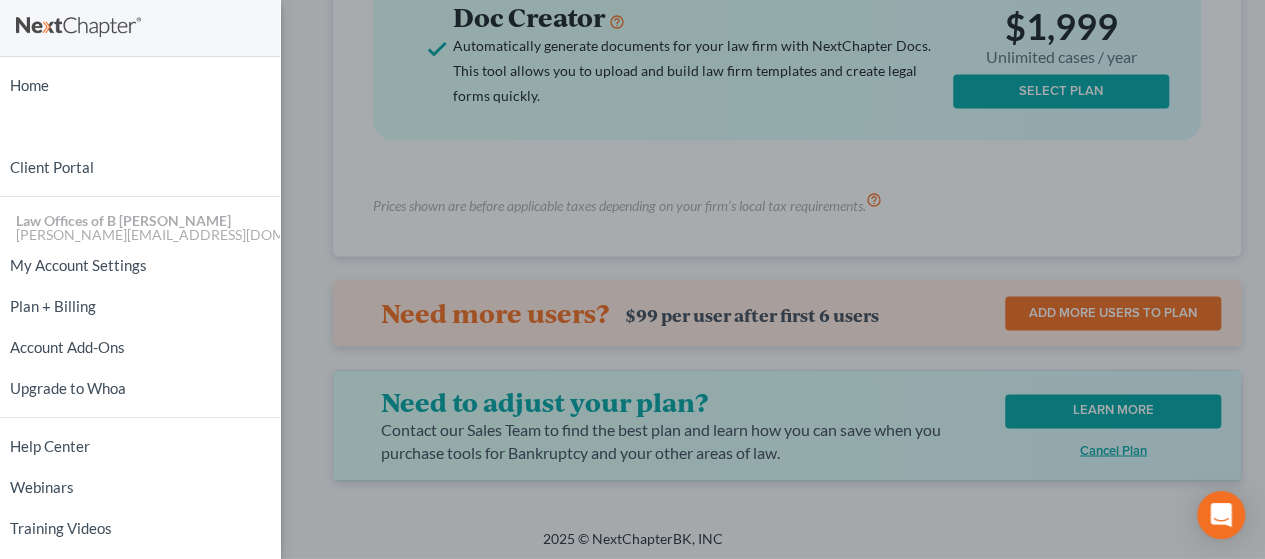 click on "Home New Case Client Portal Law Offices of B [PERSON_NAME] [PERSON_NAME][EMAIL_ADDRESS][DOMAIN_NAME] My Account Settings Plan + Billing Account Add-Ons Upgrade to Whoa Help Center Webinars Training Videos What's new Log out" at bounding box center (632, 279) 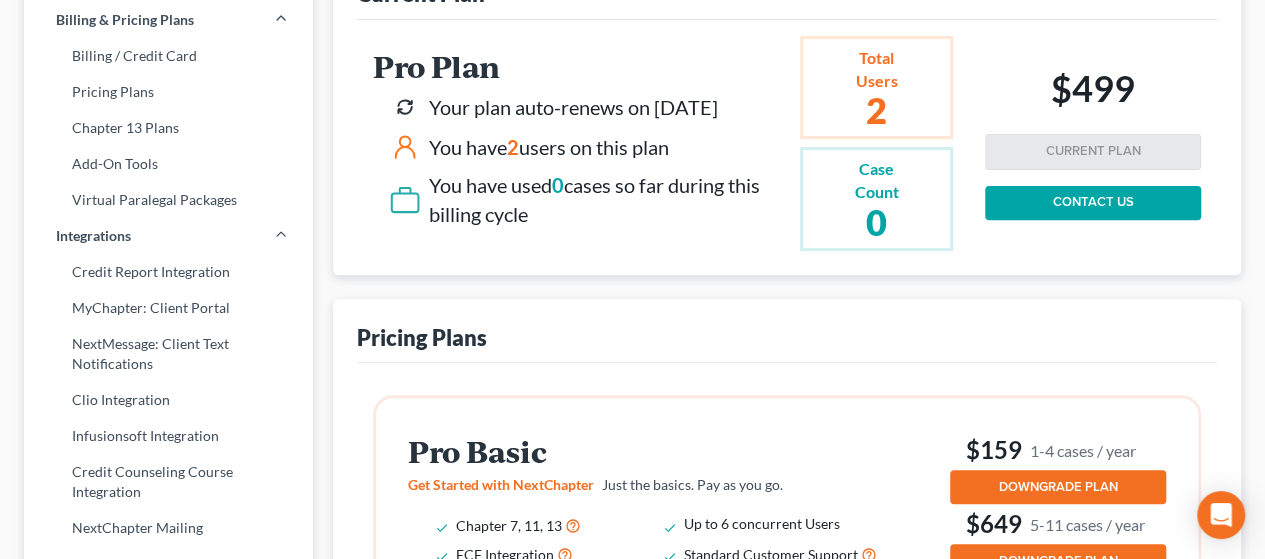 scroll, scrollTop: 223, scrollLeft: 0, axis: vertical 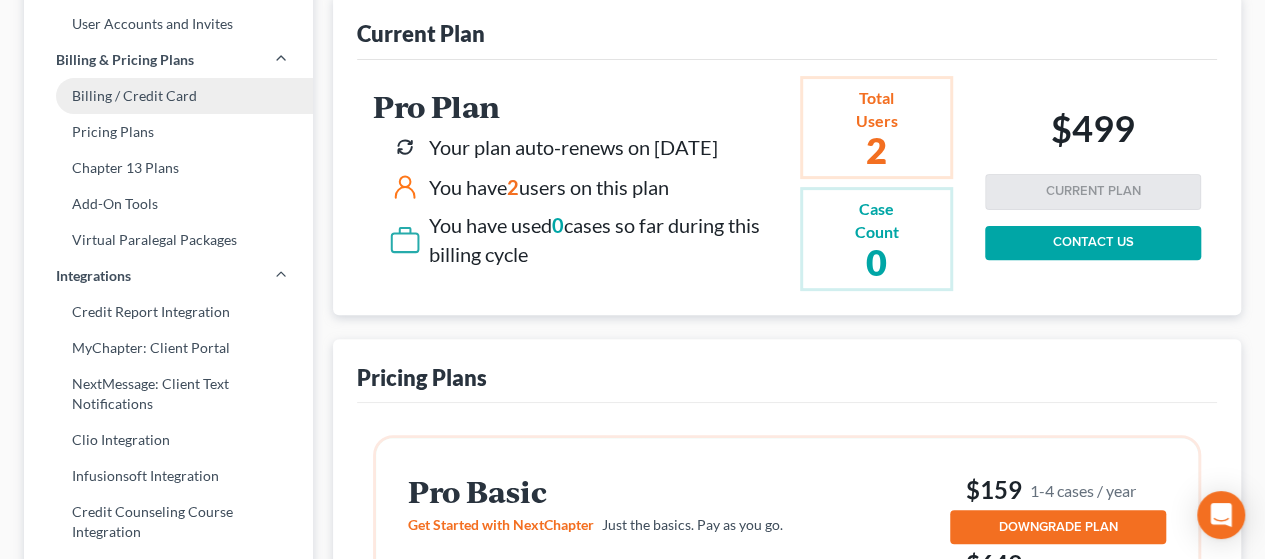 click on "Billing / Credit Card" at bounding box center [168, 96] 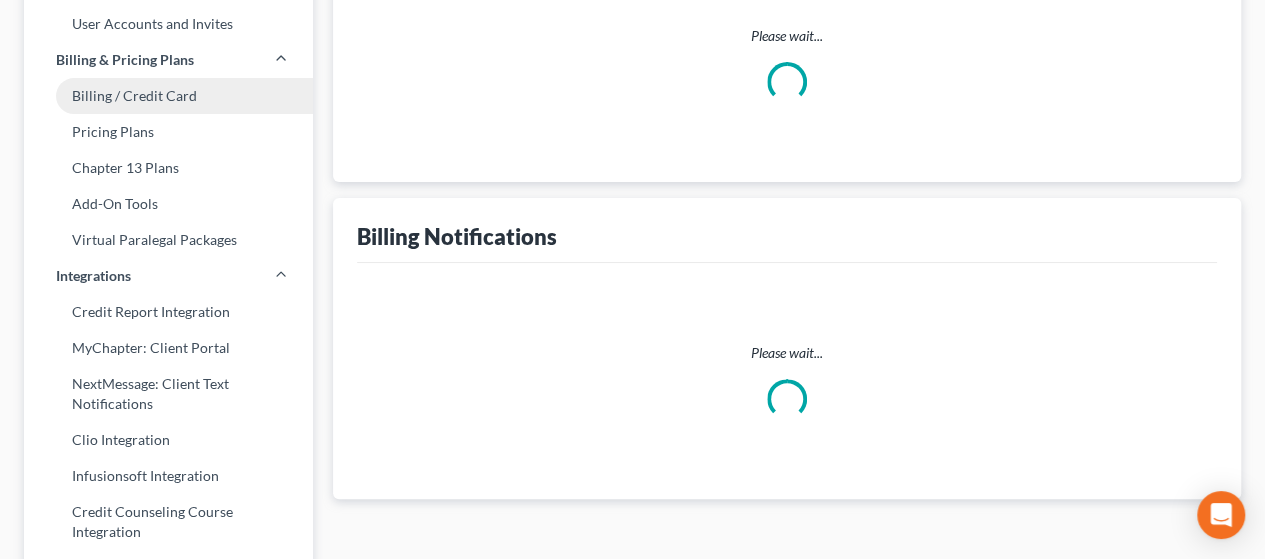 scroll, scrollTop: 7, scrollLeft: 0, axis: vertical 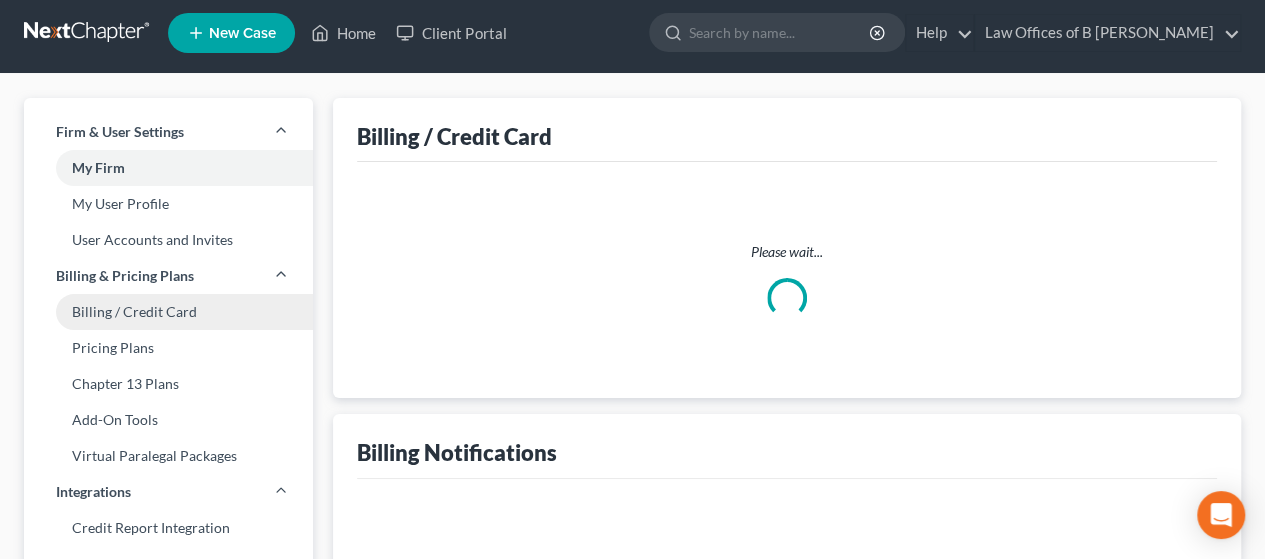 select on "37" 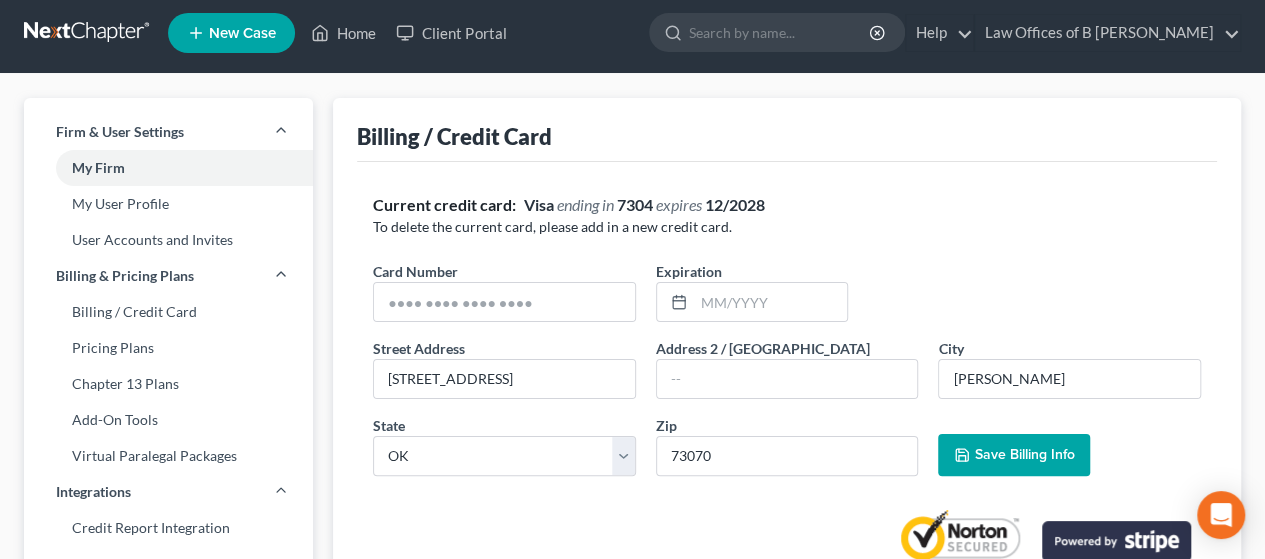 scroll, scrollTop: 0, scrollLeft: 0, axis: both 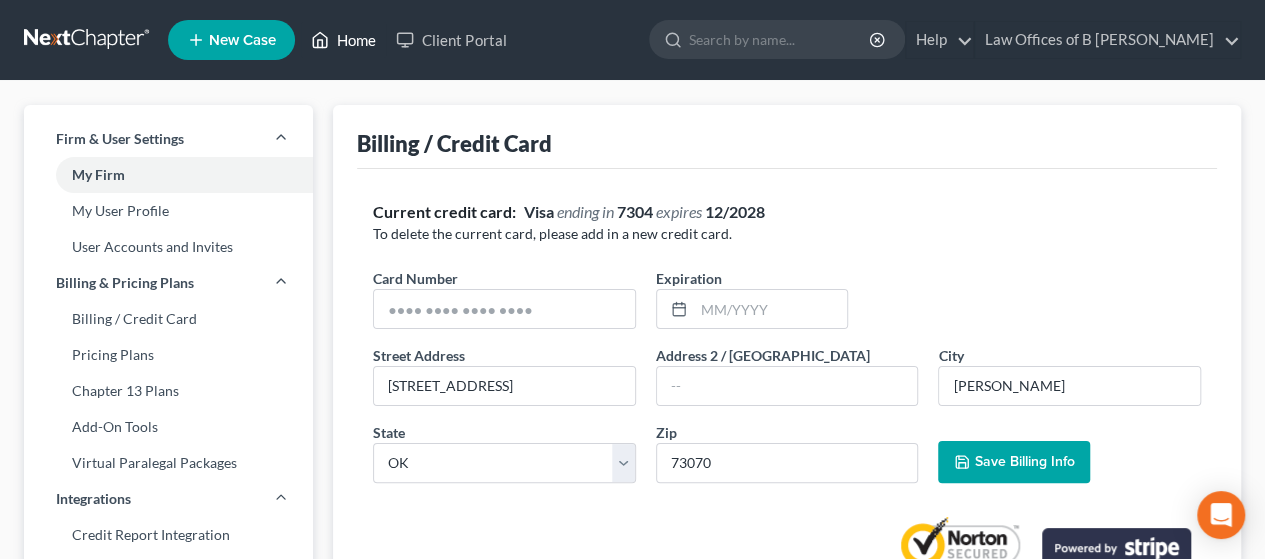 click on "Home" at bounding box center [343, 40] 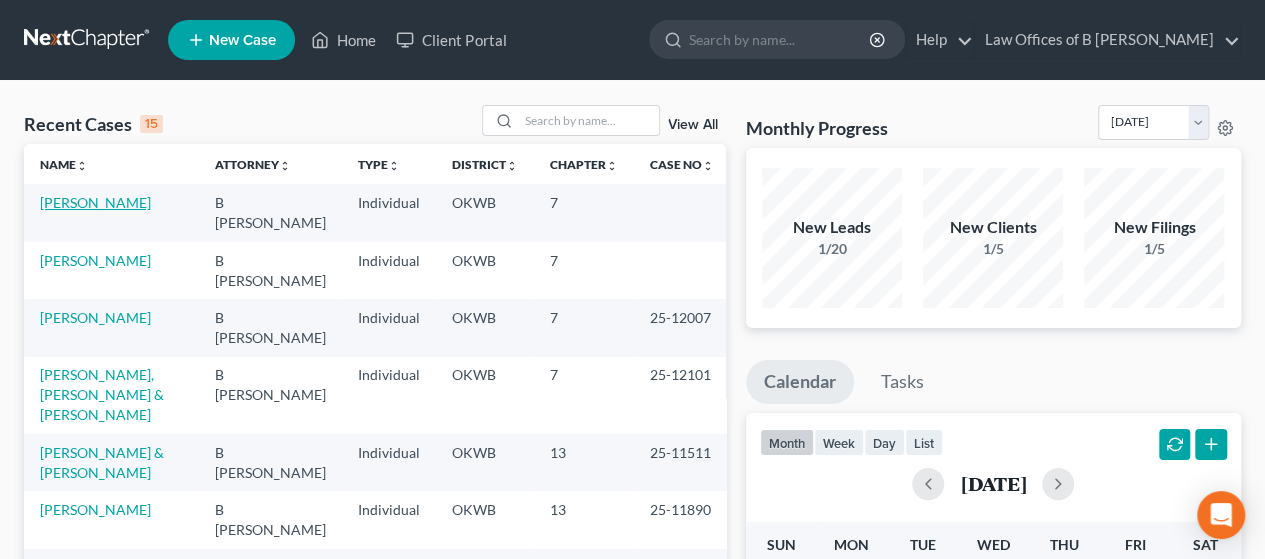 click on "[PERSON_NAME]" at bounding box center (95, 202) 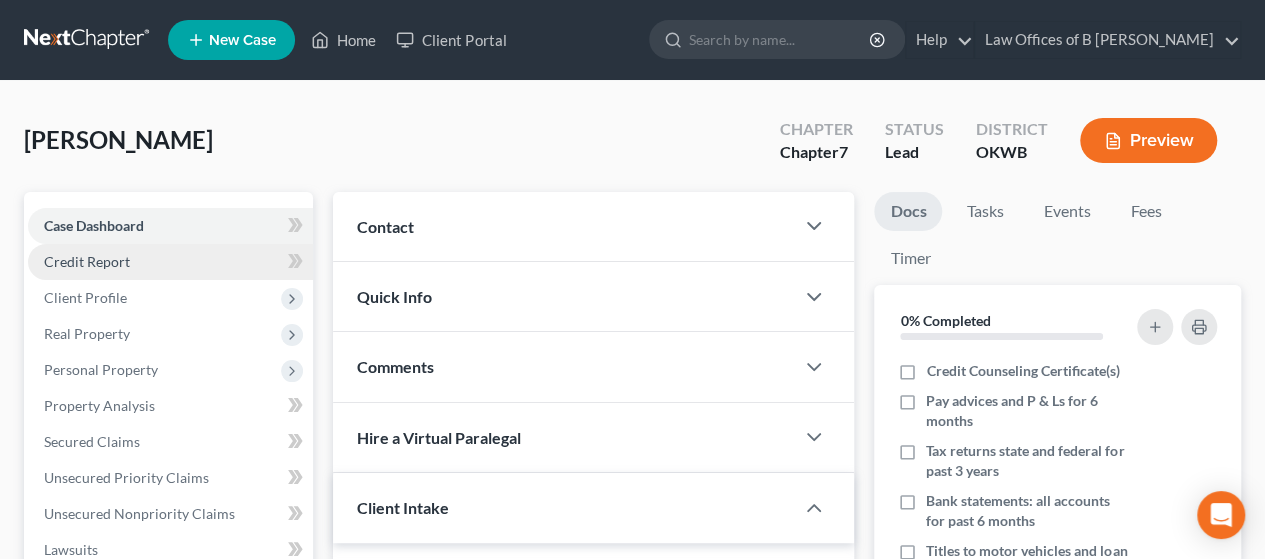 click on "Credit Report" at bounding box center [170, 262] 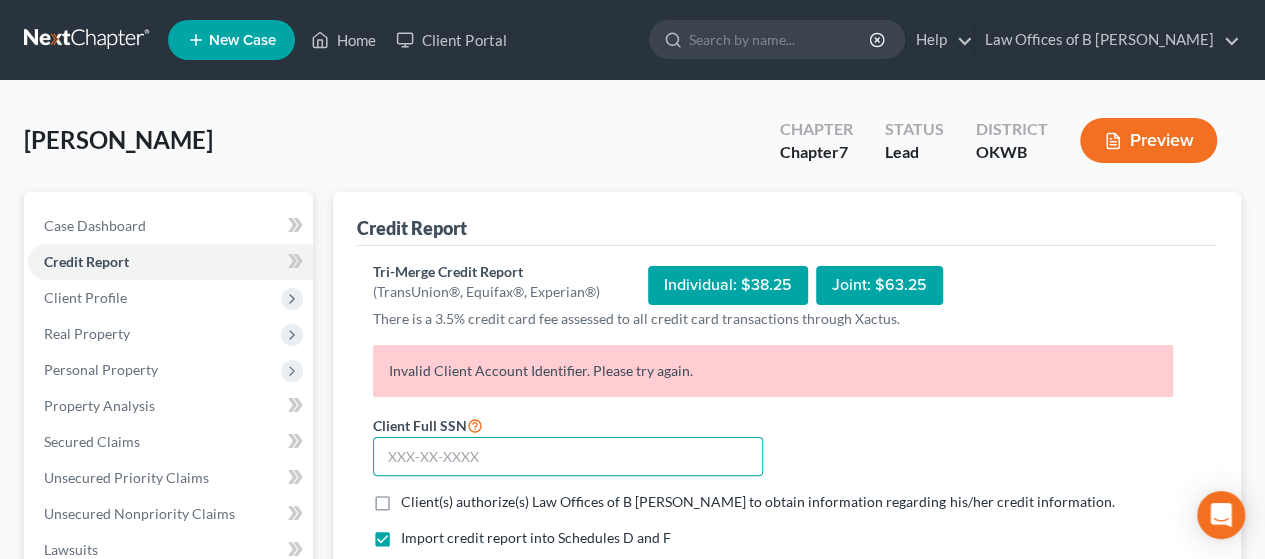 click at bounding box center [568, 457] 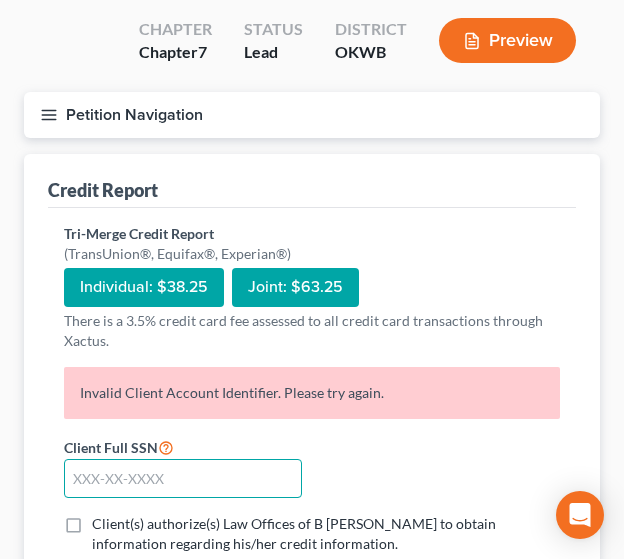 scroll, scrollTop: 158, scrollLeft: 0, axis: vertical 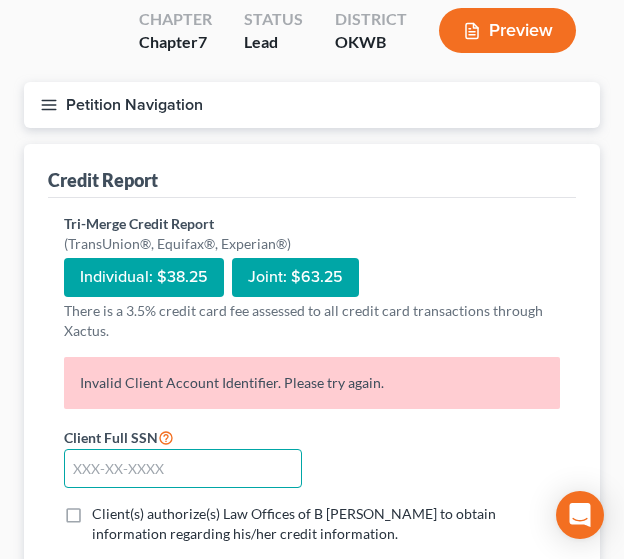 click at bounding box center (183, 469) 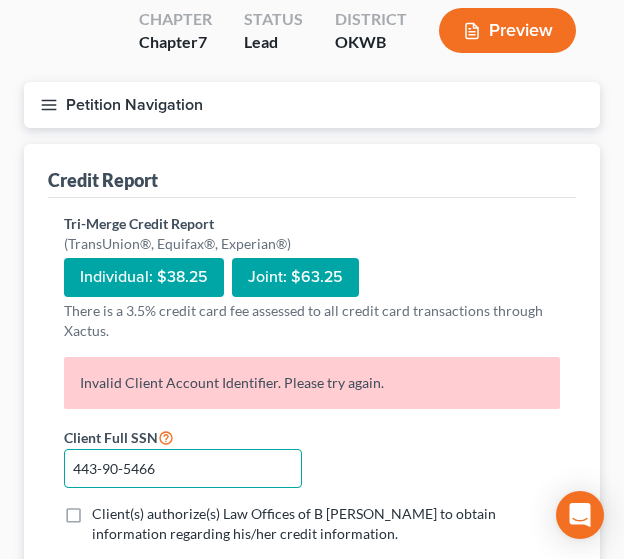 type on "443-90-5466" 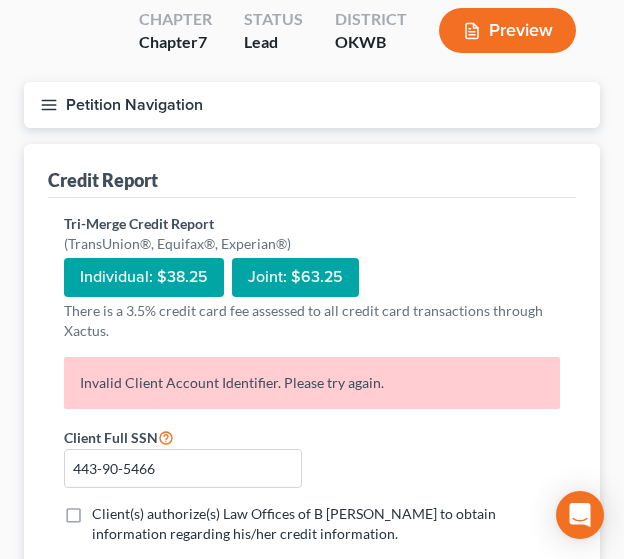 click on "Client(s) authorize(s) Law Offices of B [PERSON_NAME] to obtain information regarding his/her credit information.
*" at bounding box center [326, 524] 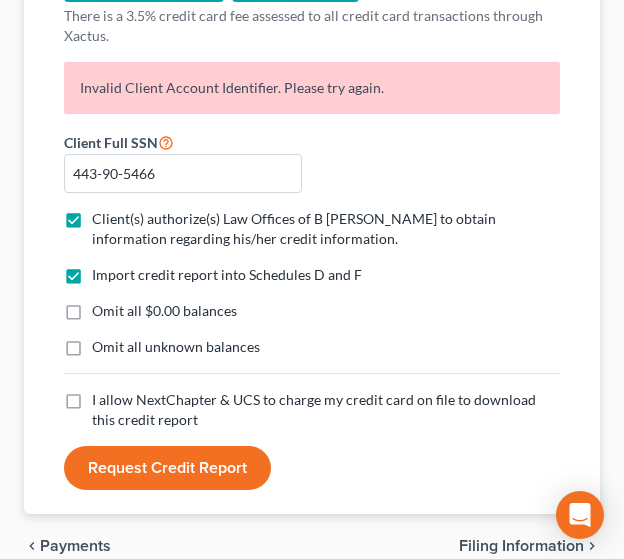 scroll, scrollTop: 468, scrollLeft: 0, axis: vertical 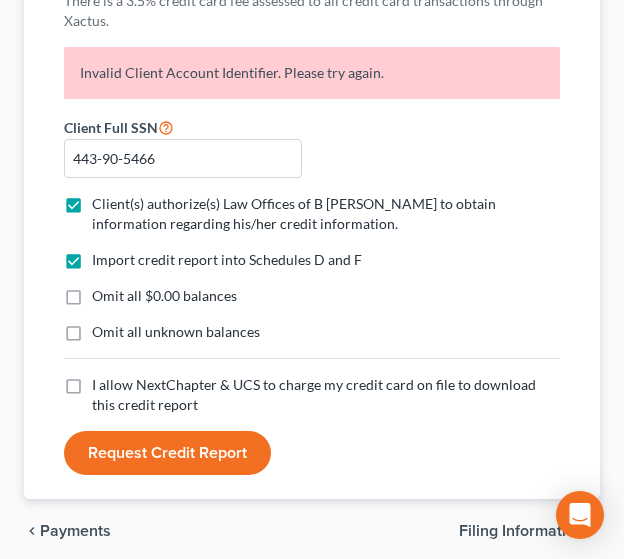click on "Omit all $0.00 balances" at bounding box center (164, 296) 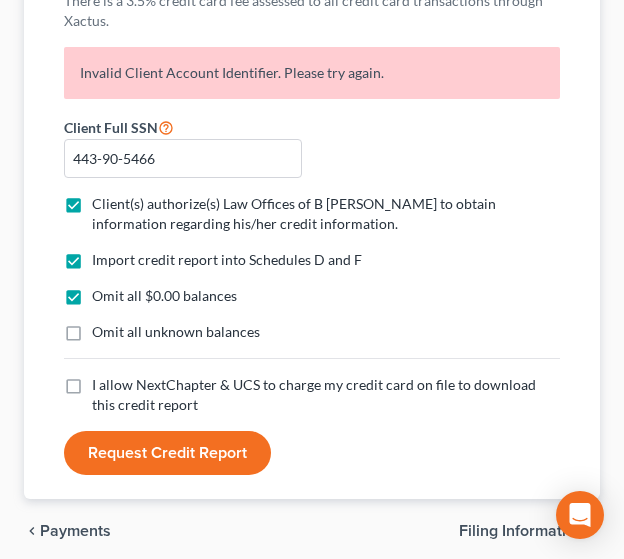 click on "Omit all unknown balances" at bounding box center (176, 332) 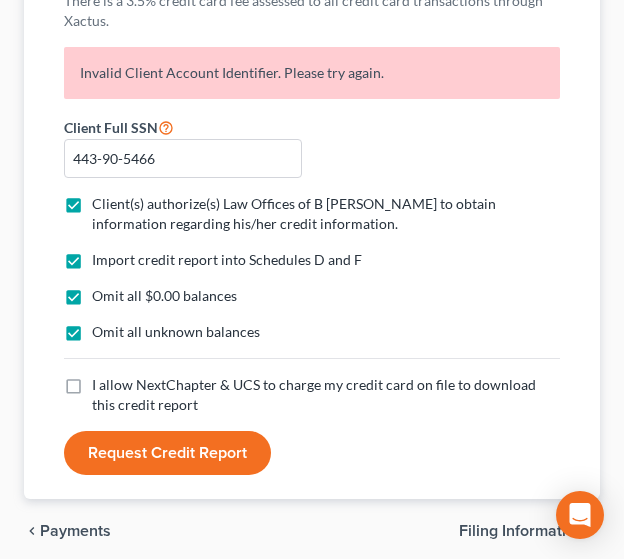 click on "I allow NextChapter & UCS to charge my credit card on file to download this credit report
*" at bounding box center [326, 395] 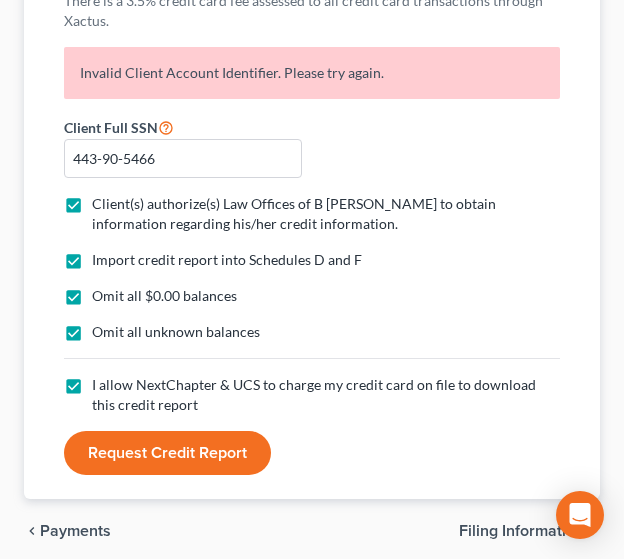 click on "Request Credit Report" at bounding box center (167, 453) 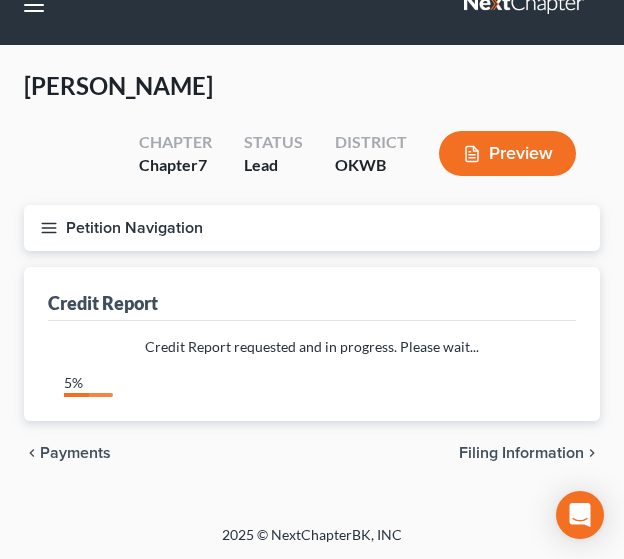 scroll, scrollTop: 468, scrollLeft: 0, axis: vertical 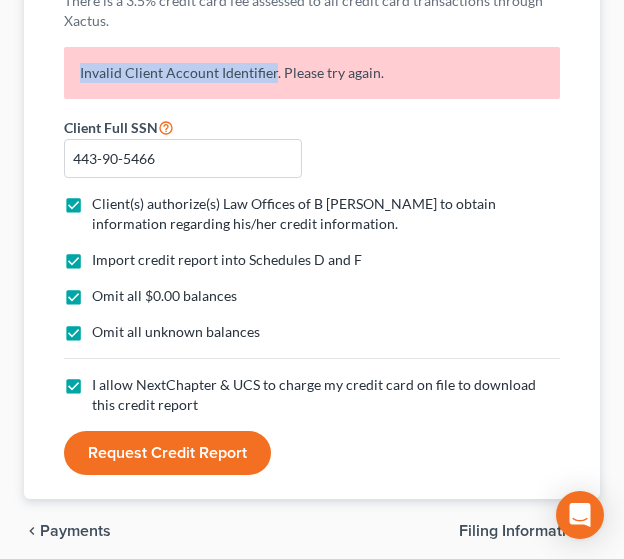 drag, startPoint x: 274, startPoint y: 69, endPoint x: 64, endPoint y: 60, distance: 210.19276 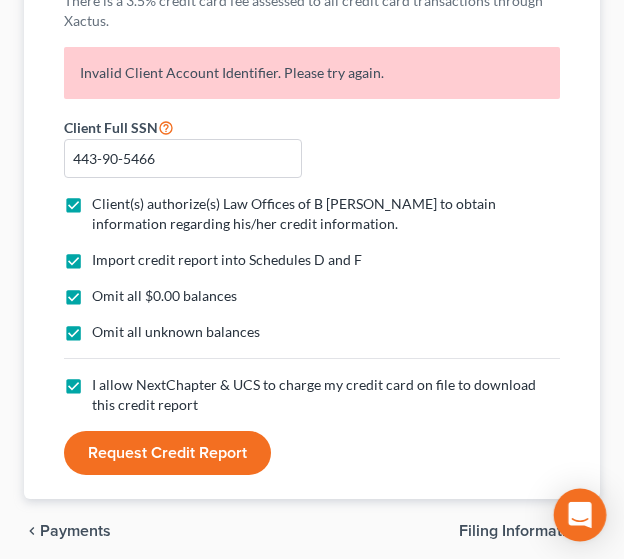 click 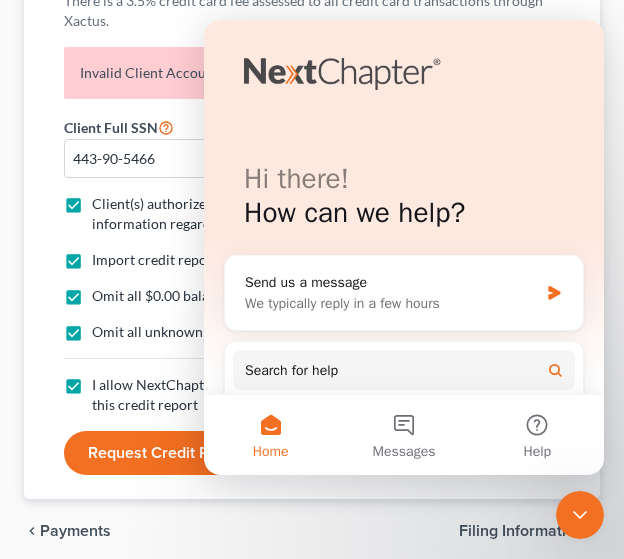 scroll, scrollTop: 0, scrollLeft: 0, axis: both 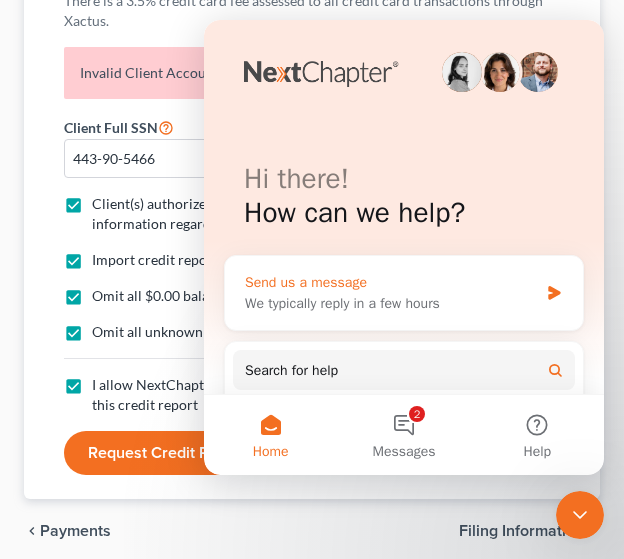 click on "We typically reply in a few hours" at bounding box center (391, 303) 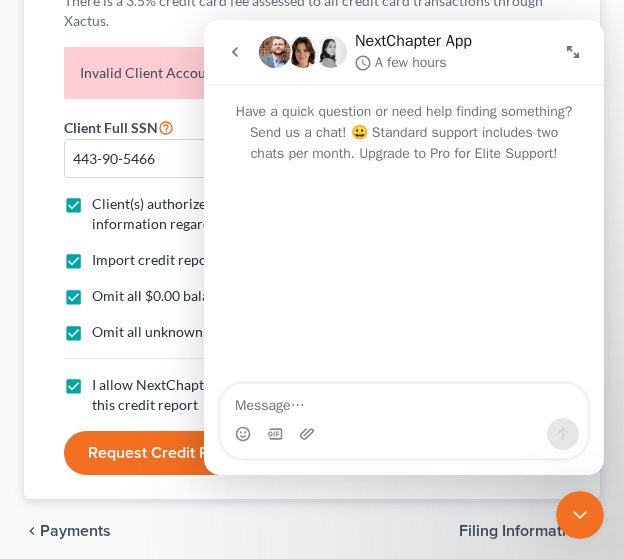 click at bounding box center (404, 401) 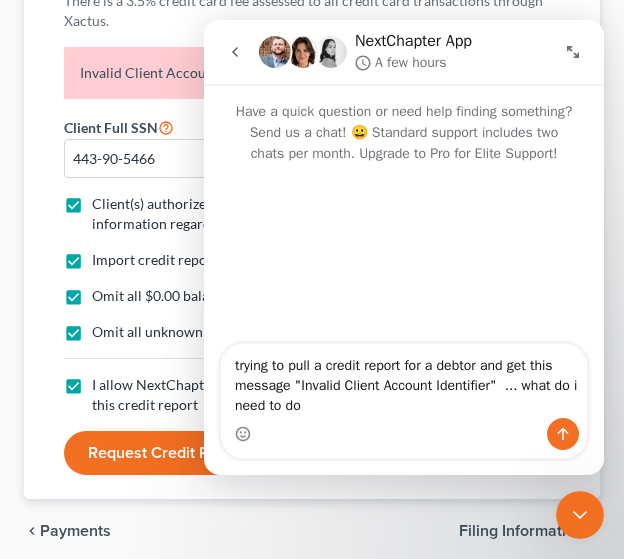 type on "trying to pull a credit report for a debtor and get this message "Invalid Client Account Identifier"  ... what do i need to do?" 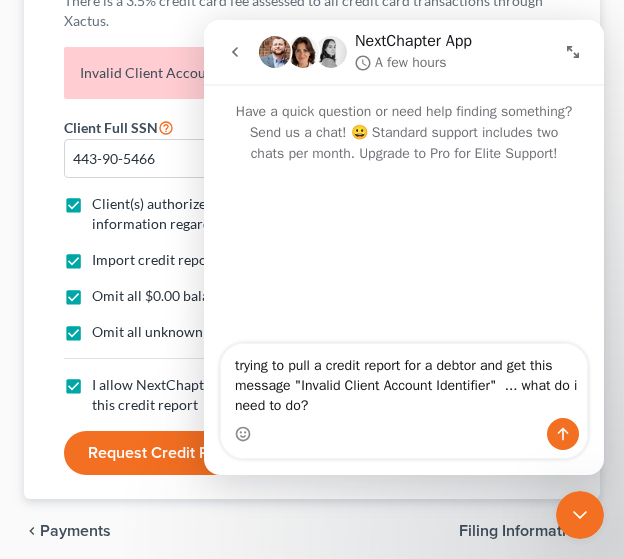 type 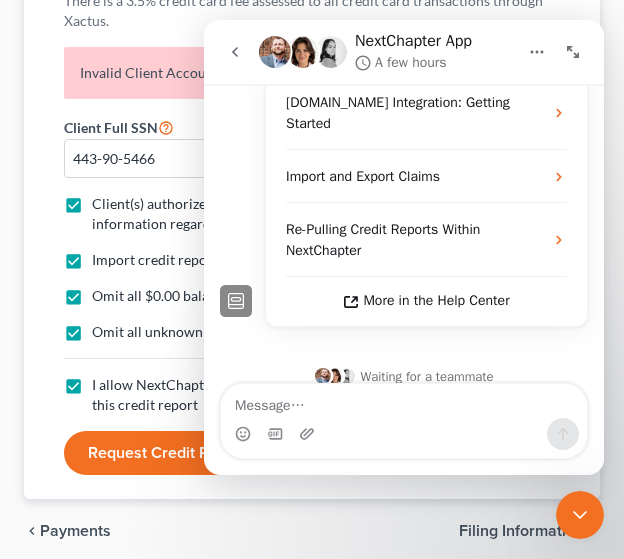 scroll, scrollTop: 390, scrollLeft: 0, axis: vertical 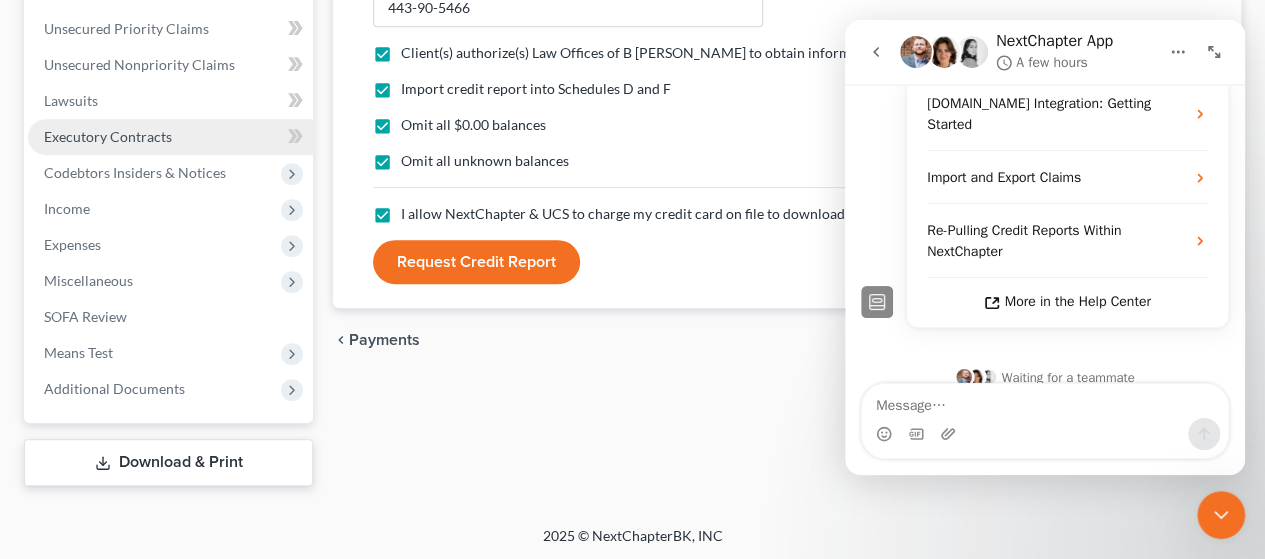 click on "Executory Contracts" at bounding box center [108, 136] 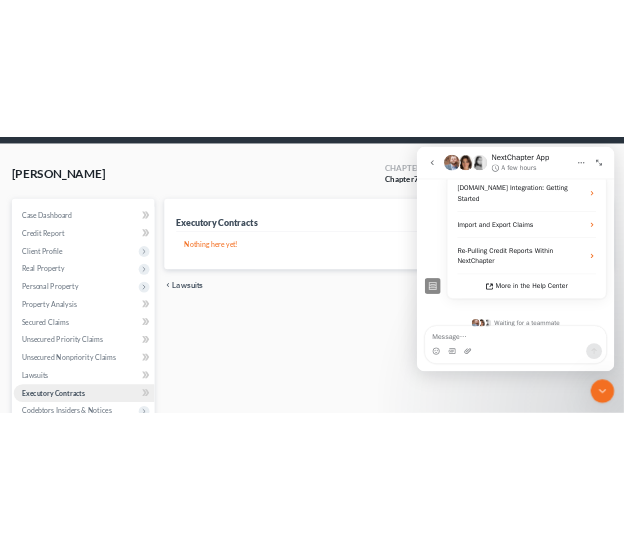 scroll, scrollTop: 0, scrollLeft: 0, axis: both 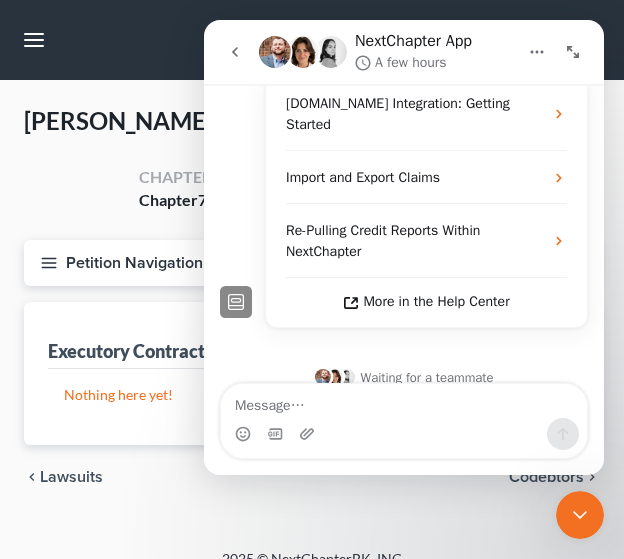 click 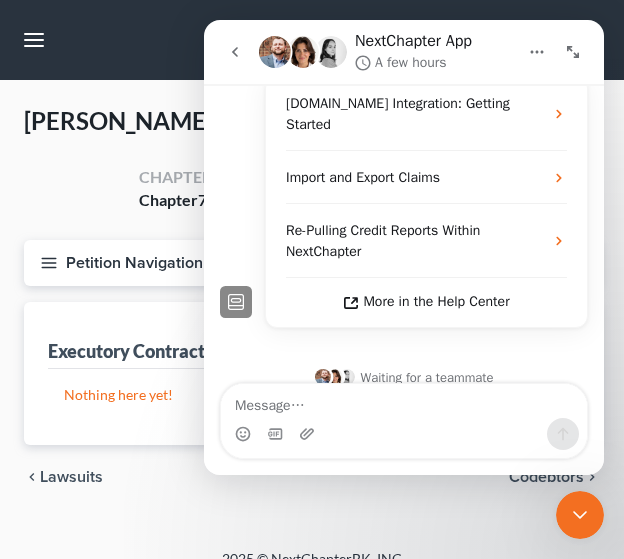 scroll, scrollTop: 0, scrollLeft: 0, axis: both 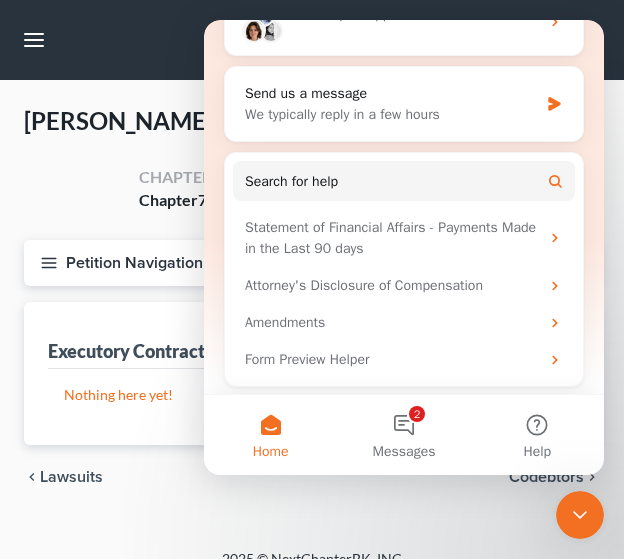 drag, startPoint x: 596, startPoint y: 191, endPoint x: 810, endPoint y: 475, distance: 355.6009 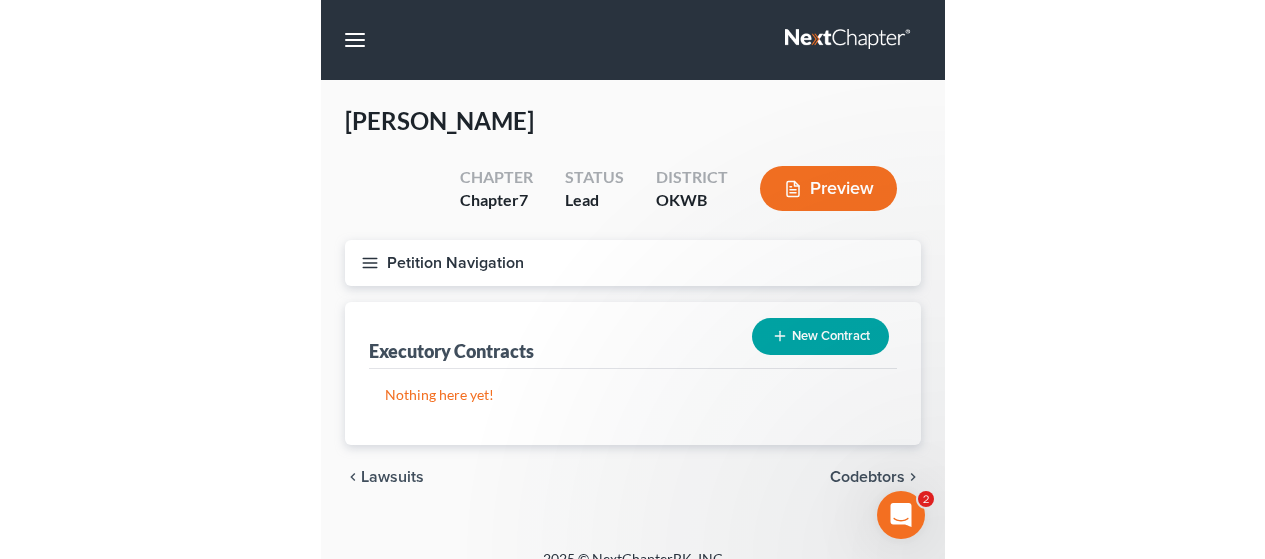 scroll, scrollTop: 0, scrollLeft: 0, axis: both 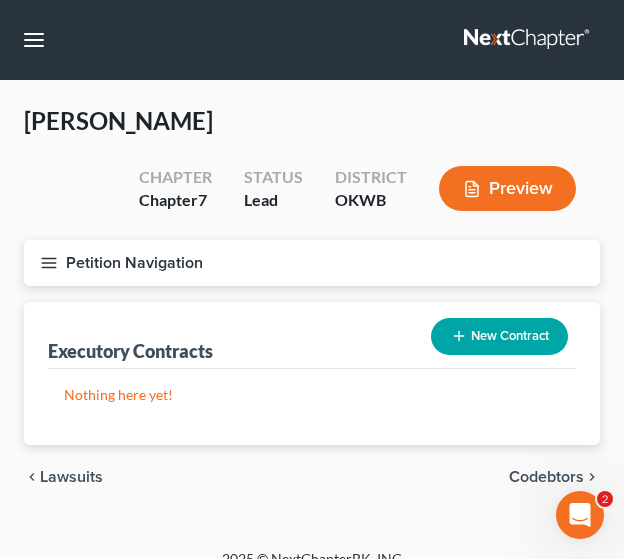 click on "2" at bounding box center [605, 499] 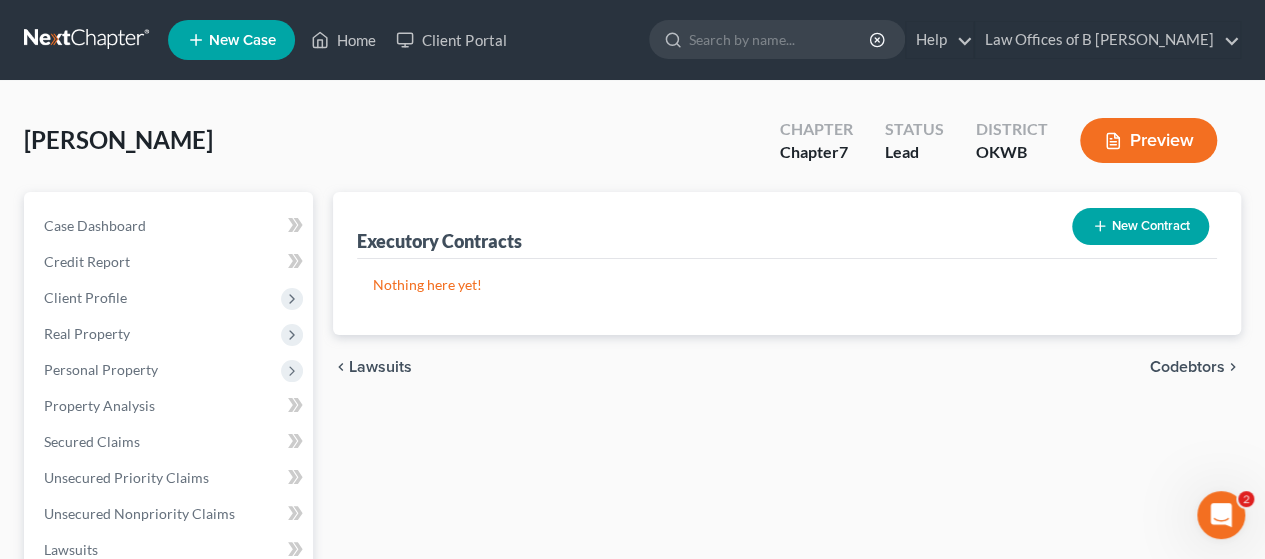 click 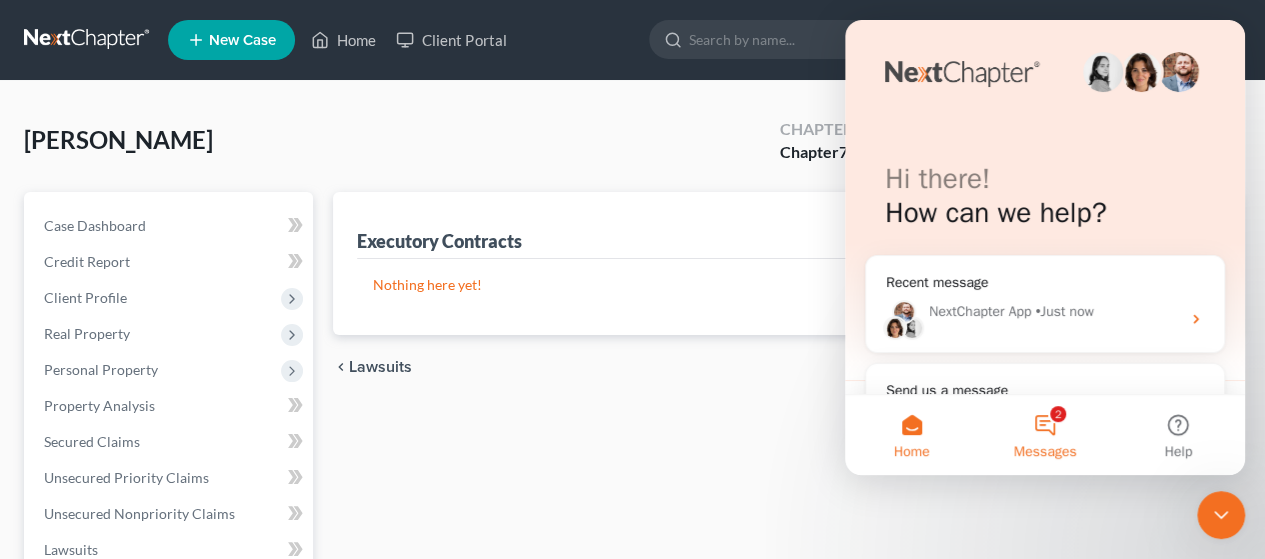 click on "2 Messages" at bounding box center (1044, 435) 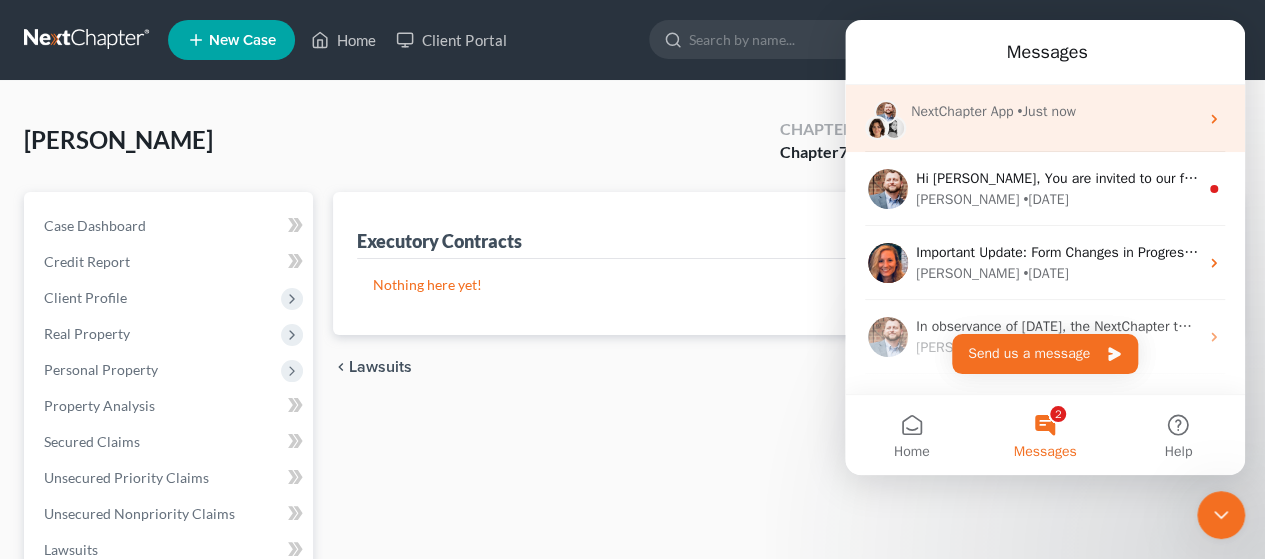 click on "•  Just now" at bounding box center [1046, 111] 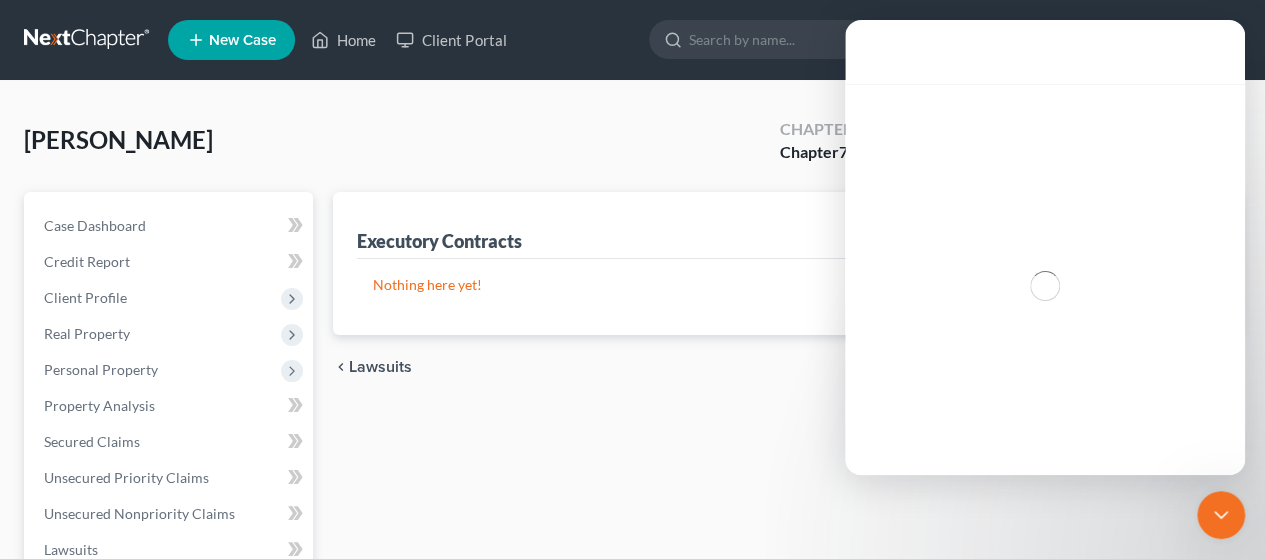 scroll, scrollTop: 0, scrollLeft: 0, axis: both 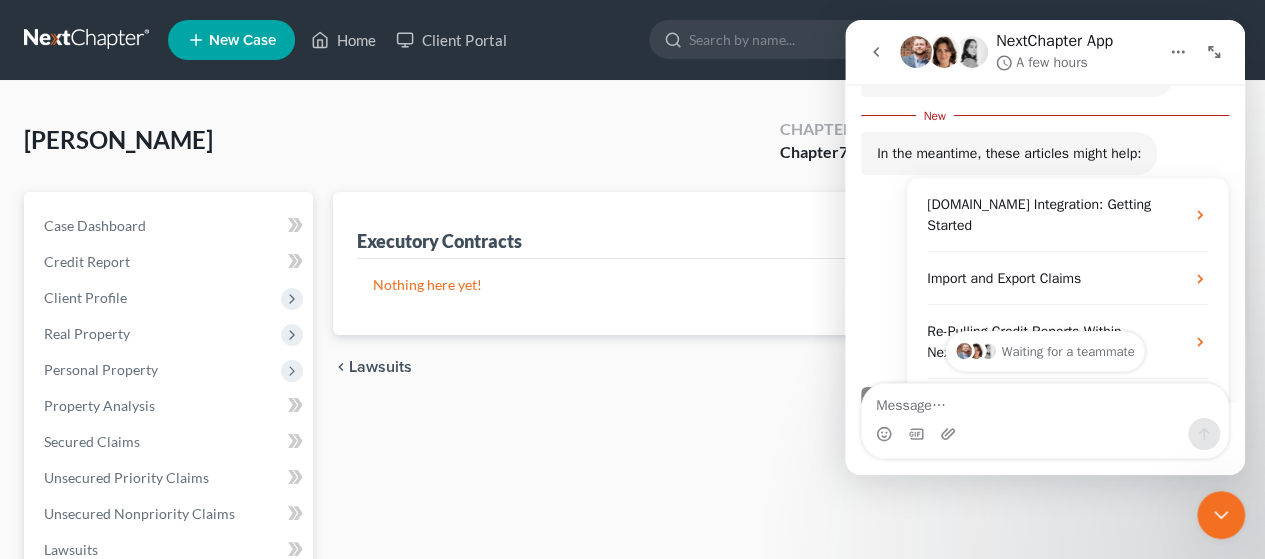 click on "Waiting for a teammate" at bounding box center [1045, 352] 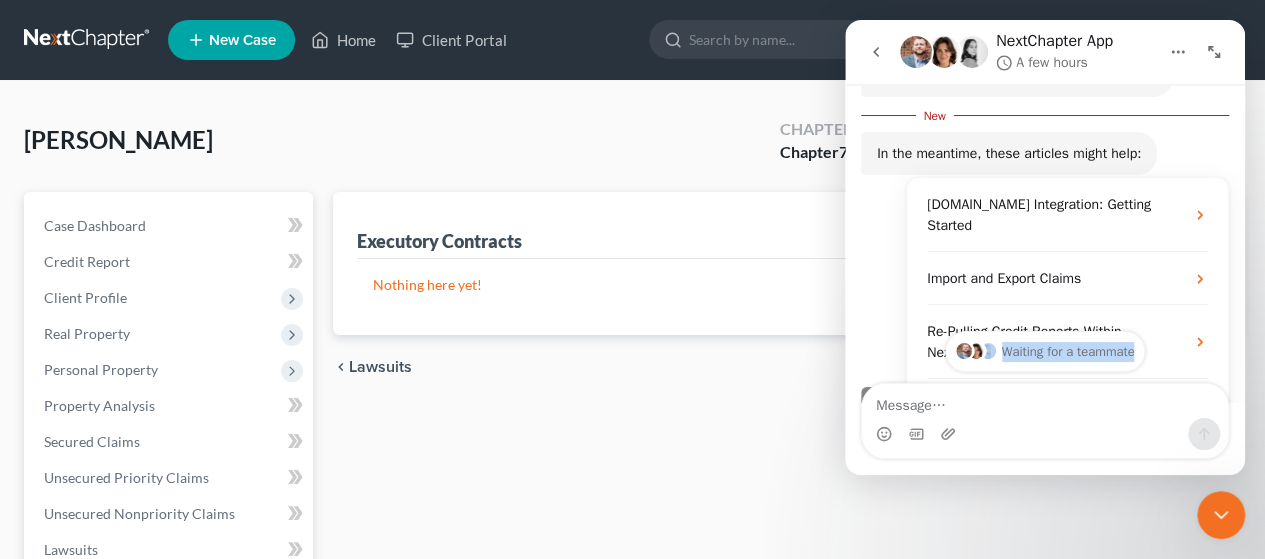drag, startPoint x: 1237, startPoint y: 347, endPoint x: 1238, endPoint y: 411, distance: 64.00781 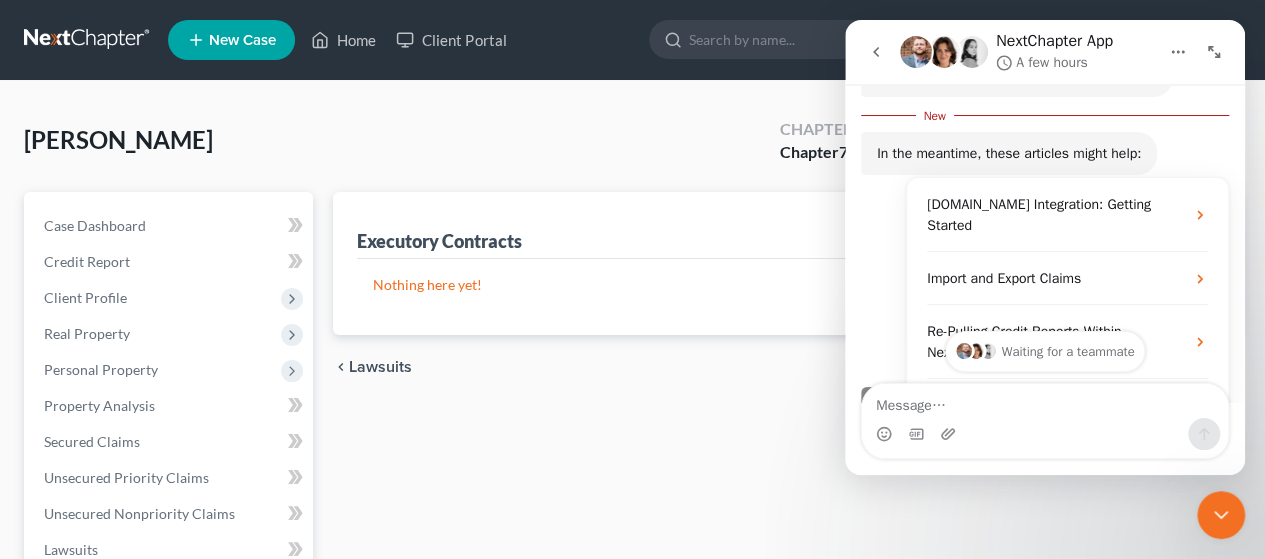 click at bounding box center (1045, 421) 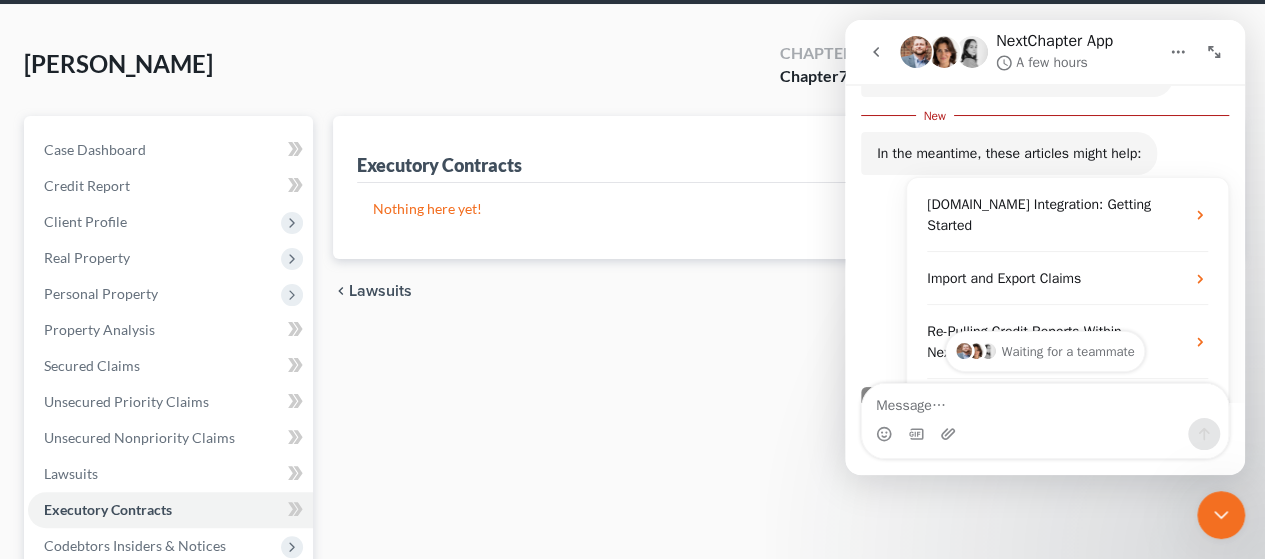 scroll, scrollTop: 43, scrollLeft: 0, axis: vertical 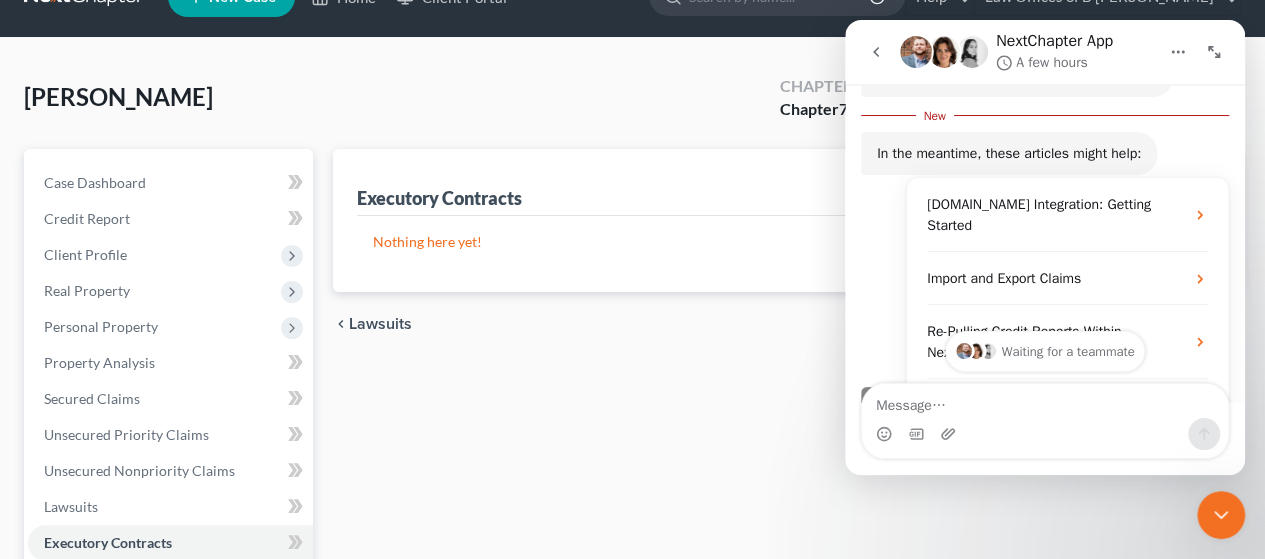 click 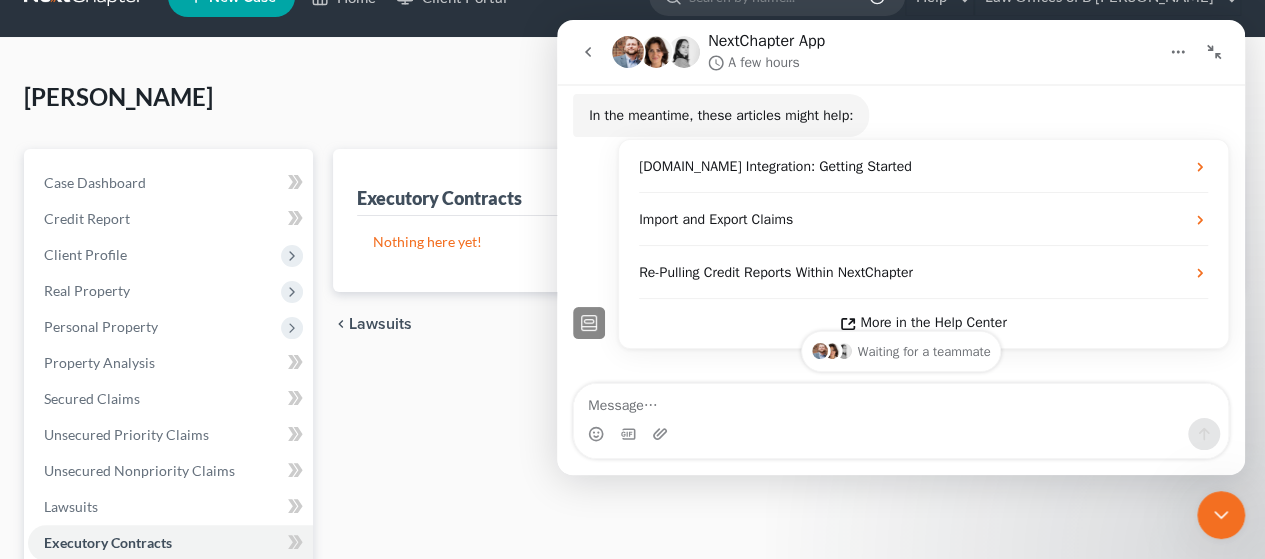 scroll, scrollTop: 281, scrollLeft: 0, axis: vertical 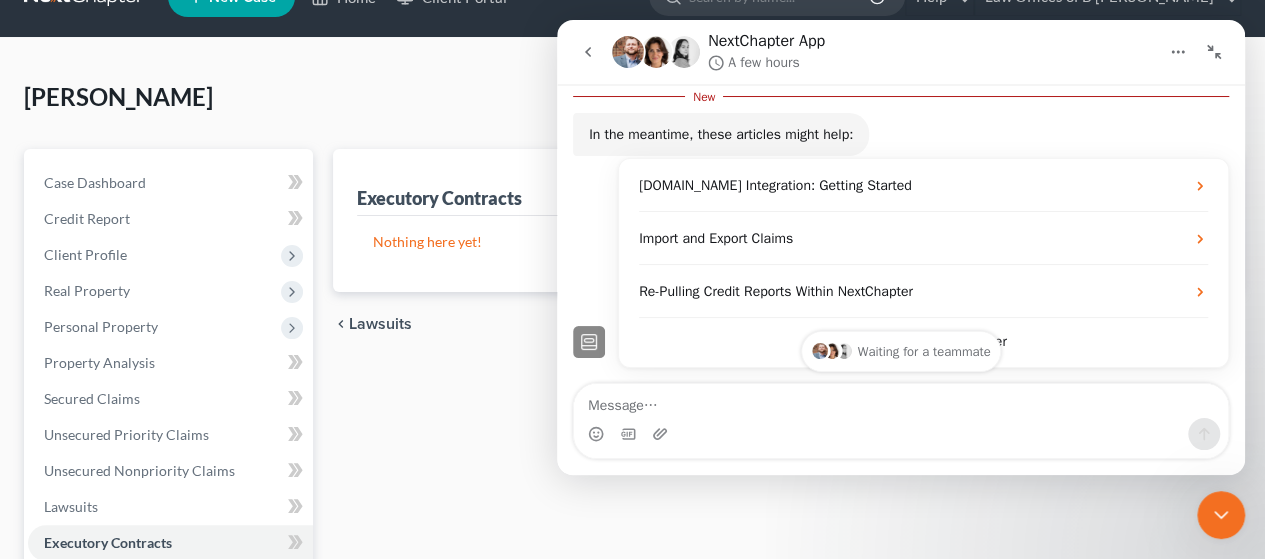 click 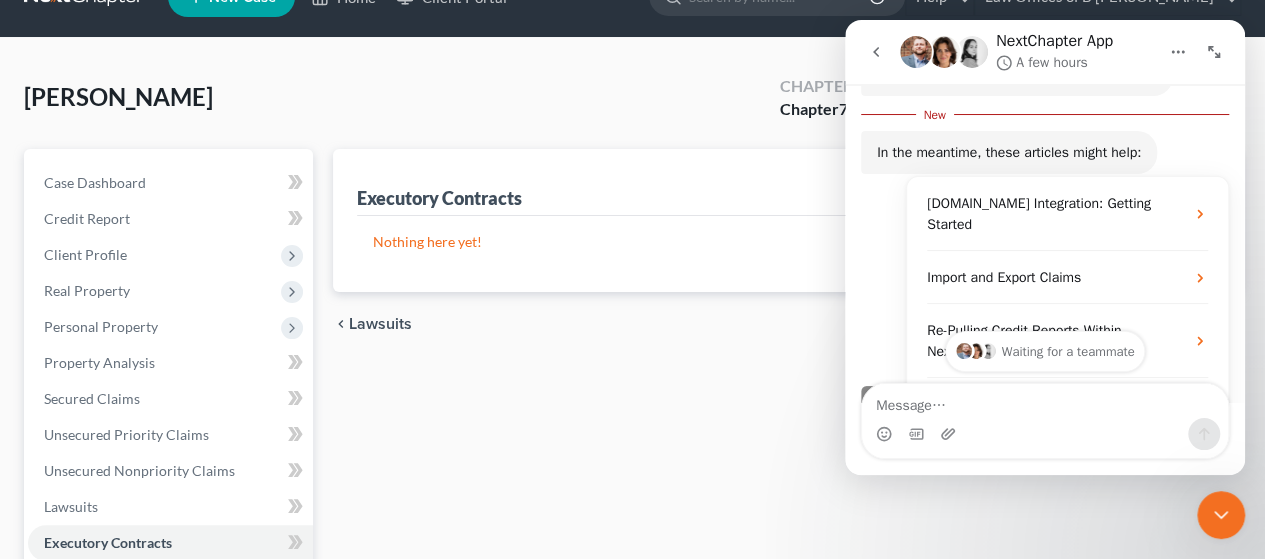 scroll, scrollTop: 322, scrollLeft: 0, axis: vertical 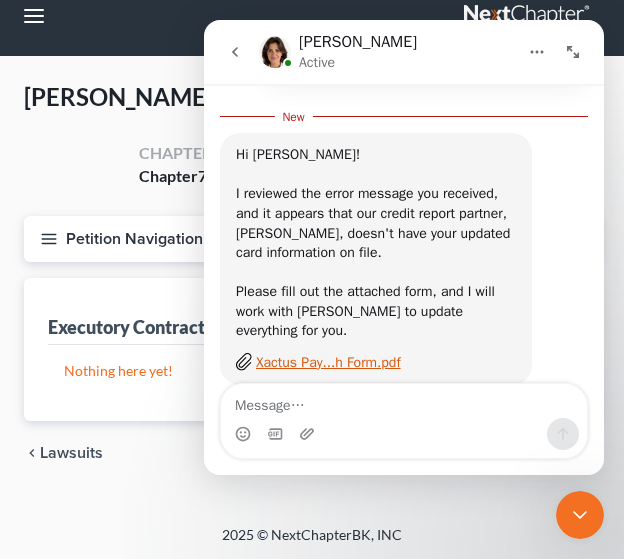 click on "Xactus Pay...h Form.pdf" at bounding box center (328, 362) 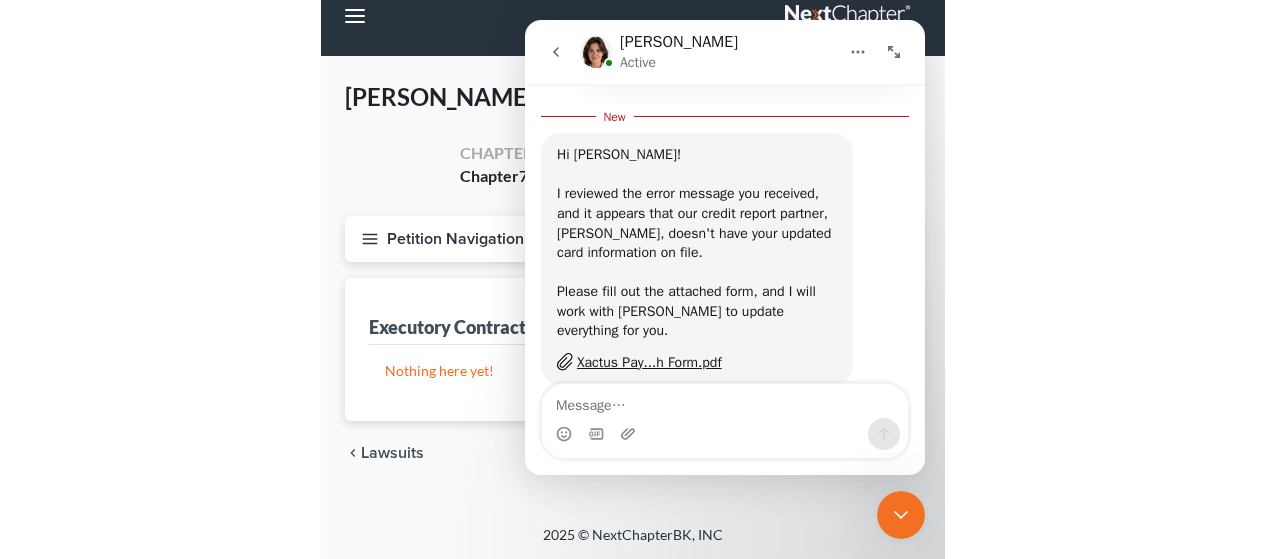 scroll, scrollTop: 655, scrollLeft: 0, axis: vertical 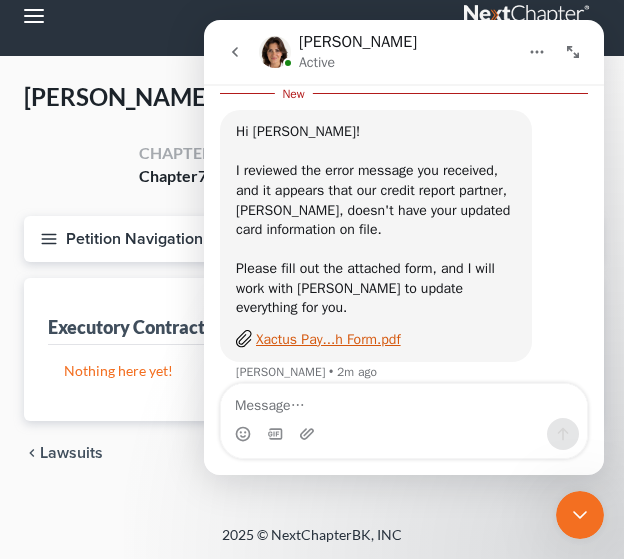 click on "Xactus Pay...h Form.pdf" at bounding box center [328, 339] 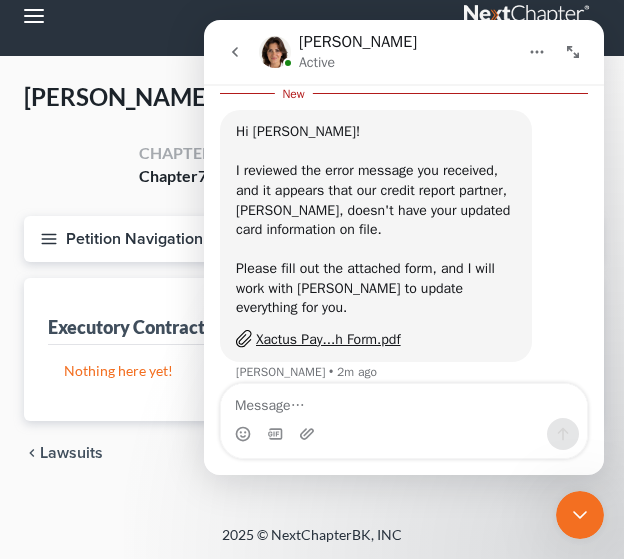 drag, startPoint x: 600, startPoint y: 374, endPoint x: 808, endPoint y: 432, distance: 215.93518 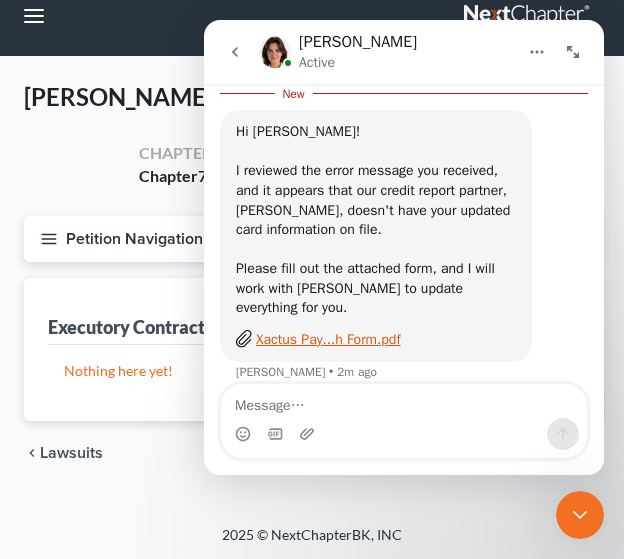 click on "Xactus Pay...h Form.pdf" at bounding box center [376, 339] 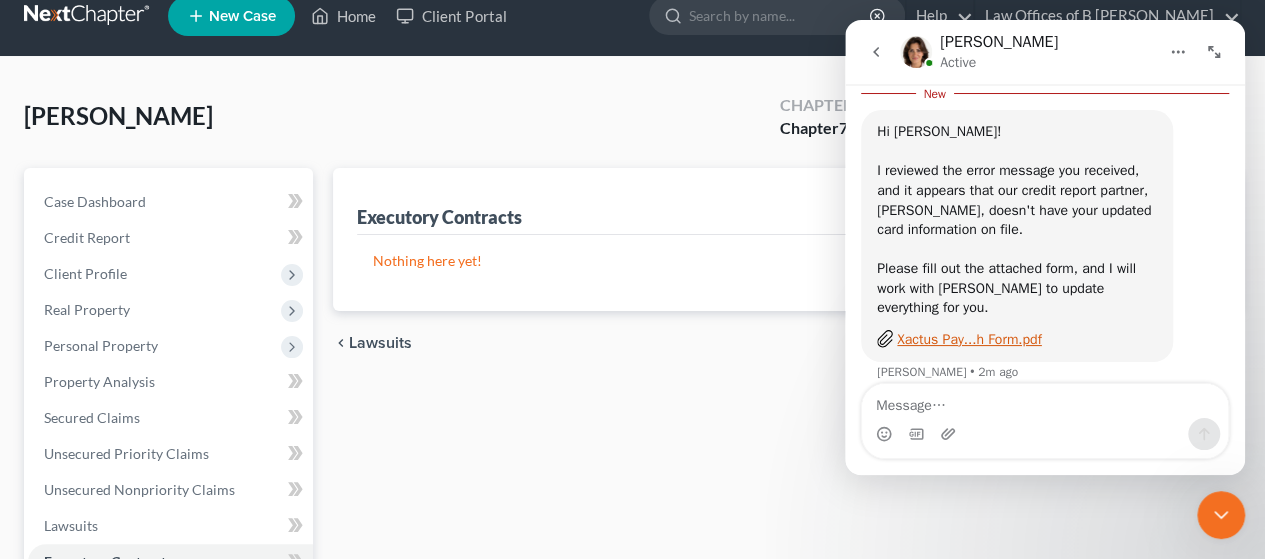 click 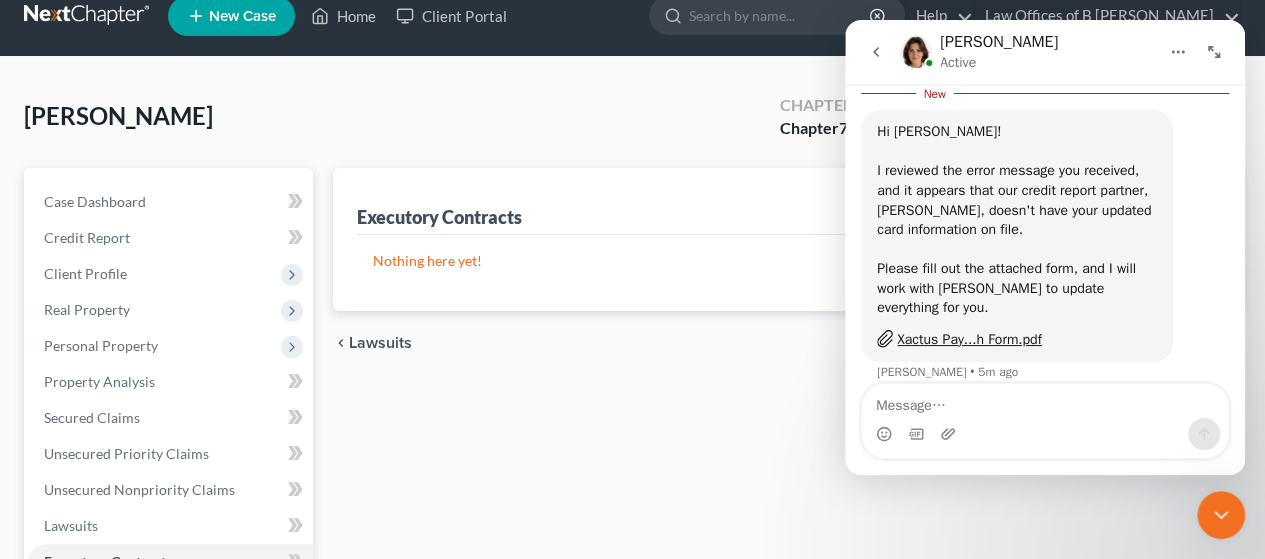 click on "[PERSON_NAME] Upgraded Chapter Chapter  7 Status Lead District OKWB Preview" at bounding box center [632, 124] 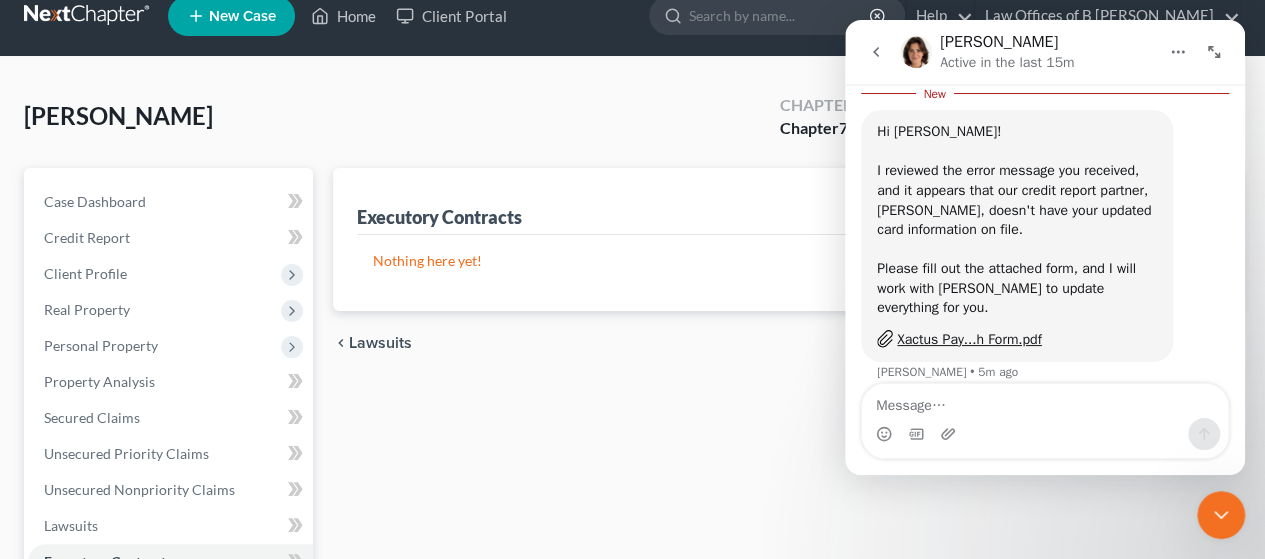 scroll, scrollTop: 0, scrollLeft: 0, axis: both 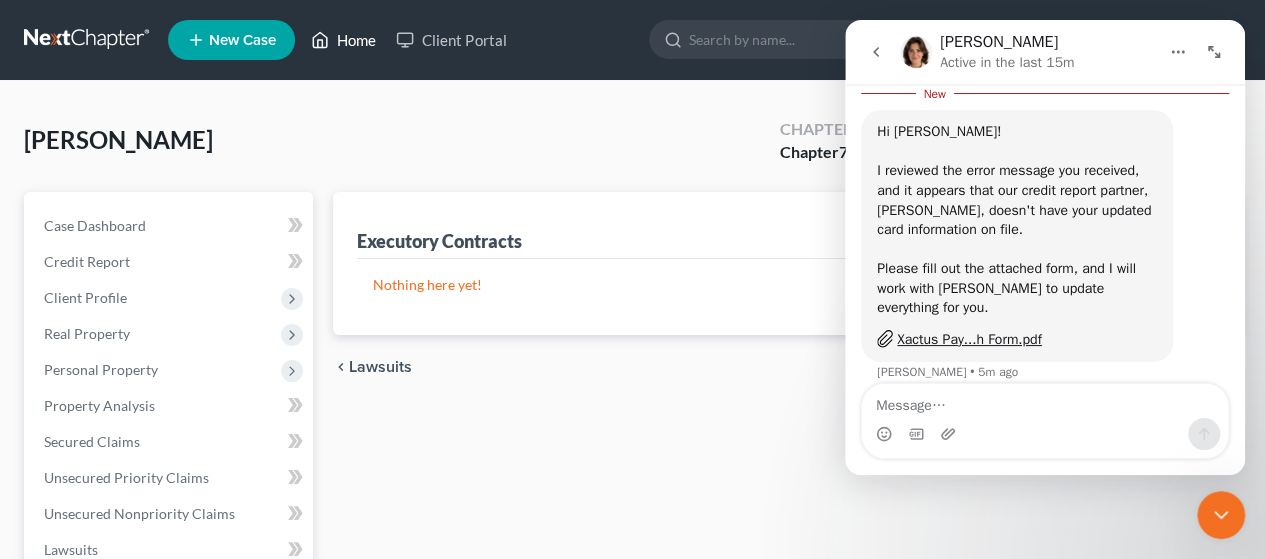 click on "Home" at bounding box center [343, 40] 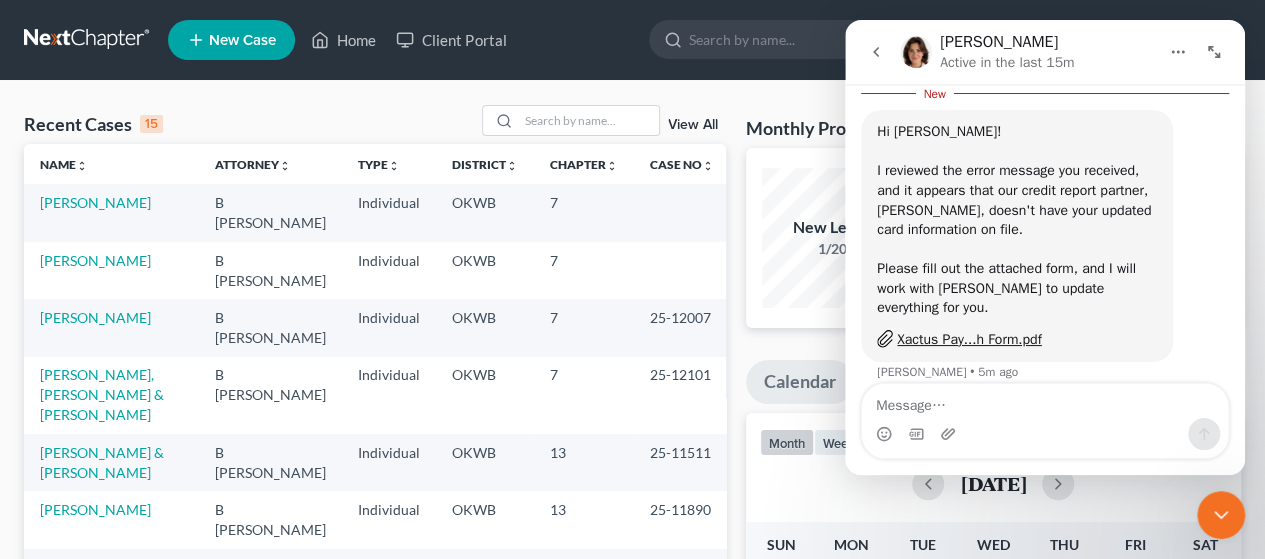 click on "New Case Home Client Portal         - No Result - See all results Or Press Enter... Help Help Center Webinars Training Videos What's new Law Offices of B [PERSON_NAME] Law Offices of B [PERSON_NAME] [PERSON_NAME][EMAIL_ADDRESS][DOMAIN_NAME] My Account Settings Plan + Billing Account Add-Ons Upgrade to Whoa Log out" at bounding box center [704, 40] 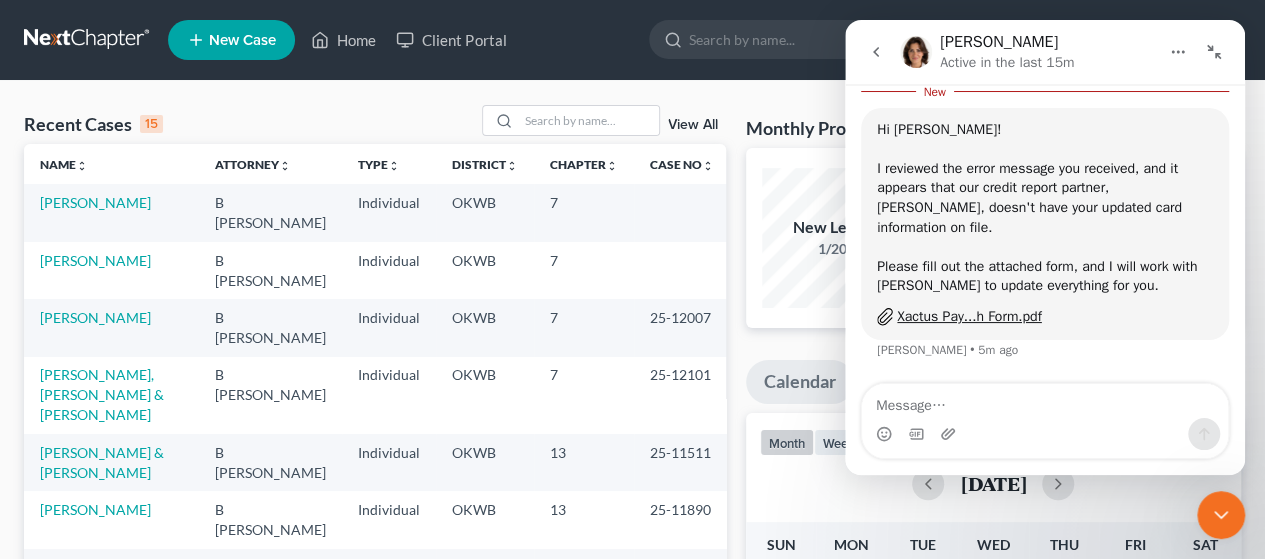 scroll, scrollTop: 514, scrollLeft: 0, axis: vertical 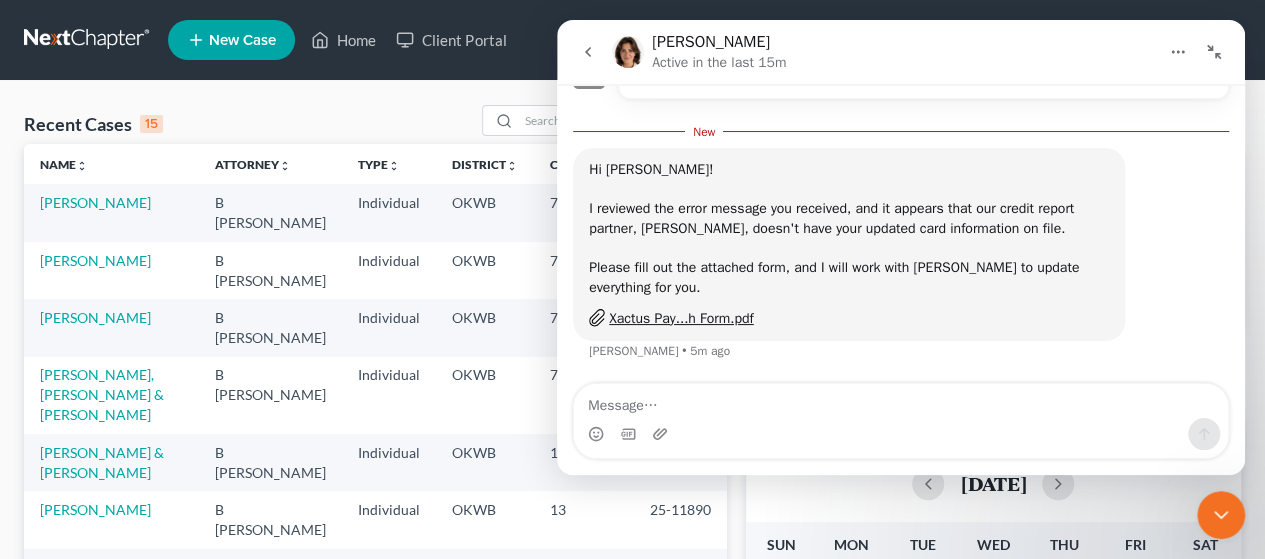 click 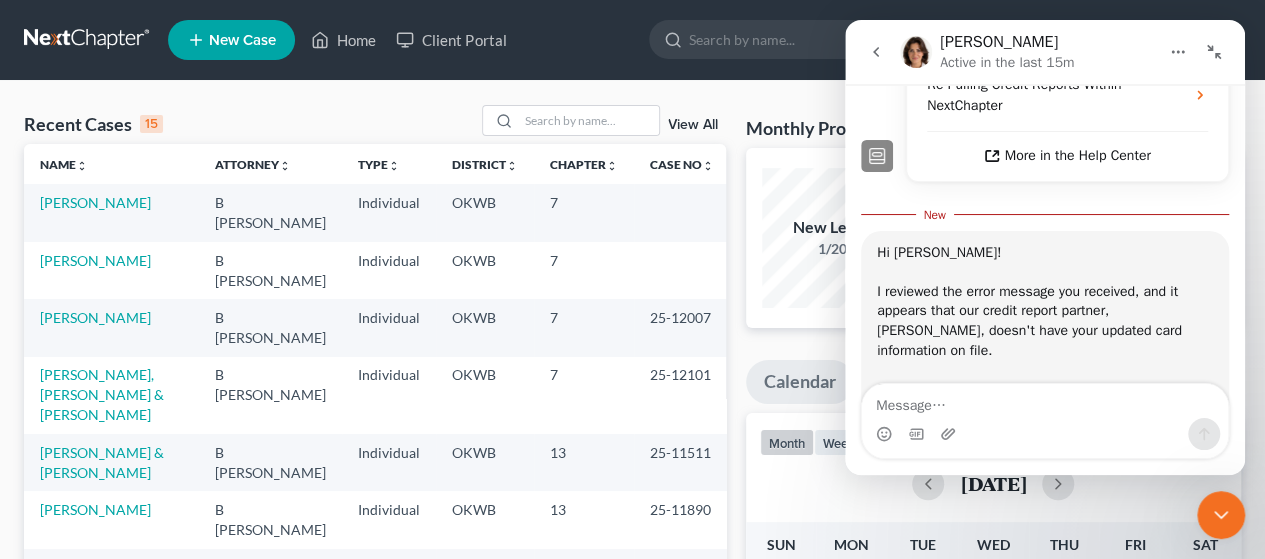 scroll, scrollTop: 2, scrollLeft: 0, axis: vertical 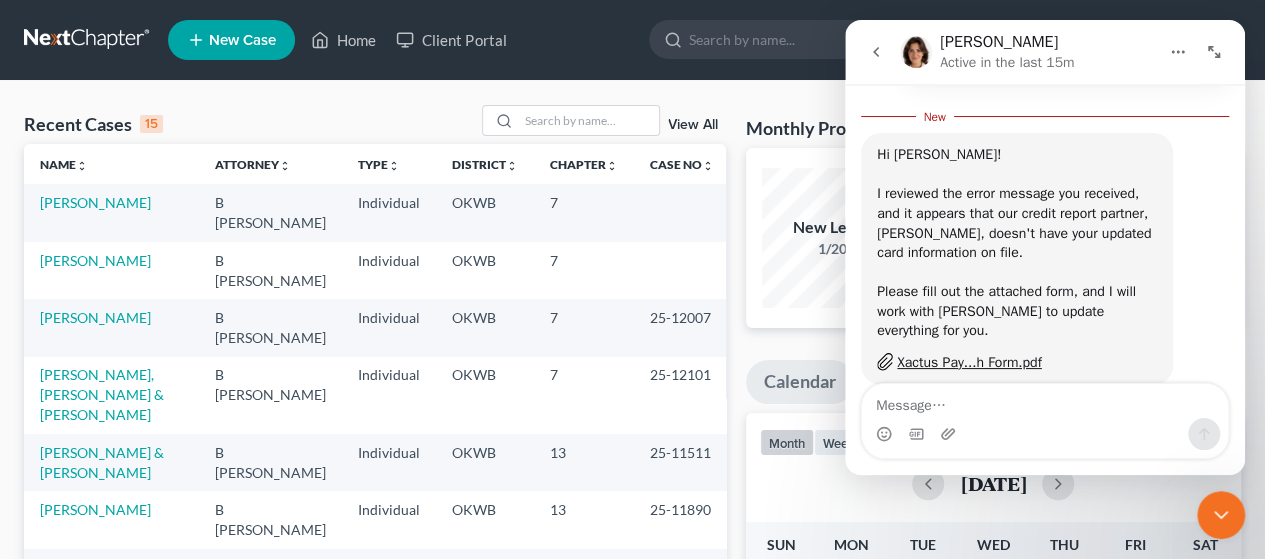 click on "Recent Cases 15         View All
Name
unfold_more
expand_more
expand_less
Attorney
unfold_more
expand_more
expand_less
Type
unfold_more
expand_more
expand_less
District
unfold_more
expand_more
expand_less
Chapter
unfold_more
expand_more
expand_less
Case No
unfold_more
expand_more
expand_less
Prefix
unfold_more
expand_more
expand_less
[PERSON_NAME] B [PERSON_NAME] Individual OKWB 7 [PERSON_NAME] [PERSON_NAME] Individual OKWB 7 [PERSON_NAME] [PERSON_NAME] Individual OKWB 7 25-12007 [PERSON_NAME], [PERSON_NAME] & [PERSON_NAME] [PERSON_NAME] Individual OKWB 7 25-12101 [PERSON_NAME] & [PERSON_NAME] [PERSON_NAME] Individual OKWB 13 25-11511 [PERSON_NAME] [PERSON_NAME] Individual OKWB 13 25-11890 [PERSON_NAME] & [PERSON_NAME] [PERSON_NAME] Individual OKWB 13 [PERSON_NAME] [PERSON_NAME] Individual OKWB 7 25-12008 [PERSON_NAME] B [PERSON_NAME] Individual OKWB 13 [PERSON_NAME] [PERSON_NAME] Individual OKWB 7 7 7" at bounding box center [375, 742] 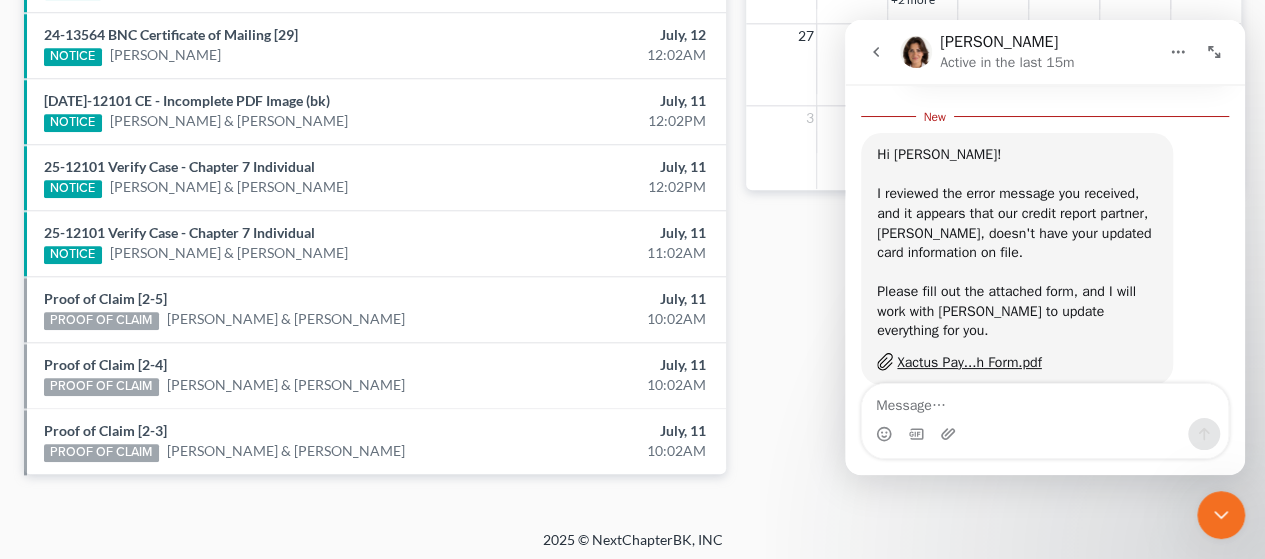 scroll, scrollTop: 0, scrollLeft: 0, axis: both 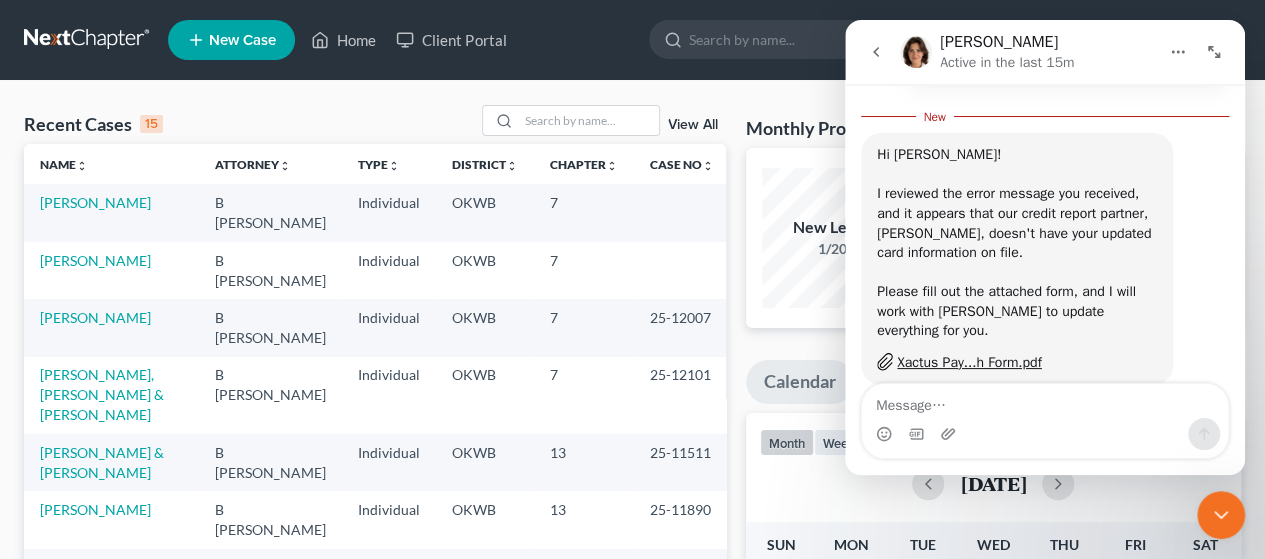 select on "37" 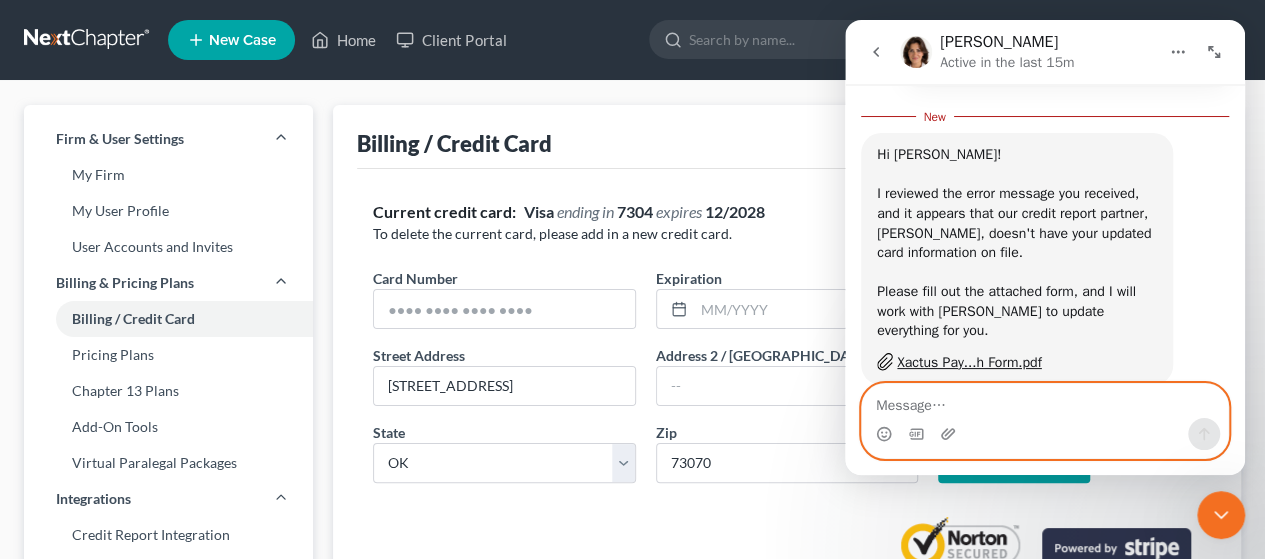 click at bounding box center [1045, 401] 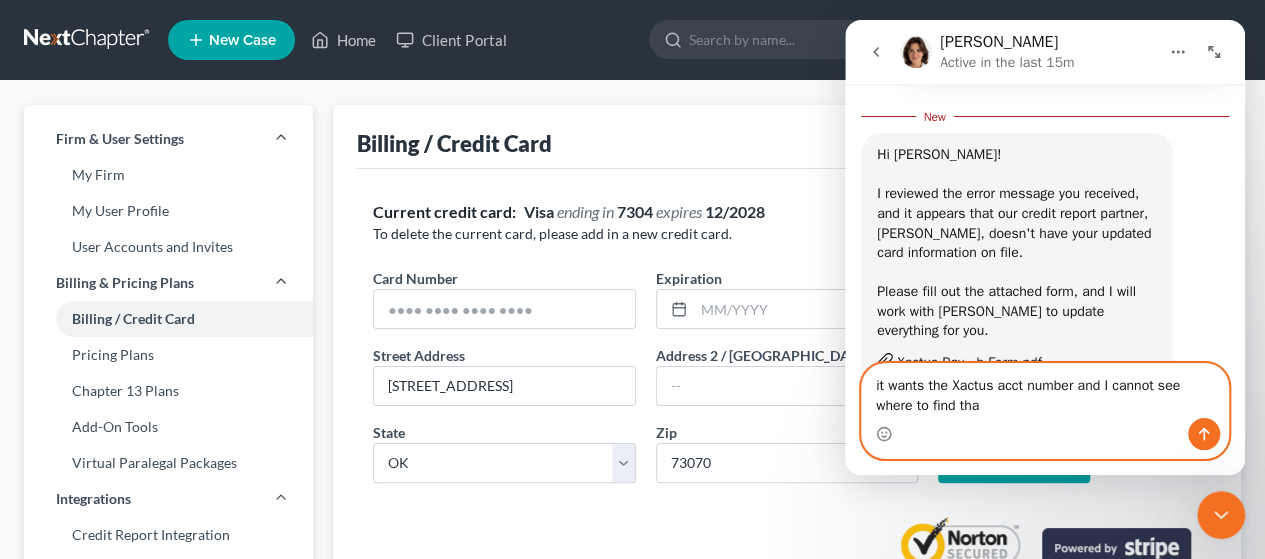 type on "it wants the Xactus acct number and I cannot see where to find that" 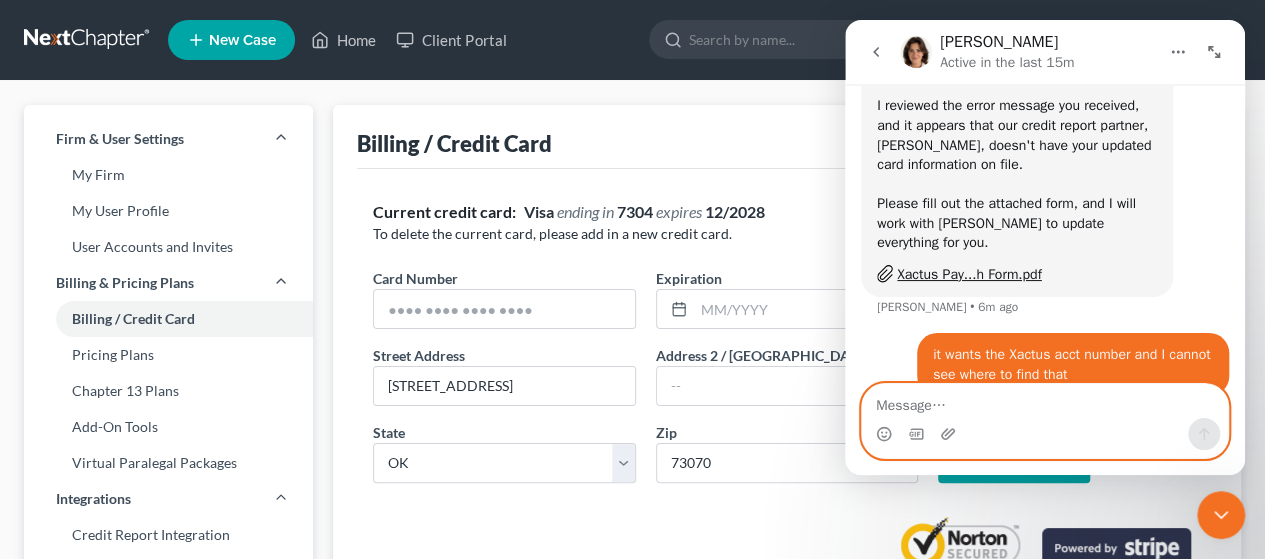 scroll, scrollTop: 702, scrollLeft: 0, axis: vertical 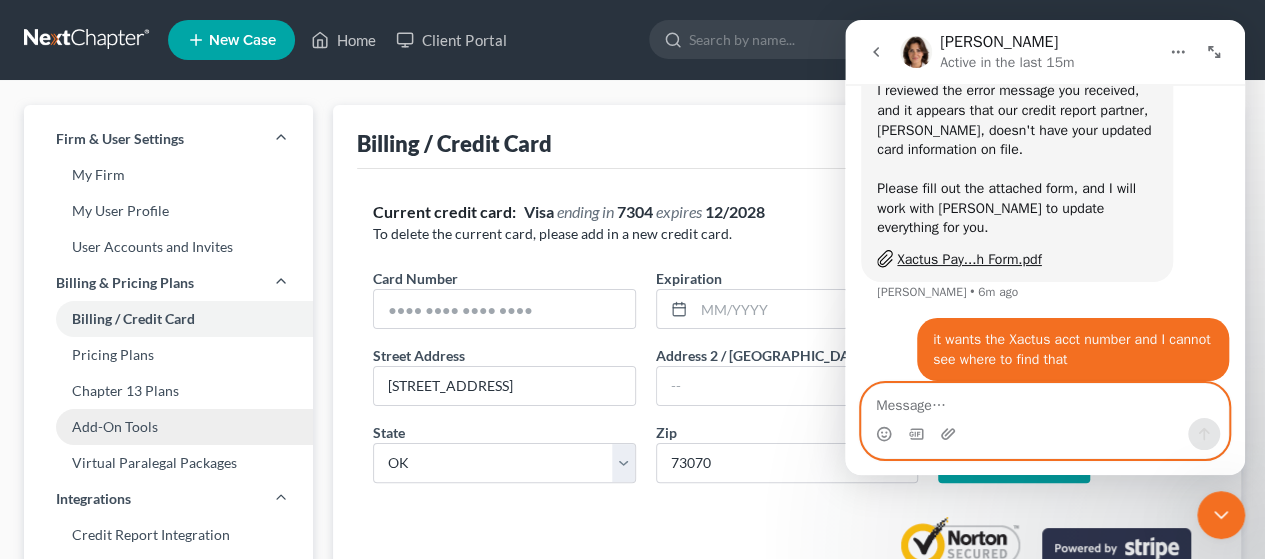type 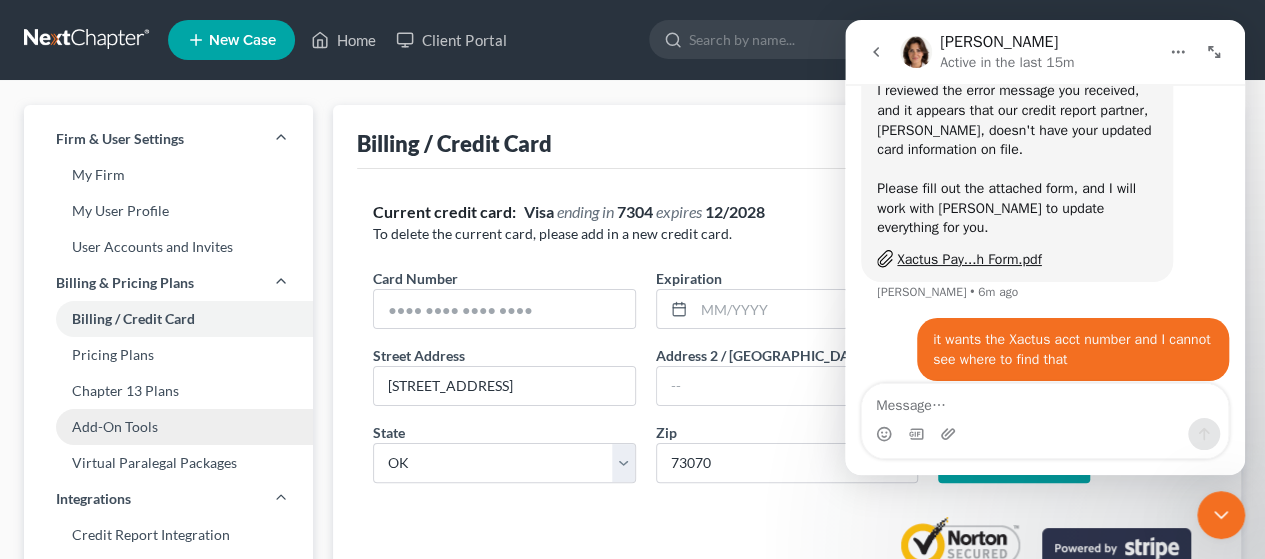 click on "Add-On Tools" at bounding box center [168, 427] 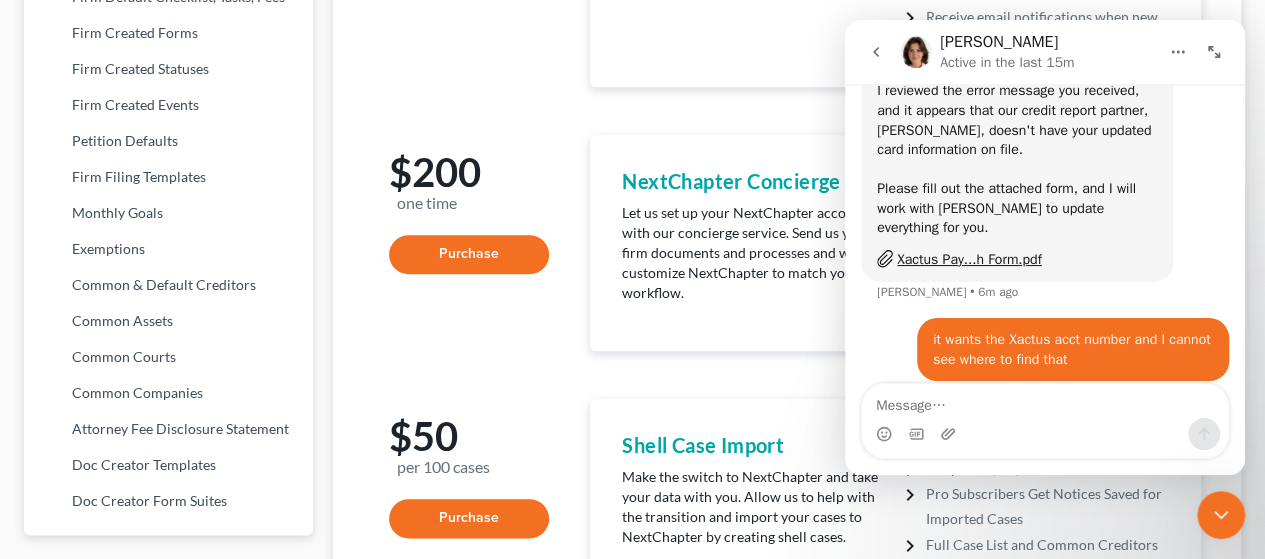 scroll, scrollTop: 892, scrollLeft: 0, axis: vertical 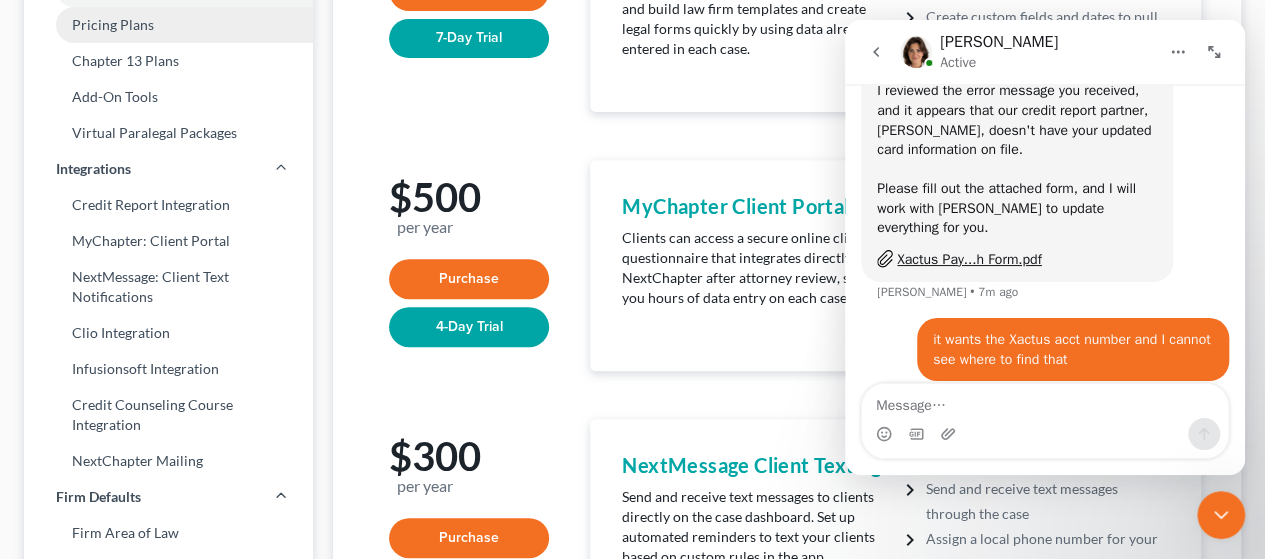 click on "Pricing Plans" at bounding box center [168, 25] 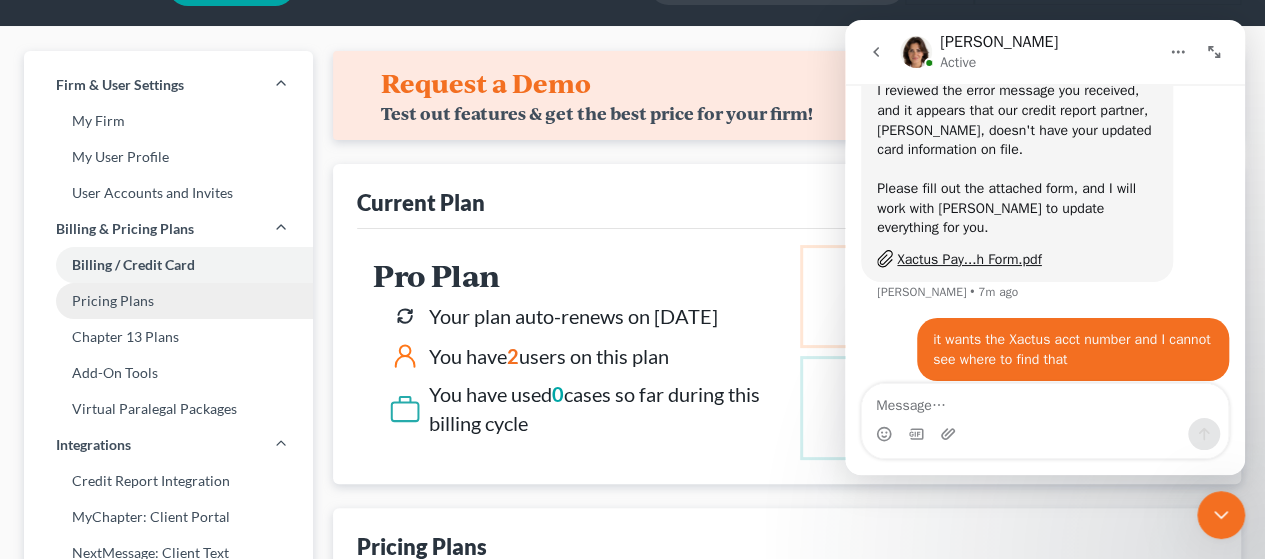 scroll, scrollTop: 0, scrollLeft: 0, axis: both 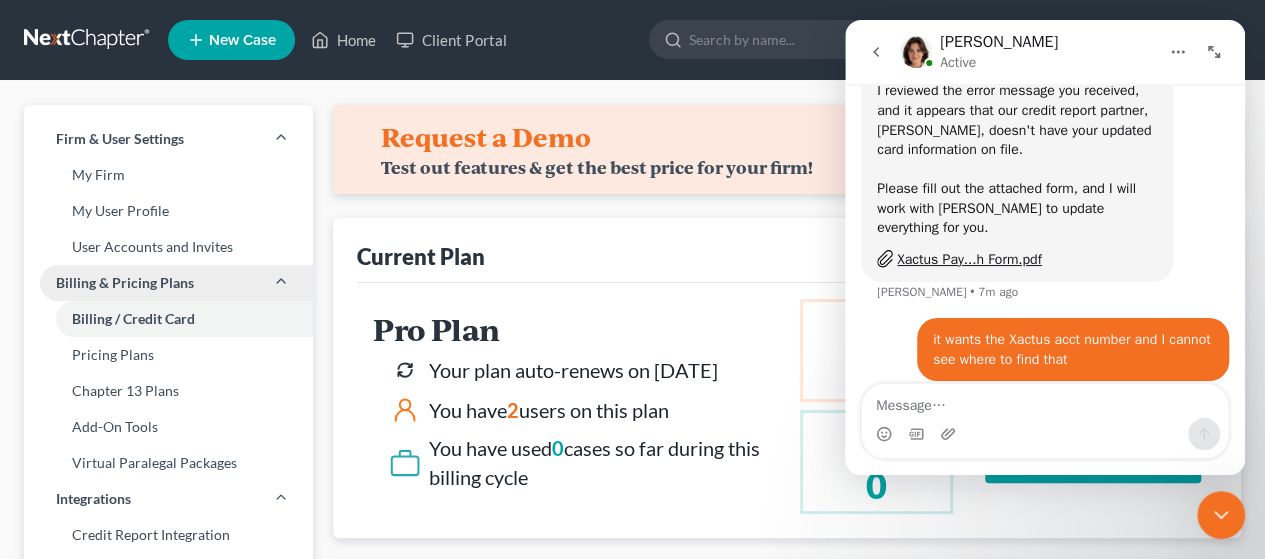 click on "Billing & Pricing Plans" at bounding box center (168, 283) 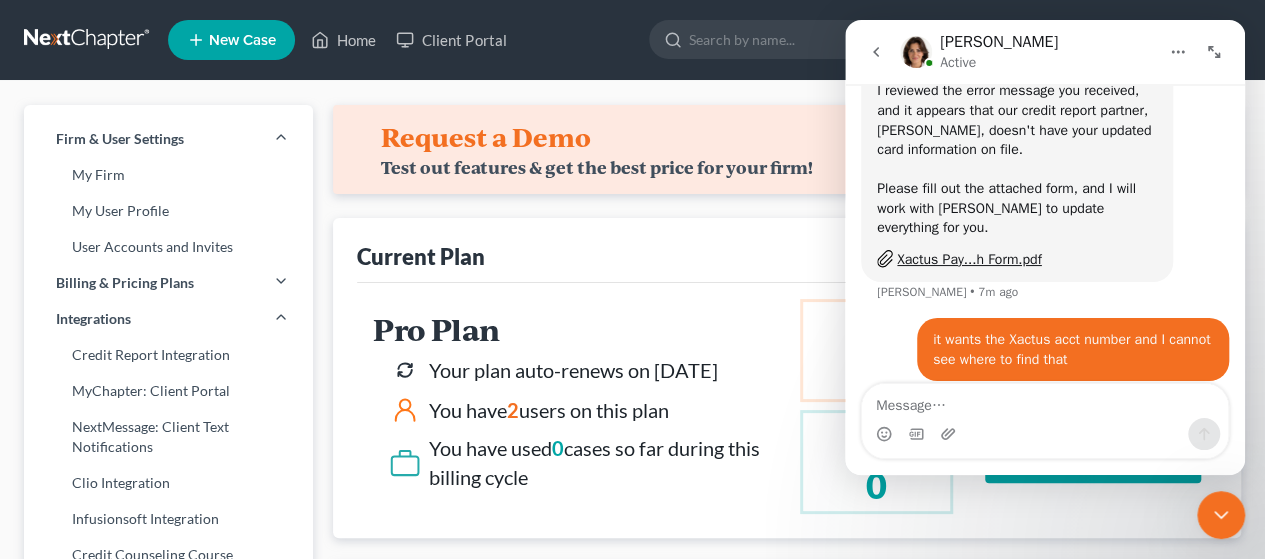 click on "Current Plan" at bounding box center [787, 250] 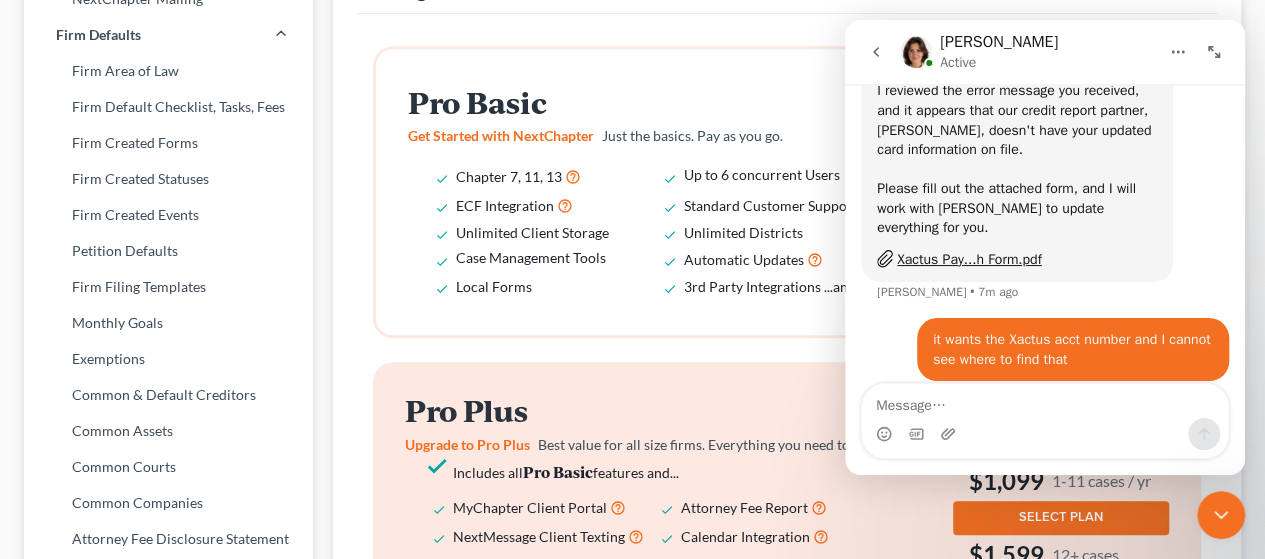 scroll, scrollTop: 0, scrollLeft: 0, axis: both 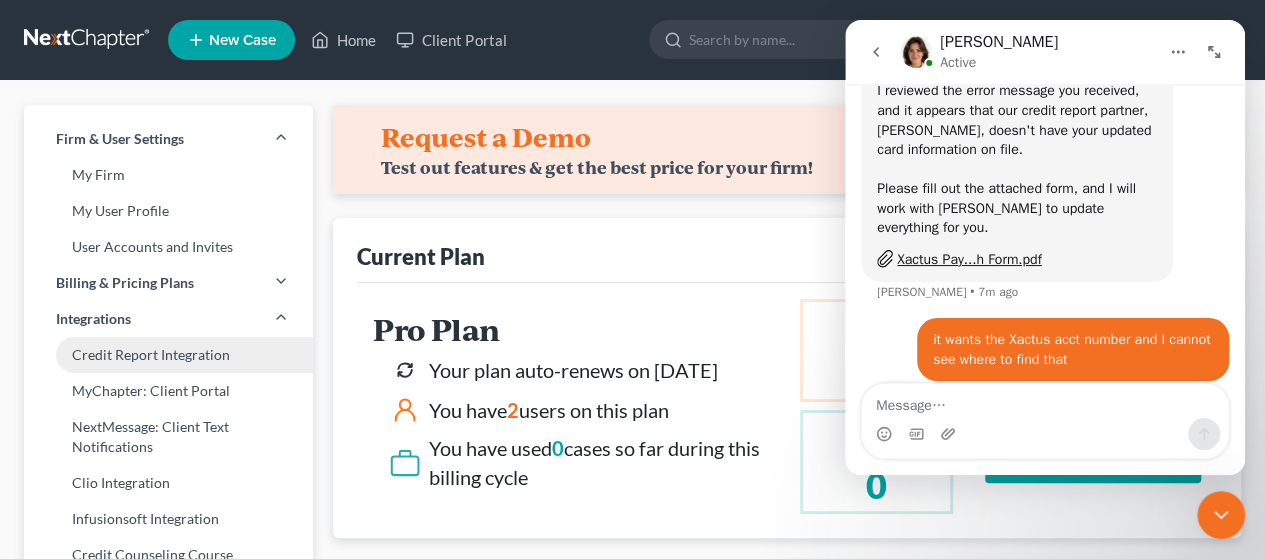 click on "Credit Report Integration" at bounding box center [168, 355] 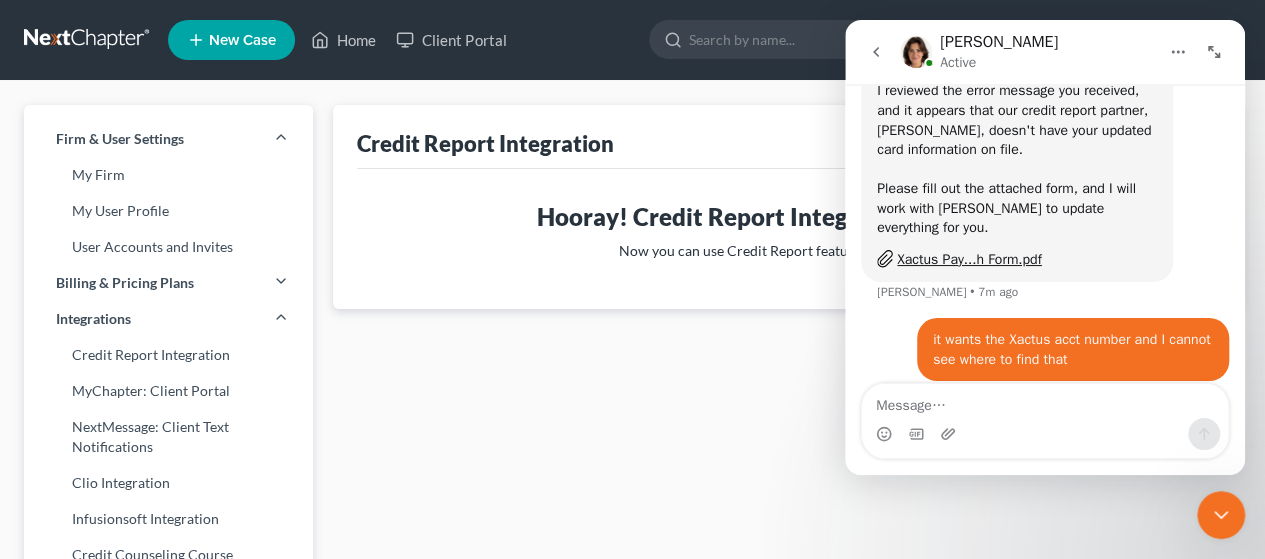 click on "Credit Report Integration
Hooray! Credit Report Integration is in progress. Xactus will be in touch soon to set up your on-site inspection. Hooray! Credit Report Integration is finished. Now you can use Credit Report feature within the app. We're sorry, your Credit Report Integration failed. Please contact support so we can help you out! We have partnered with Xactus to provide tri-merge credit reports from all three bureaus. In order to comply with the bureau-mandated requirements for compliance, you must complete this one-time setup form and schedule the site visit. From the time the application is completed, the set-up can take up to two weeks to complete.
I agree to the terms of  Credit Report Agreement
*
(Do not fill out. We will complete it for you.)
I agree to schedule the site  visit
*
these purposes
*
Company Information
Type of Entity
*
Corp Sole Prop LLC Partnership
Estimated Monthly Reports
*
Select 1-4 5-10 11-20" at bounding box center [787, 693] 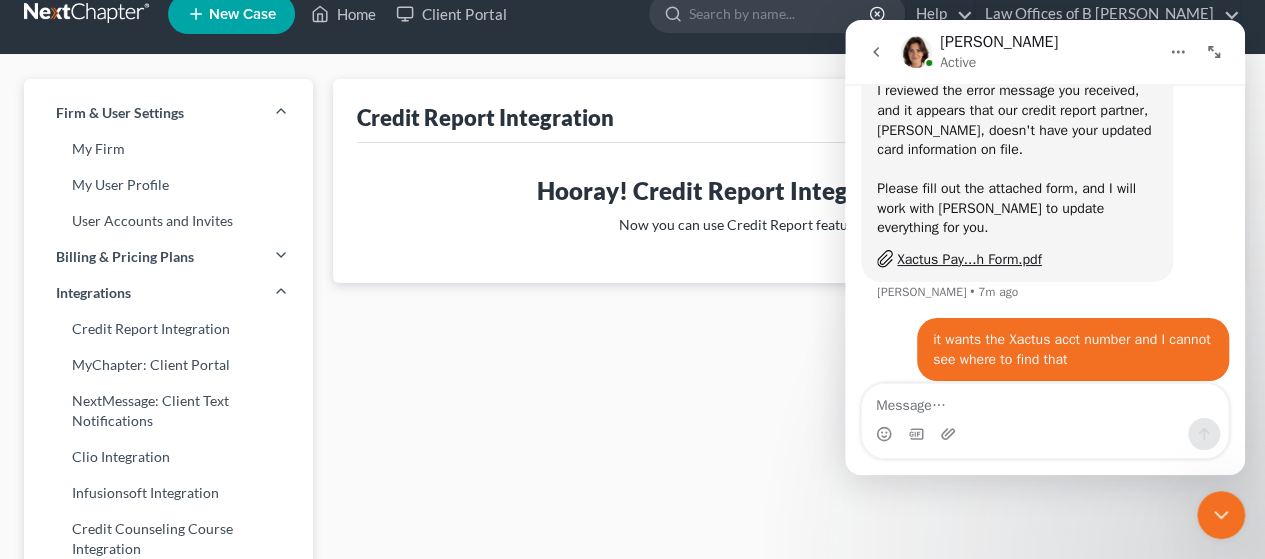 scroll, scrollTop: 0, scrollLeft: 0, axis: both 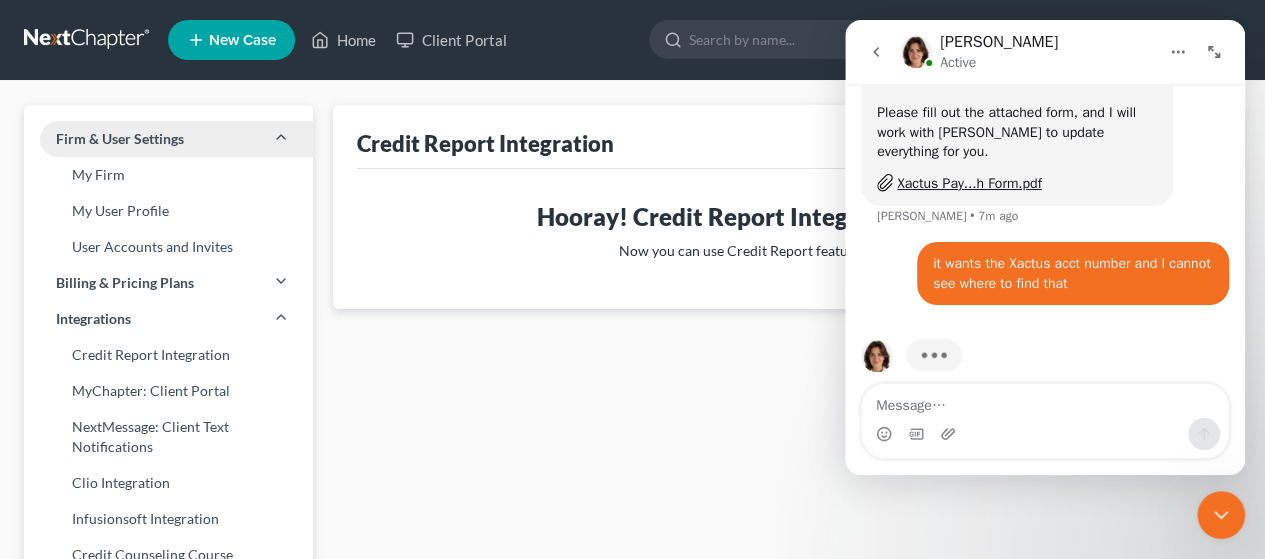 click on "Firm & User Settings" at bounding box center (120, 139) 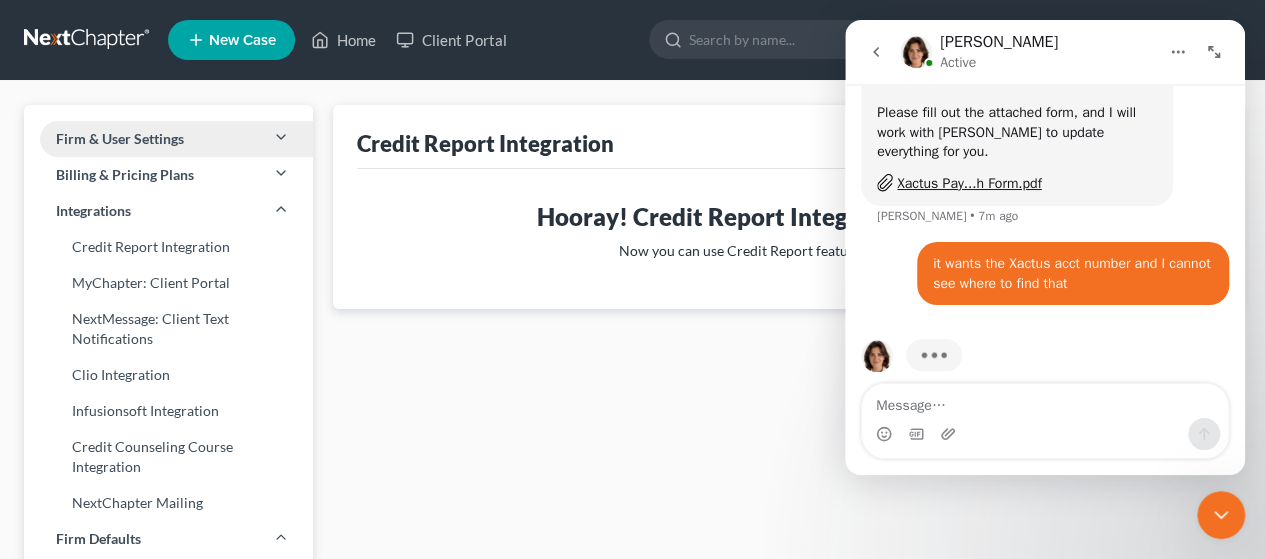 click on "Firm & User Settings" at bounding box center (120, 139) 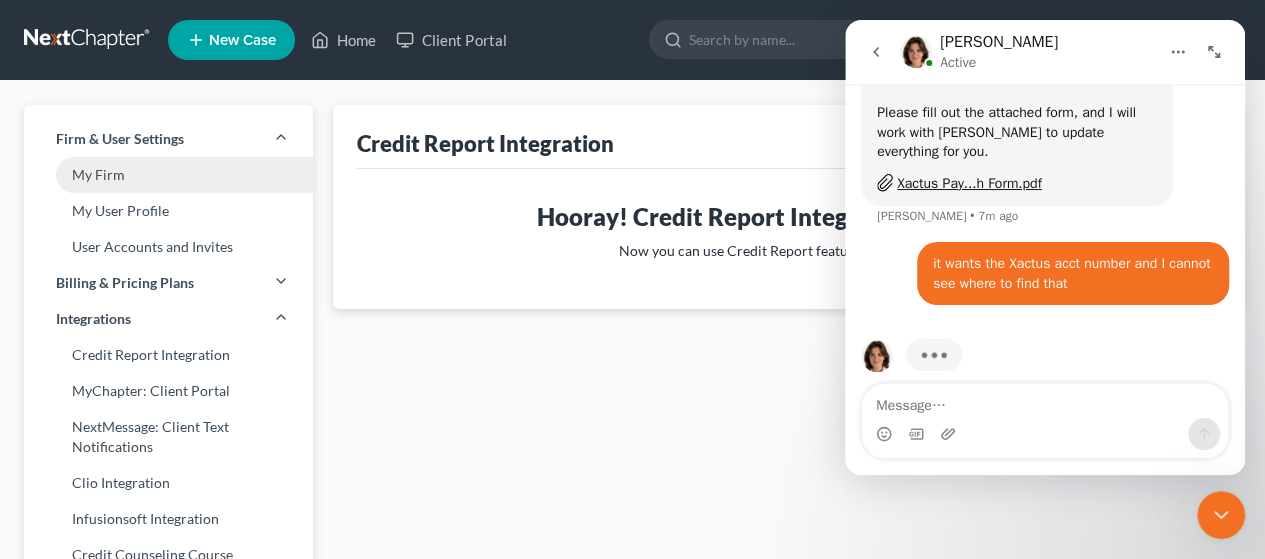 click on "My Firm" at bounding box center [168, 175] 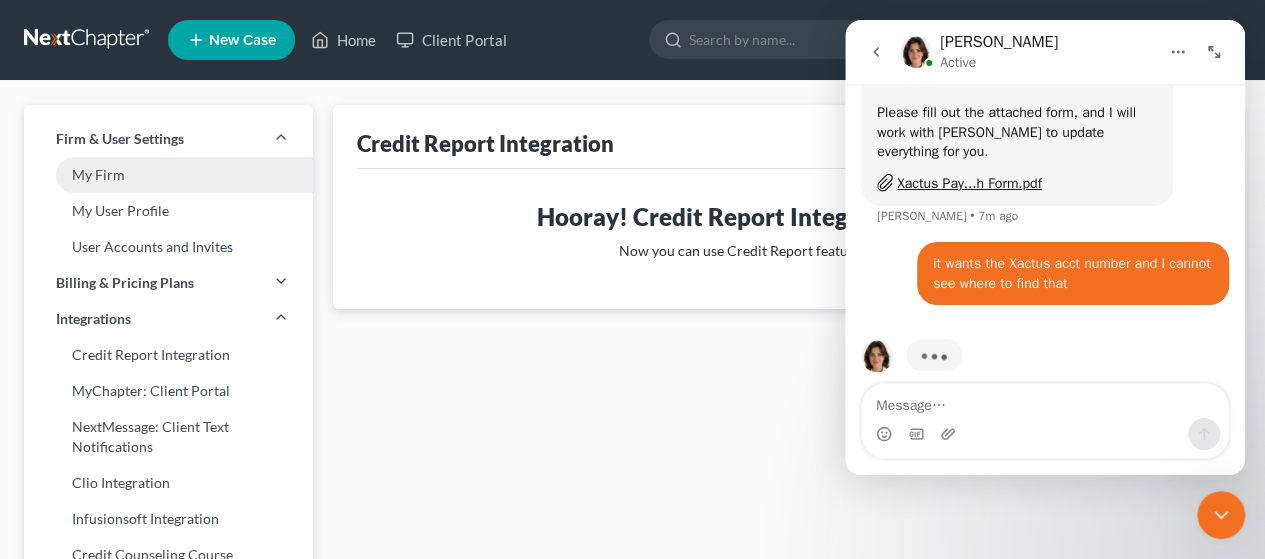 select on "65" 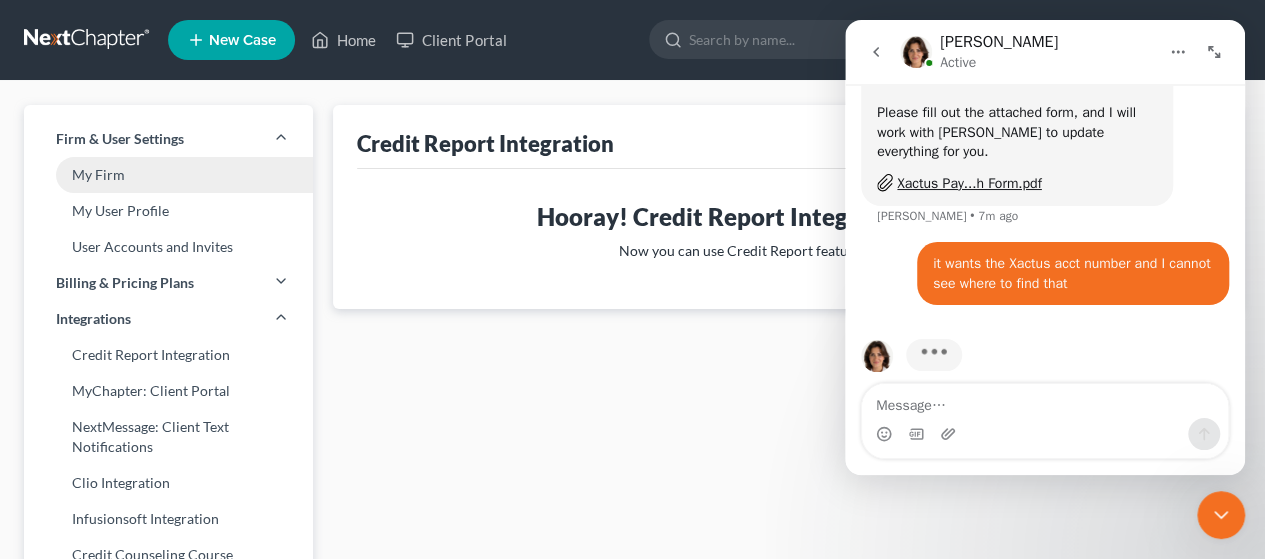 select on "23" 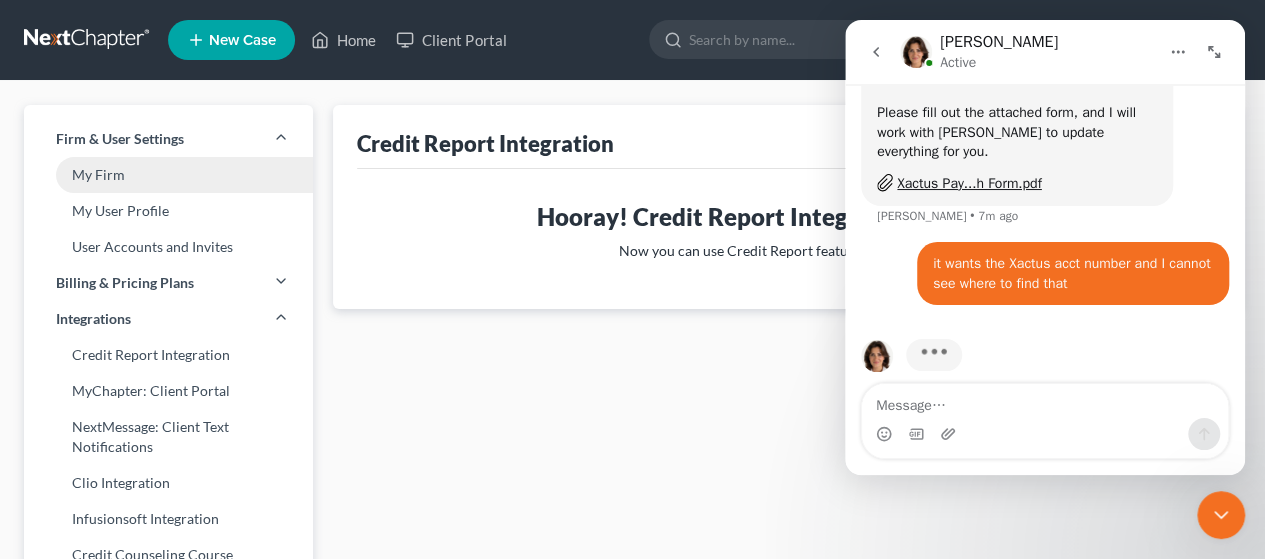 select on "37" 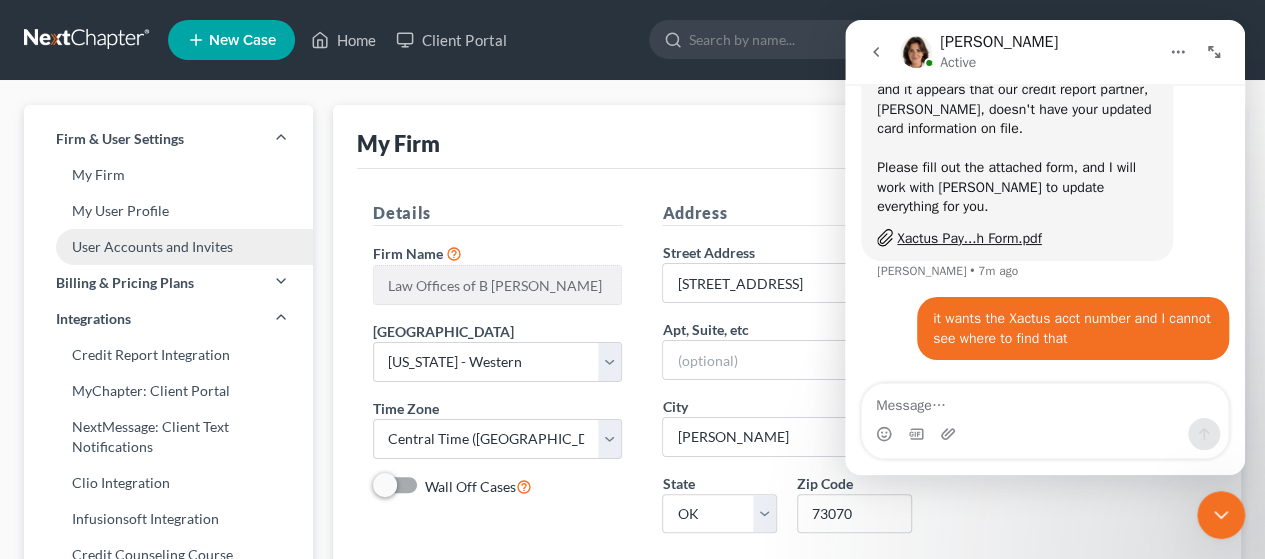 scroll, scrollTop: 702, scrollLeft: 0, axis: vertical 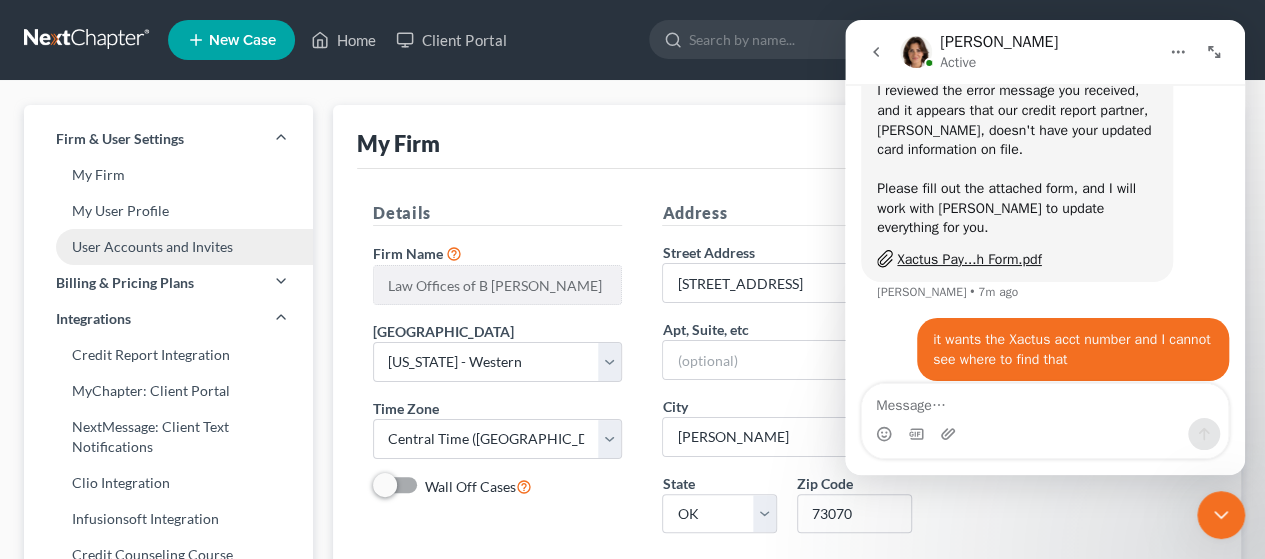 click on "User Accounts and Invites" at bounding box center [168, 247] 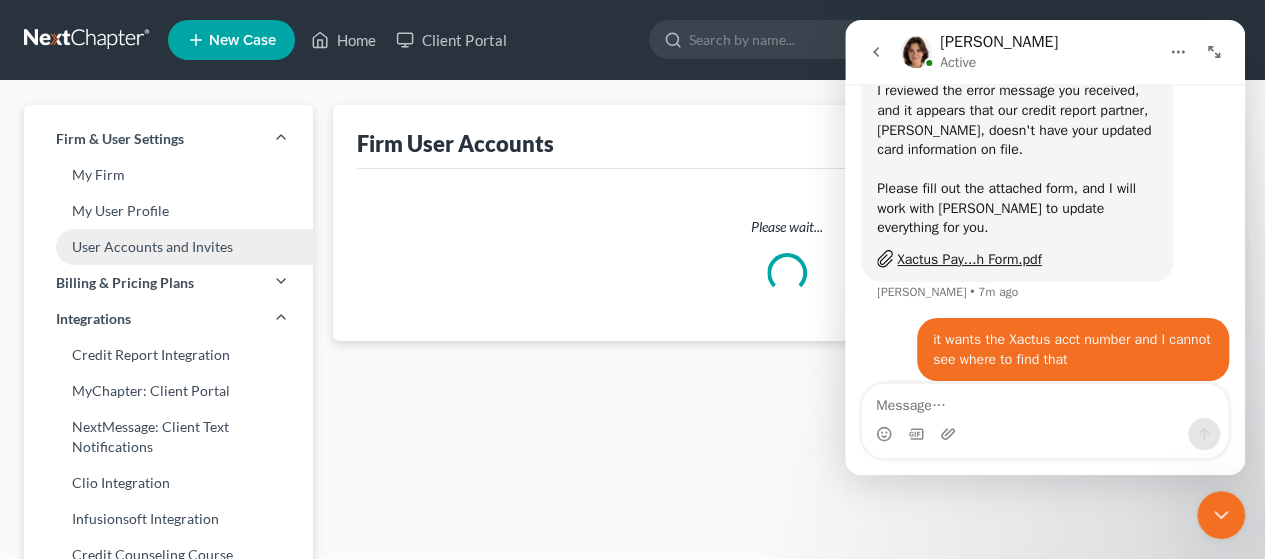 select on "0" 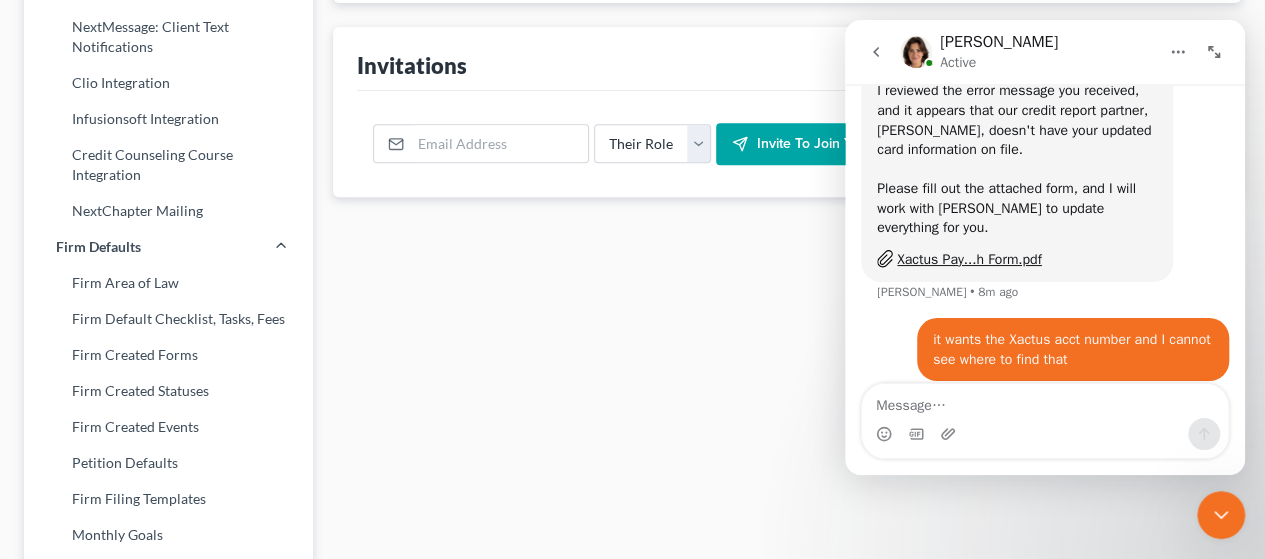 scroll, scrollTop: 0, scrollLeft: 0, axis: both 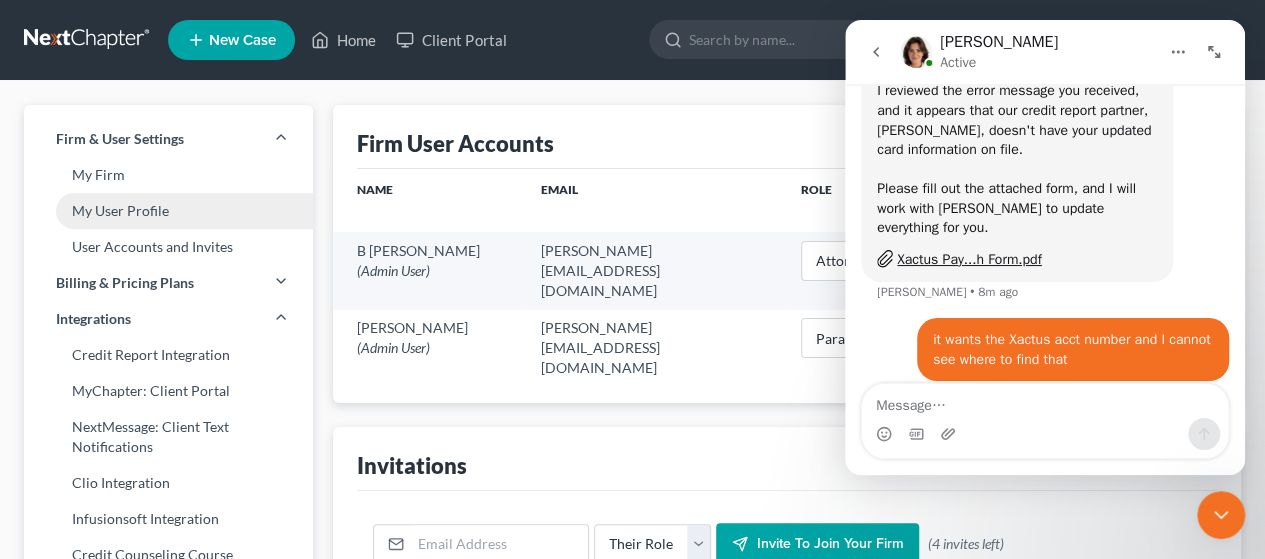click on "My User Profile" at bounding box center (168, 211) 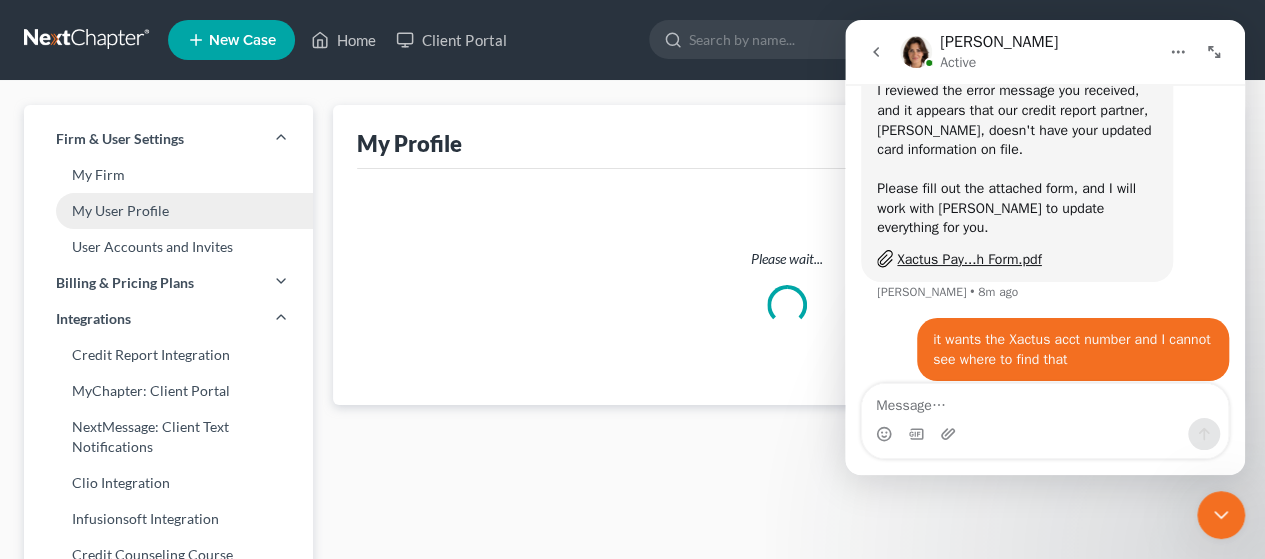 select on "37" 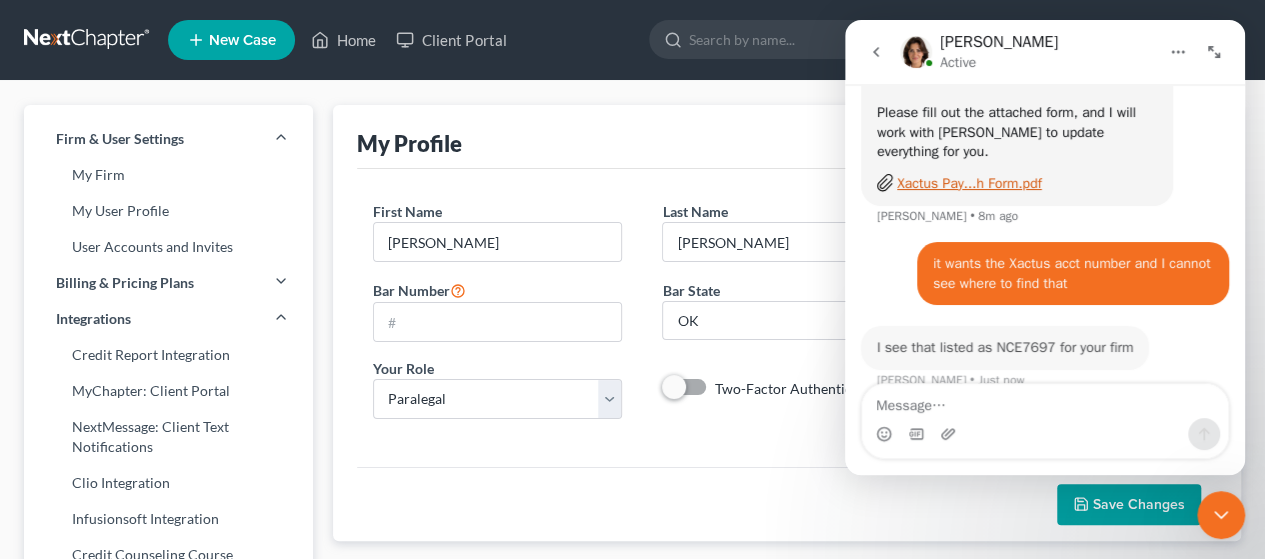 scroll, scrollTop: 781, scrollLeft: 0, axis: vertical 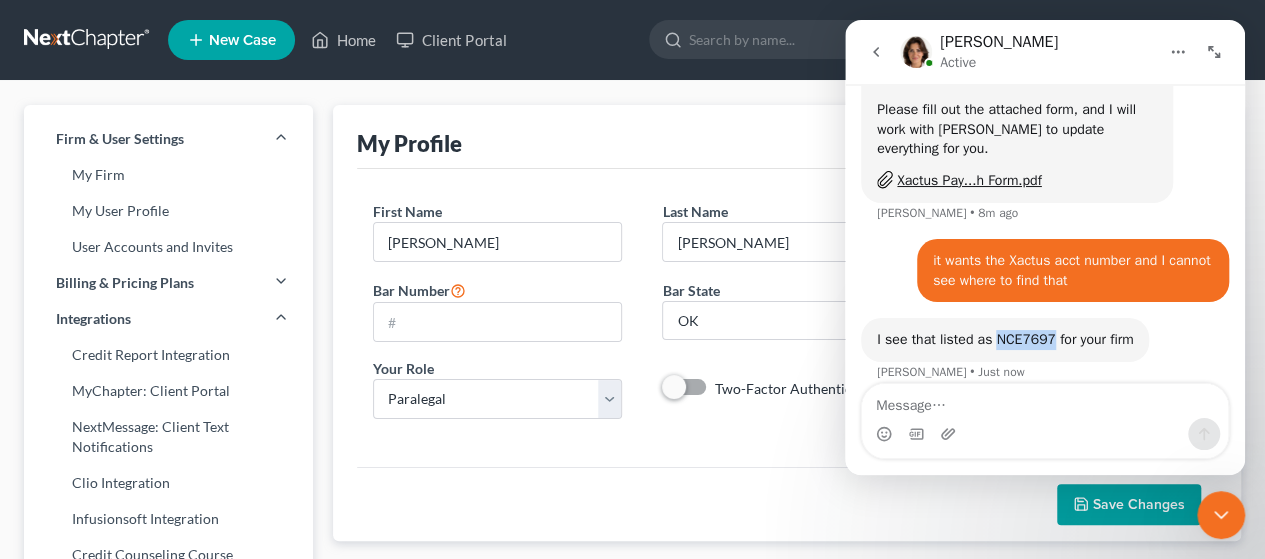 drag, startPoint x: 991, startPoint y: 318, endPoint x: 1049, endPoint y: 329, distance: 59.03389 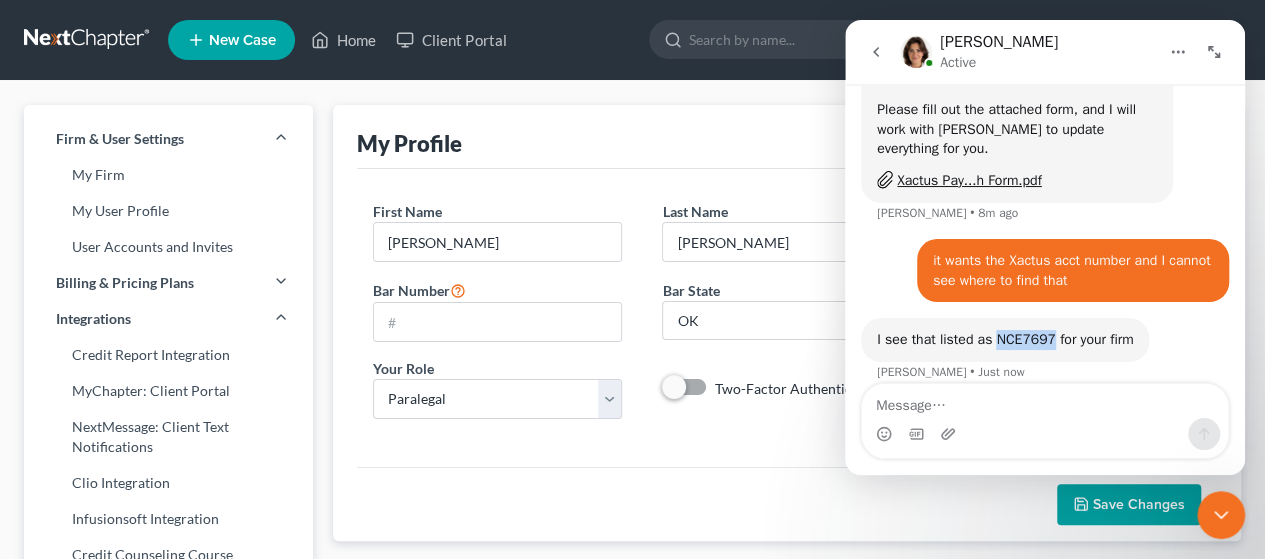 click on "I see that listed as NCE7697 for your firm Emma    •   Just now" at bounding box center (1005, 340) 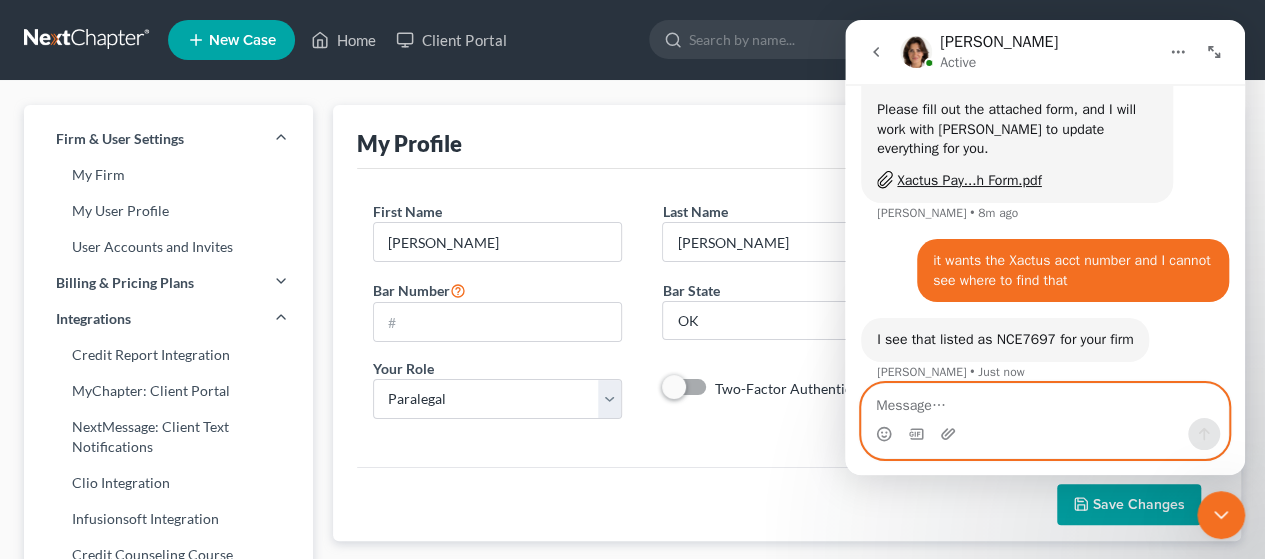 click at bounding box center [1045, 401] 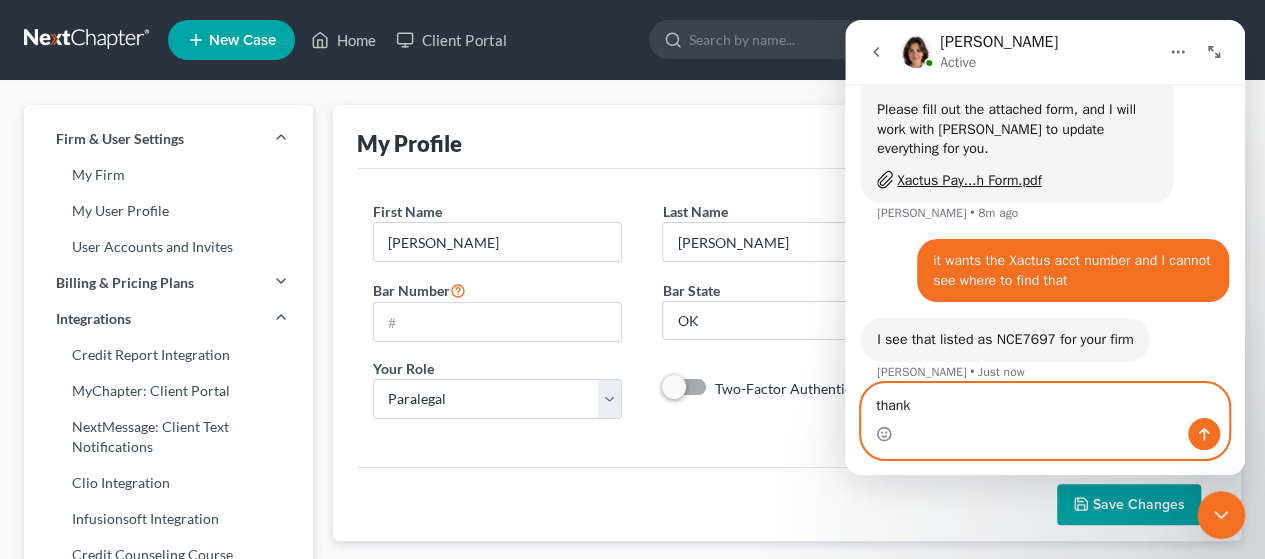 type on "thanks" 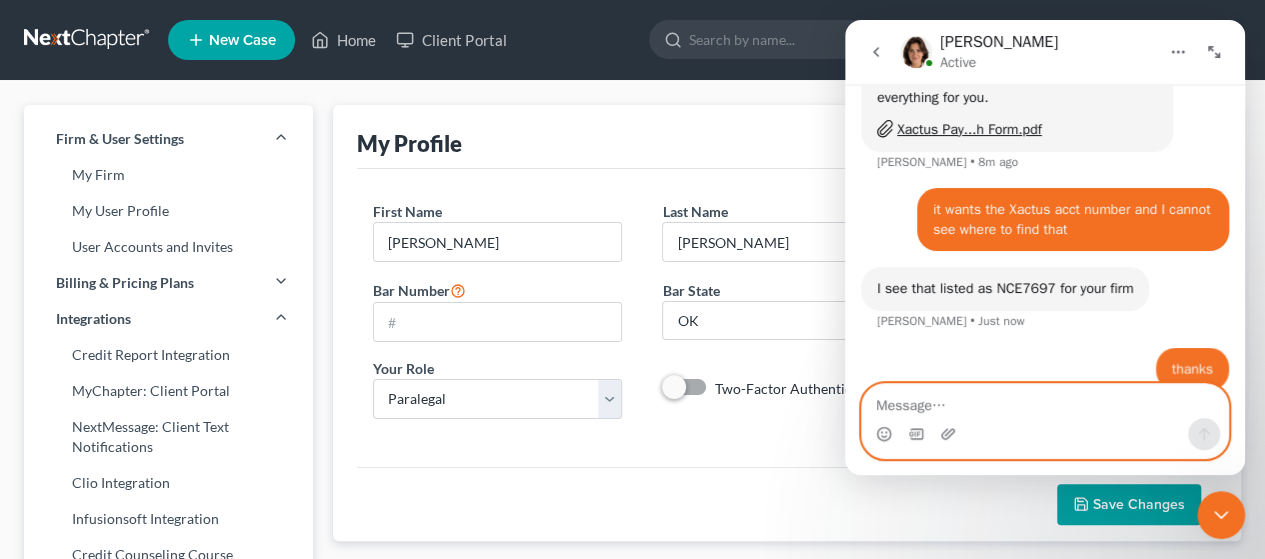 scroll, scrollTop: 840, scrollLeft: 0, axis: vertical 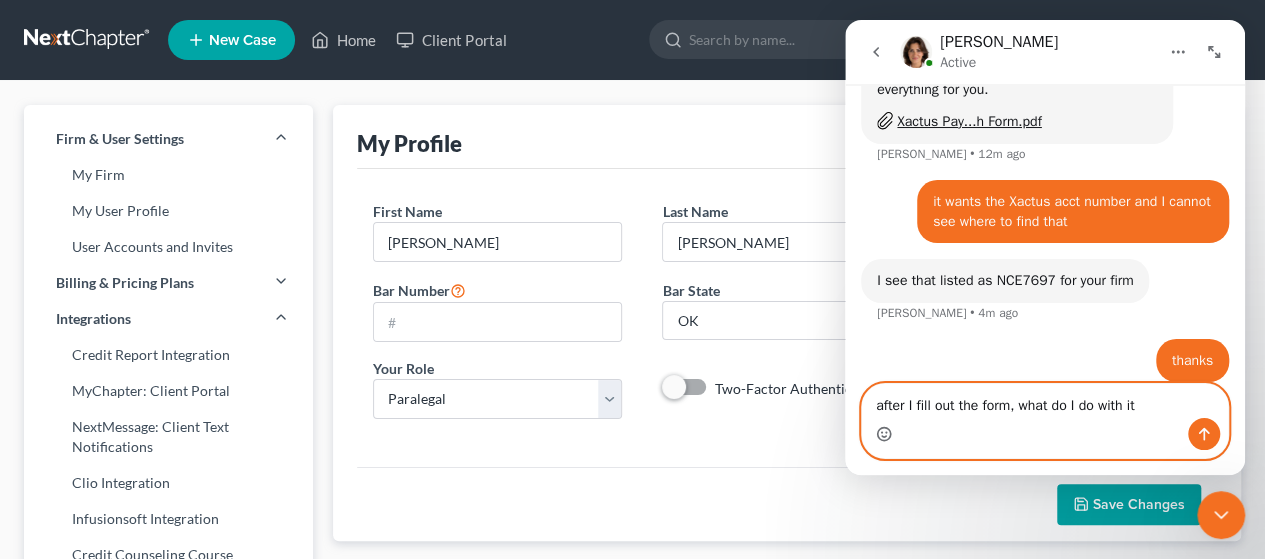 type on "after I fill out the form, what do I do with it?" 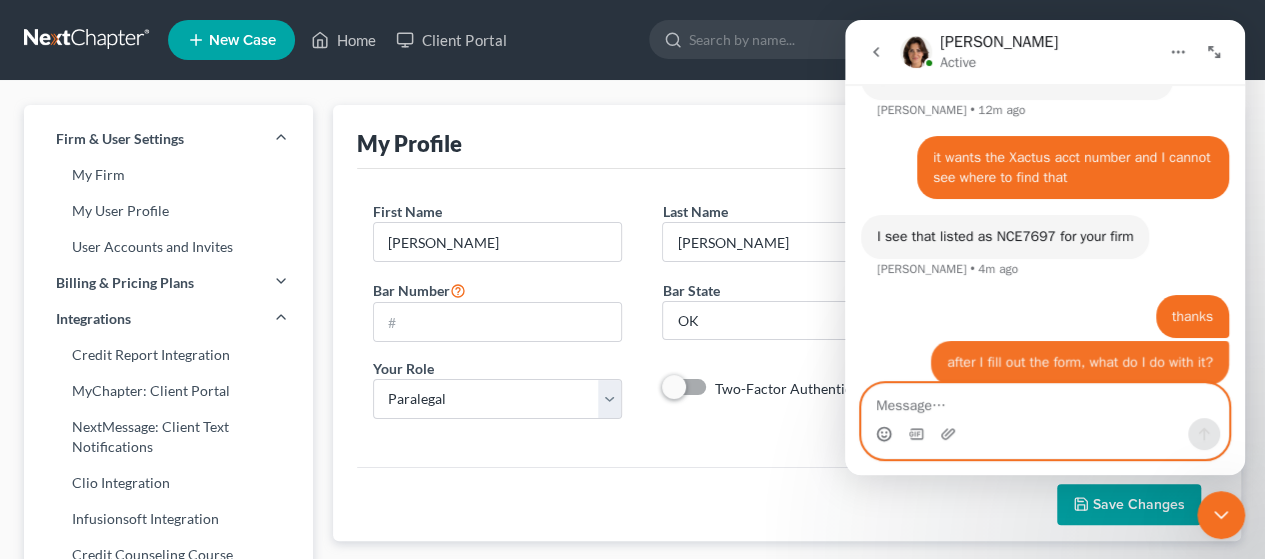 scroll, scrollTop: 886, scrollLeft: 0, axis: vertical 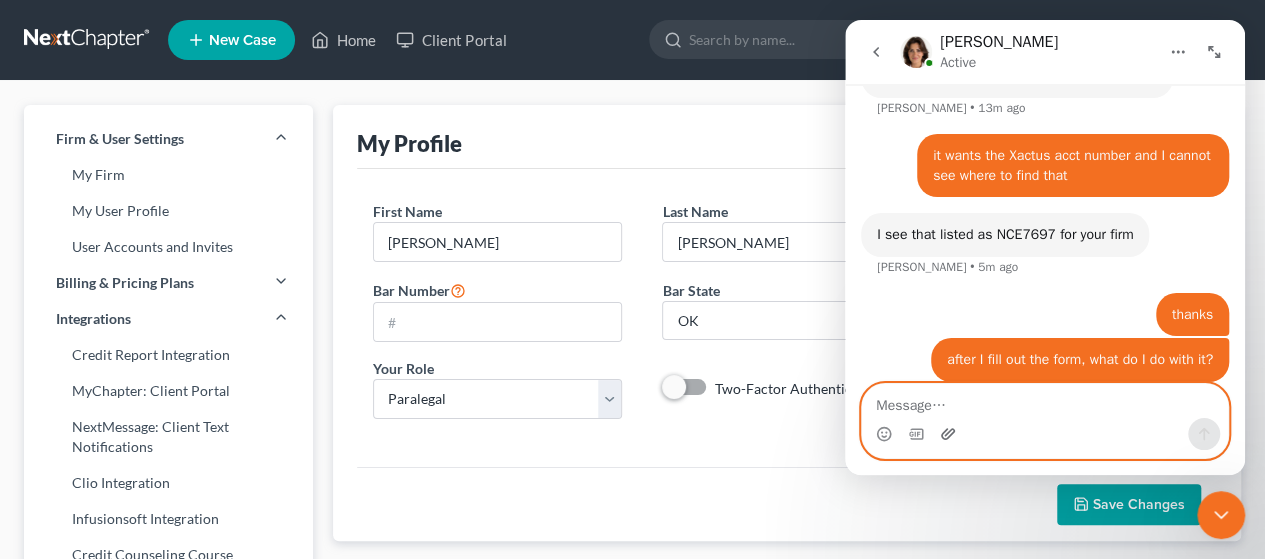 click 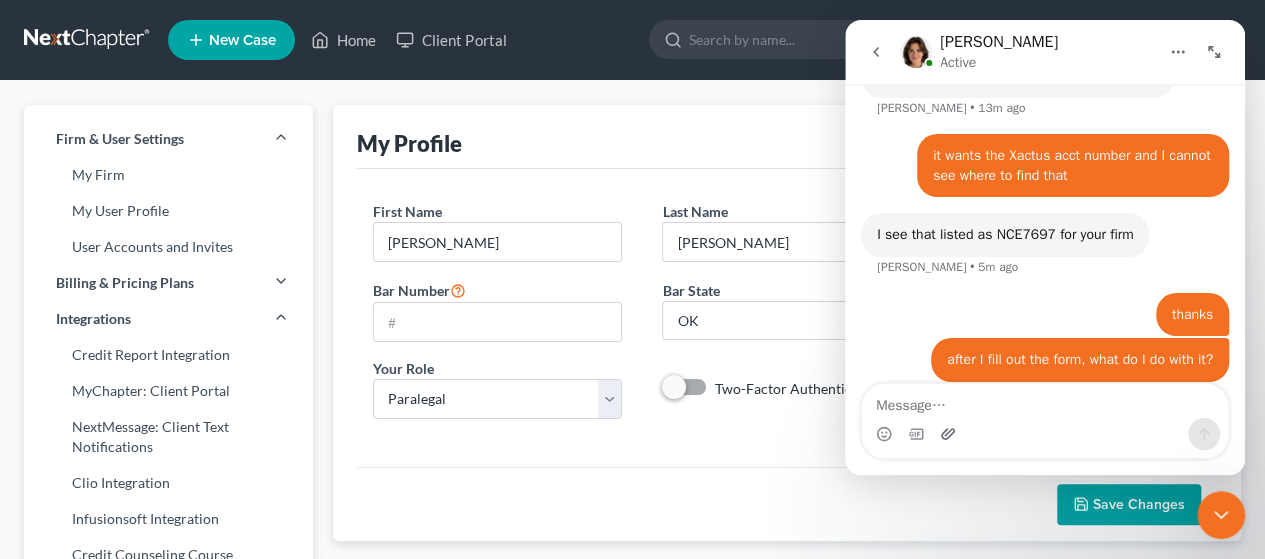 scroll, scrollTop: 963, scrollLeft: 0, axis: vertical 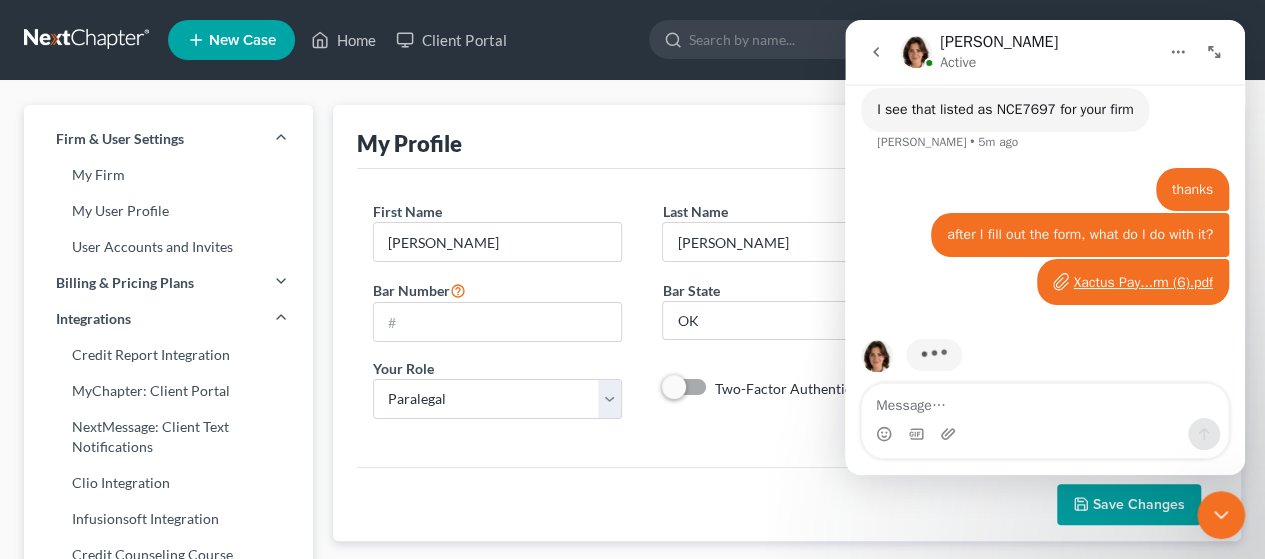 click on "Xactus Pay...rm (6).pdf" at bounding box center (1143, 282) 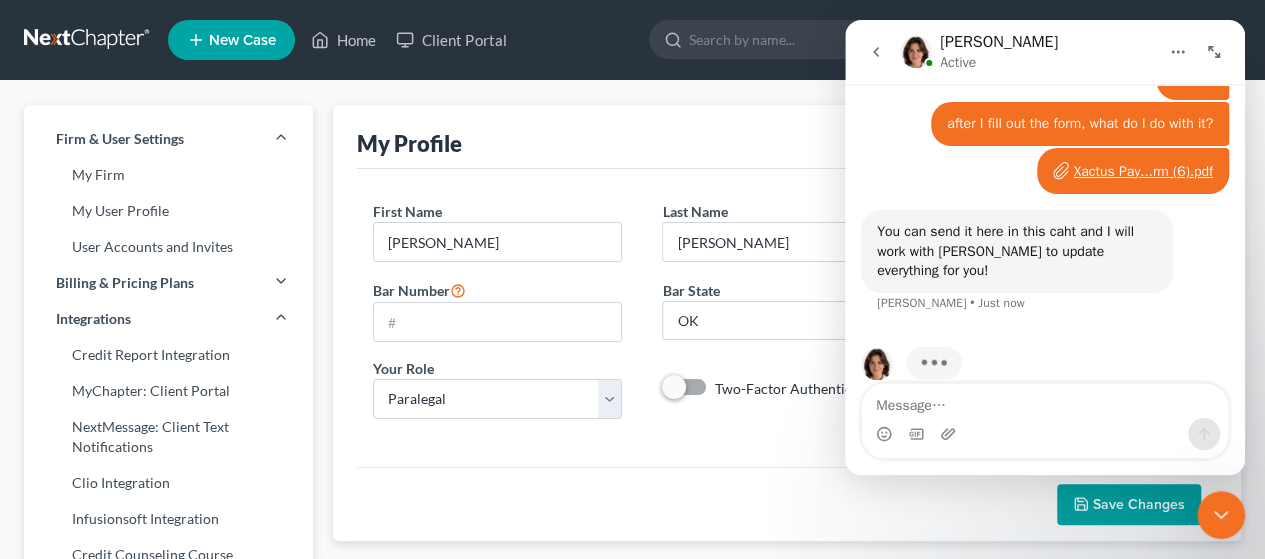 scroll, scrollTop: 1130, scrollLeft: 0, axis: vertical 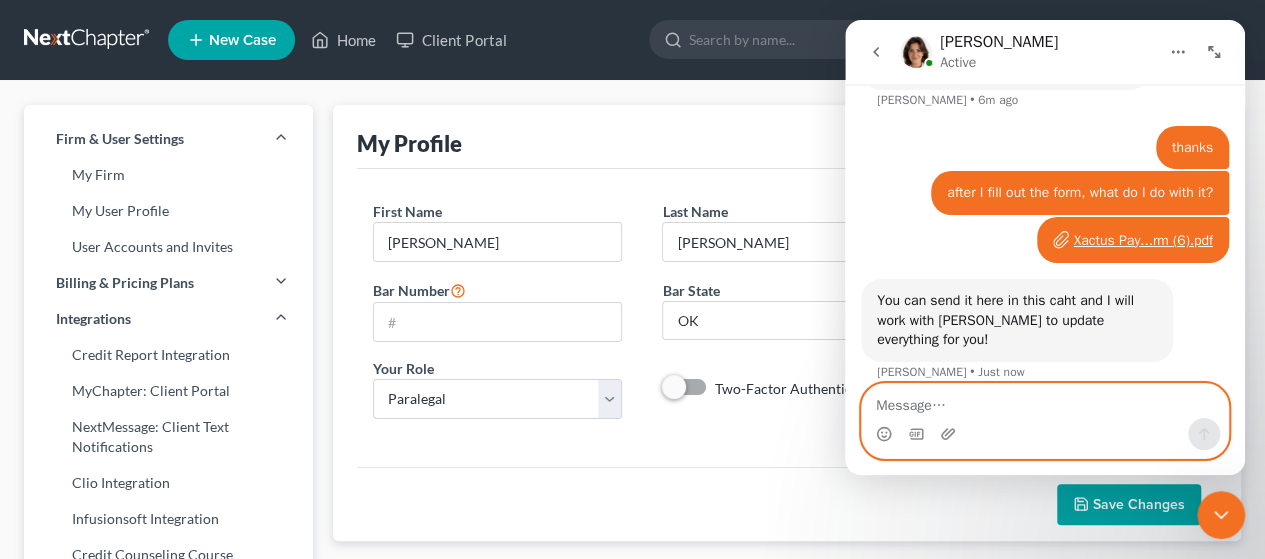 click at bounding box center [1045, 401] 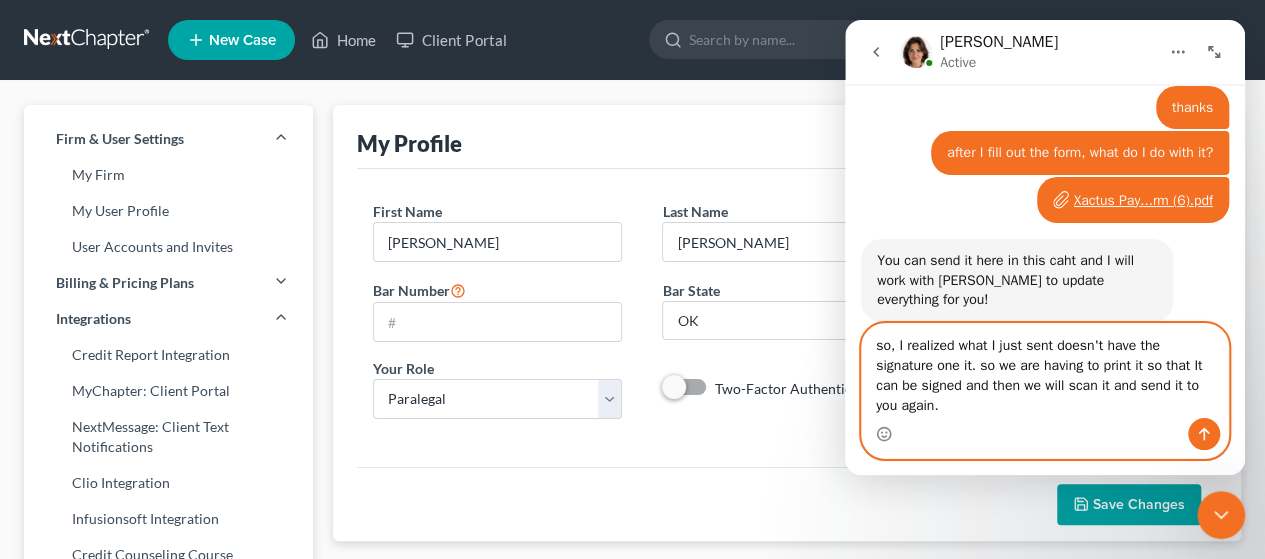 scroll, scrollTop: 1113, scrollLeft: 0, axis: vertical 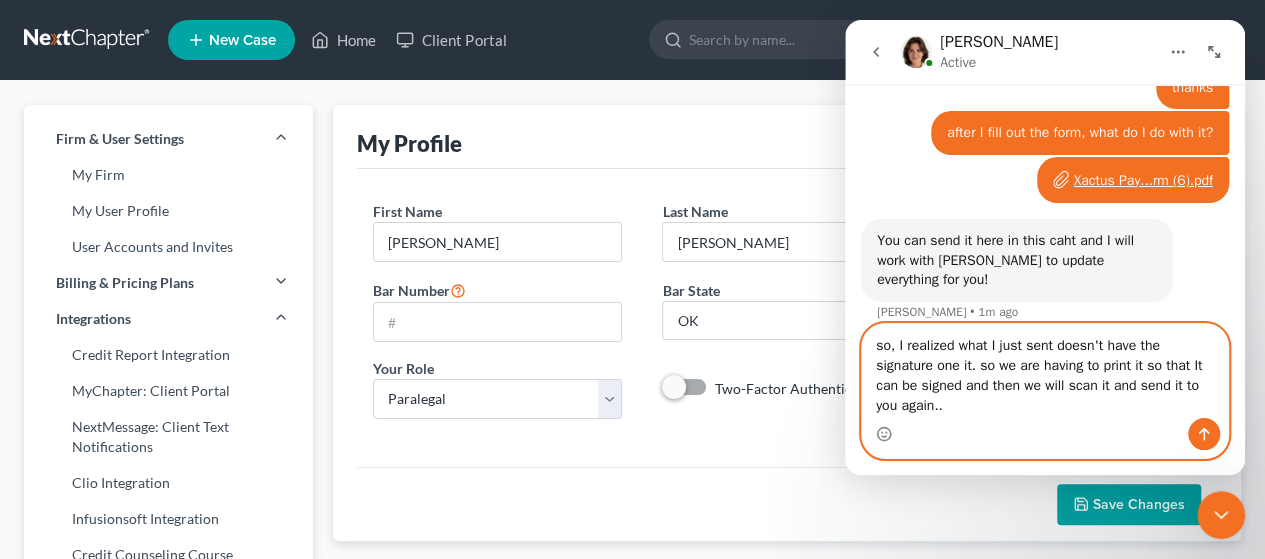 type on "so, I realized what I just sent doesn't have the signature one it. so we are having to print it so that It can be signed and then we will scan it and send it to you again..." 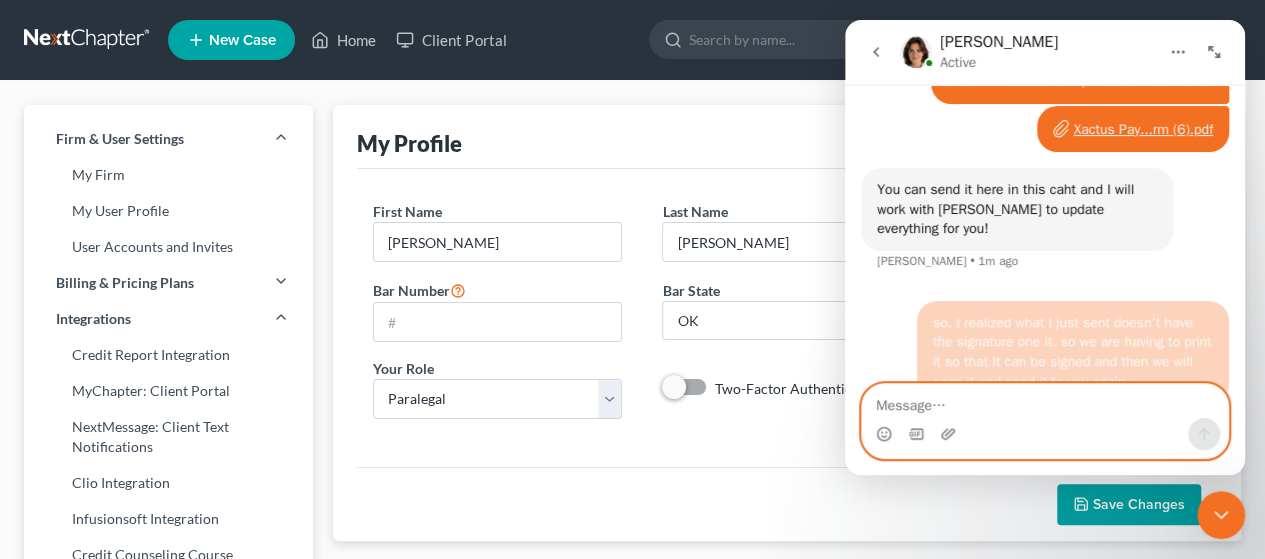 scroll, scrollTop: 1171, scrollLeft: 0, axis: vertical 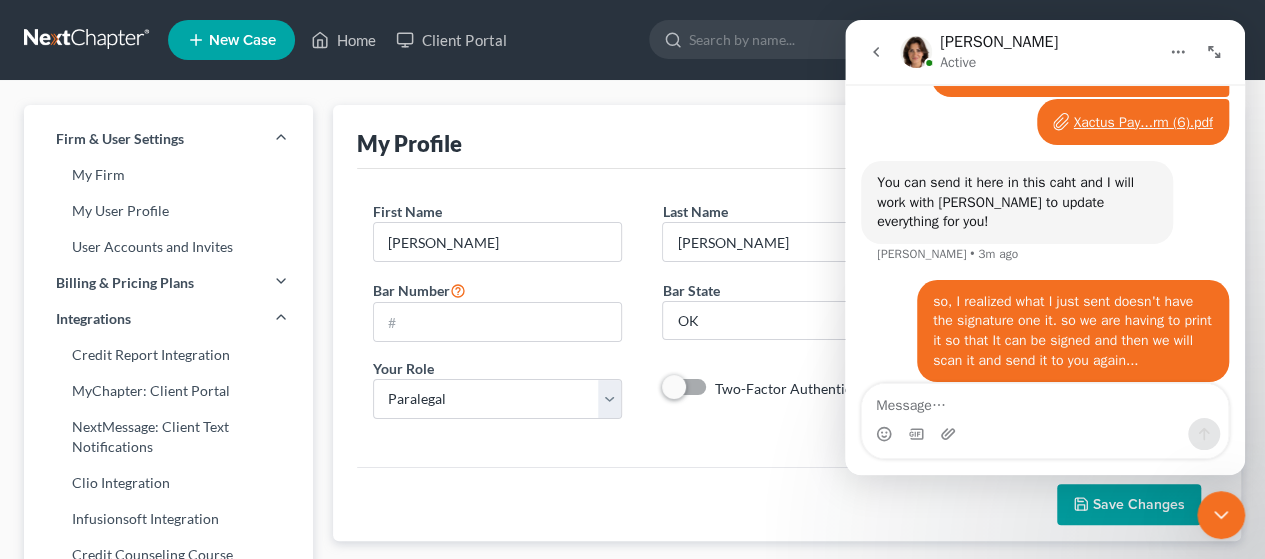 click on "Xactus Pay...rm (6).pdf" at bounding box center [1143, 122] 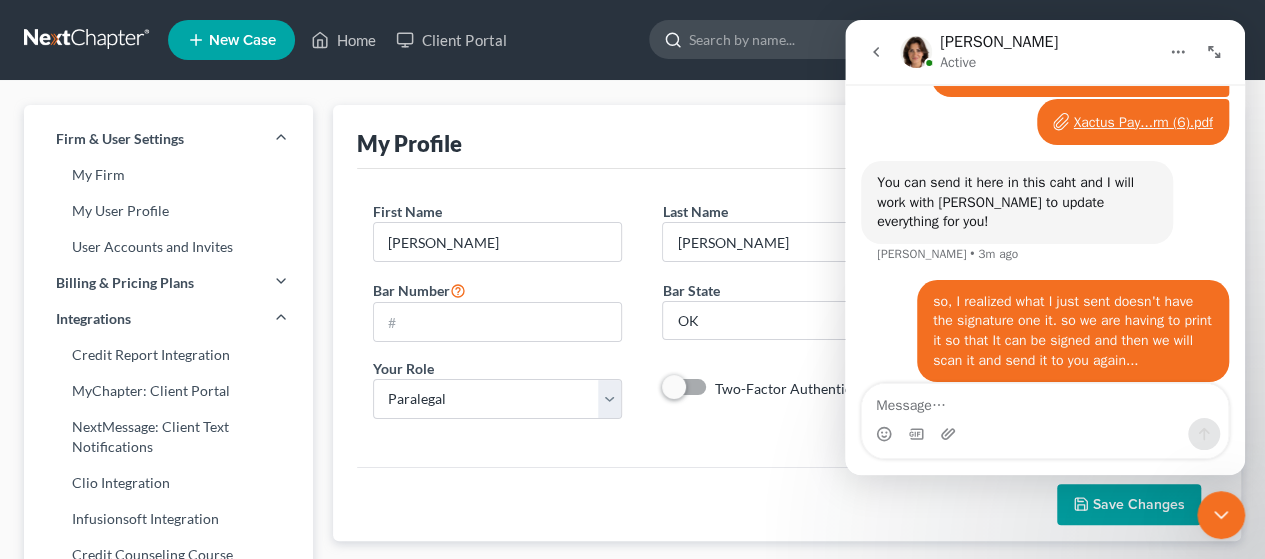 scroll, scrollTop: 1248, scrollLeft: 0, axis: vertical 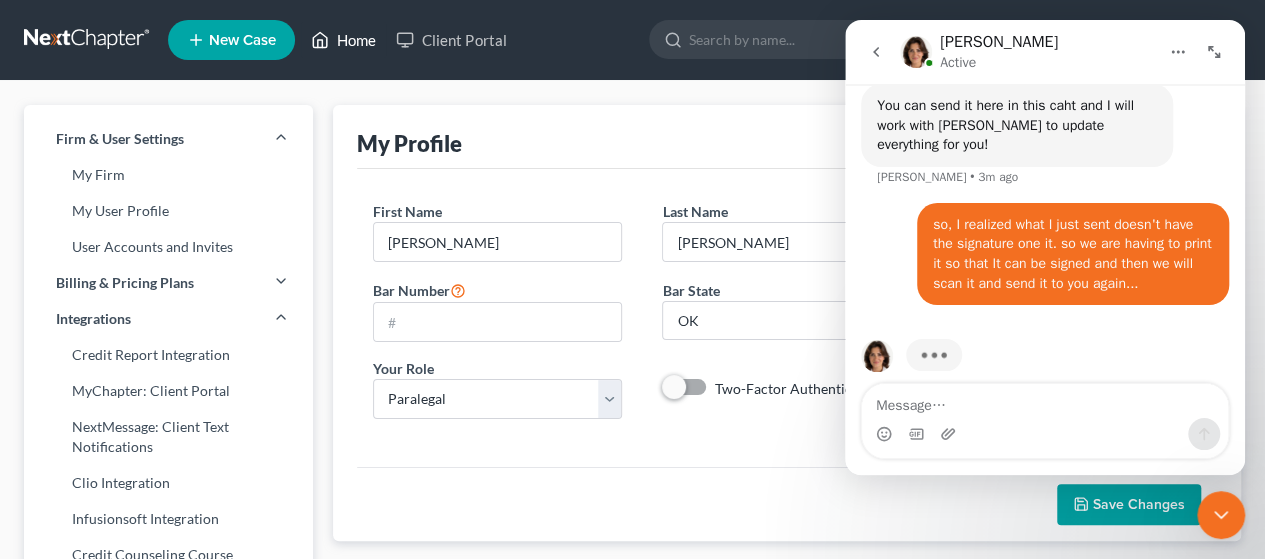 click on "Home" at bounding box center [343, 40] 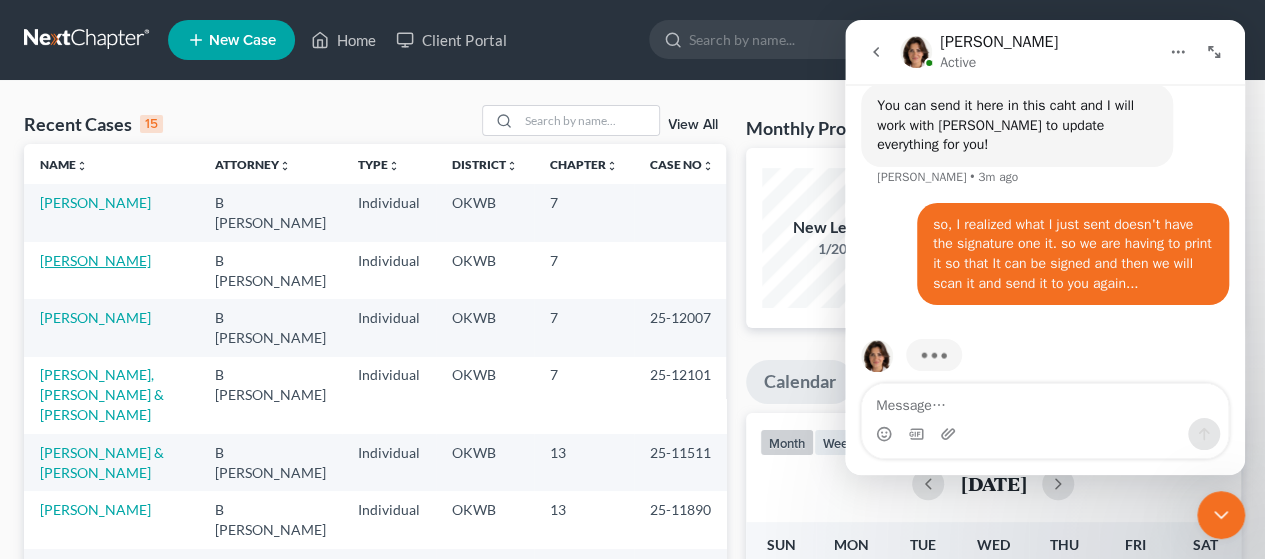 click on "[PERSON_NAME]" at bounding box center [95, 260] 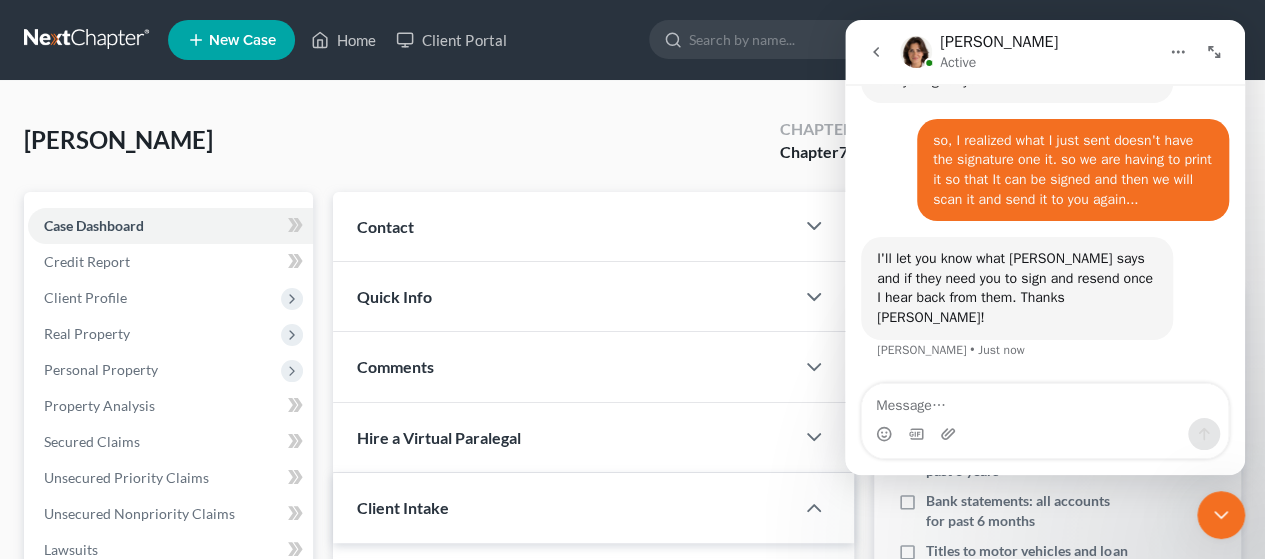 scroll, scrollTop: 1270, scrollLeft: 0, axis: vertical 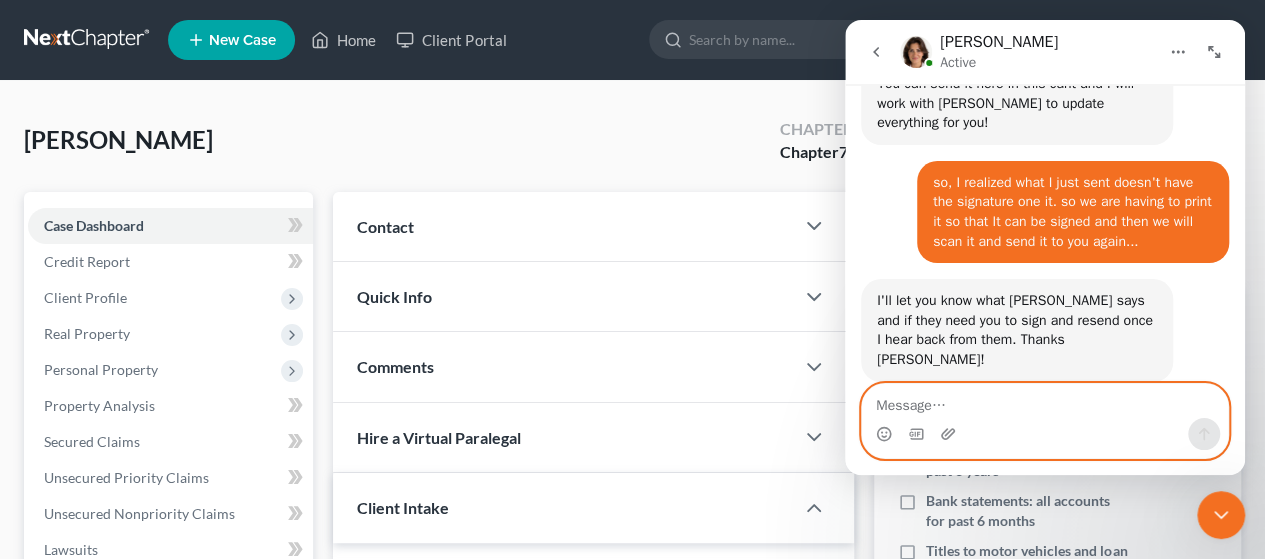 click at bounding box center [1045, 401] 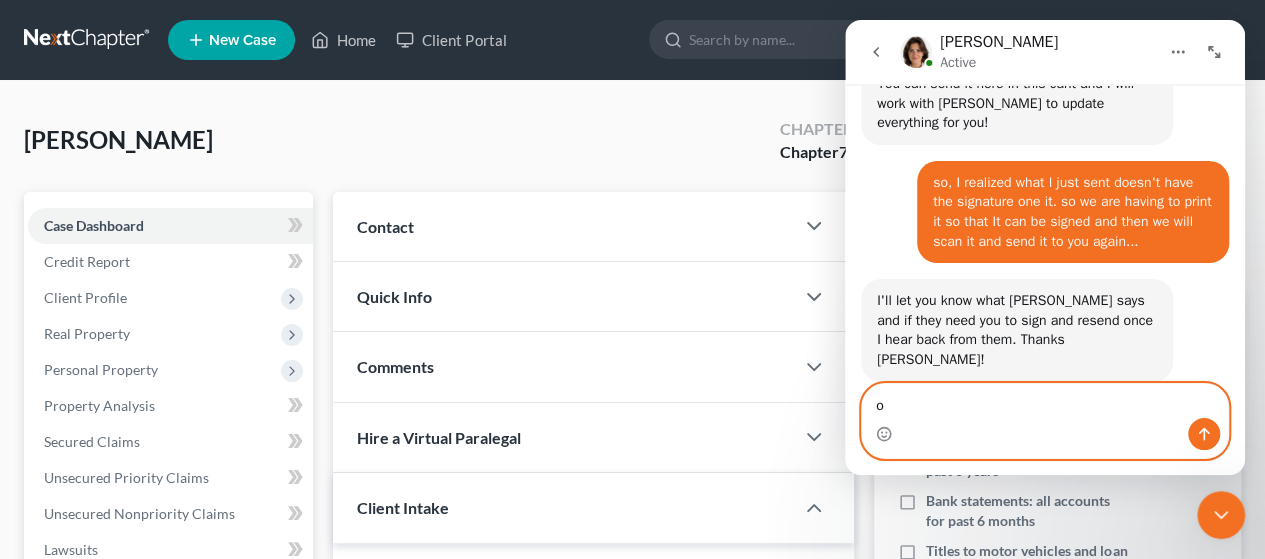 type on "ok" 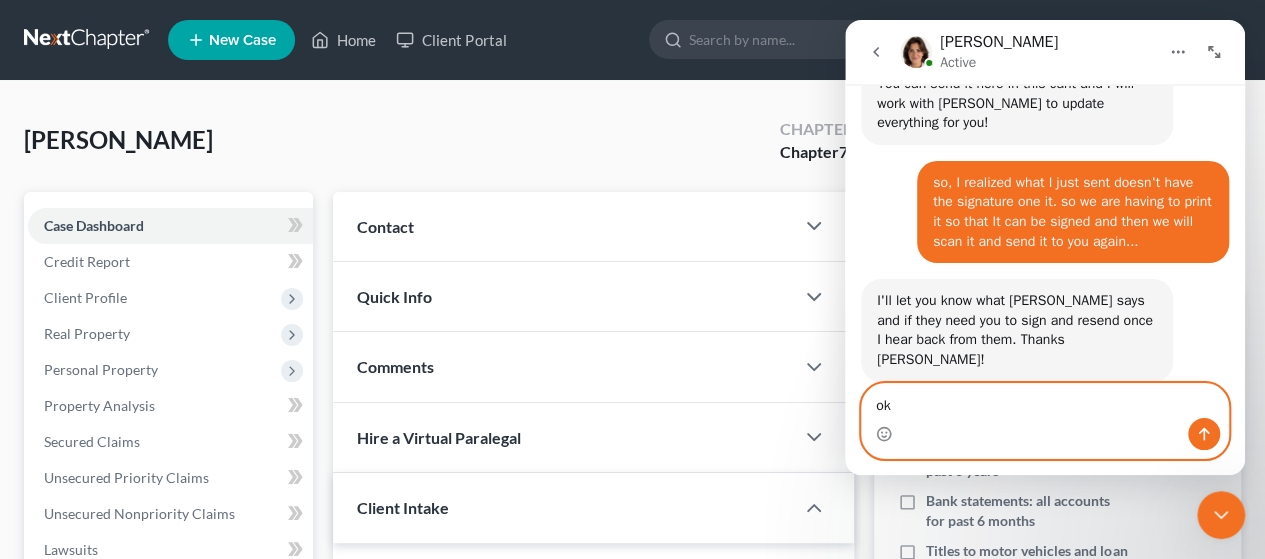 type 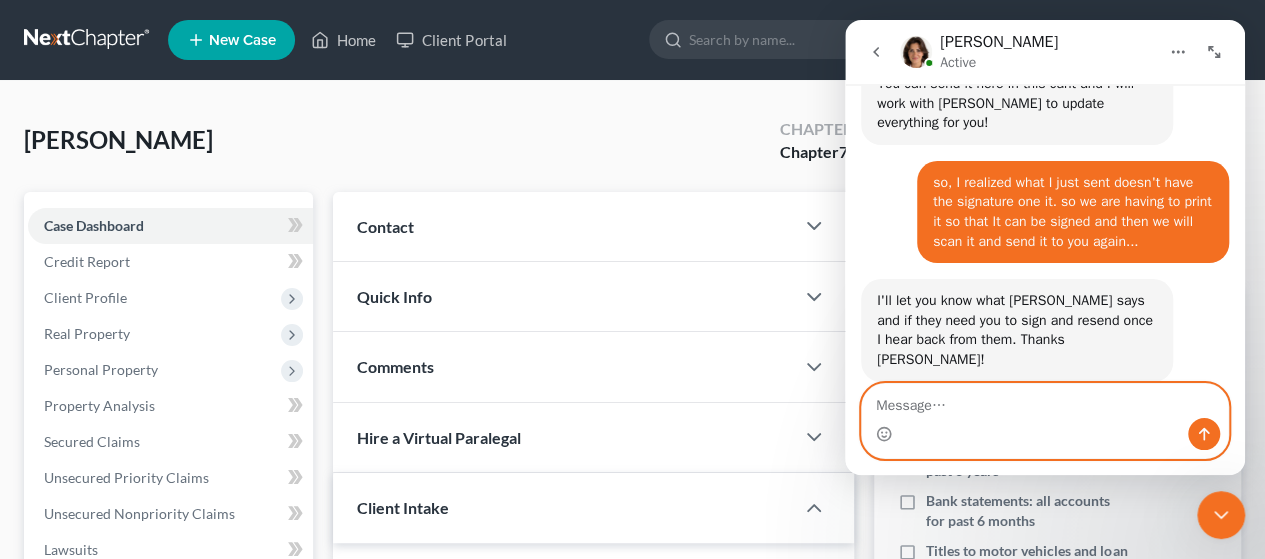 scroll, scrollTop: 1330, scrollLeft: 0, axis: vertical 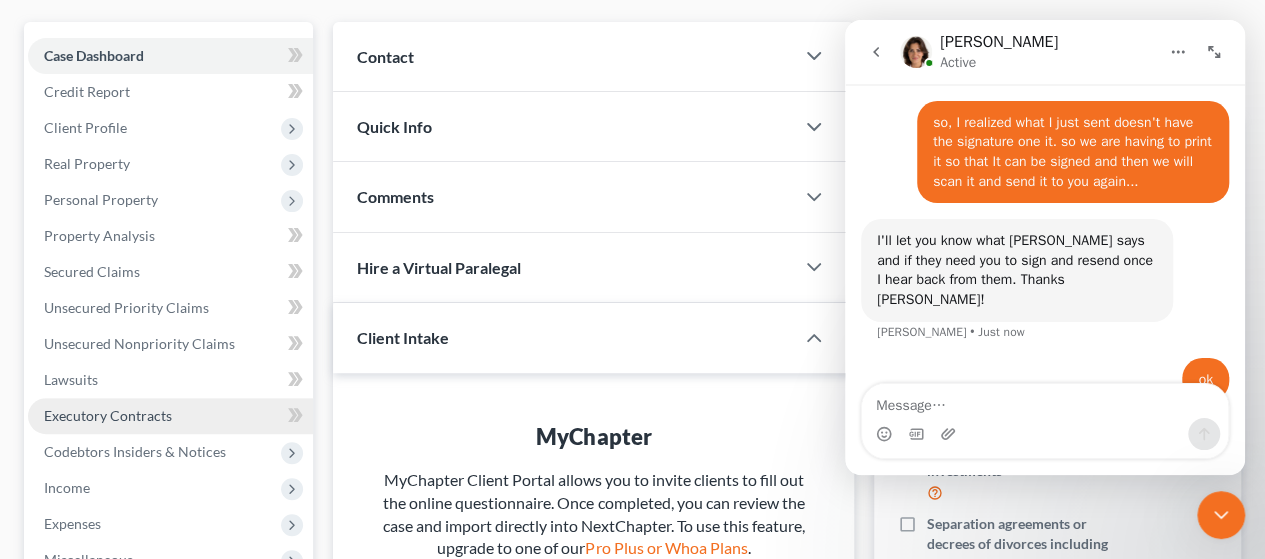 click on "Executory Contracts" at bounding box center [108, 415] 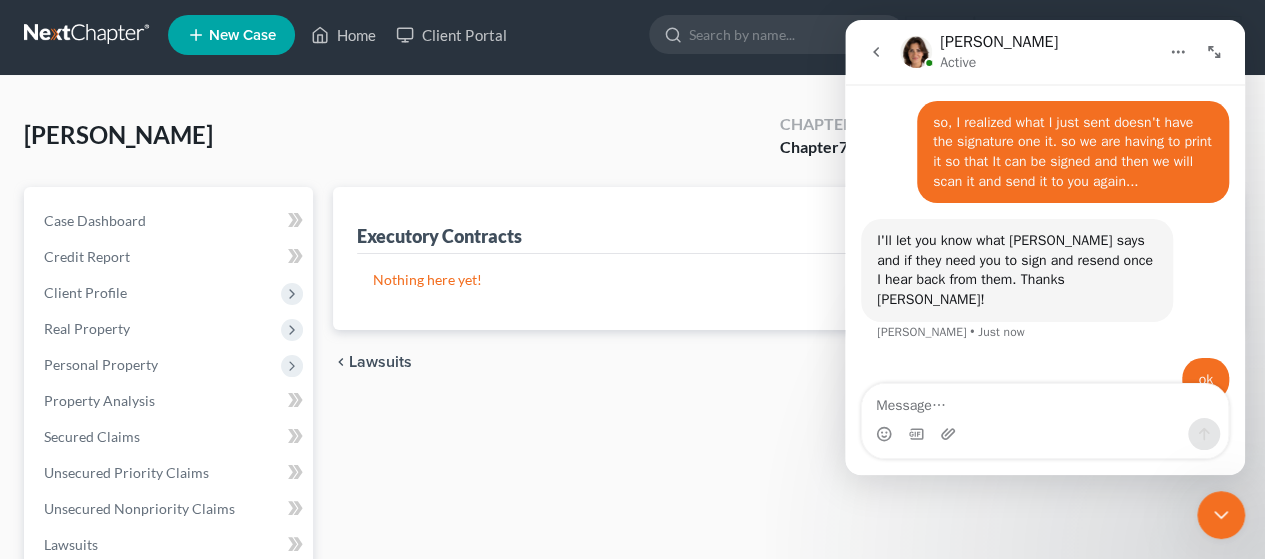scroll, scrollTop: 0, scrollLeft: 0, axis: both 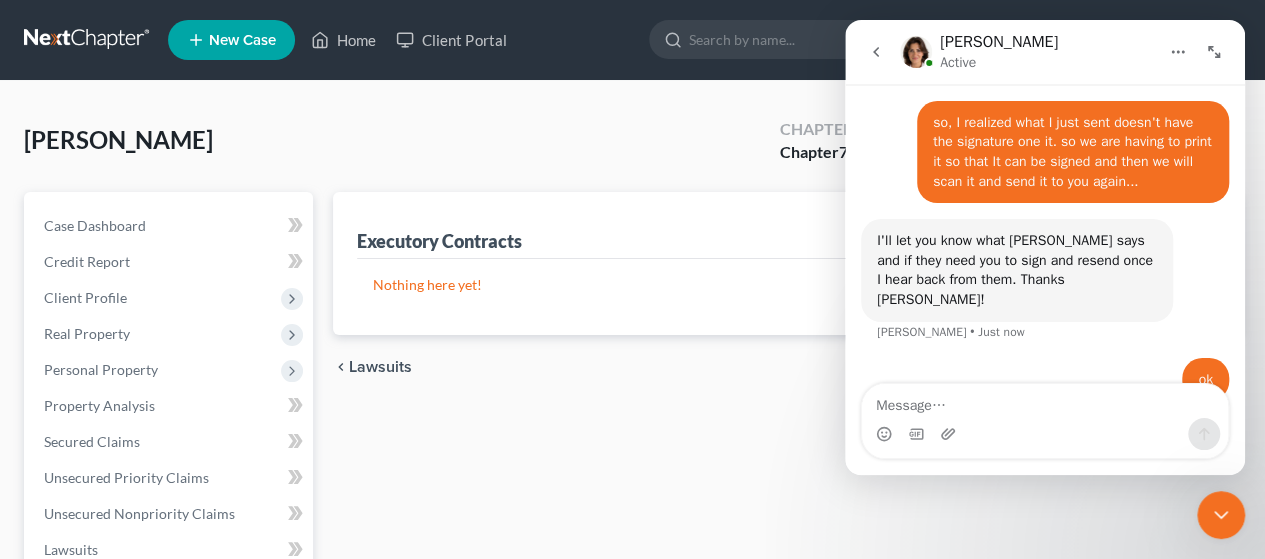 click on "Executory Contracts New Contract
Nothing here yet!
chevron_left
Lawsuits
Codebtors
chevron_right" at bounding box center (787, 563) 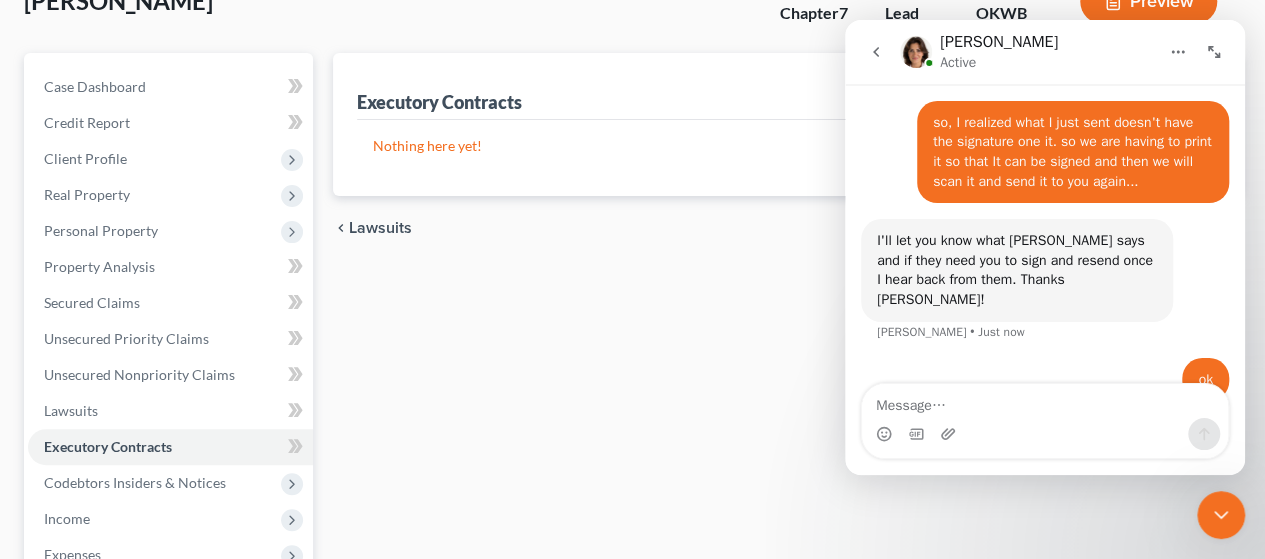 scroll, scrollTop: 134, scrollLeft: 0, axis: vertical 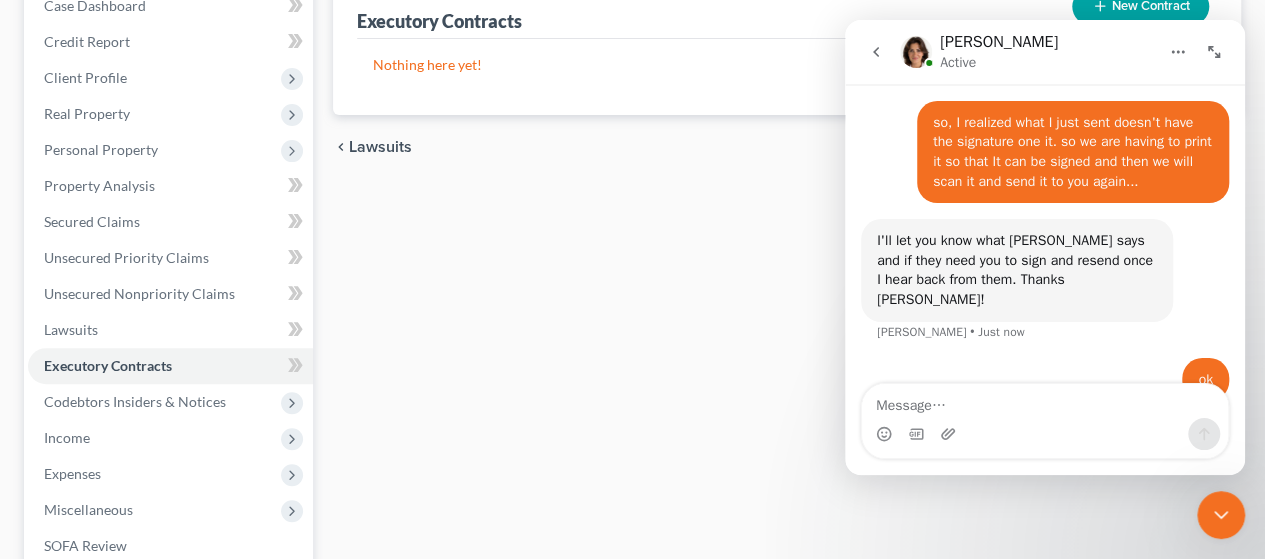 click on "New Contract" at bounding box center [1140, 6] 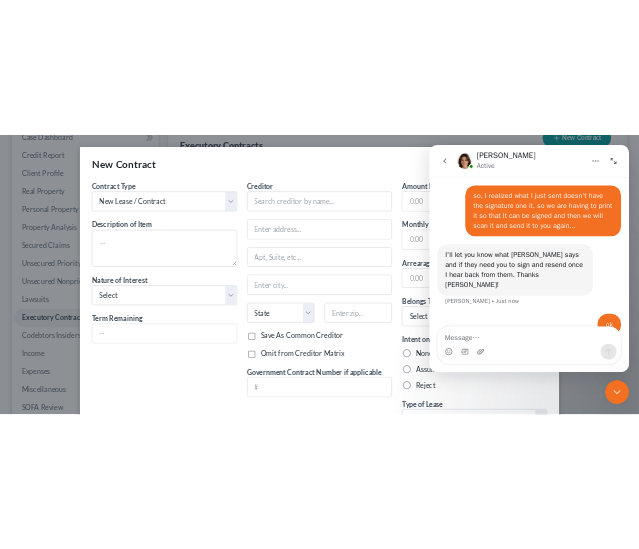 scroll, scrollTop: 34, scrollLeft: 0, axis: vertical 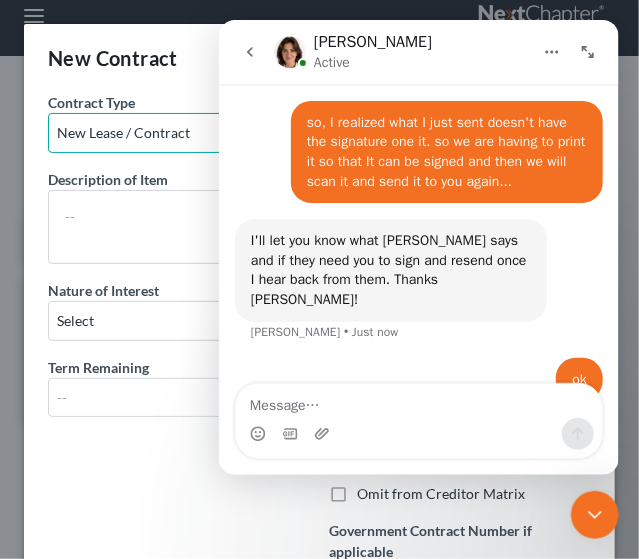 click on "New Lease / Contract New Timeshare" at bounding box center [179, 133] 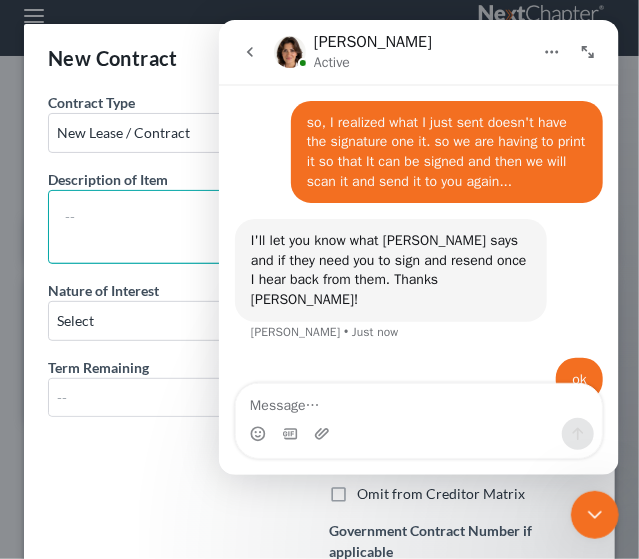 click at bounding box center [179, 227] 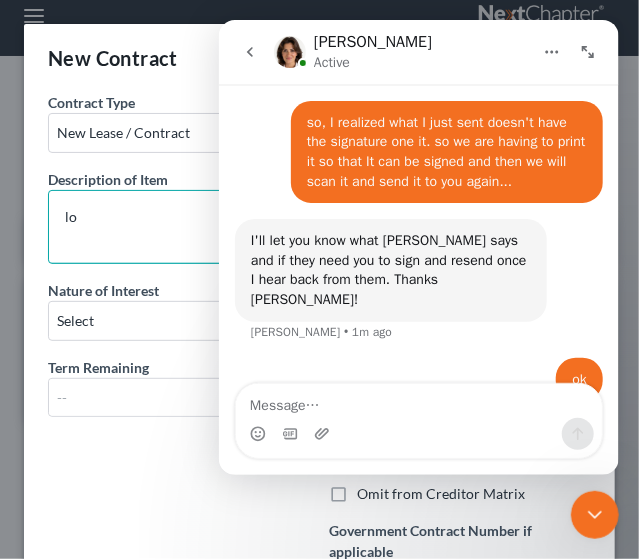 type on "l" 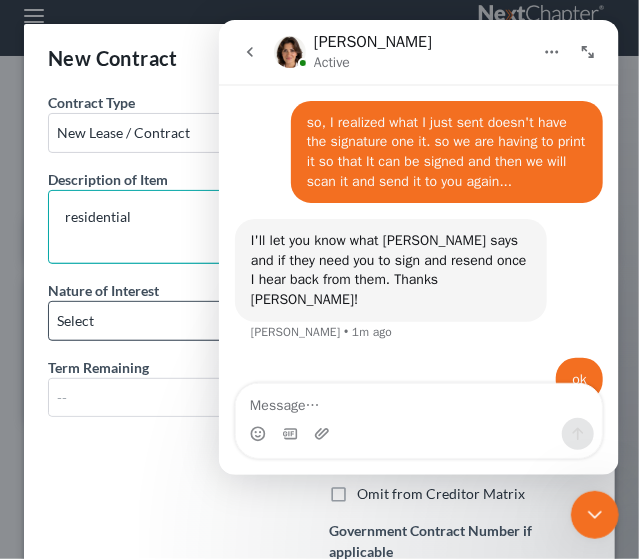type on "residential" 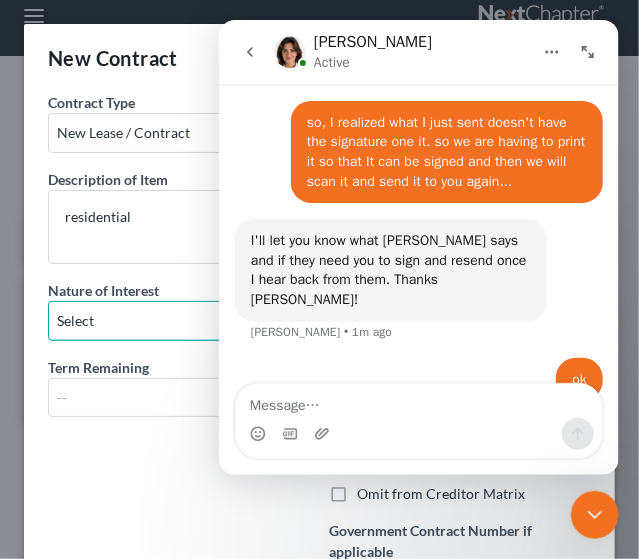 click on "Select Purchaser Agent Lessor Lessee" at bounding box center [179, 321] 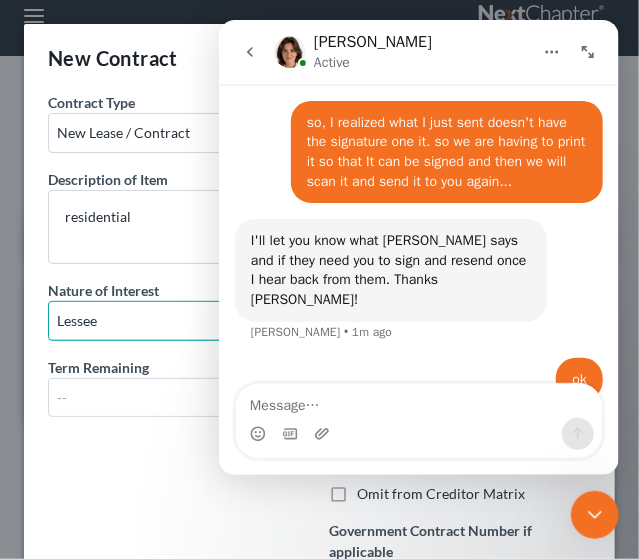 click on "Select Purchaser Agent Lessor Lessee" at bounding box center (179, 321) 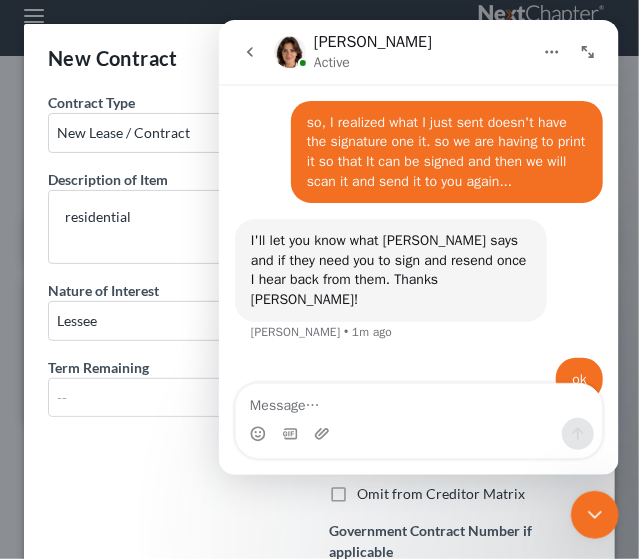 click on "Contract Type New Lease / Contract New Timeshare
Description of non-residential real property
*
Description of Item
*
residential Nature of Interest Select Purchaser Agent Lessor Lessee Term Remaining" at bounding box center (179, 354) 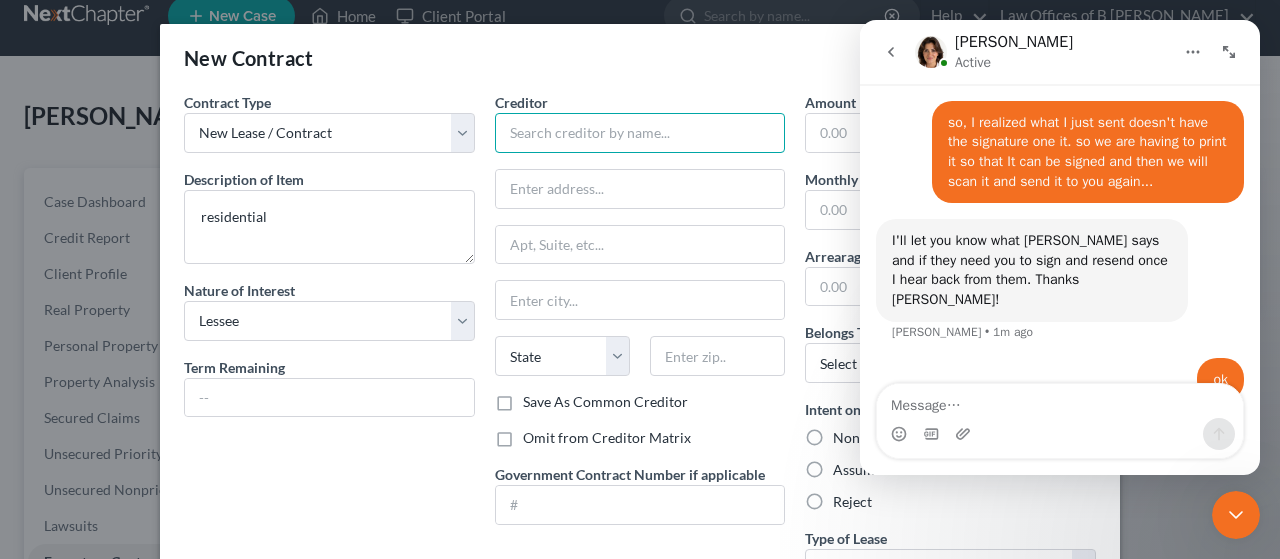 click at bounding box center (640, 133) 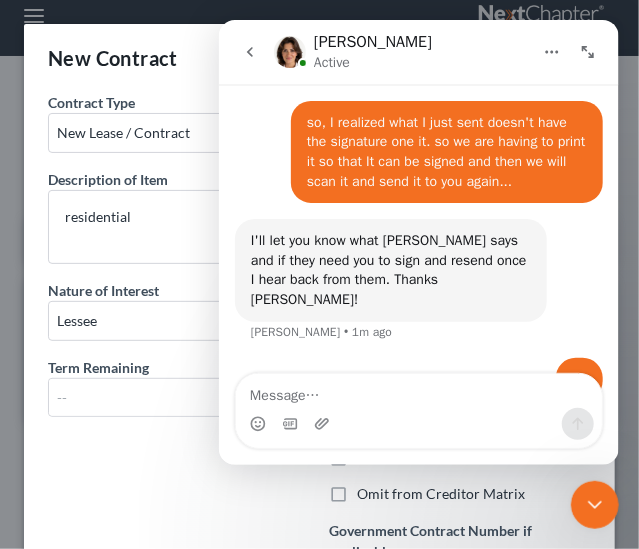 scroll, scrollTop: 1340, scrollLeft: 0, axis: vertical 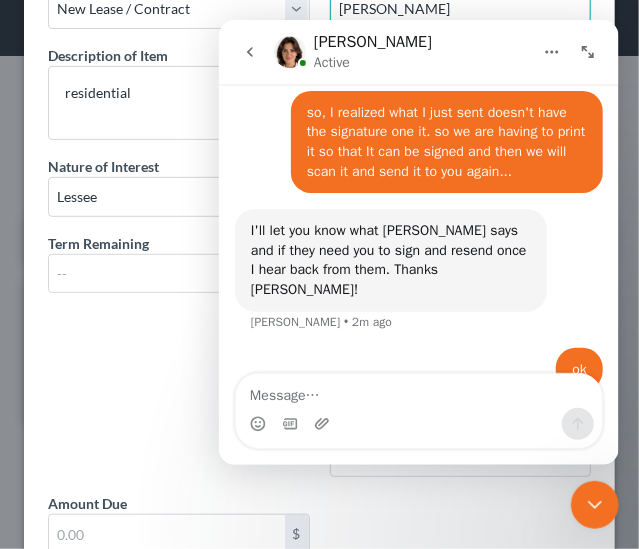 click on "[PERSON_NAME]" at bounding box center (461, 9) 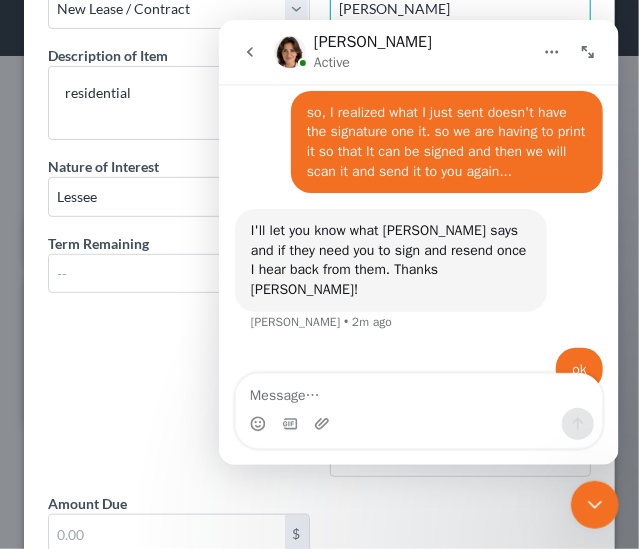 type on "[PERSON_NAME]" 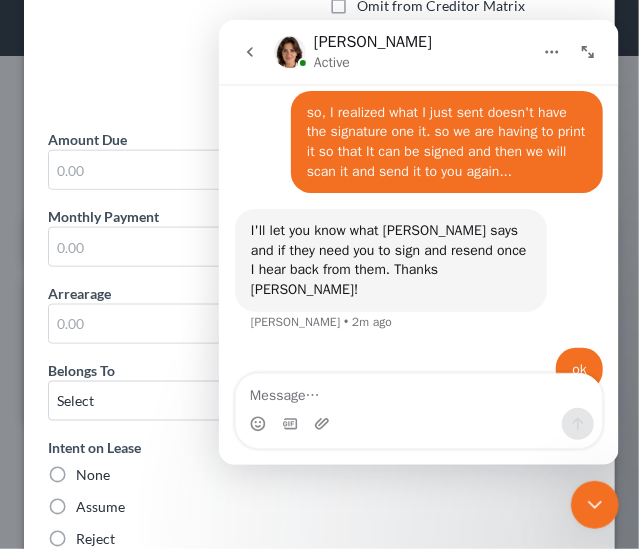 scroll, scrollTop: 486, scrollLeft: 0, axis: vertical 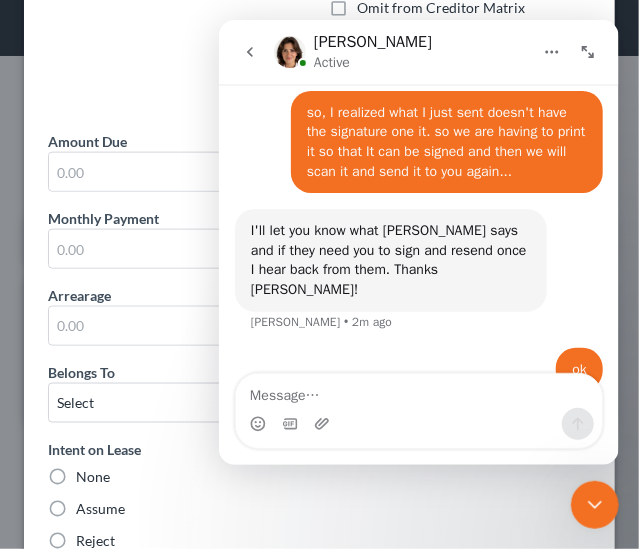 click on "Omit from Creditor Matrix" at bounding box center [442, 8] 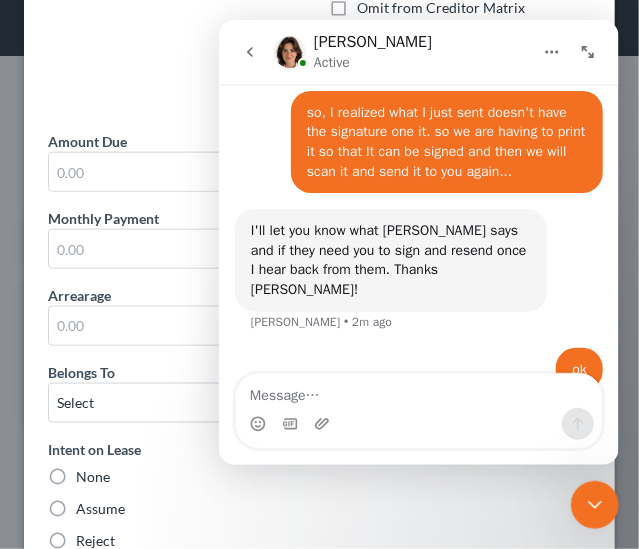 click on "Omit from Creditor Matrix" at bounding box center (372, 4) 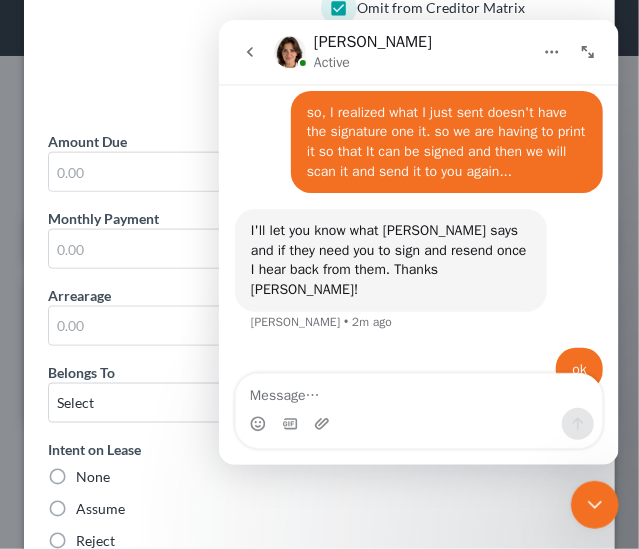 scroll, scrollTop: 480, scrollLeft: 0, axis: vertical 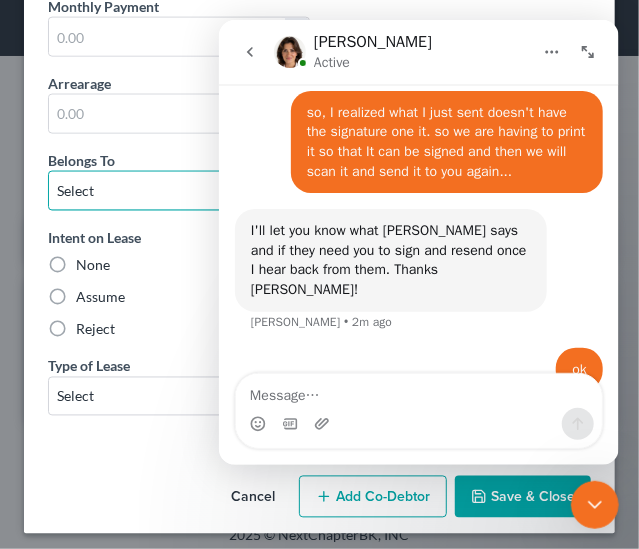 click on "Select Debtor 1 Only Debtor 2 Only Debtor 1 And Debtor 2 Only At Least One Of The Debtors And Another Community Property" at bounding box center [179, 191] 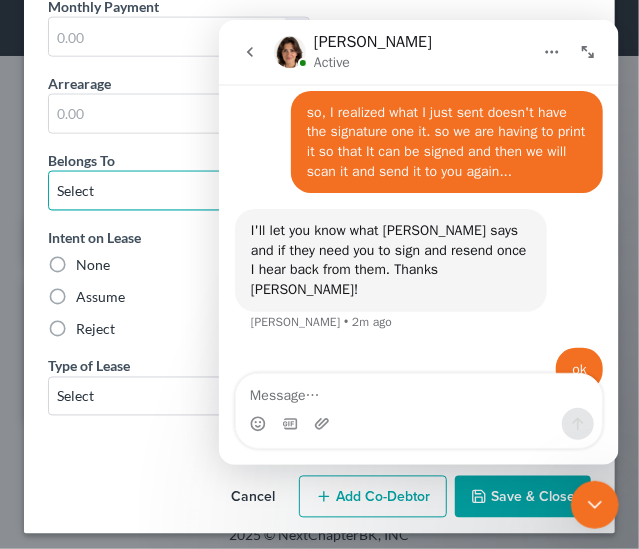 select on "0" 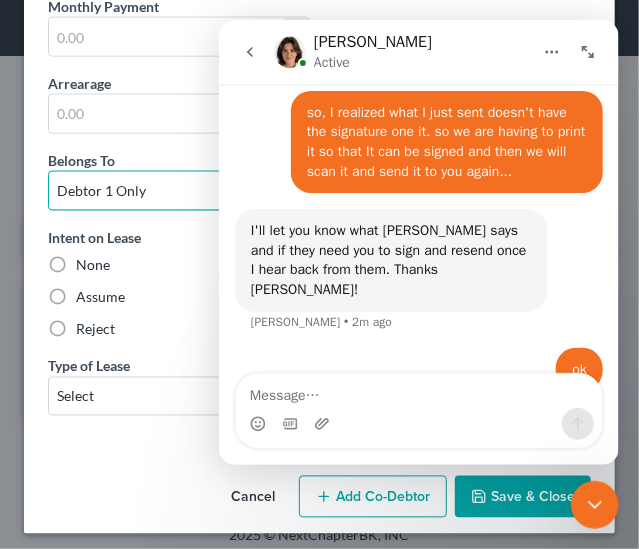 click on "Select Debtor 1 Only Debtor 2 Only Debtor 1 And Debtor 2 Only At Least One Of The Debtors And Another Community Property" at bounding box center [179, 191] 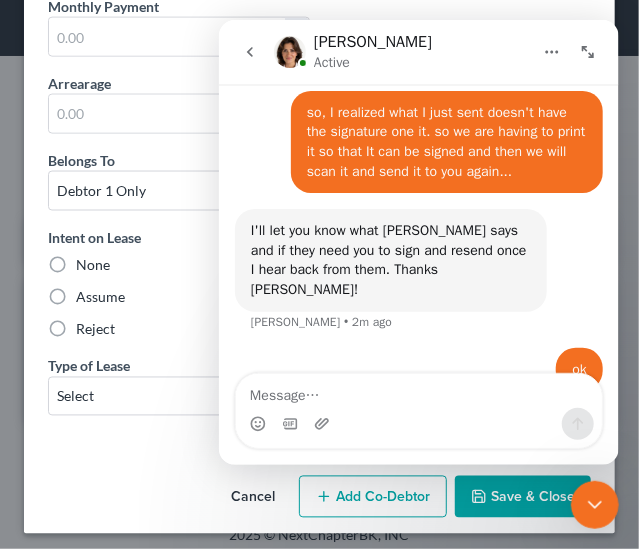 click on "Assume" at bounding box center (100, 298) 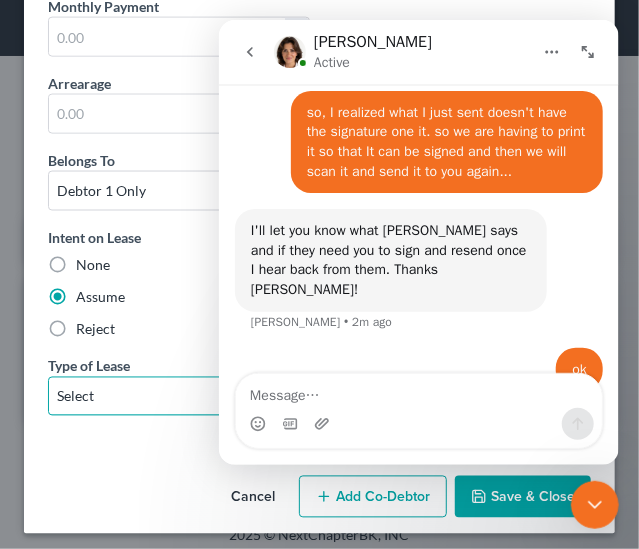 click on "Select Real Estate Car Other" at bounding box center [179, 397] 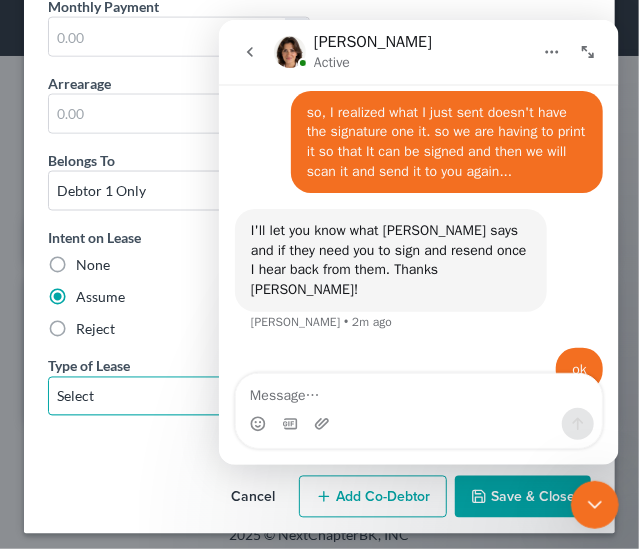 select on "0" 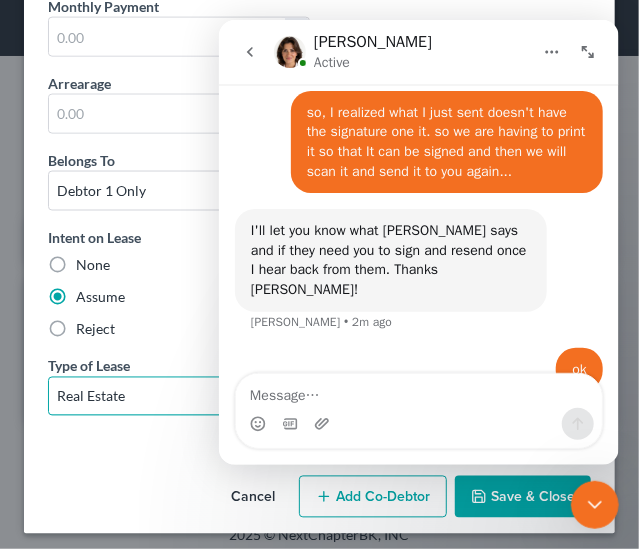 click on "Select Real Estate Car Other" at bounding box center [179, 397] 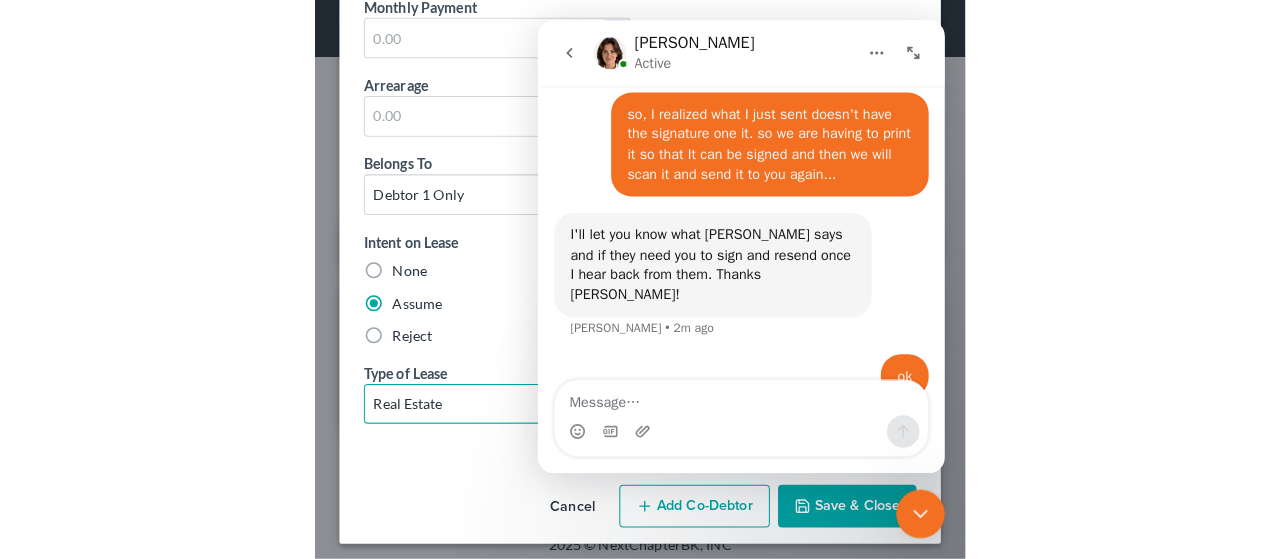 scroll, scrollTop: 168, scrollLeft: 0, axis: vertical 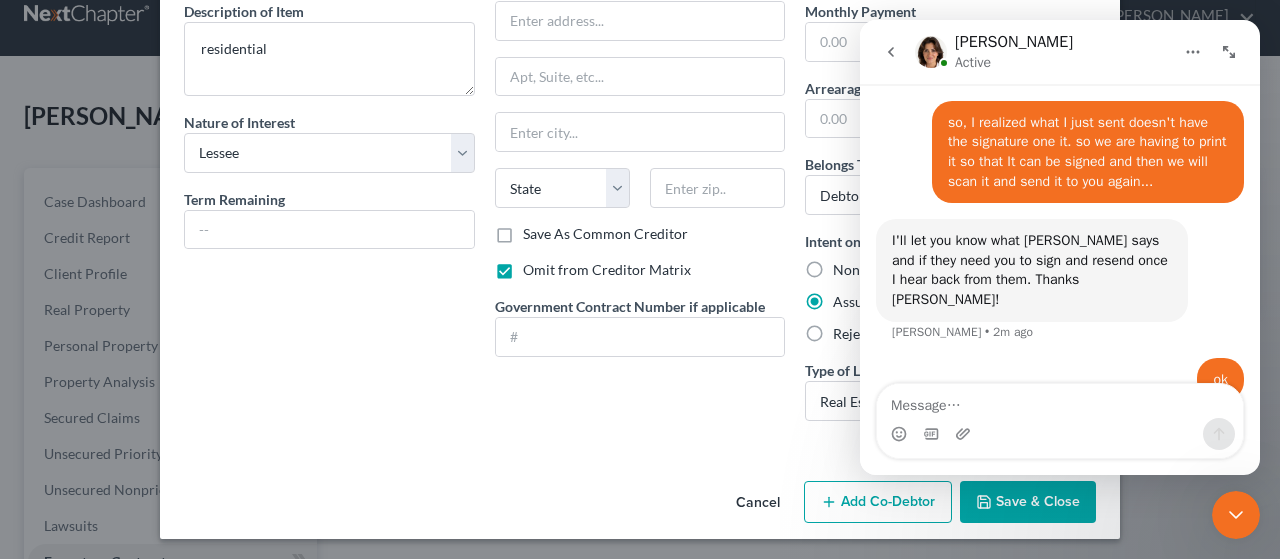 click on "Creditor *    [PERSON_NAME]                      State [US_STATE] AK AR AZ CA CO [GEOGRAPHIC_DATA] DE DC [GEOGRAPHIC_DATA] [GEOGRAPHIC_DATA] GU HI ID IL IN [GEOGRAPHIC_DATA] [GEOGRAPHIC_DATA] [GEOGRAPHIC_DATA] LA ME MD [GEOGRAPHIC_DATA] [GEOGRAPHIC_DATA] [GEOGRAPHIC_DATA] [GEOGRAPHIC_DATA] [GEOGRAPHIC_DATA] MT [GEOGRAPHIC_DATA] [GEOGRAPHIC_DATA] [GEOGRAPHIC_DATA] [GEOGRAPHIC_DATA] [GEOGRAPHIC_DATA] [GEOGRAPHIC_DATA] [GEOGRAPHIC_DATA] [GEOGRAPHIC_DATA] [GEOGRAPHIC_DATA] [GEOGRAPHIC_DATA] [GEOGRAPHIC_DATA] [GEOGRAPHIC_DATA] PR RI SC SD [GEOGRAPHIC_DATA] [GEOGRAPHIC_DATA] [GEOGRAPHIC_DATA] VI VA [GEOGRAPHIC_DATA] [GEOGRAPHIC_DATA] WV WI WY Save As Common Creditor Omit from Creditor Matrix Government Contract Number if applicable" at bounding box center (640, 180) 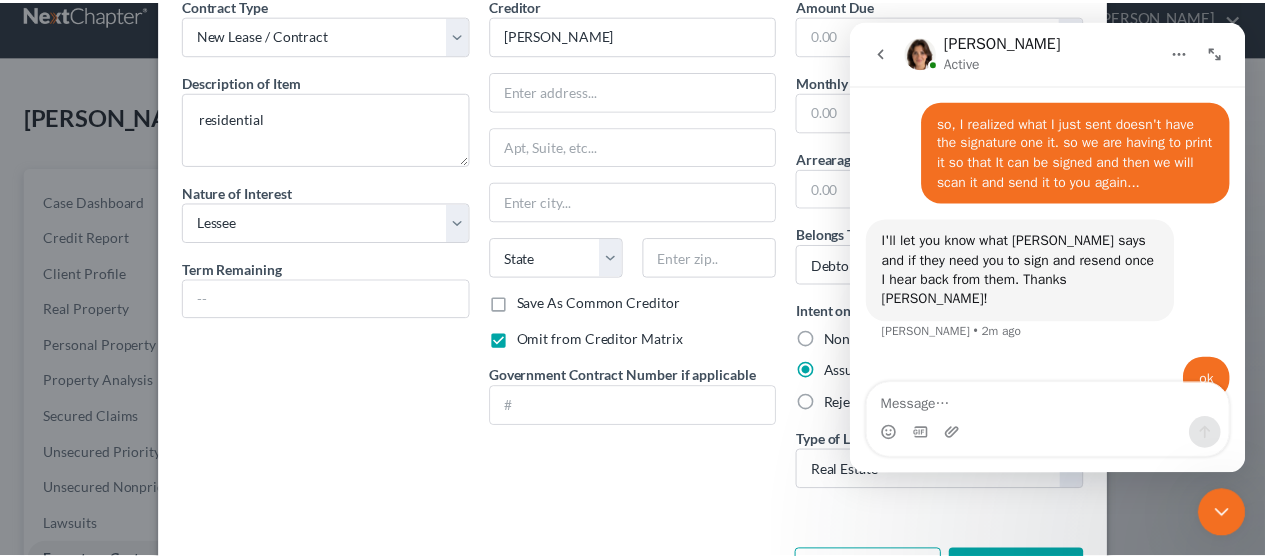 scroll, scrollTop: 168, scrollLeft: 0, axis: vertical 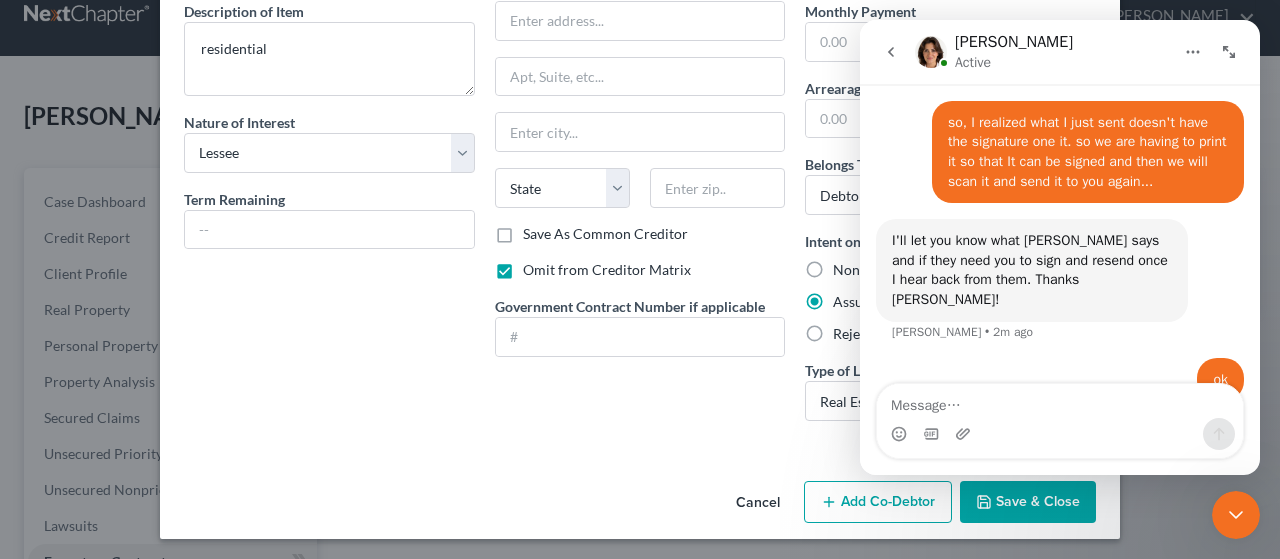 click on "Save & Close" at bounding box center (1028, 502) 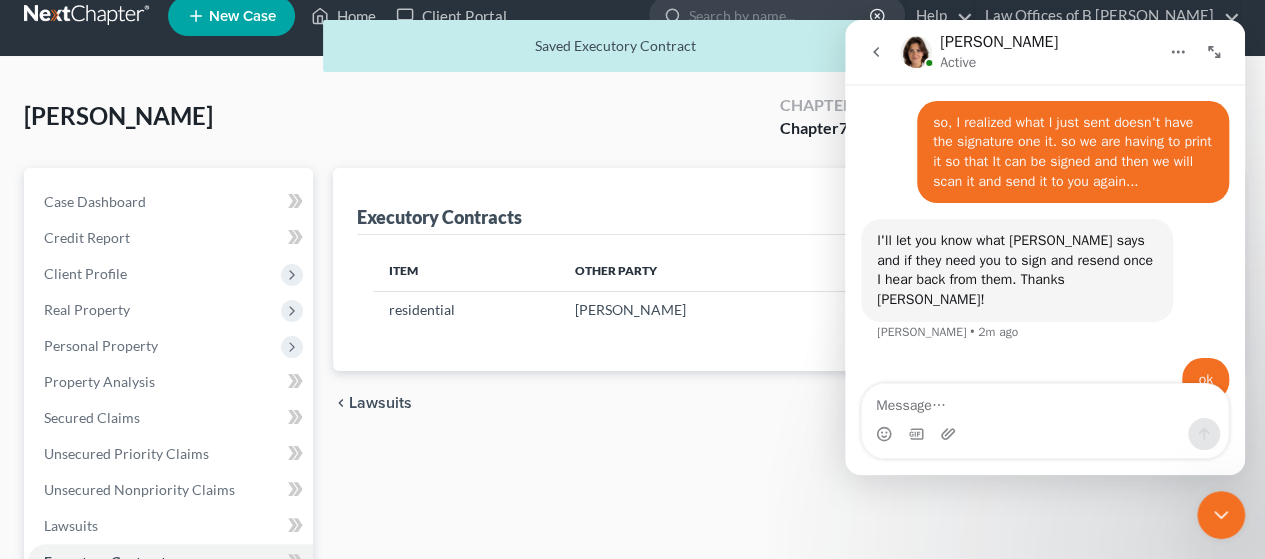 click on "Item Other Party Balance residential [PERSON_NAME] $0.00 Move to D Move to E Move to F Move to Notice Only" at bounding box center [787, 303] 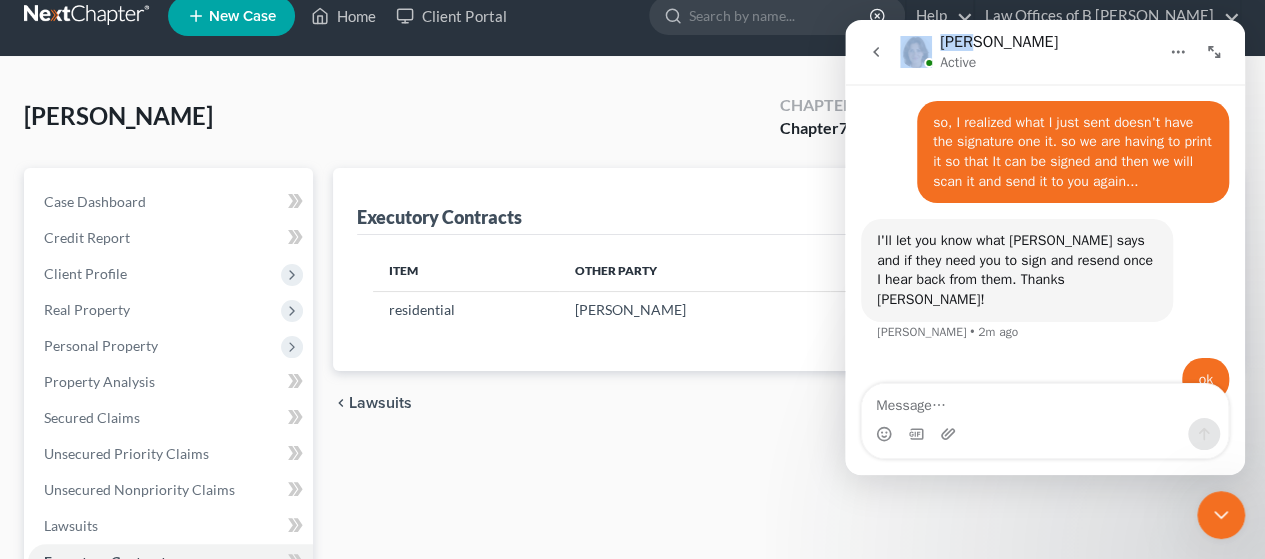 drag, startPoint x: 1081, startPoint y: 49, endPoint x: 881, endPoint y: 55, distance: 200.08998 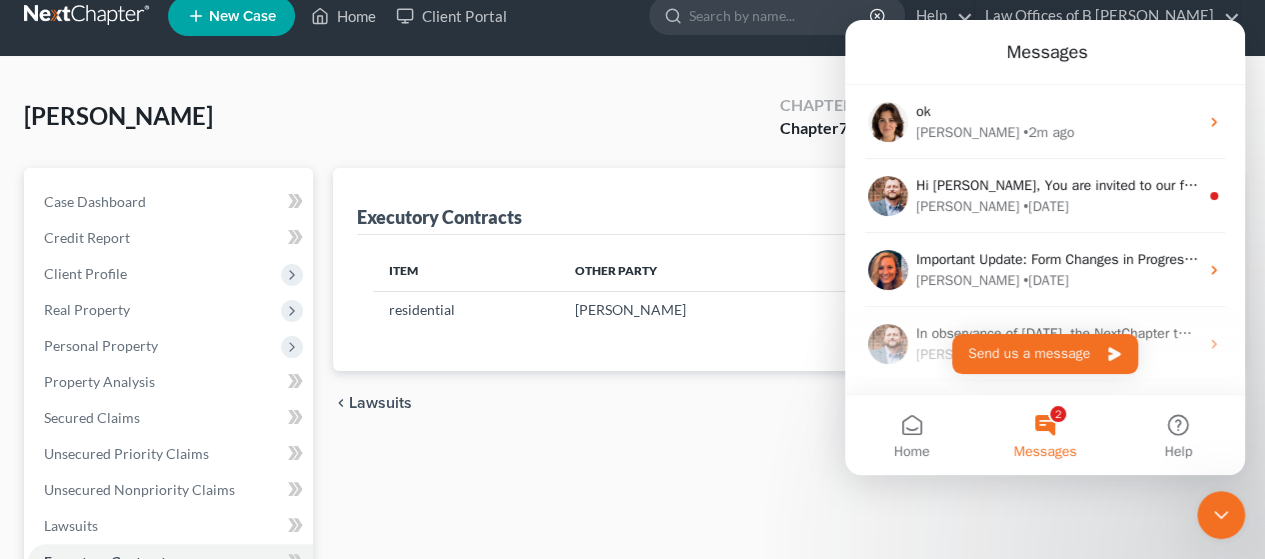 scroll, scrollTop: 0, scrollLeft: 0, axis: both 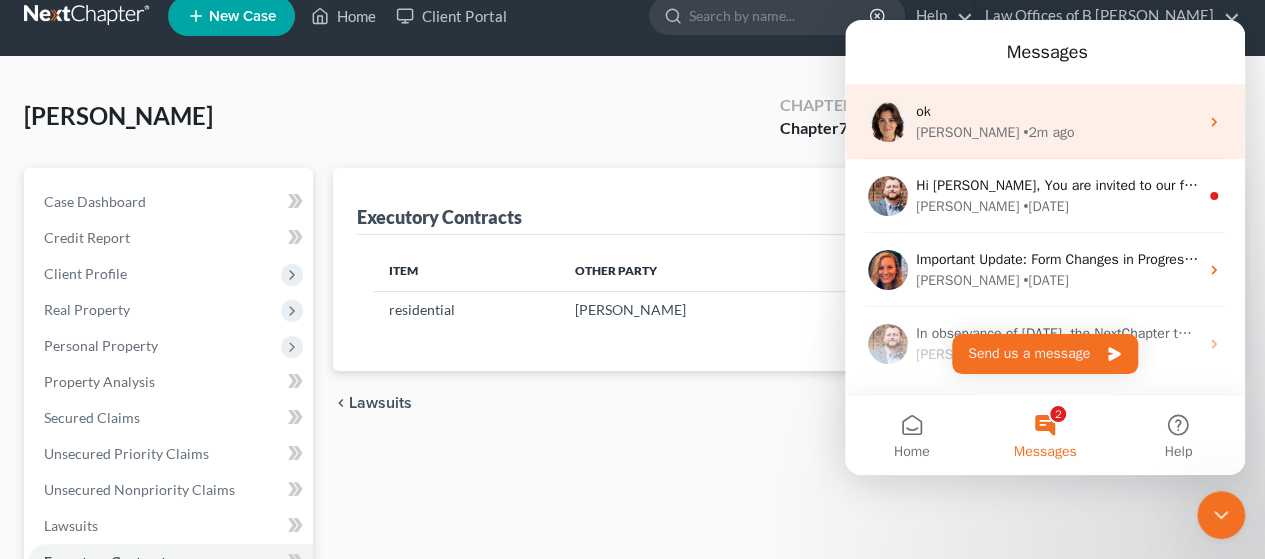 click on "ok" at bounding box center [1057, 111] 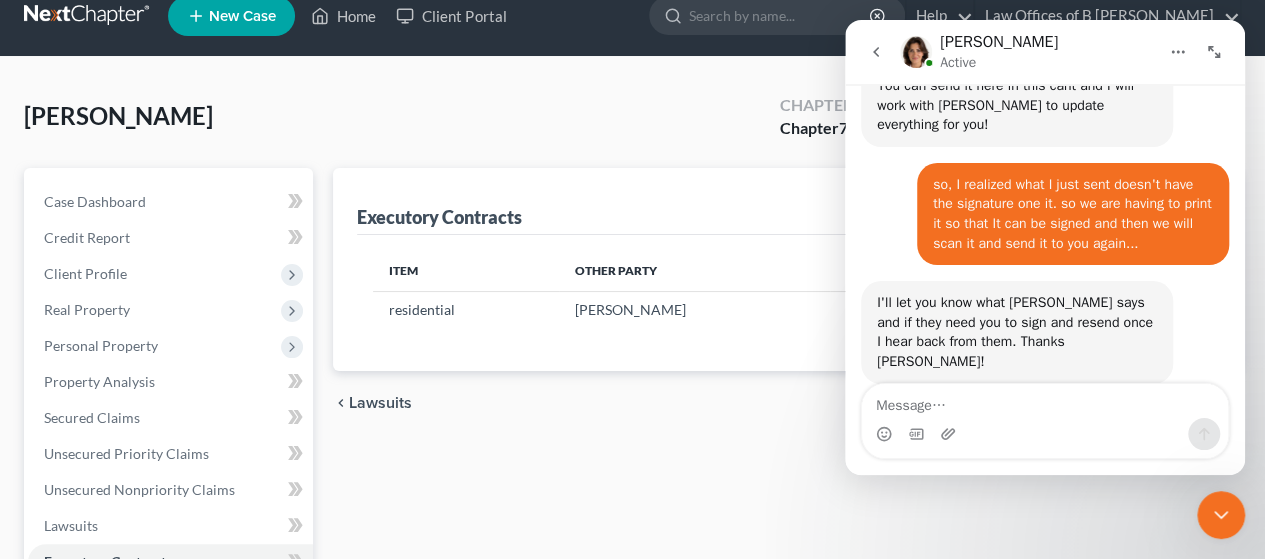 scroll, scrollTop: 1290, scrollLeft: 0, axis: vertical 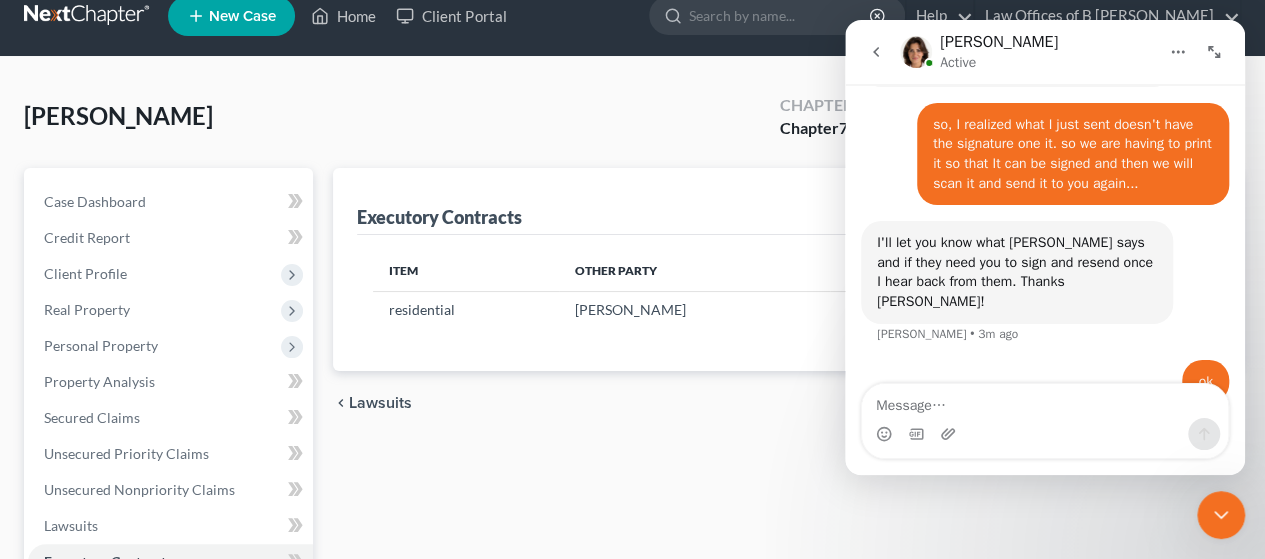 click on "Executory Contracts New Contract
Item Other Party Balance residential [PERSON_NAME] $0.00 Move to D Move to E Move to F Move to Notice Only
chevron_left
Lawsuits
Codebtors
chevron_right" at bounding box center [787, 539] 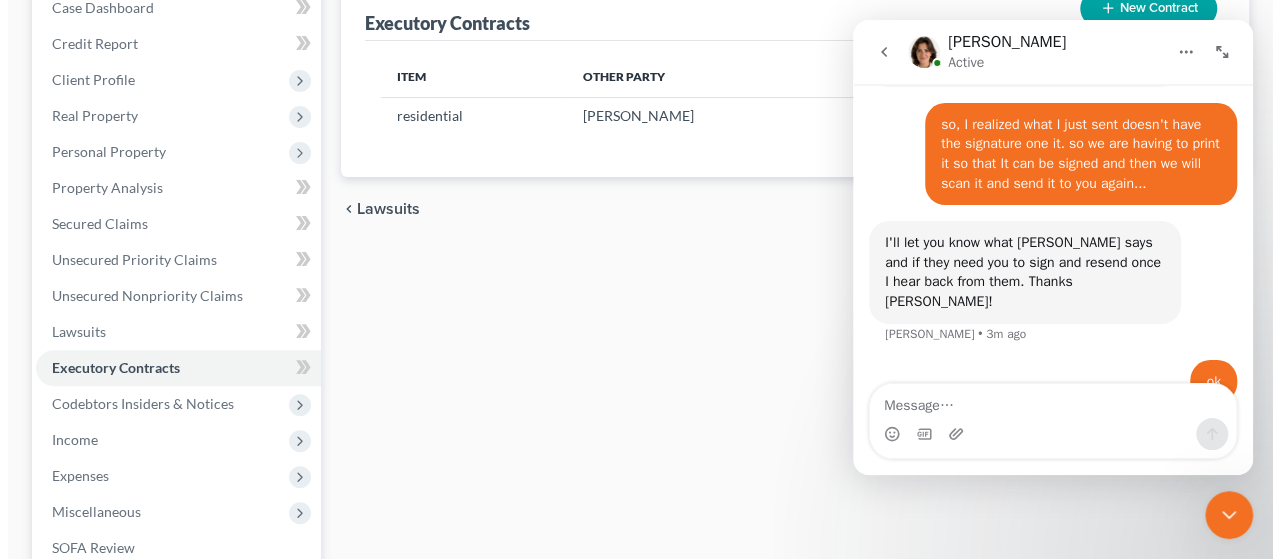 scroll, scrollTop: 226, scrollLeft: 0, axis: vertical 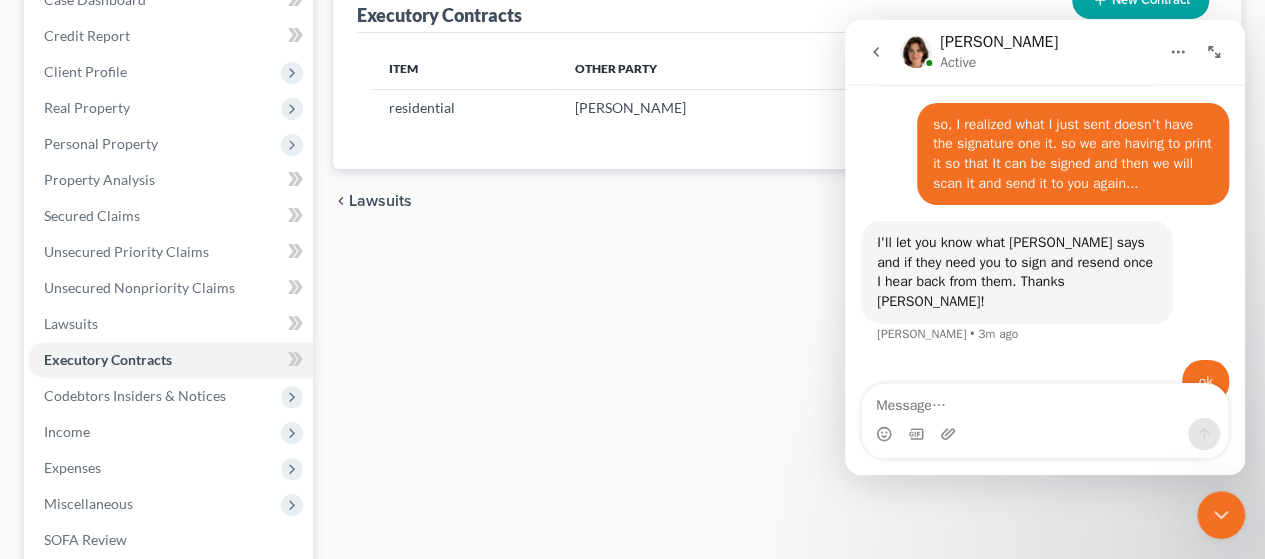 click on "New Contract" at bounding box center (1140, 0) 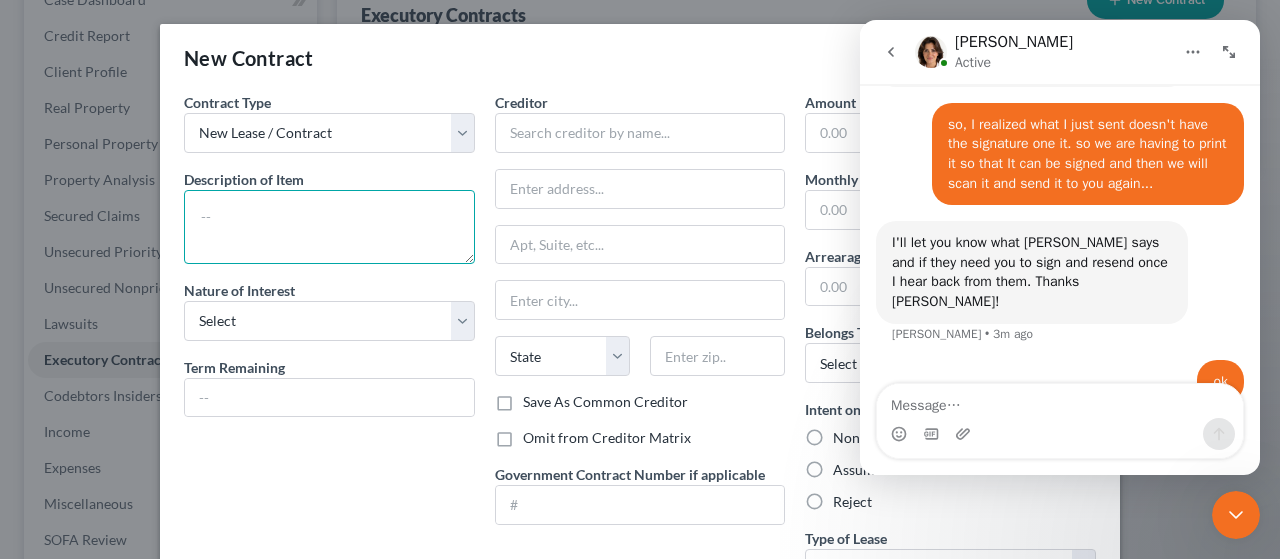 click at bounding box center [329, 227] 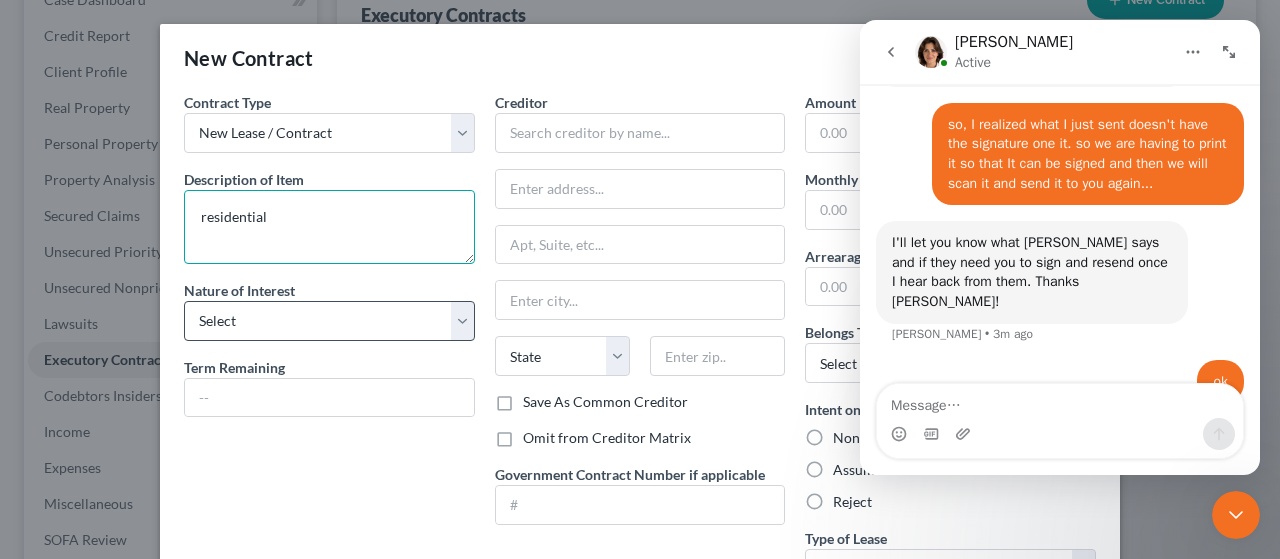 type on "residential" 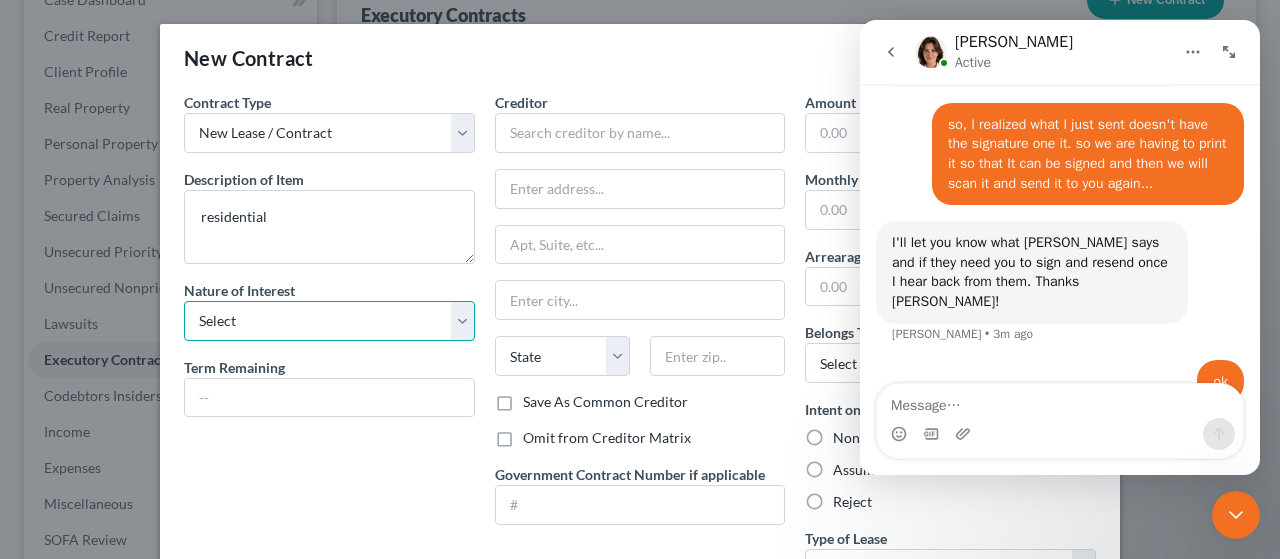 click on "Select Purchaser Agent Lessor Lessee" at bounding box center (329, 321) 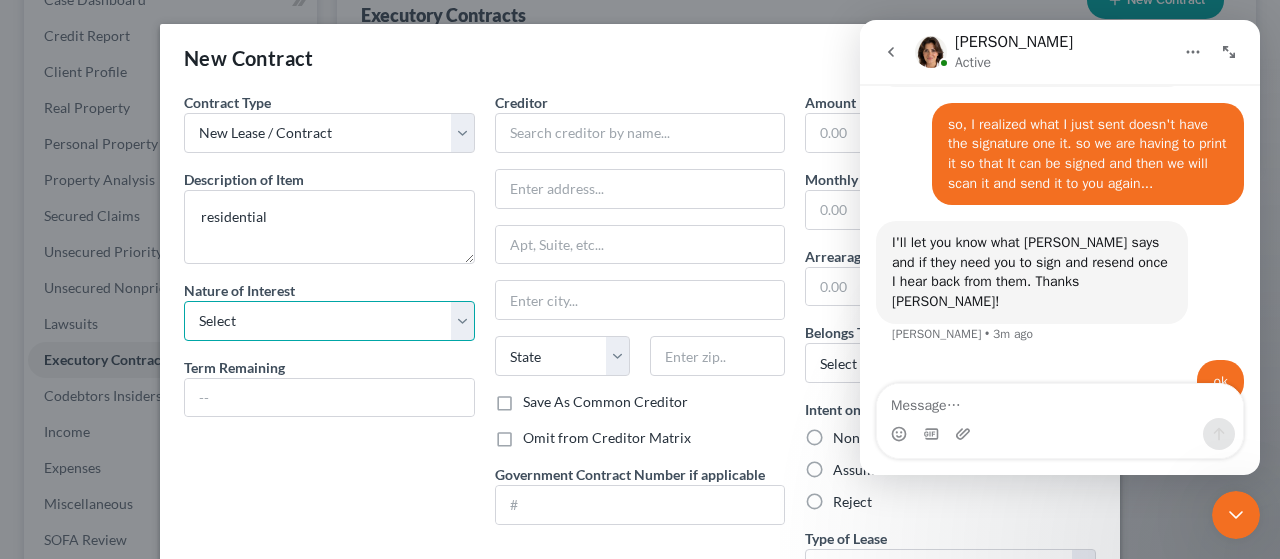select on "3" 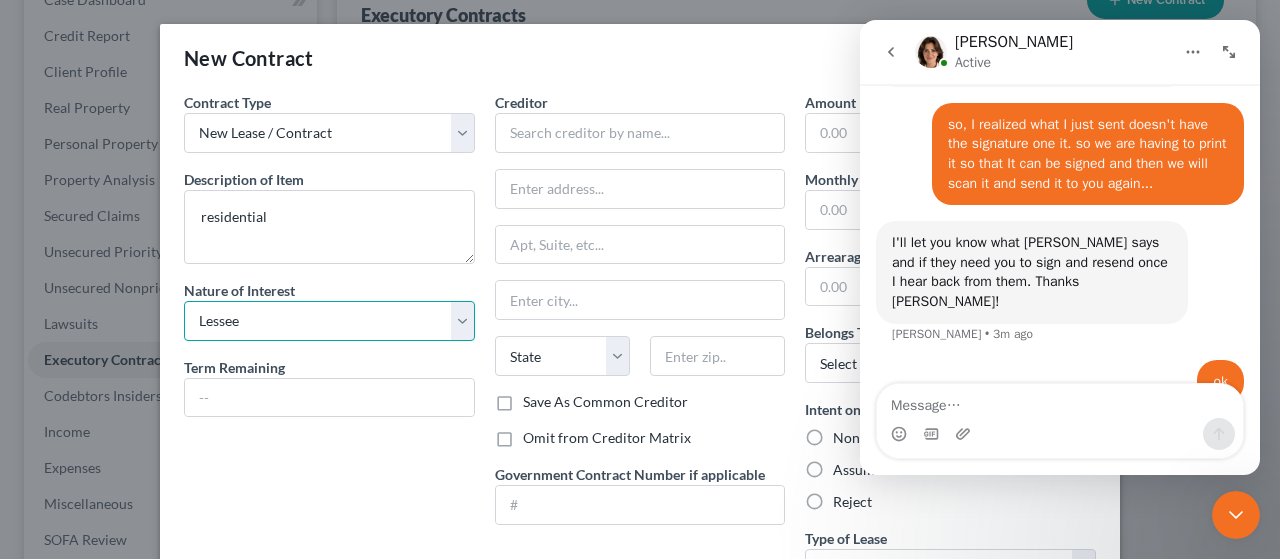 click on "Select Purchaser Agent Lessor Lessee" at bounding box center [329, 321] 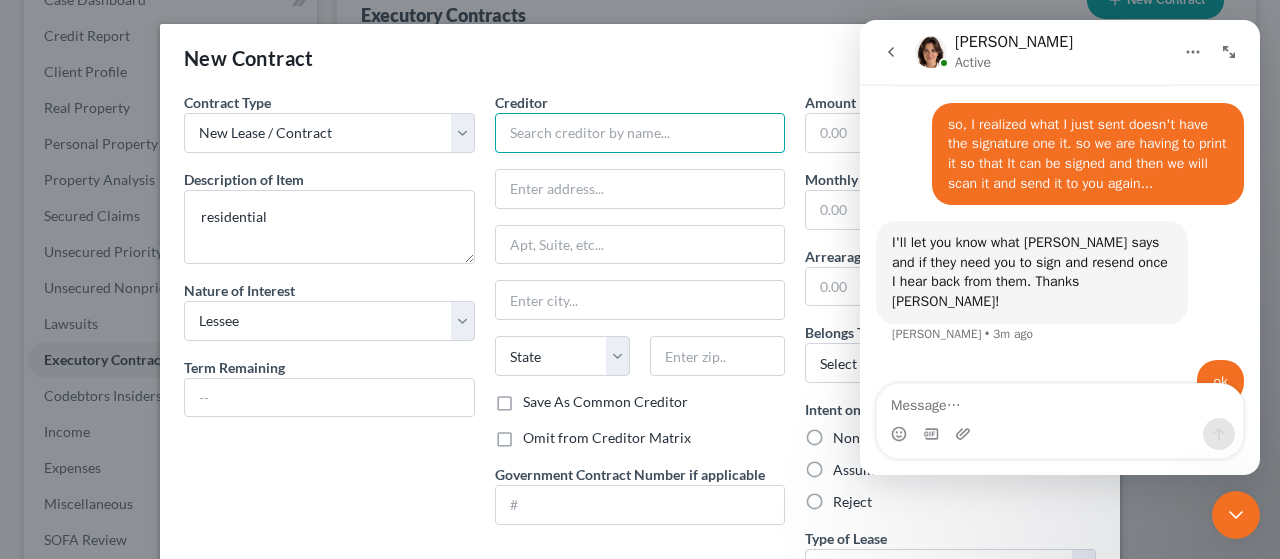 click at bounding box center [640, 133] 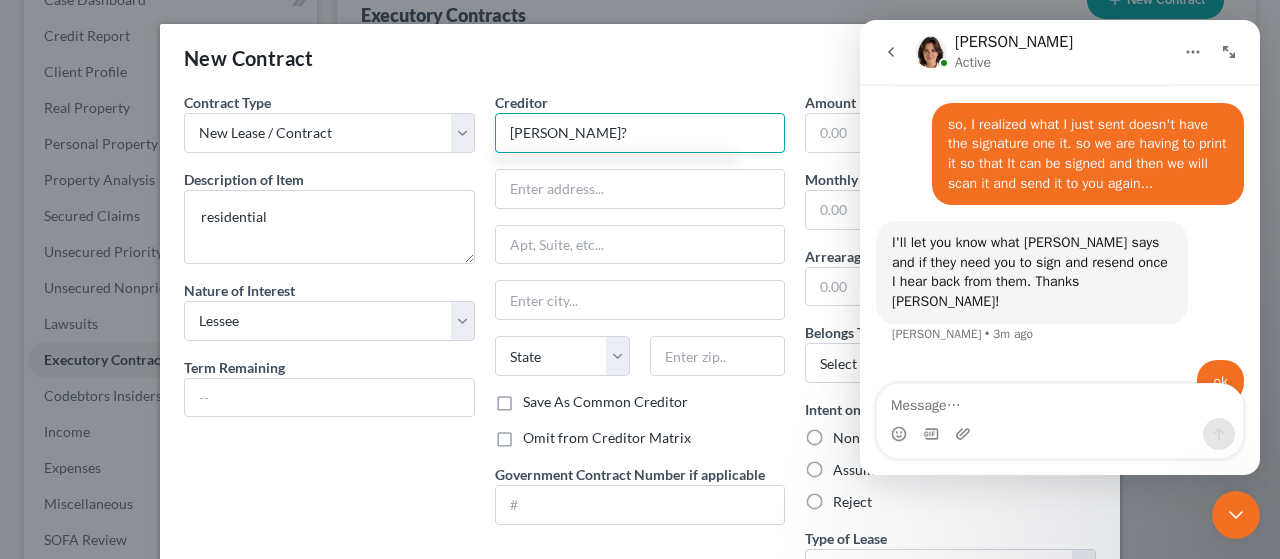 type on "[PERSON_NAME]?" 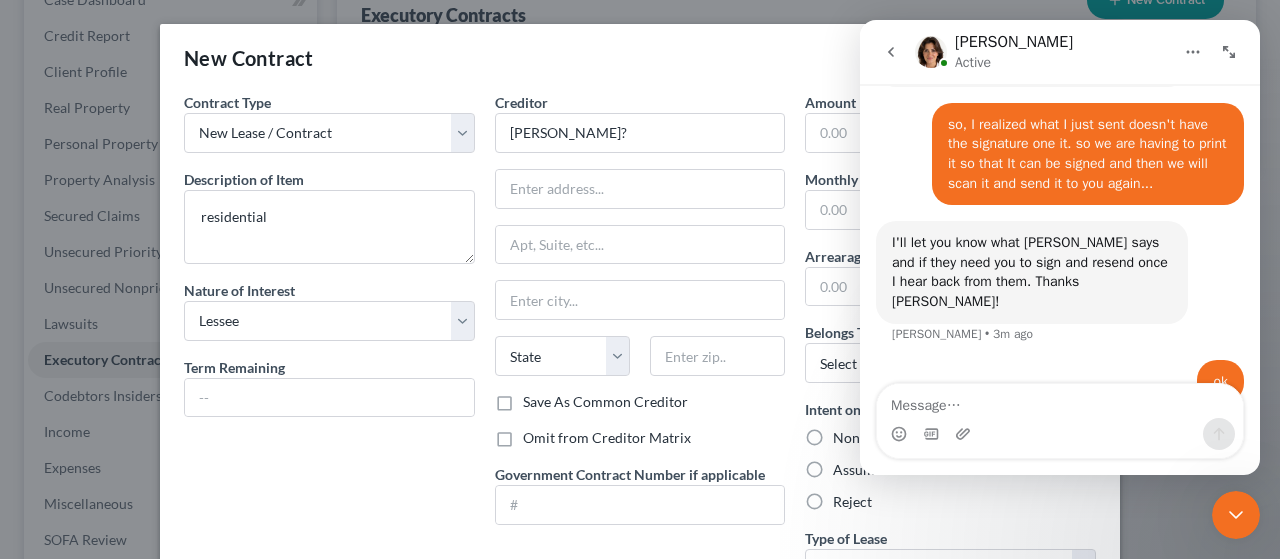 click on "Omit from Creditor Matrix" at bounding box center [607, 438] 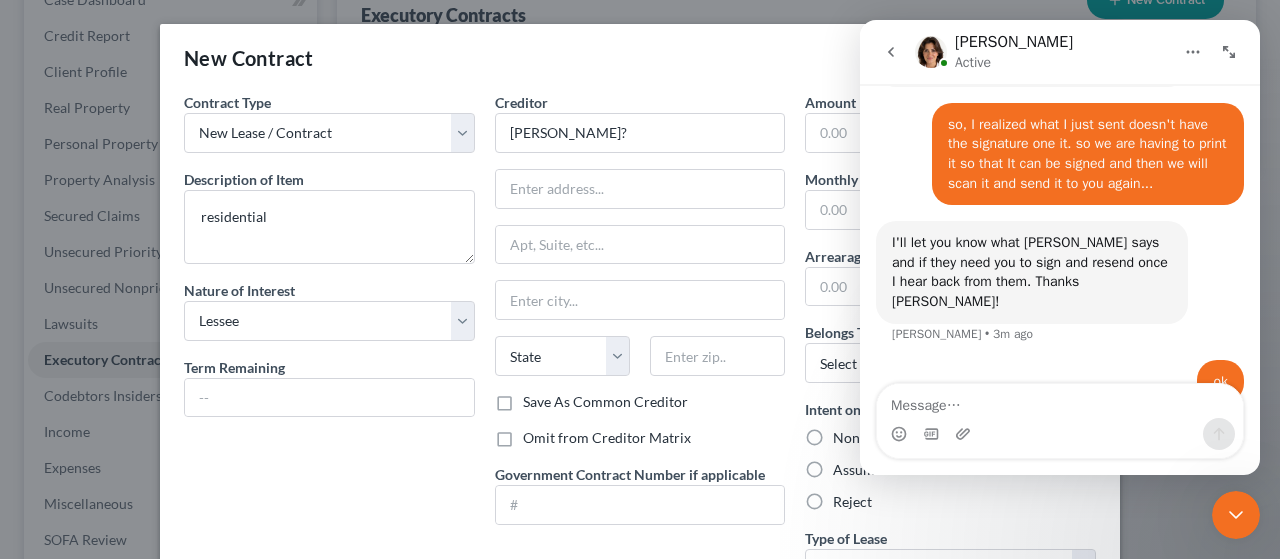 click on "Omit from Creditor Matrix" at bounding box center (537, 434) 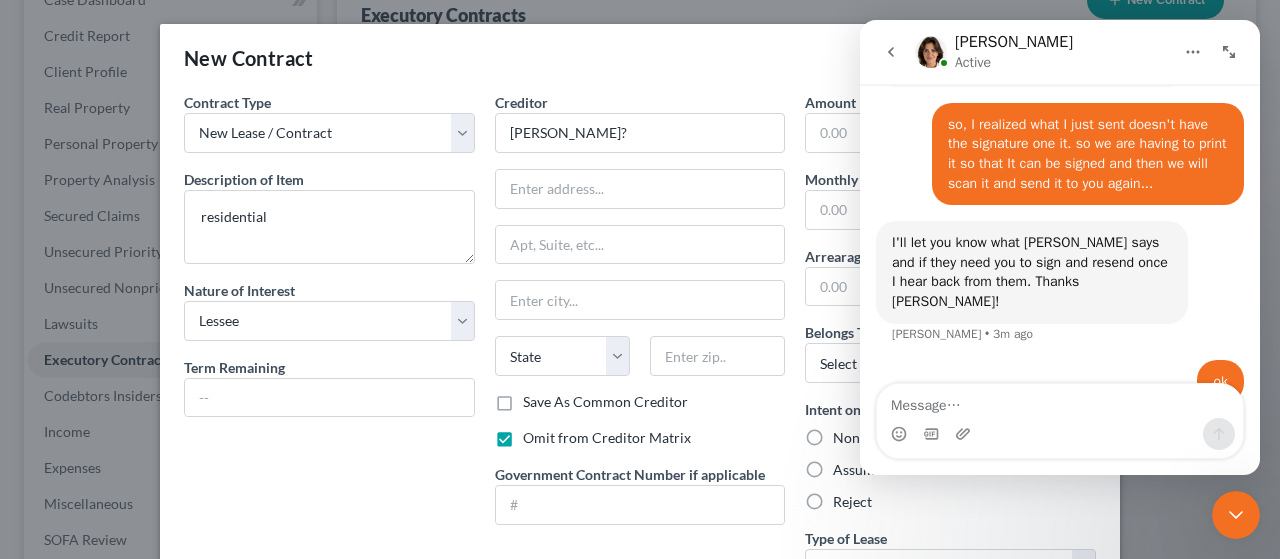 click on "Assume" at bounding box center (857, 470) 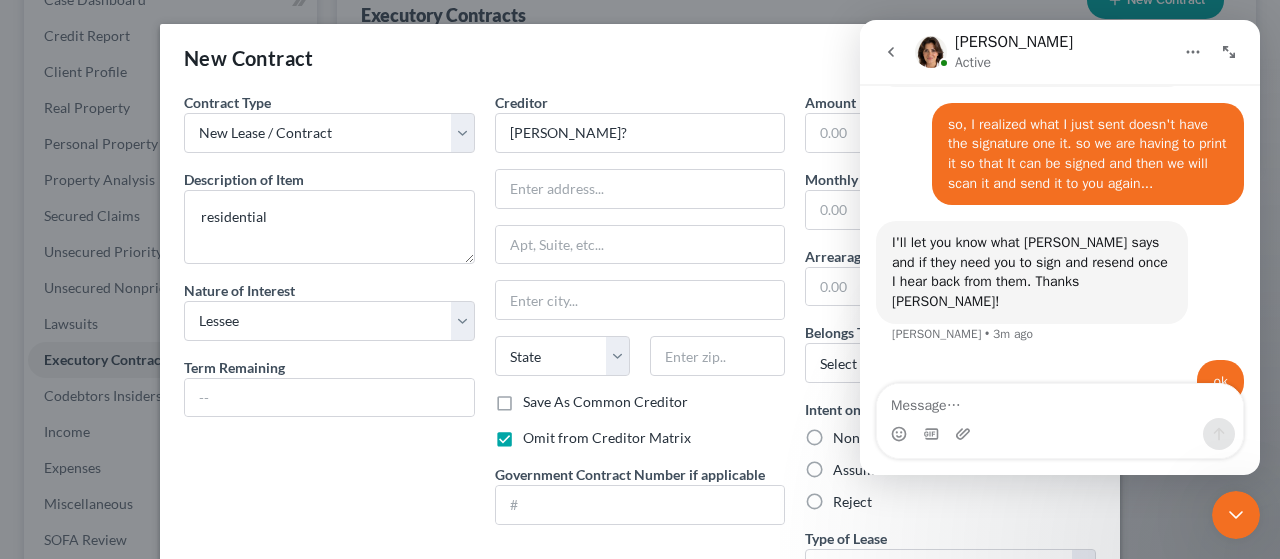 click on "Assume" at bounding box center (847, 466) 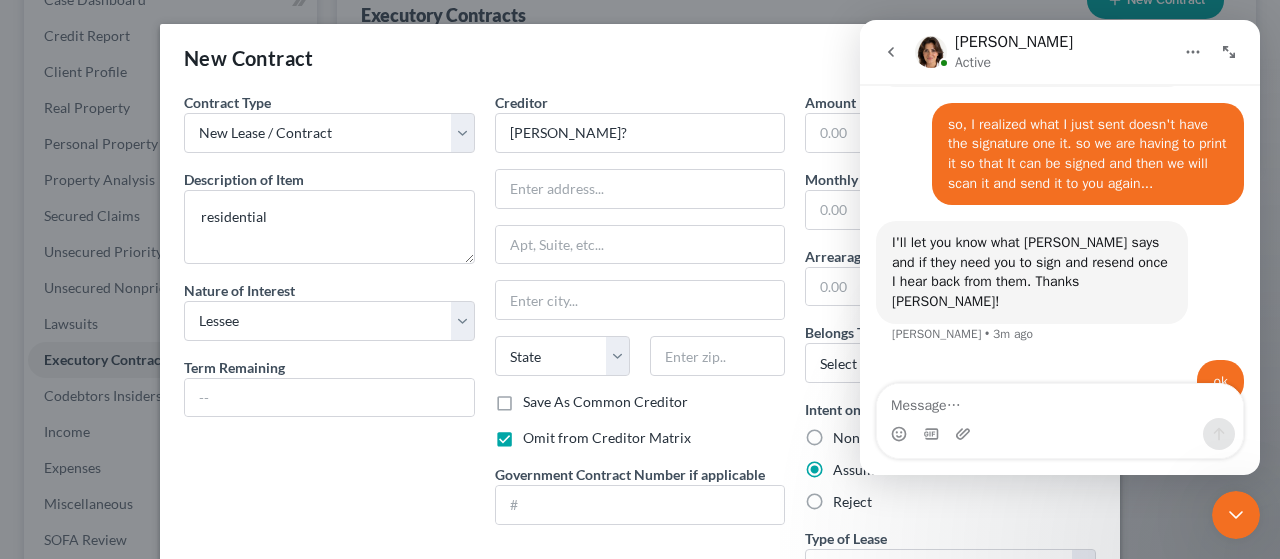 click on "Assume" at bounding box center [857, 470] 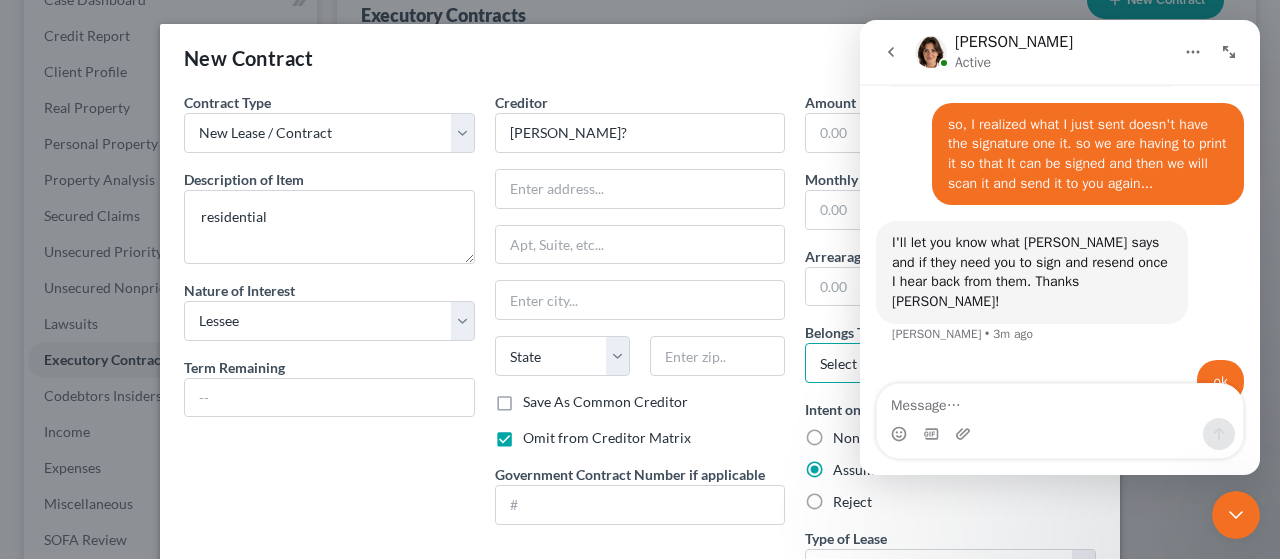 click on "Select Debtor 1 Only Debtor 2 Only Debtor 1 And Debtor 2 Only At Least One Of The Debtors And Another Community Property" at bounding box center (950, 363) 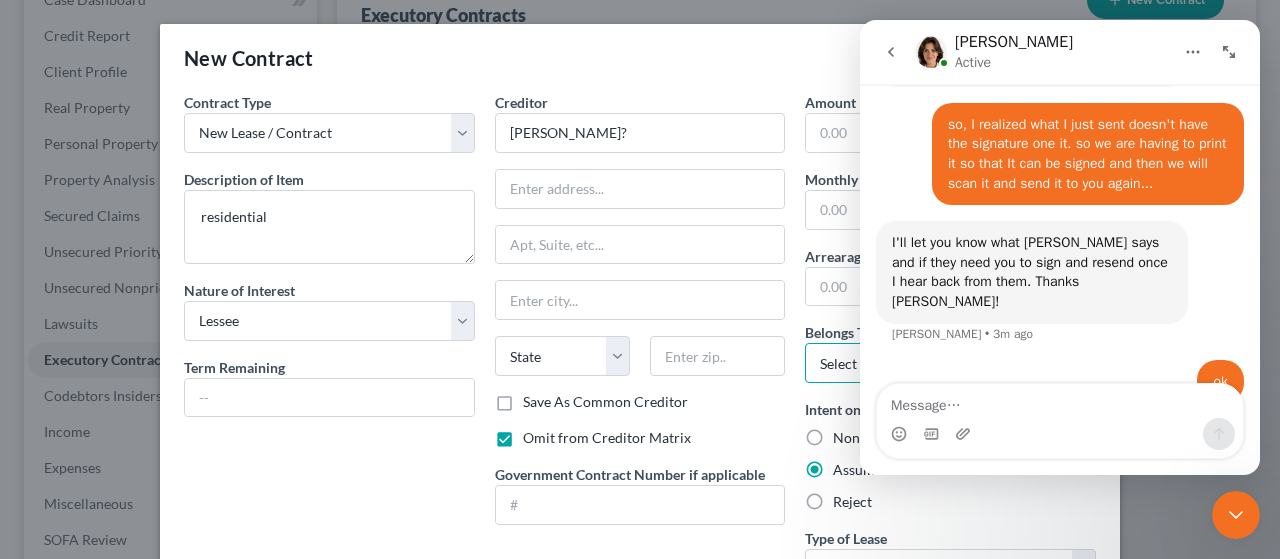 select on "0" 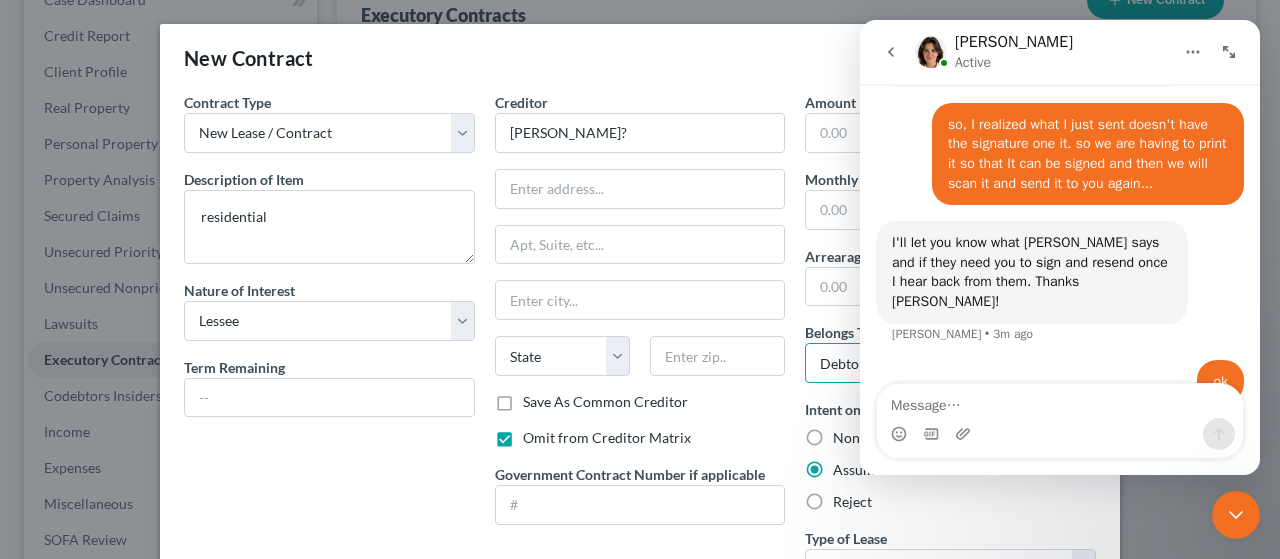click on "Select Debtor 1 Only Debtor 2 Only Debtor 1 And Debtor 2 Only At Least One Of The Debtors And Another Community Property" at bounding box center [950, 363] 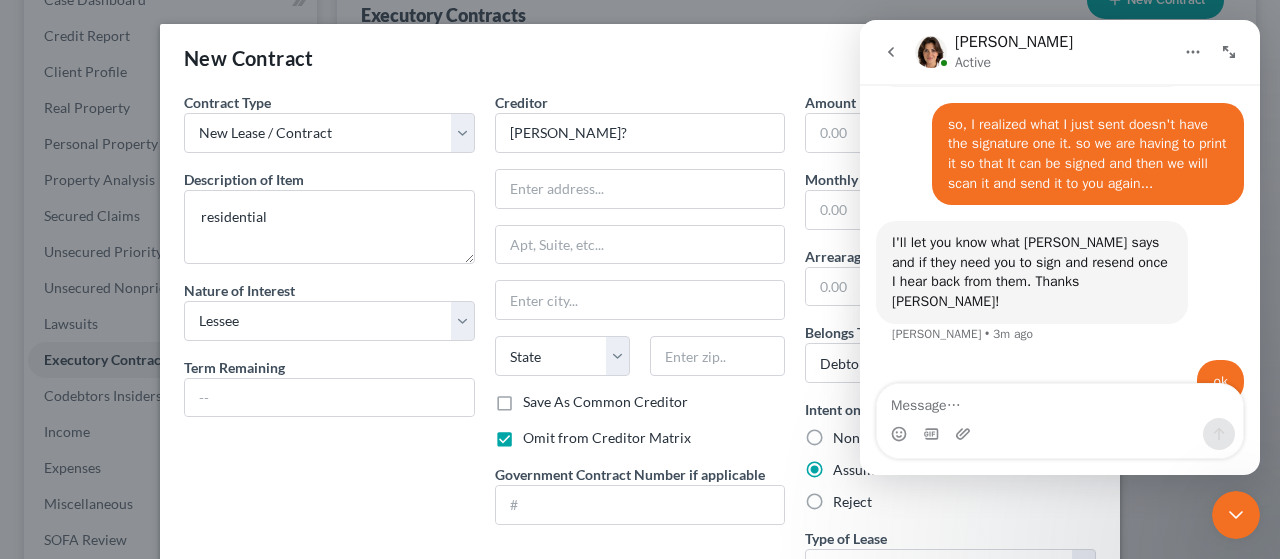 click on "Contract Type New Lease / Contract New Timeshare
Description of non-residential real property
*
Description of Item
*
residential Nature of Interest Select Purchaser Agent Lessor Lessee Term Remaining" at bounding box center [329, 348] 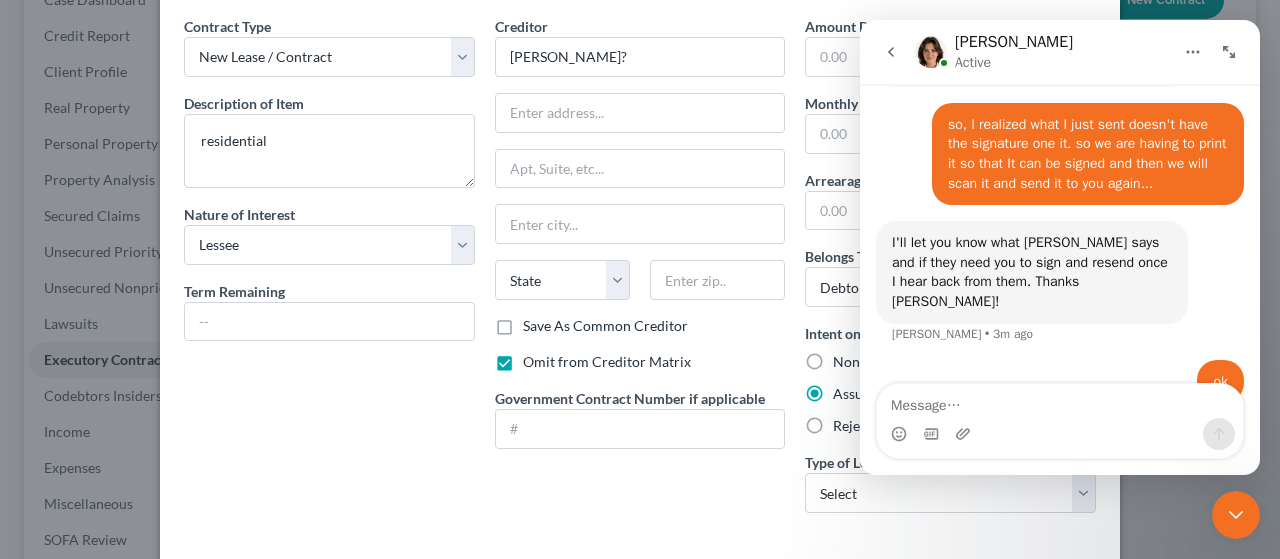 scroll, scrollTop: 80, scrollLeft: 0, axis: vertical 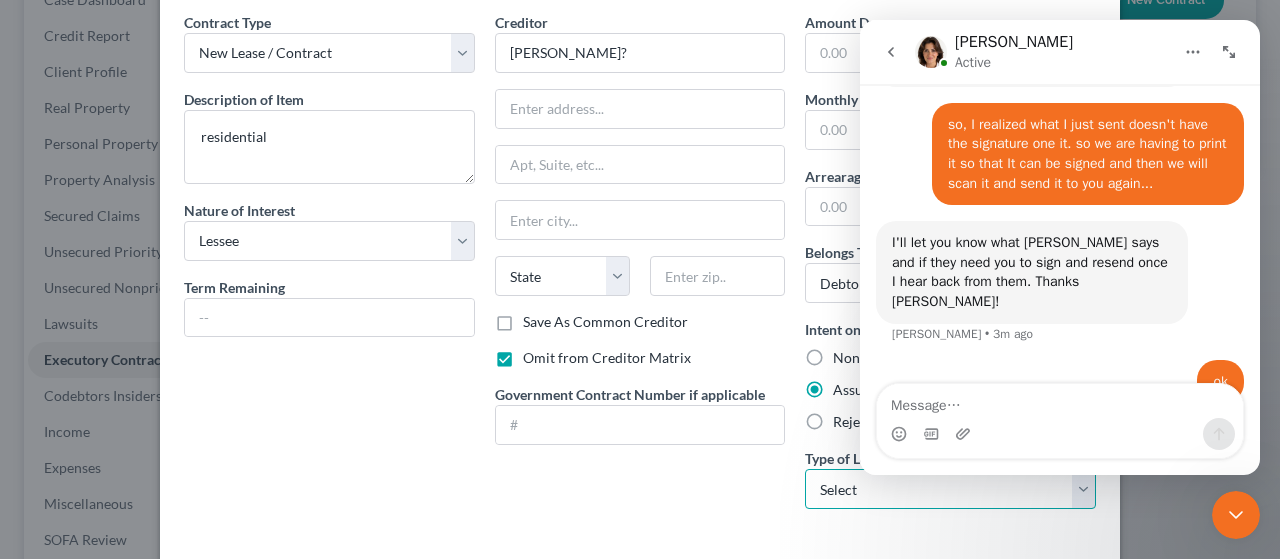 click on "Select Real Estate Car Other" at bounding box center [950, 489] 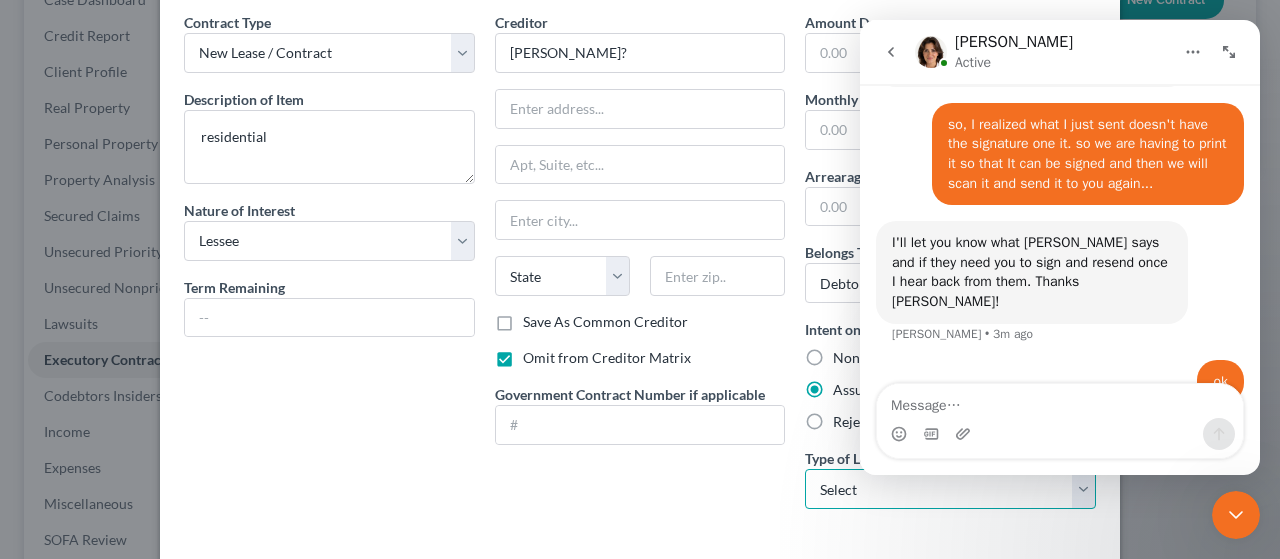 select on "0" 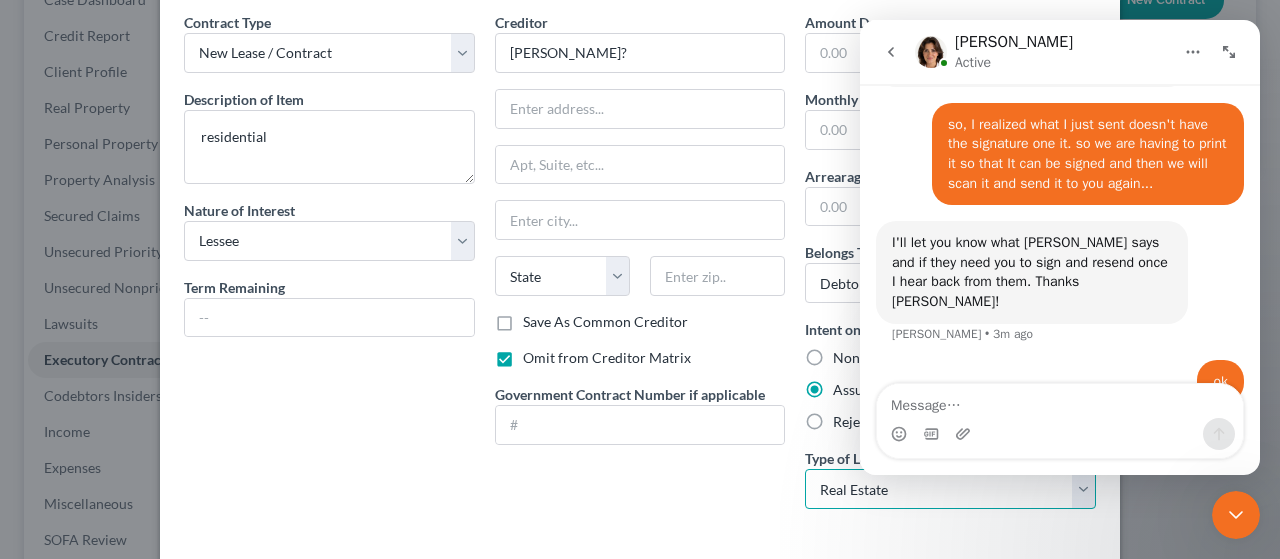 click on "Select Real Estate Car Other" at bounding box center [950, 489] 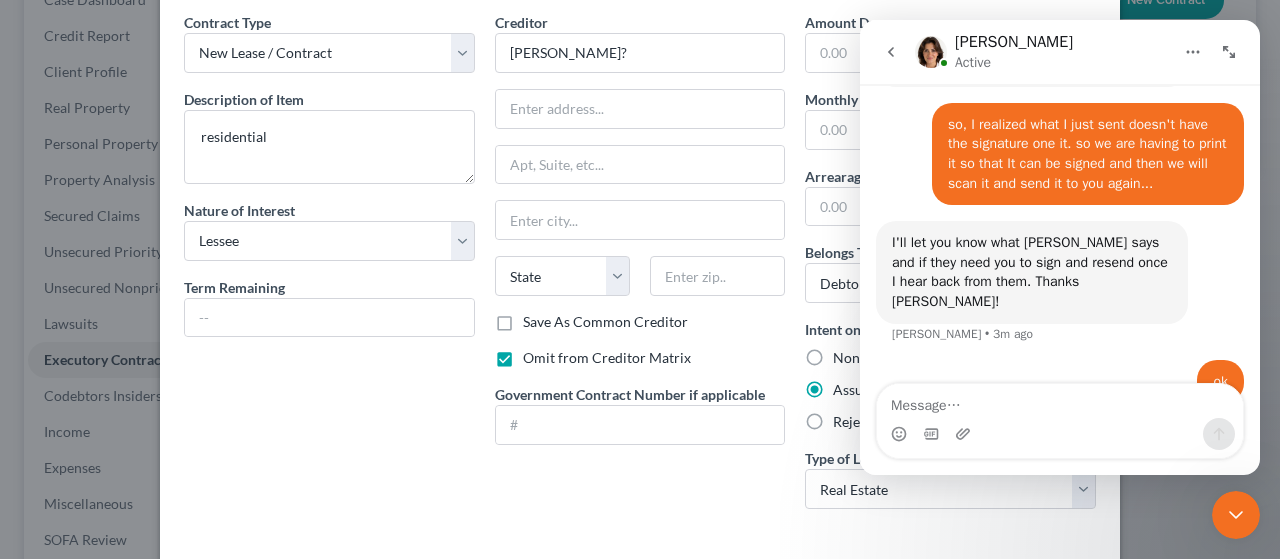 click on "Creditor *    [PERSON_NAME]?                      State [US_STATE] AK AR AZ CA CO CT DE DC [GEOGRAPHIC_DATA] GA GU HI ID IL IN IA [GEOGRAPHIC_DATA] [GEOGRAPHIC_DATA] LA ME MD [GEOGRAPHIC_DATA] [GEOGRAPHIC_DATA] [GEOGRAPHIC_DATA] [GEOGRAPHIC_DATA] [GEOGRAPHIC_DATA] MT [GEOGRAPHIC_DATA] [GEOGRAPHIC_DATA] [GEOGRAPHIC_DATA] [GEOGRAPHIC_DATA] [GEOGRAPHIC_DATA] [GEOGRAPHIC_DATA] [GEOGRAPHIC_DATA] [GEOGRAPHIC_DATA] [GEOGRAPHIC_DATA] [GEOGRAPHIC_DATA] OR [GEOGRAPHIC_DATA] PR RI SC SD [GEOGRAPHIC_DATA] [GEOGRAPHIC_DATA] [GEOGRAPHIC_DATA] VI [GEOGRAPHIC_DATA] [GEOGRAPHIC_DATA] [GEOGRAPHIC_DATA] WV [GEOGRAPHIC_DATA] WY Save As Common Creditor Omit from Creditor Matrix Government Contract Number if applicable" at bounding box center (640, 268) 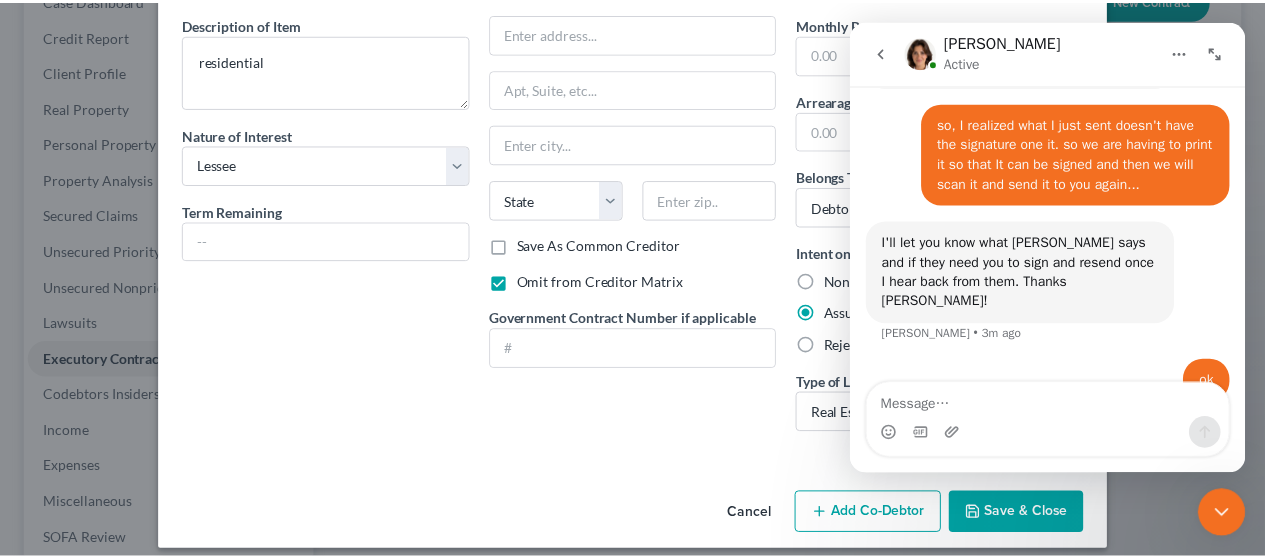 scroll, scrollTop: 160, scrollLeft: 0, axis: vertical 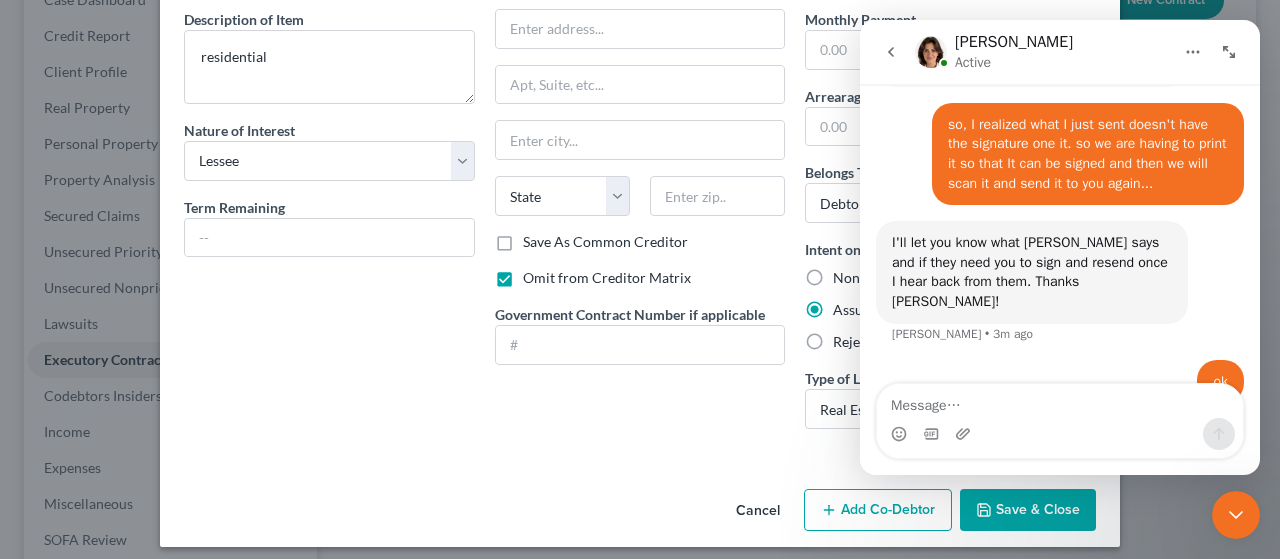 click on "Save & Close" at bounding box center [1028, 510] 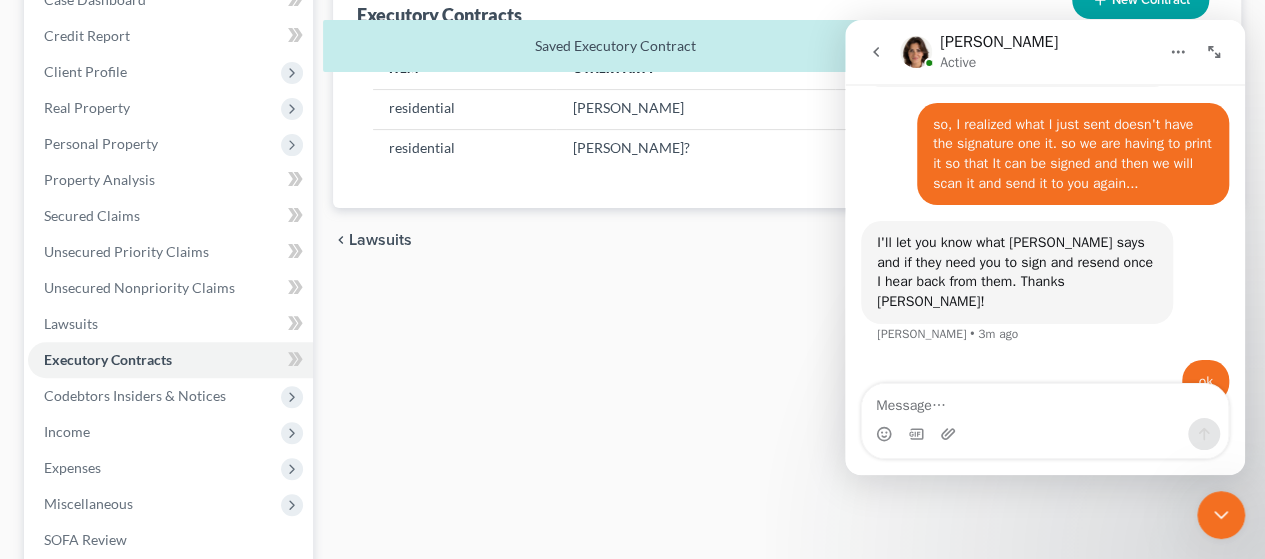 click on "Executory Contracts New Contract
Item Other Party Balance residential [PERSON_NAME] $0.00 Move to D Move to E Move to F Move to Notice Only residential [PERSON_NAME]? $0.00 Move to D Move to E Move to F Move to Notice Only
chevron_left
Lawsuits
Codebtors
chevron_right" at bounding box center (787, 337) 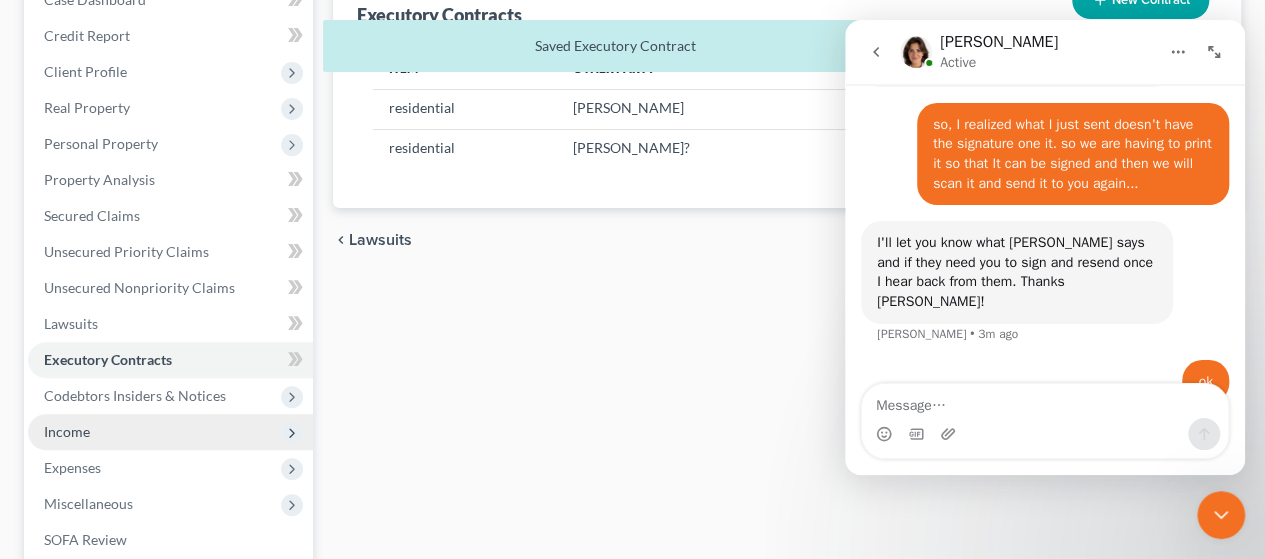 click on "Income" at bounding box center (170, 432) 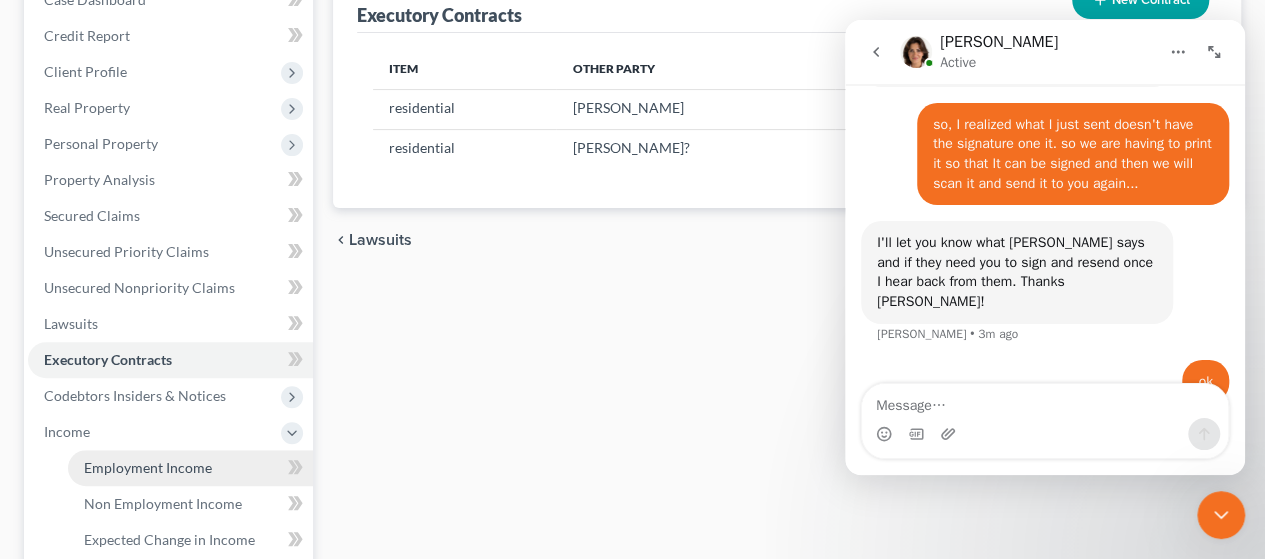 click on "Employment Income" at bounding box center (190, 468) 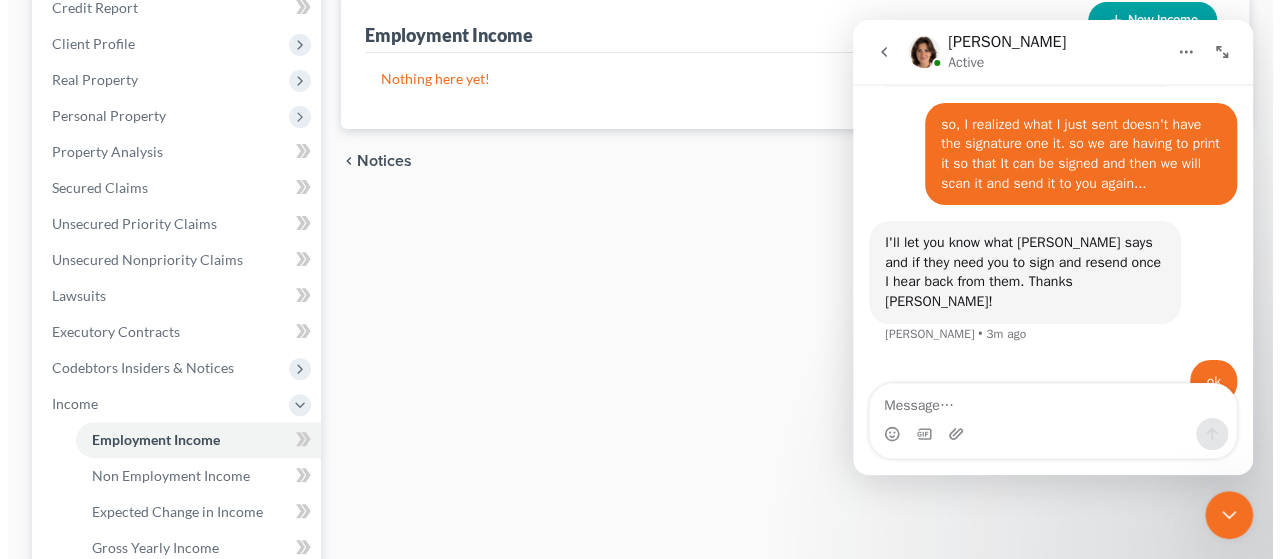 scroll, scrollTop: 256, scrollLeft: 0, axis: vertical 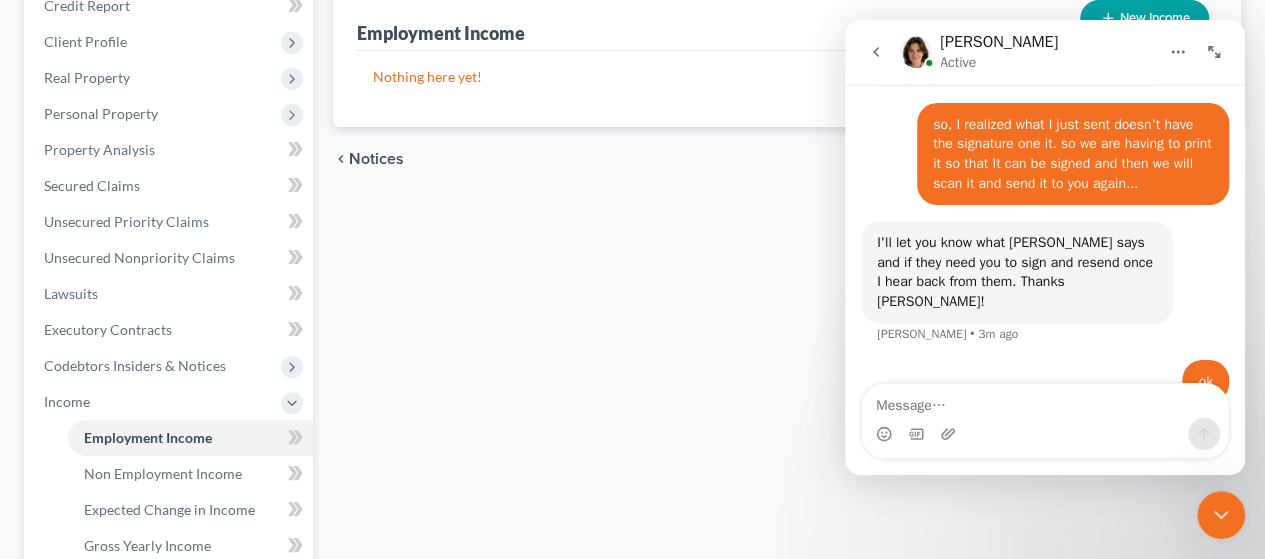 click on "New Income" at bounding box center [1144, 18] 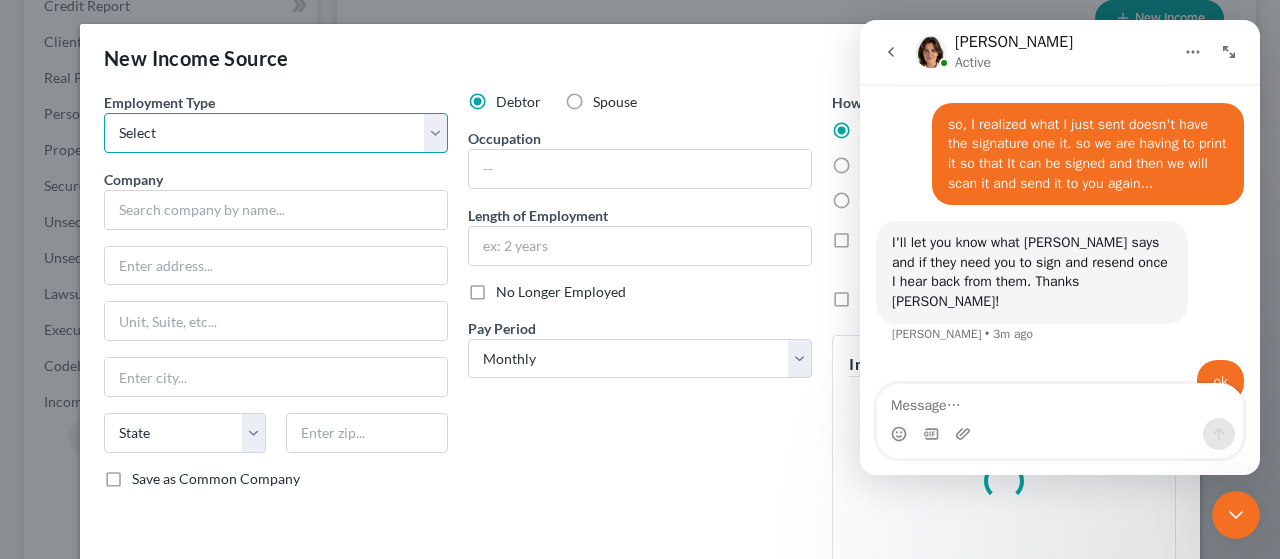 click on "Select Full or [DEMOGRAPHIC_DATA] Employment Self Employment" at bounding box center [276, 133] 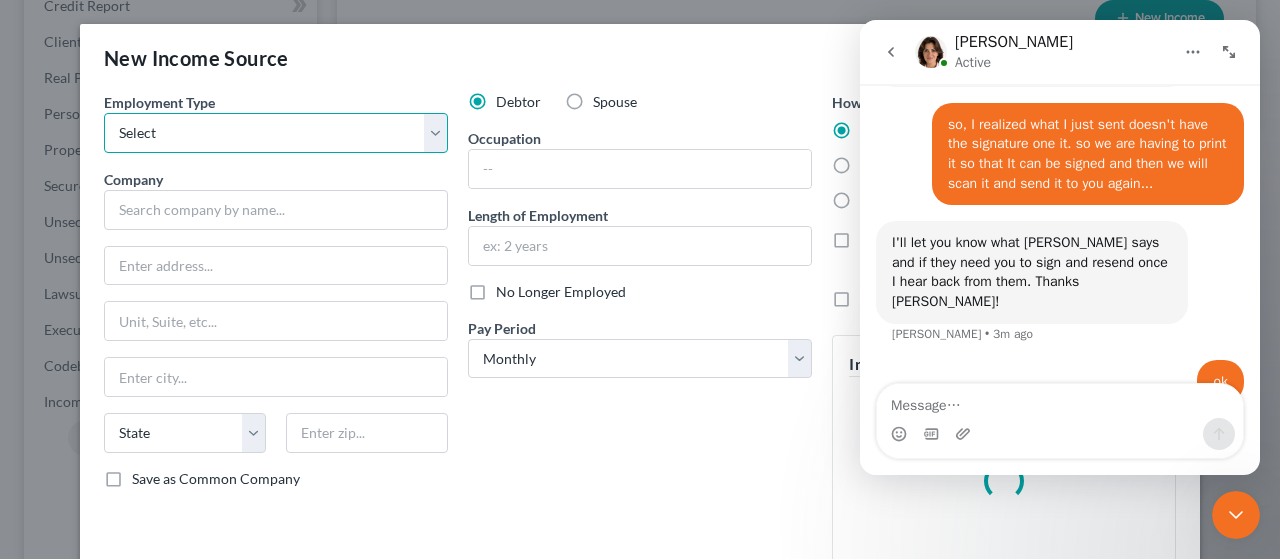 select on "0" 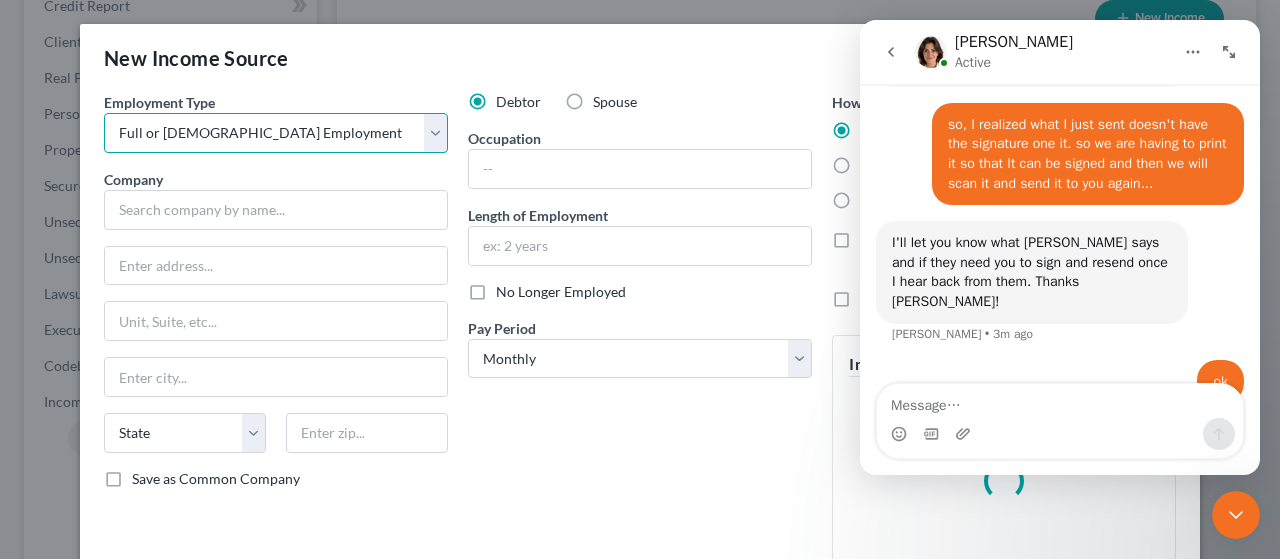 click on "Select Full or [DEMOGRAPHIC_DATA] Employment Self Employment" at bounding box center (276, 133) 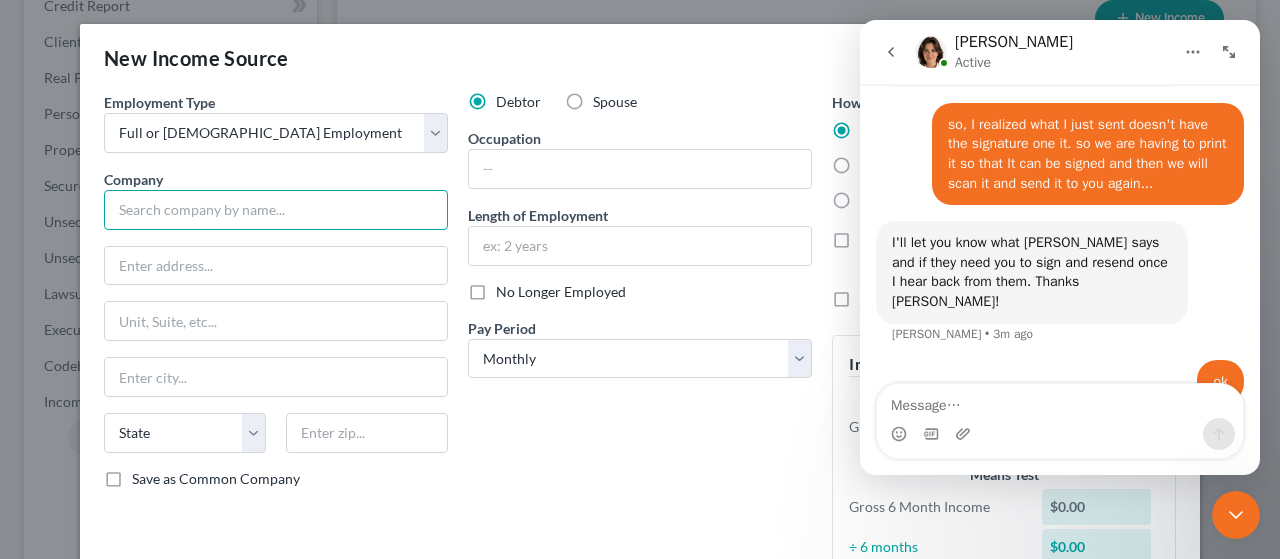click at bounding box center (276, 210) 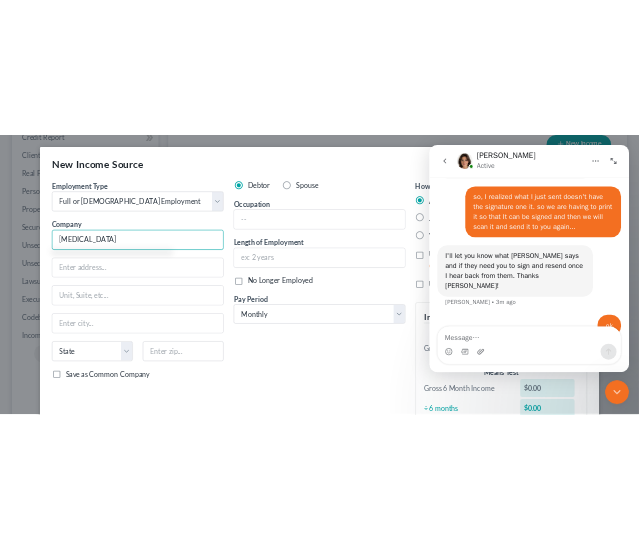 scroll, scrollTop: 34, scrollLeft: 0, axis: vertical 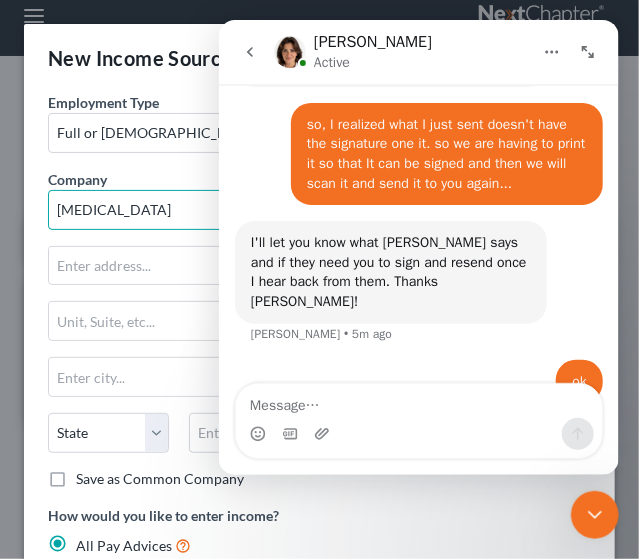 click on "[MEDICAL_DATA]" at bounding box center (179, 210) 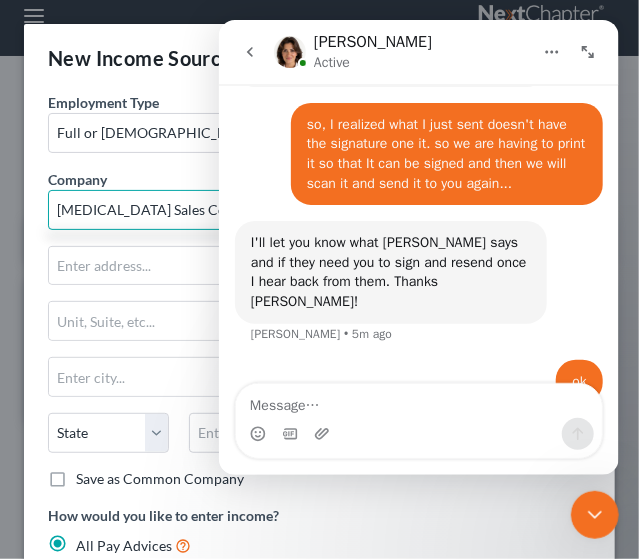 type on "[MEDICAL_DATA] Sales Co., Inc." 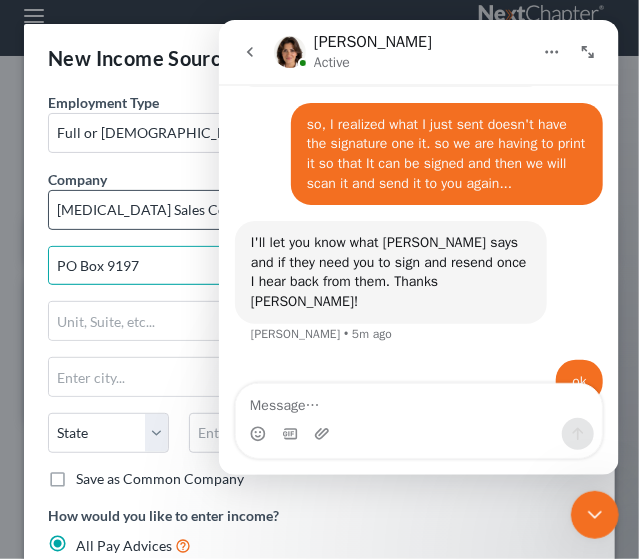 type on "PO Box 9197" 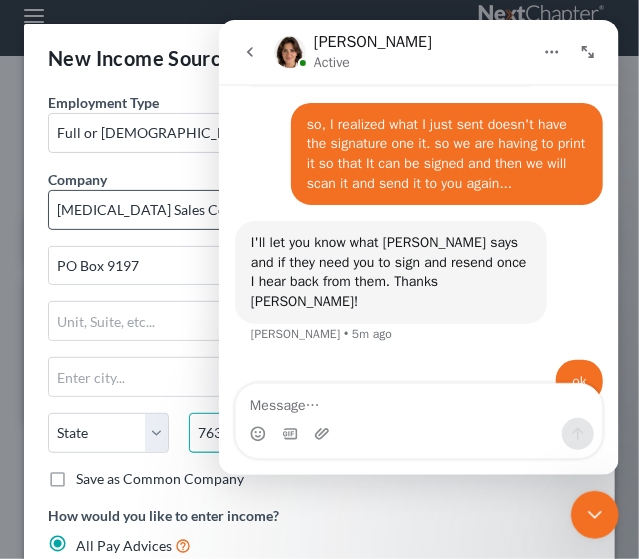 type on "76308" 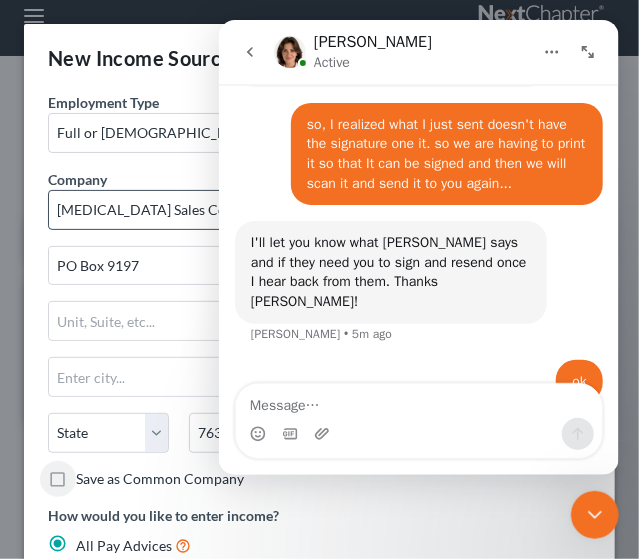 type on "[GEOGRAPHIC_DATA]" 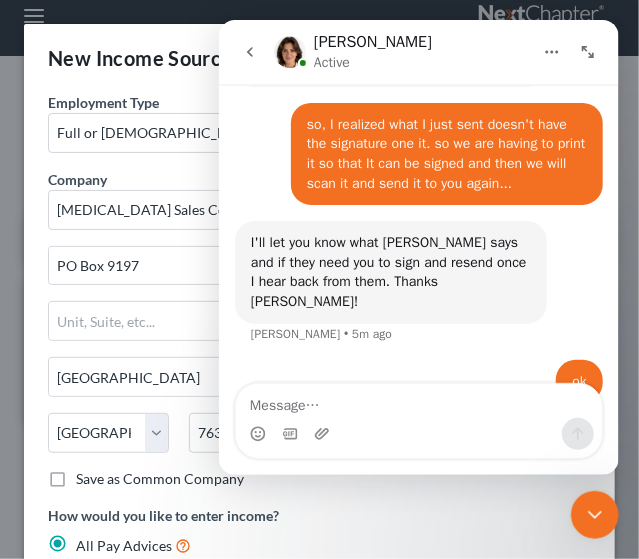 click on "Save as Common Company" at bounding box center (160, 479) 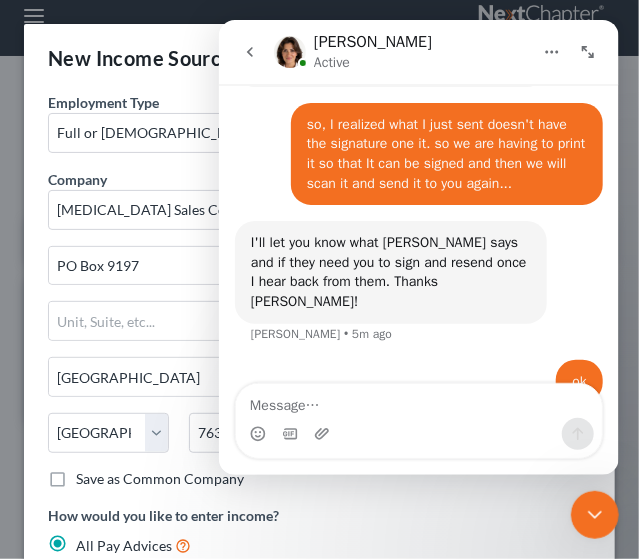 click on "Save as Common Company" at bounding box center [90, 475] 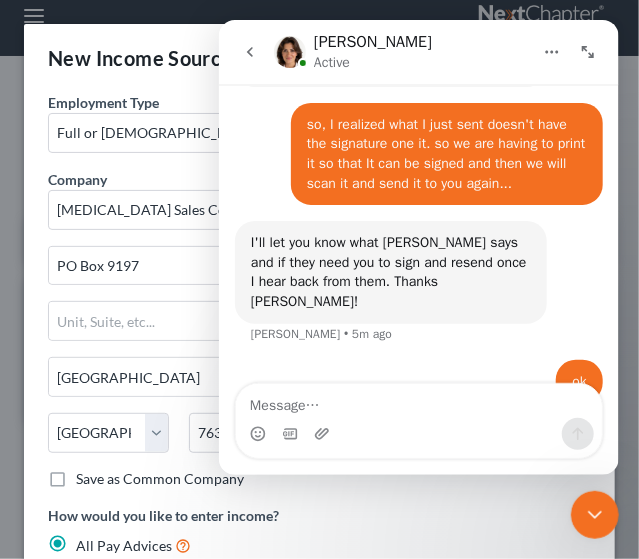 checkbox on "true" 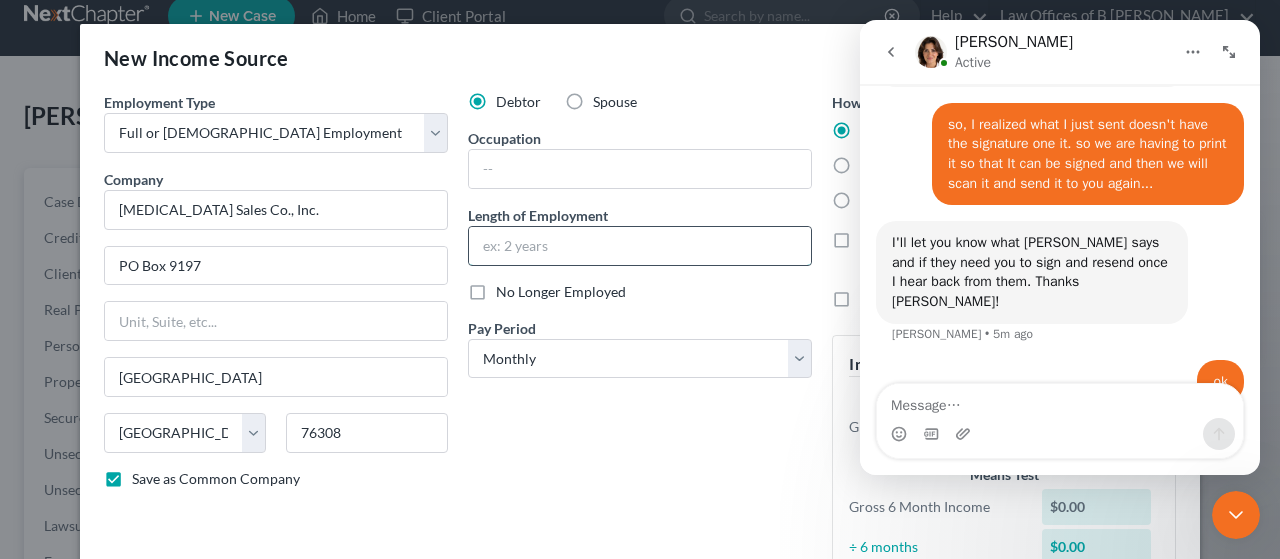 click at bounding box center [640, 246] 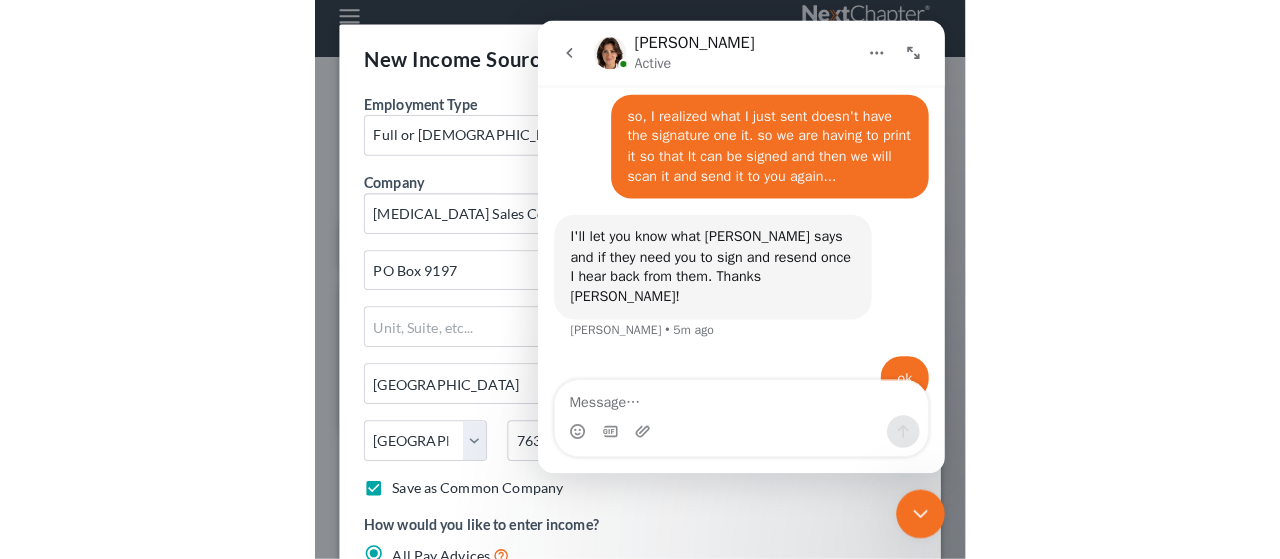 scroll, scrollTop: 1290, scrollLeft: 0, axis: vertical 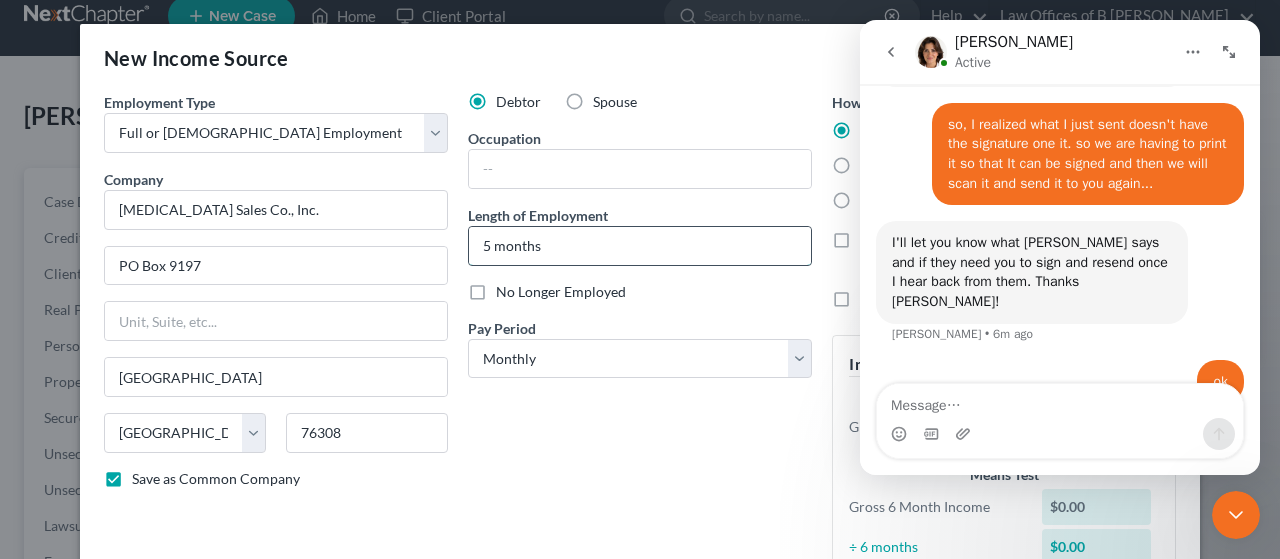 click on "5 months" at bounding box center (640, 246) 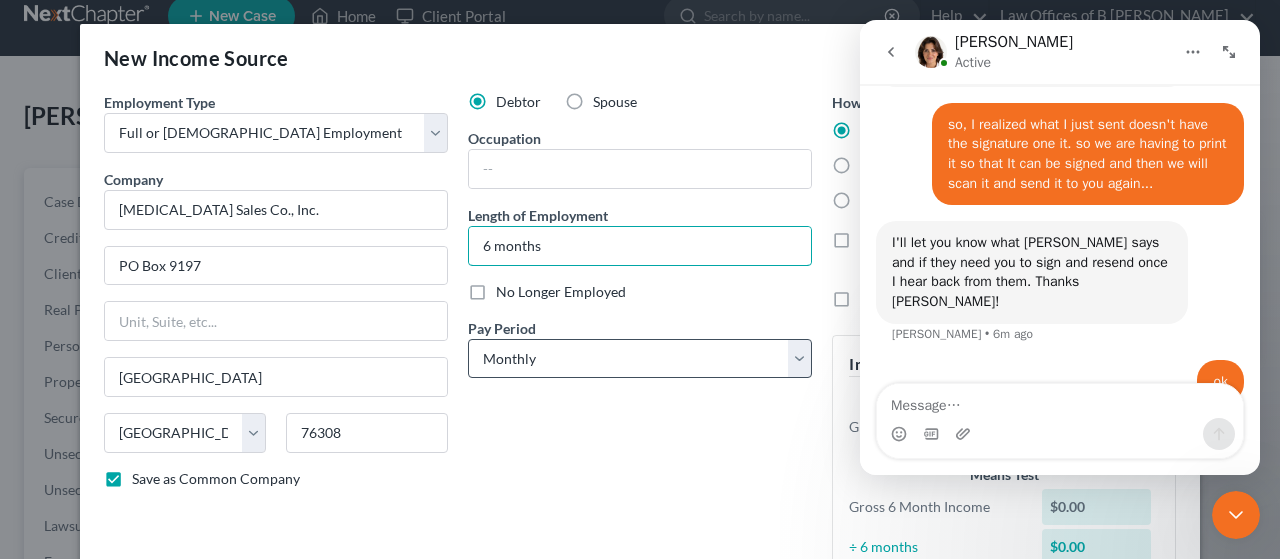 type on "6 months" 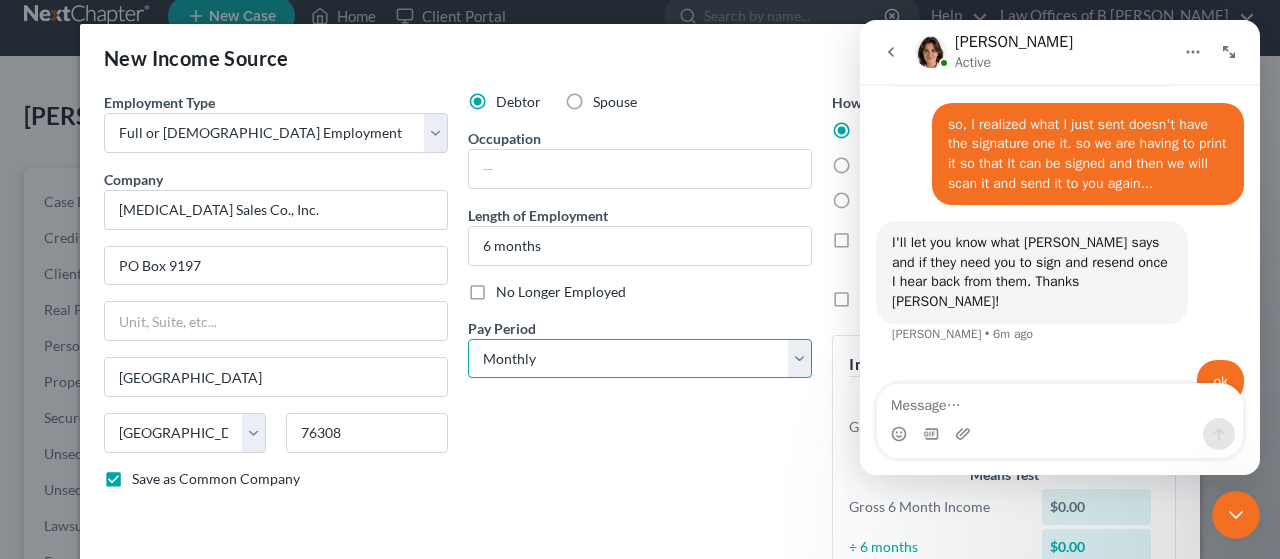 click on "Select Monthly Twice Monthly Every Other Week Weekly" at bounding box center (640, 359) 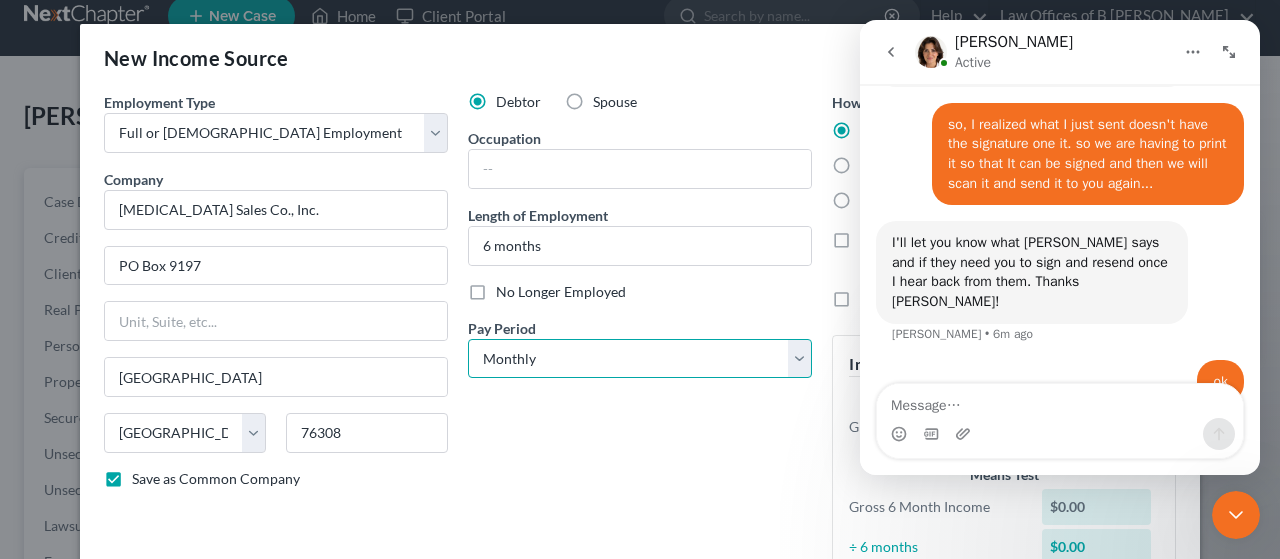 select on "2" 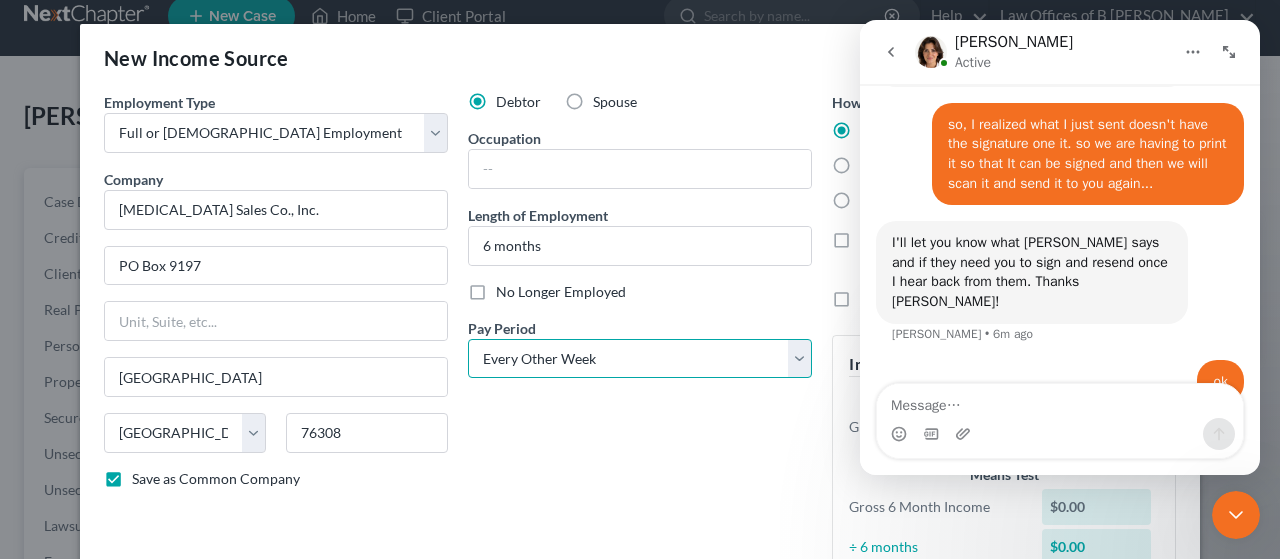 click on "Select Monthly Twice Monthly Every Other Week Weekly" at bounding box center [640, 359] 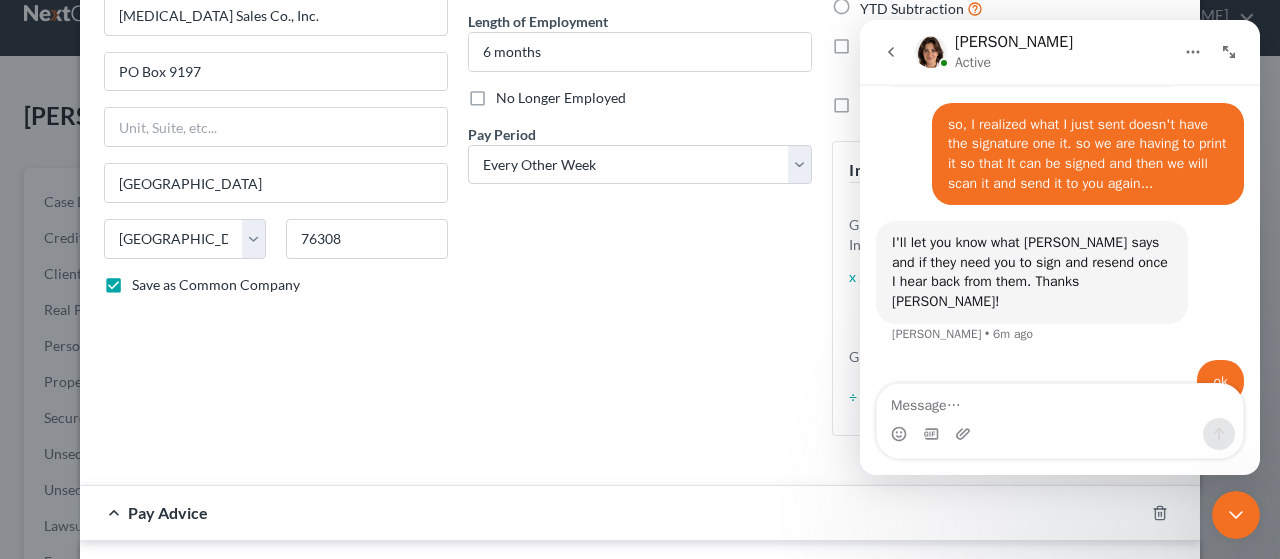 scroll, scrollTop: 196, scrollLeft: 0, axis: vertical 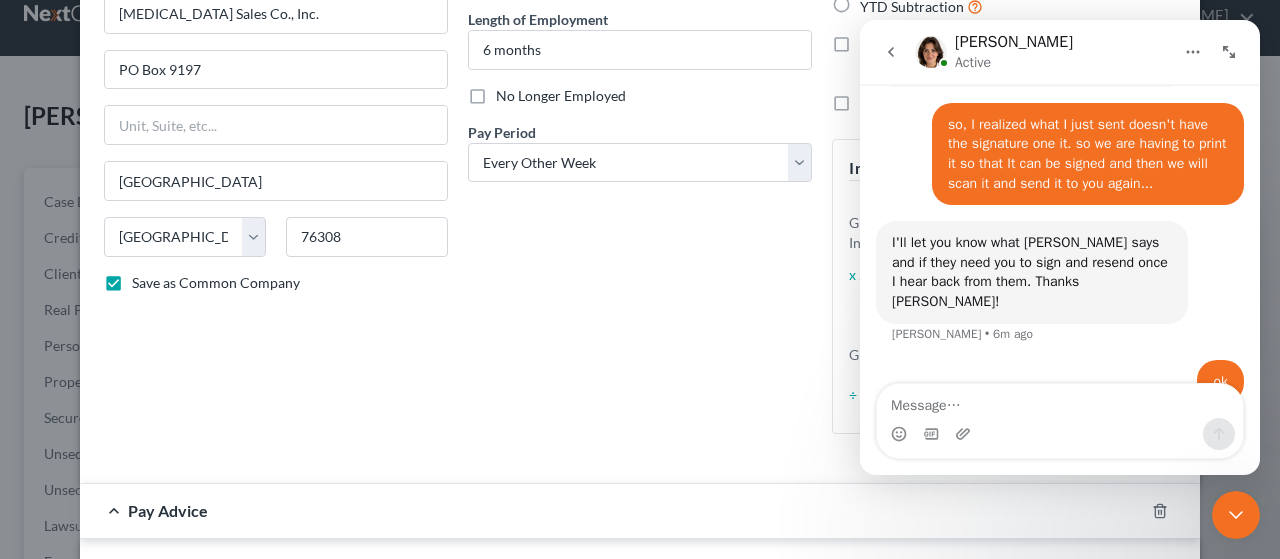 click on "YTD Subtraction" at bounding box center (921, 6) 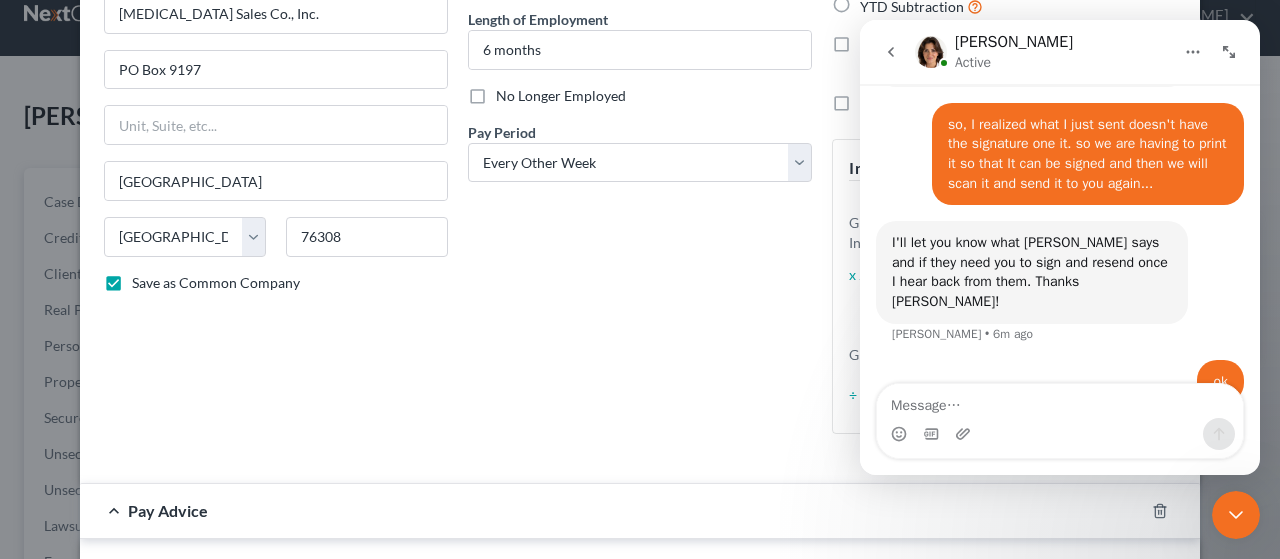 click on "YTD Subtraction" at bounding box center [874, 1] 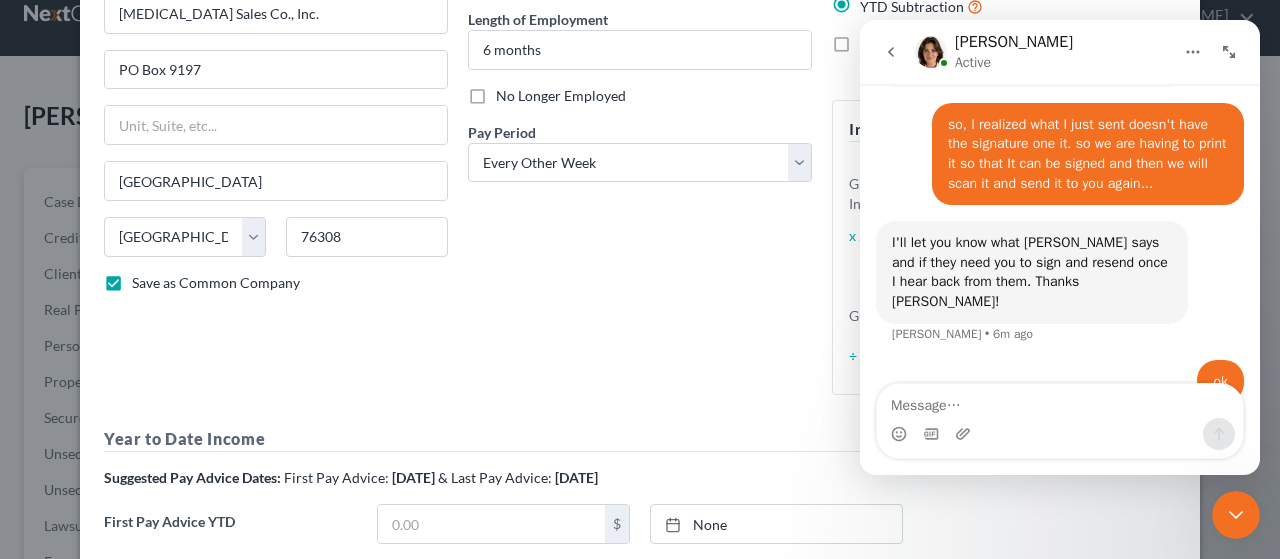 scroll, scrollTop: 190, scrollLeft: 0, axis: vertical 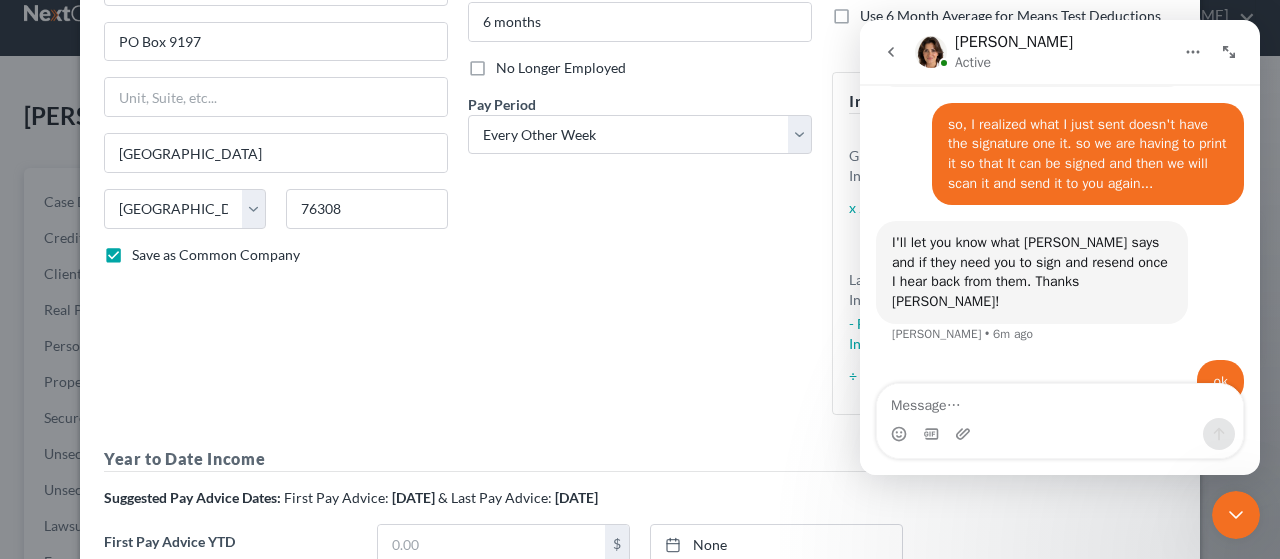 click on "Use 6 Month Average for Means Test Deductions" at bounding box center (1018, 27) 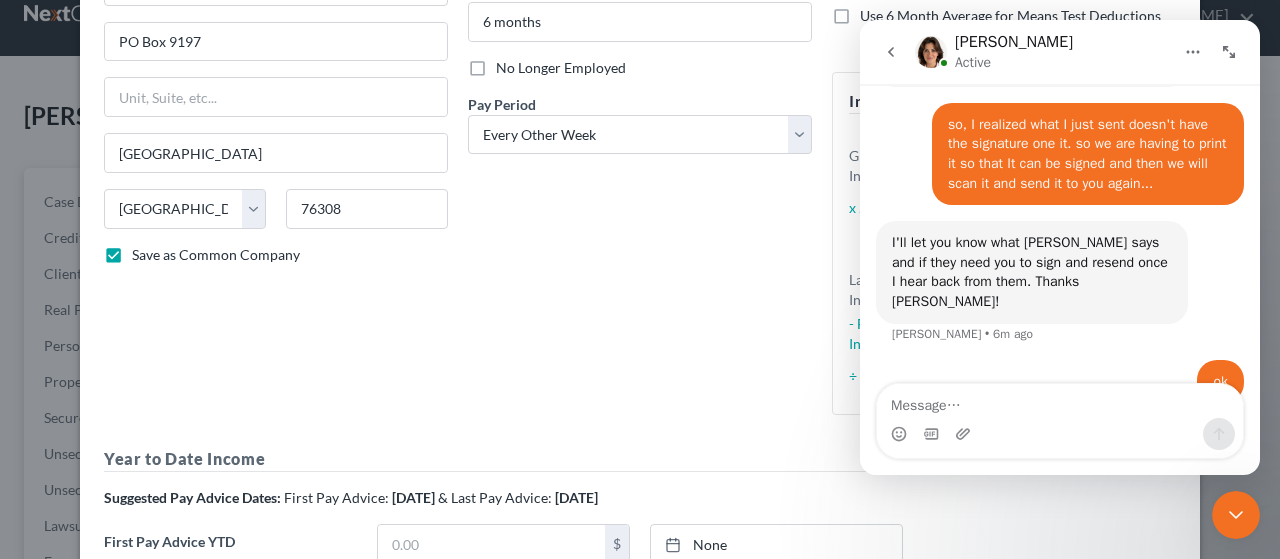 click on "Use 6 Month Average for Means Test Deductions" at bounding box center (874, 12) 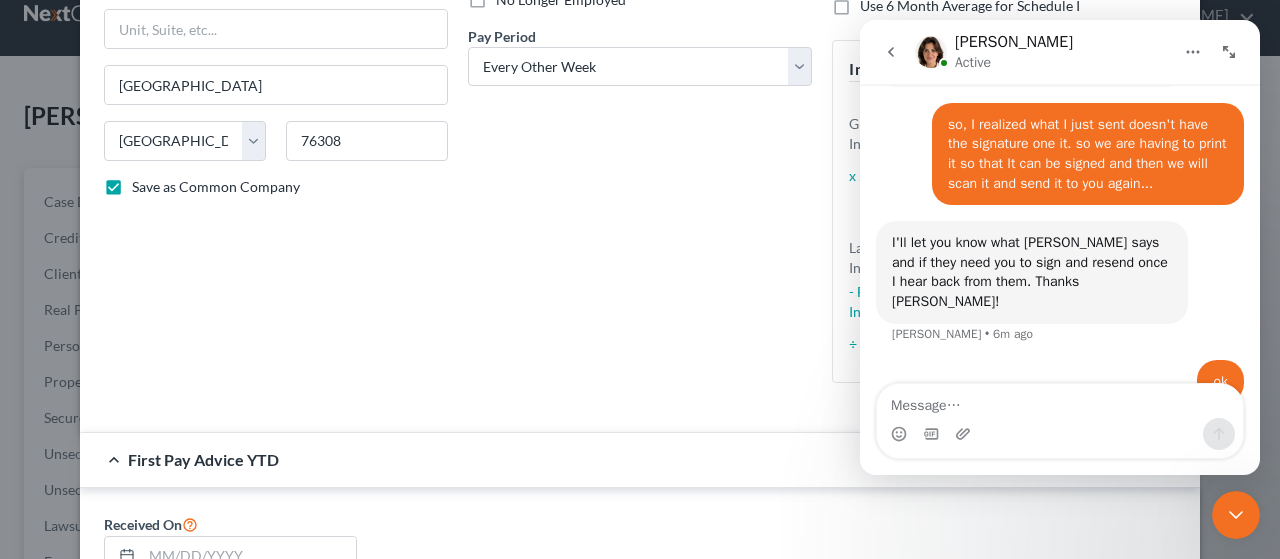 scroll, scrollTop: 298, scrollLeft: 0, axis: vertical 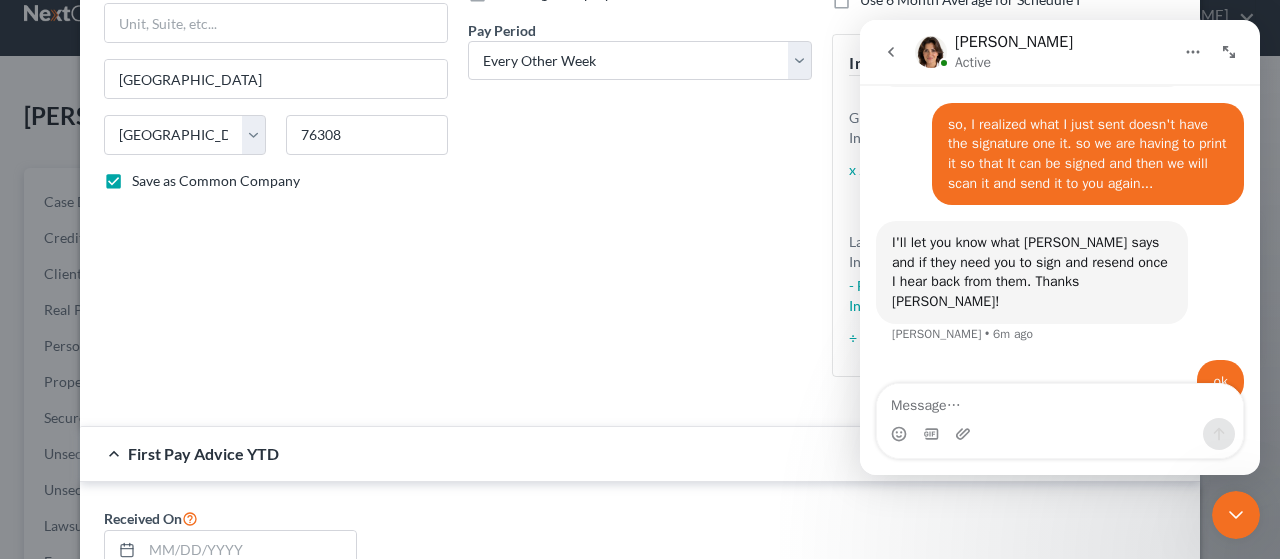 click on "Use 6 Month Average for Schedule I" at bounding box center [970, 0] 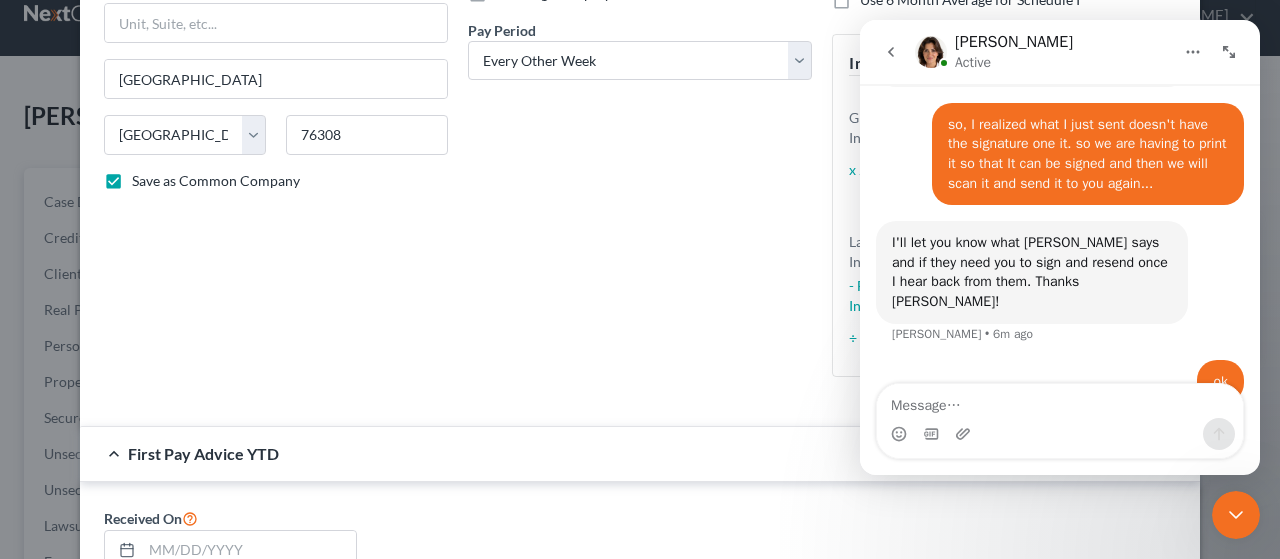 click on "Use 6 Month Average for Schedule I" at bounding box center [874, -4] 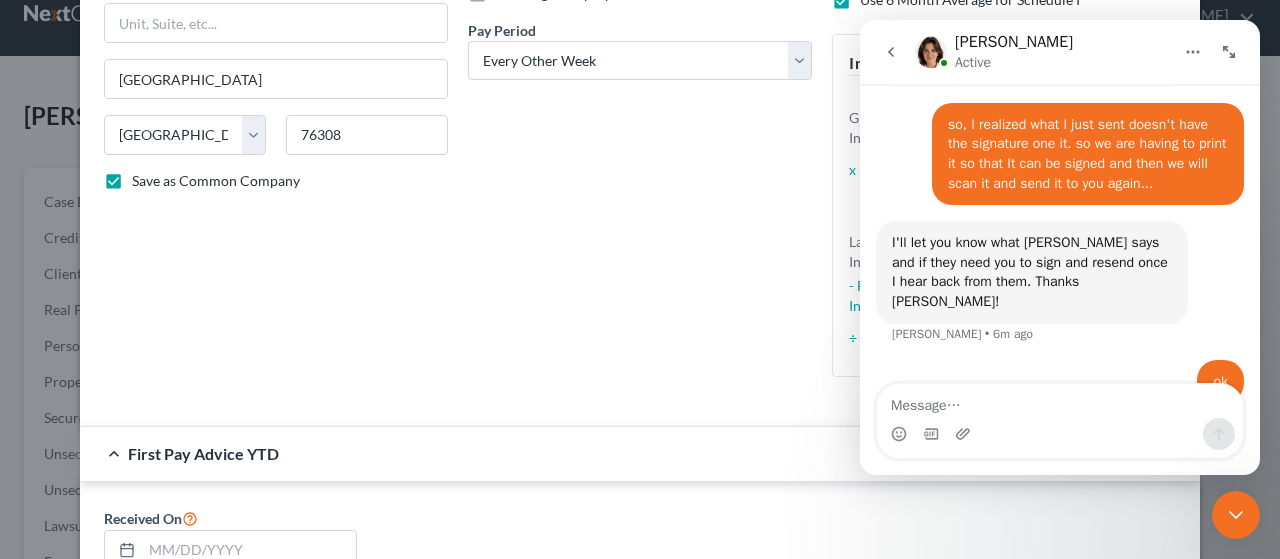 scroll, scrollTop: 288, scrollLeft: 0, axis: vertical 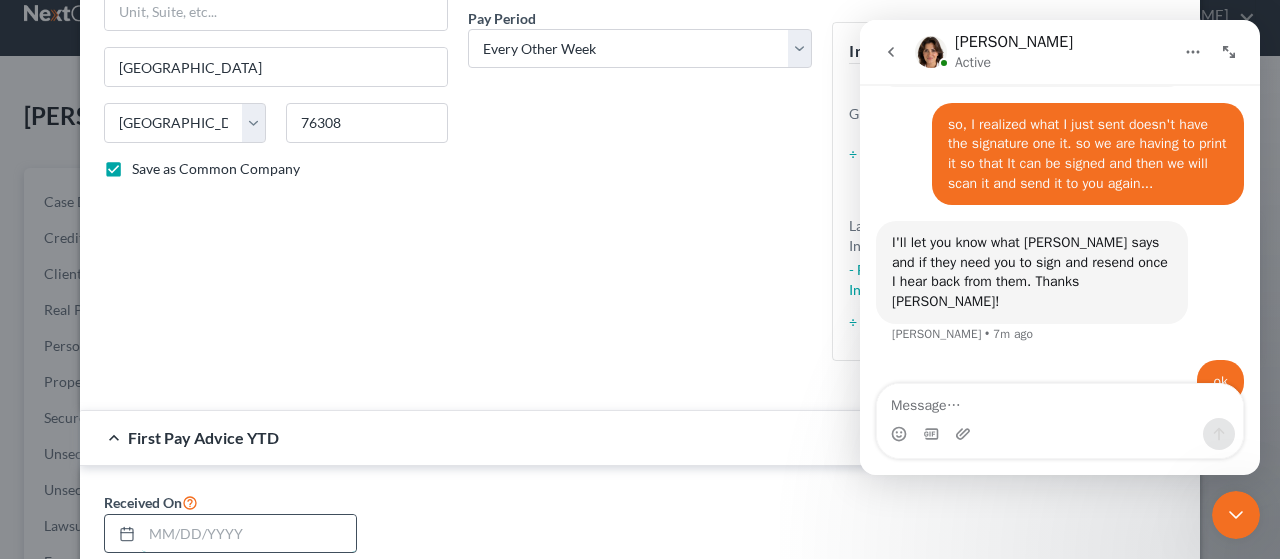 click at bounding box center [249, 534] 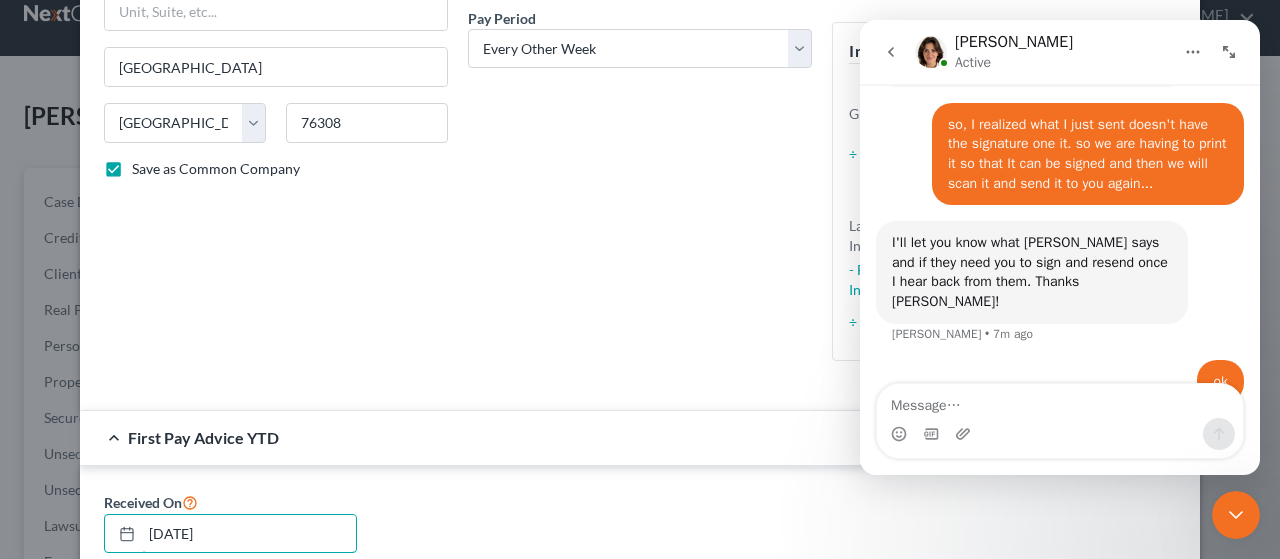 type on "[DATE]" 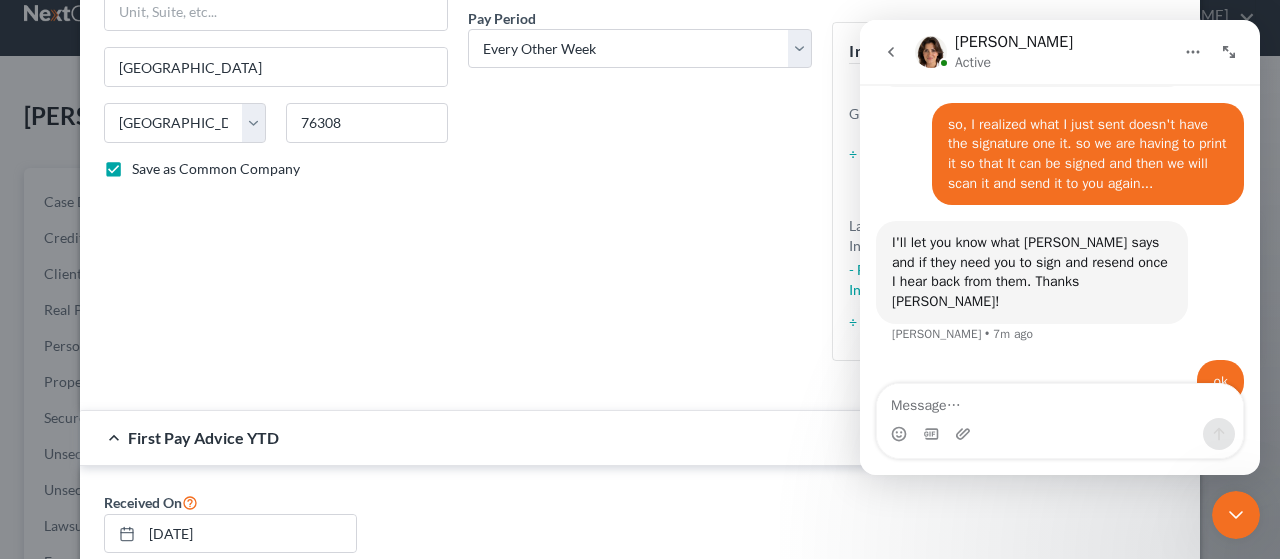 click on "Received On          [DATE]" at bounding box center [640, 530] 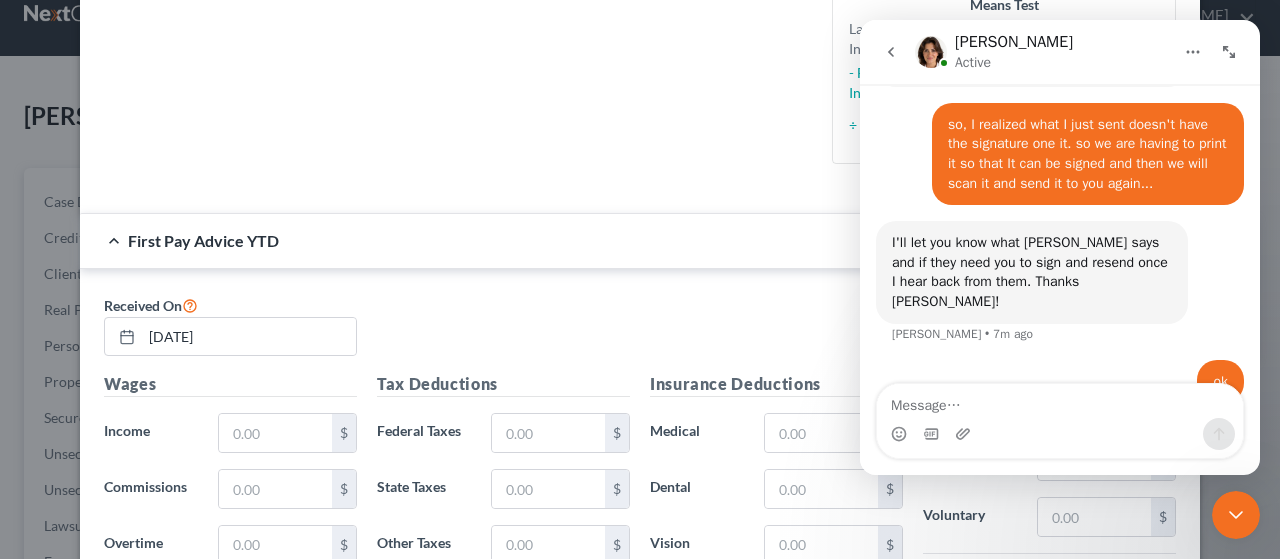 scroll, scrollTop: 510, scrollLeft: 0, axis: vertical 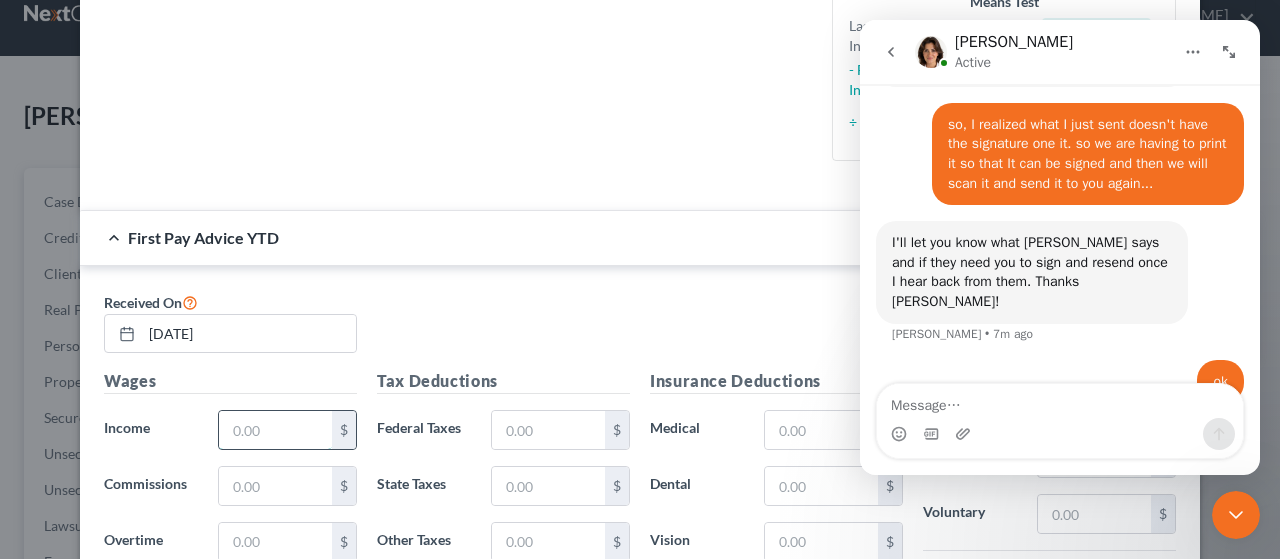 click at bounding box center (275, 430) 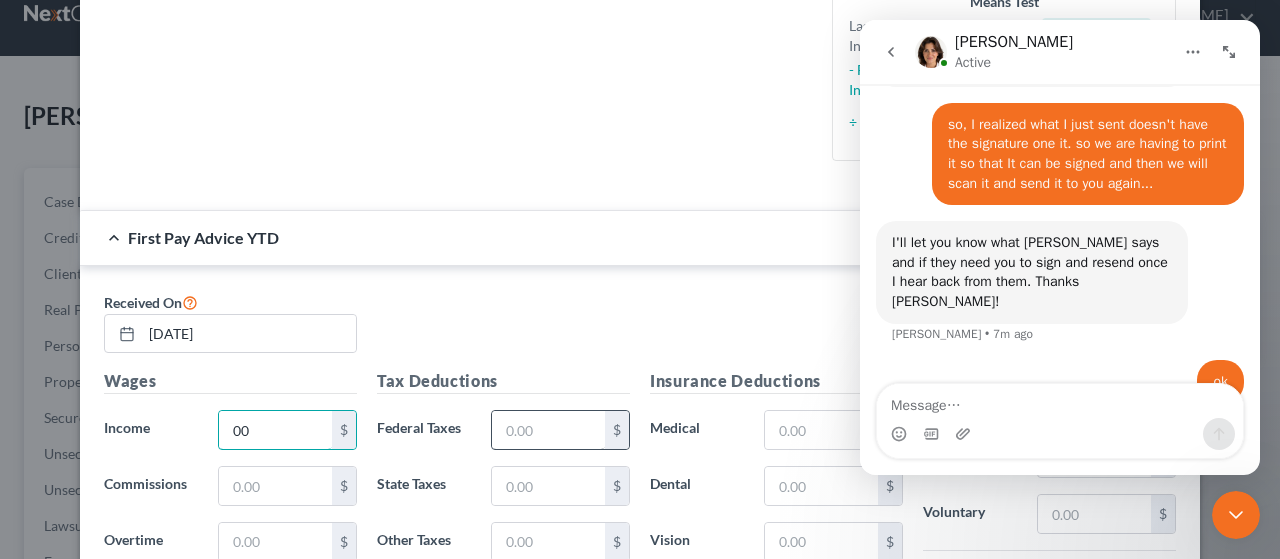 type on "00" 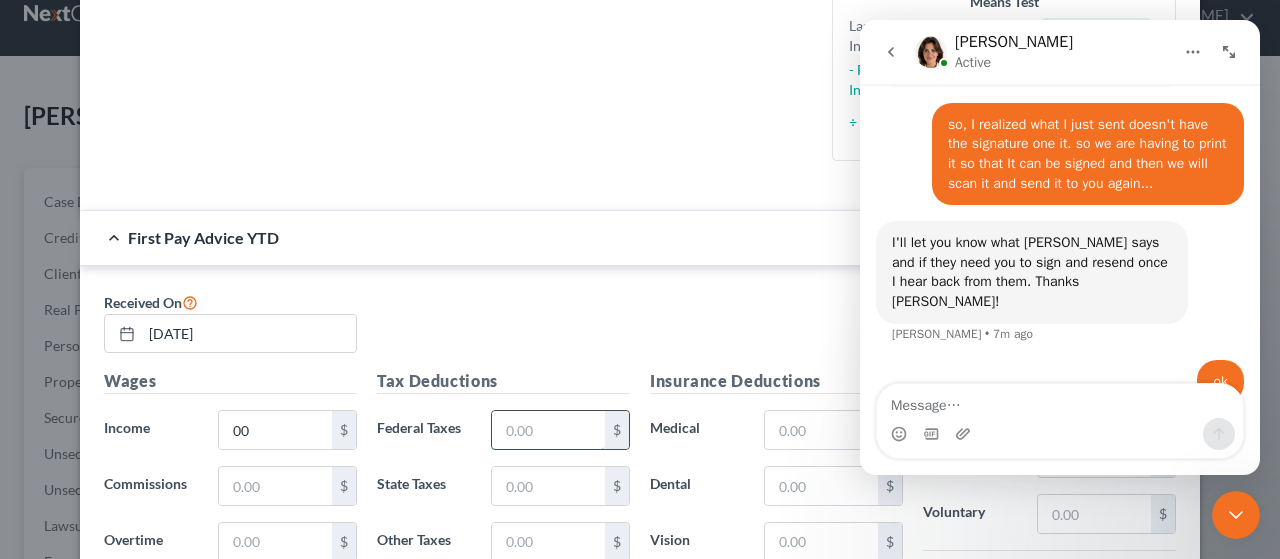 click at bounding box center [548, 430] 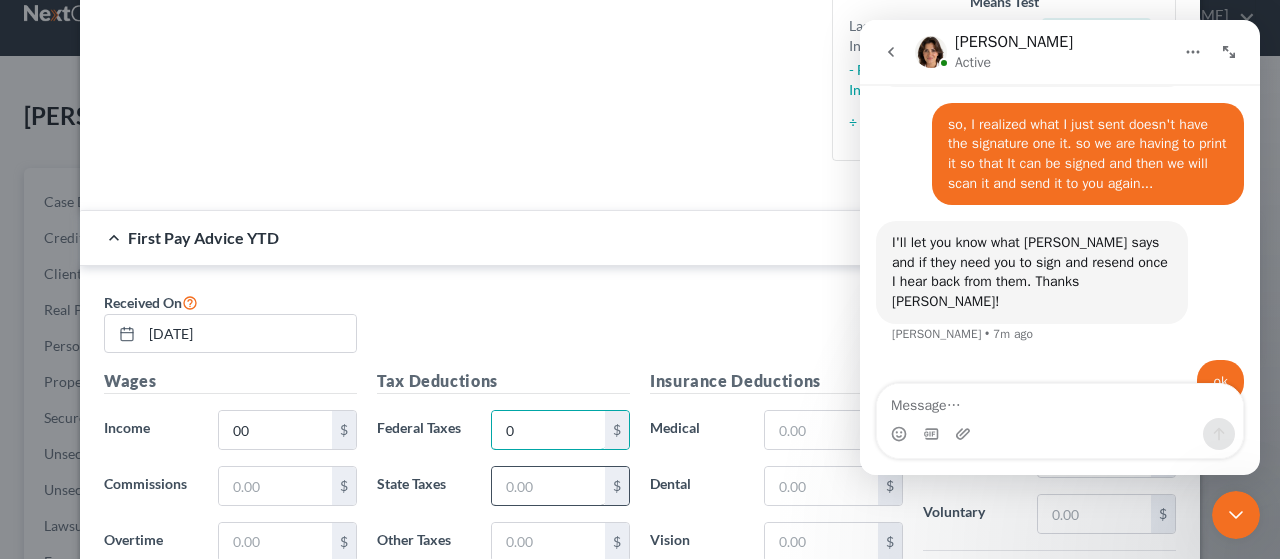 type on "0" 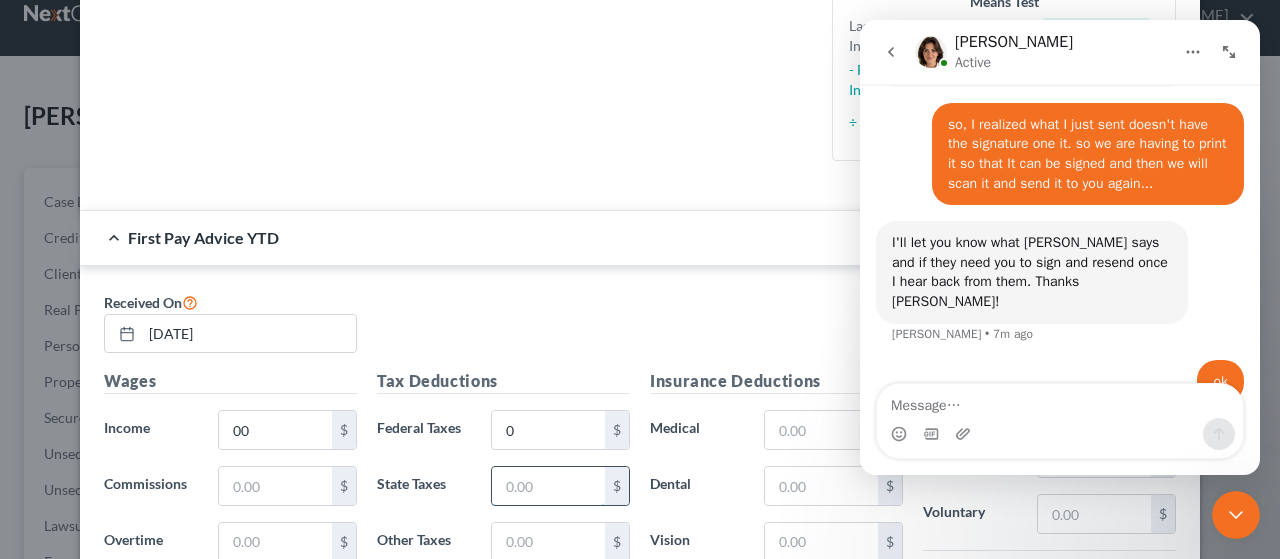 click at bounding box center (548, 486) 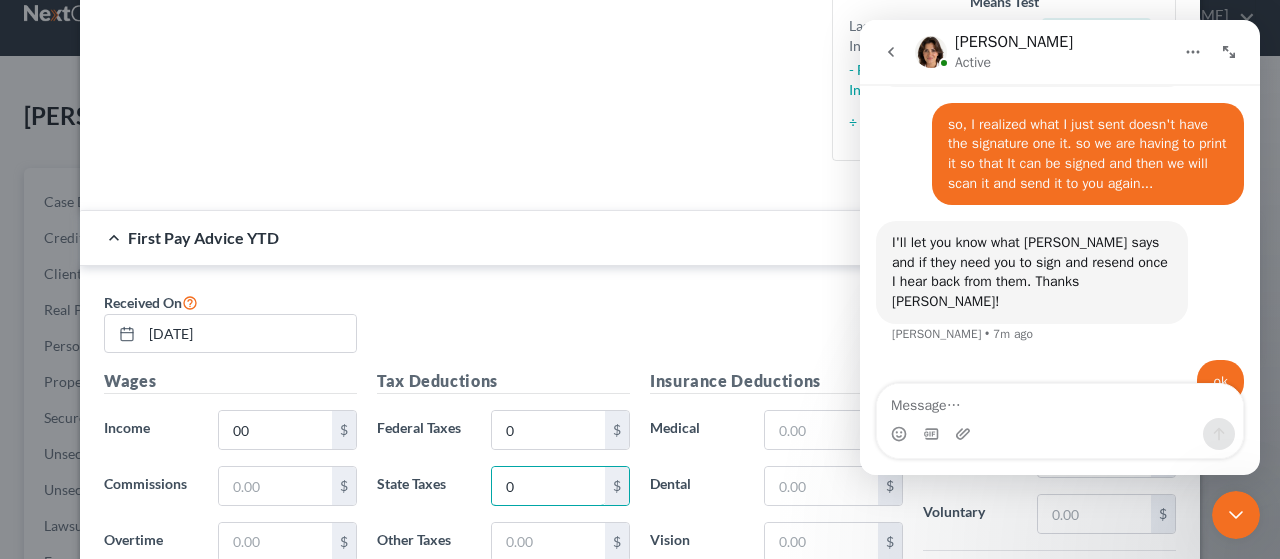 type on "0" 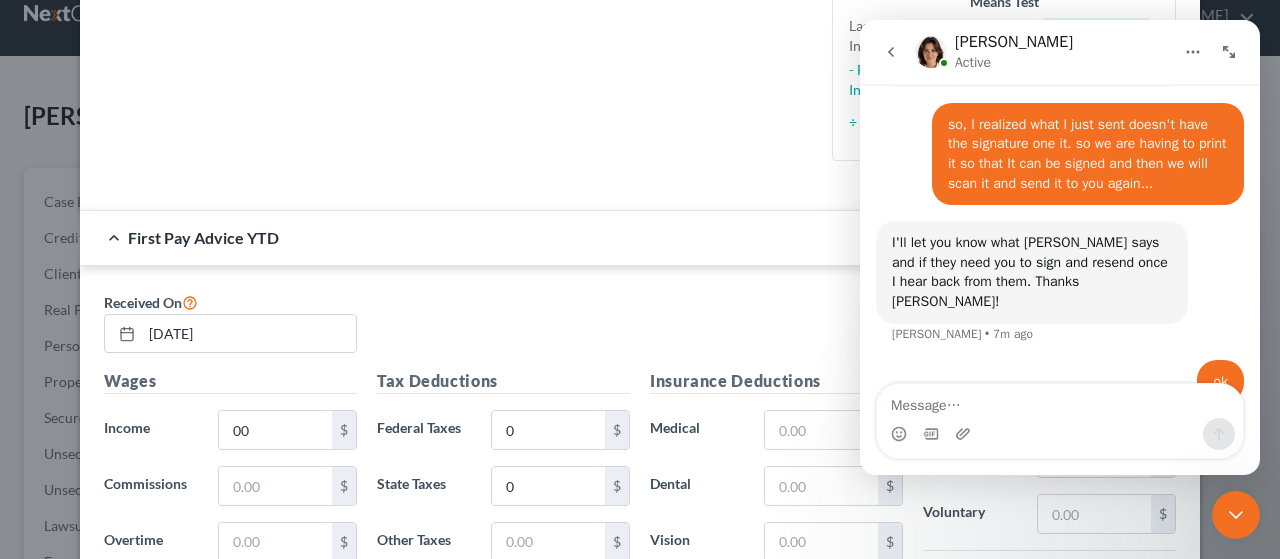 scroll, scrollTop: 1000, scrollLeft: 0, axis: vertical 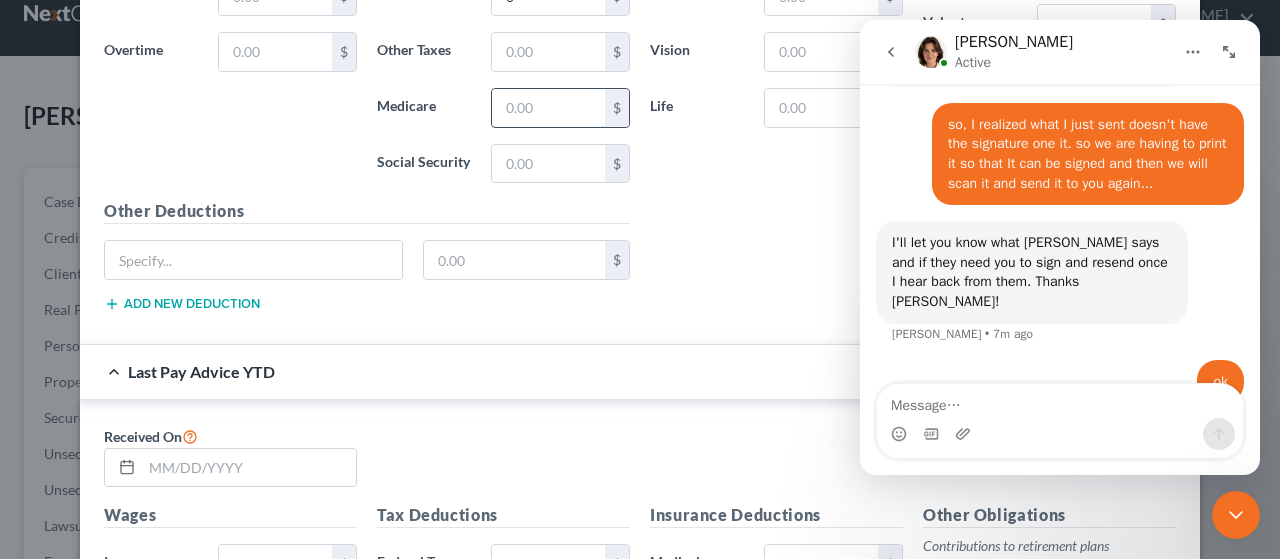 click at bounding box center [548, 108] 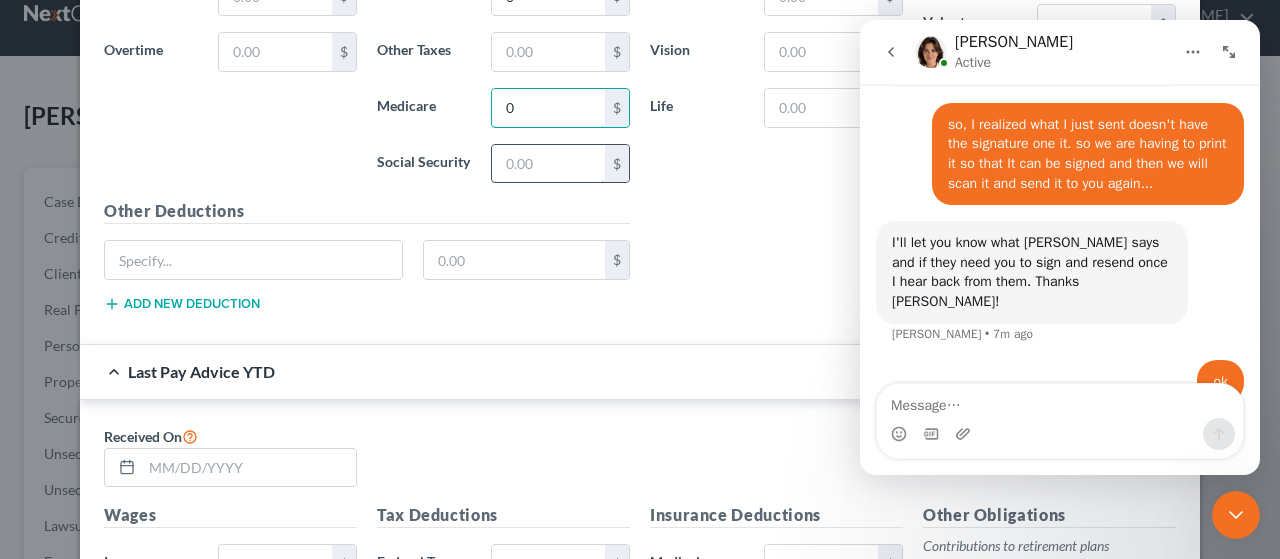 type on "0" 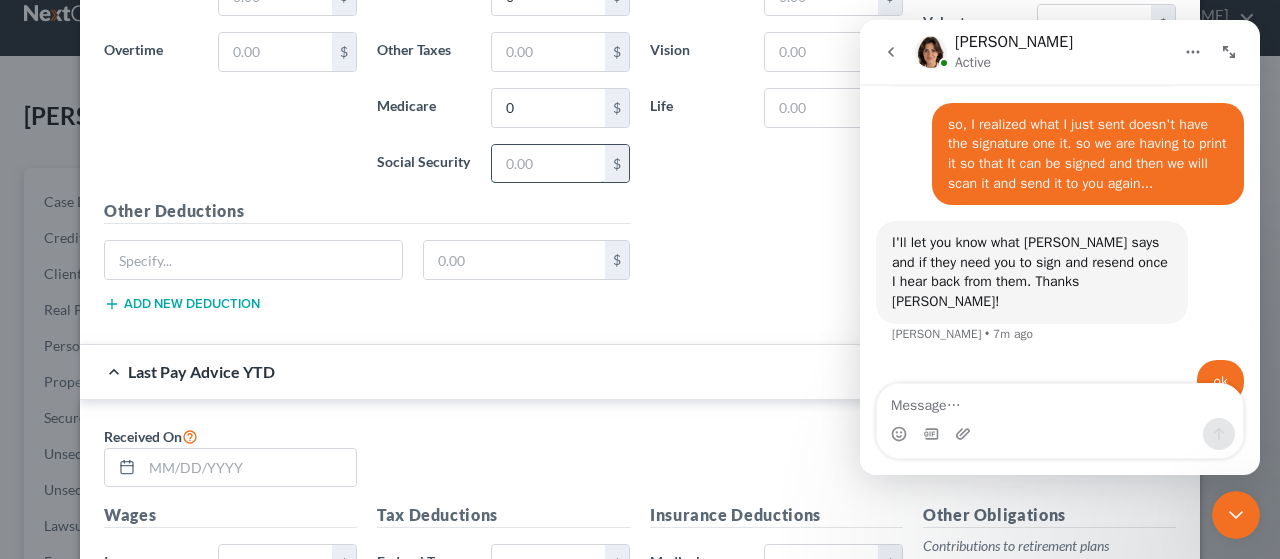 click at bounding box center [548, 164] 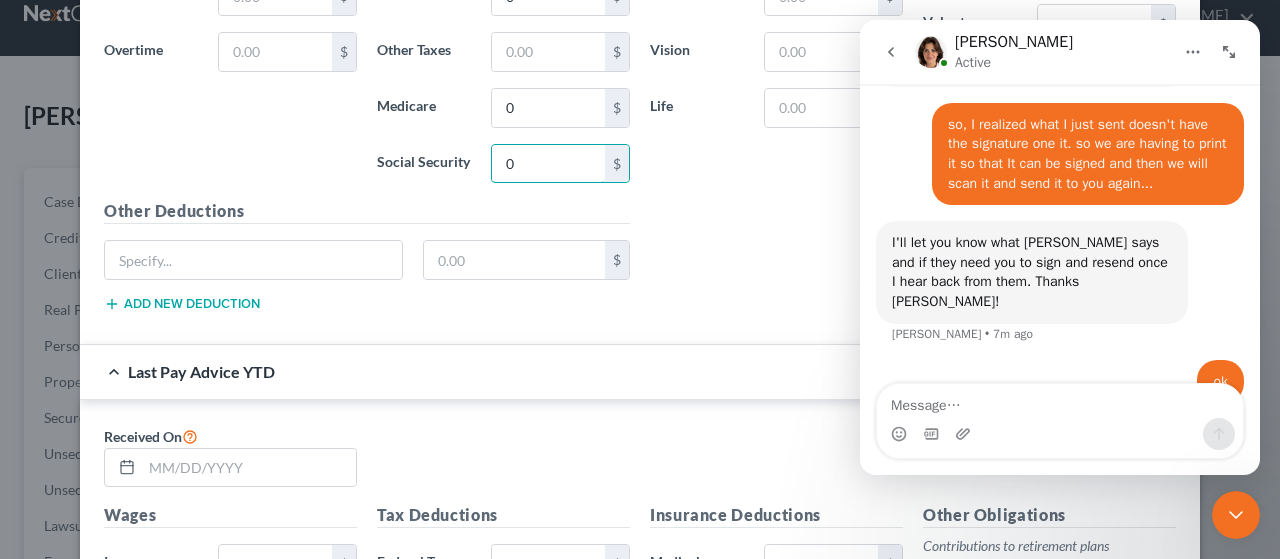 type on "0" 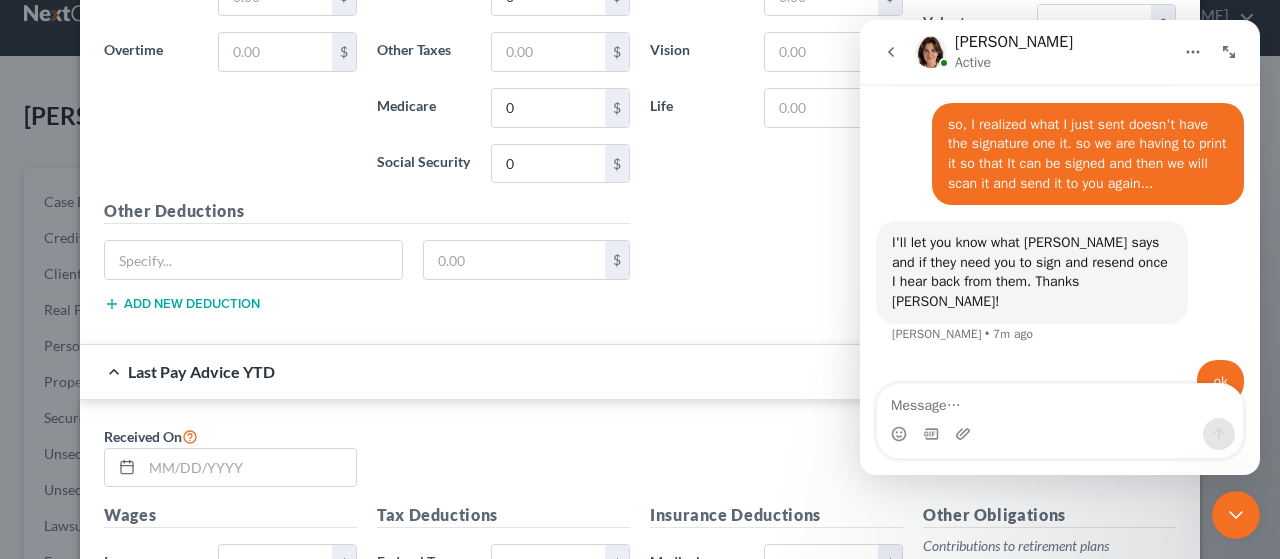 click on "Received On" at bounding box center (640, 464) 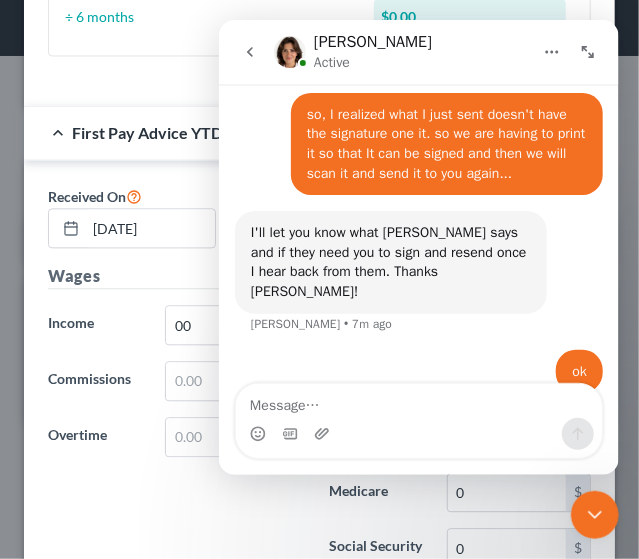 scroll, scrollTop: 1290, scrollLeft: 0, axis: vertical 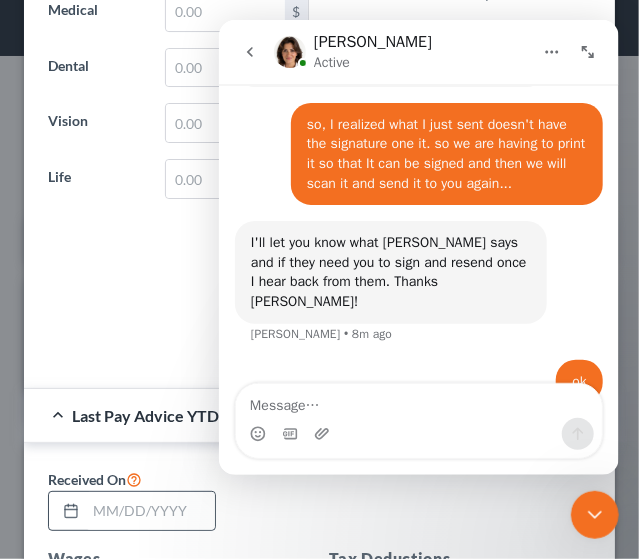 click at bounding box center (67, 511) 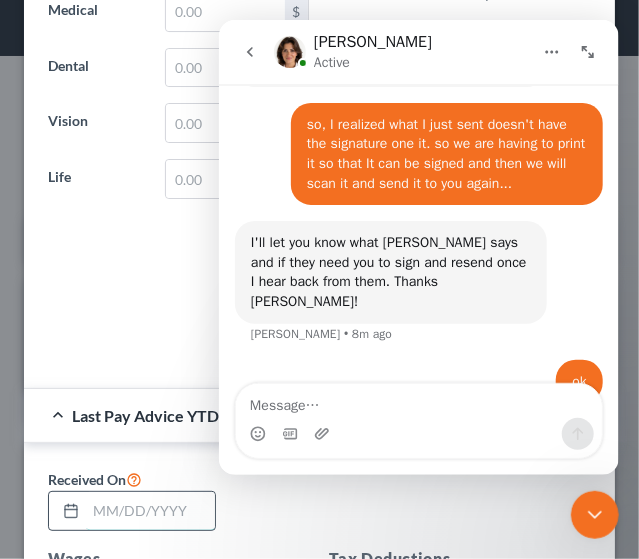 click at bounding box center (150, 511) 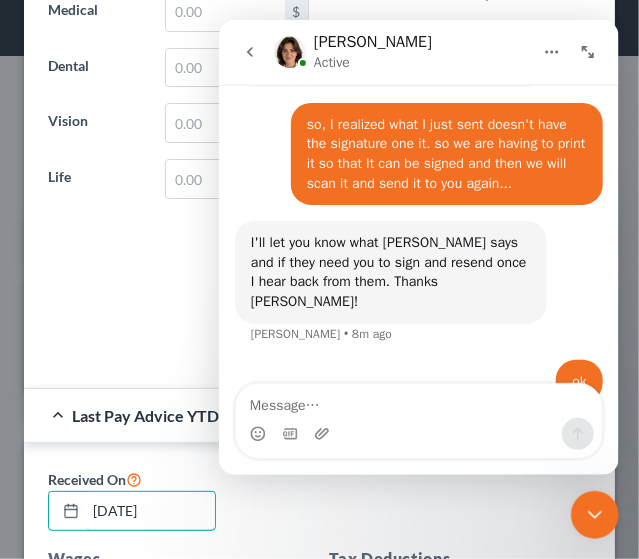type on "[DATE]" 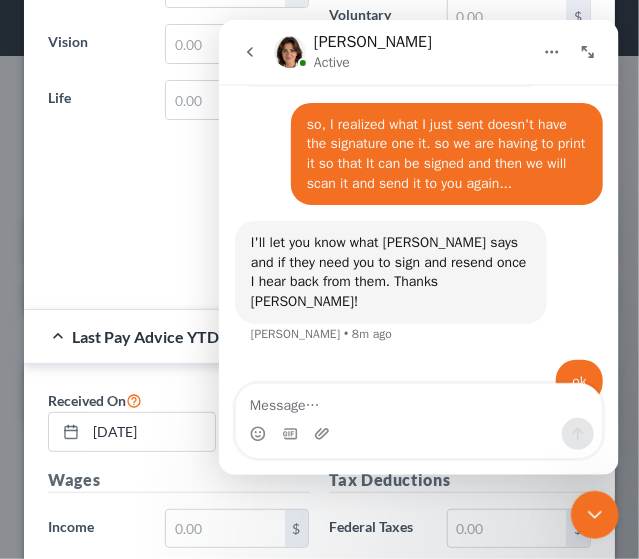 scroll, scrollTop: 1871, scrollLeft: 0, axis: vertical 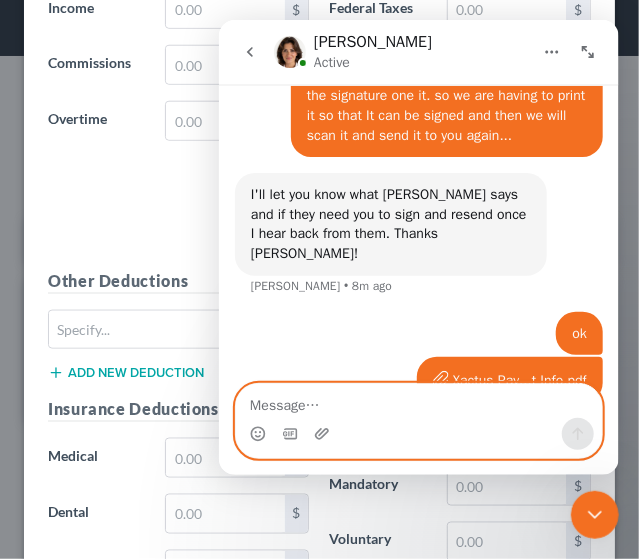 click at bounding box center [418, 400] 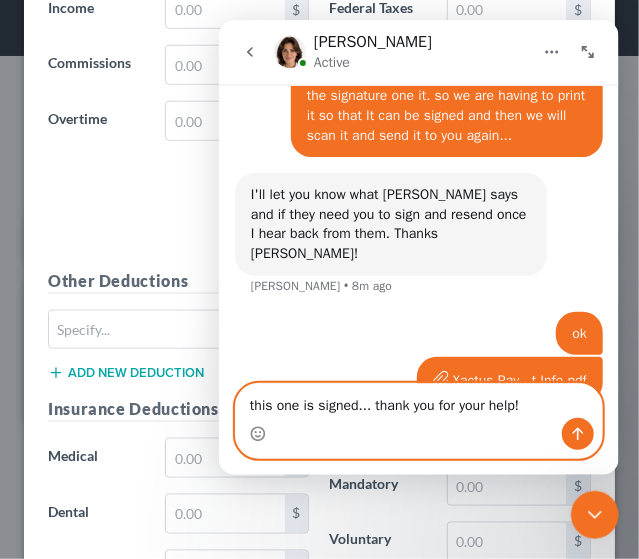 type on "this one is signed... thank you for your help!!" 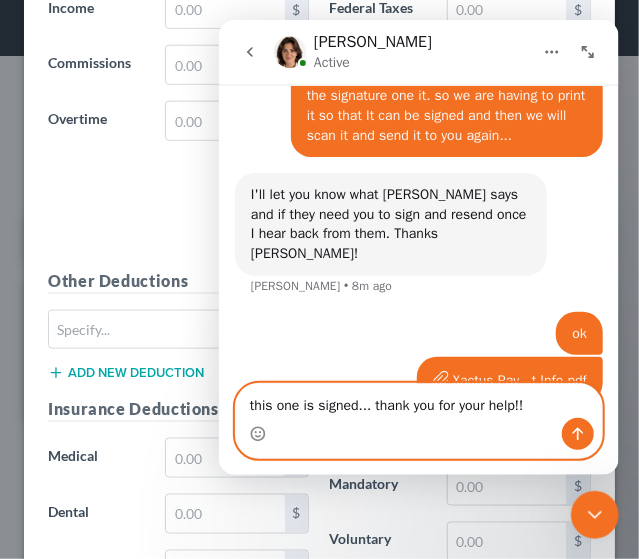 type 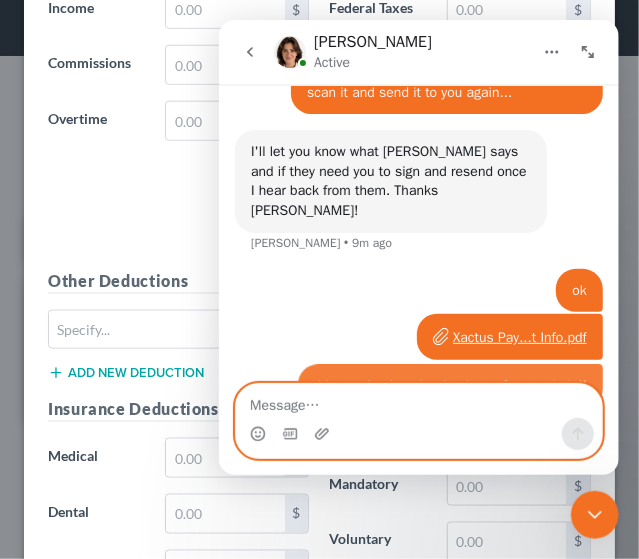 scroll, scrollTop: 1383, scrollLeft: 0, axis: vertical 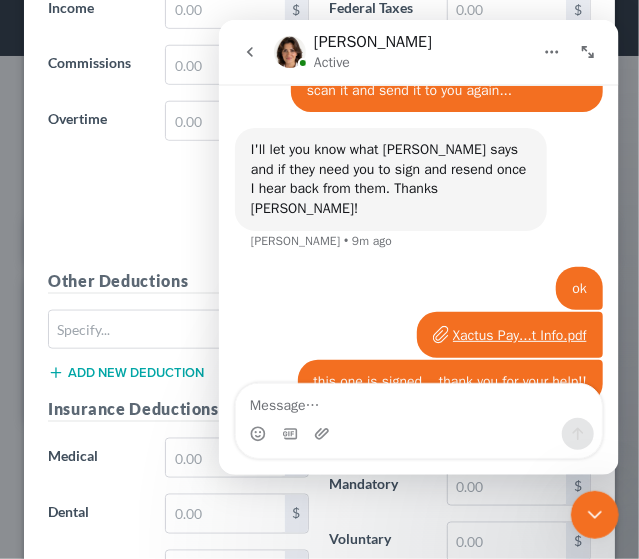 click on "Wages
Income
*
$ Commissions $ Overtime $" at bounding box center (179, 109) 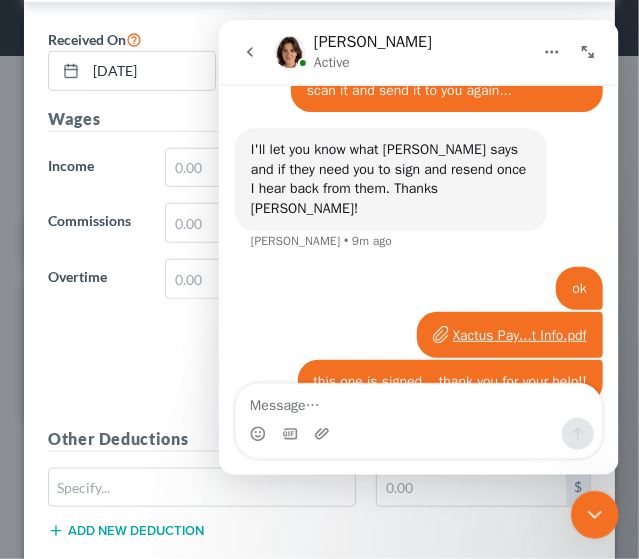 scroll, scrollTop: 2200, scrollLeft: 0, axis: vertical 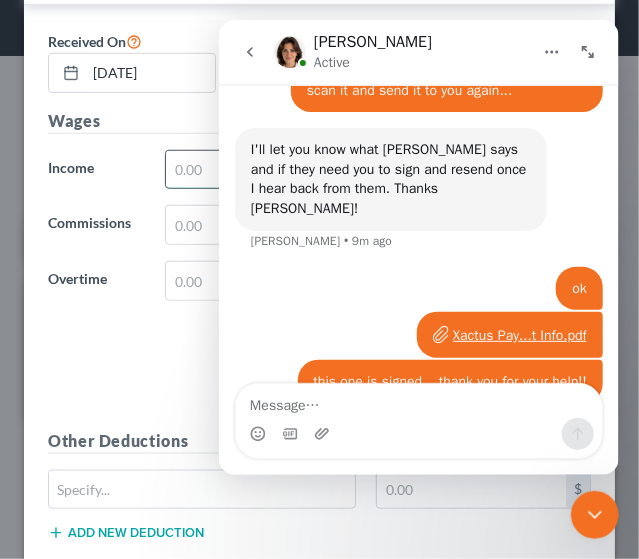 click at bounding box center (225, 170) 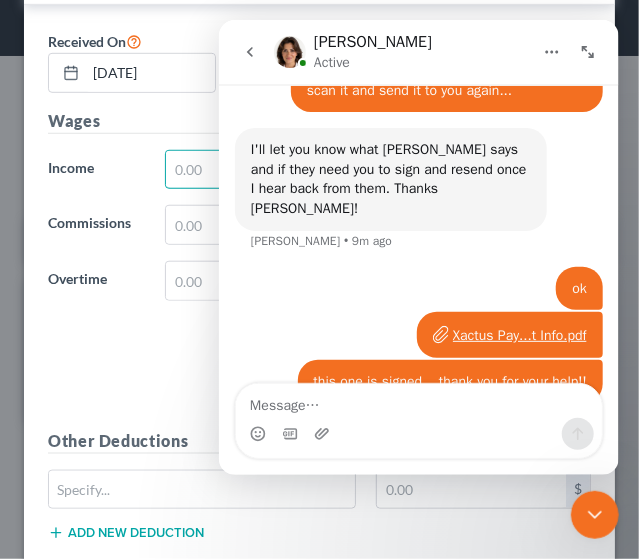 scroll, scrollTop: 1460, scrollLeft: 0, axis: vertical 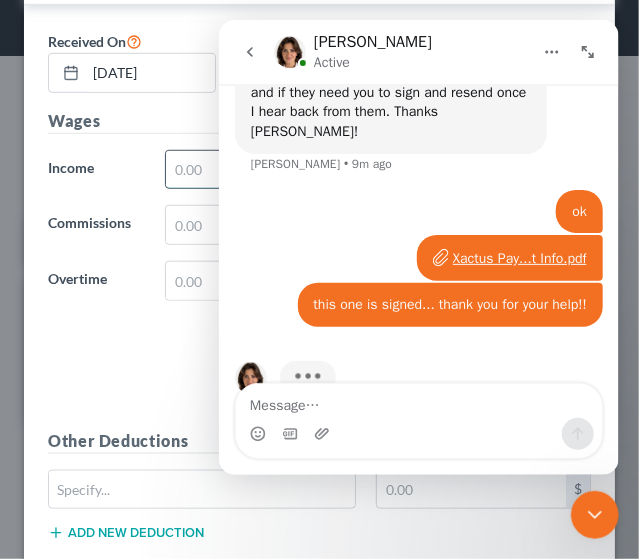 click at bounding box center [225, 170] 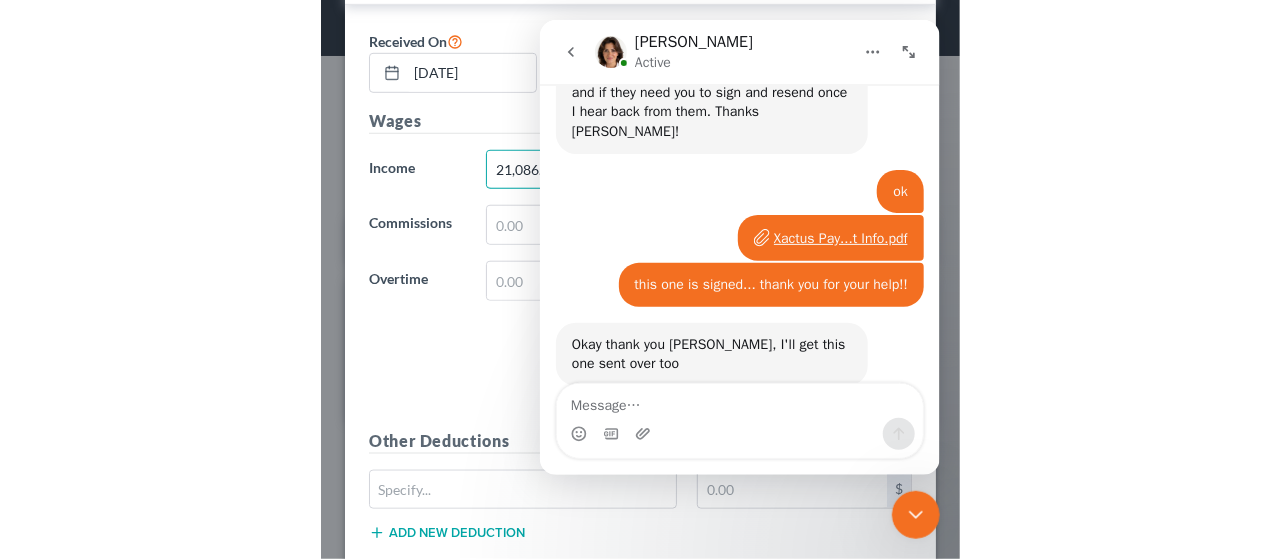 scroll, scrollTop: 1540, scrollLeft: 0, axis: vertical 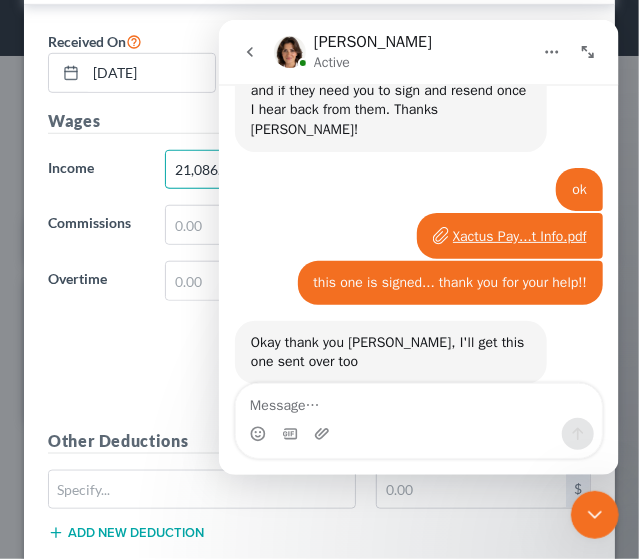 type on "21,086.16" 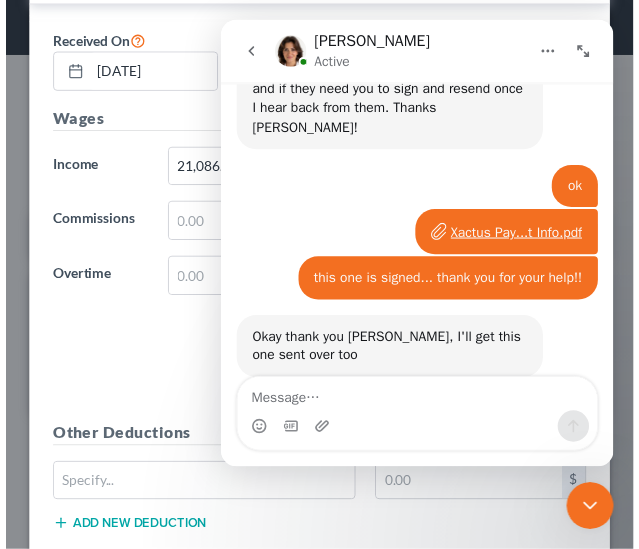 scroll, scrollTop: 1404, scrollLeft: 0, axis: vertical 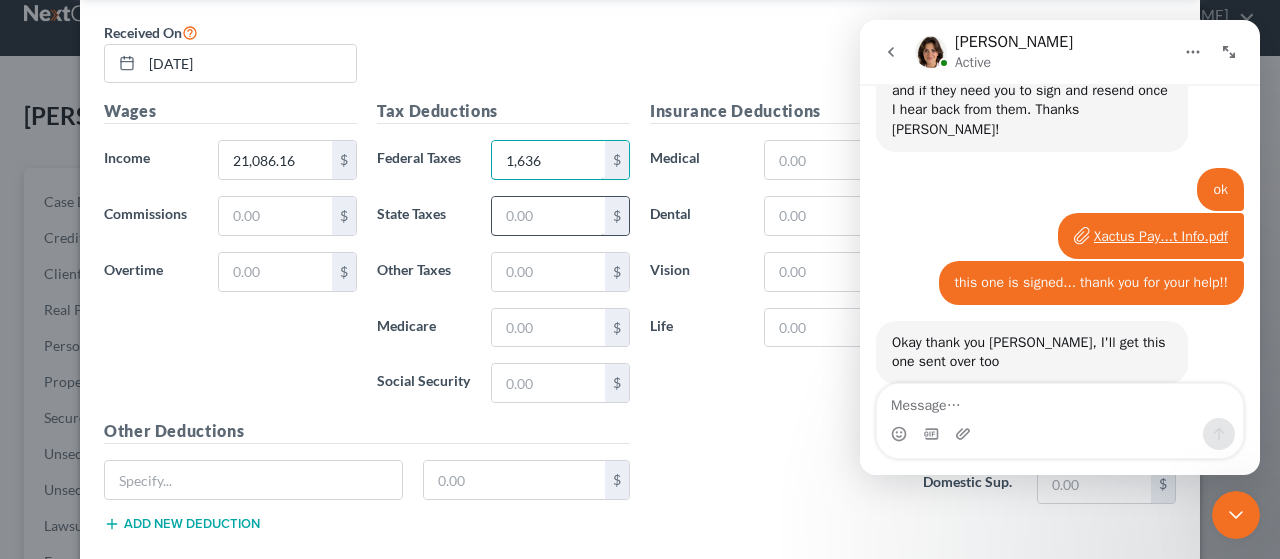 type on "1,636" 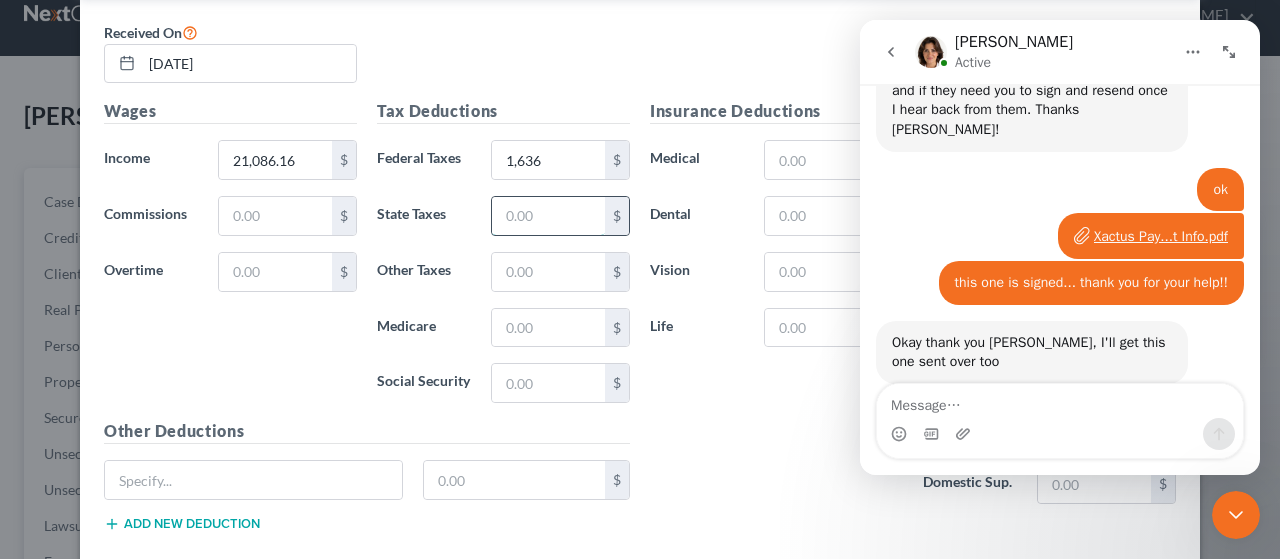 click at bounding box center (548, 216) 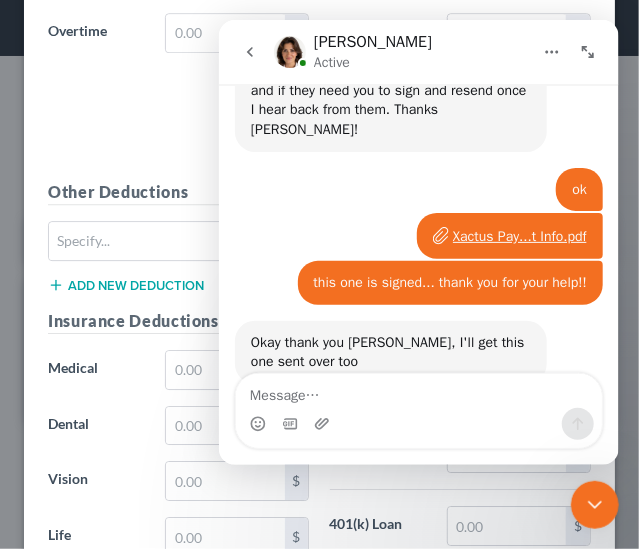 scroll, scrollTop: 2200, scrollLeft: 0, axis: vertical 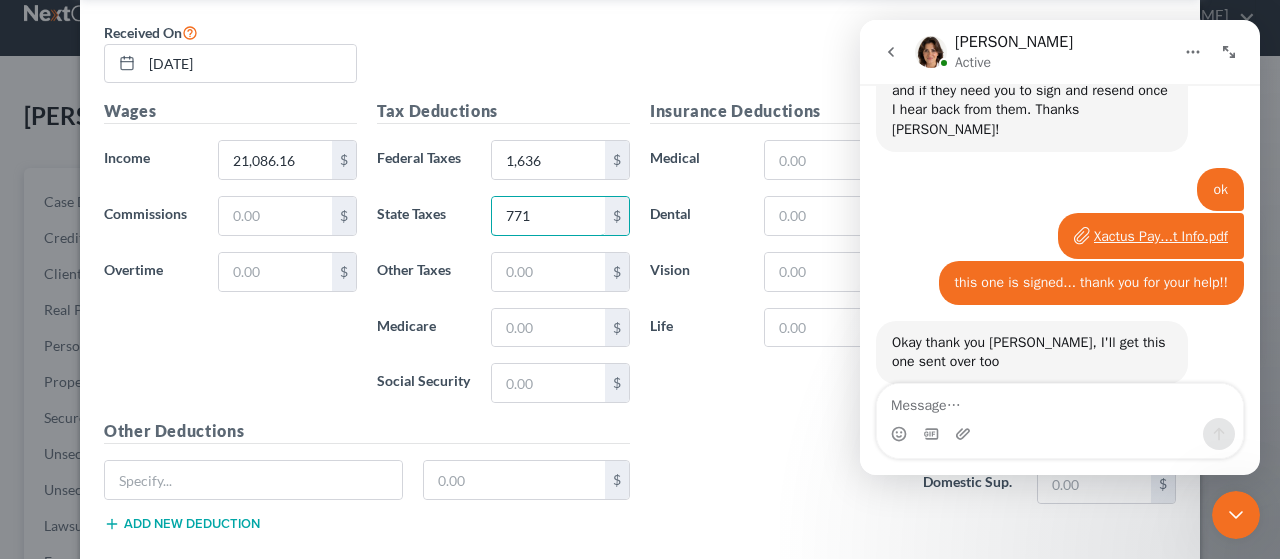 type on "771" 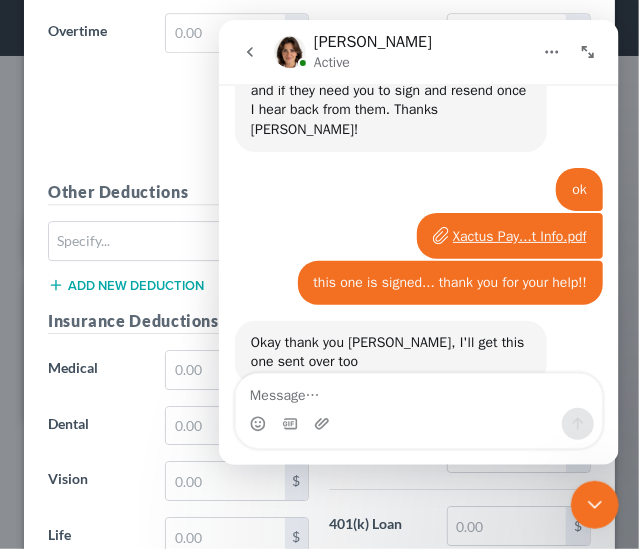 scroll, scrollTop: 1472, scrollLeft: 0, axis: vertical 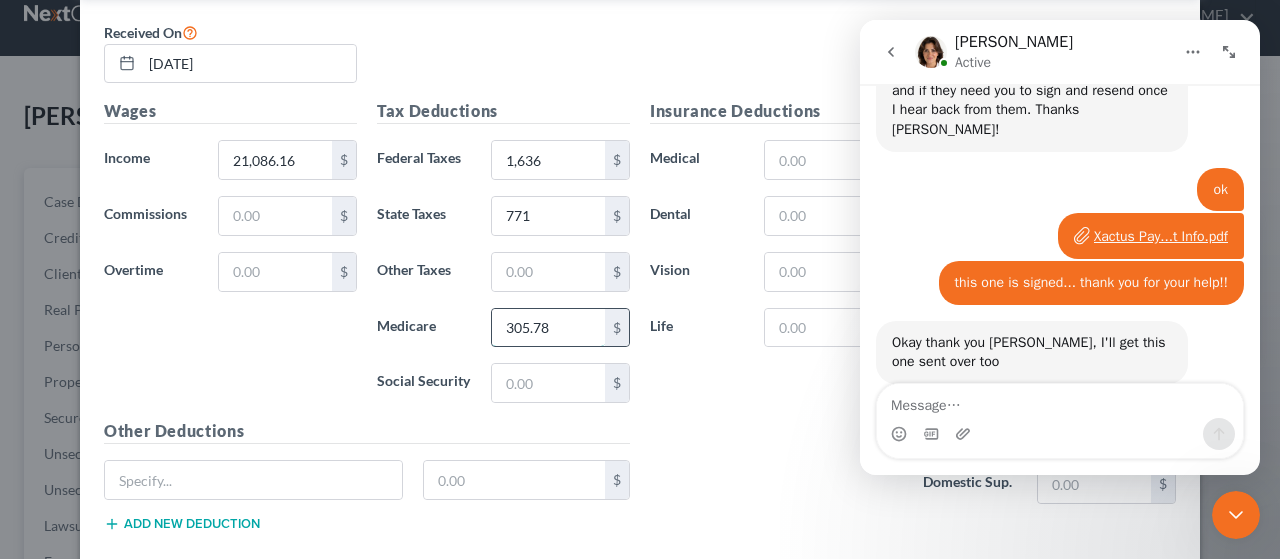 type on "305.78" 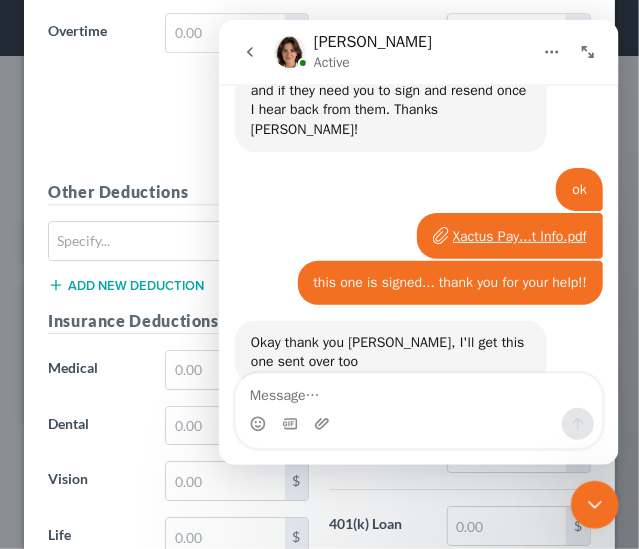scroll, scrollTop: 2200, scrollLeft: 0, axis: vertical 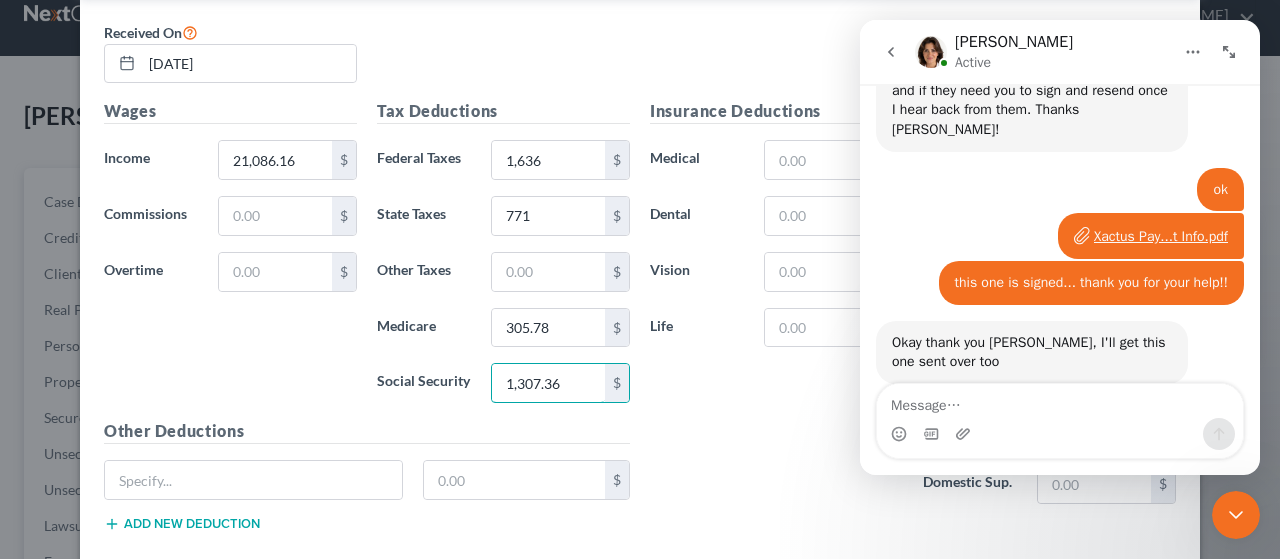 type on "1,307.36" 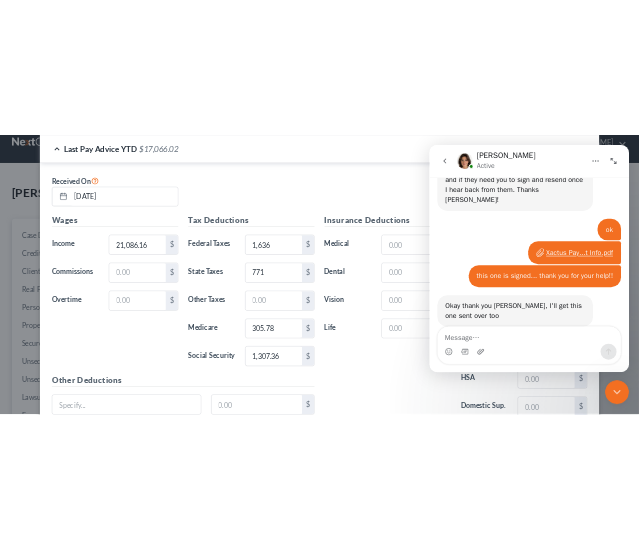 scroll, scrollTop: 1347, scrollLeft: 0, axis: vertical 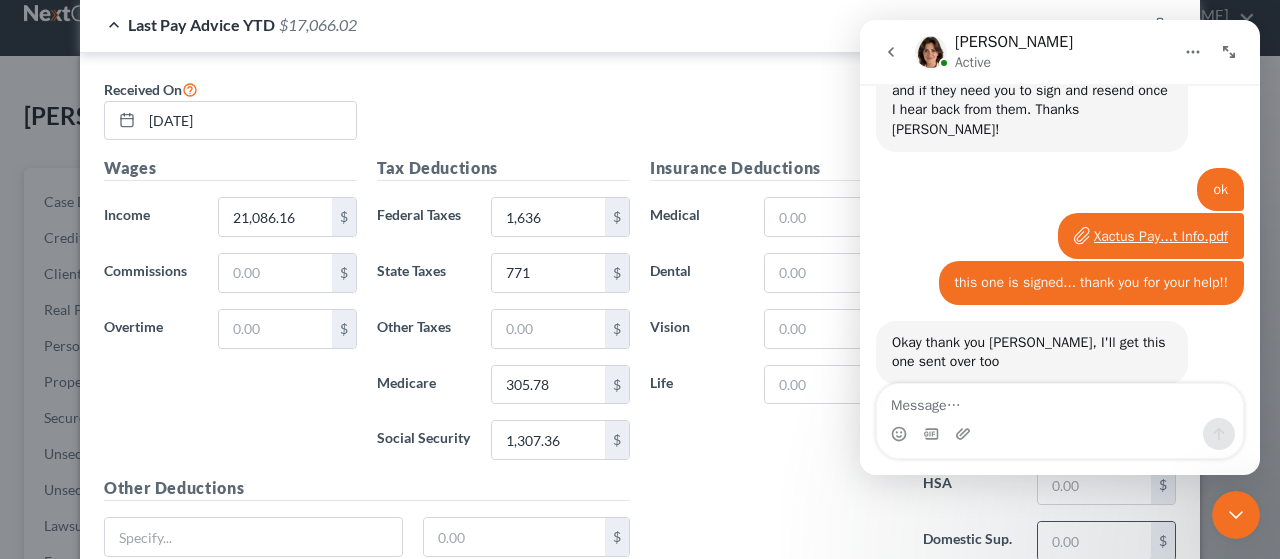 click at bounding box center [1094, 541] 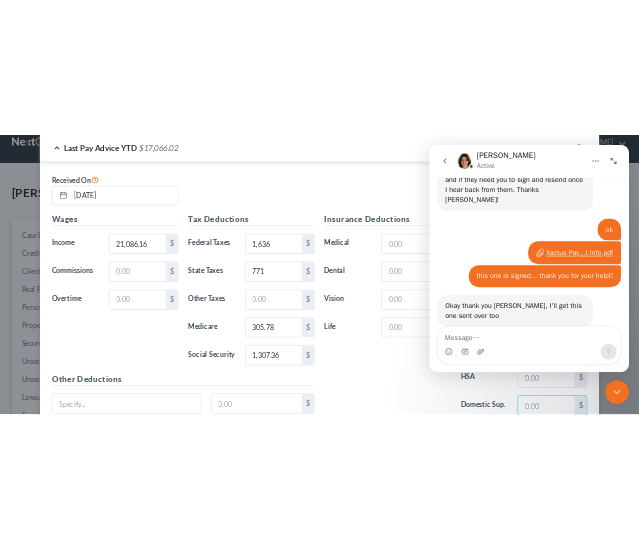 scroll, scrollTop: 2144, scrollLeft: 0, axis: vertical 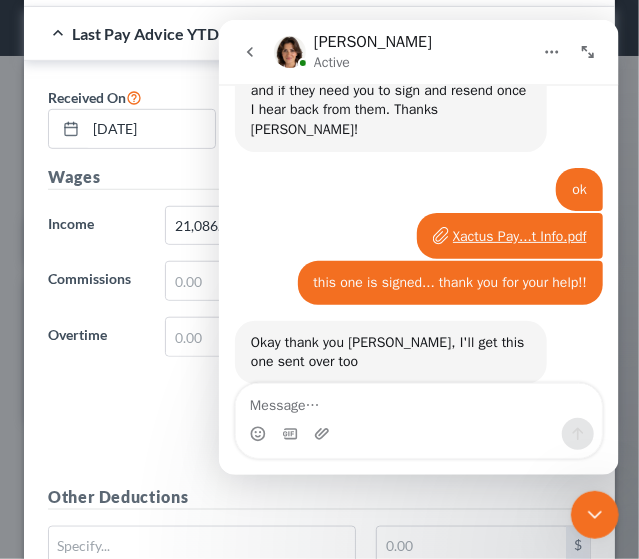 type on "3,507.21" 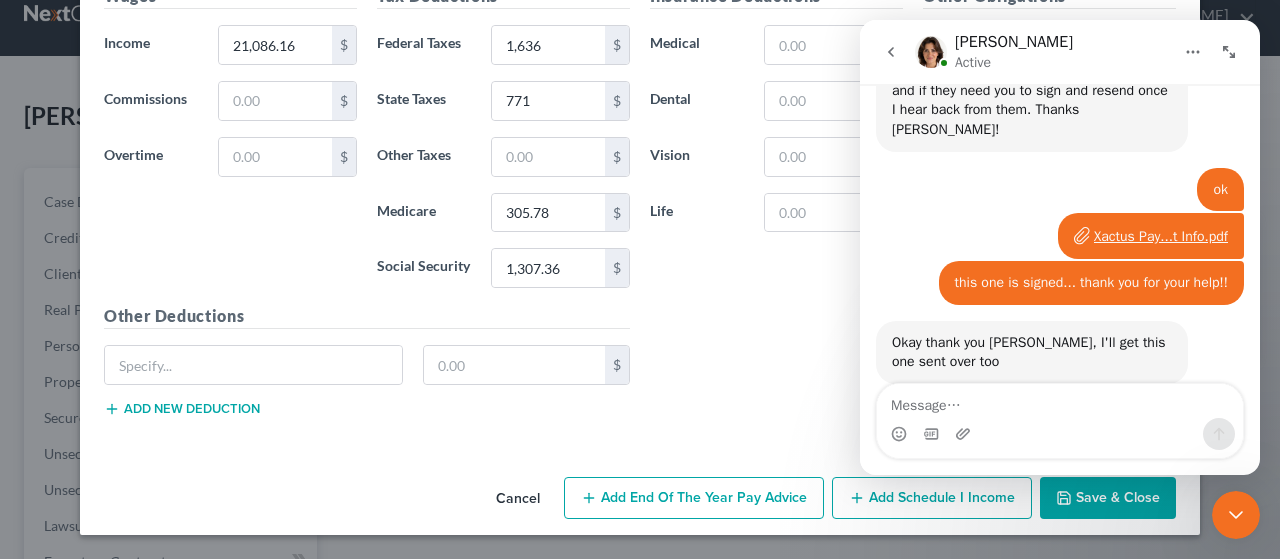 scroll, scrollTop: 1347, scrollLeft: 0, axis: vertical 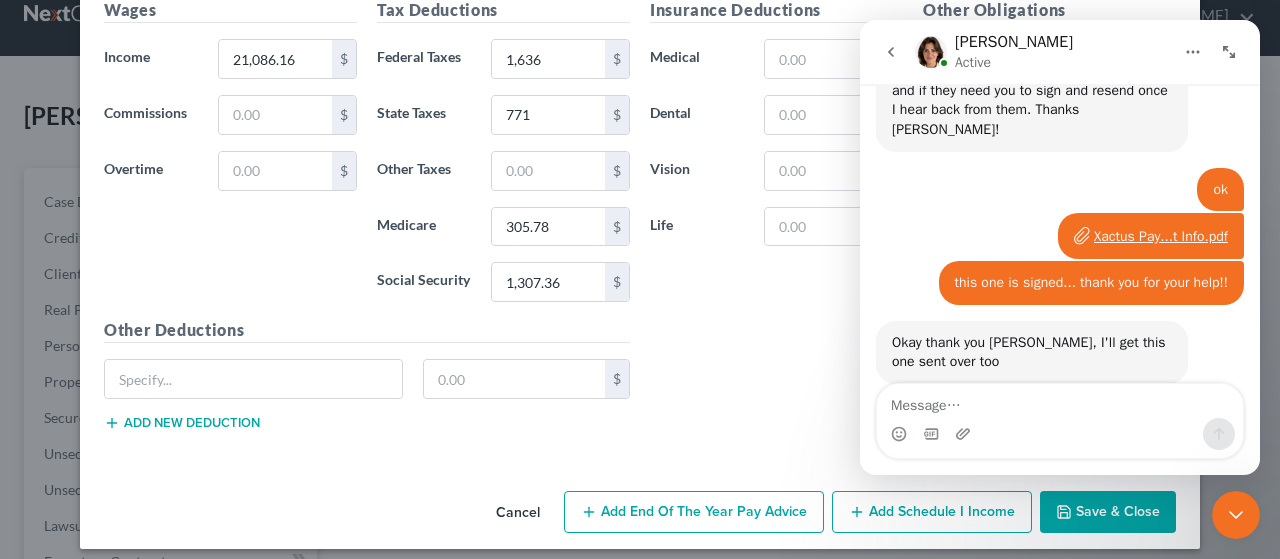click on "Save & Close" at bounding box center [1108, 512] 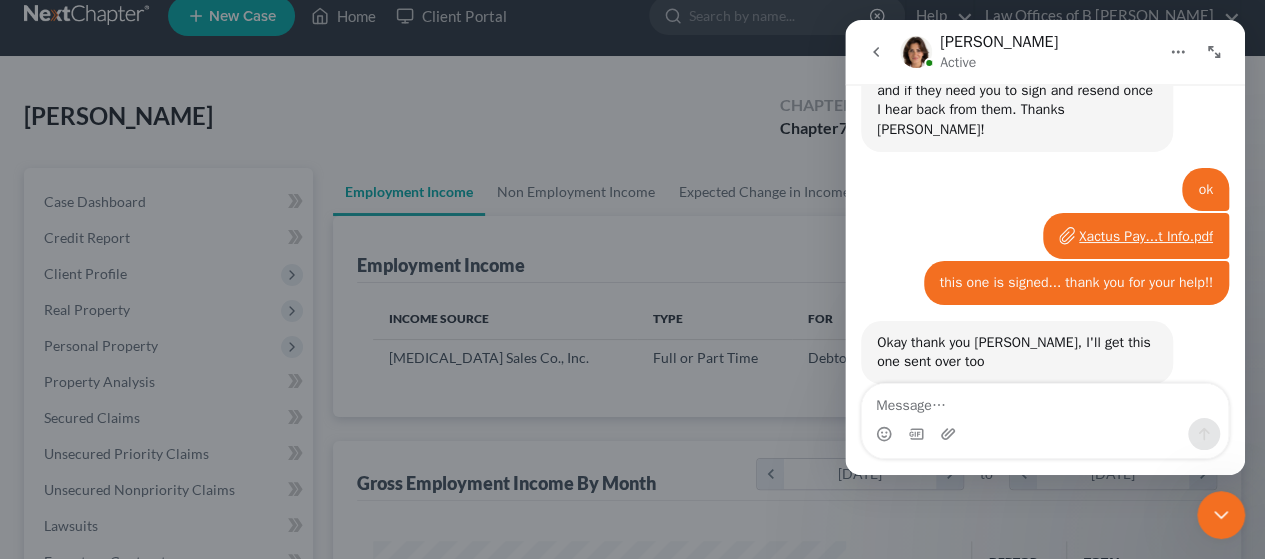 scroll, scrollTop: 356, scrollLeft: 506, axis: both 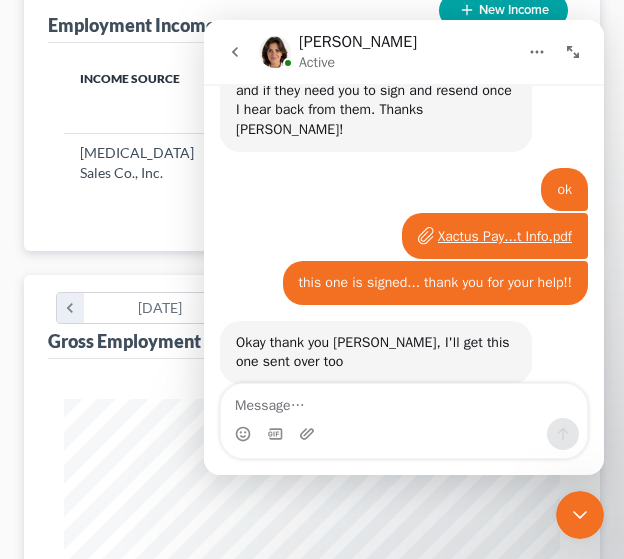 click on "New Income" at bounding box center [503, 10] 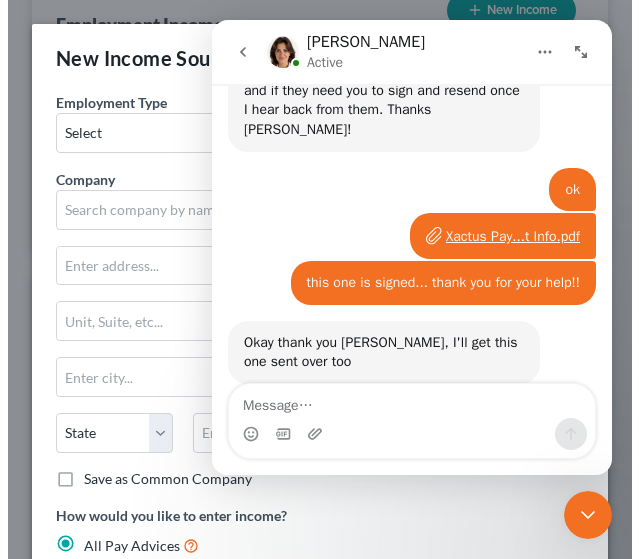 scroll, scrollTop: 999744, scrollLeft: 999448, axis: both 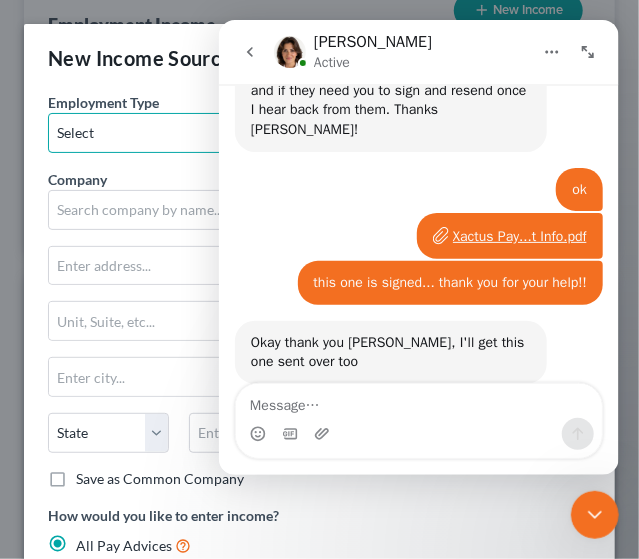 click on "Select Full or [DEMOGRAPHIC_DATA] Employment Self Employment" at bounding box center (179, 133) 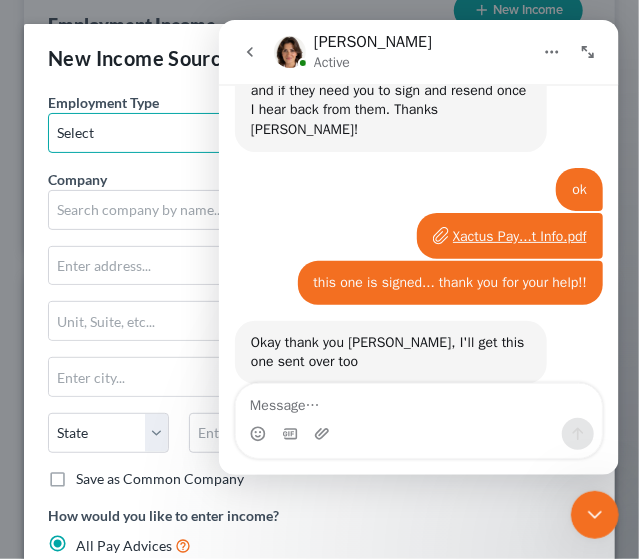 select on "0" 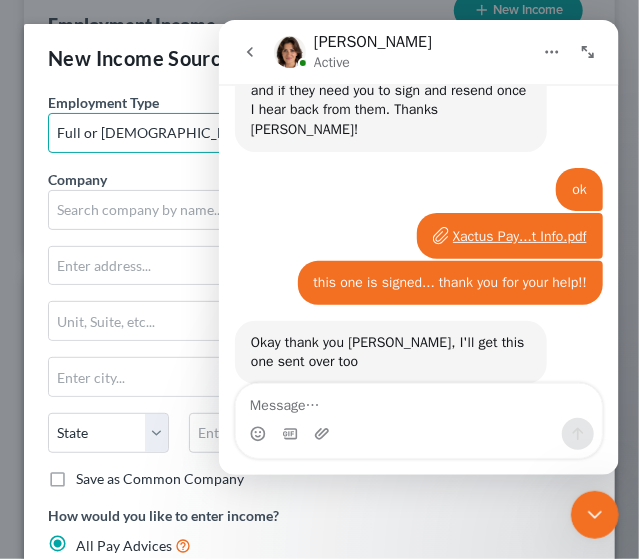 click on "Select Full or [DEMOGRAPHIC_DATA] Employment Self Employment" at bounding box center [179, 133] 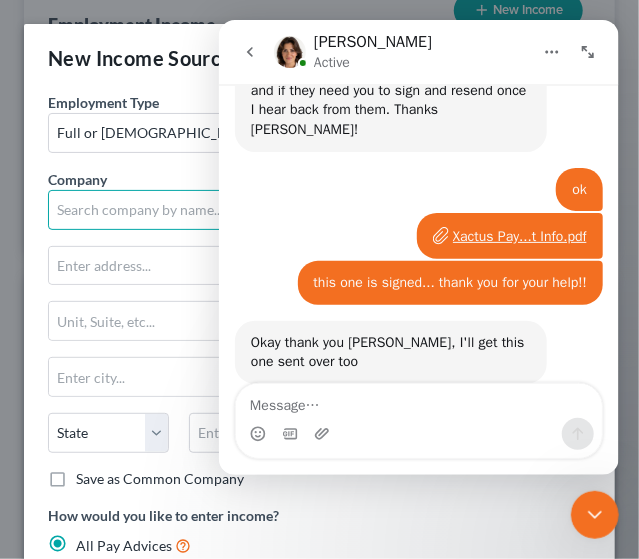 click at bounding box center [179, 210] 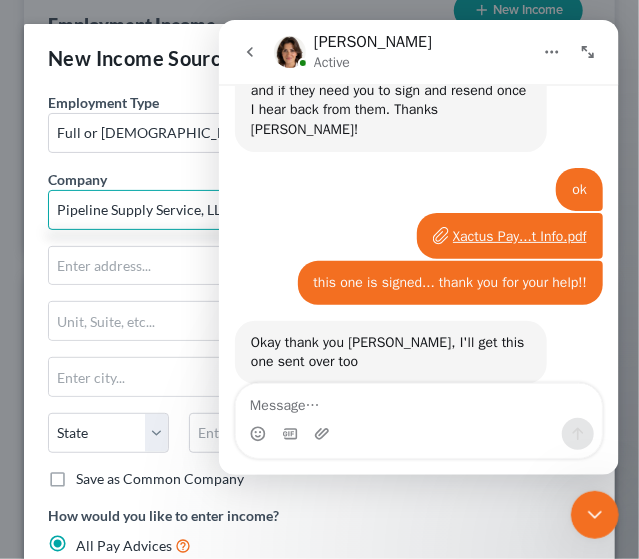 type on "Pipeline Supply Service, LLC" 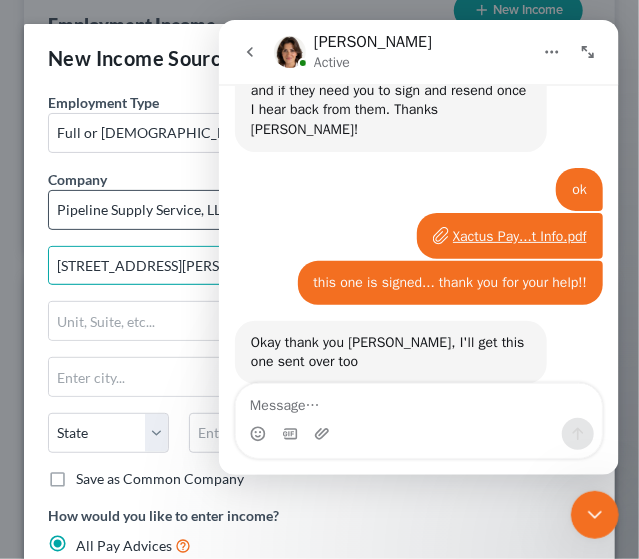 type on "[STREET_ADDRESS][PERSON_NAME]" 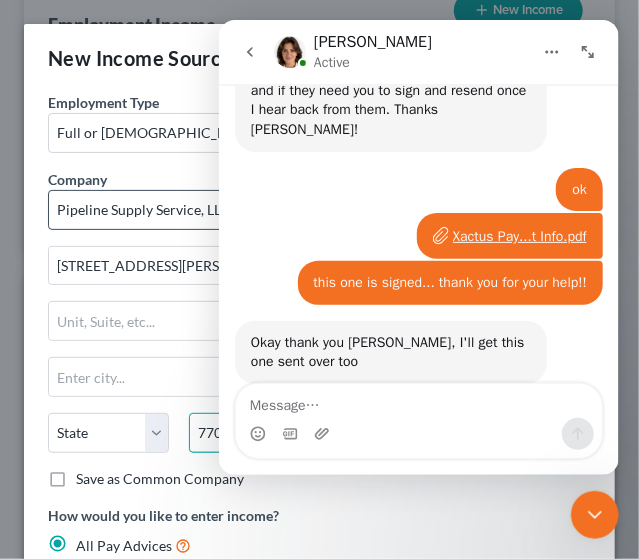 type on "77038" 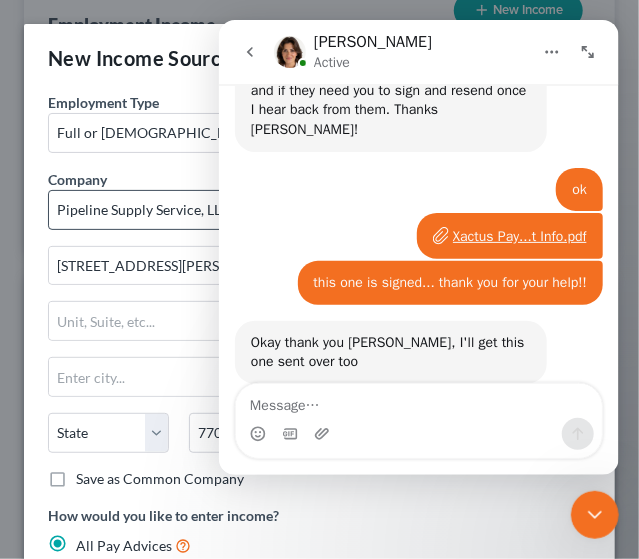 type on "[GEOGRAPHIC_DATA]" 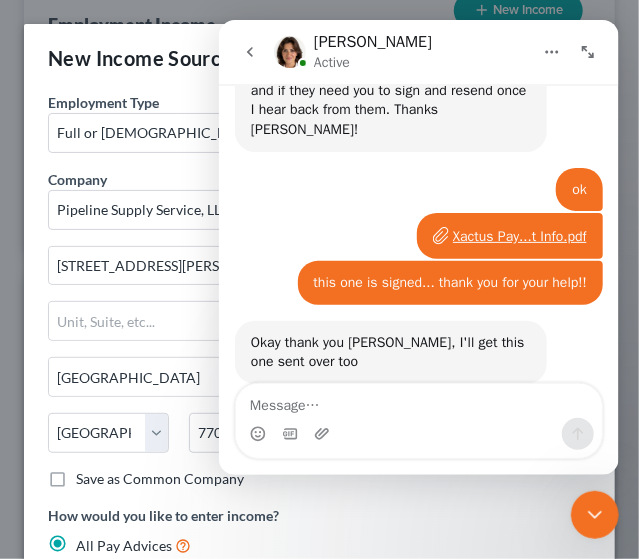 click on "Save as Common Company" at bounding box center [160, 479] 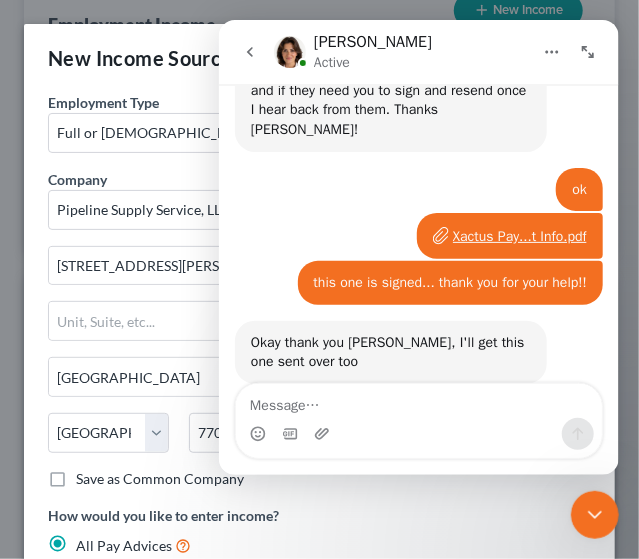 click on "Save as Common Company" at bounding box center (90, 475) 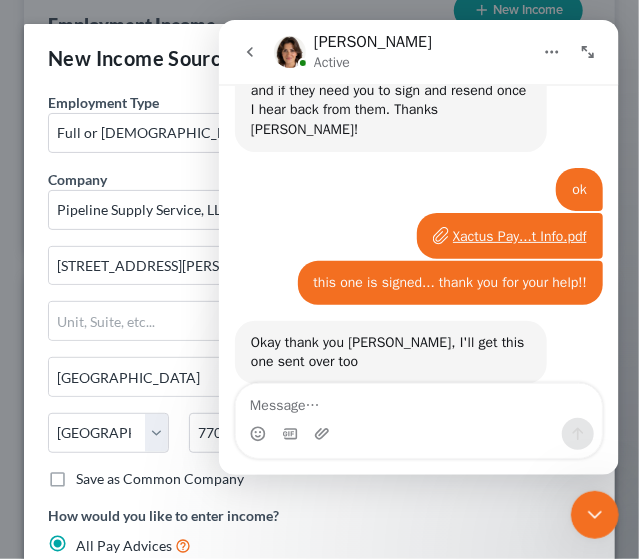checkbox on "true" 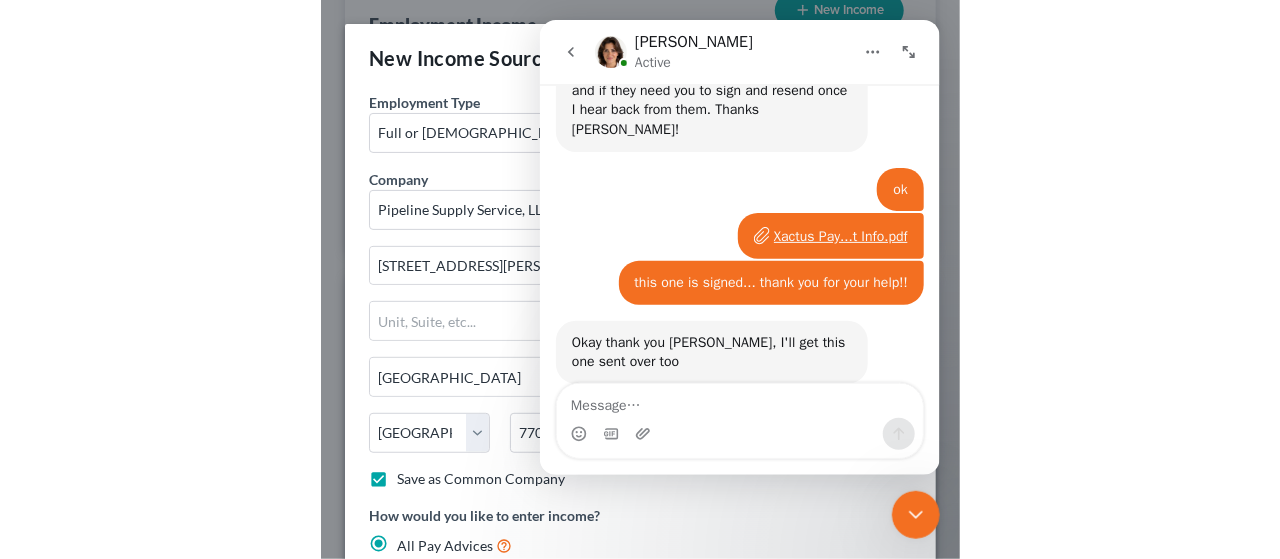 scroll, scrollTop: 999644, scrollLeft: 999487, axis: both 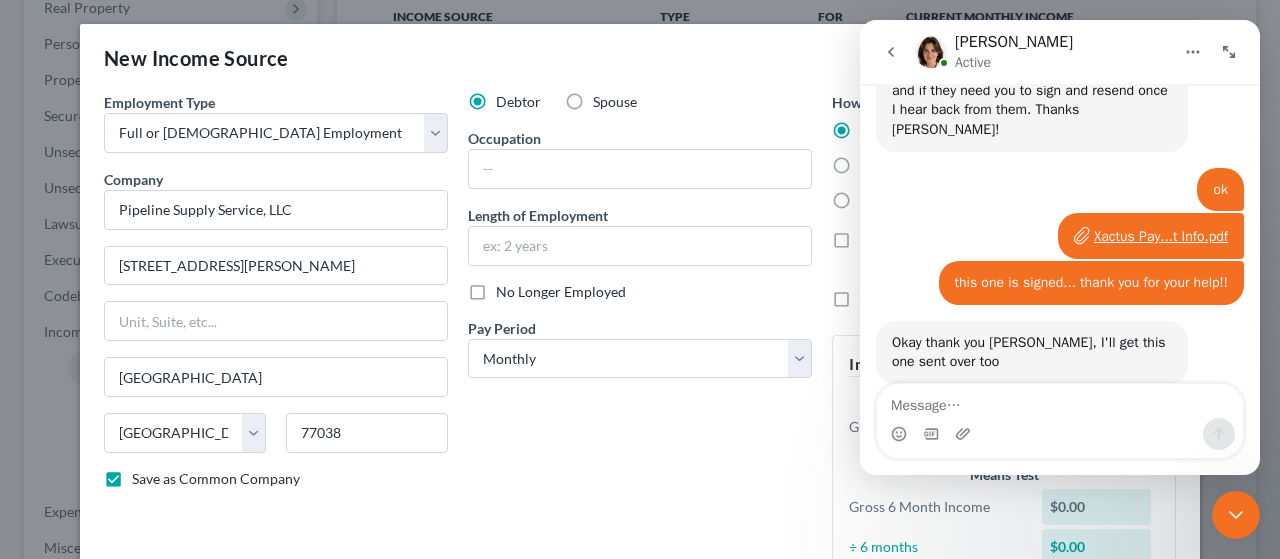 click on "No Longer Employed" at bounding box center (561, 292) 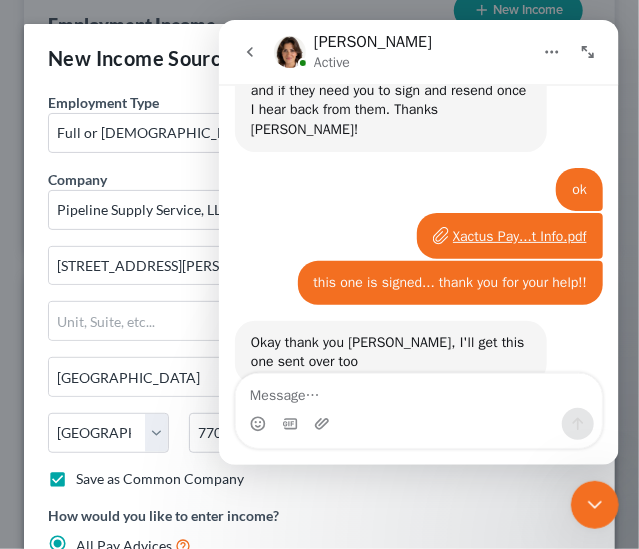scroll, scrollTop: 999744, scrollLeft: 999448, axis: both 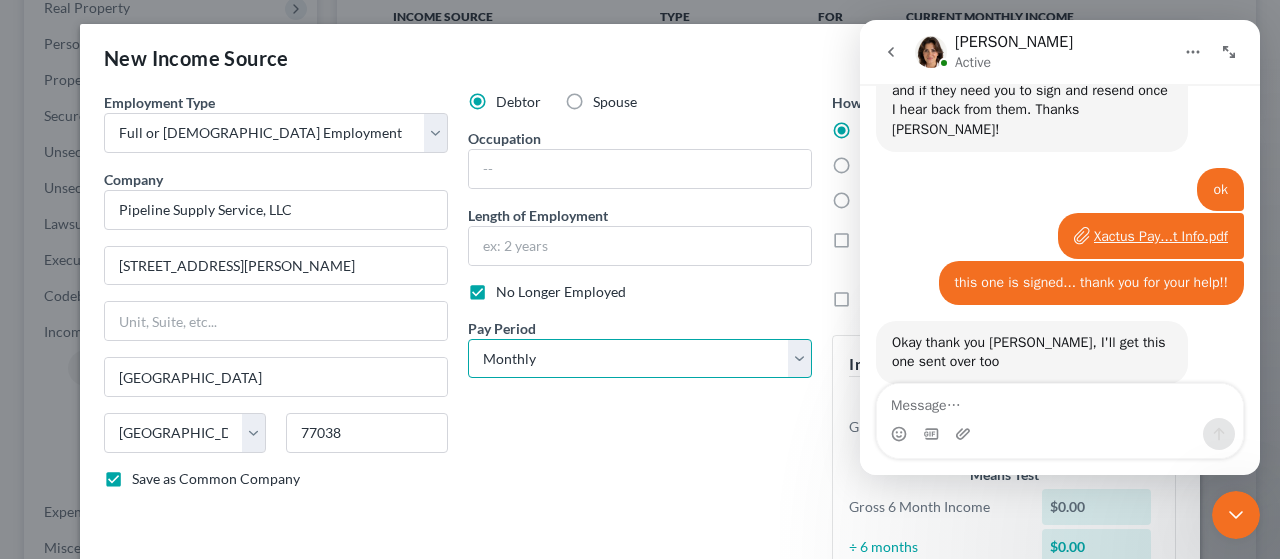 click on "Select Monthly Twice Monthly Every Other Week Weekly" at bounding box center [640, 359] 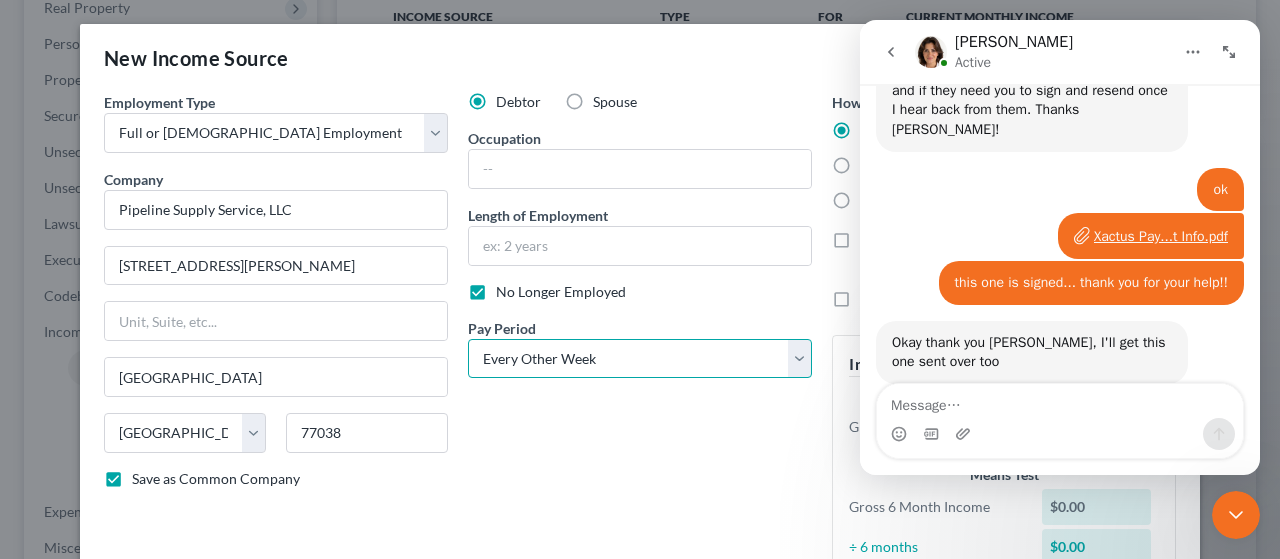 click on "Select Monthly Twice Monthly Every Other Week Weekly" at bounding box center (640, 359) 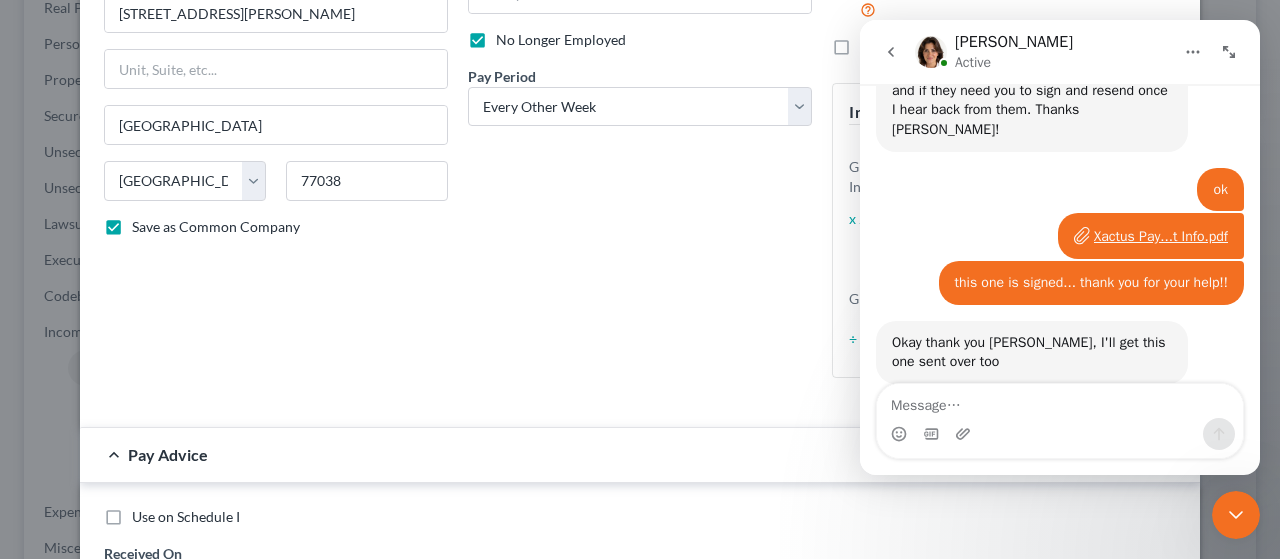 scroll, scrollTop: 234, scrollLeft: 0, axis: vertical 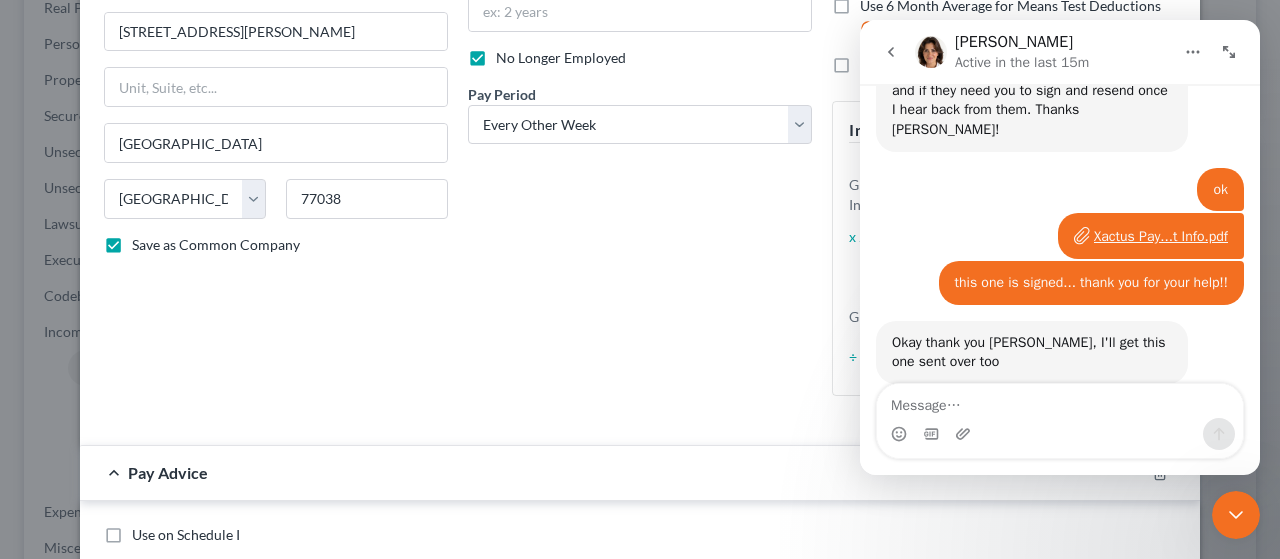 click on "Use 6 Month Average for Means Test Deductions" at bounding box center (1018, 17) 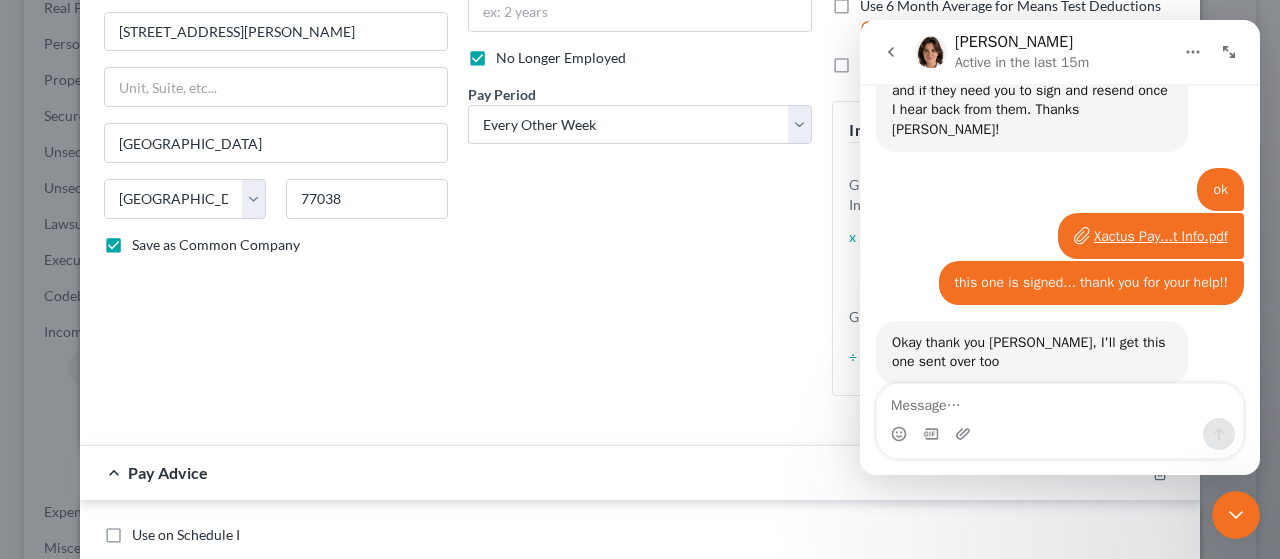 click on "Use 6 Month Average for Means Test Deductions" at bounding box center (874, 2) 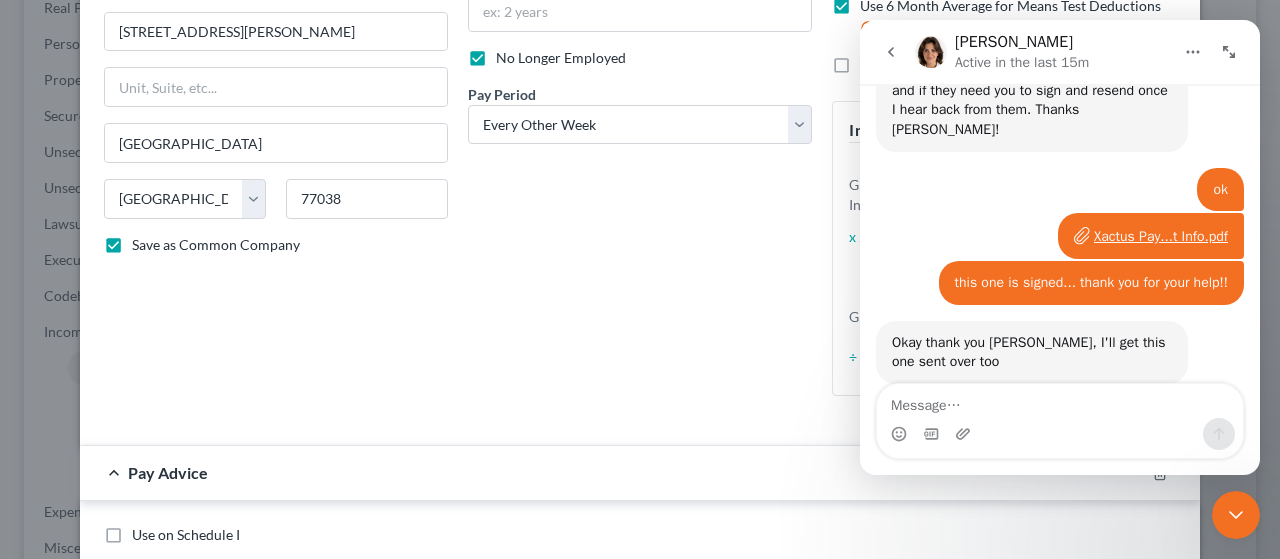 scroll, scrollTop: 229, scrollLeft: 0, axis: vertical 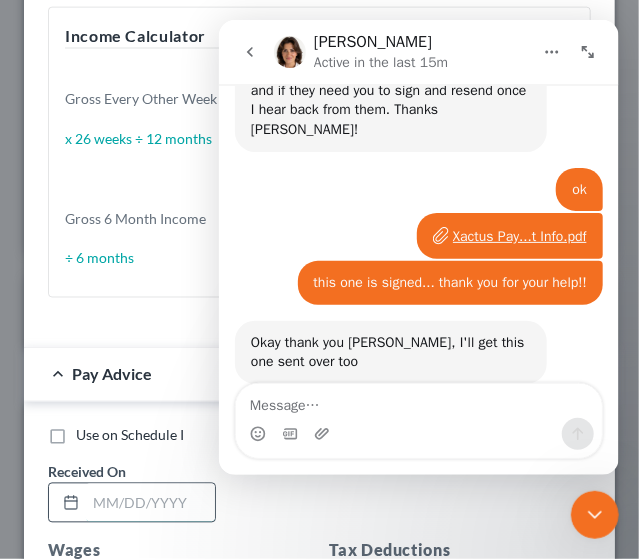 click at bounding box center (150, 503) 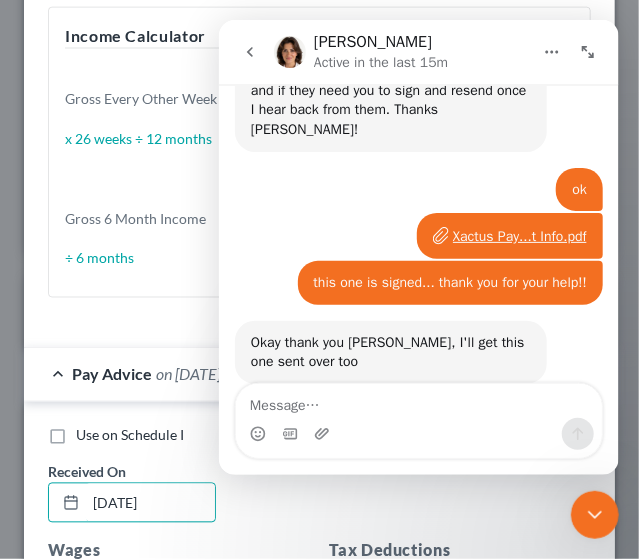 type on "[DATE]" 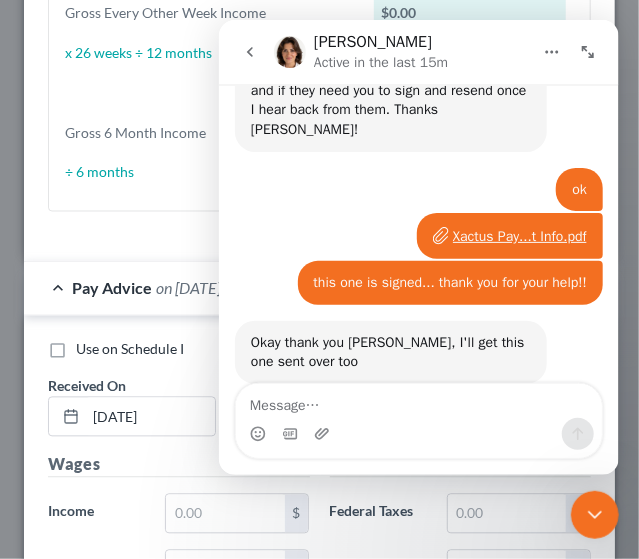 scroll, scrollTop: 810, scrollLeft: 0, axis: vertical 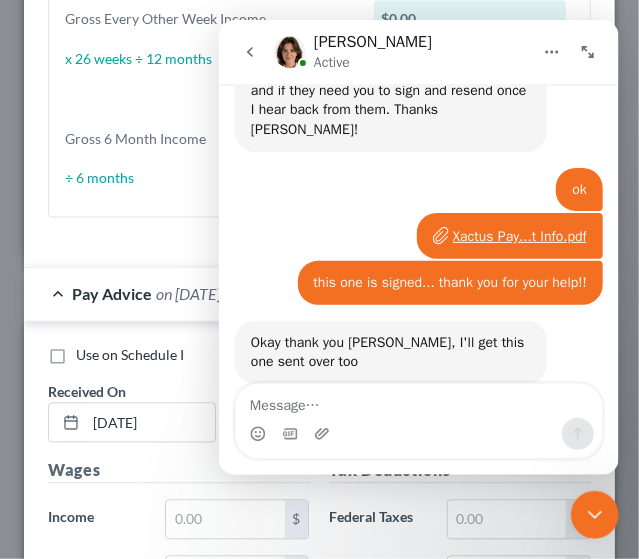 drag, startPoint x: 630, startPoint y: 237, endPoint x: 357, endPoint y: 216, distance: 273.8065 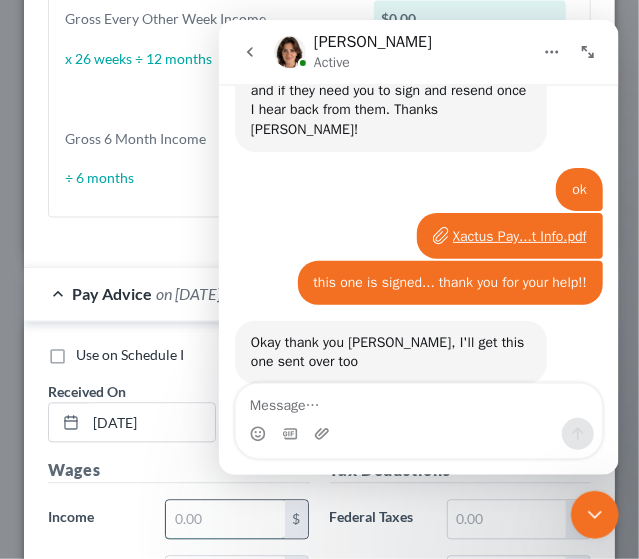 click at bounding box center [225, 520] 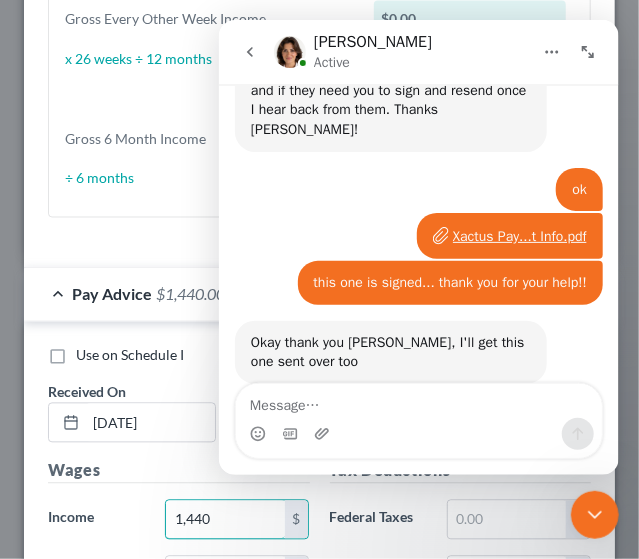 type on "1,440" 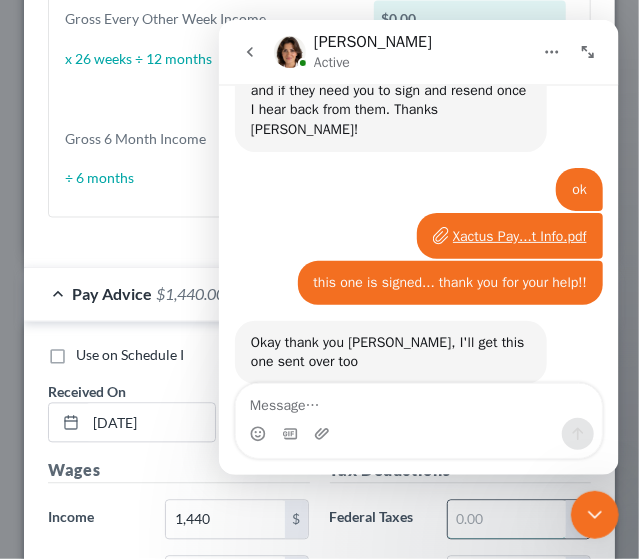 click at bounding box center [507, 520] 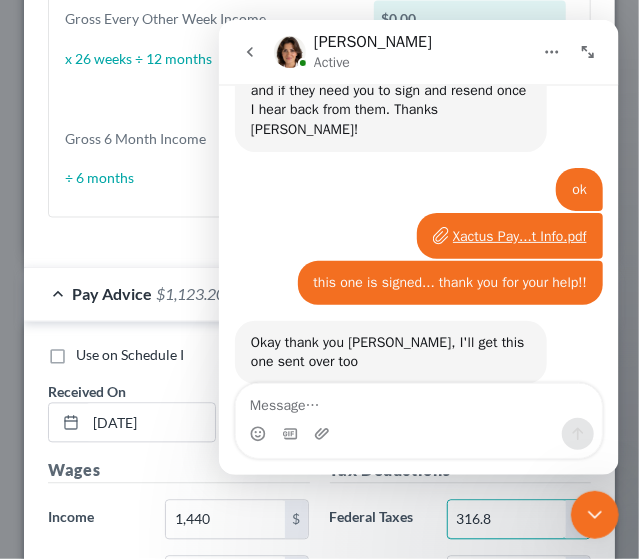 type on "316.8" 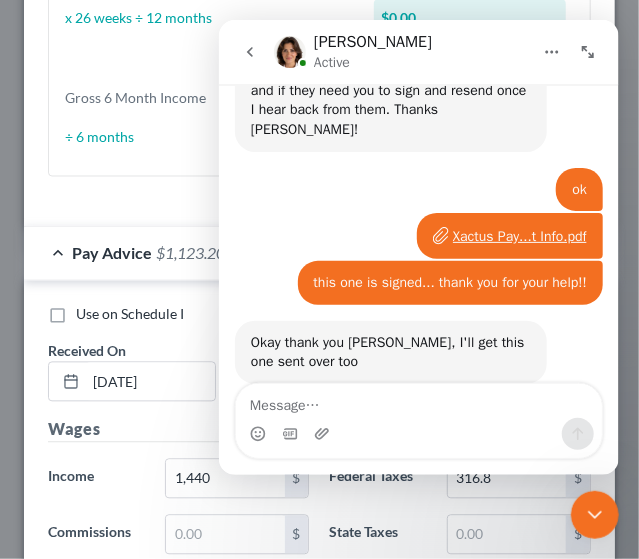 scroll, scrollTop: 855, scrollLeft: 0, axis: vertical 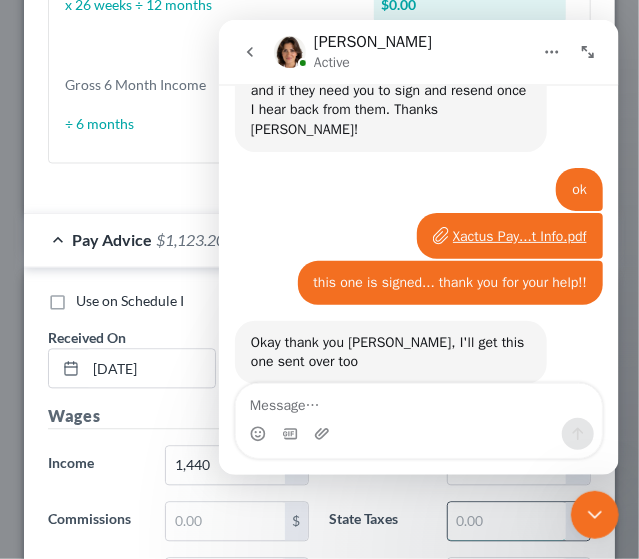 click at bounding box center [507, 522] 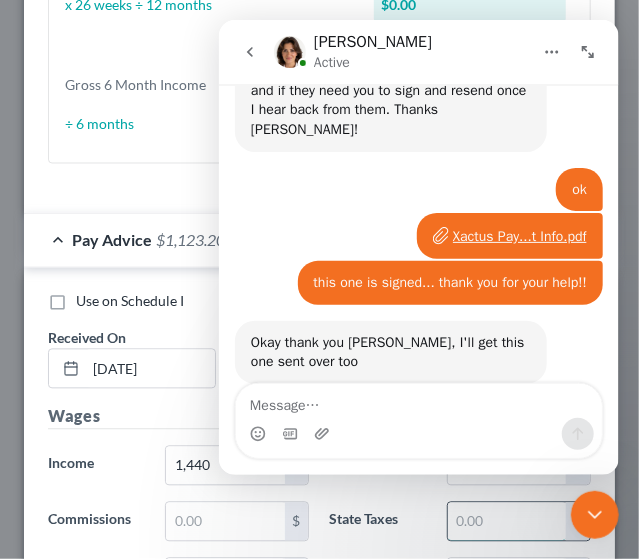click at bounding box center [507, 522] 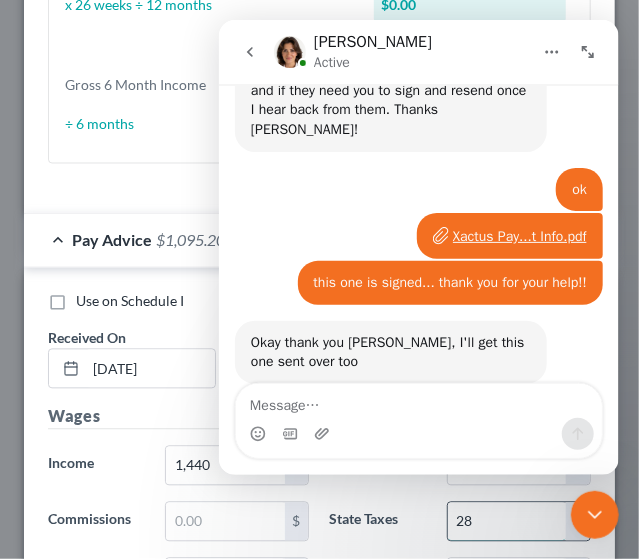 type on "28" 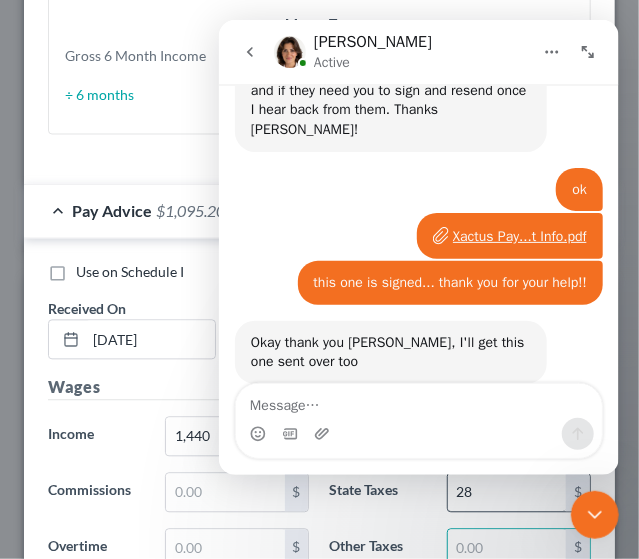 scroll, scrollTop: 1200, scrollLeft: 0, axis: vertical 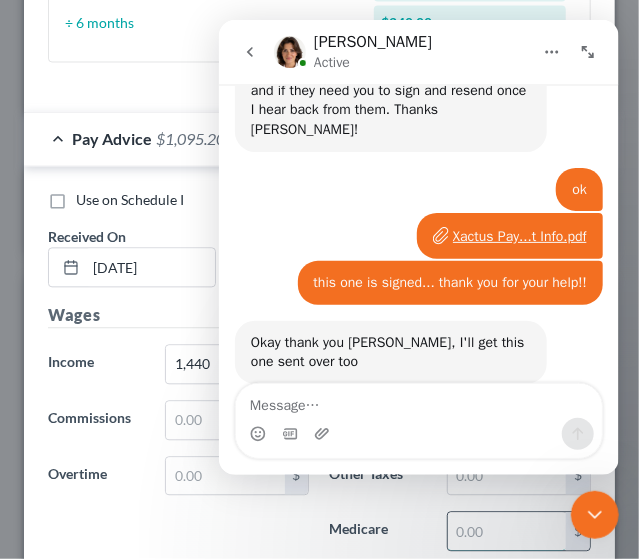 click at bounding box center (507, 532) 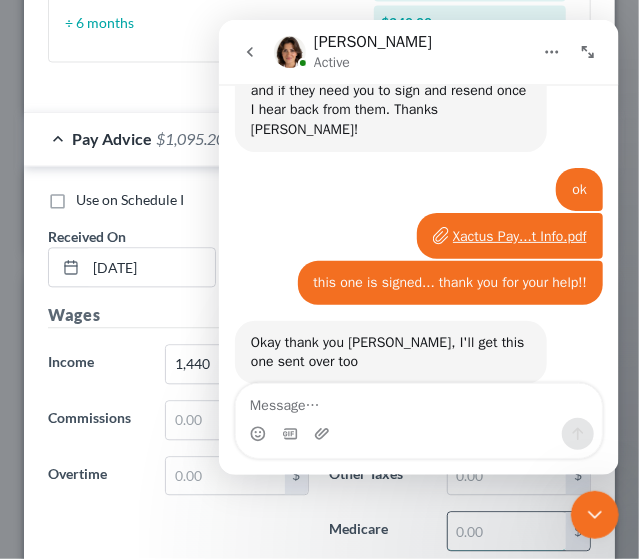 click at bounding box center [507, 532] 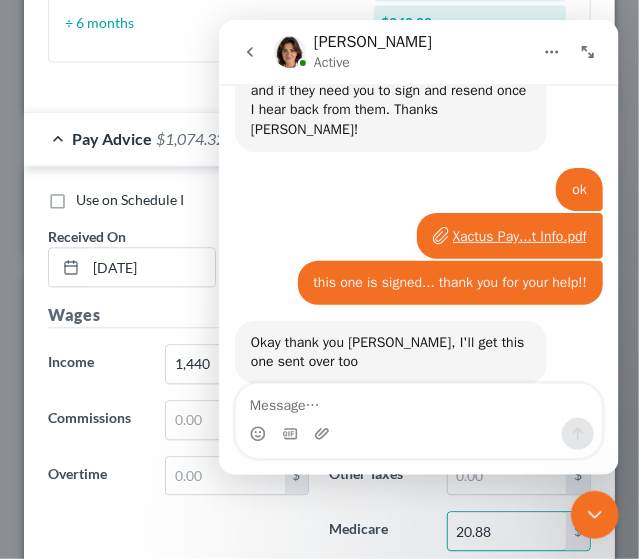 type on "20.88" 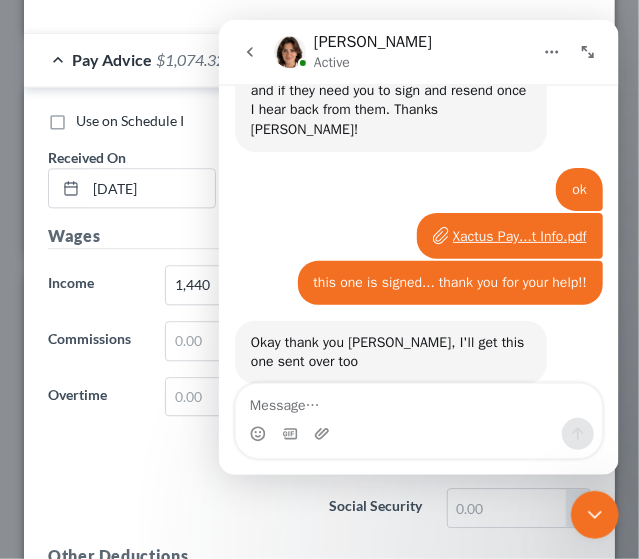 scroll, scrollTop: 1038, scrollLeft: 0, axis: vertical 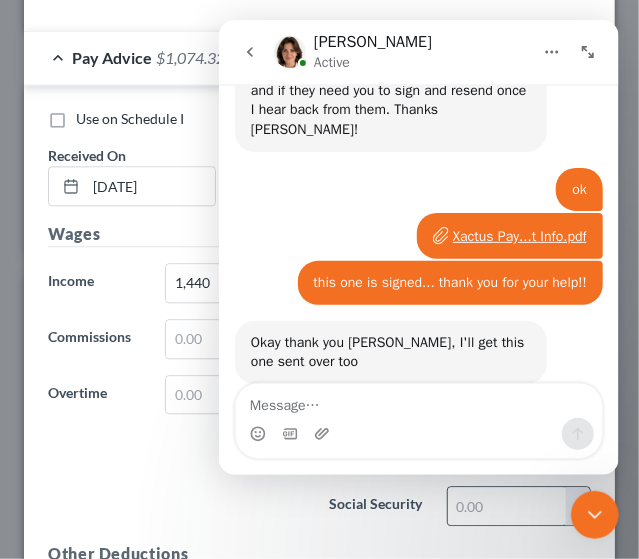 click at bounding box center (507, 506) 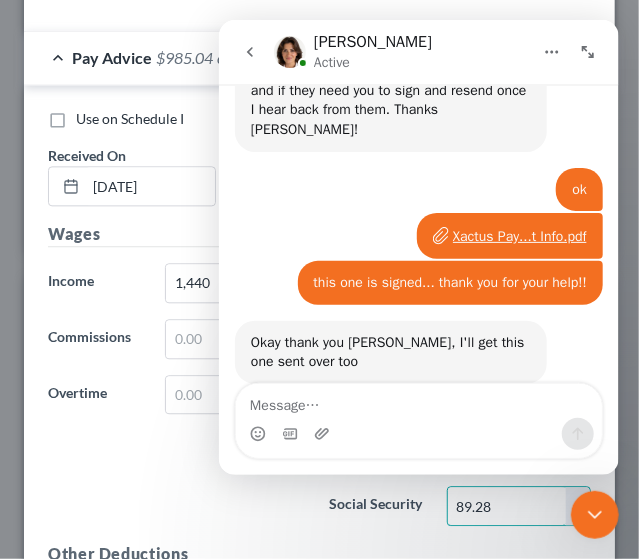 type on "89.28" 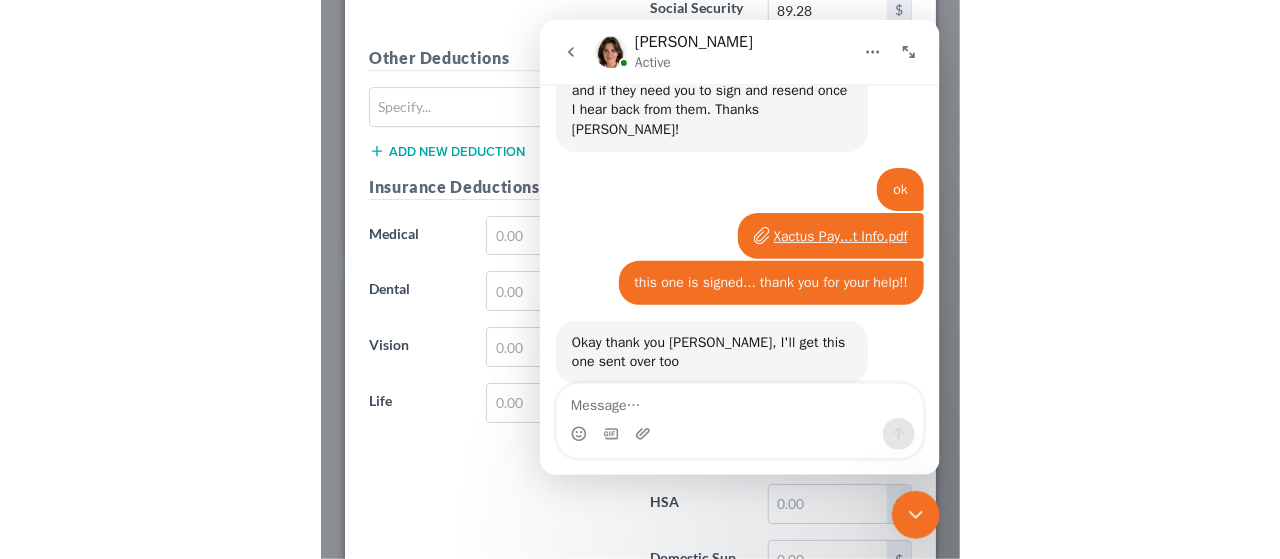 scroll, scrollTop: 1602, scrollLeft: 0, axis: vertical 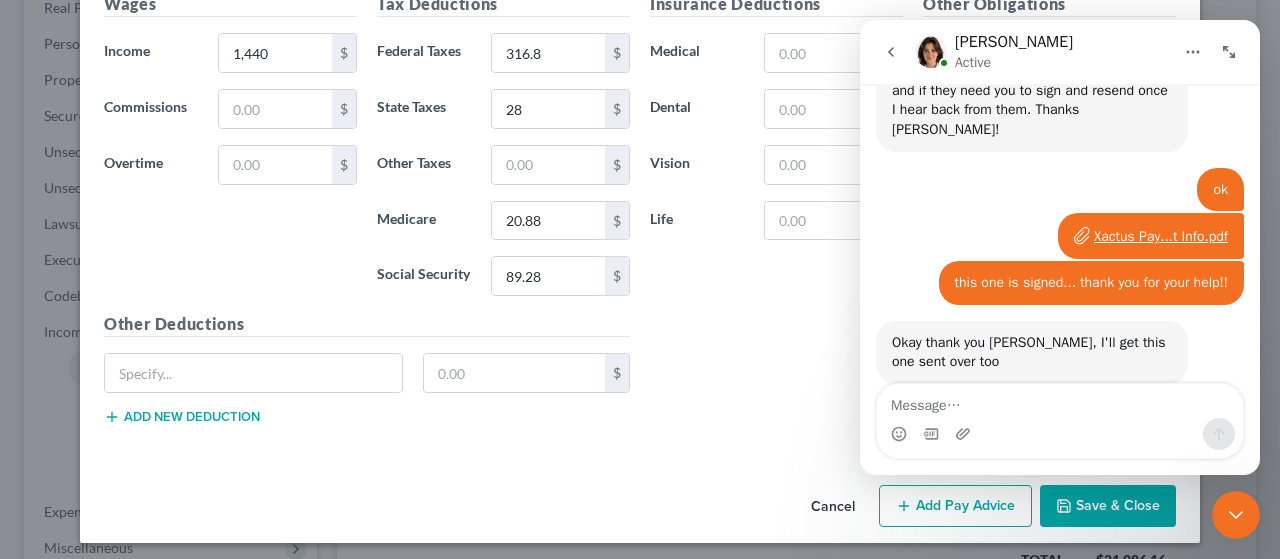 click on "Save & Close" at bounding box center (1108, 506) 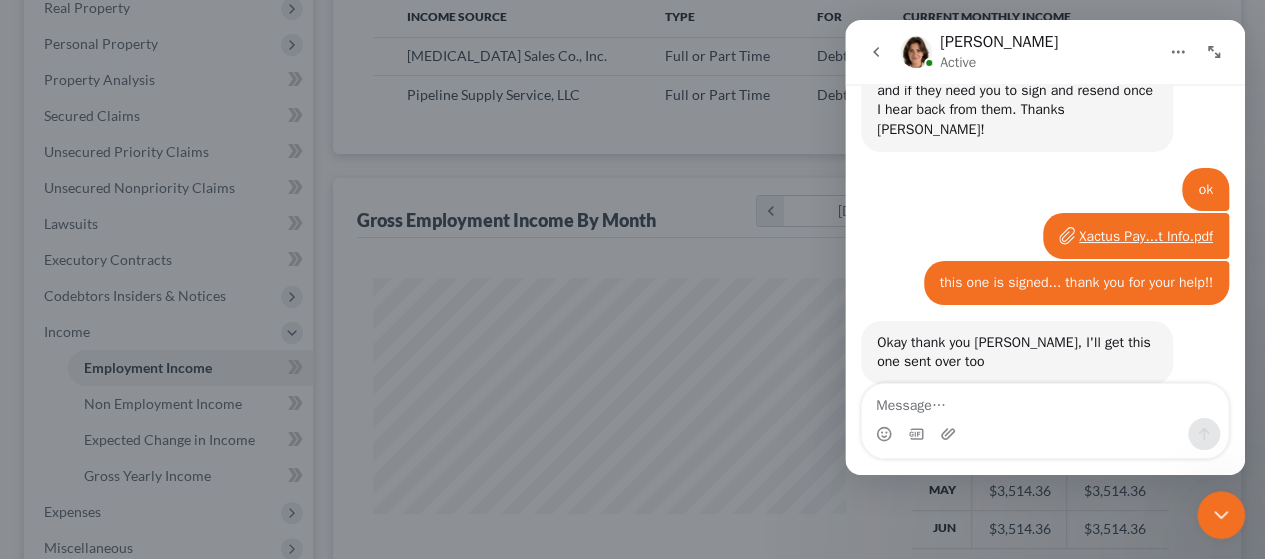 scroll, scrollTop: 356, scrollLeft: 506, axis: both 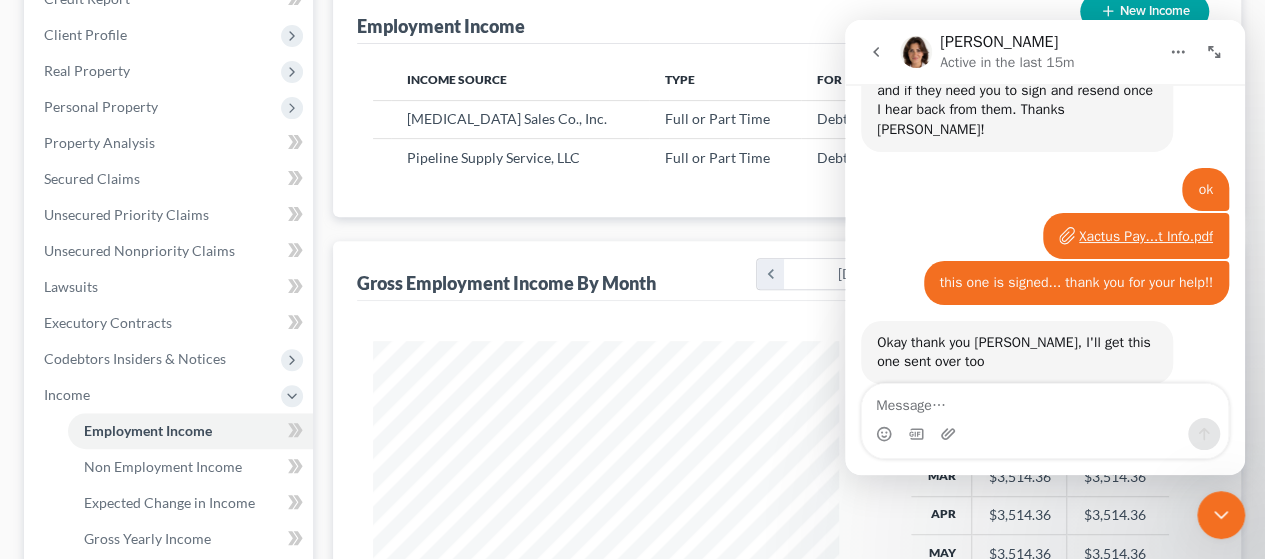 click on "New Income" at bounding box center (1144, 11) 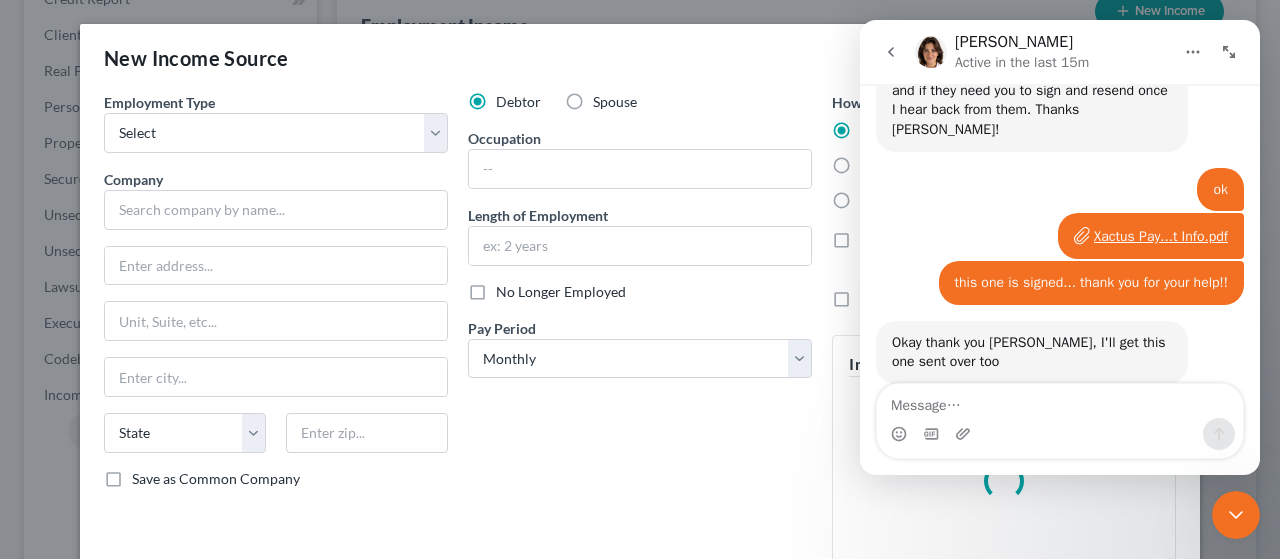 scroll, scrollTop: 999644, scrollLeft: 999487, axis: both 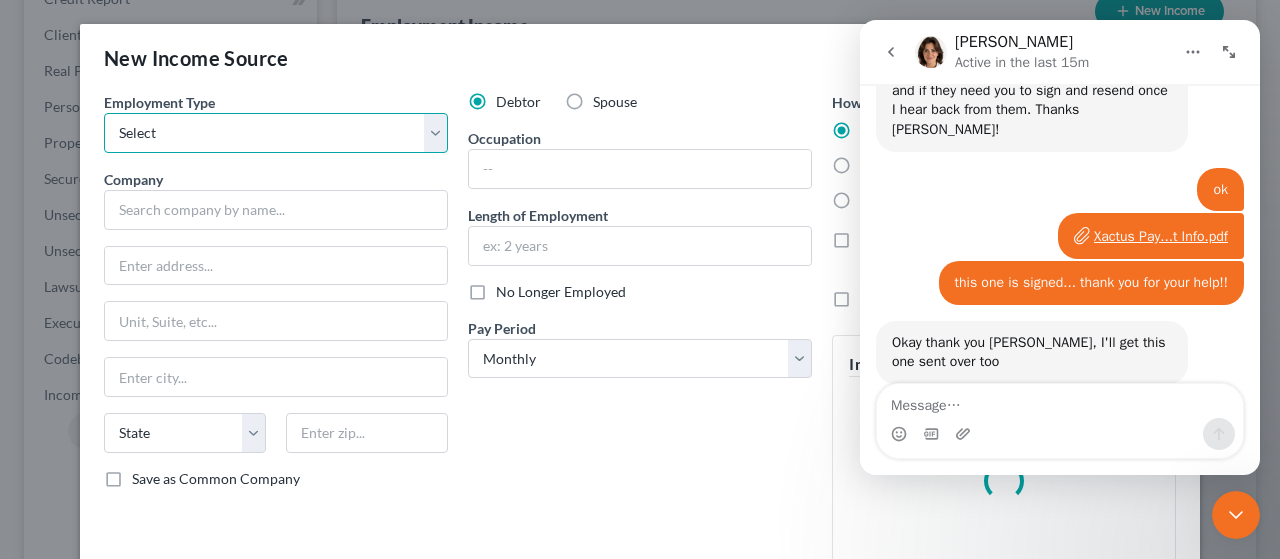 click on "Select Full or [DEMOGRAPHIC_DATA] Employment Self Employment" at bounding box center (276, 133) 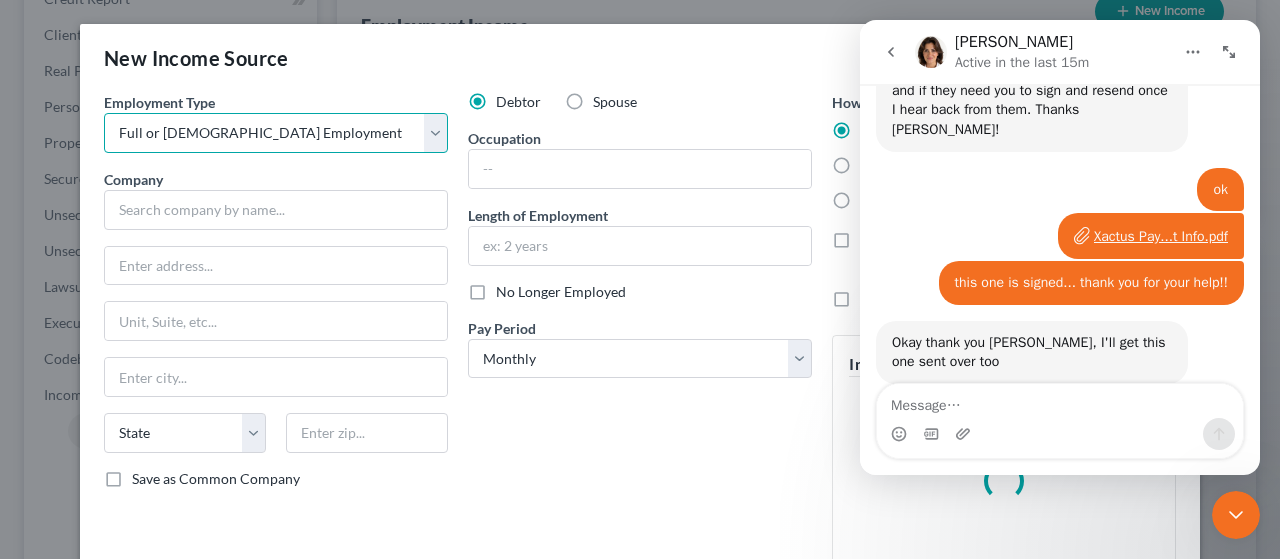 click on "Select Full or [DEMOGRAPHIC_DATA] Employment Self Employment" at bounding box center [276, 133] 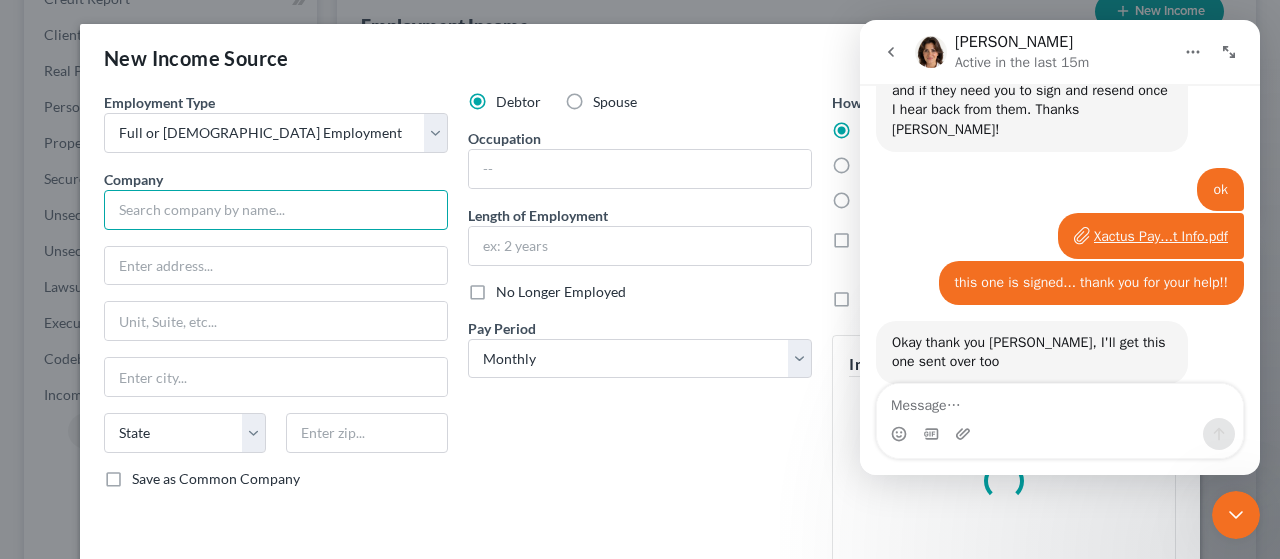 click at bounding box center [276, 210] 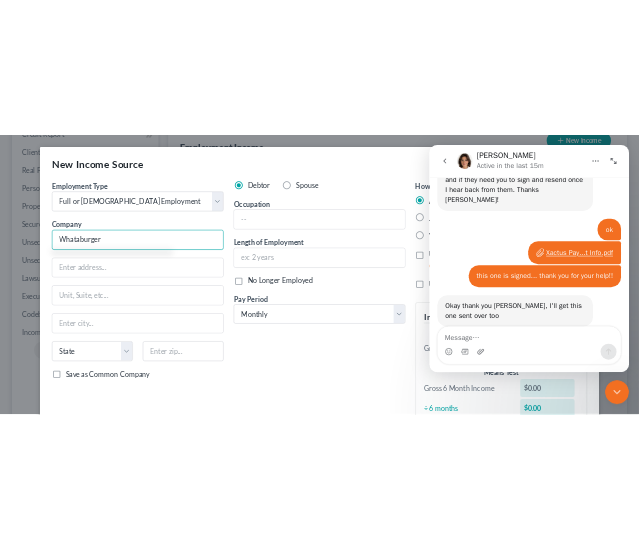 scroll, scrollTop: 999744, scrollLeft: 999448, axis: both 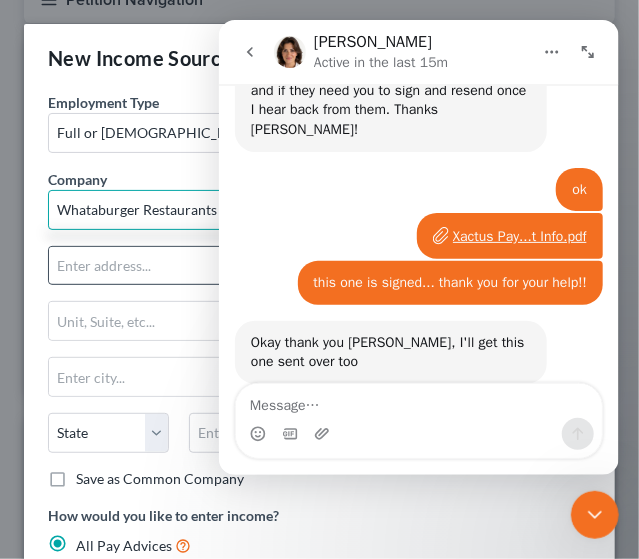 type on "Whataburger Restaurants" 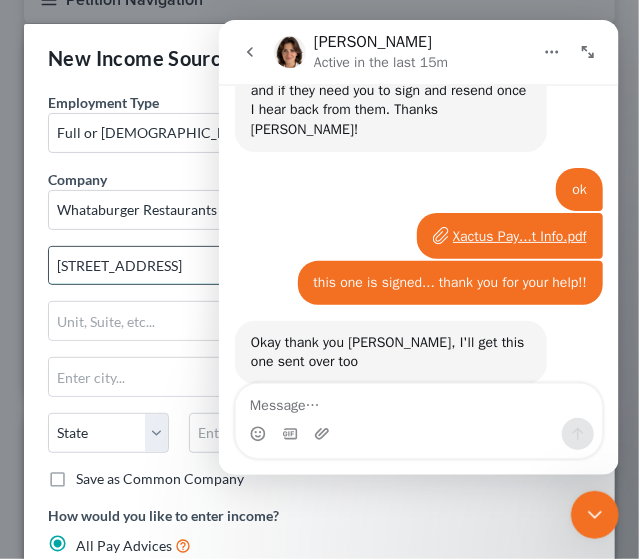 type on "[STREET_ADDRESS]" 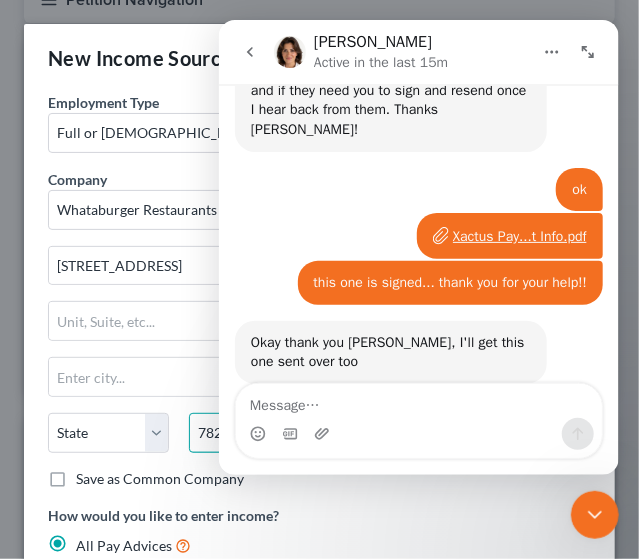 type on "78216" 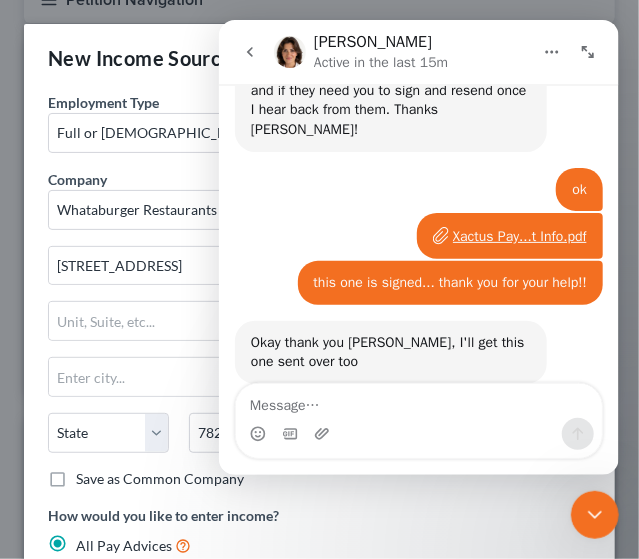 type on "San Antonio" 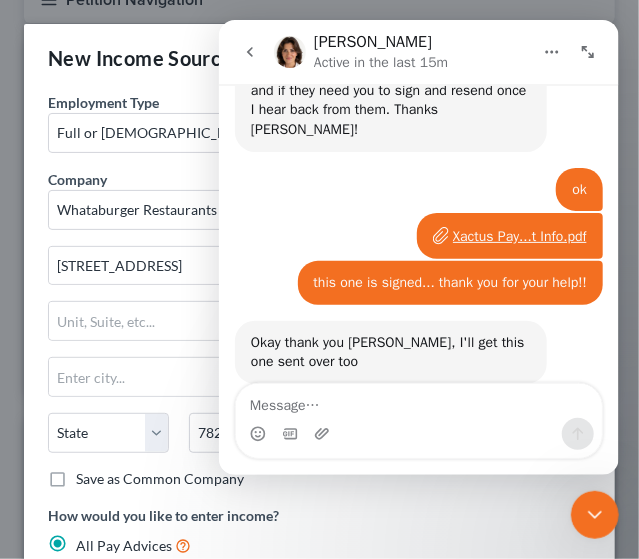 select on "45" 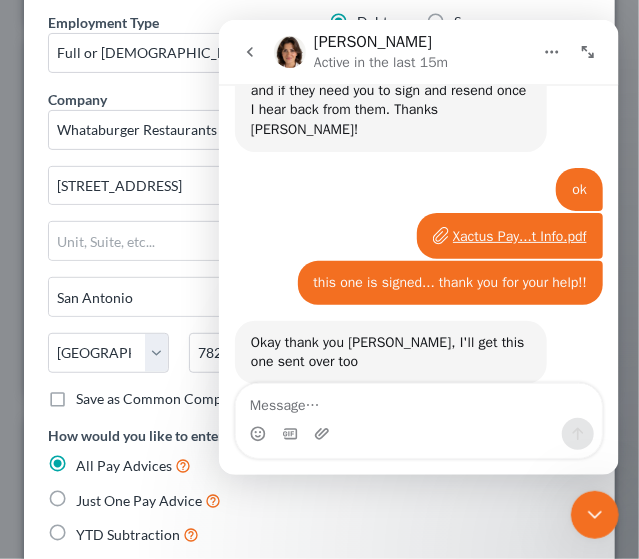 scroll, scrollTop: 120, scrollLeft: 0, axis: vertical 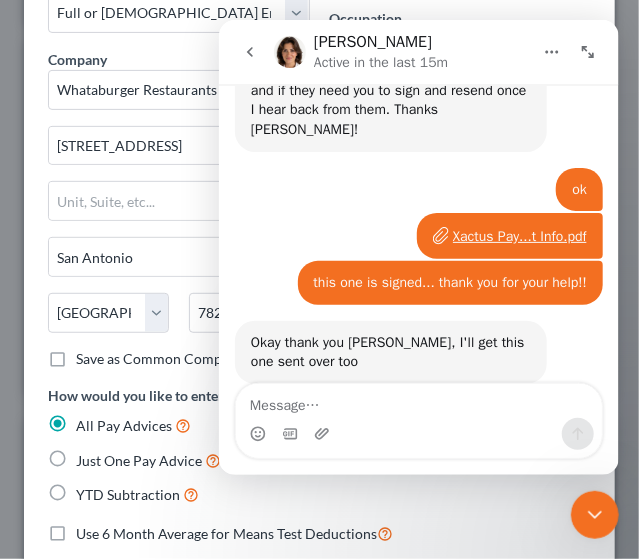 click on "YTD Subtraction" at bounding box center [137, 494] 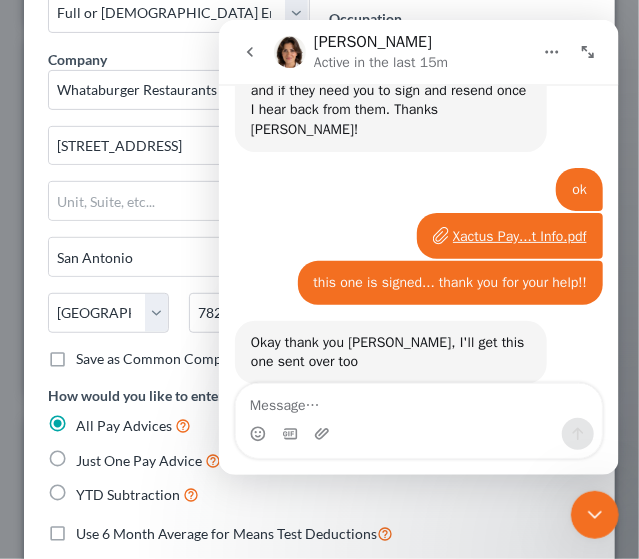 click on "YTD Subtraction" at bounding box center [90, 489] 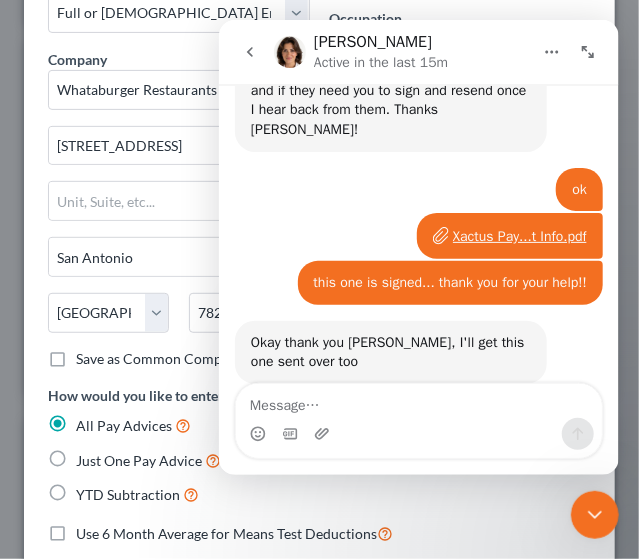 radio on "true" 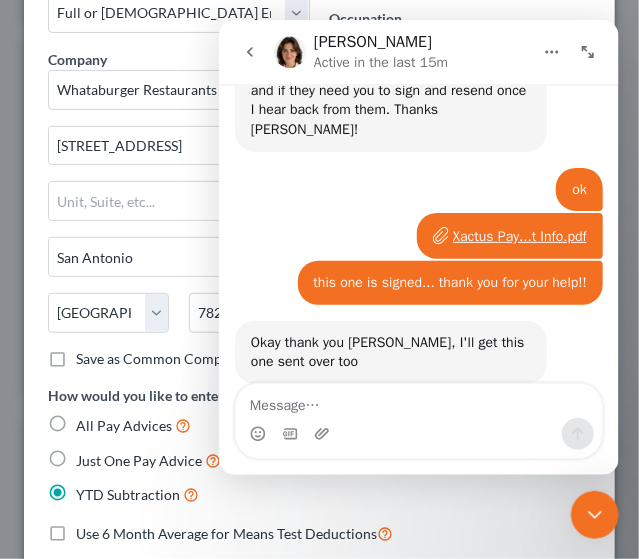 click on "Use 6 Month Average for Means Test Deductions" at bounding box center [234, 533] 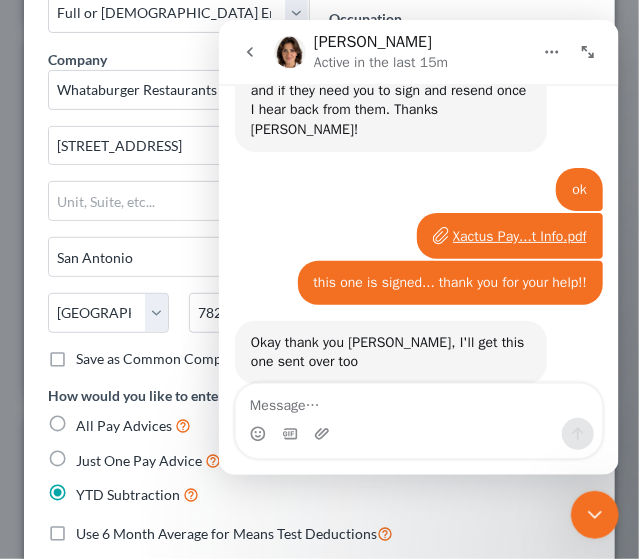 click on "Use 6 Month Average for Means Test Deductions" at bounding box center (90, 528) 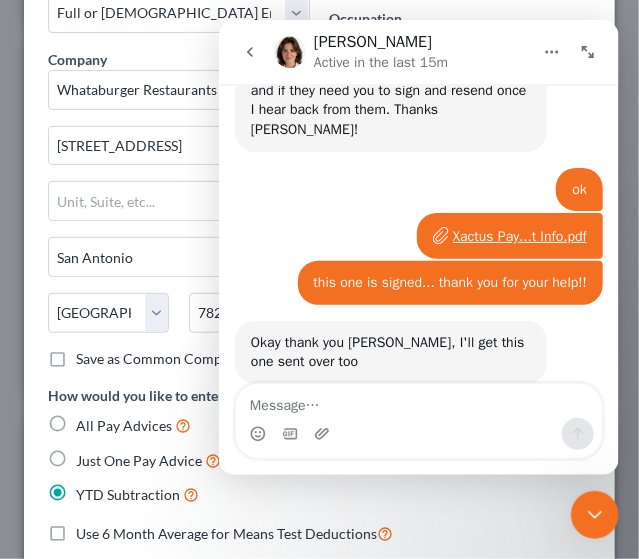checkbox on "true" 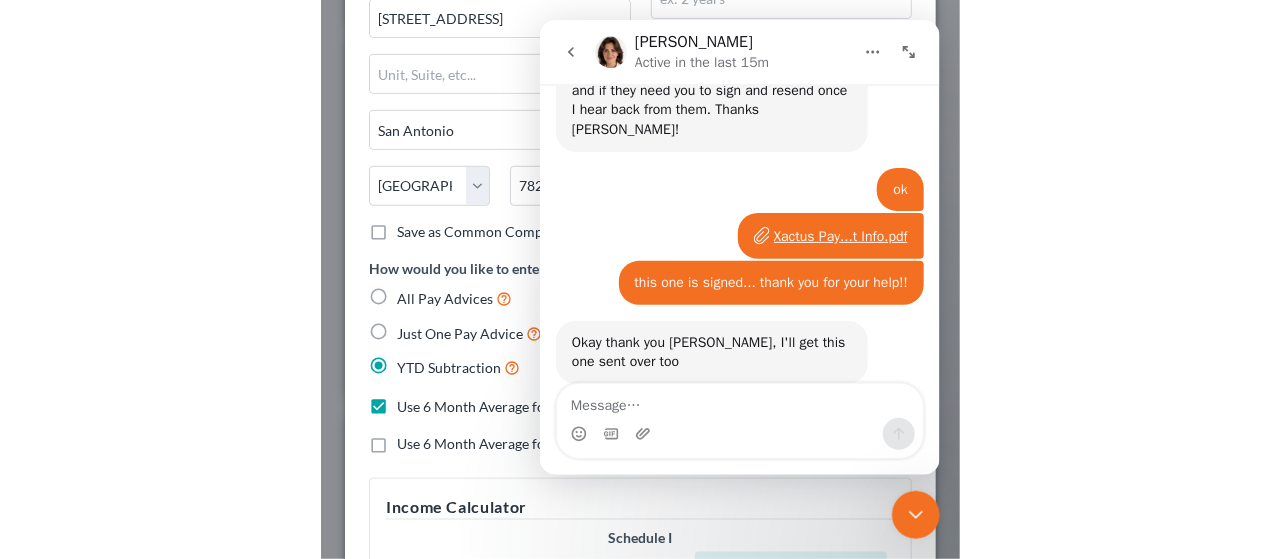 scroll, scrollTop: 266, scrollLeft: 0, axis: vertical 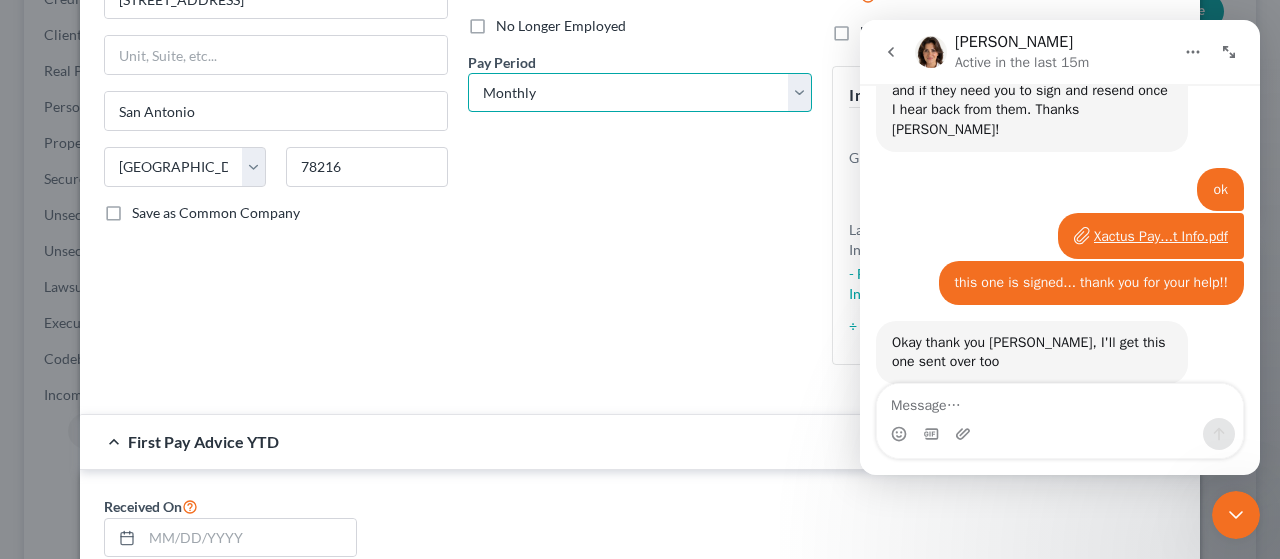 click on "Select Monthly Twice Monthly Every Other Week Weekly" at bounding box center (640, 93) 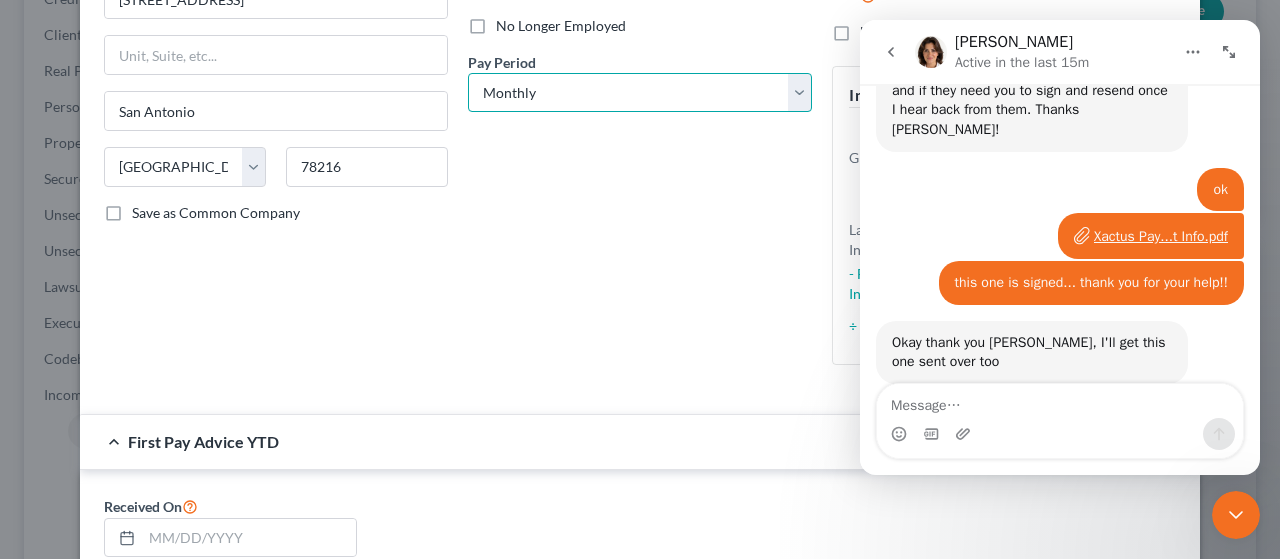 select on "3" 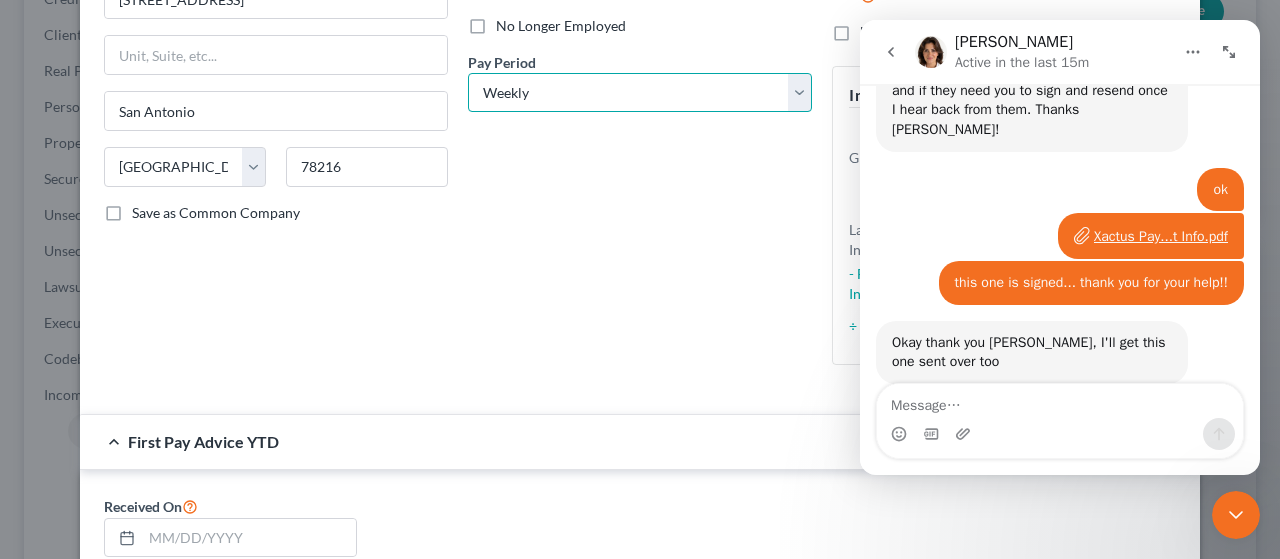 click on "Select Monthly Twice Monthly Every Other Week Weekly" at bounding box center (640, 93) 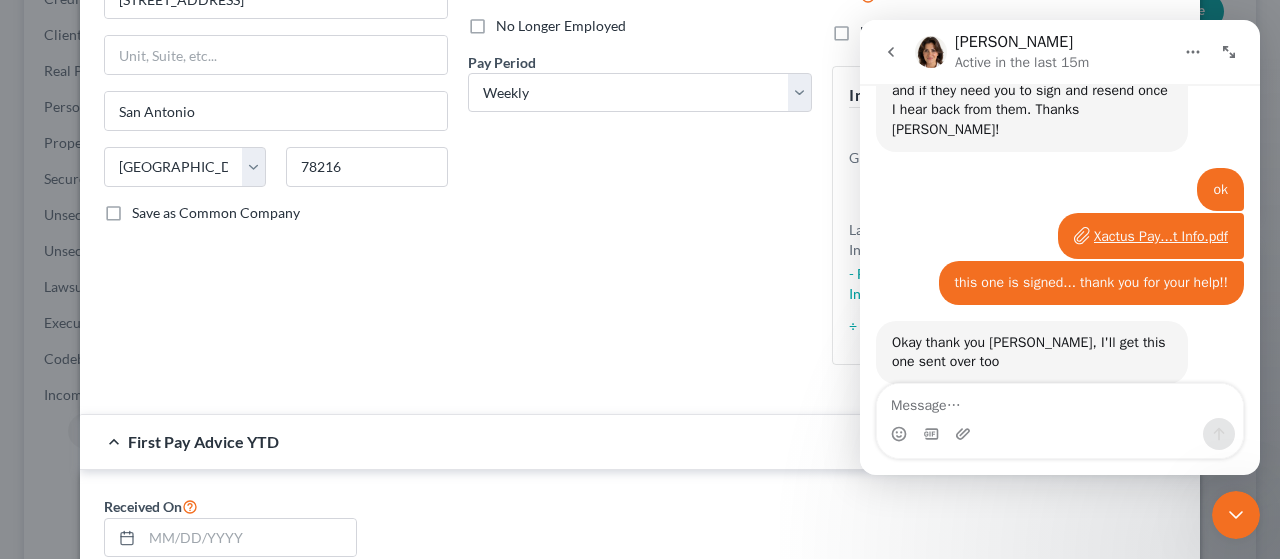 click on "No Longer Employed" at bounding box center (561, 26) 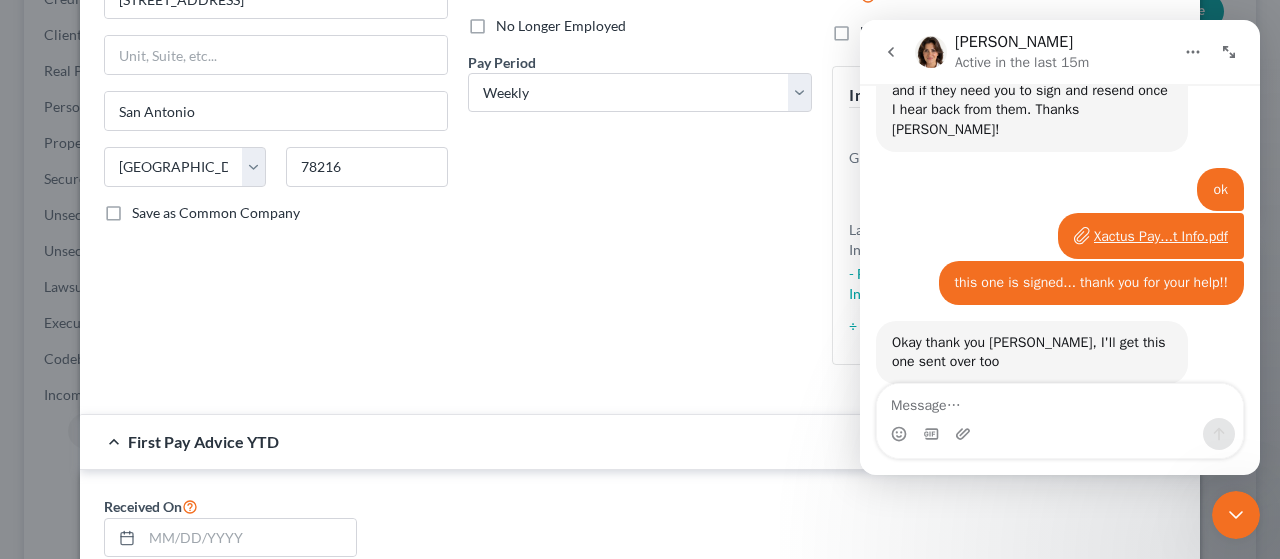 click on "No Longer Employed" at bounding box center [510, 22] 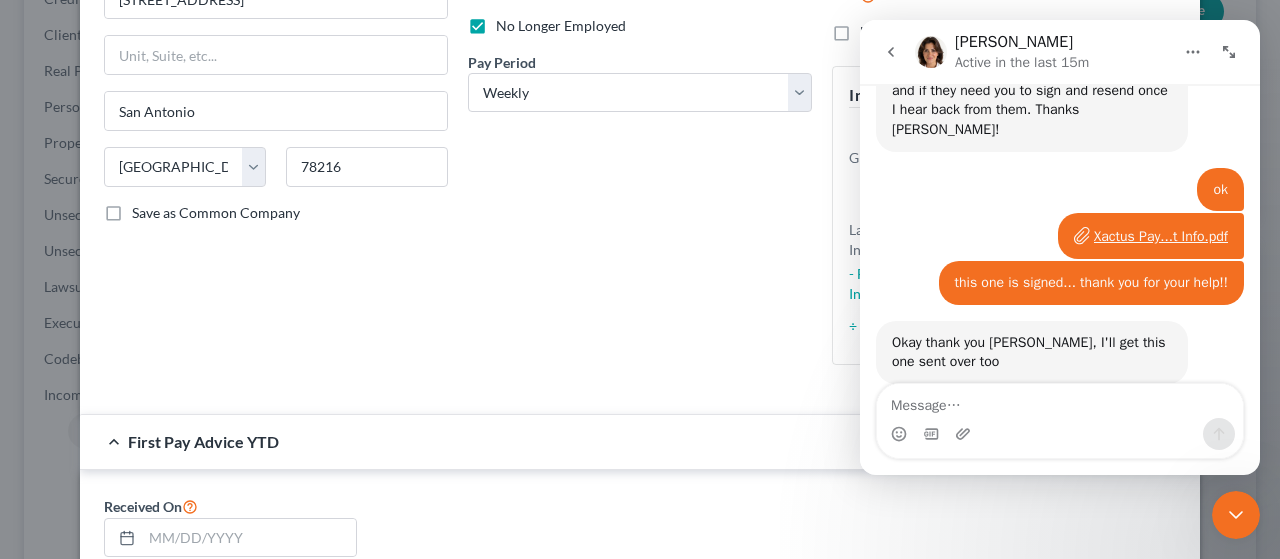 drag, startPoint x: 568, startPoint y: 290, endPoint x: 1279, endPoint y: 234, distance: 713.20197 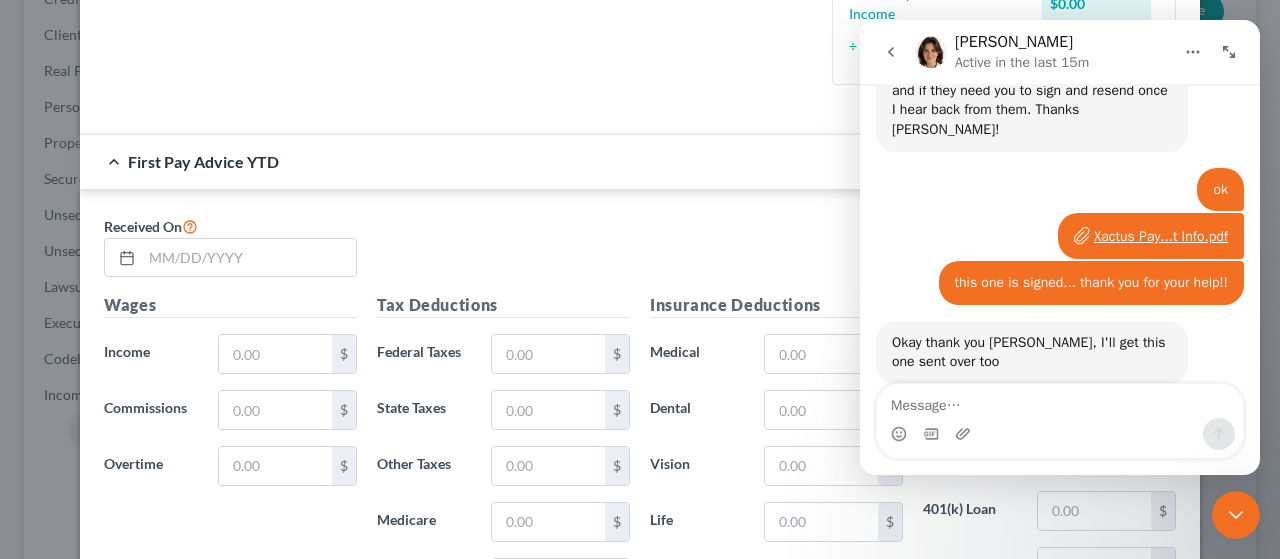 scroll, scrollTop: 592, scrollLeft: 0, axis: vertical 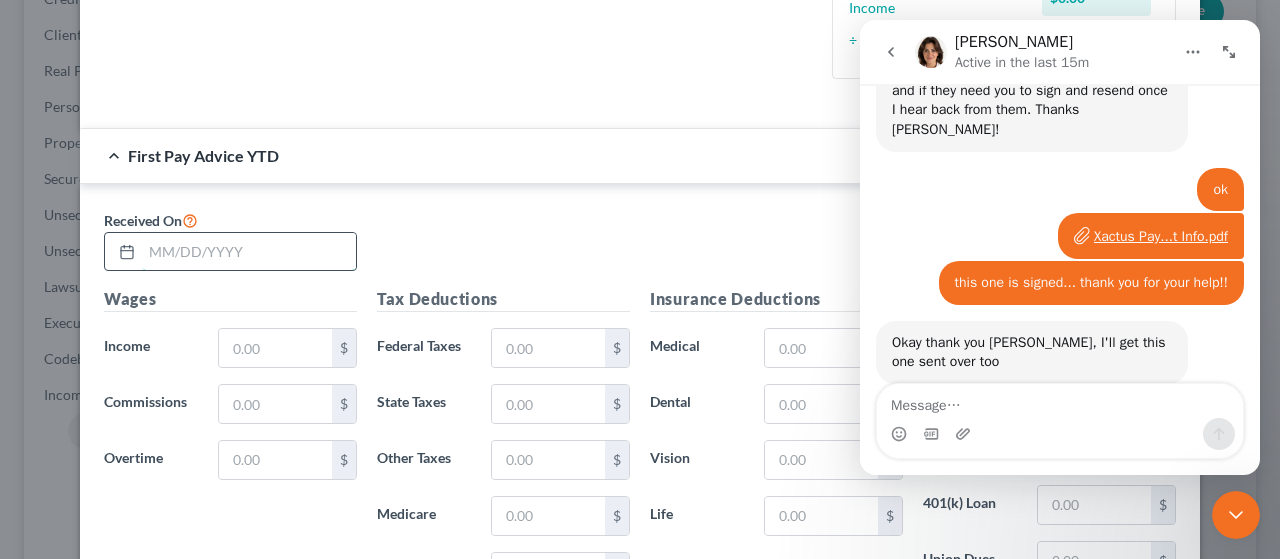 click at bounding box center [249, 252] 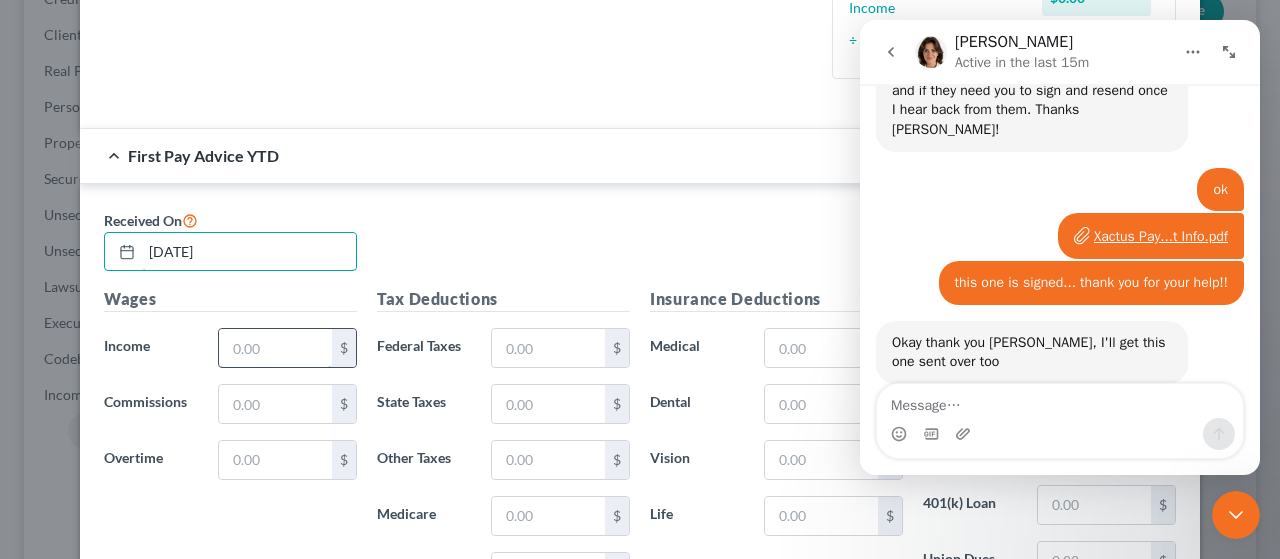 type on "[DATE]" 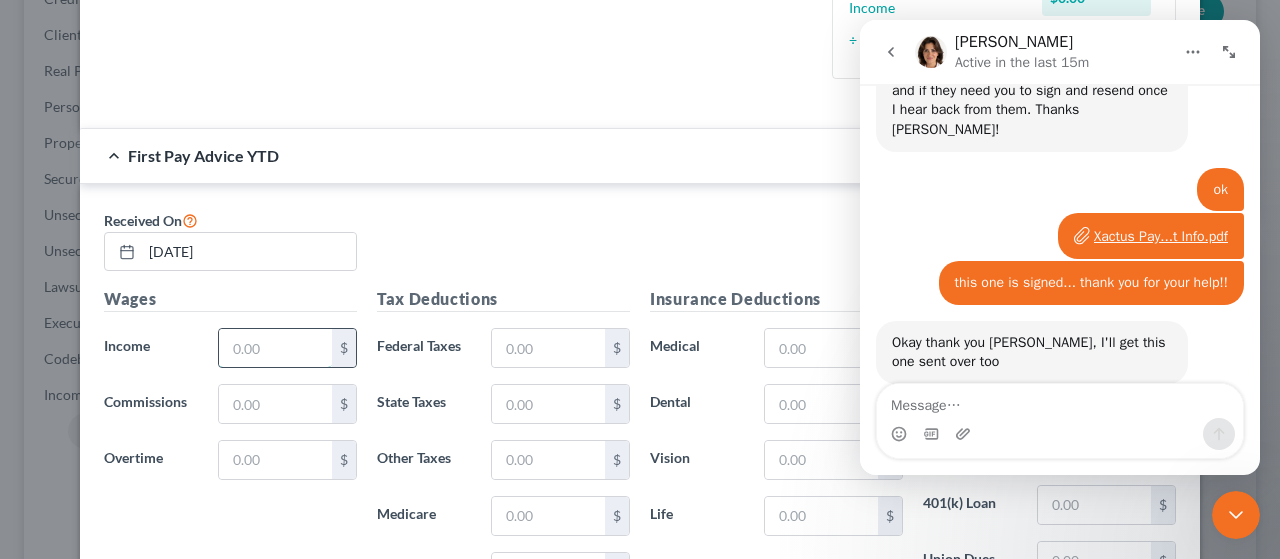 click at bounding box center (275, 348) 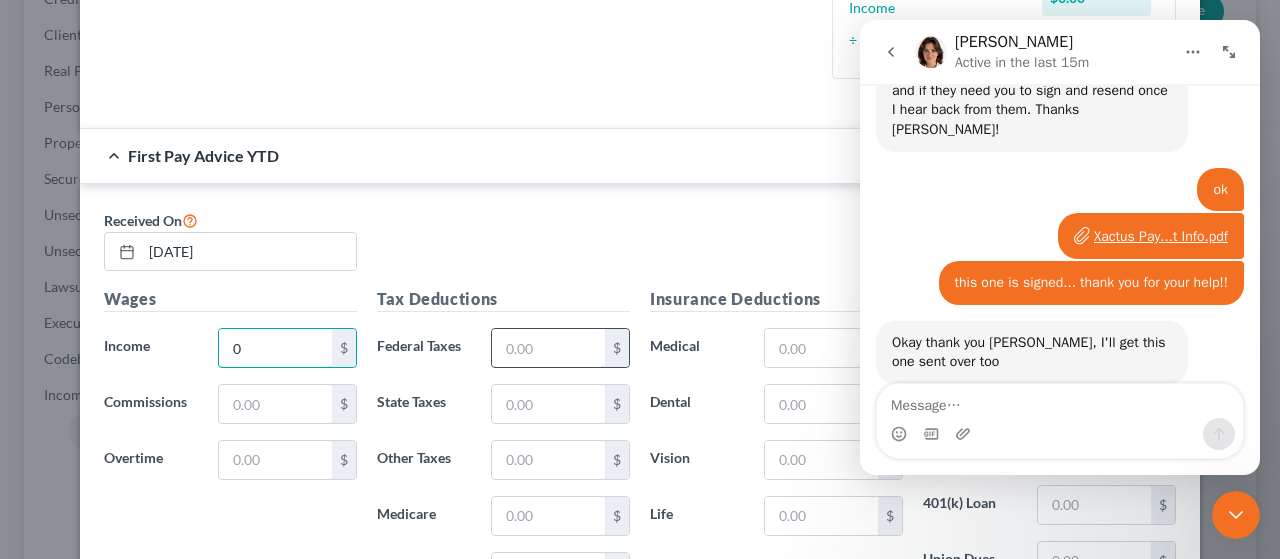 type on "0" 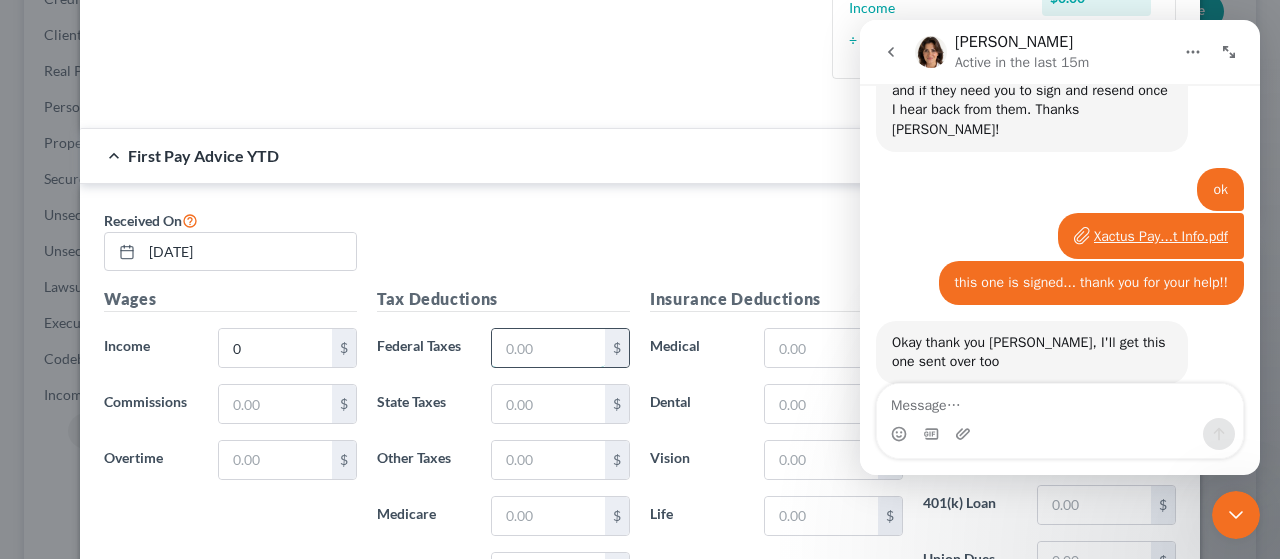 click at bounding box center [548, 348] 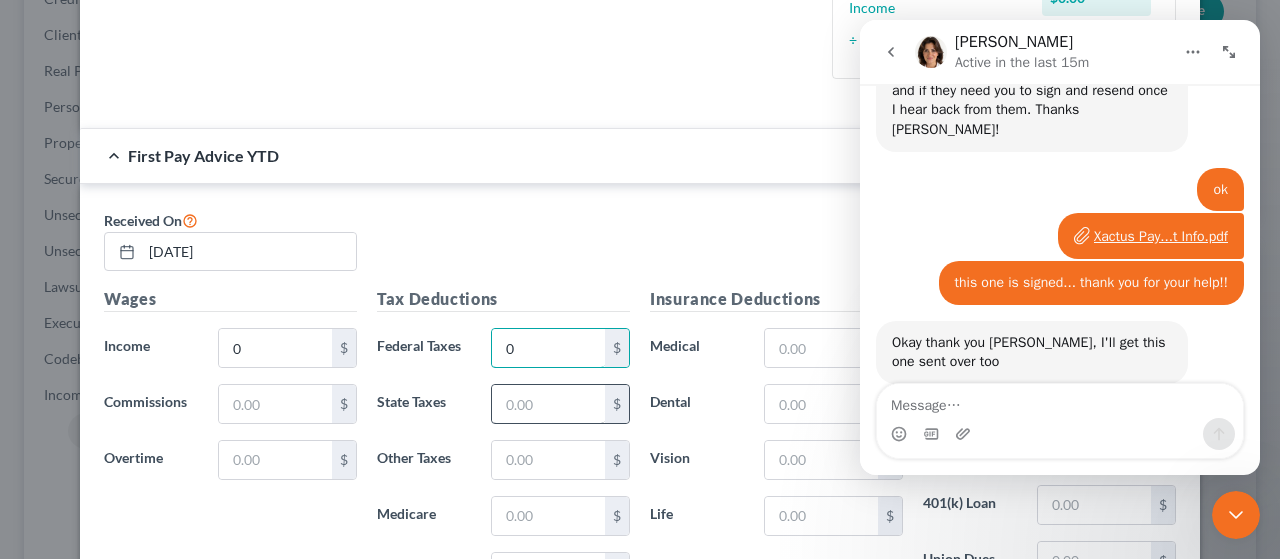 type on "0" 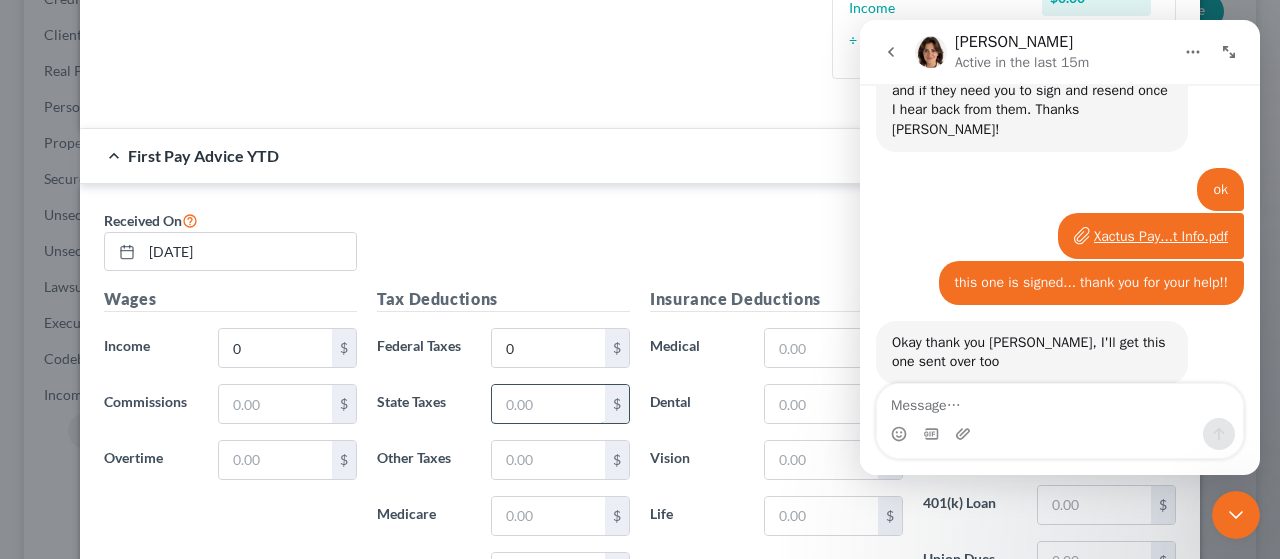 click at bounding box center (548, 404) 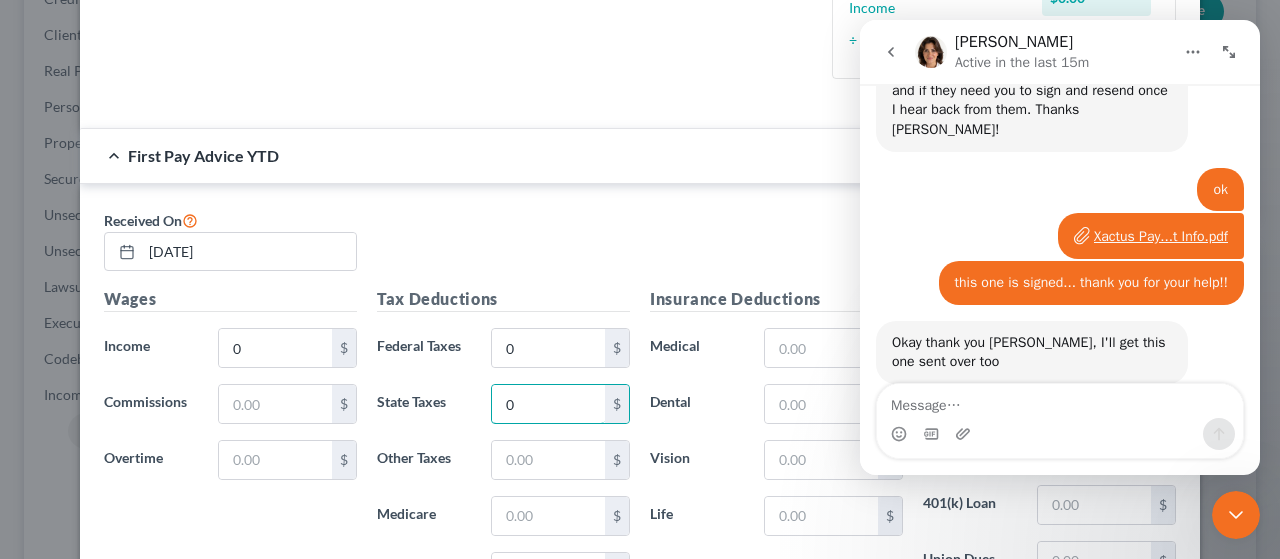 type on "0" 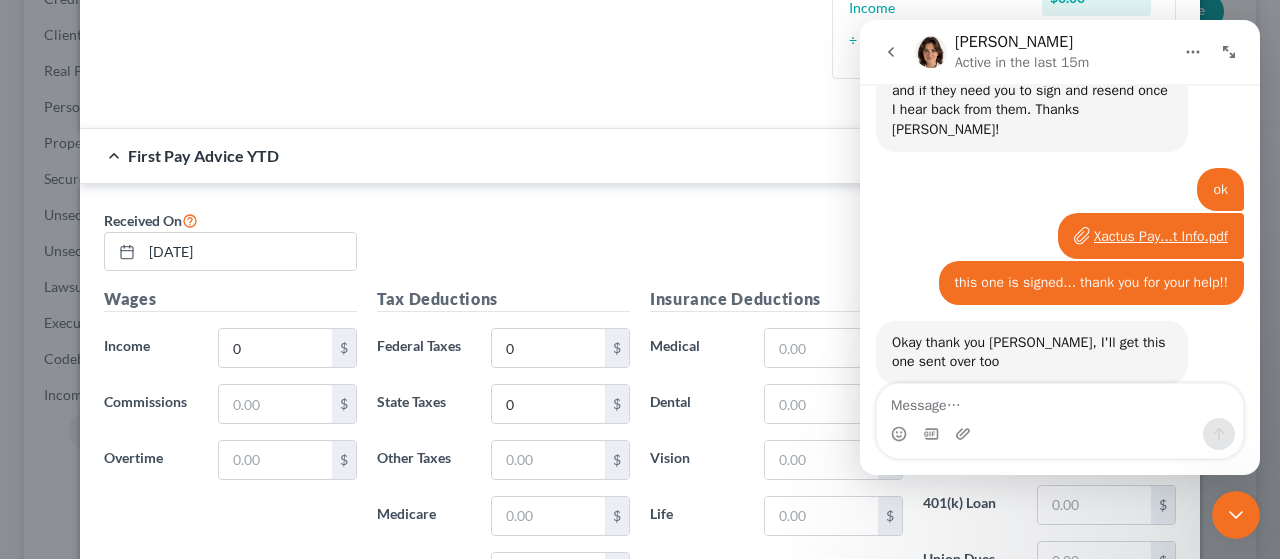click on "Tax Deductions Federal Taxes 0 $ State Taxes 0 $ Other Taxes $ Medicare $ Social Security $" at bounding box center [503, 447] 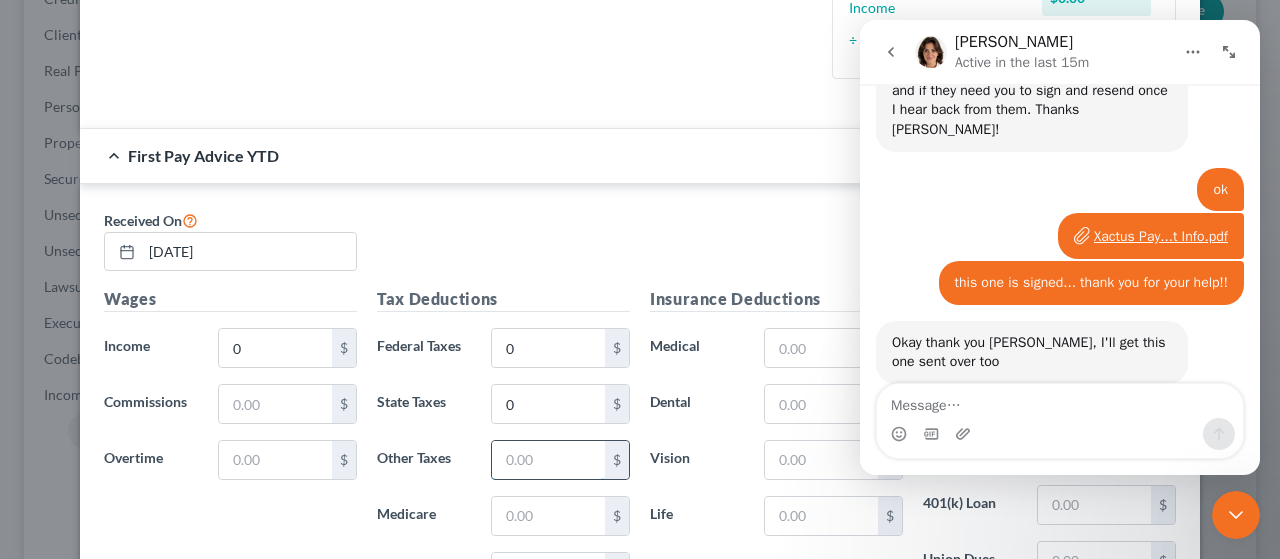 click at bounding box center (548, 460) 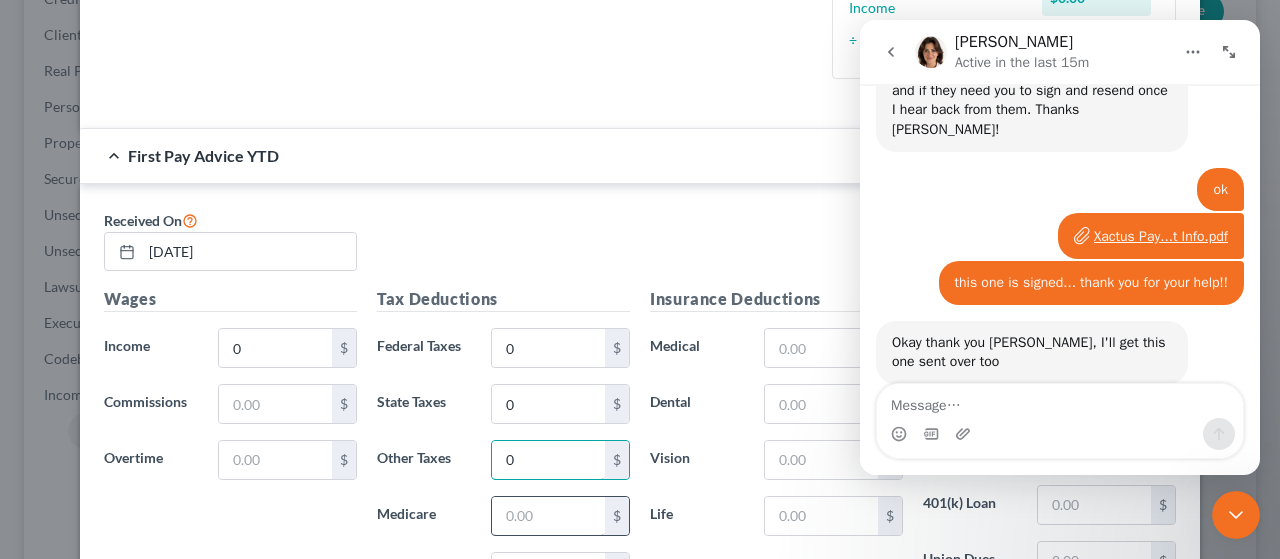 type on "0" 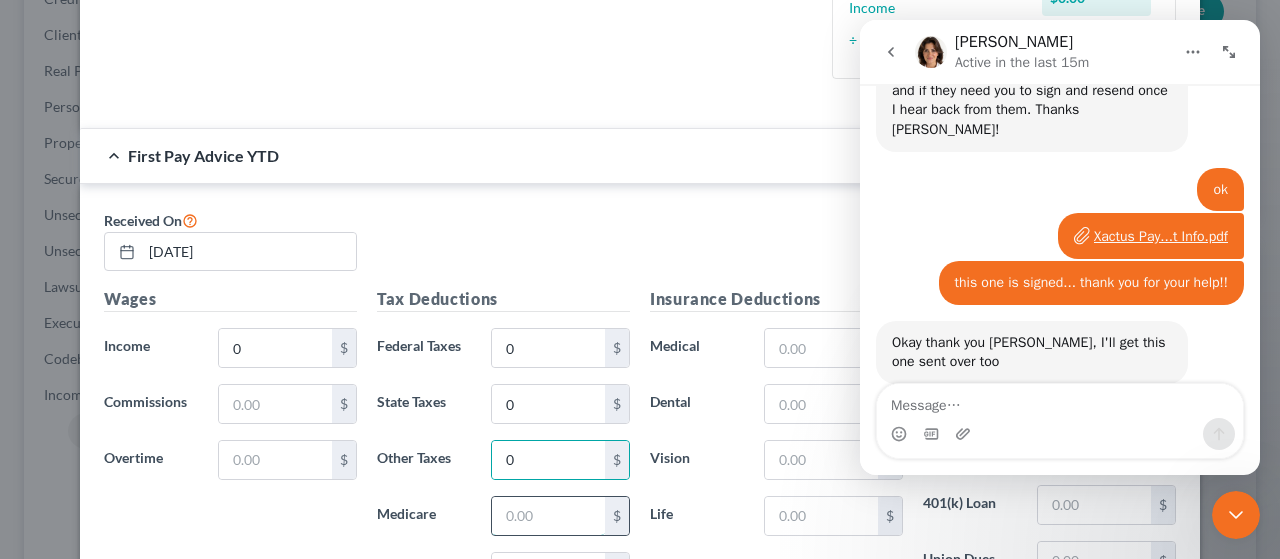 click at bounding box center [548, 516] 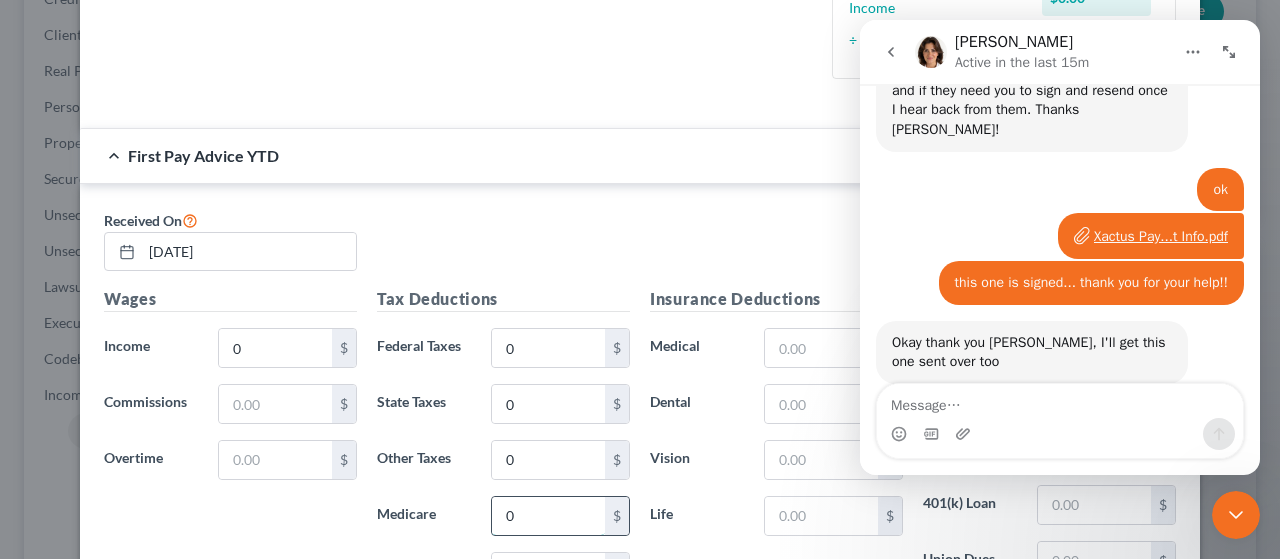 type on "0" 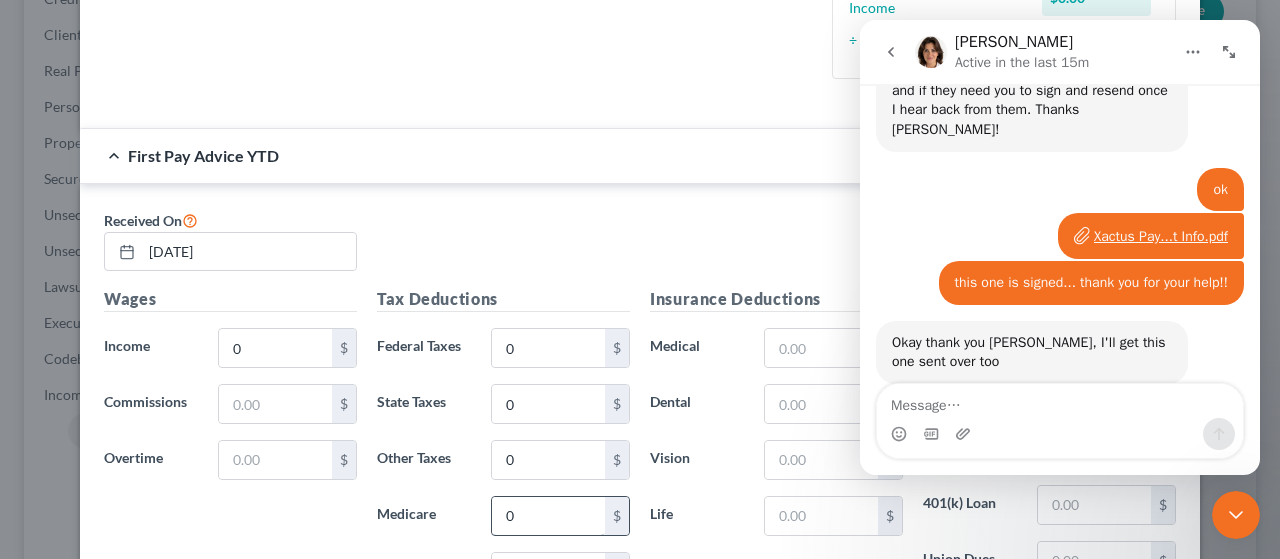 scroll, scrollTop: 617, scrollLeft: 0, axis: vertical 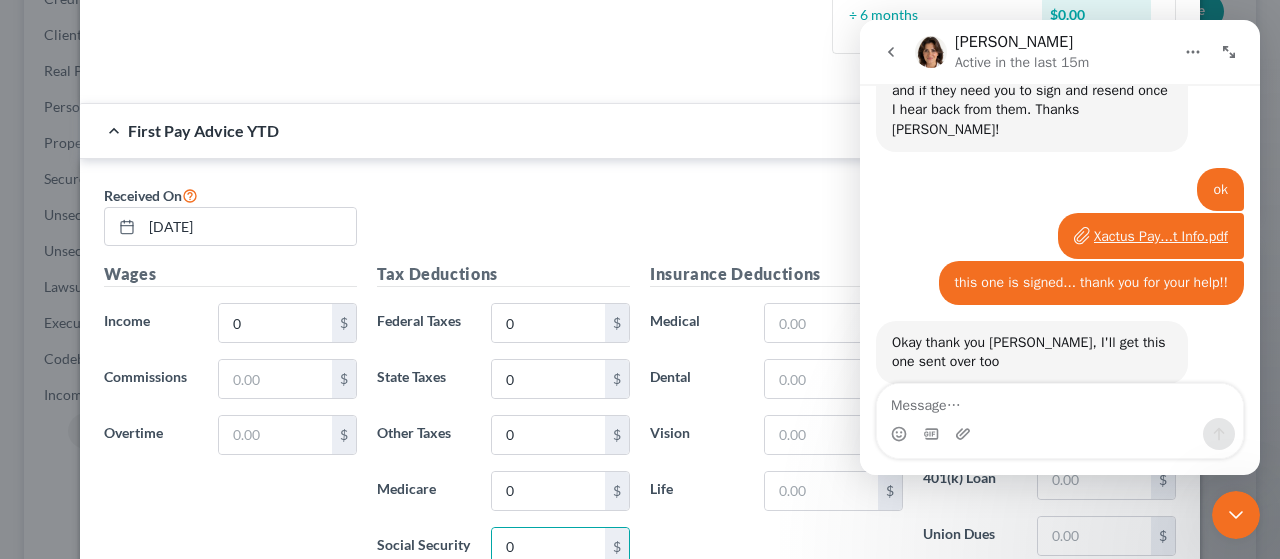type on "0" 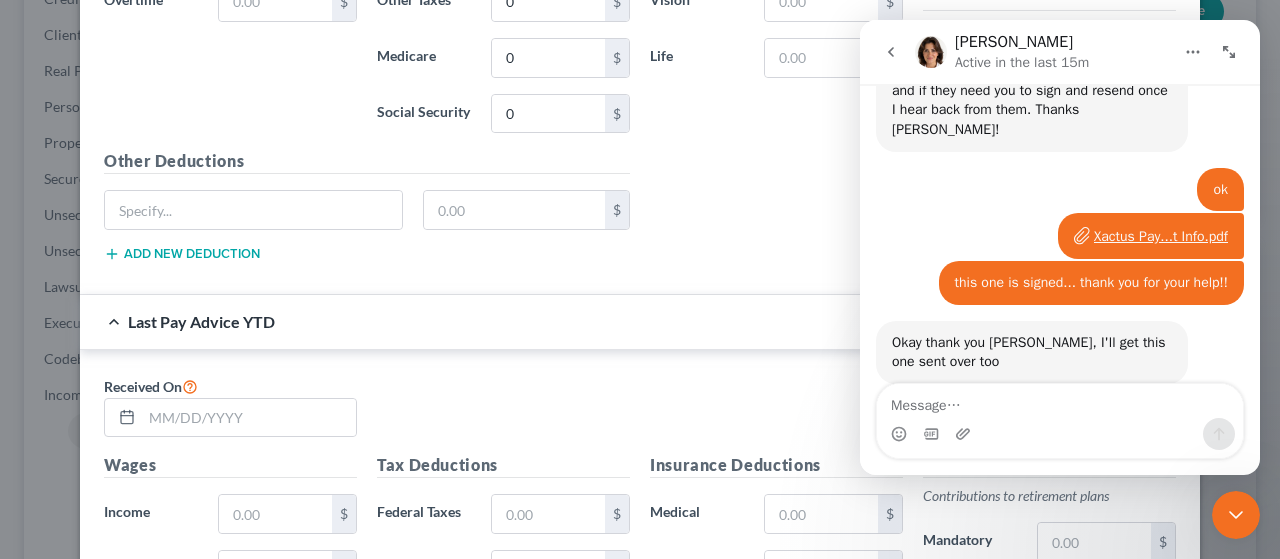 scroll, scrollTop: 1076, scrollLeft: 0, axis: vertical 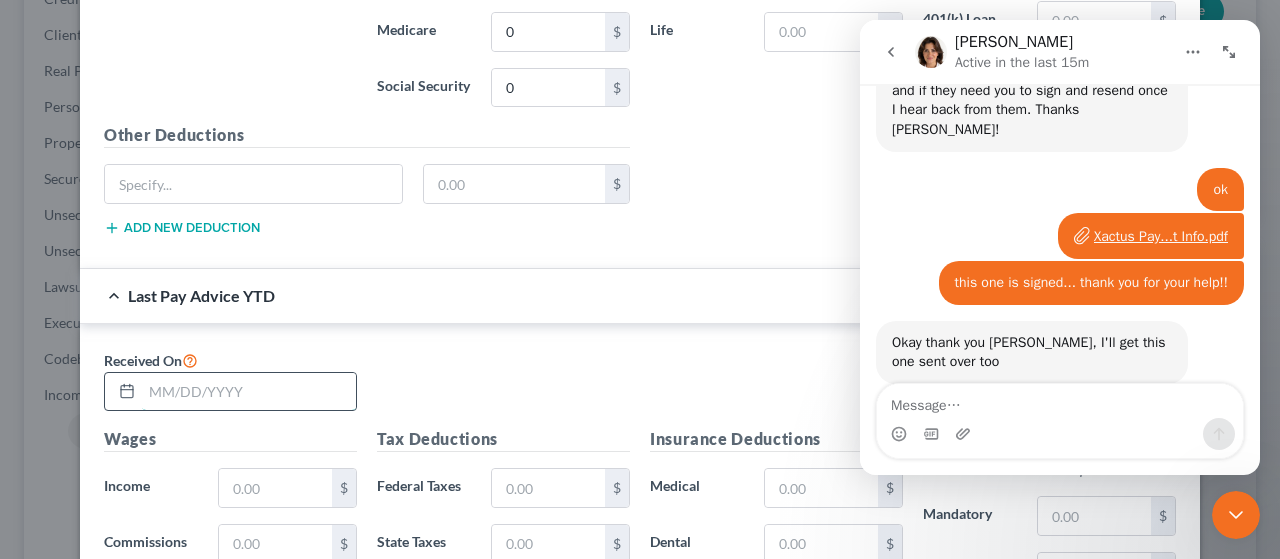 click at bounding box center [249, 392] 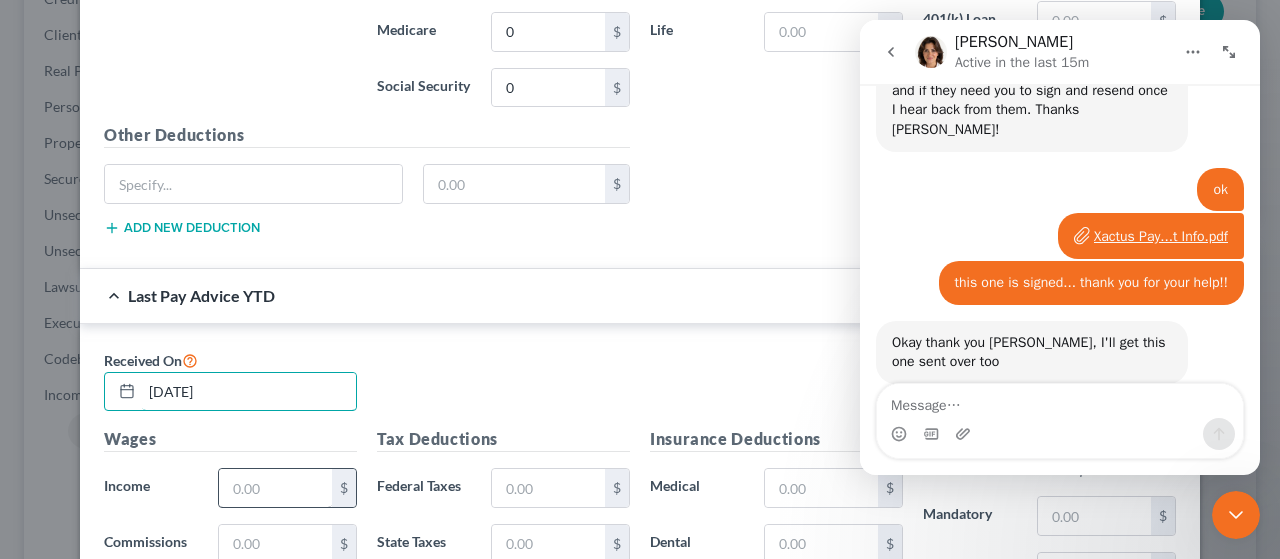 type on "[DATE]" 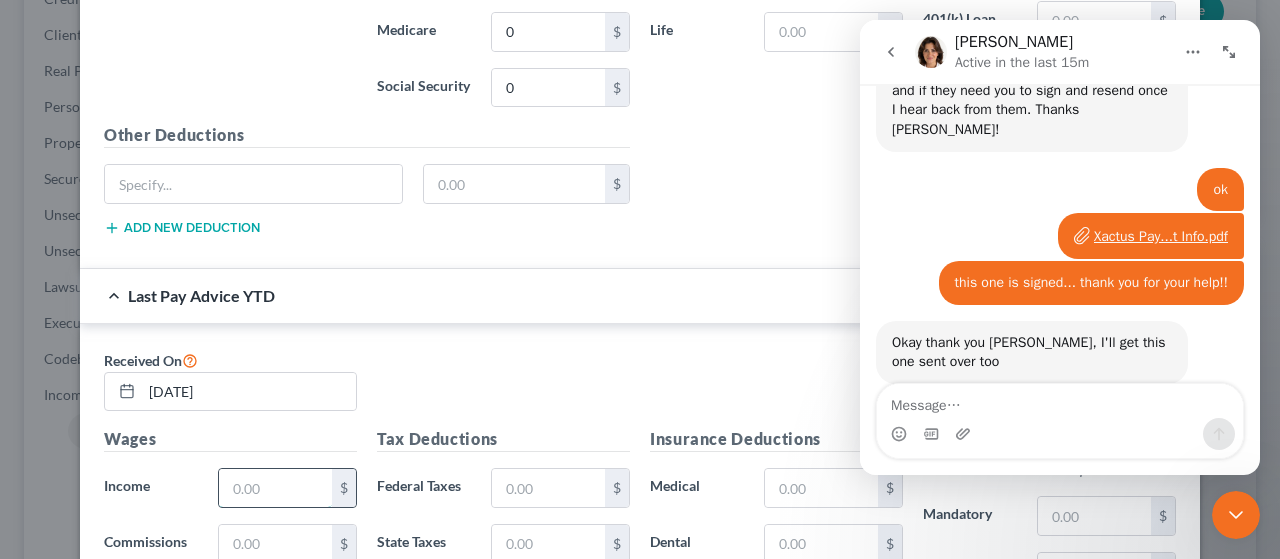 click at bounding box center [275, 488] 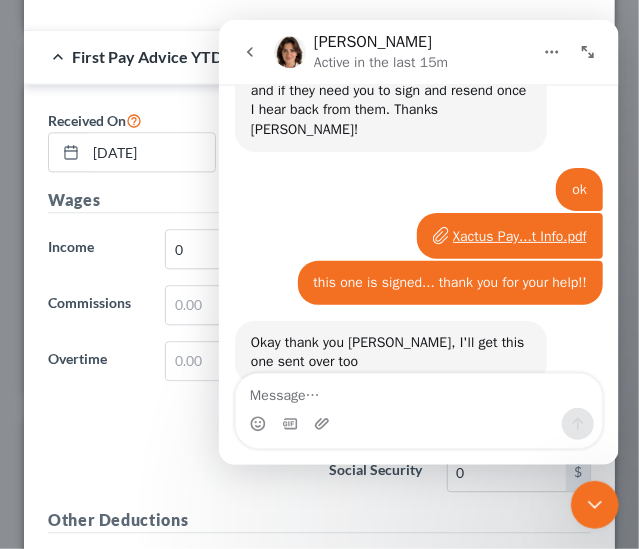 scroll, scrollTop: 999744, scrollLeft: 999448, axis: both 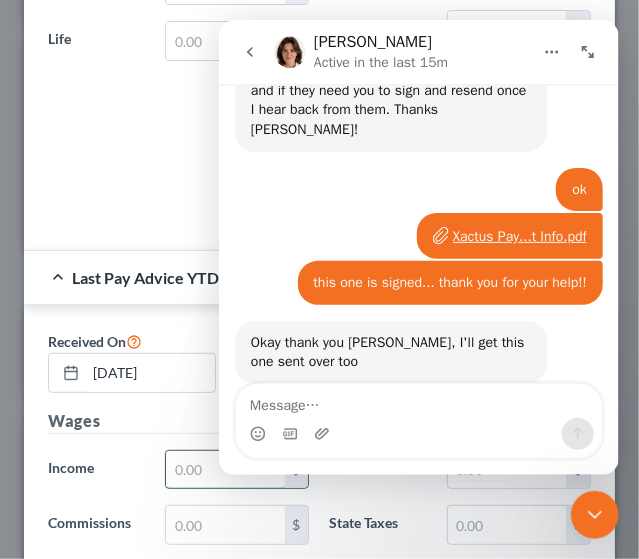 click at bounding box center [225, 470] 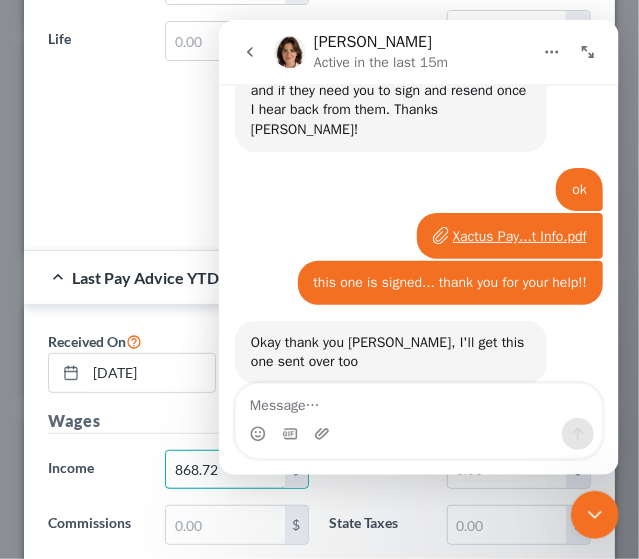 type on "868.72" 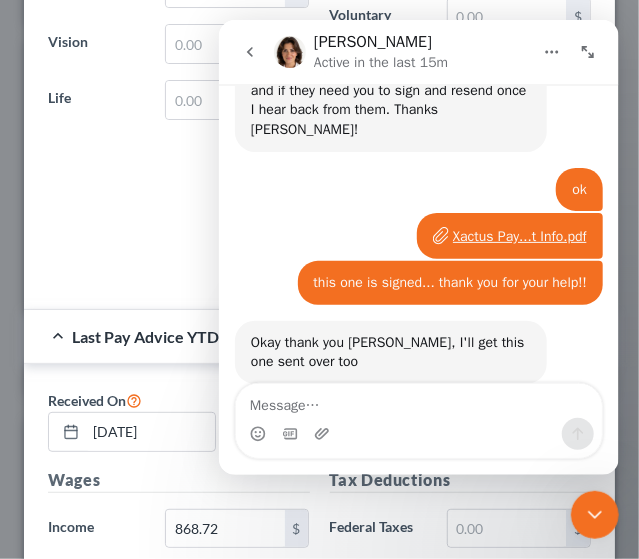 scroll, scrollTop: 1846, scrollLeft: 0, axis: vertical 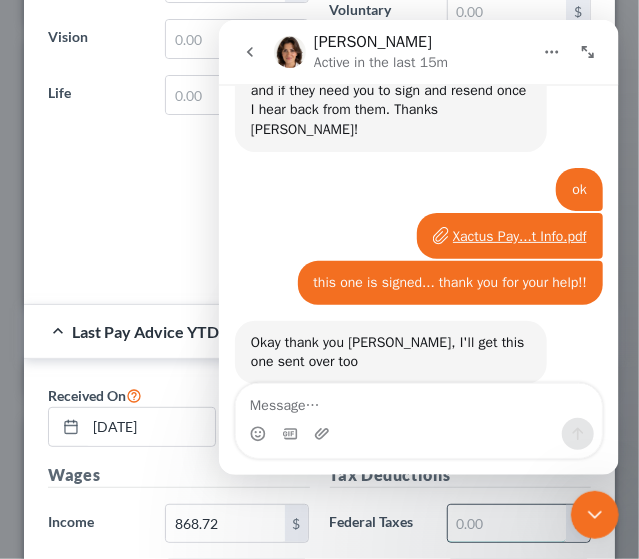 click at bounding box center [507, 524] 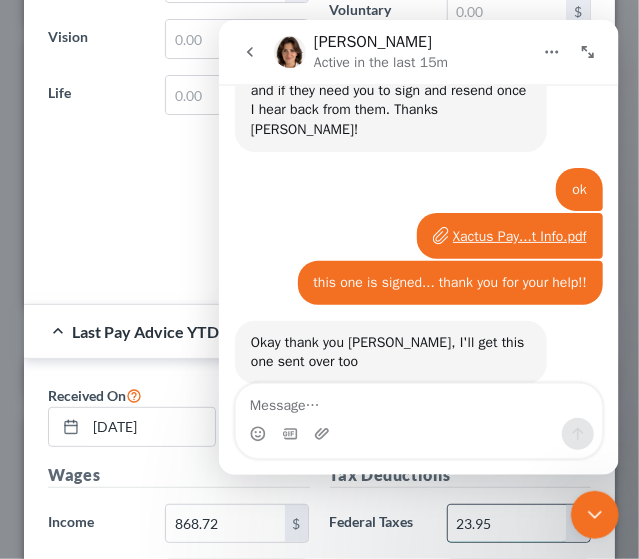 type on "23.95" 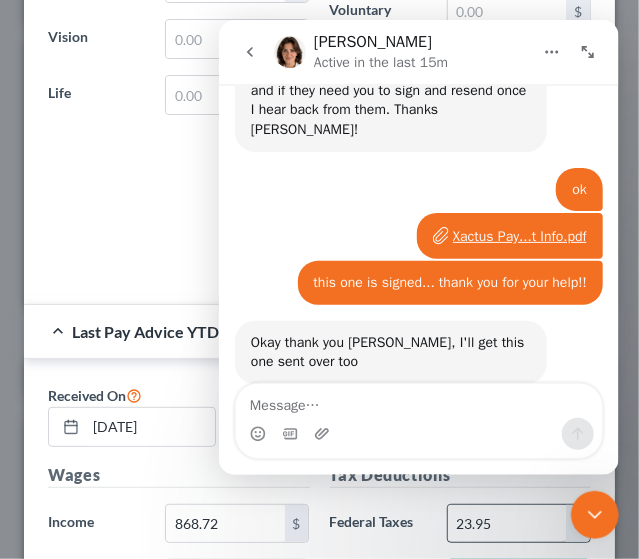 scroll, scrollTop: 1866, scrollLeft: 0, axis: vertical 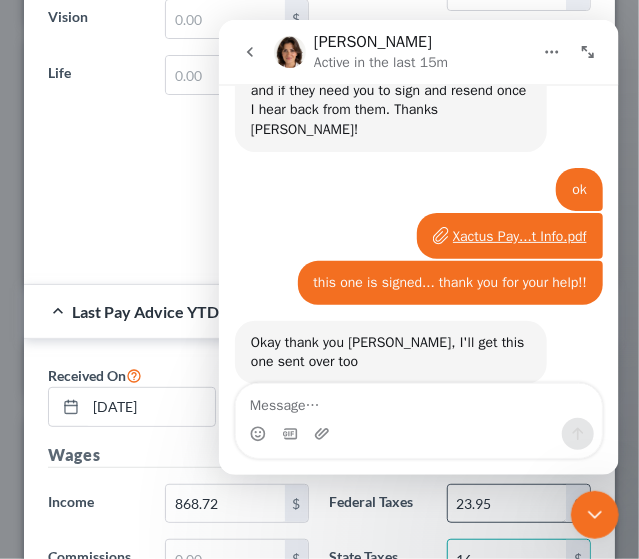 type on "16" 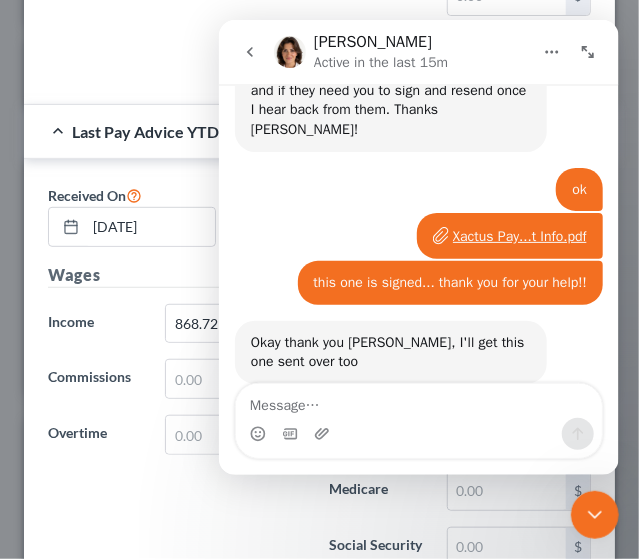 scroll, scrollTop: 2016, scrollLeft: 0, axis: vertical 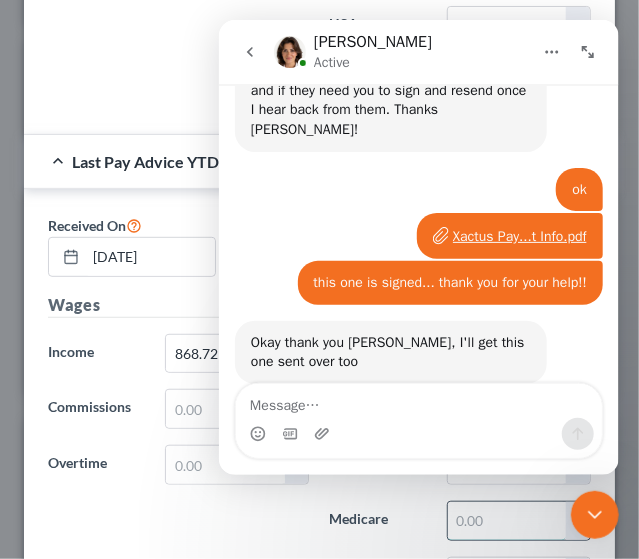 click at bounding box center (507, 521) 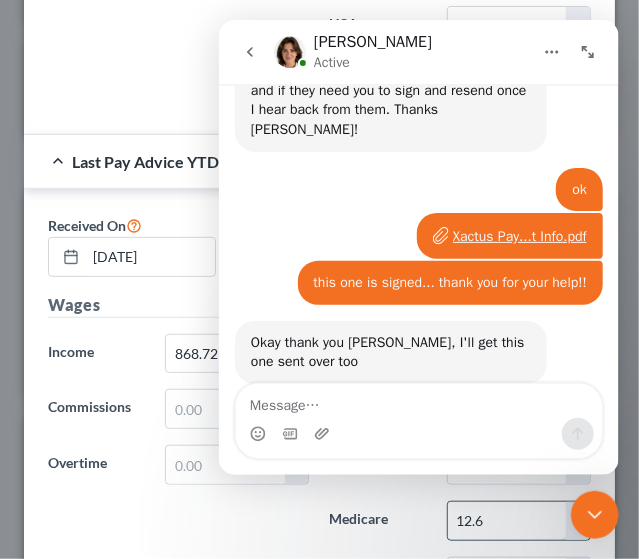 type on "12.6" 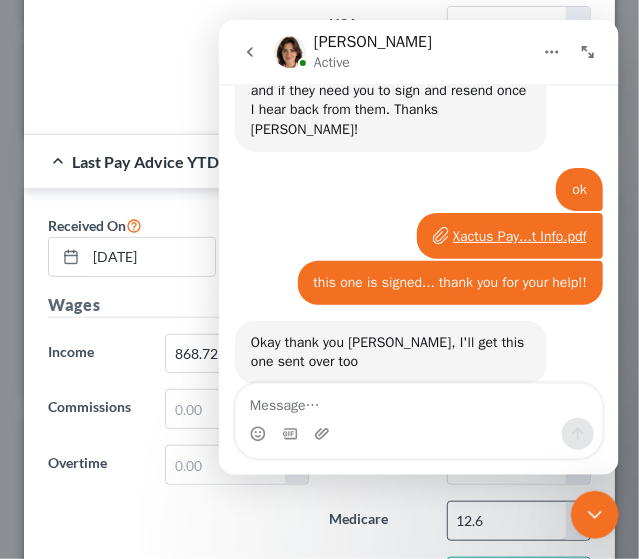 scroll, scrollTop: 2032, scrollLeft: 0, axis: vertical 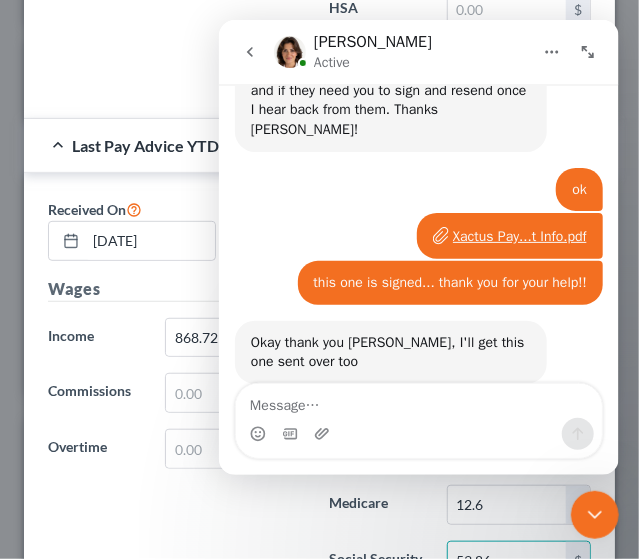 type on "53.86" 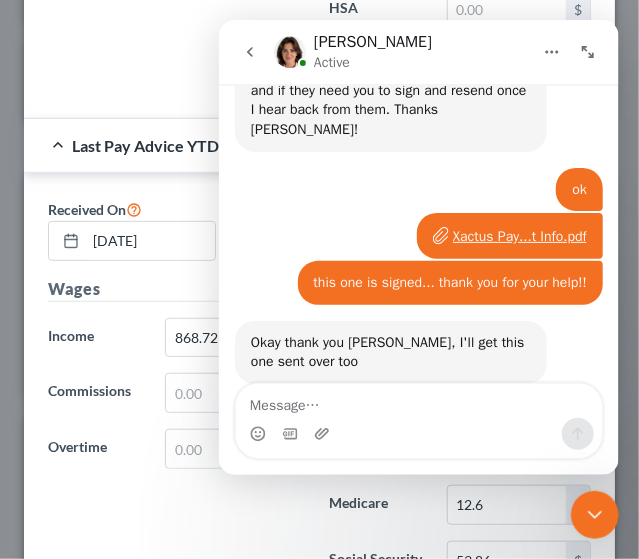 click on "Wages
Income
*
868.72 $ Commissions $ Overtime $" at bounding box center [179, 437] 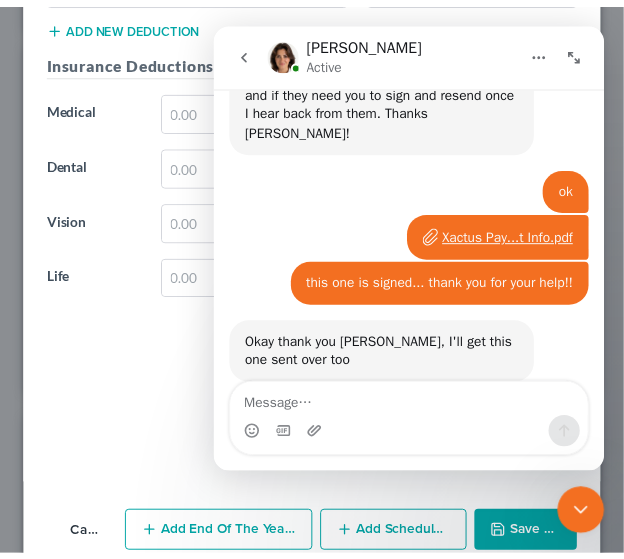 scroll, scrollTop: 2712, scrollLeft: 0, axis: vertical 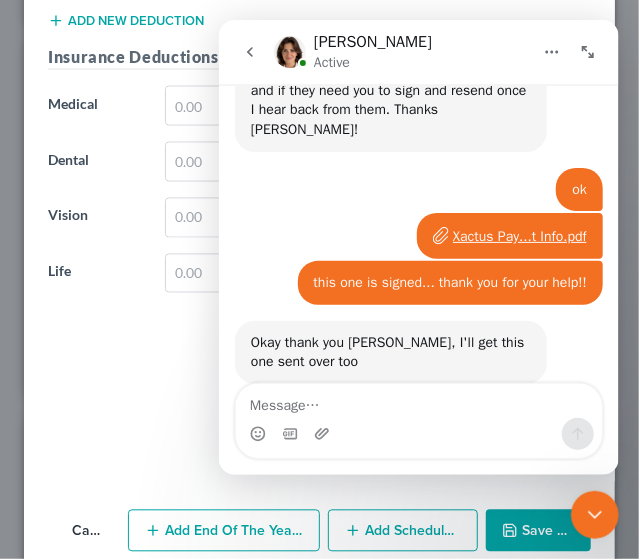 click 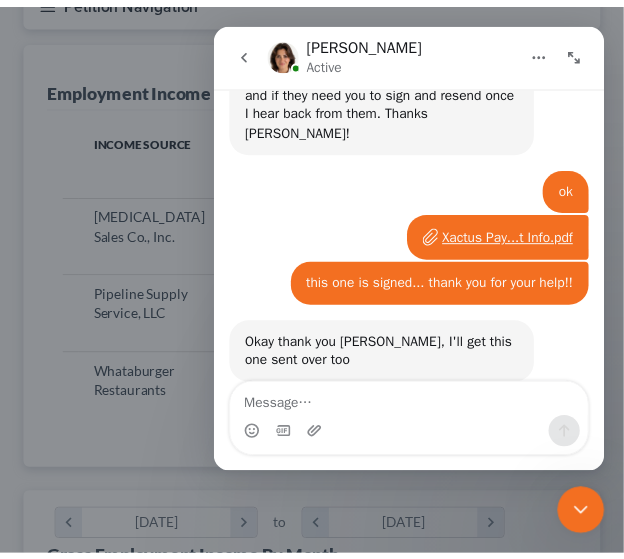 scroll, scrollTop: 248, scrollLeft: 536, axis: both 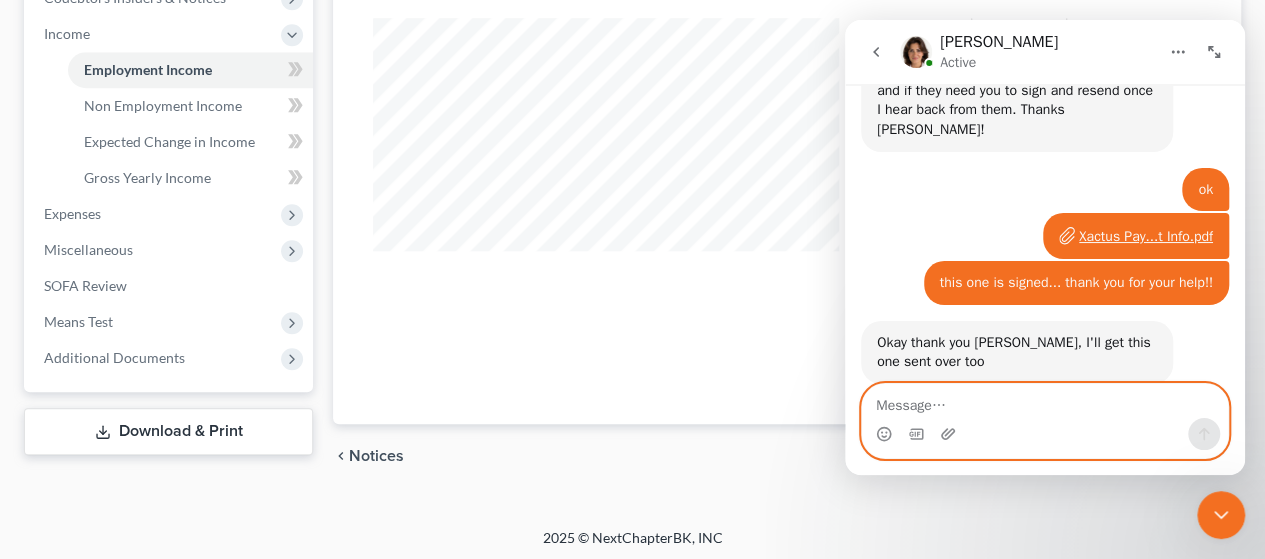 click at bounding box center (1045, 401) 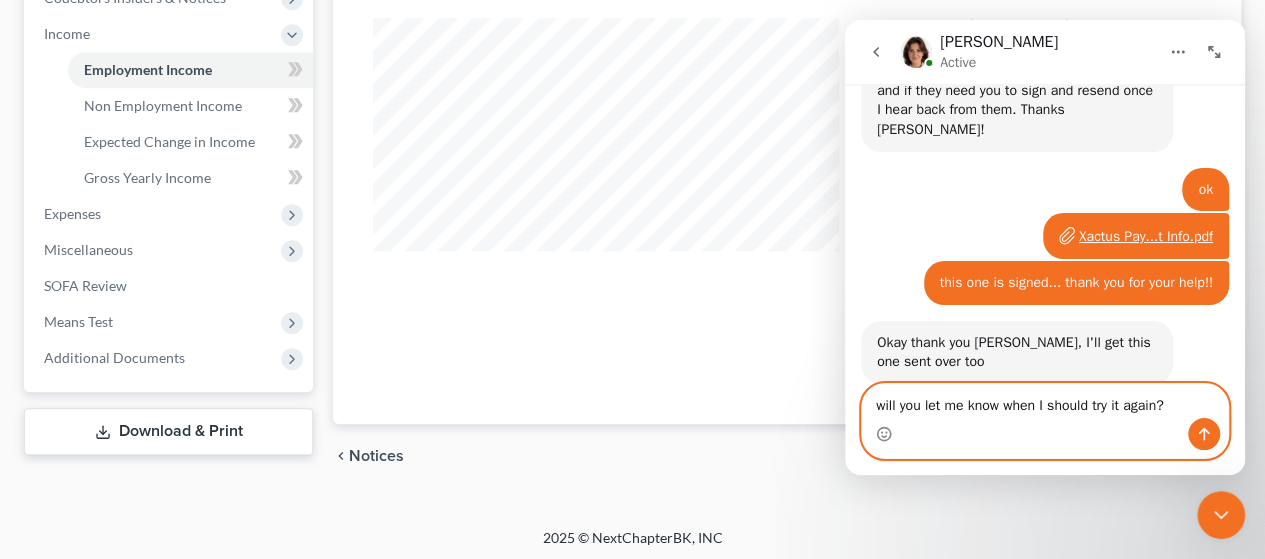 type on "will you let me know when I should try it again?" 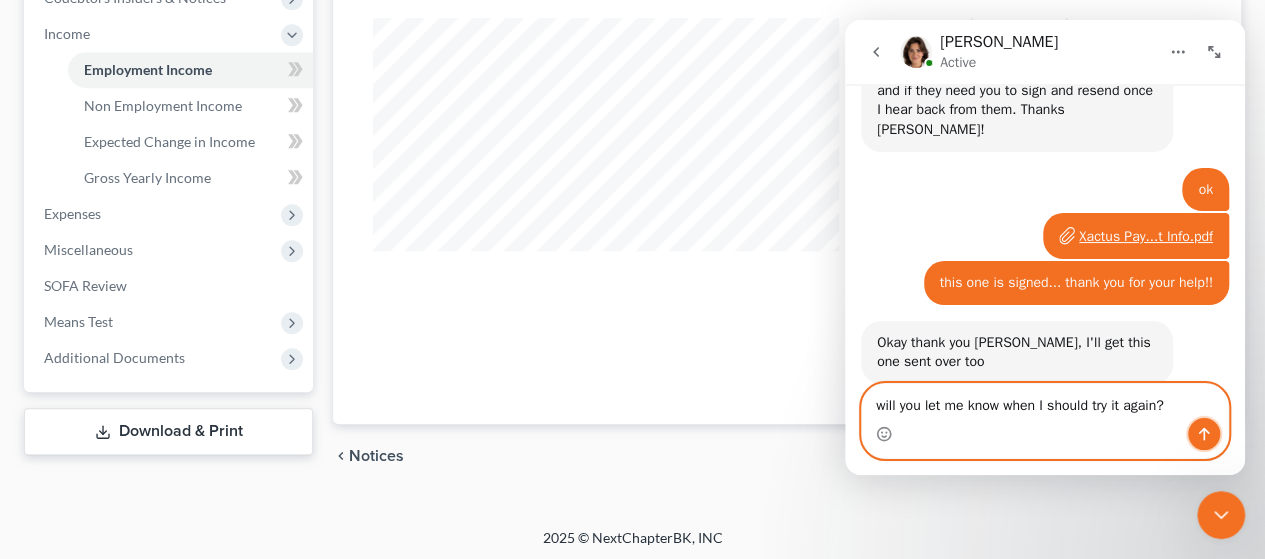 click 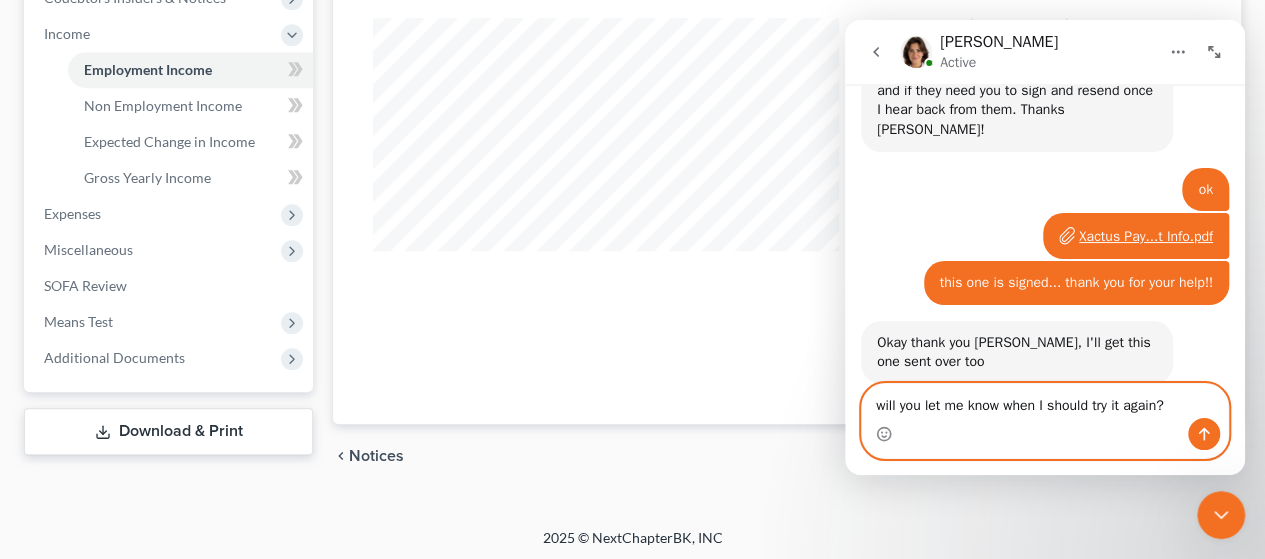 type 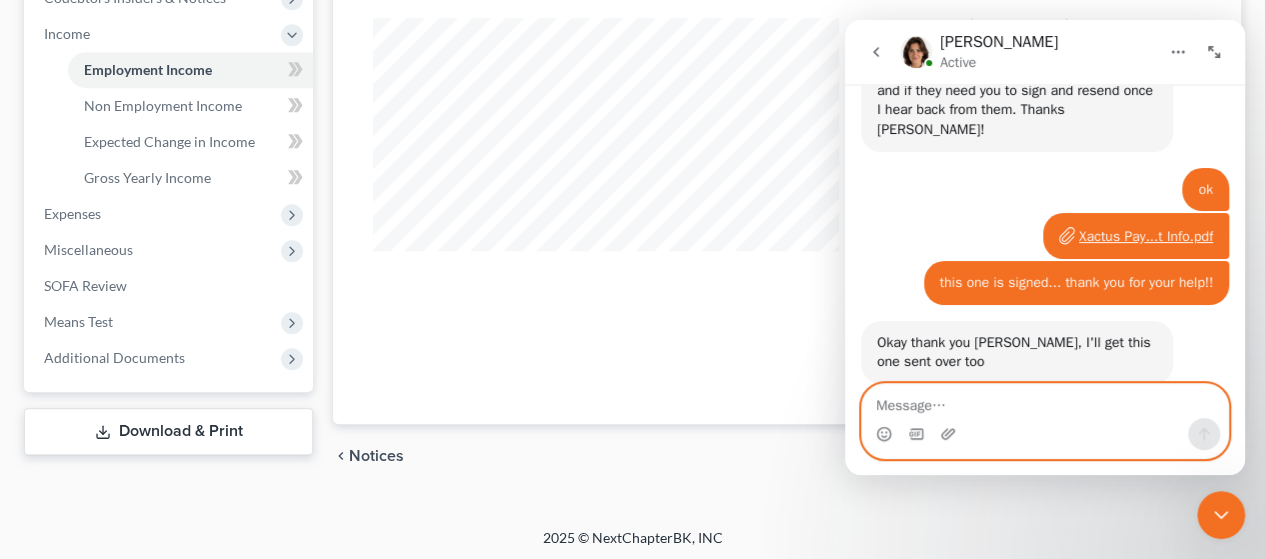 scroll, scrollTop: 1542, scrollLeft: 0, axis: vertical 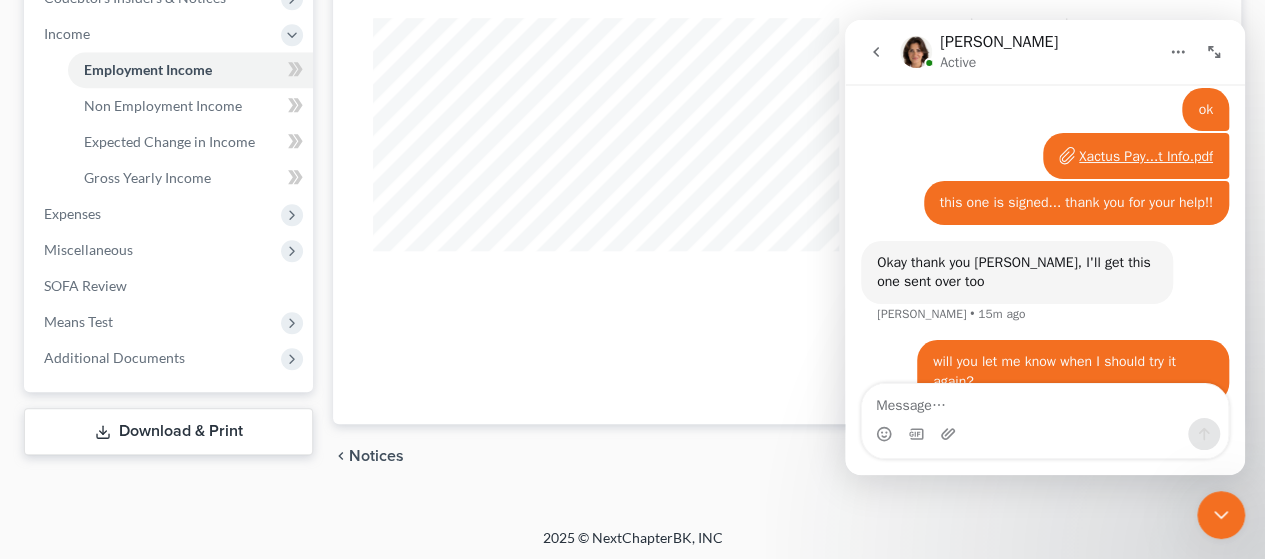 click on "Petition Navigation
Case Dashboard
Payments
Invoices
Payments
Payments
Credit Report
Client Profile" at bounding box center [632, 36] 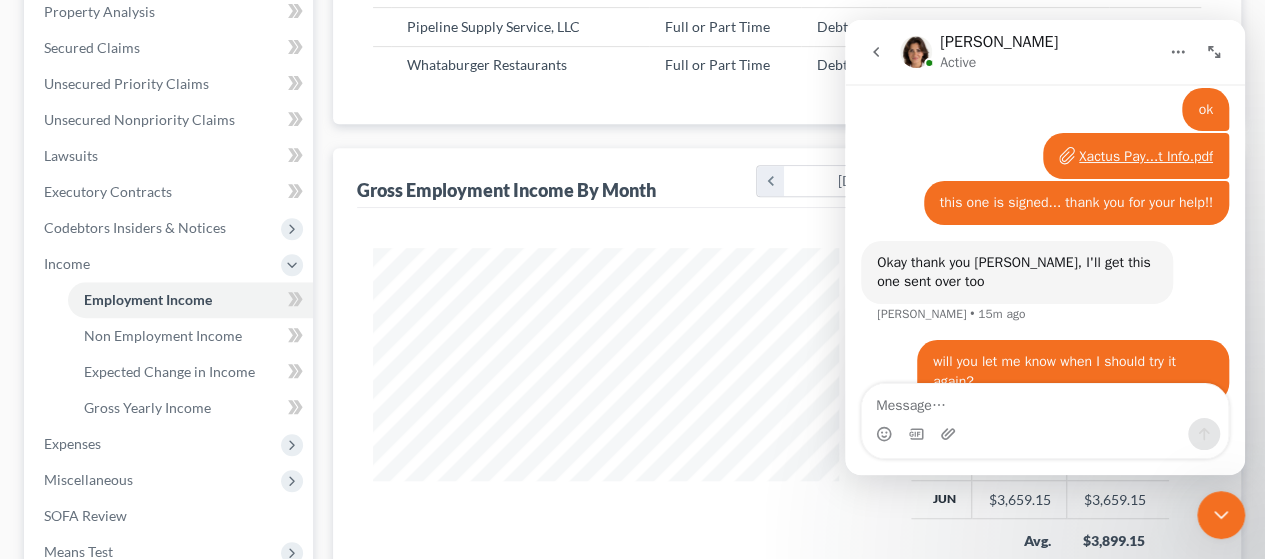 scroll, scrollTop: 624, scrollLeft: 0, axis: vertical 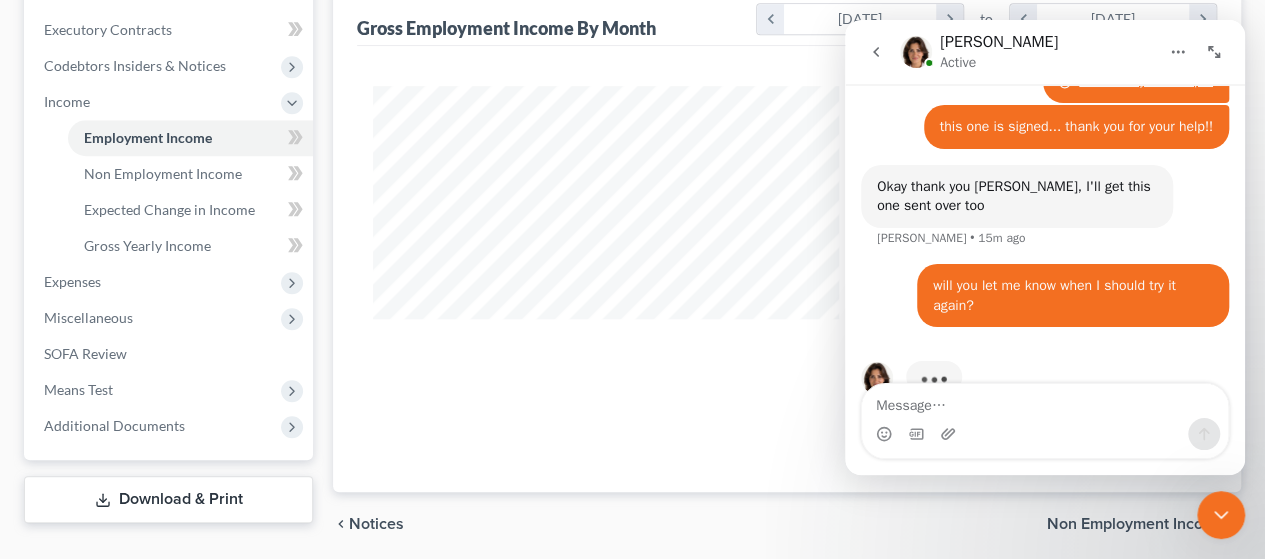click on "Non Employment Income" at bounding box center (1136, 524) 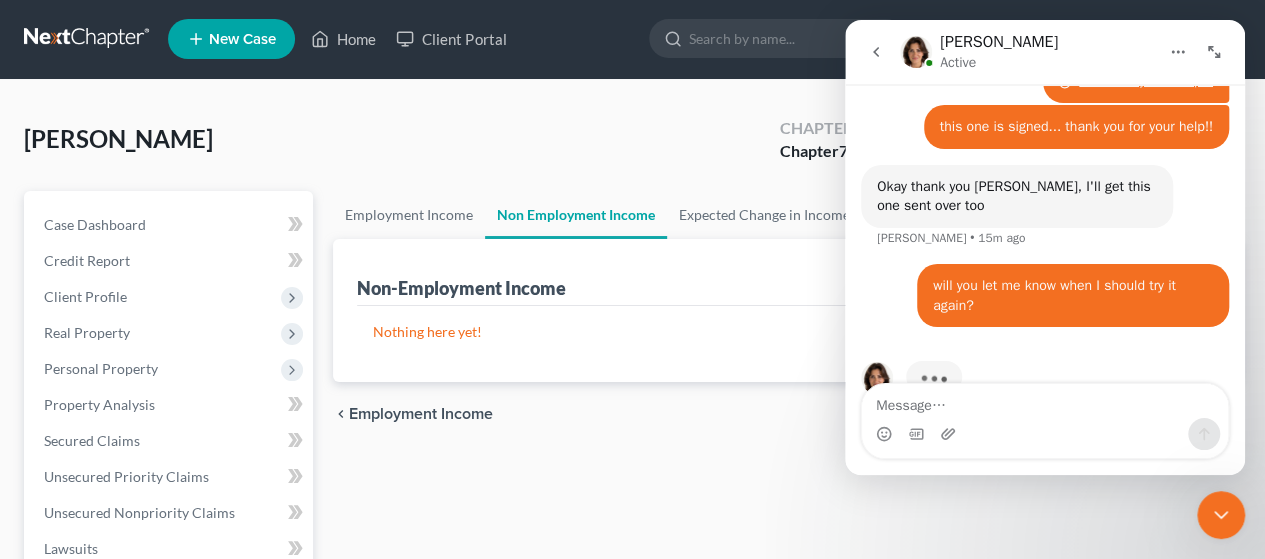 scroll, scrollTop: 0, scrollLeft: 0, axis: both 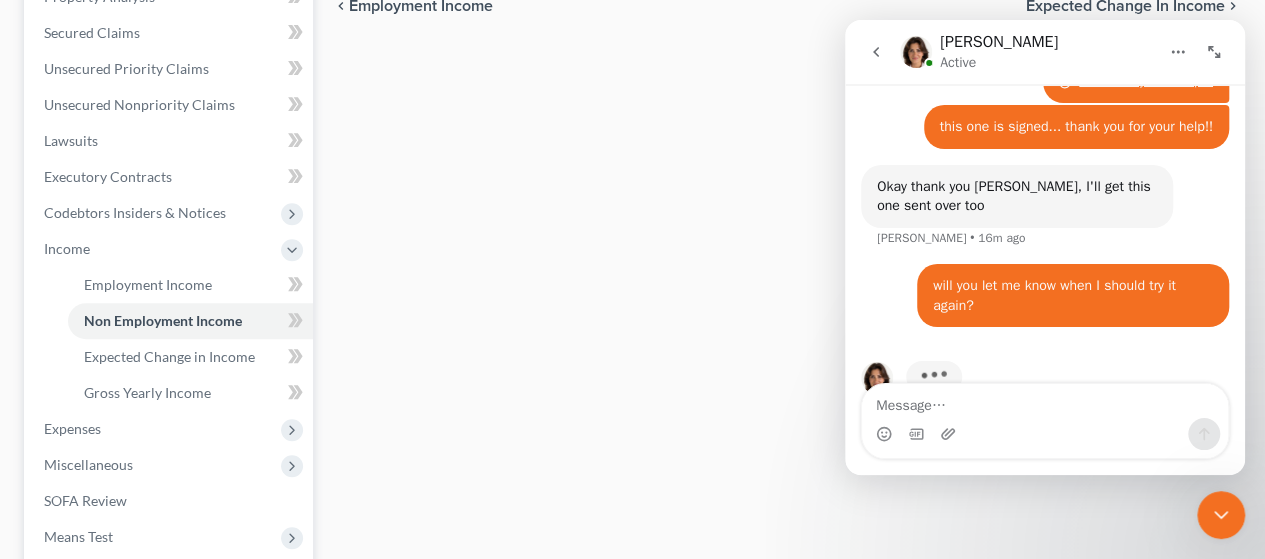 click on "Expected Change in Income" at bounding box center (1125, 6) 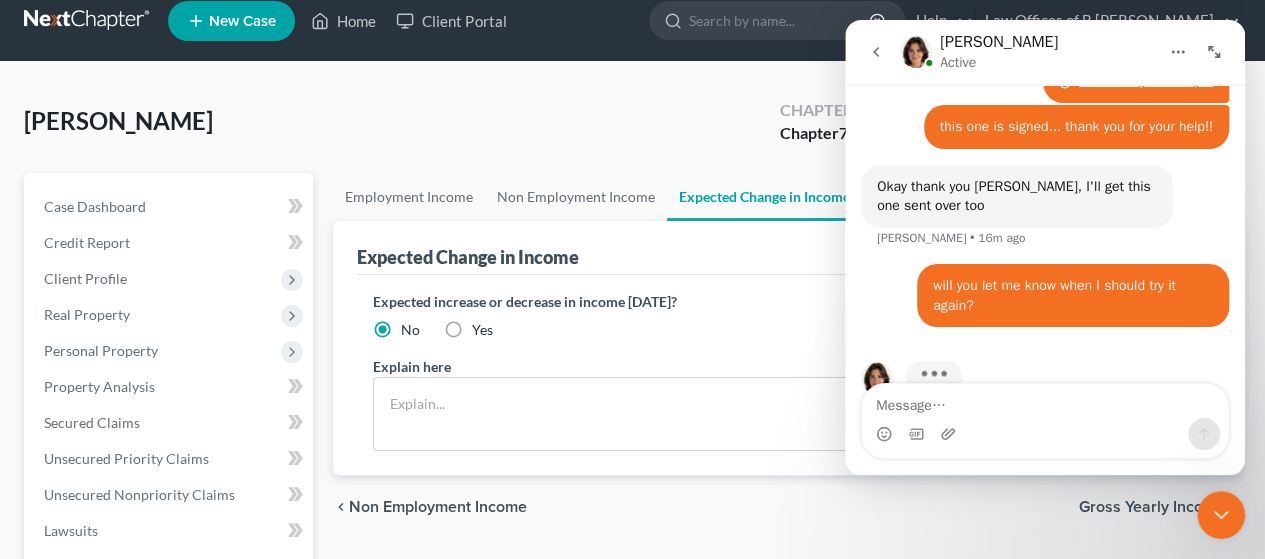 scroll, scrollTop: 0, scrollLeft: 0, axis: both 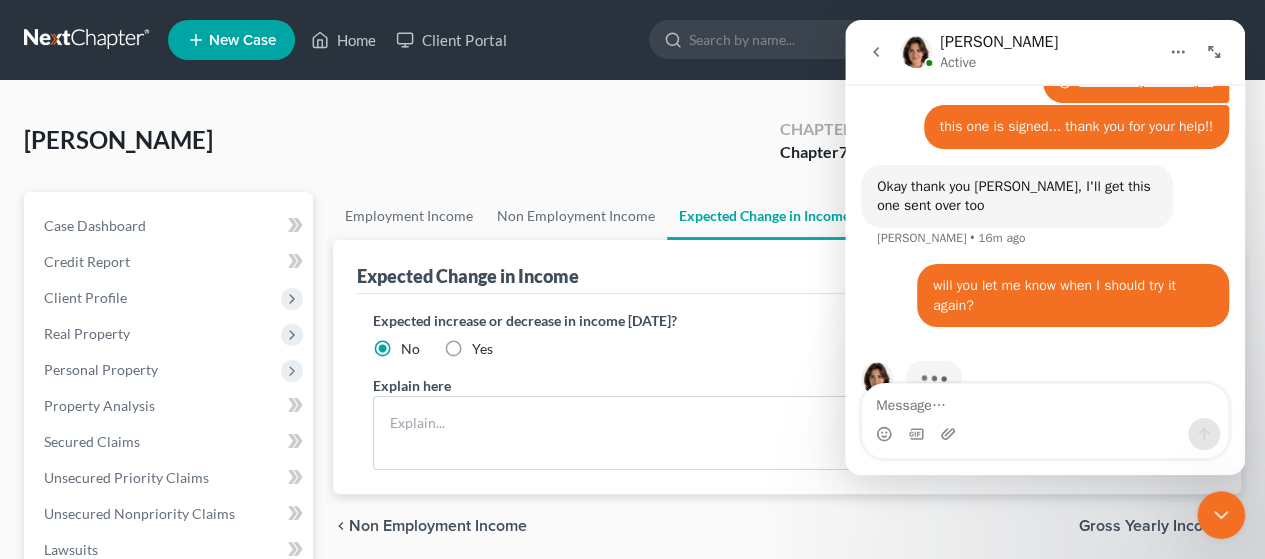 click on "Gross Yearly Income" at bounding box center [1152, 526] 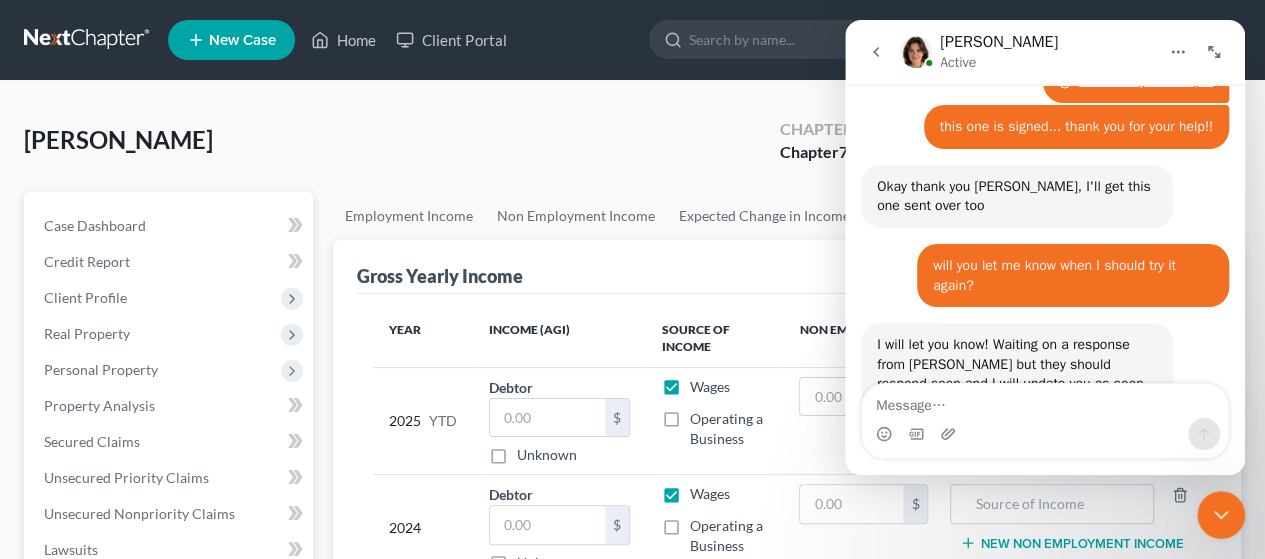 scroll, scrollTop: 1640, scrollLeft: 0, axis: vertical 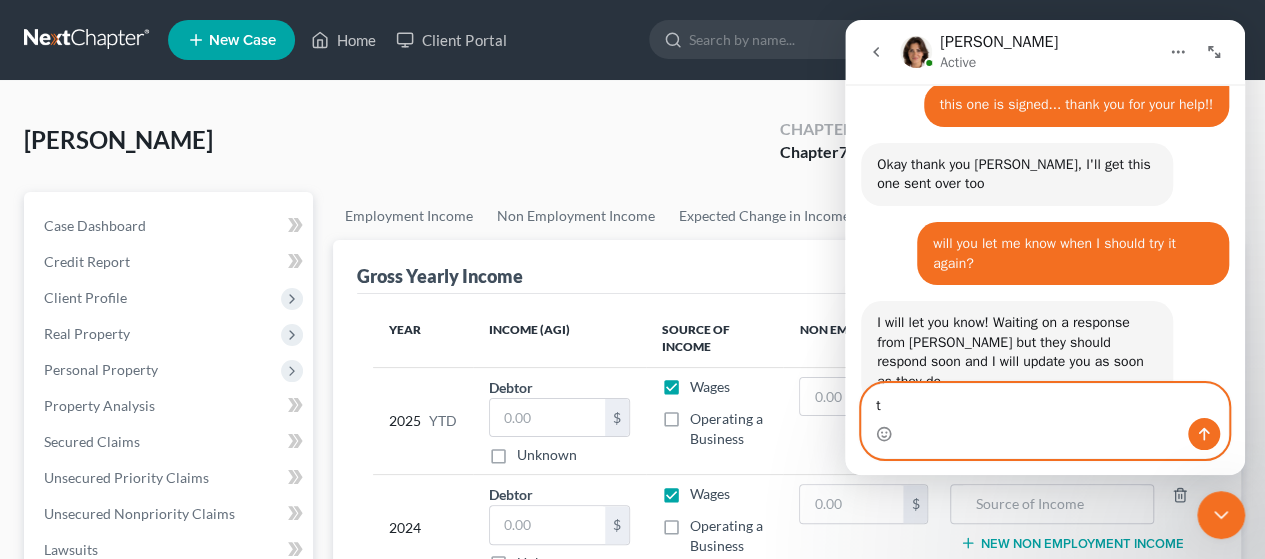 click on "t" at bounding box center [1045, 401] 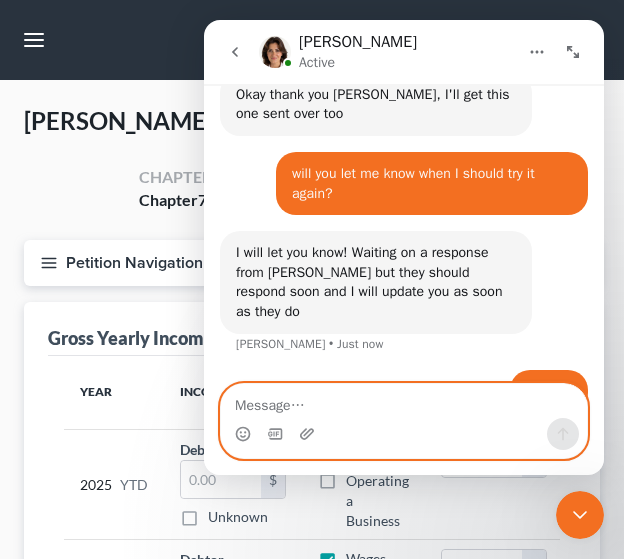 scroll, scrollTop: 1700, scrollLeft: 0, axis: vertical 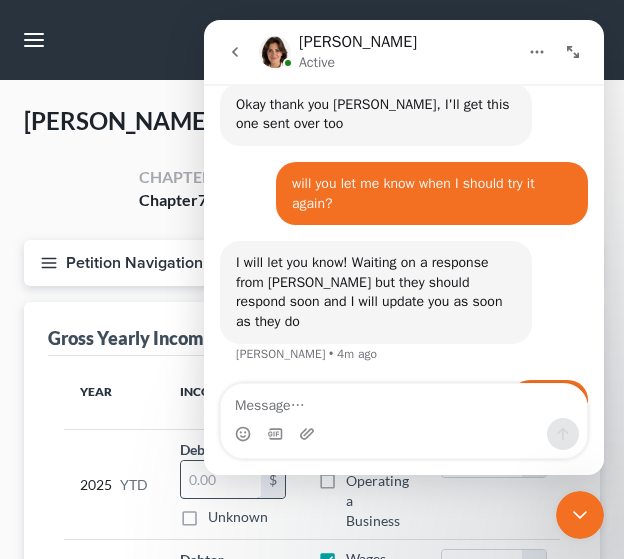 click at bounding box center (221, 480) 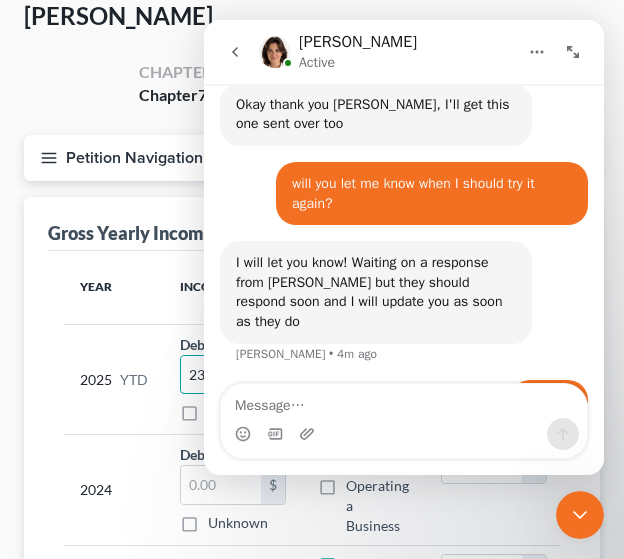 scroll, scrollTop: 84, scrollLeft: 0, axis: vertical 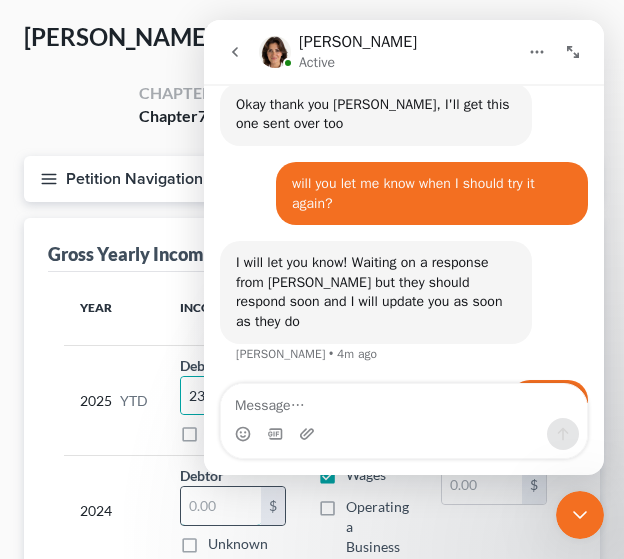 click at bounding box center (221, 506) 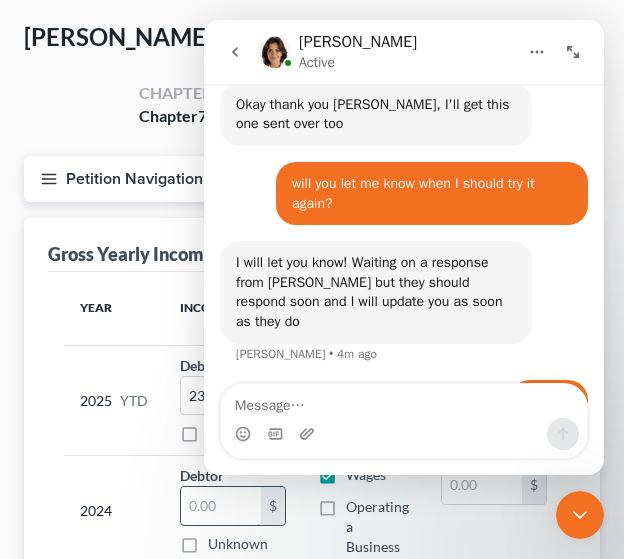 click at bounding box center (221, 506) 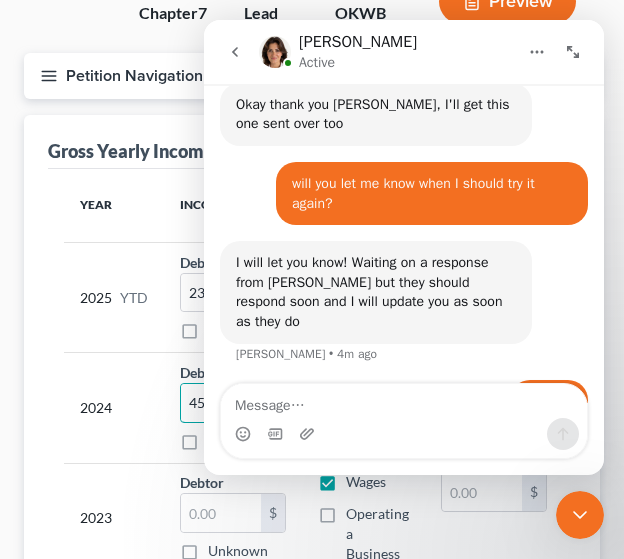 scroll, scrollTop: 192, scrollLeft: 0, axis: vertical 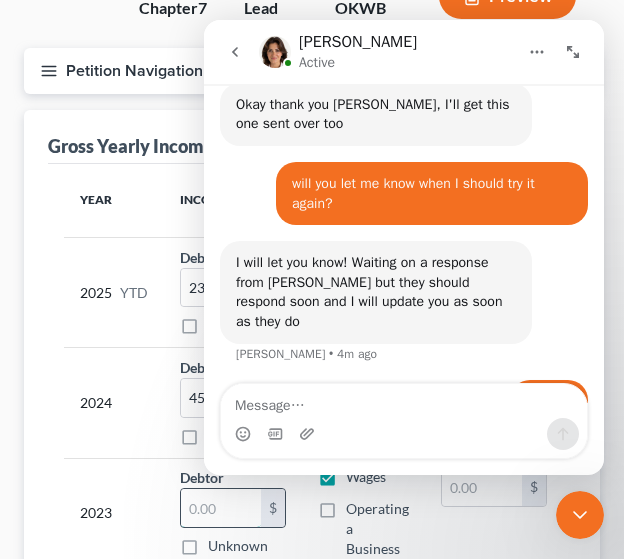 click at bounding box center [221, 508] 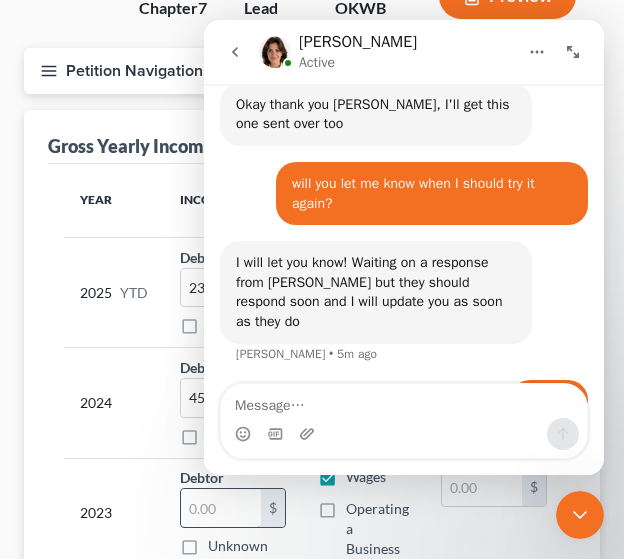 click at bounding box center [221, 508] 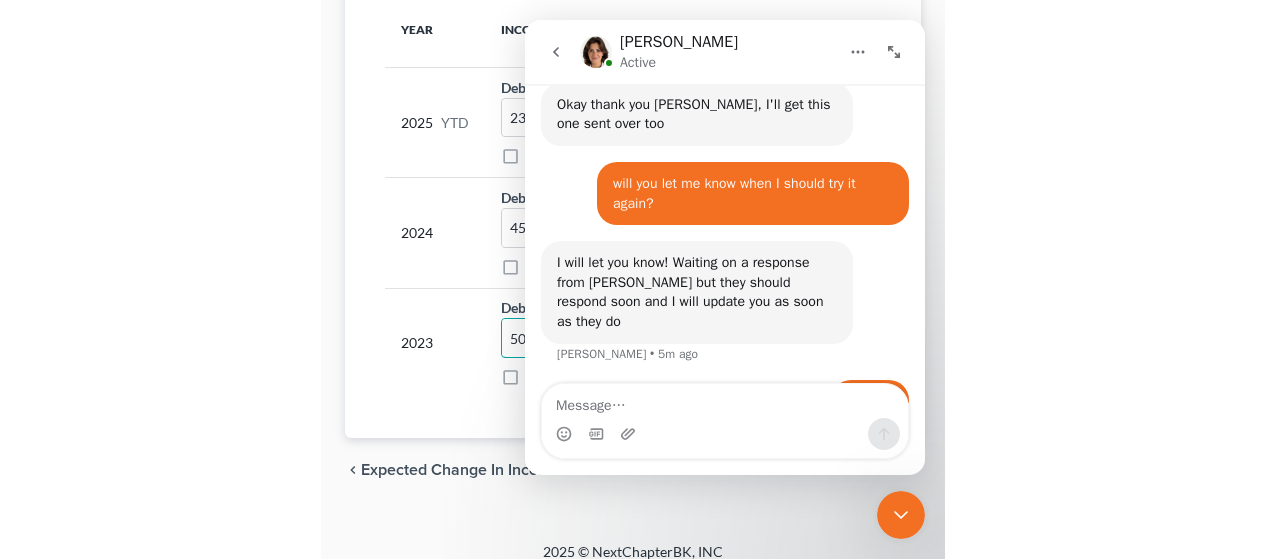 scroll, scrollTop: 364, scrollLeft: 0, axis: vertical 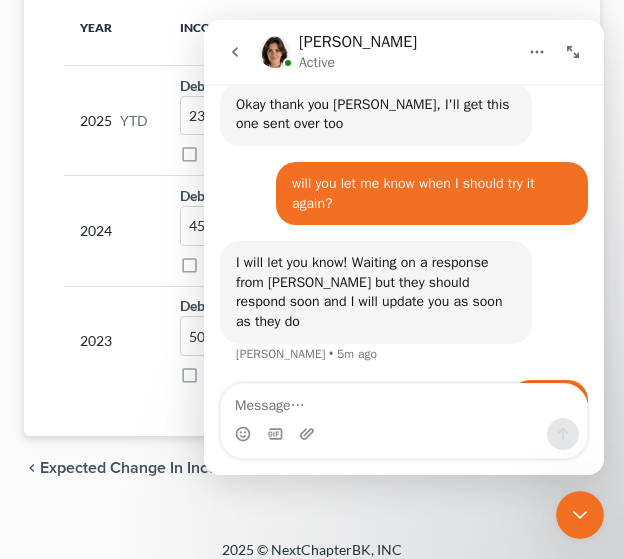 click on "Home" at bounding box center [562, 468] 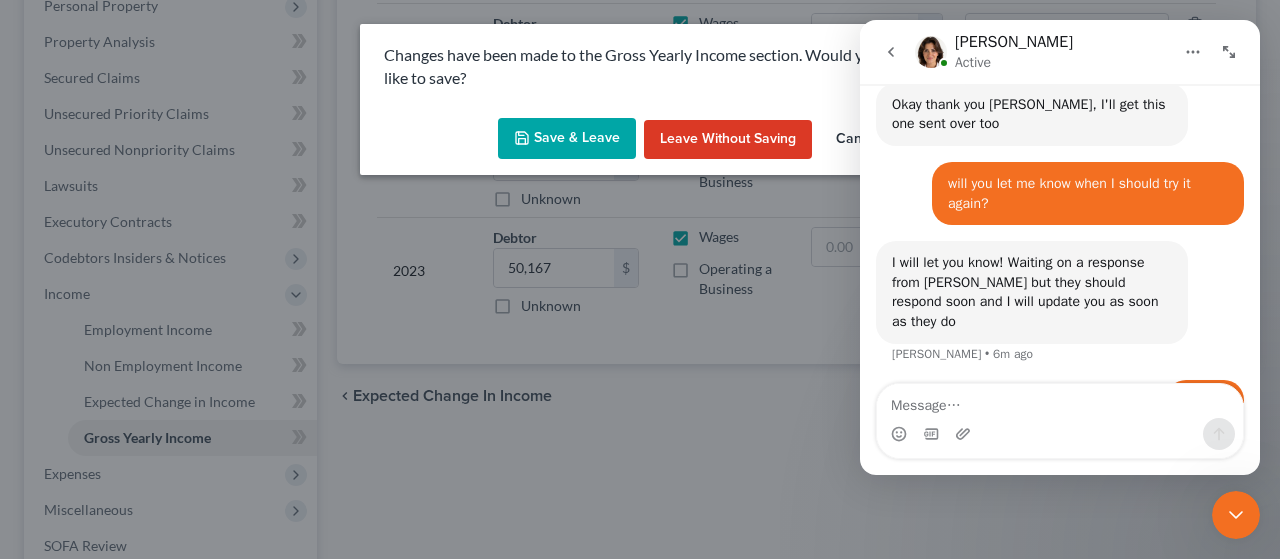 click on "Save & Leave" at bounding box center [567, 139] 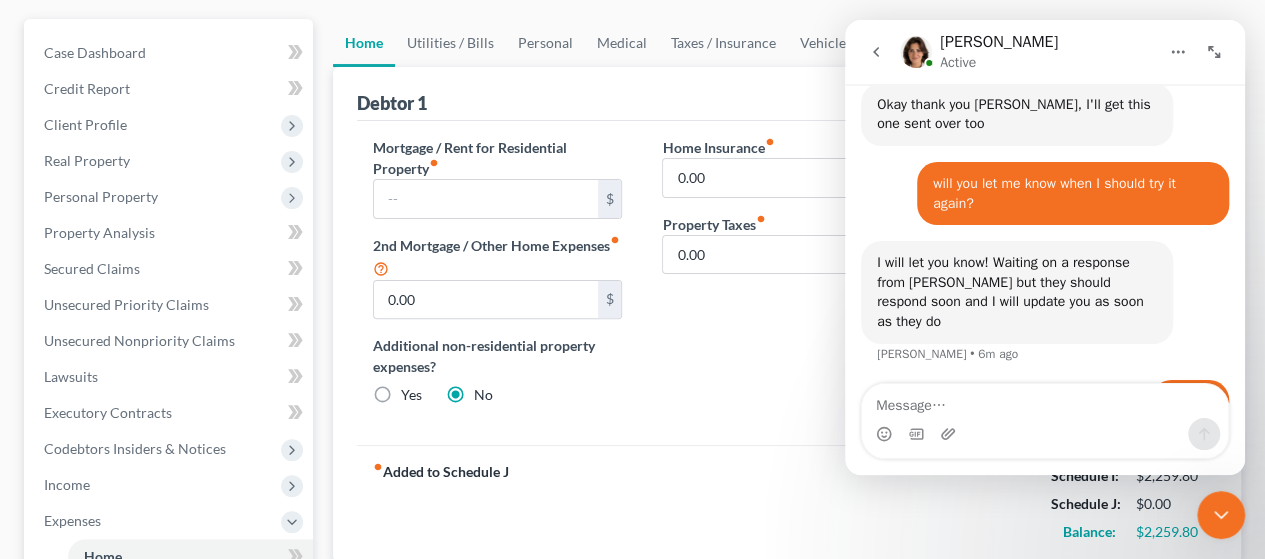 scroll, scrollTop: 0, scrollLeft: 0, axis: both 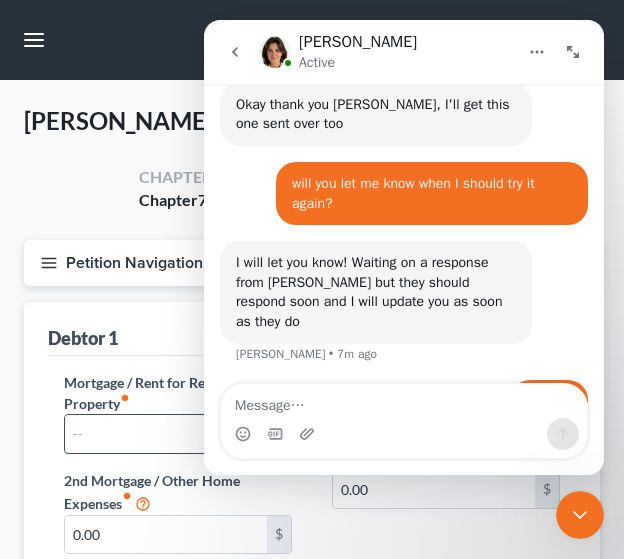 click at bounding box center (166, 434) 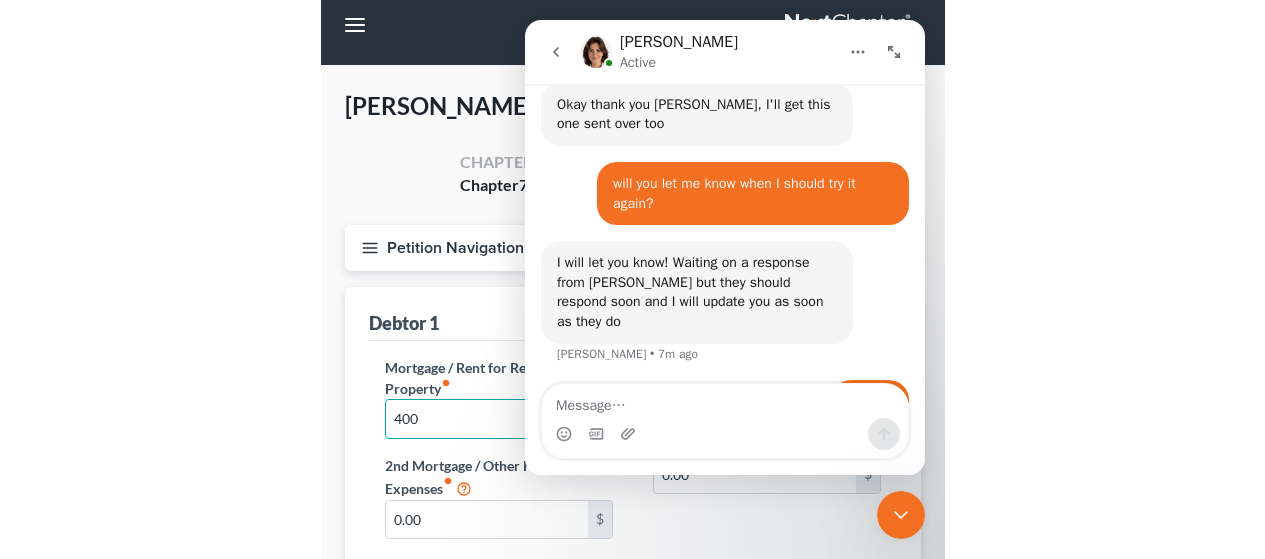 scroll, scrollTop: 0, scrollLeft: 0, axis: both 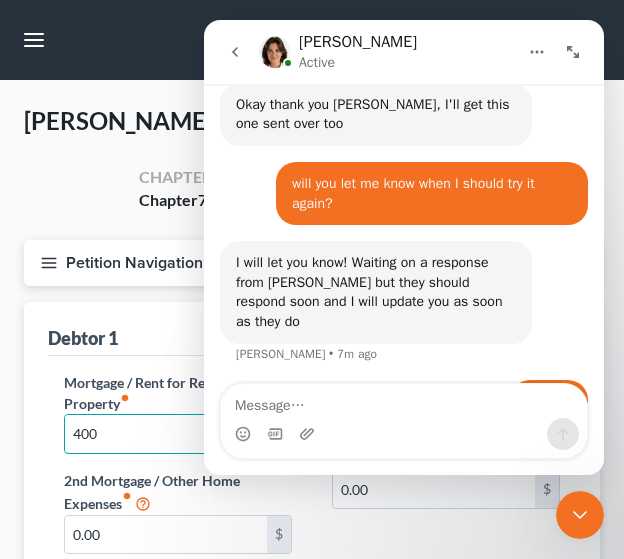 drag, startPoint x: 628, startPoint y: 232, endPoint x: 380, endPoint y: 162, distance: 257.68973 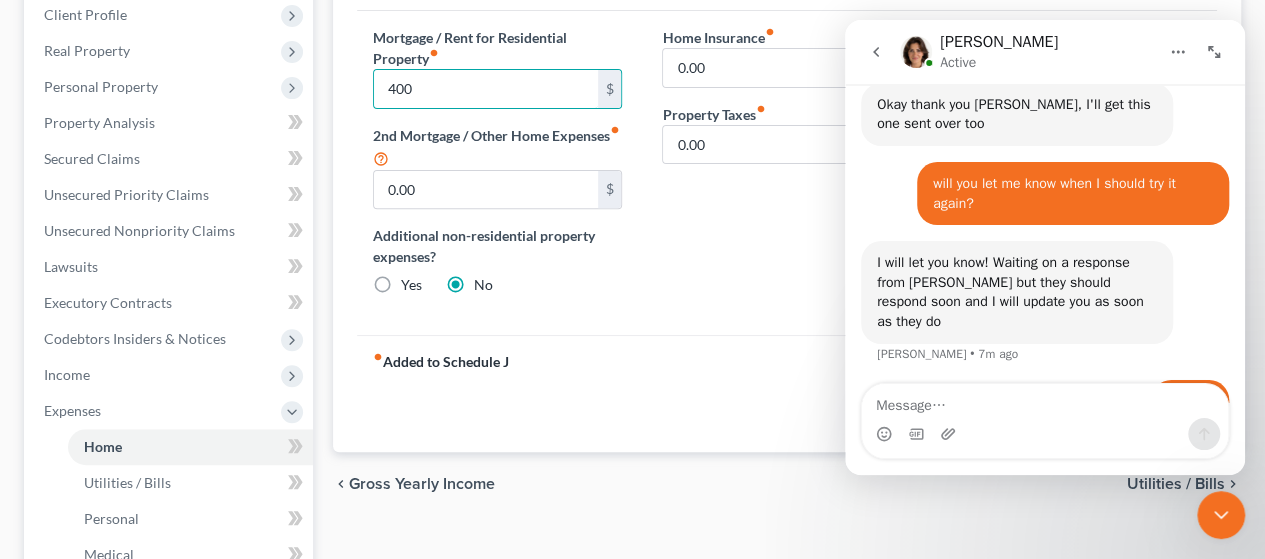 scroll, scrollTop: 232, scrollLeft: 0, axis: vertical 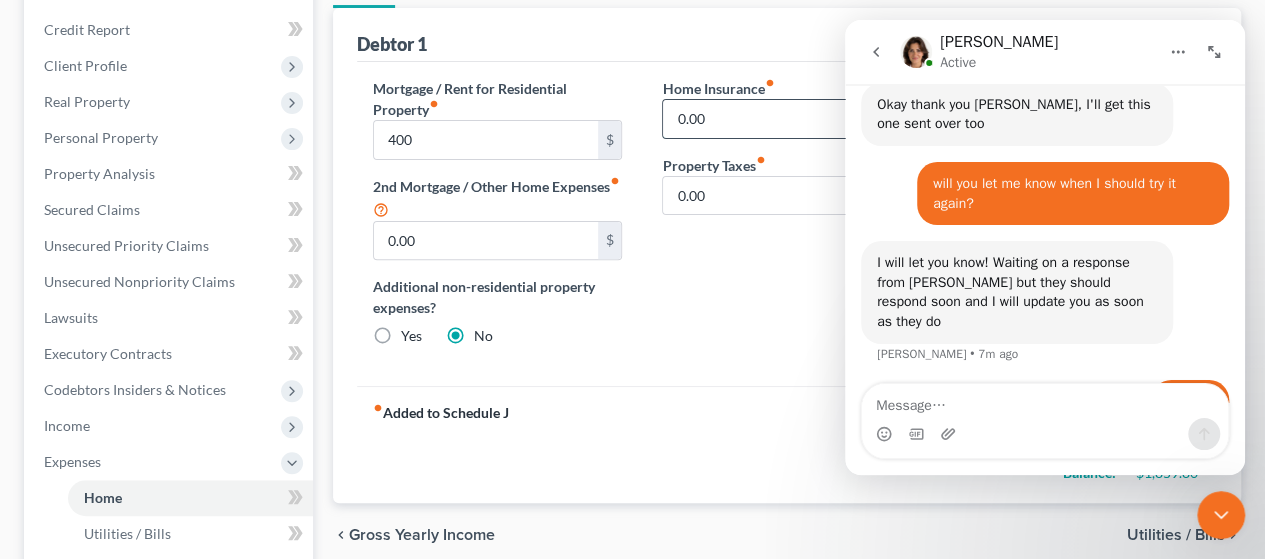 click on "0.00" at bounding box center [774, 119] 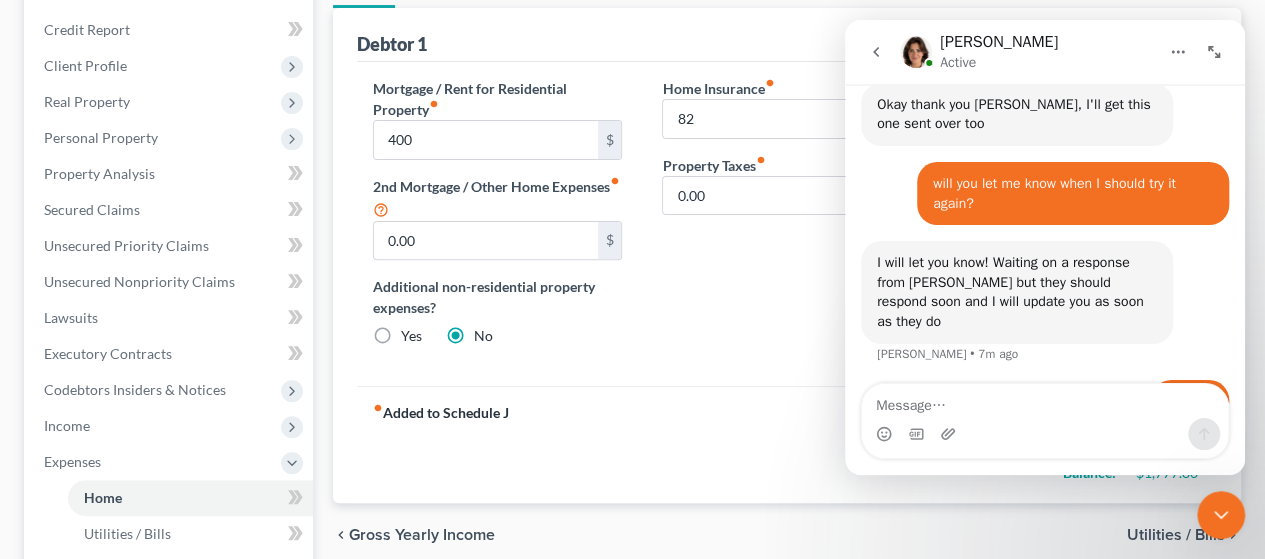 click on "Utilities / Bills" at bounding box center (1176, 535) 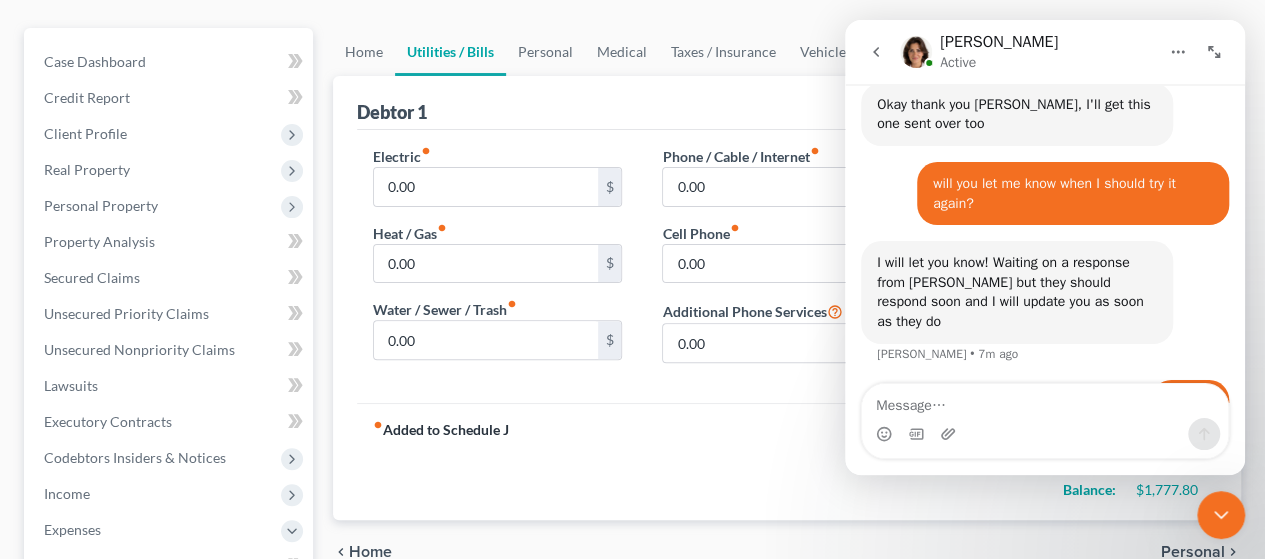 scroll, scrollTop: 0, scrollLeft: 0, axis: both 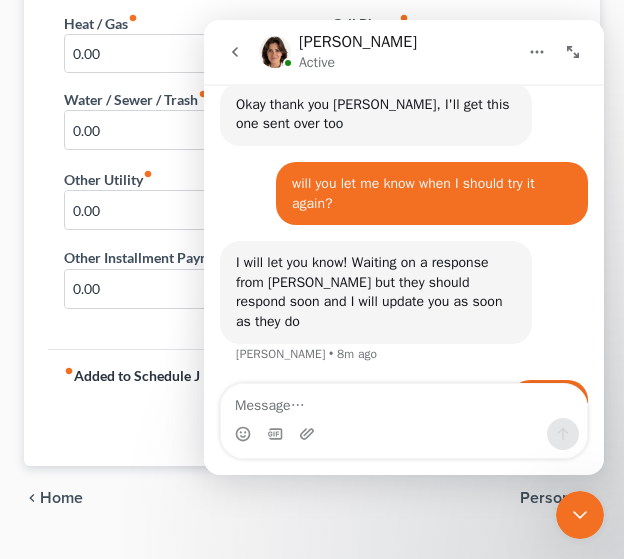 click on "Home" at bounding box center (61, 498) 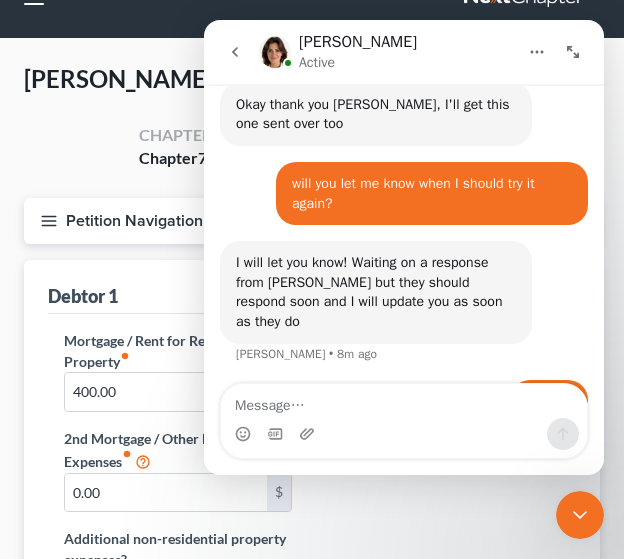 scroll, scrollTop: 0, scrollLeft: 0, axis: both 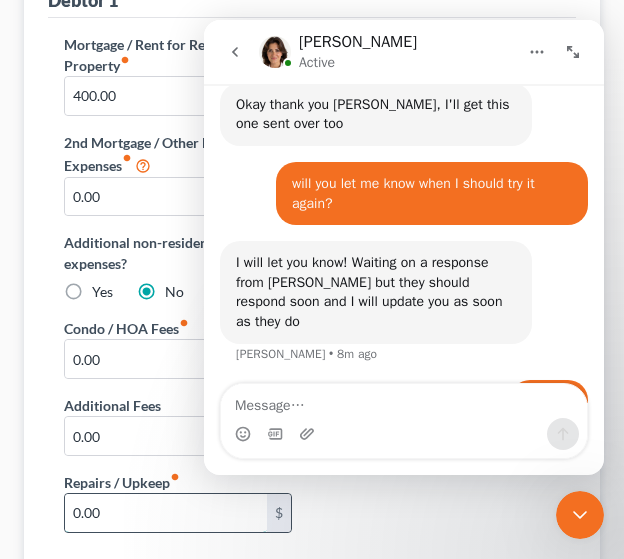 click on "0.00" at bounding box center (166, 513) 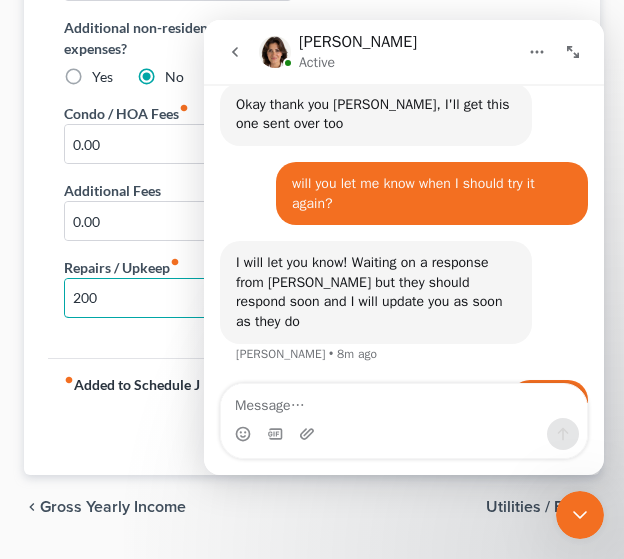 scroll, scrollTop: 556, scrollLeft: 0, axis: vertical 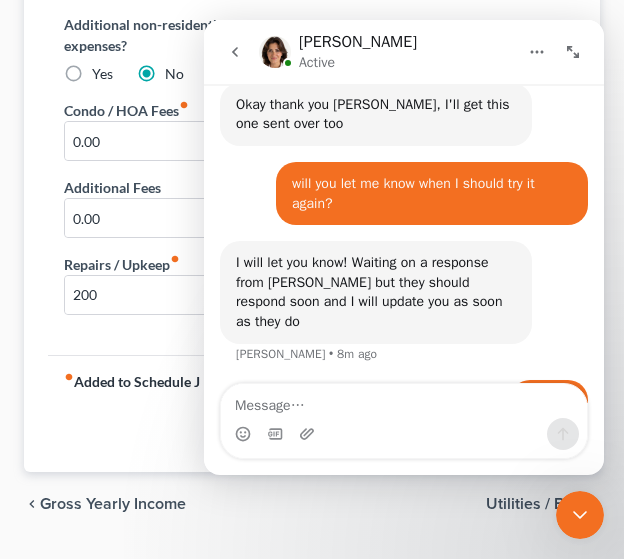 click on "Utilities / Bills" at bounding box center [535, 504] 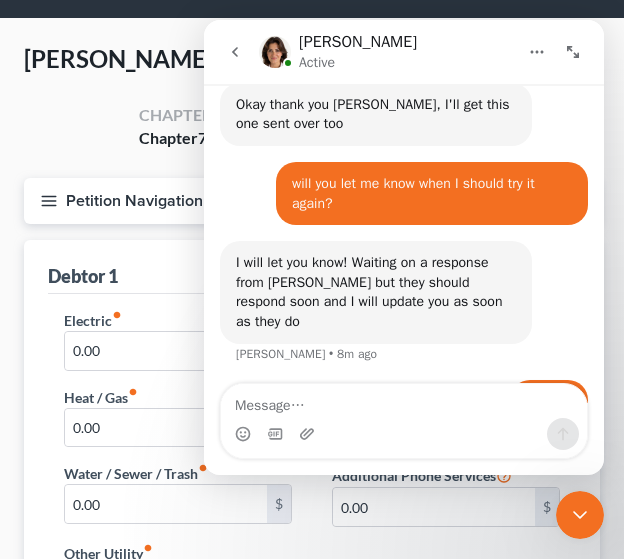 scroll, scrollTop: 0, scrollLeft: 0, axis: both 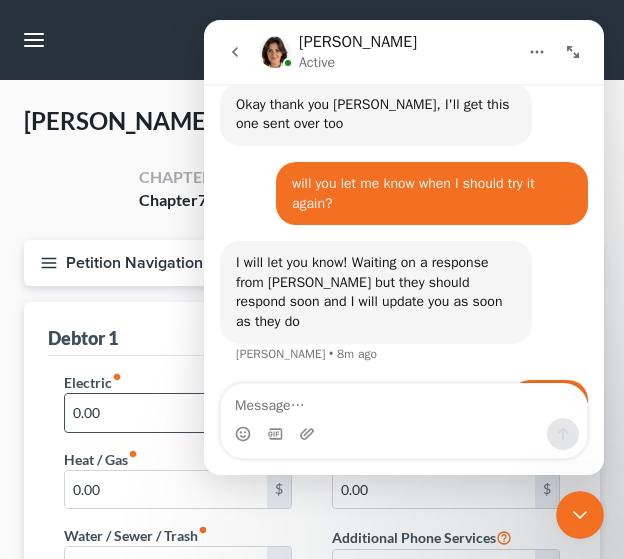 click on "0.00" at bounding box center (166, 413) 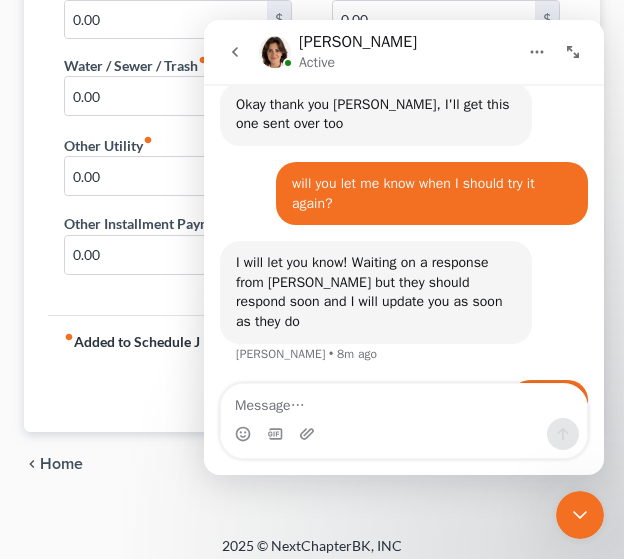scroll, scrollTop: 475, scrollLeft: 0, axis: vertical 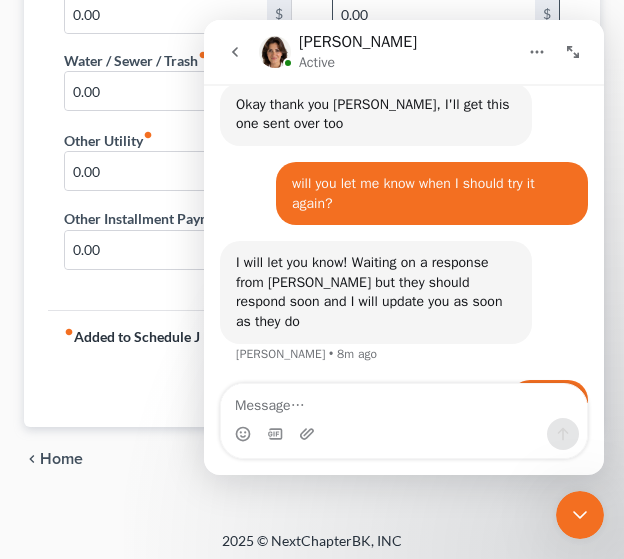 click on "0.00" at bounding box center (434, 15) 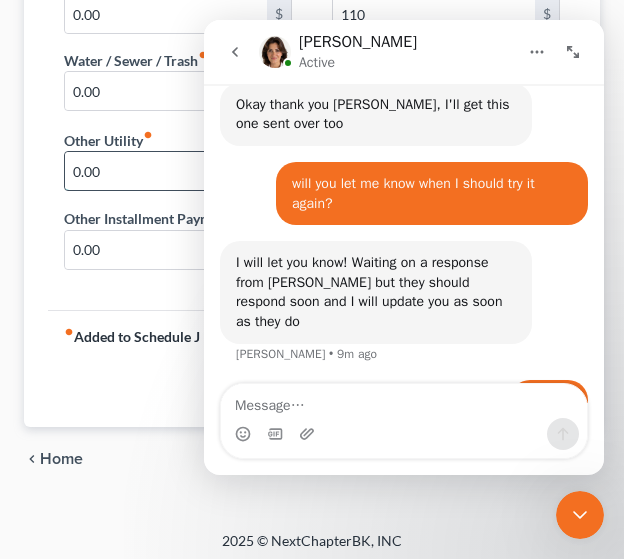 click on "0.00" at bounding box center (166, 171) 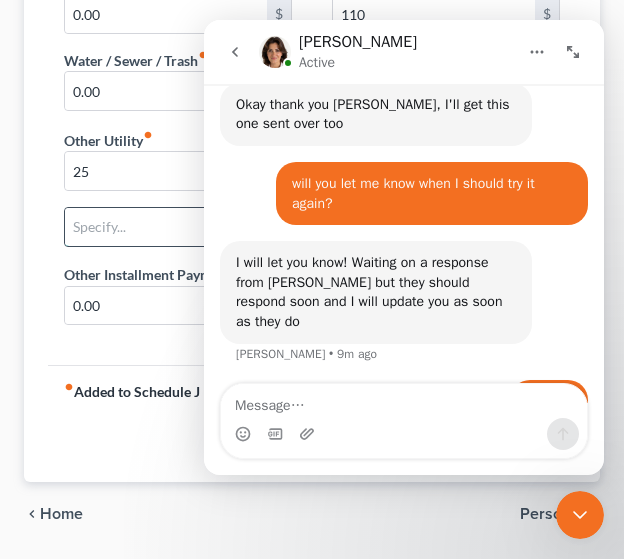 click at bounding box center [178, 227] 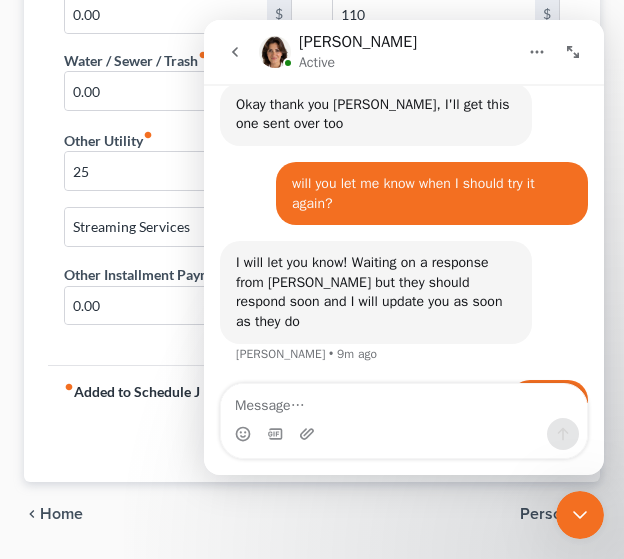 click on "Personal" at bounding box center [552, 514] 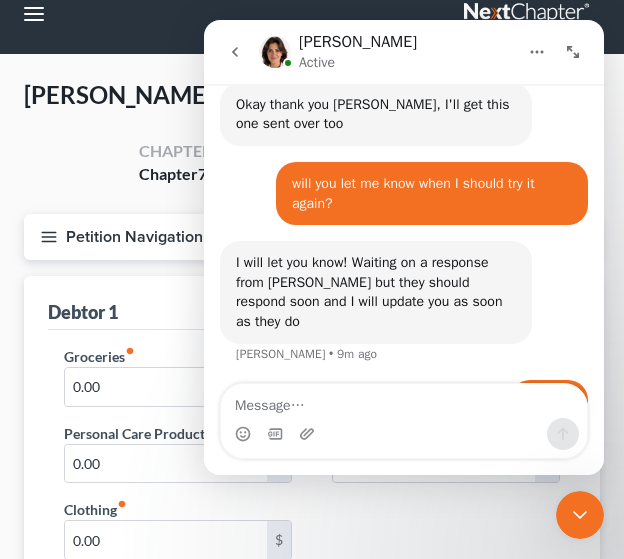 scroll, scrollTop: 0, scrollLeft: 0, axis: both 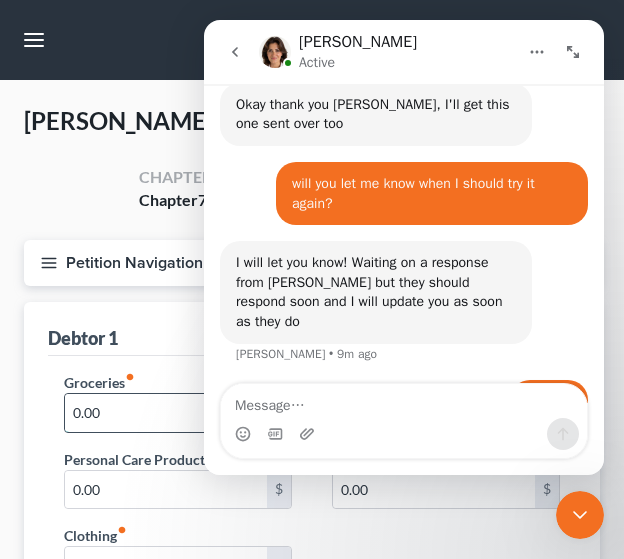 click on "0.00" at bounding box center [166, 413] 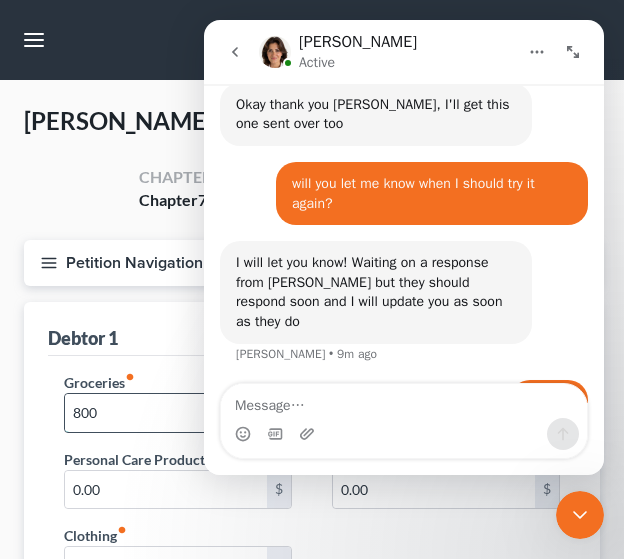 click on "800" at bounding box center [166, 413] 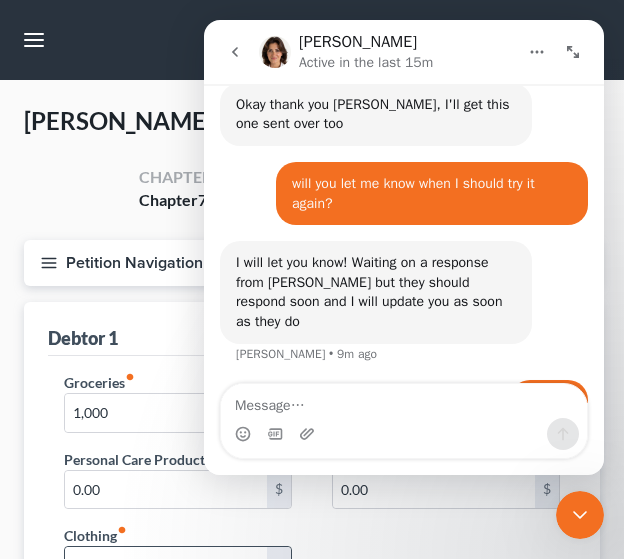 click on "0.00" at bounding box center [166, 566] 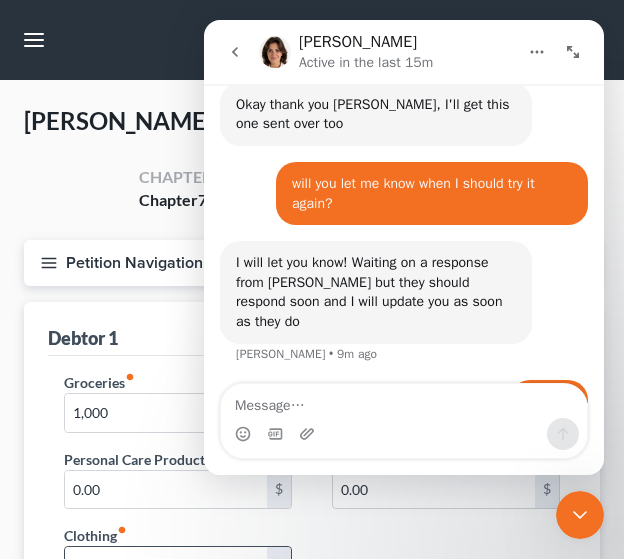 scroll, scrollTop: 12, scrollLeft: 0, axis: vertical 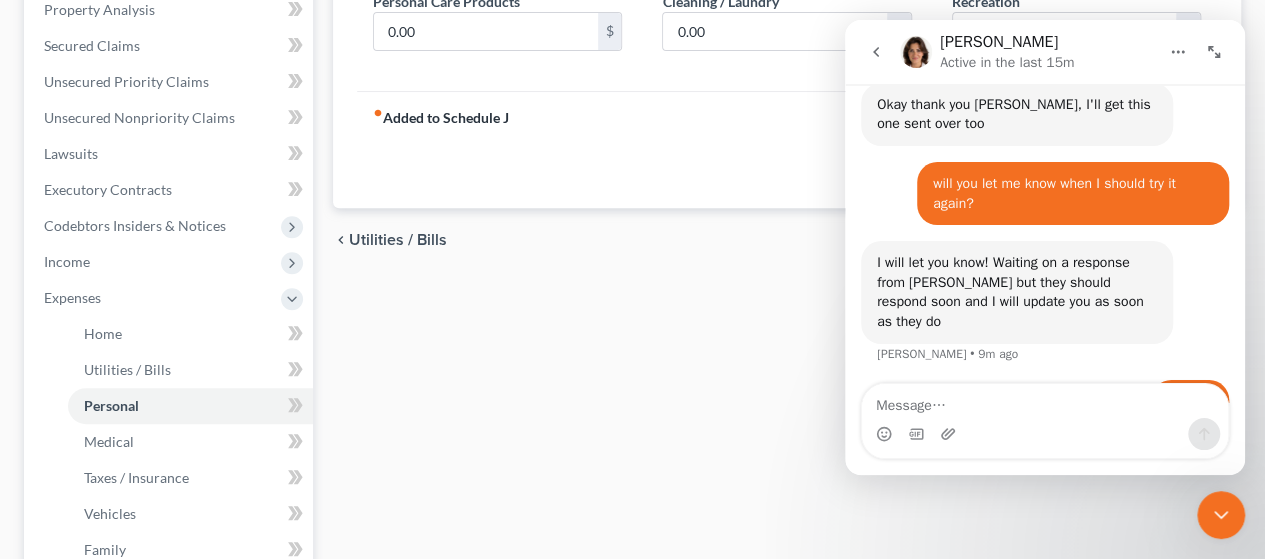 click on "Home
Utilities / Bills
Personal
Medical
Taxes / Insurance
Vehicles
Family
Debtor 1 Groceries  fiber_manual_record 1,000 $ Personal Care Products  fiber_manual_record 0.00 $ Hair Cuts  fiber_manual_record 0.00 $ Cleaning / Laundry  fiber_manual_record 0.00 $ Clothing  fiber_manual_record 150 $ Recreation  fiber_manual_record 0.00 $ fiber_manual_record  Added to Schedule J Schedule I: $2,259.80 Schedule J: $2,167.00 Balance: $92.80
chevron_left
Utilities / Bills
Medical
chevron_right" at bounding box center (787, 293) 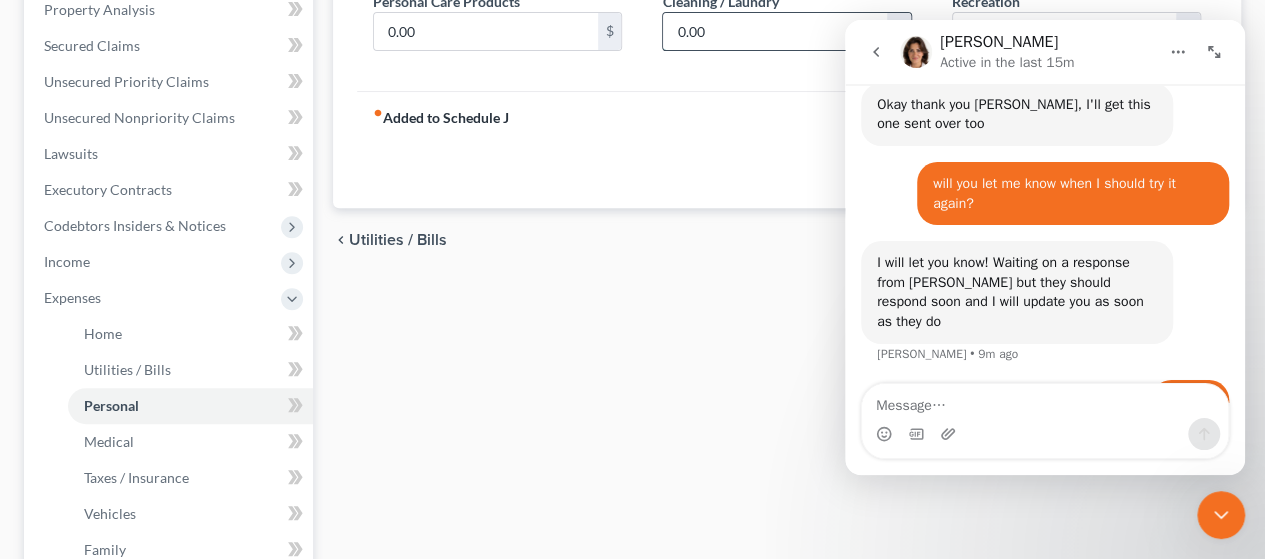 click on "0.00" at bounding box center [774, 32] 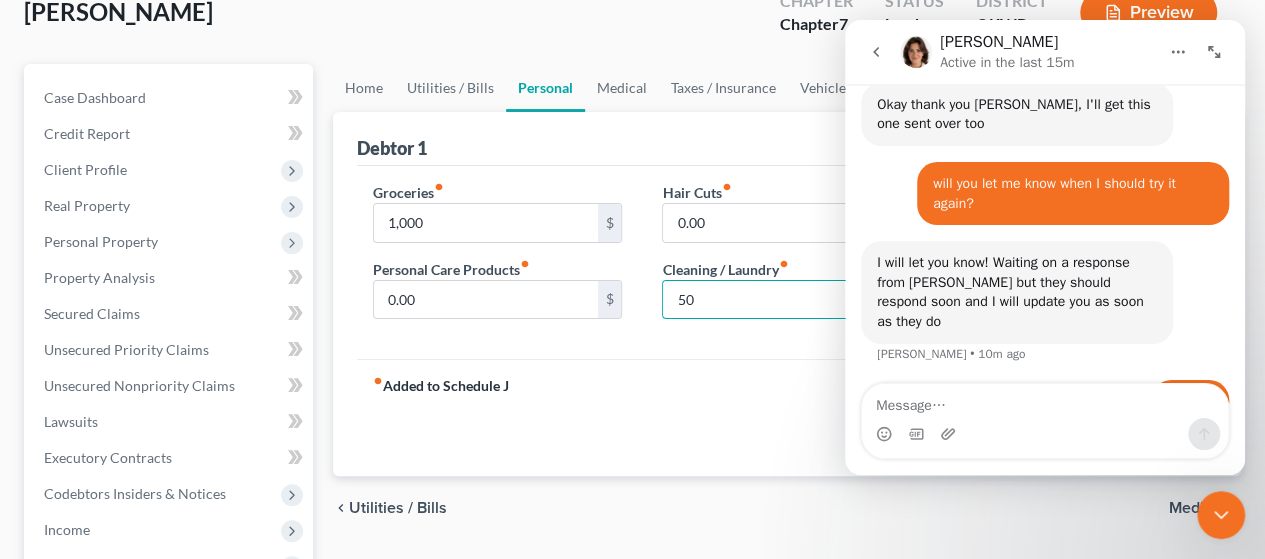 scroll, scrollTop: 144, scrollLeft: 0, axis: vertical 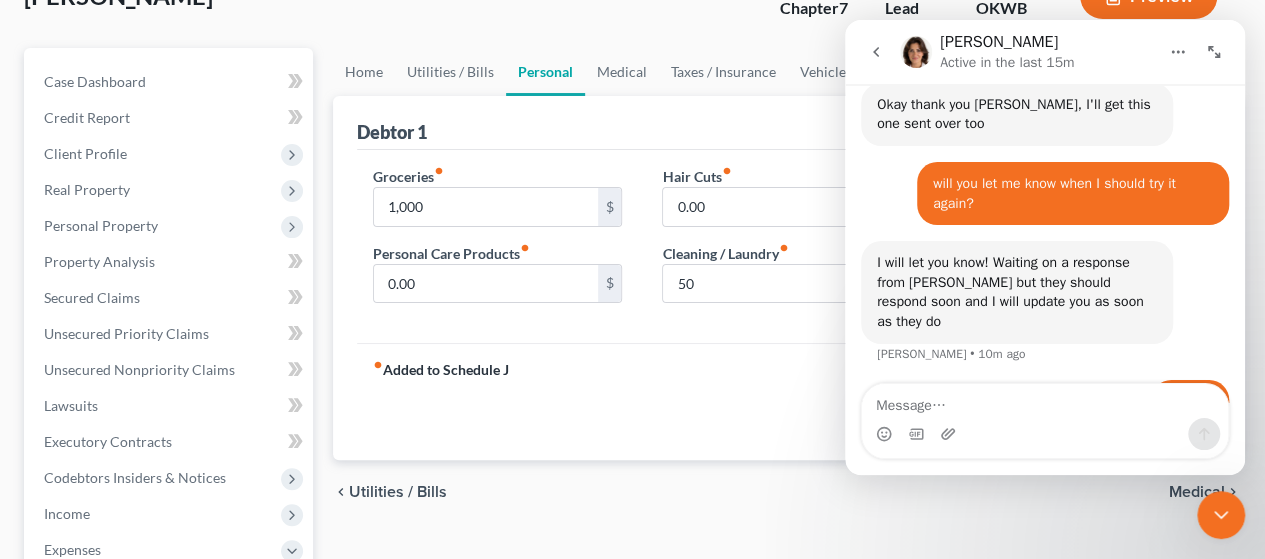 click on "Medical" at bounding box center [1197, 492] 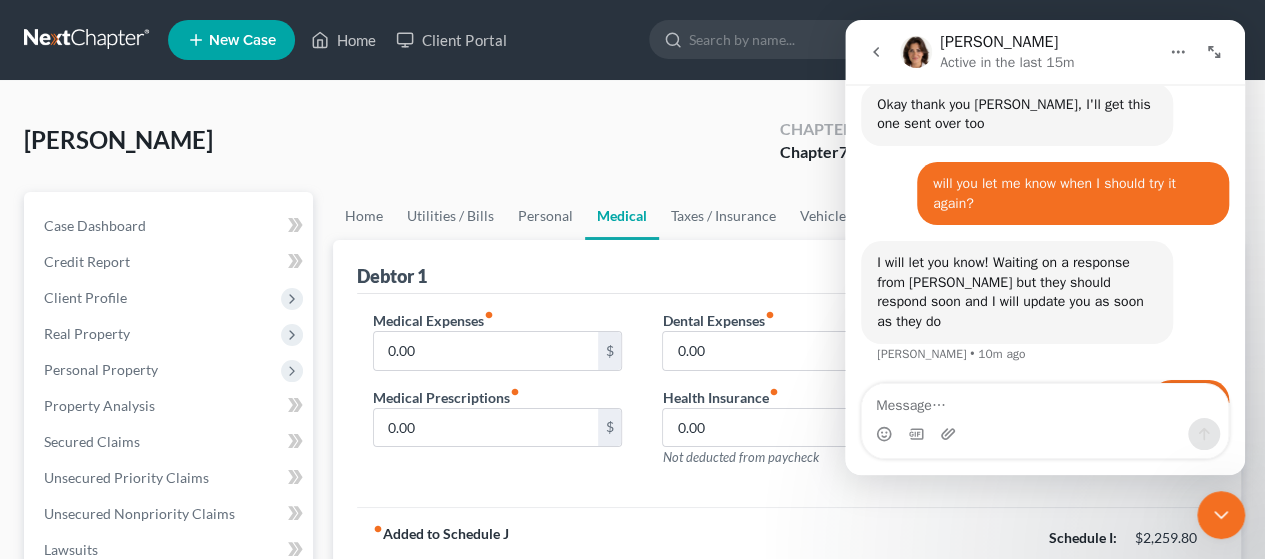 scroll, scrollTop: 0, scrollLeft: 0, axis: both 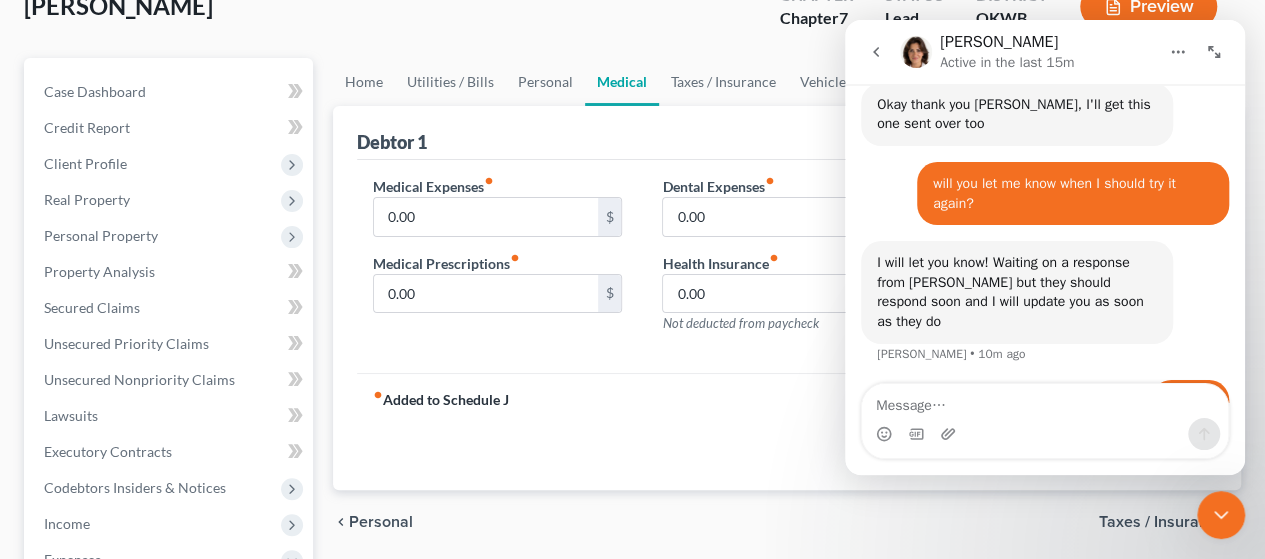 click on "Taxes / Insurance" at bounding box center (1162, 522) 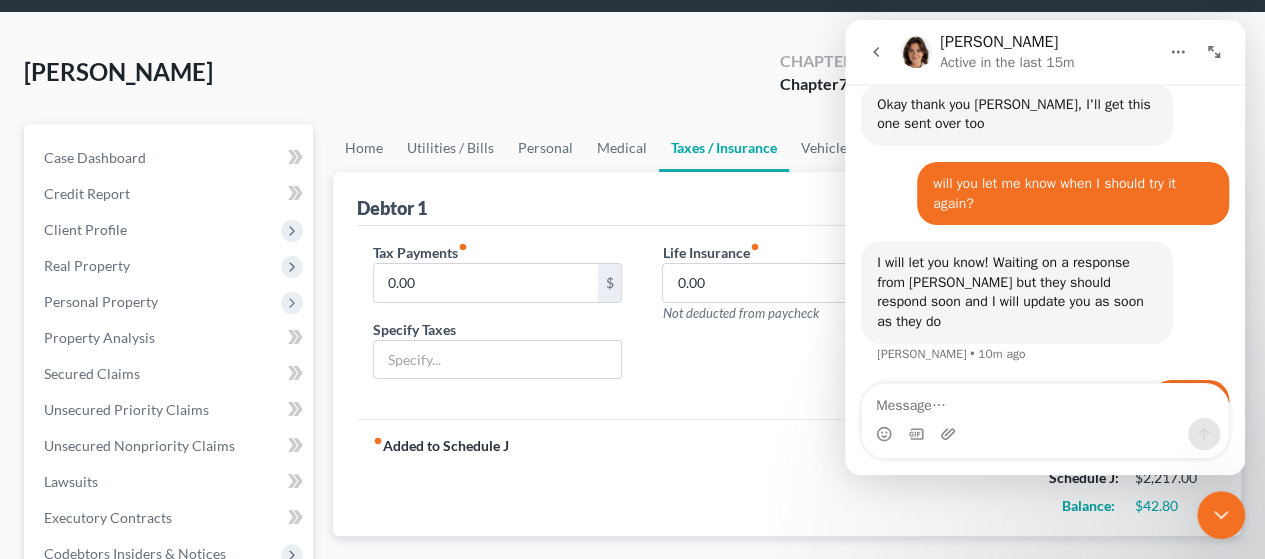 scroll, scrollTop: 0, scrollLeft: 0, axis: both 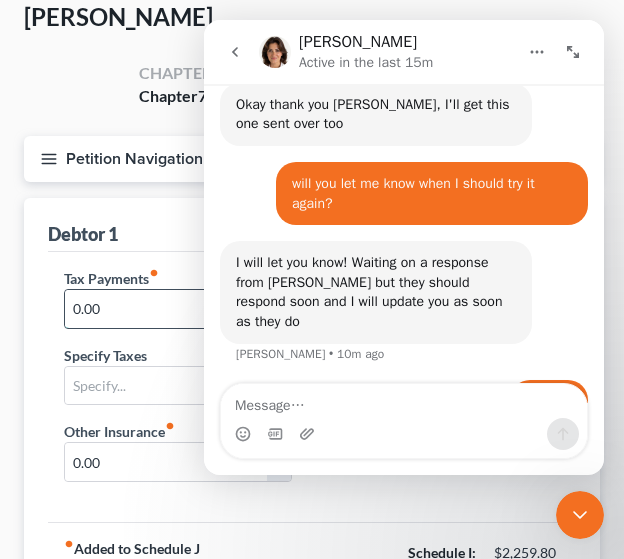 click on "0.00" at bounding box center [166, 309] 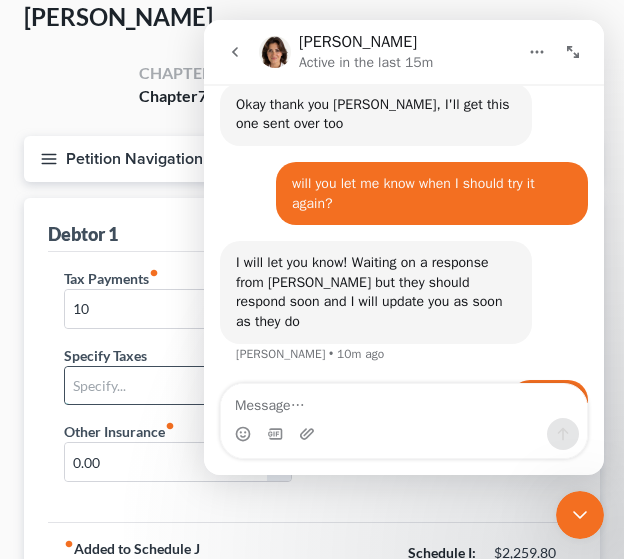 click at bounding box center [178, 386] 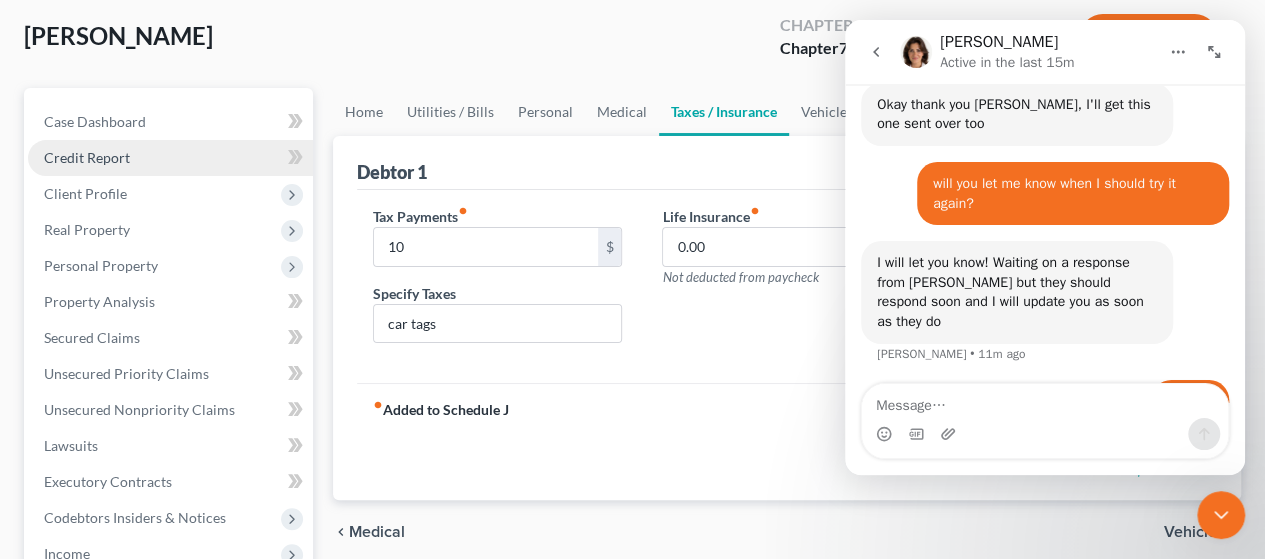 click on "Credit Report" at bounding box center [87, 157] 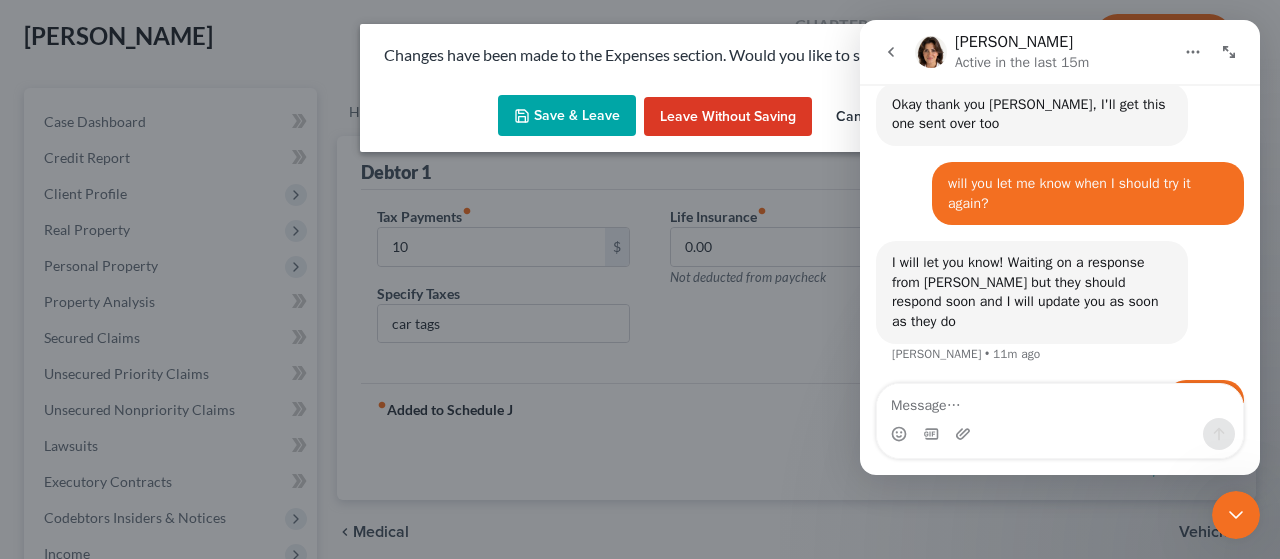 click on "Save & Leave" at bounding box center (567, 116) 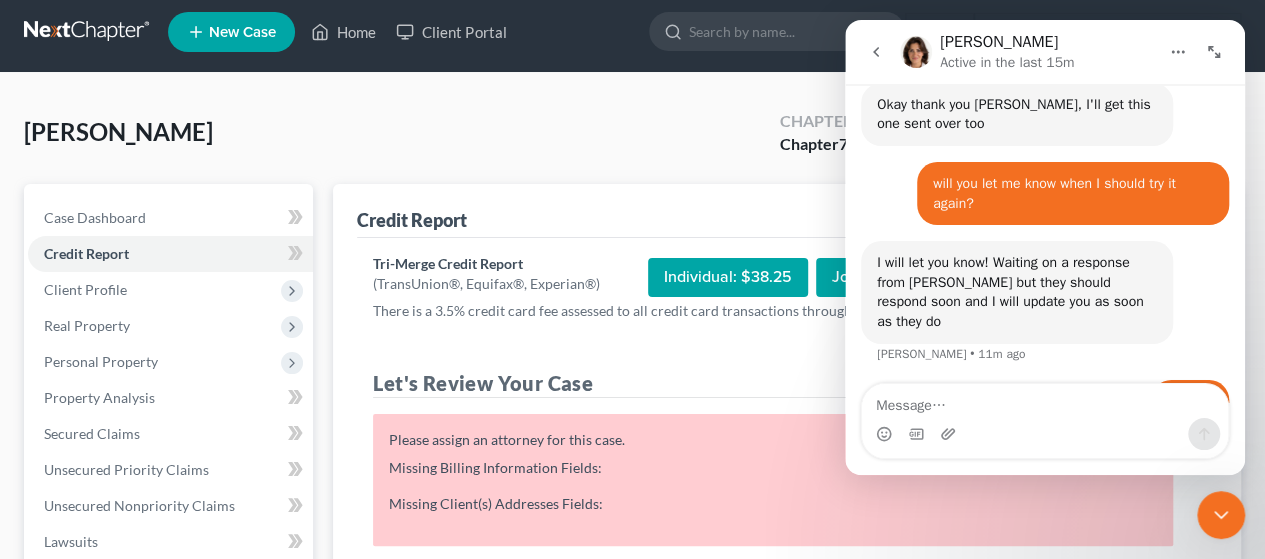 scroll, scrollTop: 0, scrollLeft: 0, axis: both 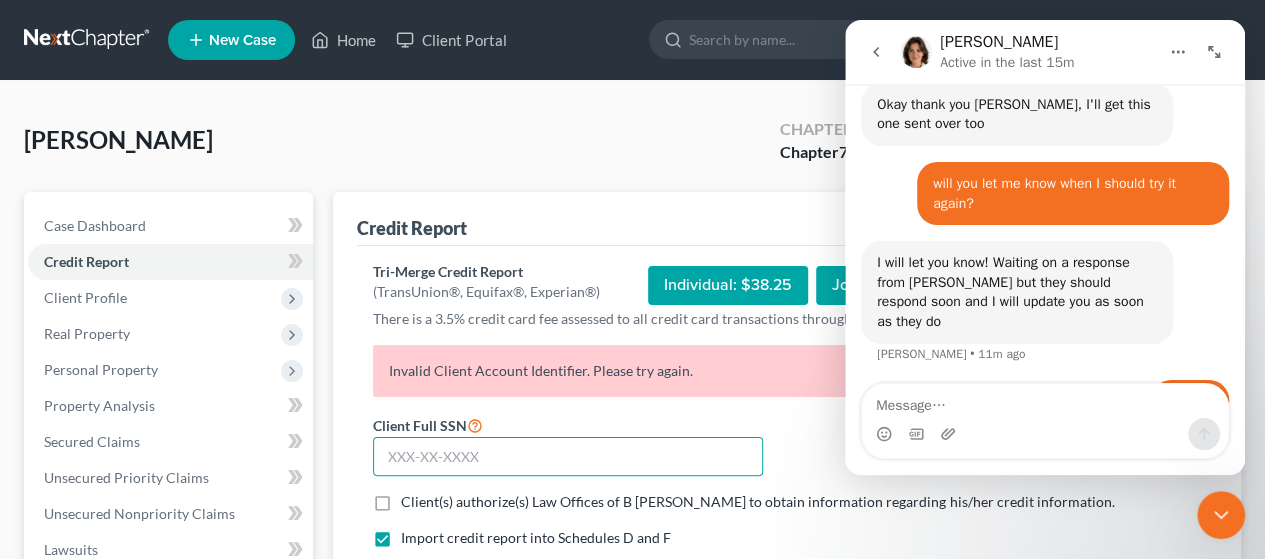 click at bounding box center [568, 457] 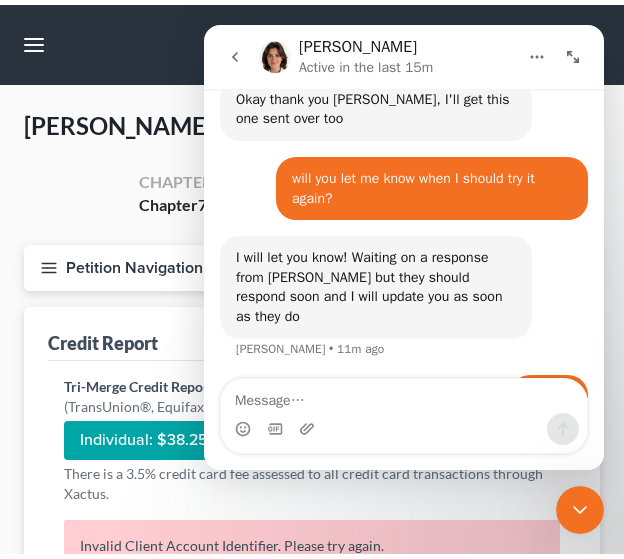 scroll, scrollTop: 1700, scrollLeft: 0, axis: vertical 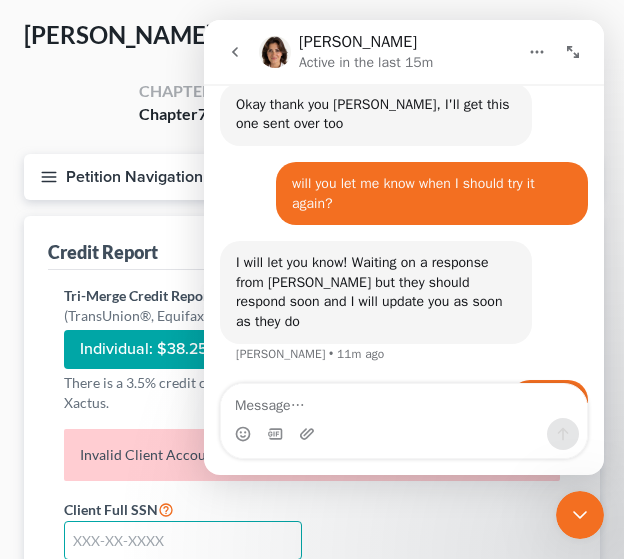 click at bounding box center (183, 541) 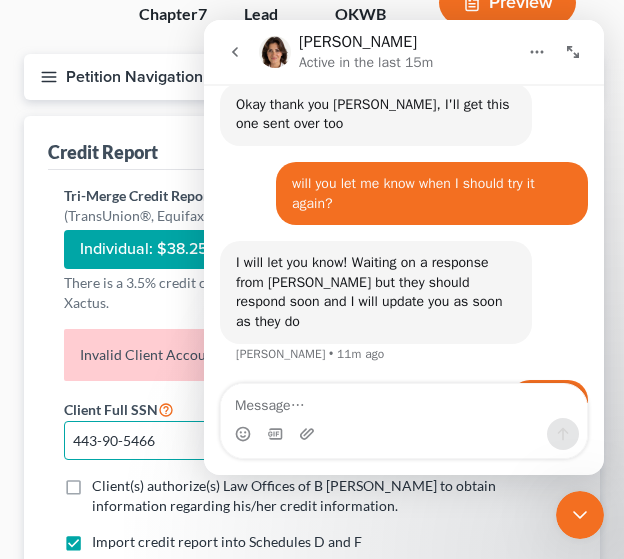 scroll, scrollTop: 210, scrollLeft: 0, axis: vertical 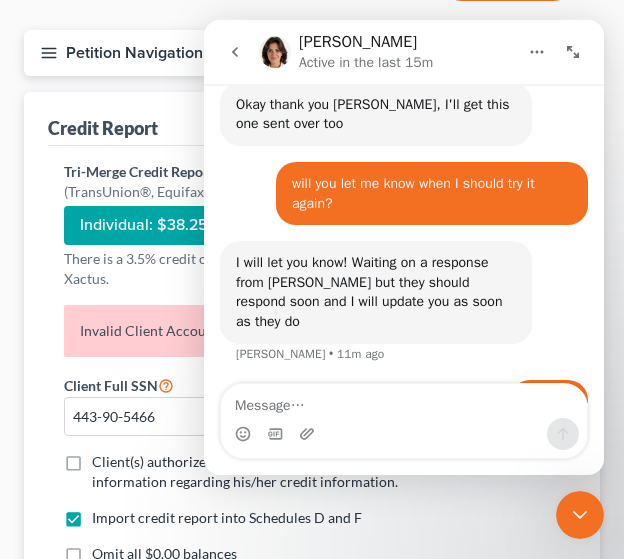 click on "Client(s) authorize(s) Law Offices of B [PERSON_NAME] to obtain information regarding his/her credit information.
*" at bounding box center (326, 472) 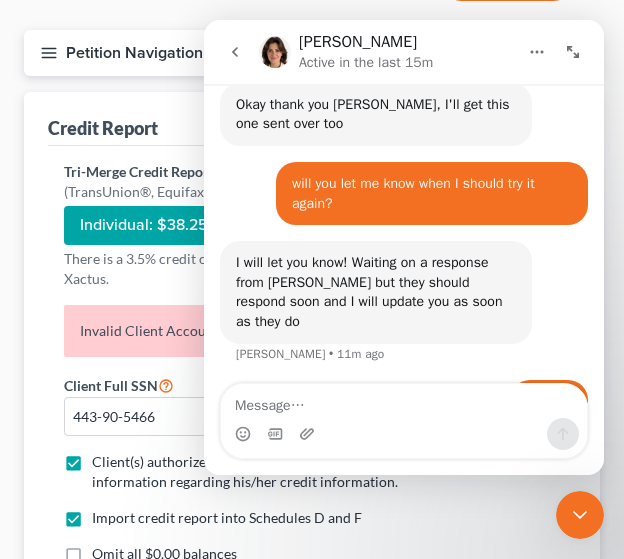 click on "thanks! [PERSON_NAME]    •   11m ago" at bounding box center [404, 414] 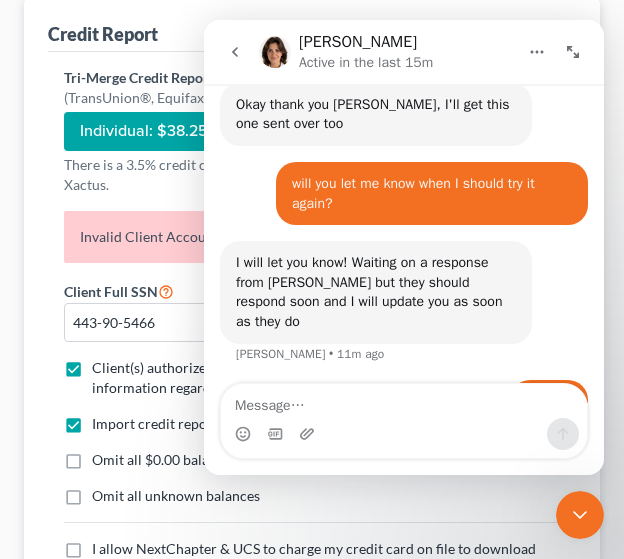 scroll, scrollTop: 312, scrollLeft: 0, axis: vertical 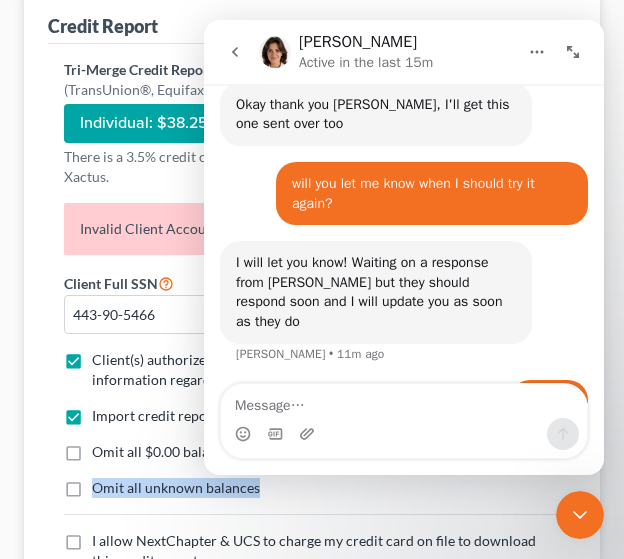 drag, startPoint x: 70, startPoint y: 454, endPoint x: 70, endPoint y: 485, distance: 31 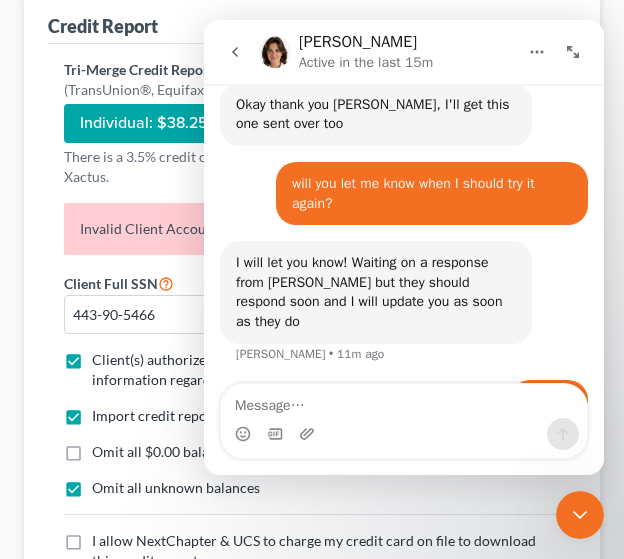 click on "Omit all $0.00 balances" at bounding box center (164, 452) 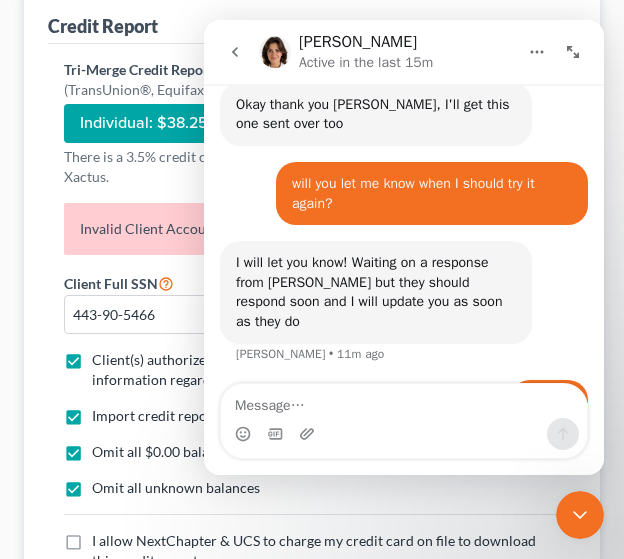 click on "I allow NextChapter & UCS to charge my credit card on file to download this credit report
*" at bounding box center [326, 551] 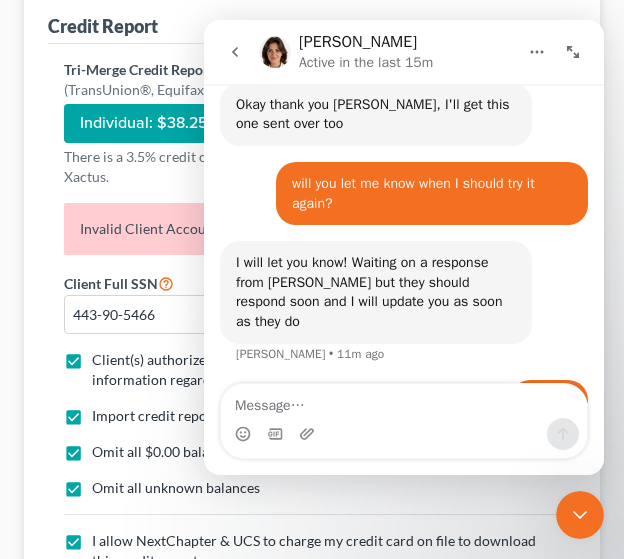 scroll, scrollTop: 430, scrollLeft: 0, axis: vertical 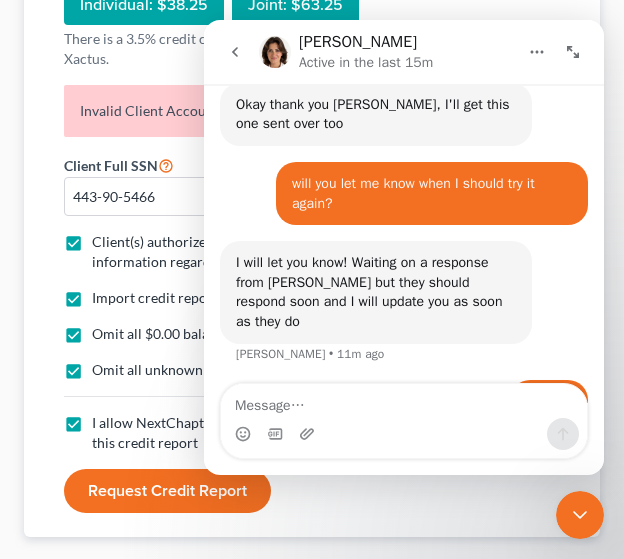 click on "Request Credit Report" at bounding box center (167, 491) 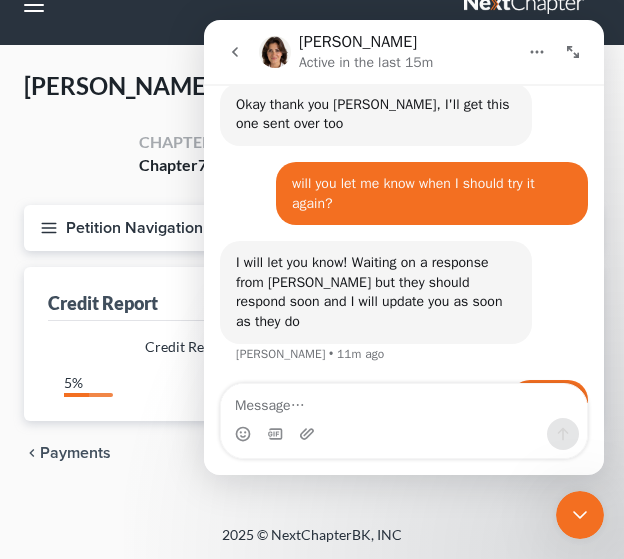 scroll, scrollTop: 430, scrollLeft: 0, axis: vertical 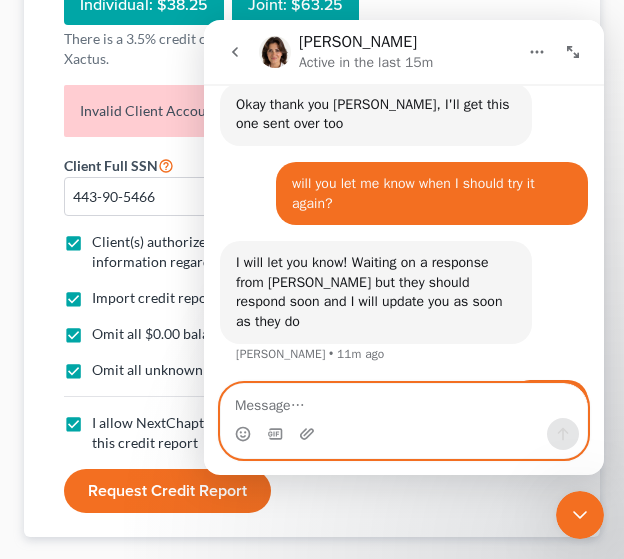 click at bounding box center [404, 401] 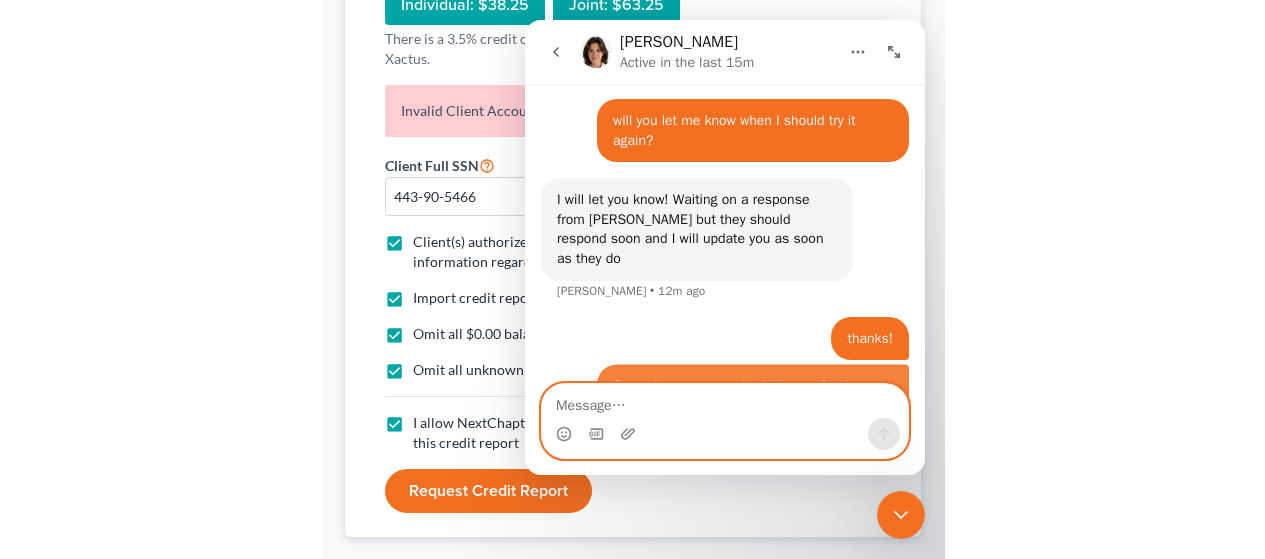 scroll, scrollTop: 1765, scrollLeft: 0, axis: vertical 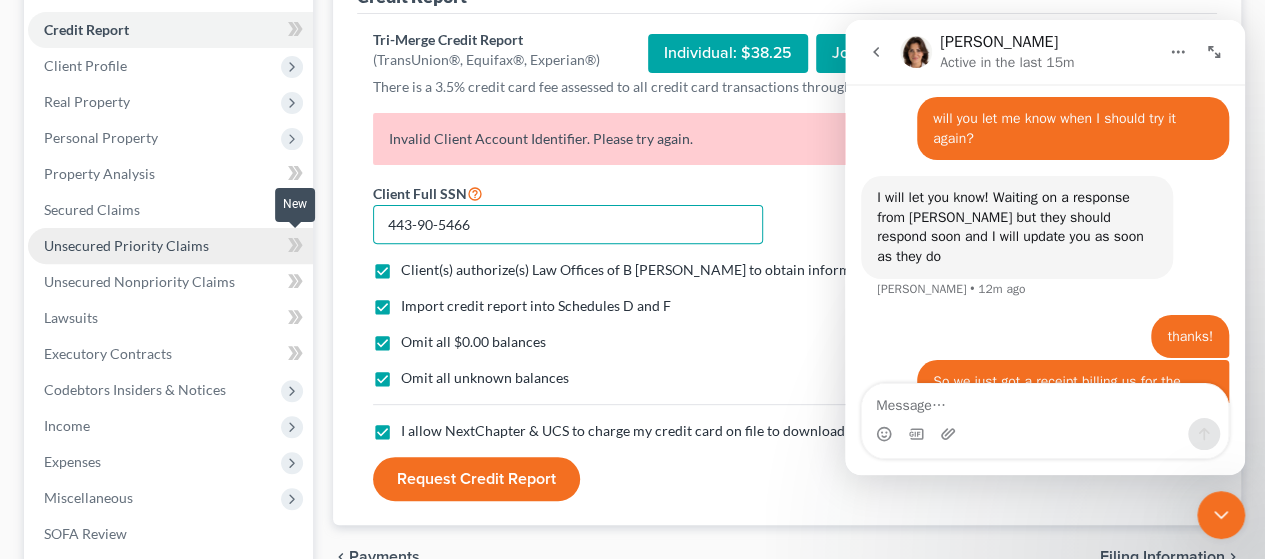 drag, startPoint x: 498, startPoint y: 221, endPoint x: 230, endPoint y: 241, distance: 268.74524 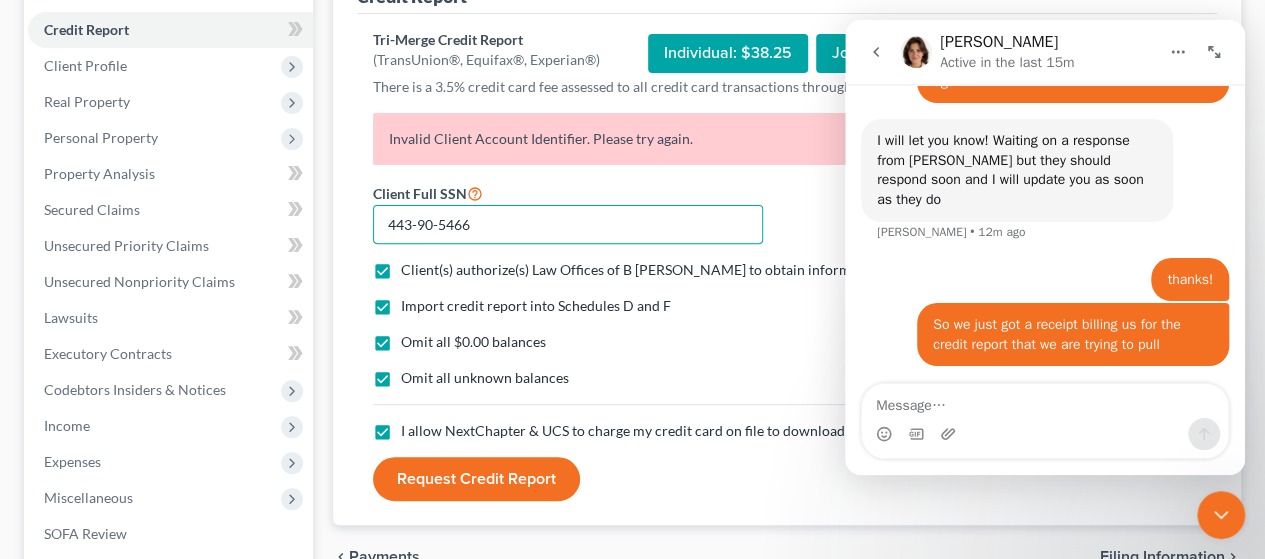 scroll, scrollTop: 1842, scrollLeft: 0, axis: vertical 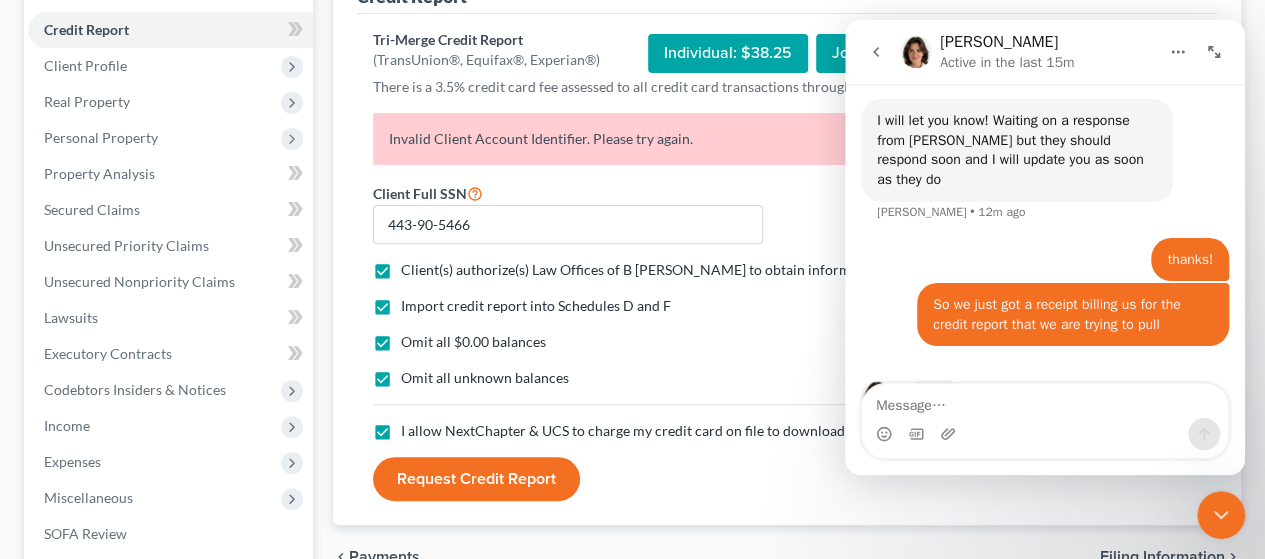 click on "Omit all unknown balances" at bounding box center (773, 378) 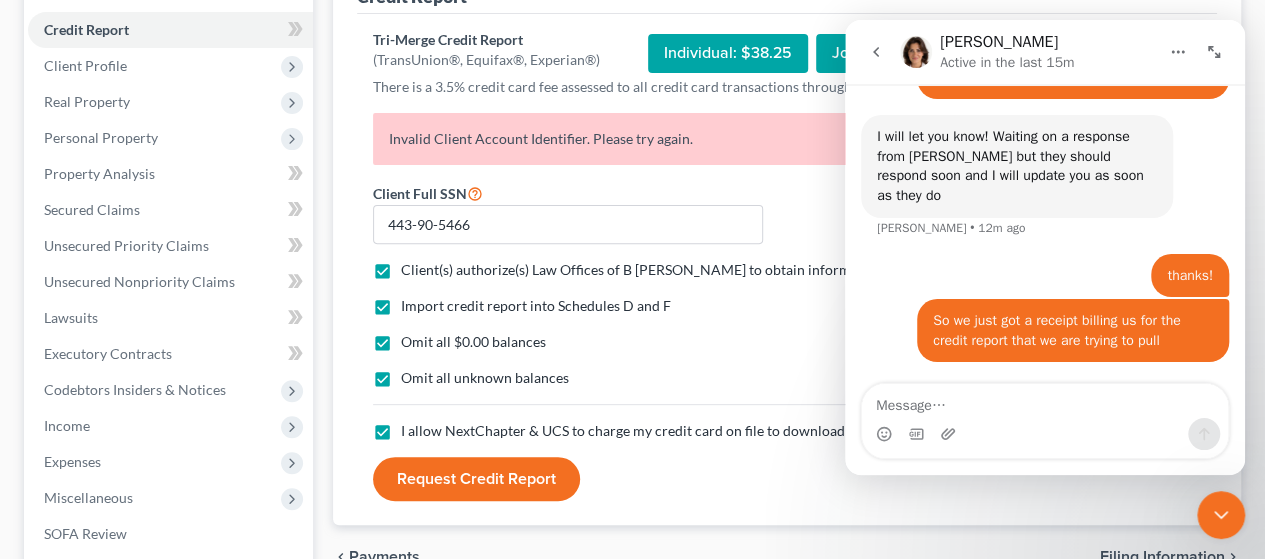 scroll, scrollTop: 1765, scrollLeft: 0, axis: vertical 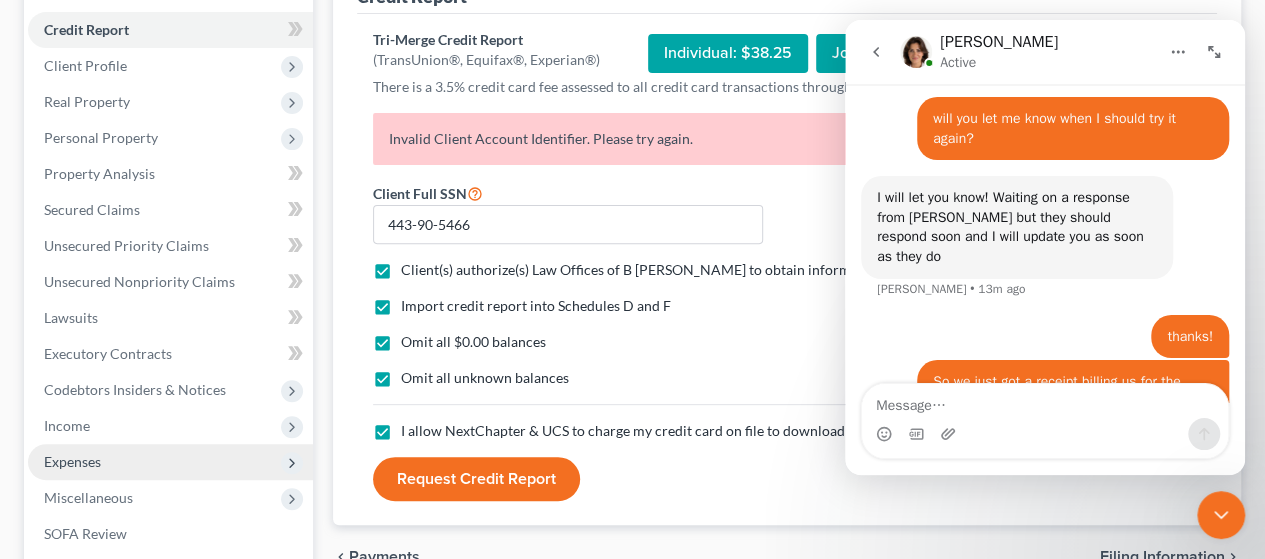 click on "Expenses" at bounding box center (170, 462) 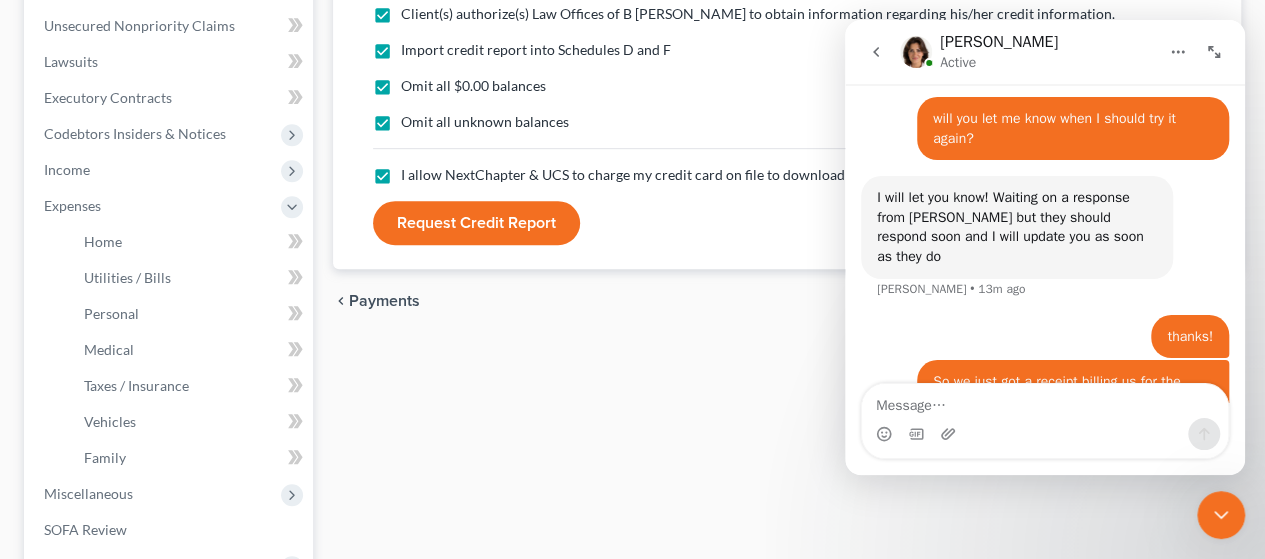 scroll, scrollTop: 507, scrollLeft: 0, axis: vertical 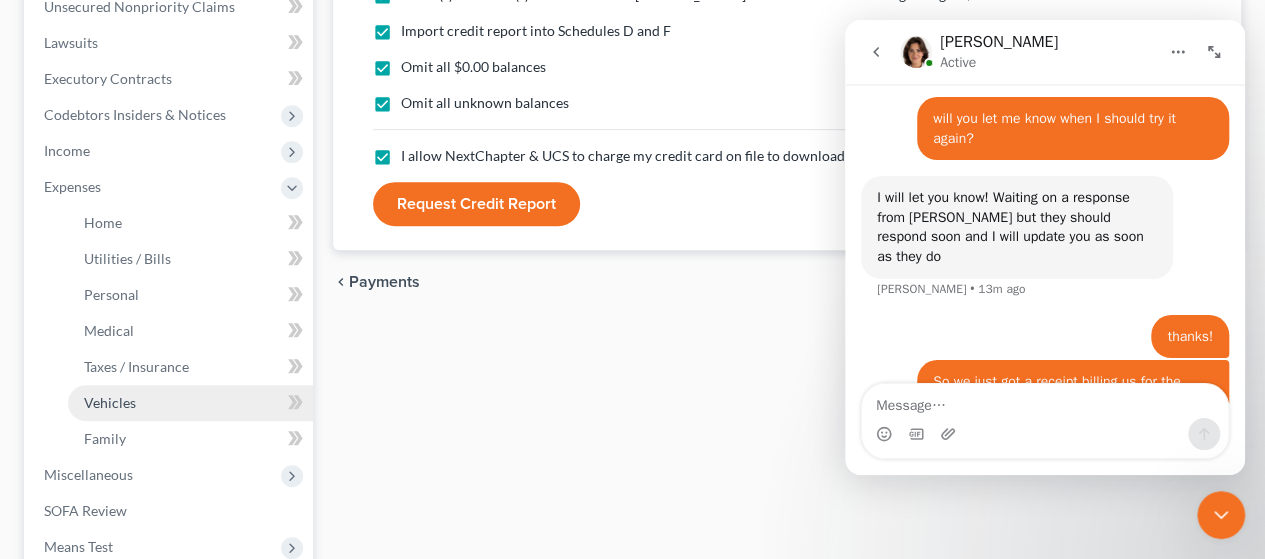 click on "Vehicles" at bounding box center (190, 403) 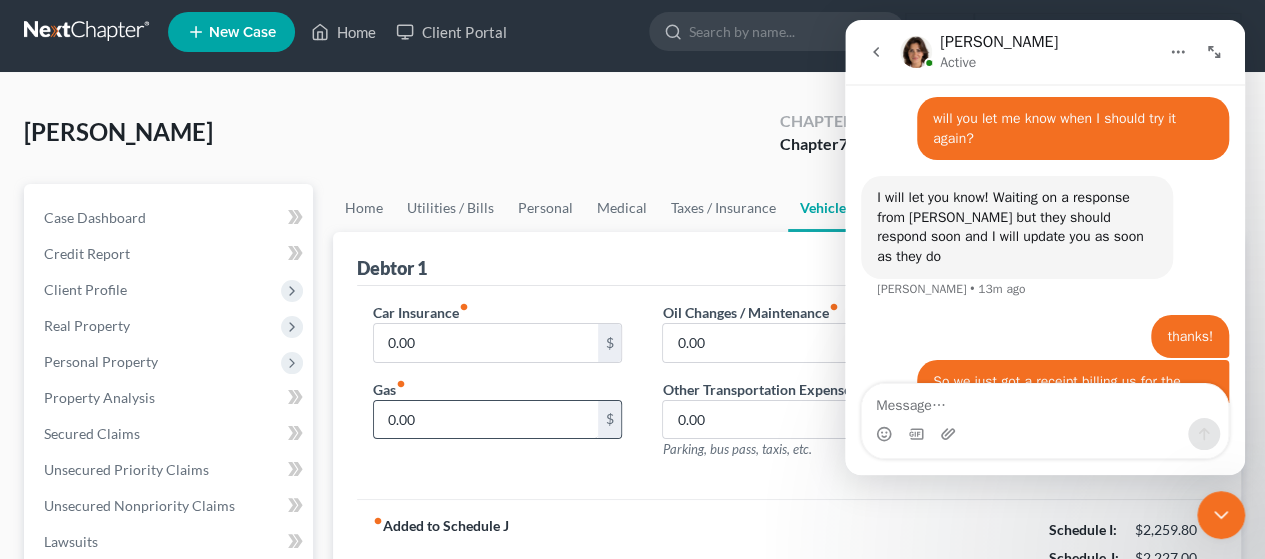 scroll, scrollTop: 0, scrollLeft: 0, axis: both 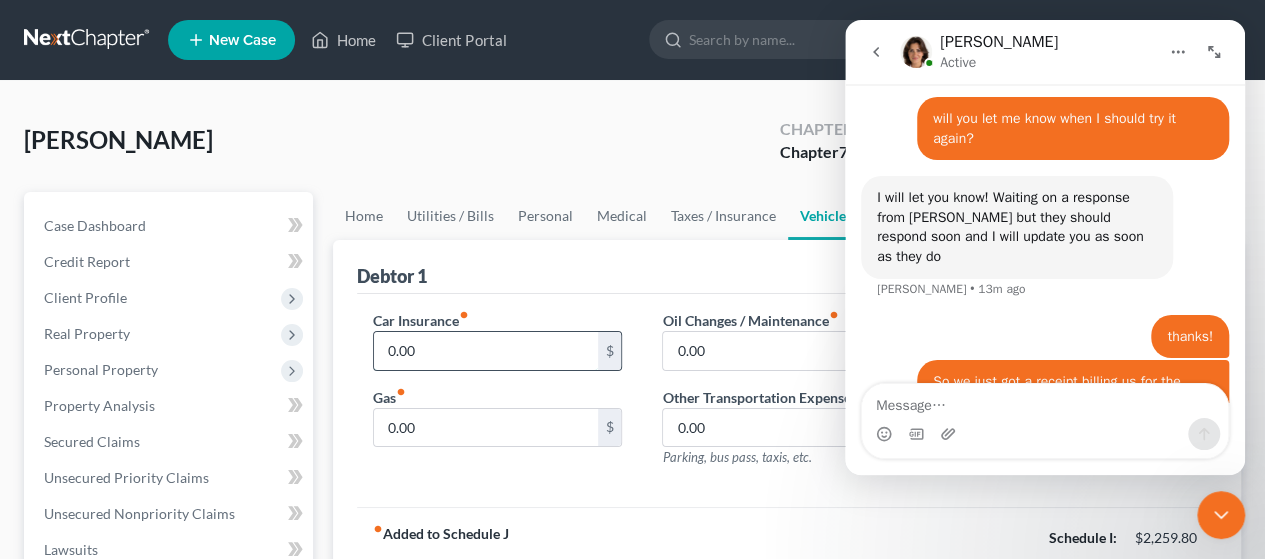 click on "0.00" at bounding box center [485, 351] 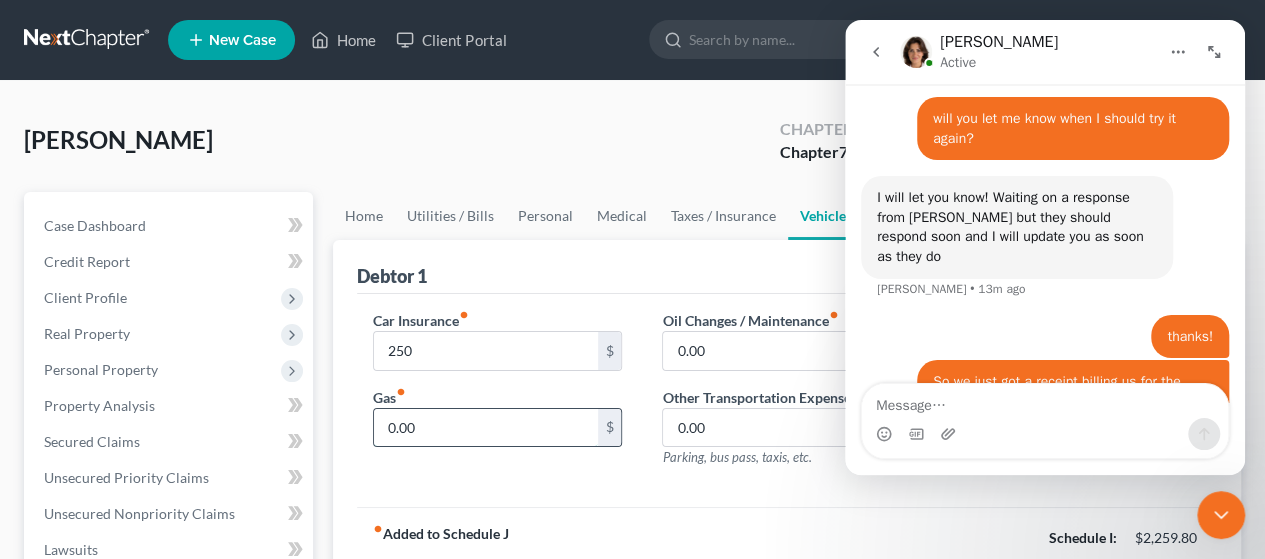 click on "0.00" at bounding box center [485, 428] 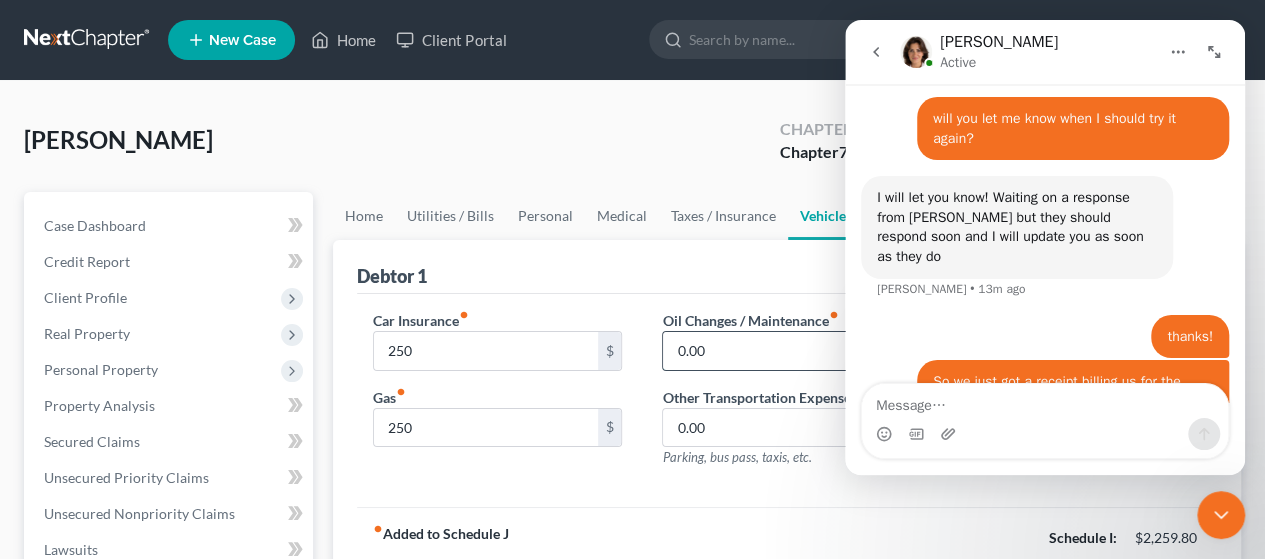 click on "0.00" at bounding box center (774, 351) 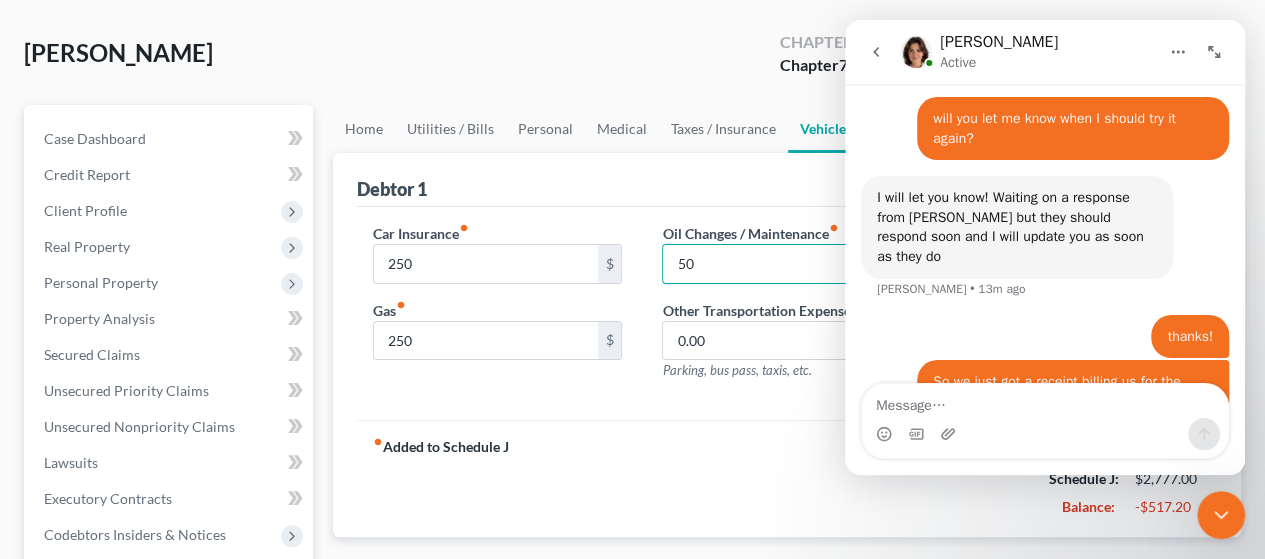 scroll, scrollTop: 89, scrollLeft: 0, axis: vertical 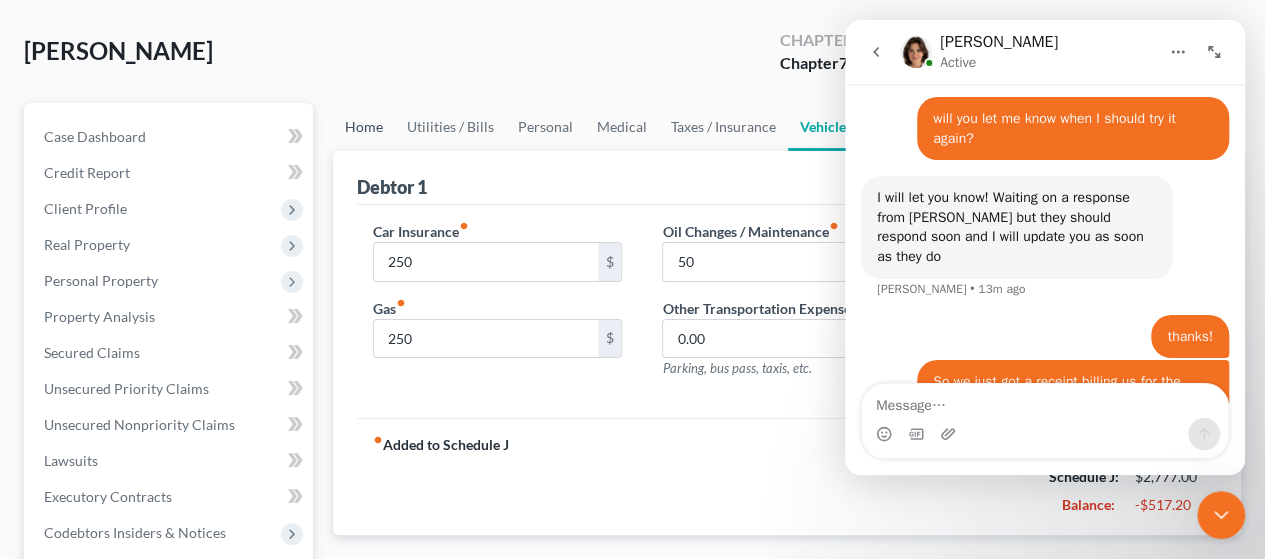 click on "Home" at bounding box center [364, 127] 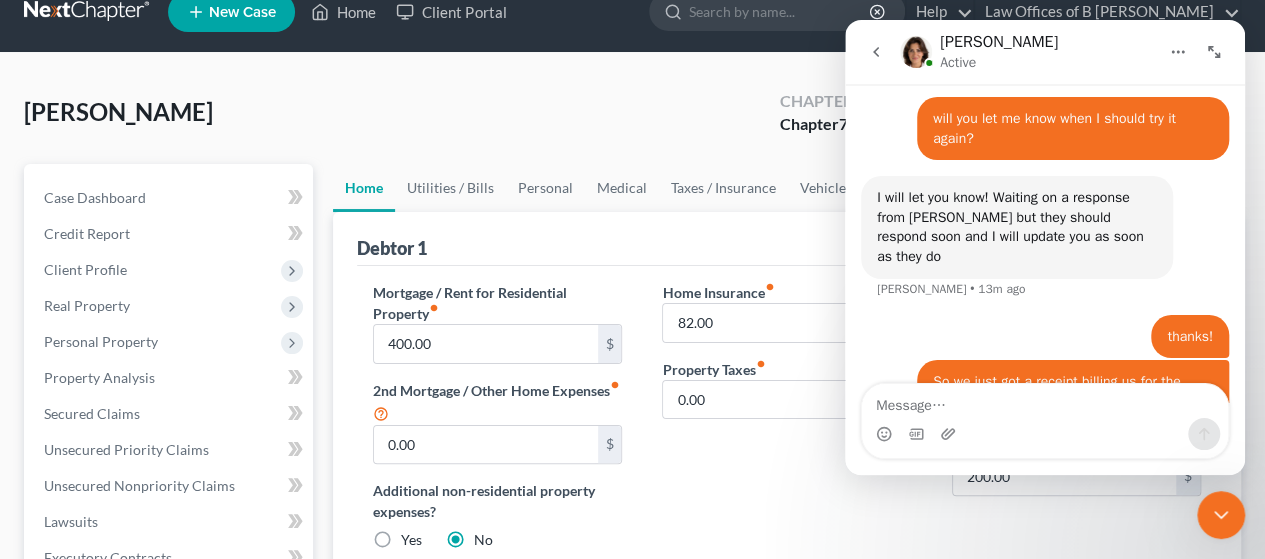 scroll, scrollTop: 0, scrollLeft: 0, axis: both 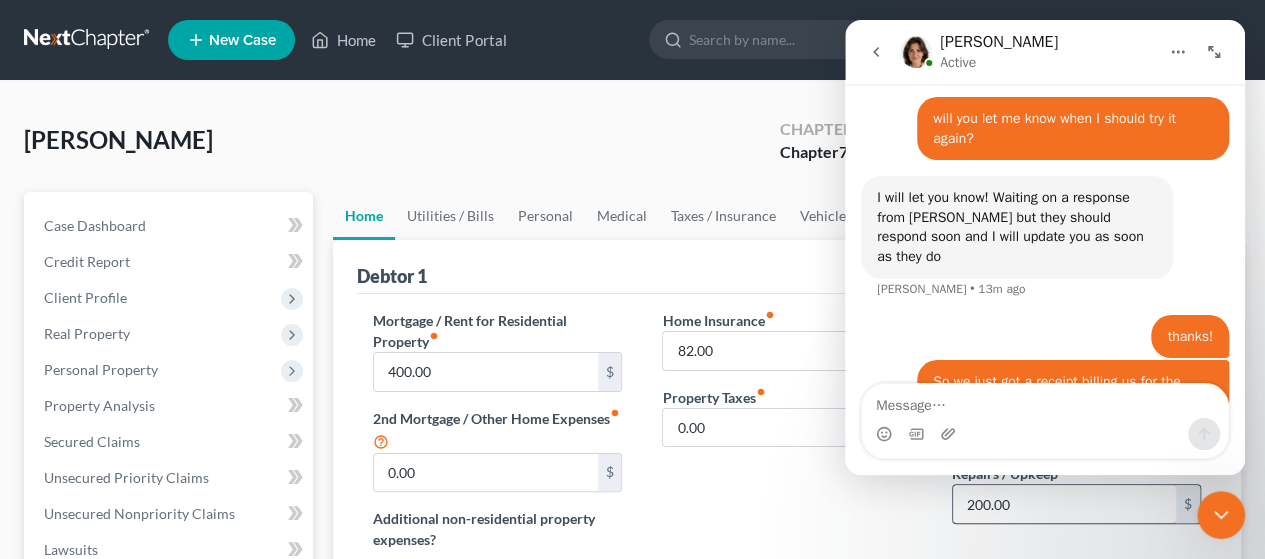click on "200.00" at bounding box center [1064, 504] 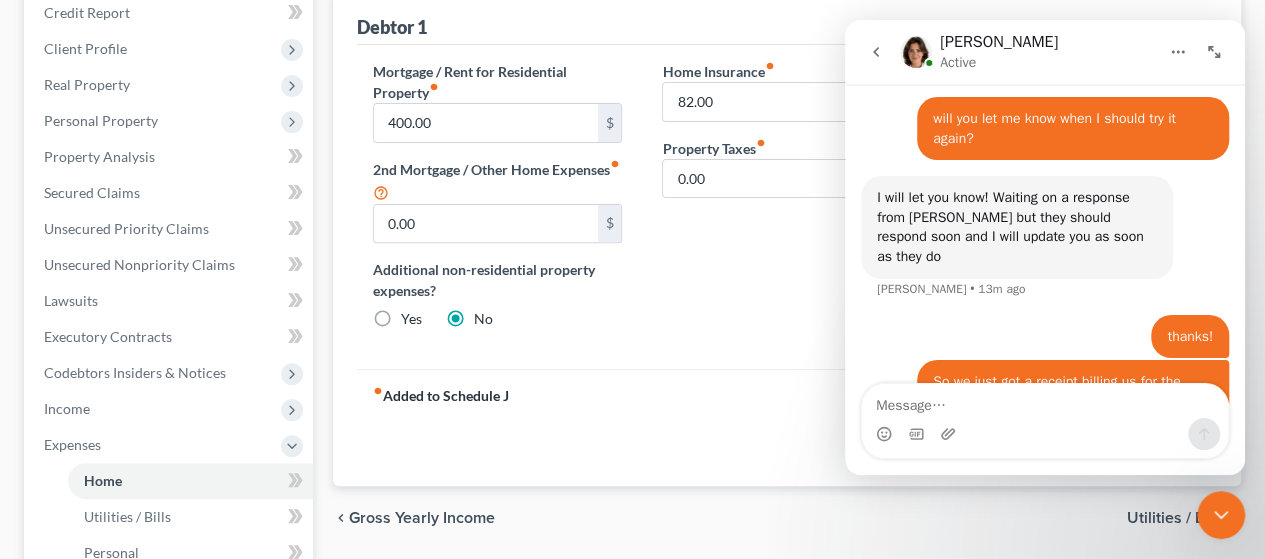 scroll, scrollTop: 268, scrollLeft: 0, axis: vertical 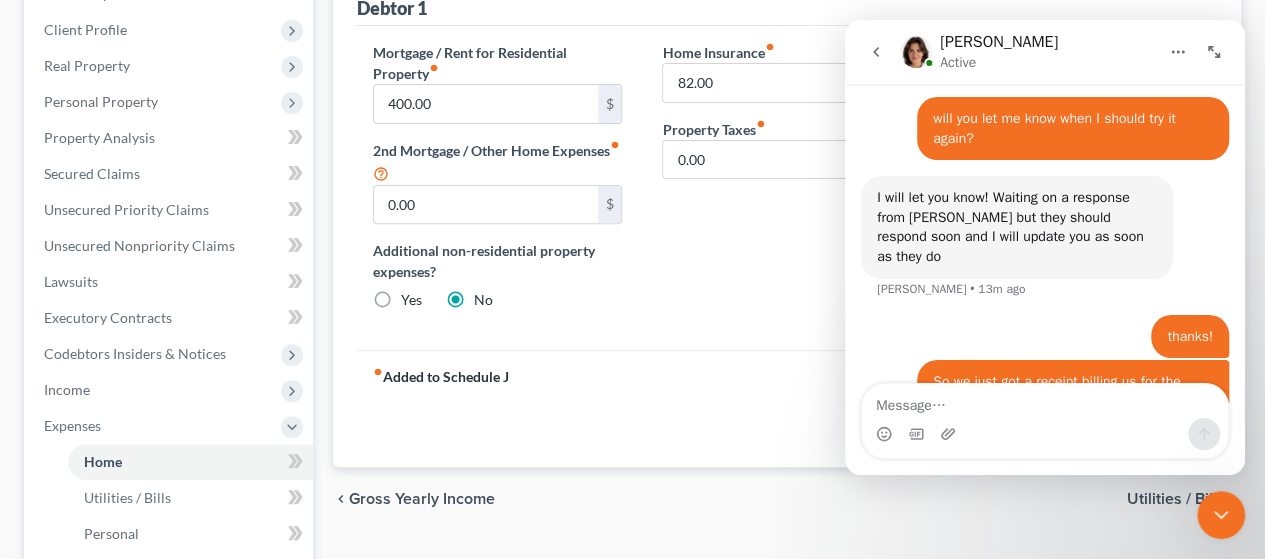 click on "Utilities / Bills" at bounding box center (1176, 499) 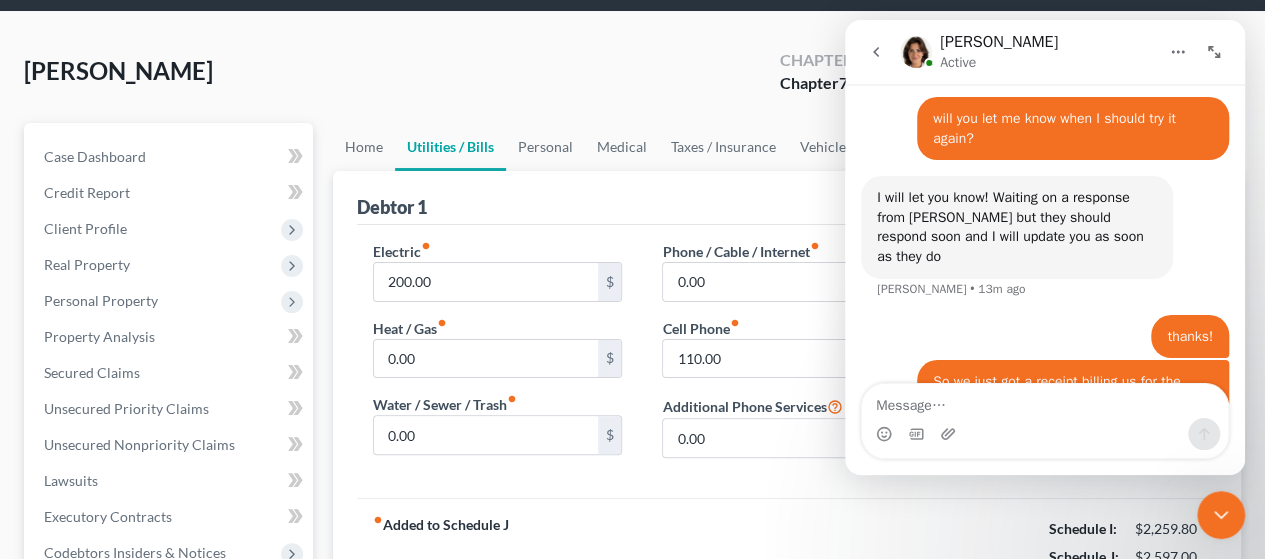 scroll, scrollTop: 0, scrollLeft: 0, axis: both 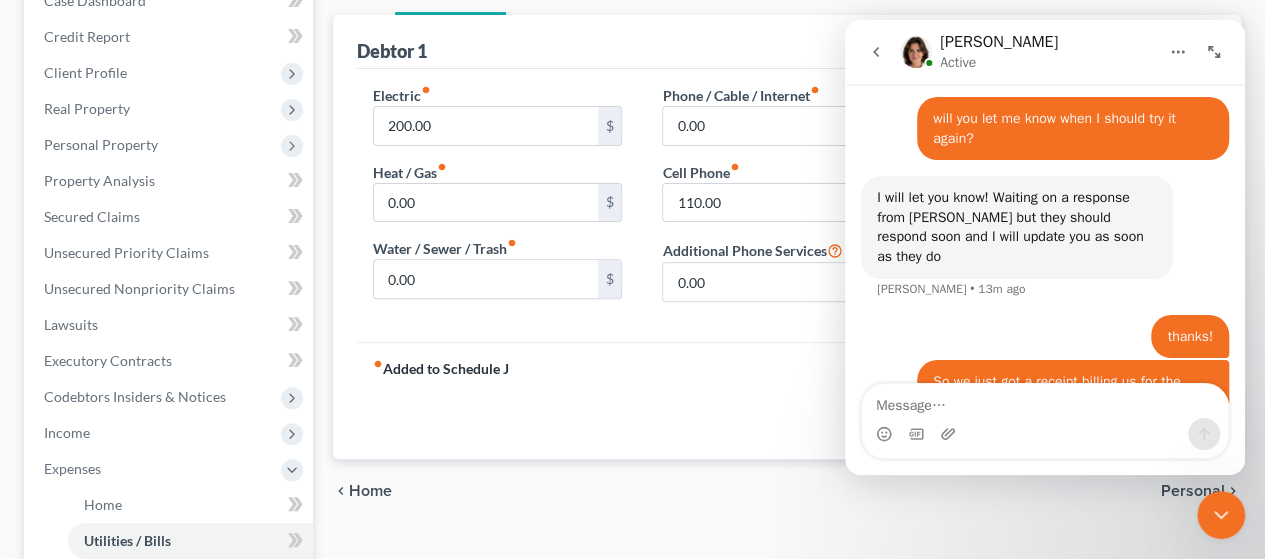 click on "Personal" at bounding box center (1193, 491) 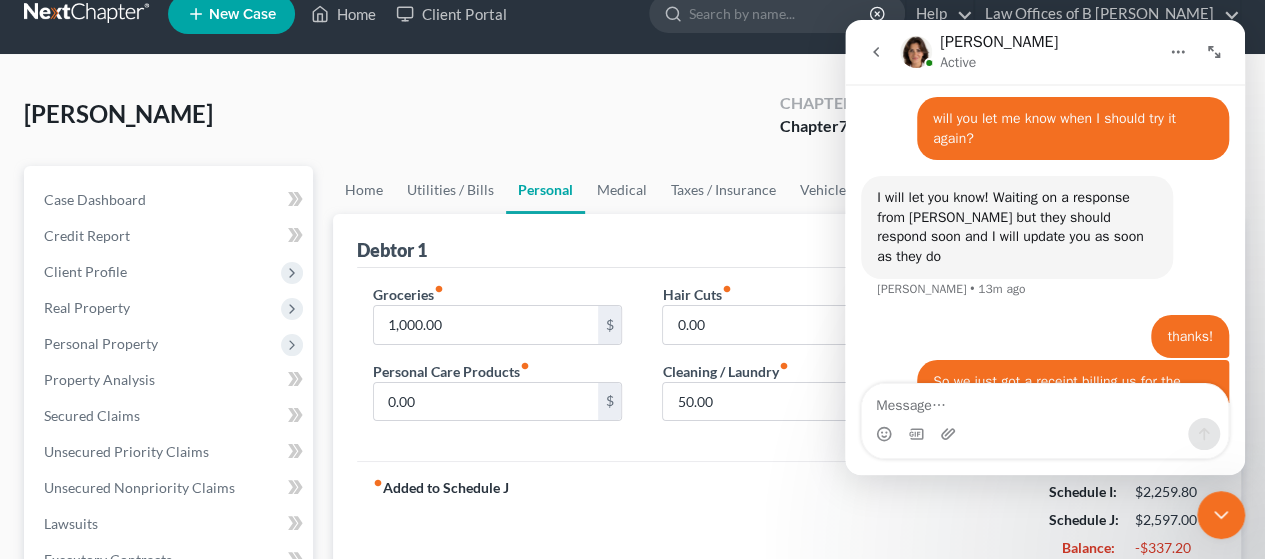 scroll, scrollTop: 0, scrollLeft: 0, axis: both 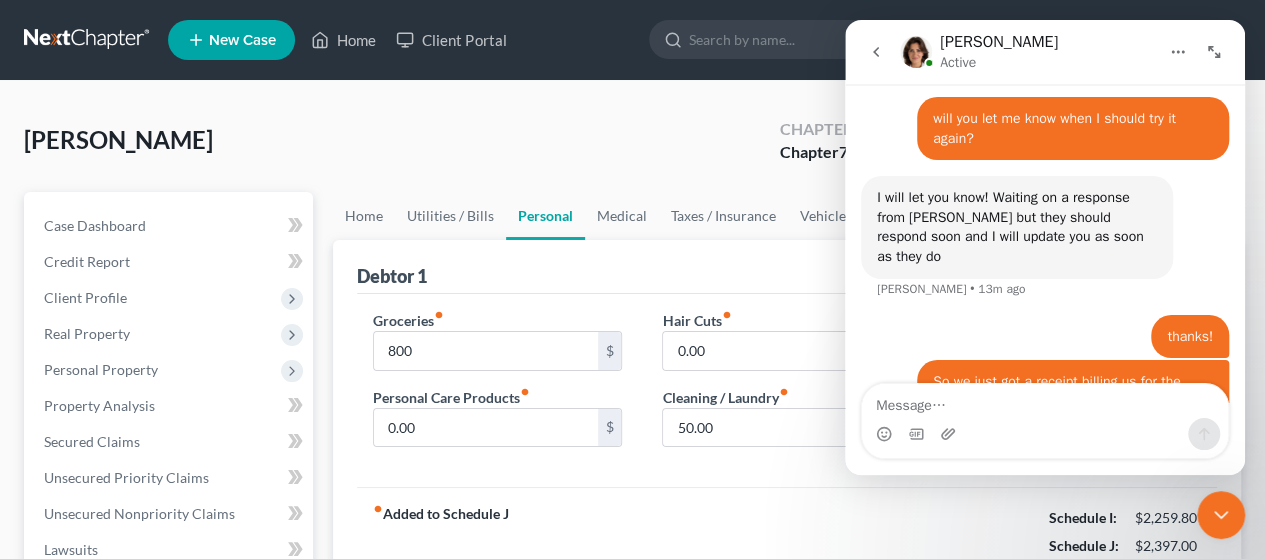click on "Hair Cuts  fiber_manual_record 0.00 $ Cleaning / Laundry  fiber_manual_record 50.00 $" at bounding box center [786, 387] 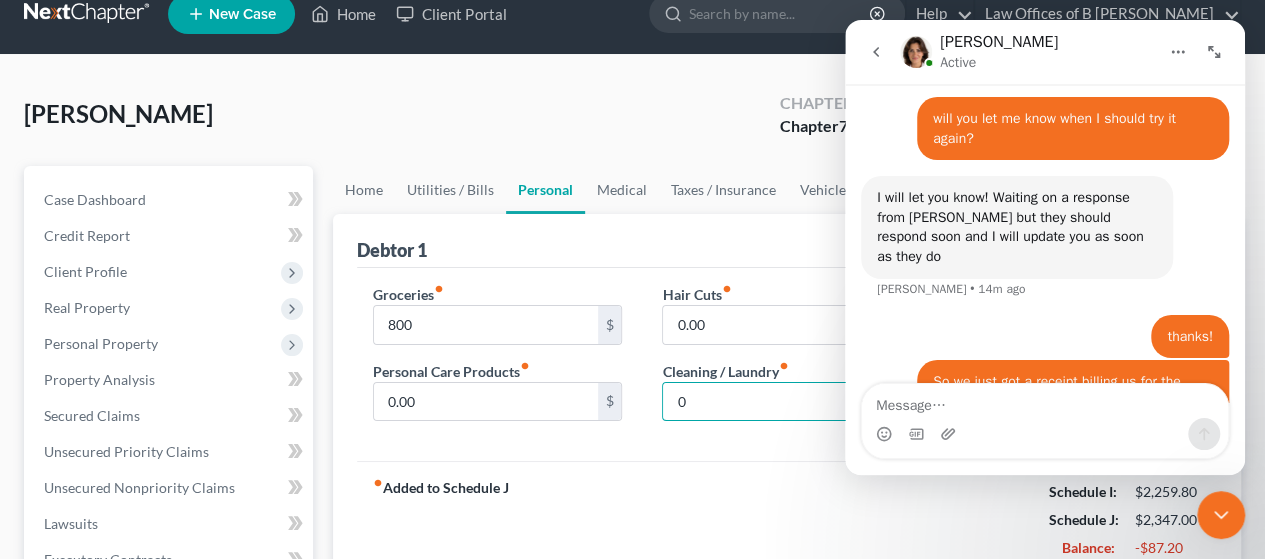 scroll, scrollTop: 0, scrollLeft: 0, axis: both 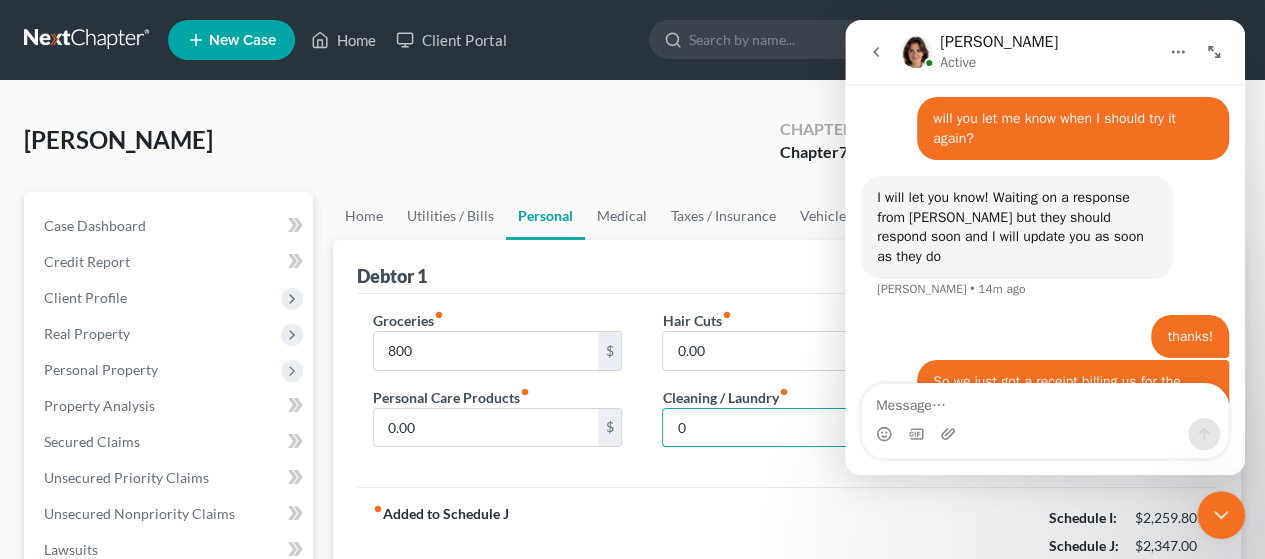 drag, startPoint x: 1269, startPoint y: 229, endPoint x: 349, endPoint y: 145, distance: 923.82684 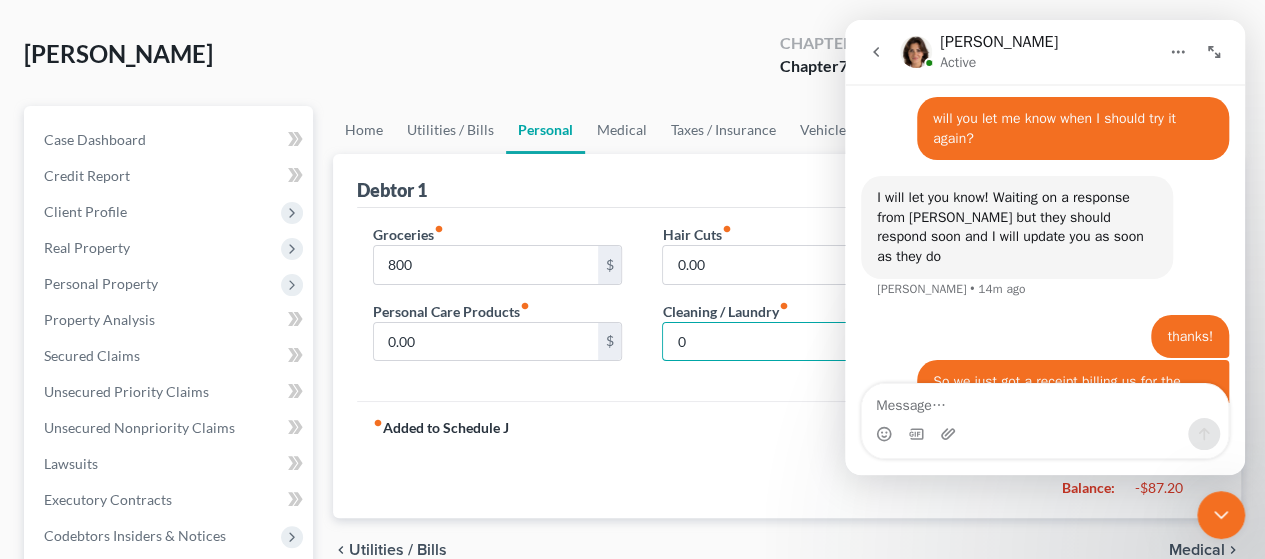 scroll, scrollTop: 95, scrollLeft: 0, axis: vertical 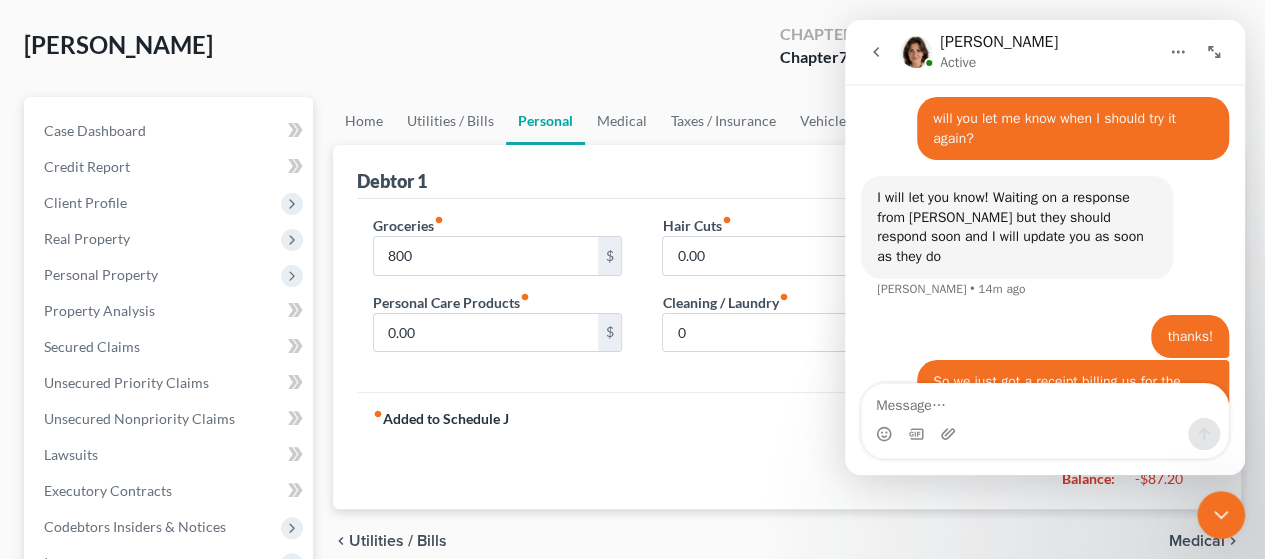 click on "Medical" at bounding box center (1197, 541) 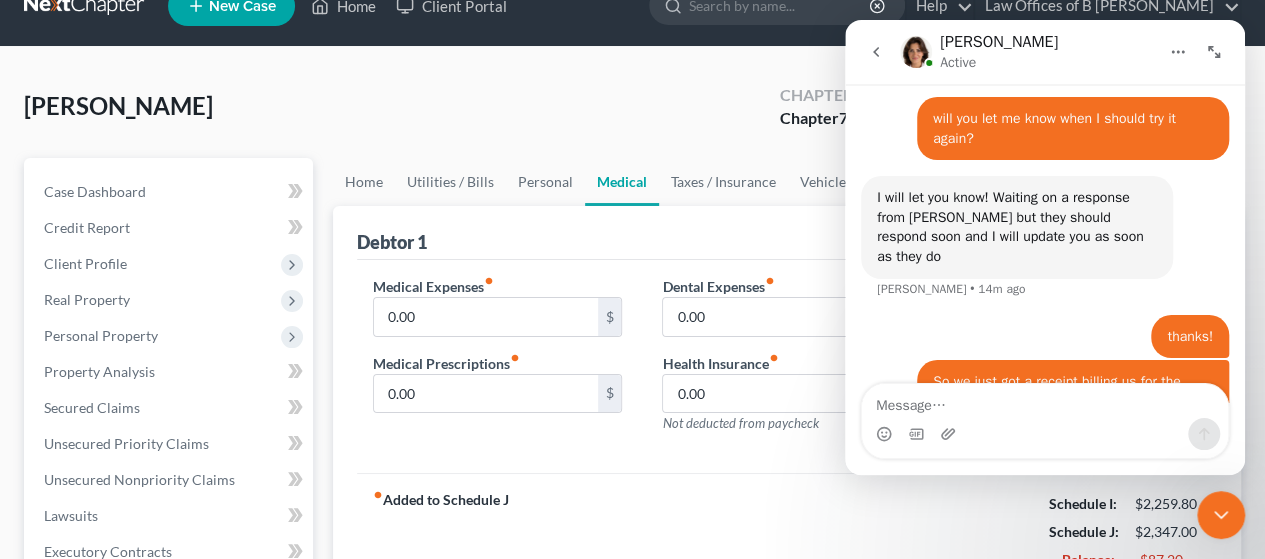 scroll, scrollTop: 0, scrollLeft: 0, axis: both 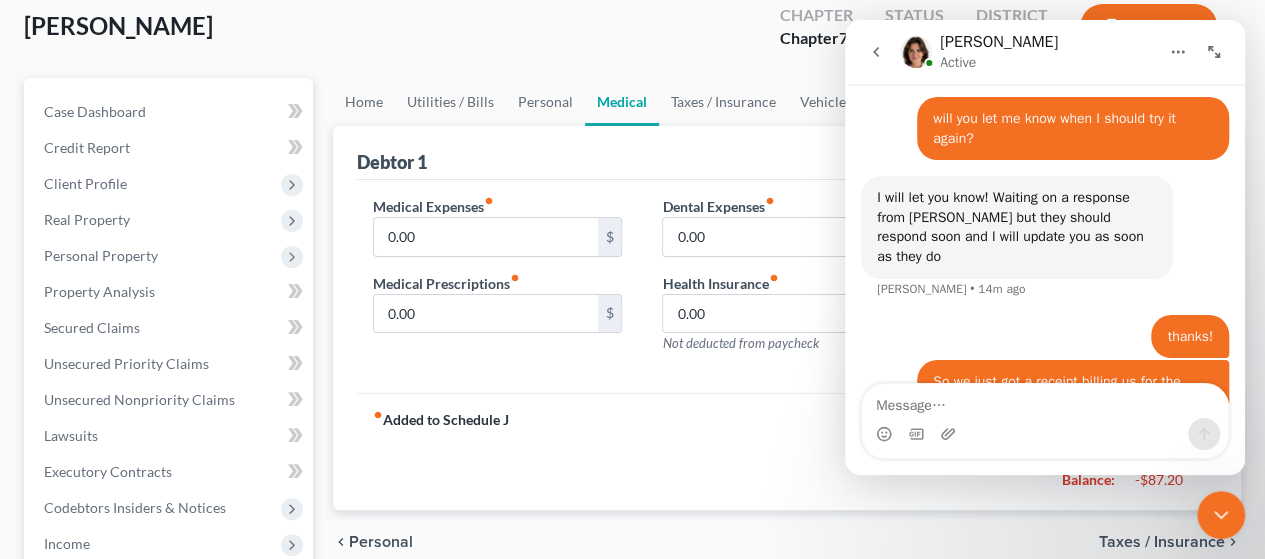 click on "Taxes / Insurance" at bounding box center (1162, 542) 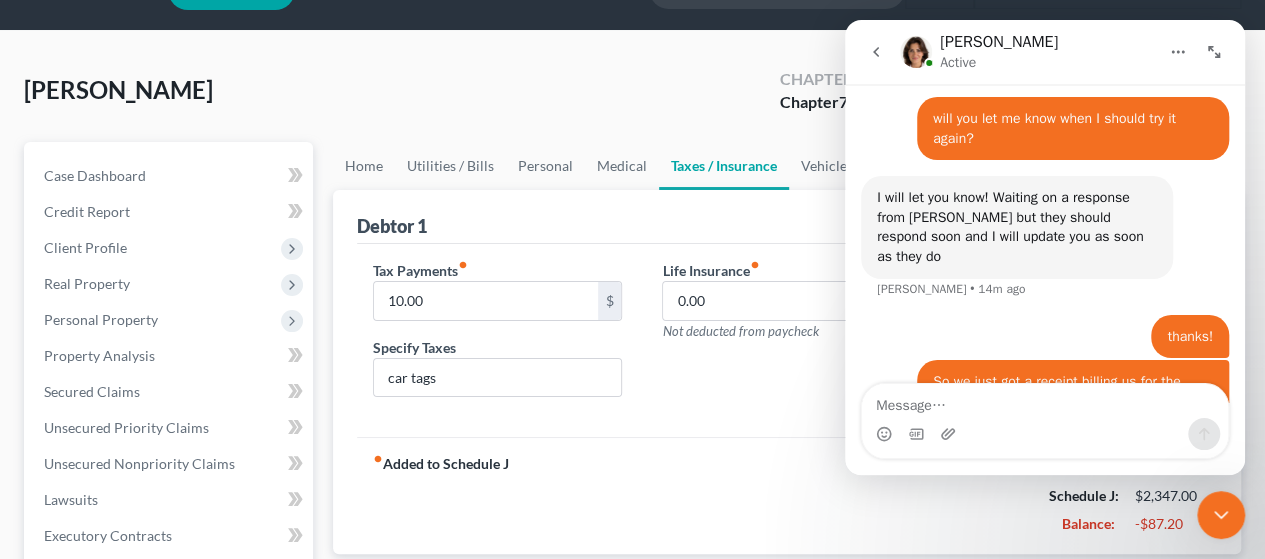 scroll, scrollTop: 0, scrollLeft: 0, axis: both 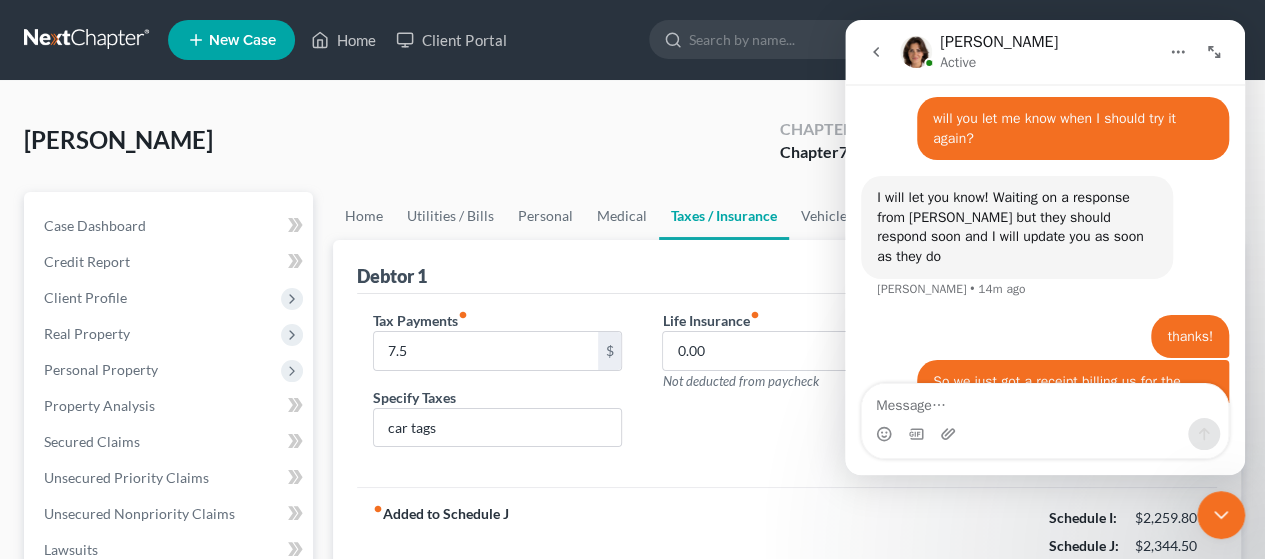 drag, startPoint x: 763, startPoint y: 457, endPoint x: 134, endPoint y: 336, distance: 640.5326 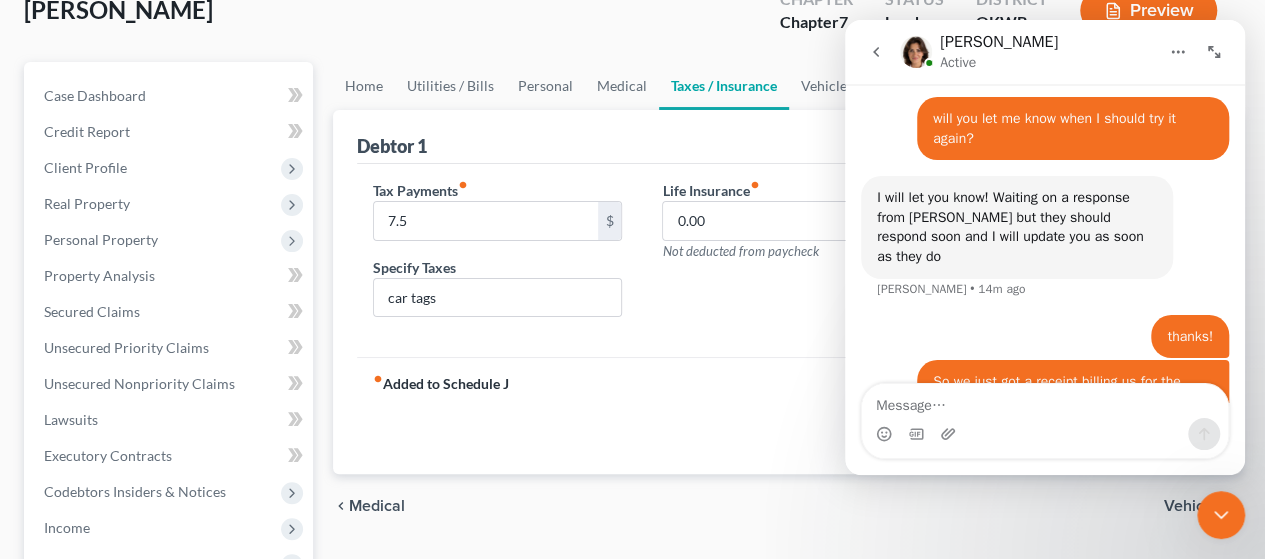 scroll, scrollTop: 122, scrollLeft: 0, axis: vertical 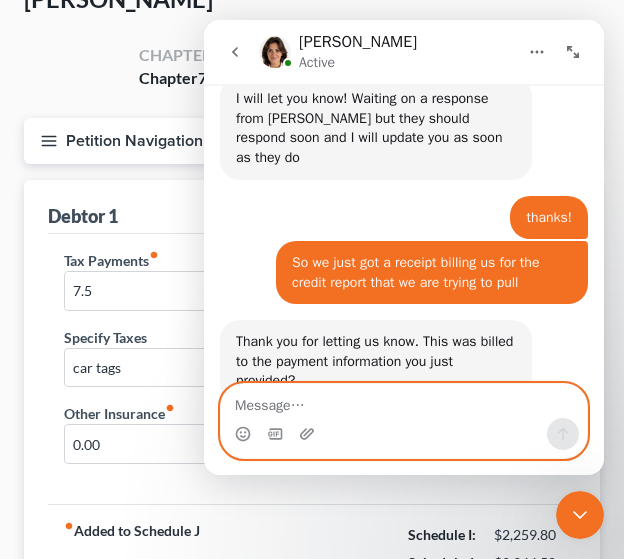 click at bounding box center (404, 401) 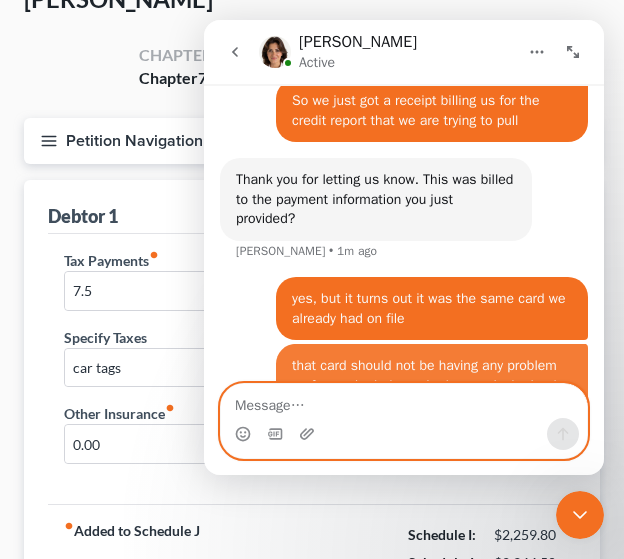 scroll, scrollTop: 2028, scrollLeft: 0, axis: vertical 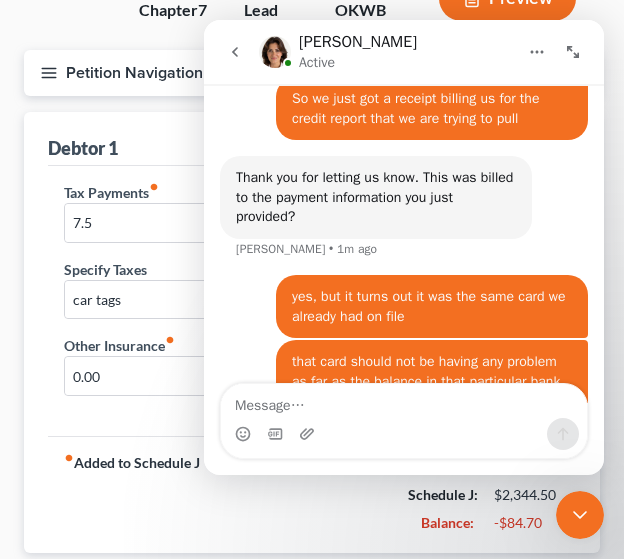 click on "Petition Navigation" at bounding box center (312, 73) 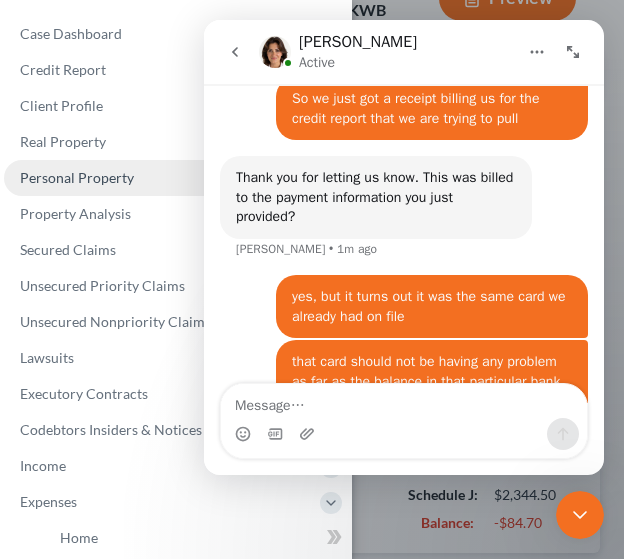click on "Personal Property" at bounding box center [178, 178] 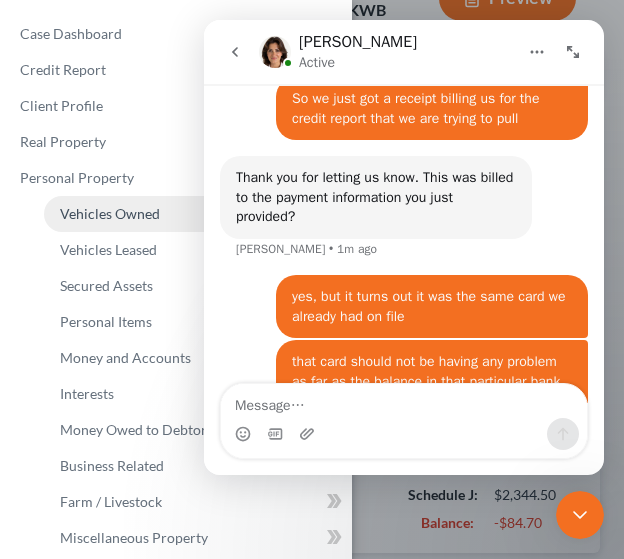 click on "Vehicles Owned" at bounding box center [110, 213] 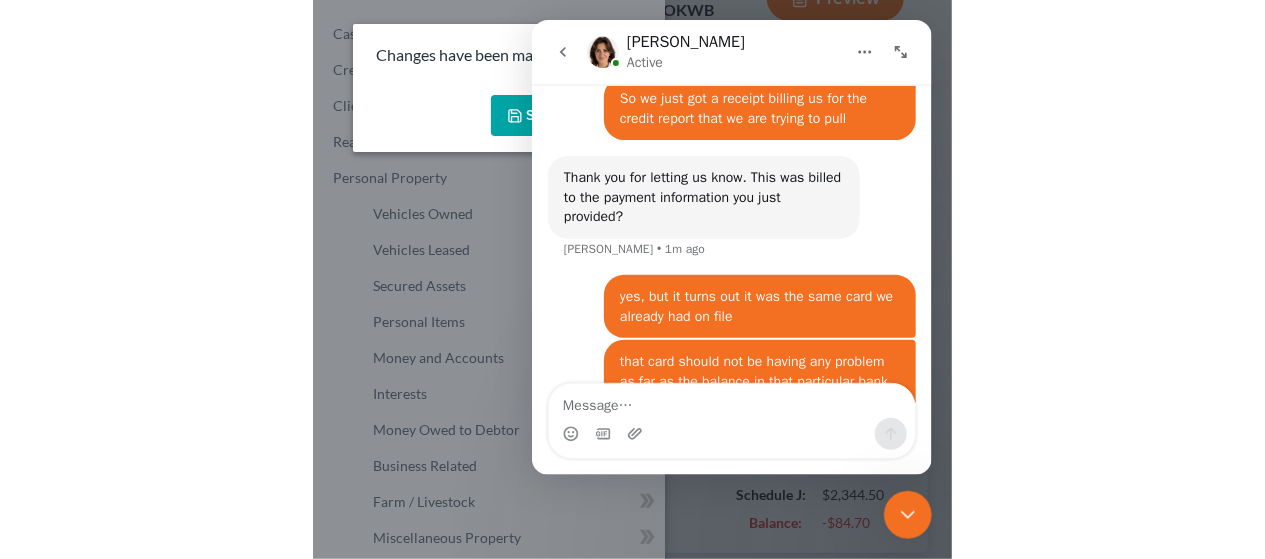 scroll, scrollTop: 142, scrollLeft: 0, axis: vertical 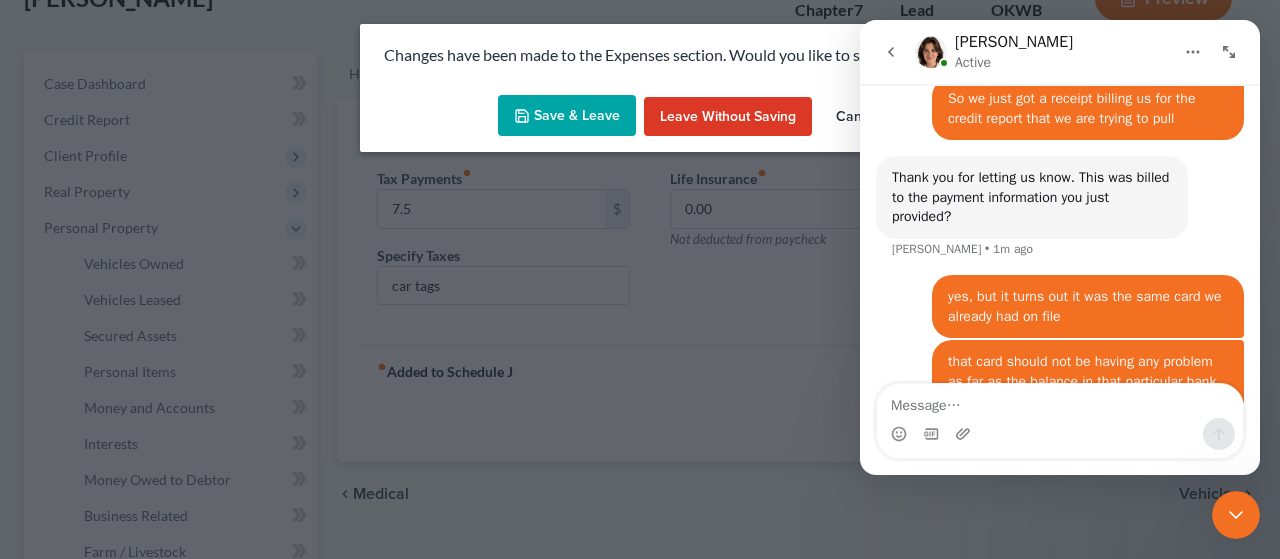 click on "Save & Leave" at bounding box center [567, 116] 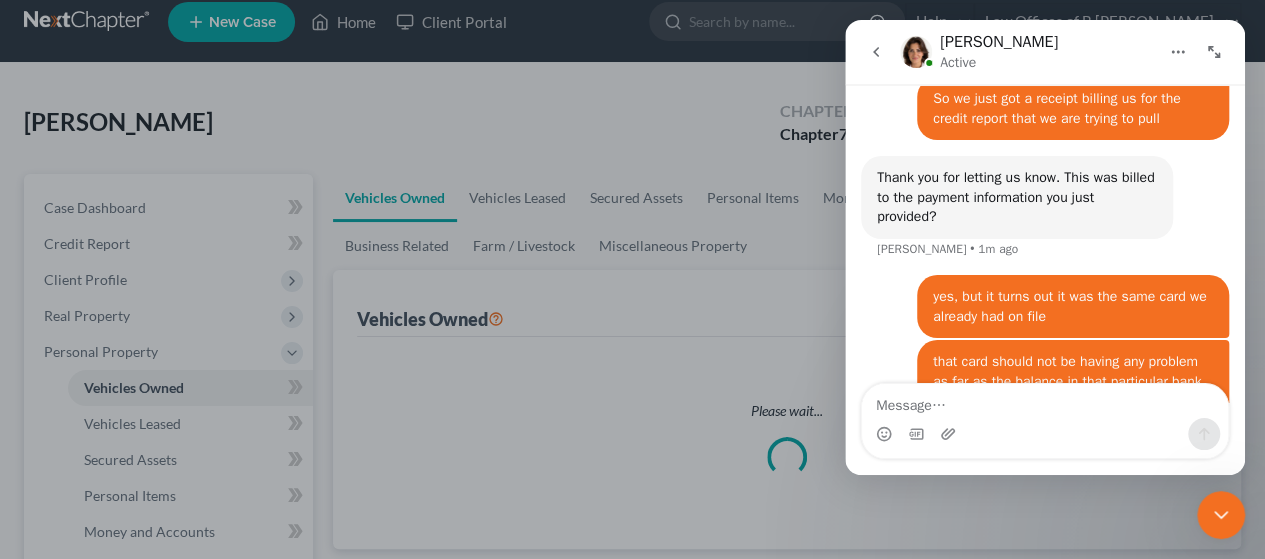 scroll, scrollTop: 0, scrollLeft: 0, axis: both 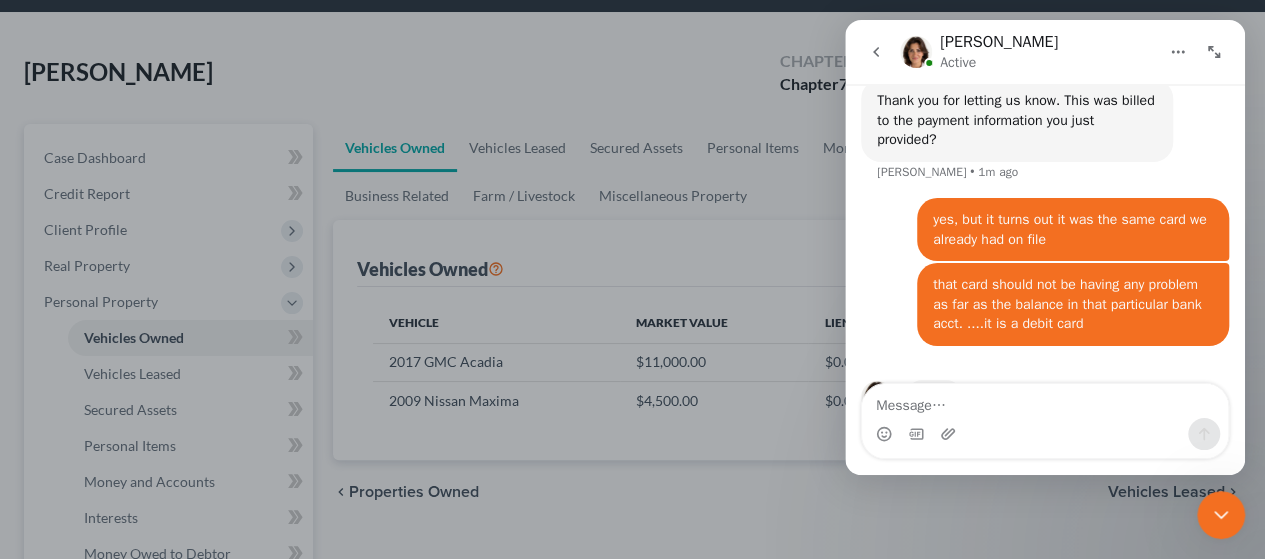click at bounding box center (632, 279) 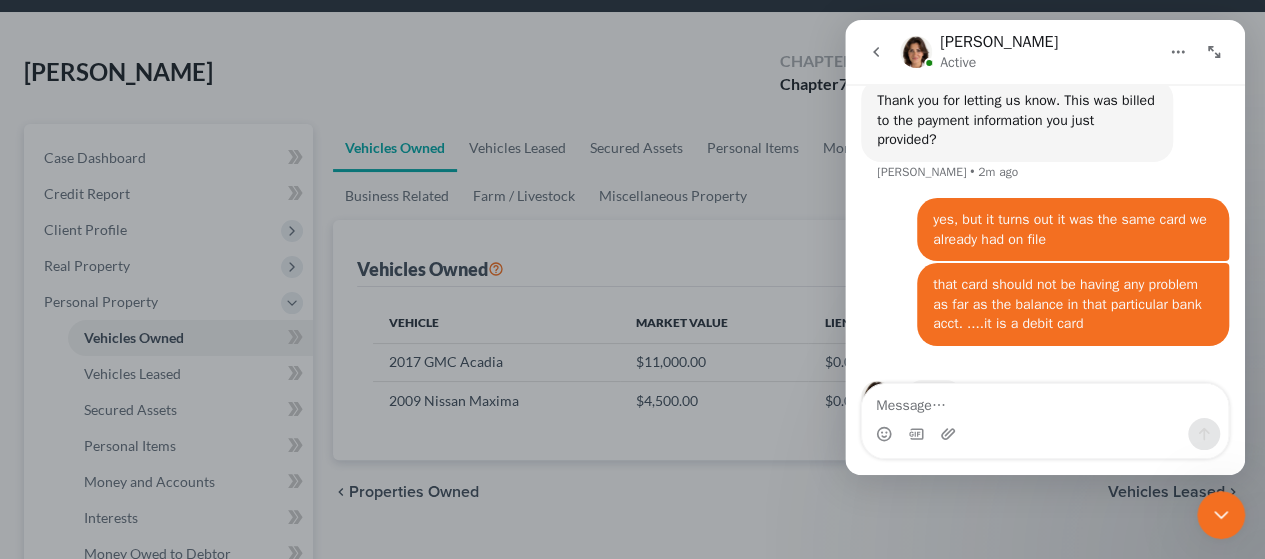 click at bounding box center (632, 279) 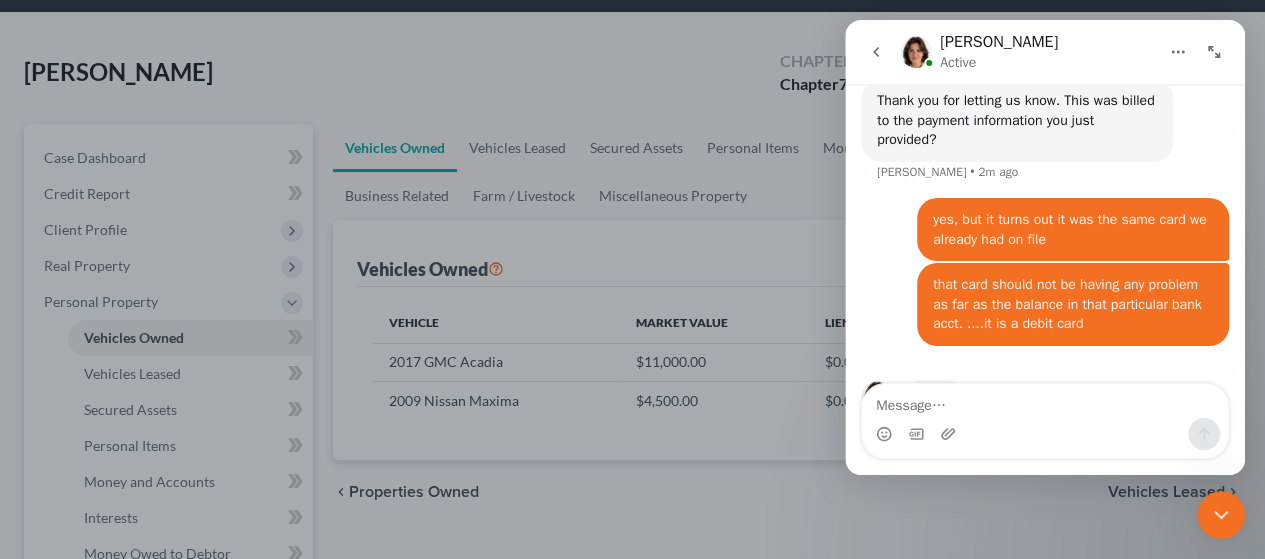 click at bounding box center (632, 279) 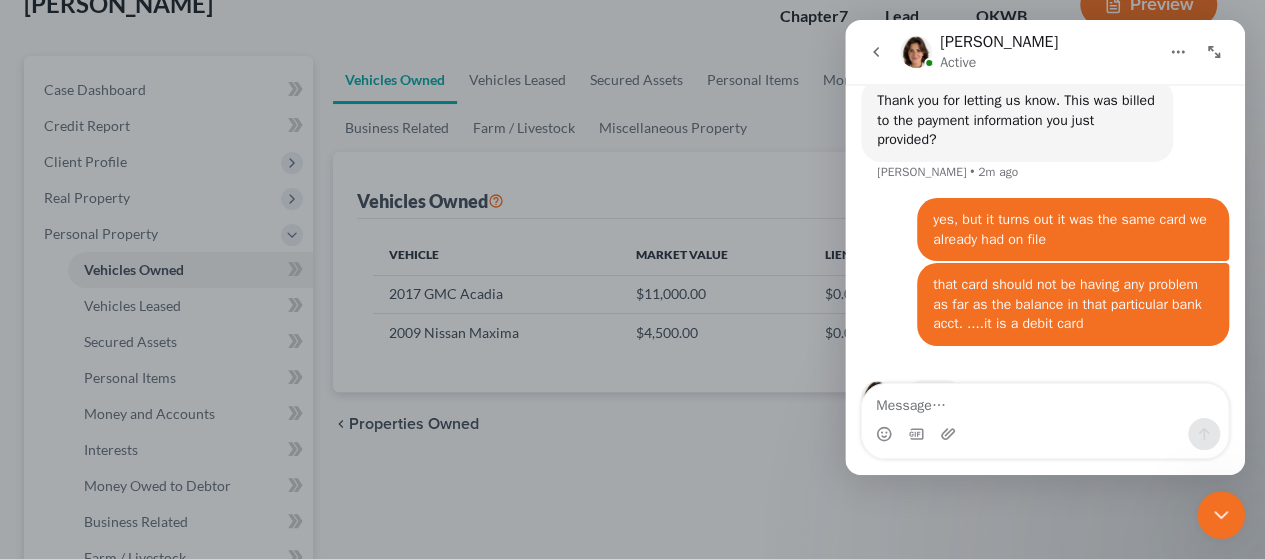 scroll, scrollTop: 0, scrollLeft: 0, axis: both 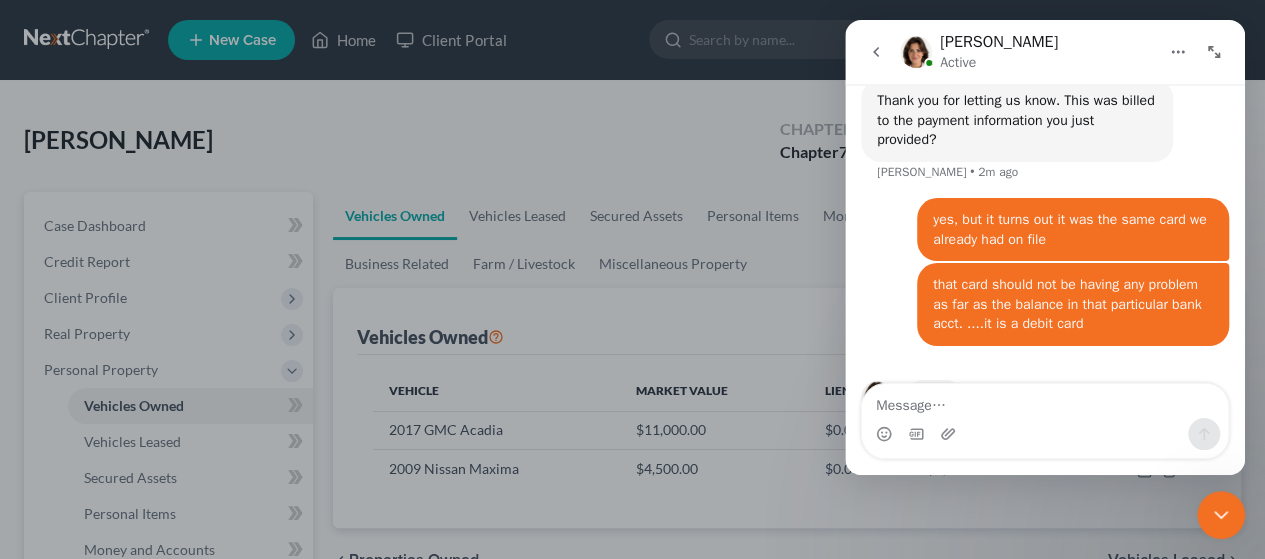 click at bounding box center (632, 279) 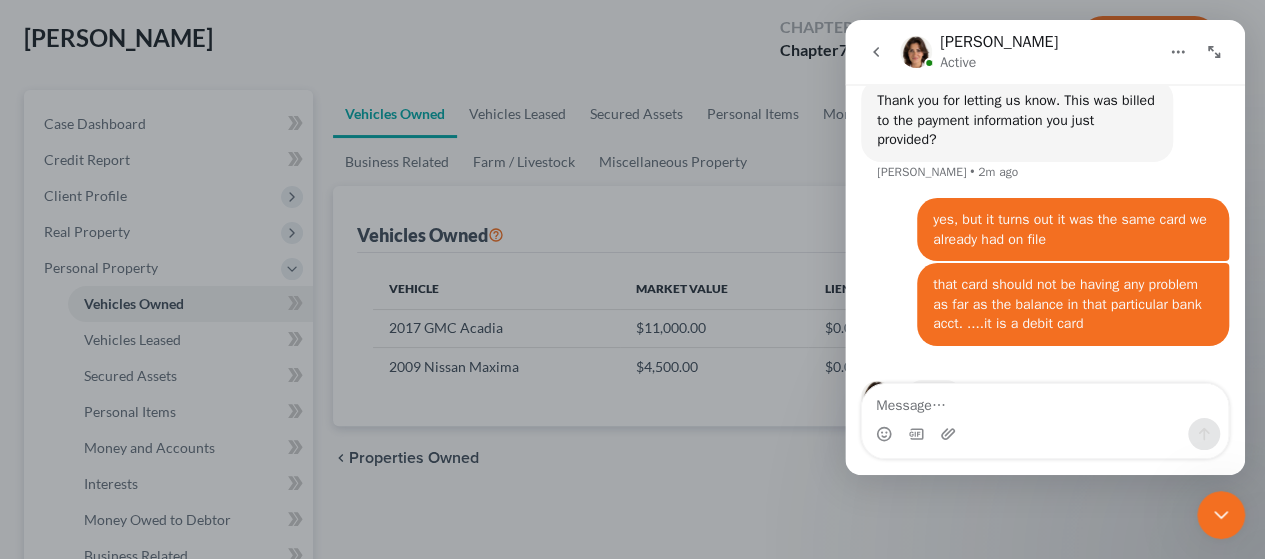 scroll, scrollTop: 0, scrollLeft: 0, axis: both 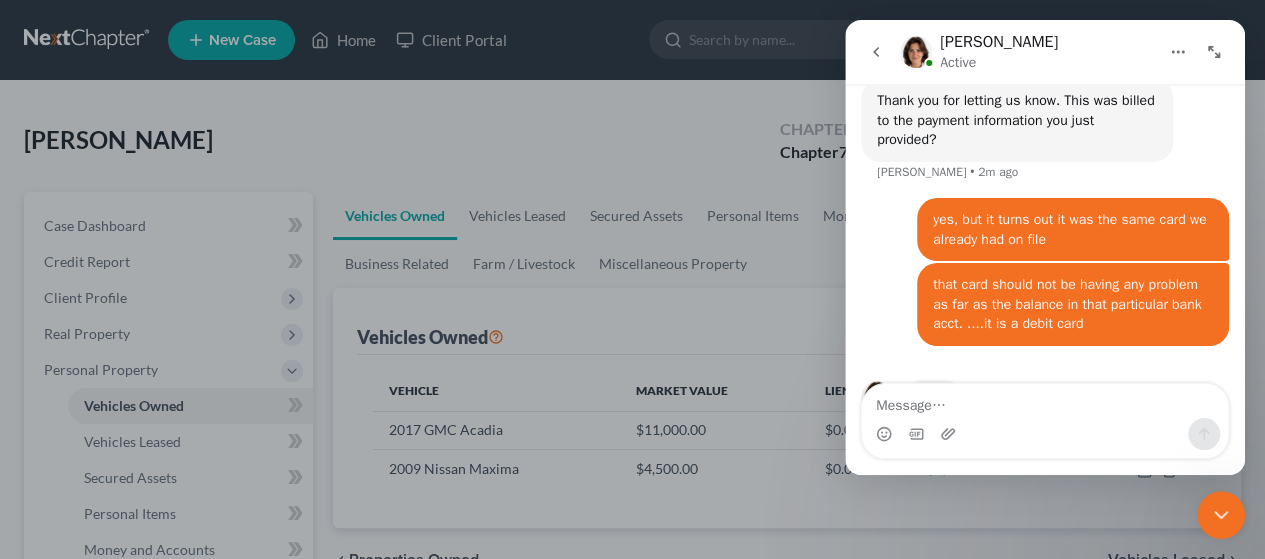 click at bounding box center (632, 279) 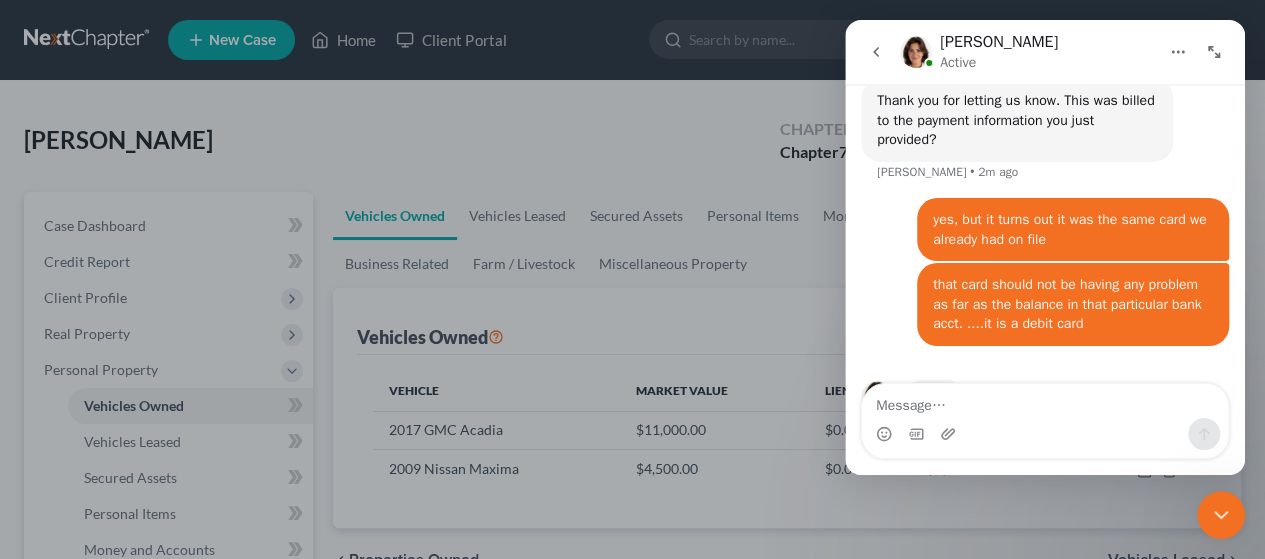 click at bounding box center [632, 279] 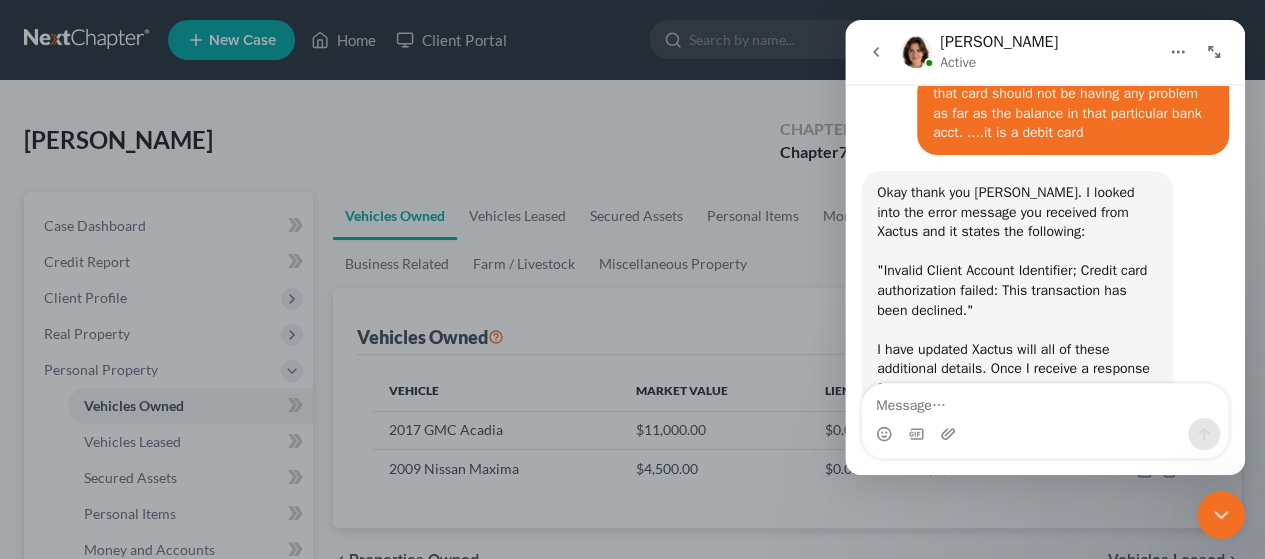scroll, scrollTop: 2284, scrollLeft: 0, axis: vertical 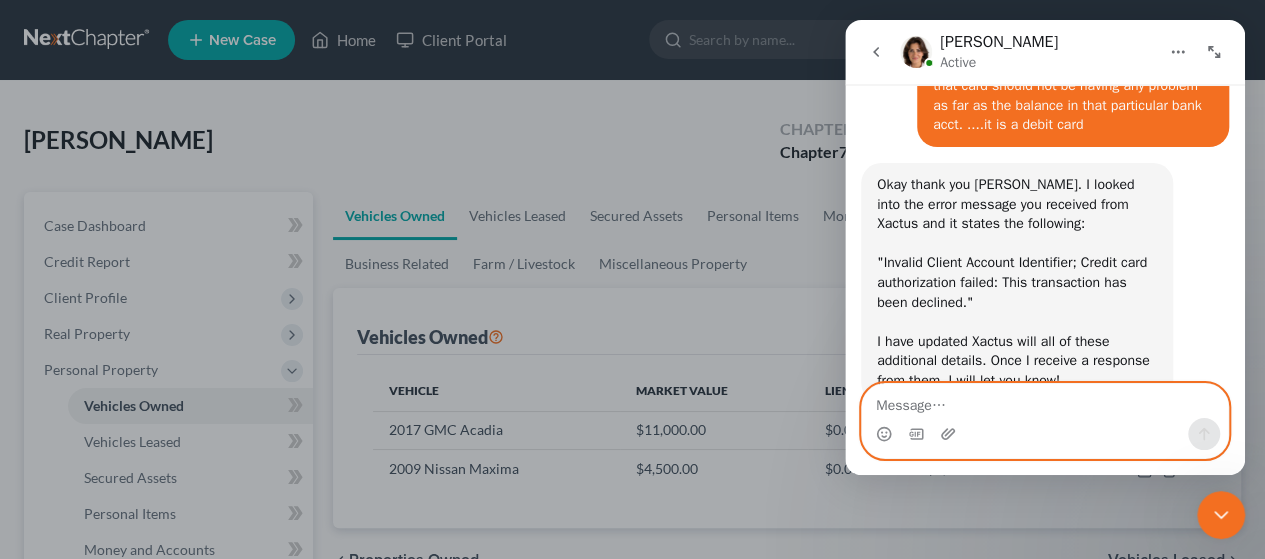 click at bounding box center [1045, 401] 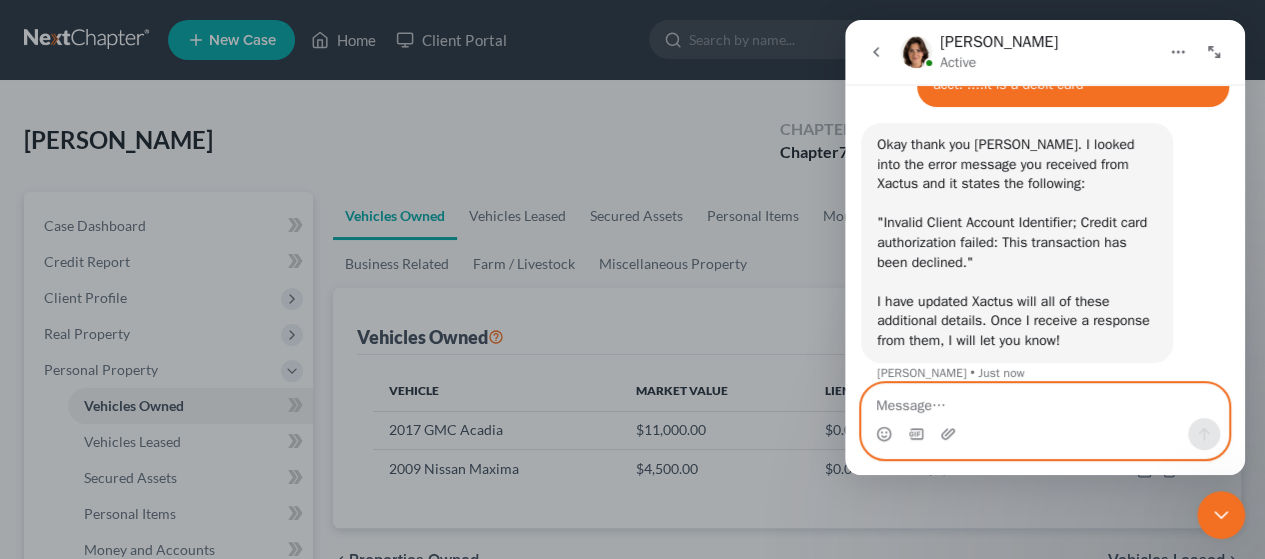 scroll, scrollTop: 2402, scrollLeft: 0, axis: vertical 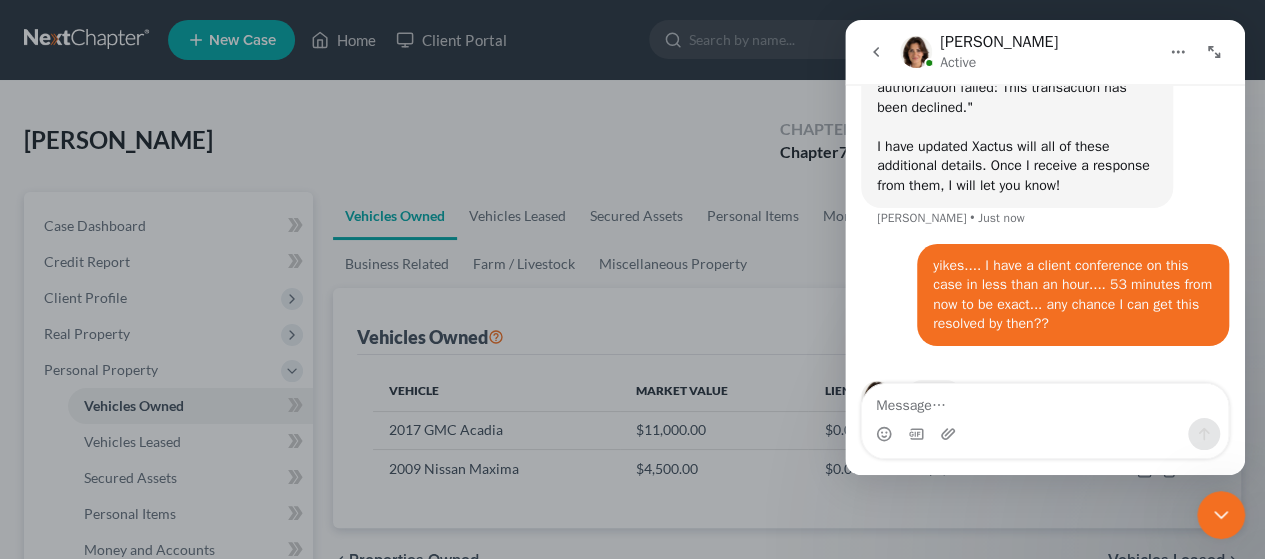 drag, startPoint x: 1239, startPoint y: 376, endPoint x: 2097, endPoint y: 385, distance: 858.0472 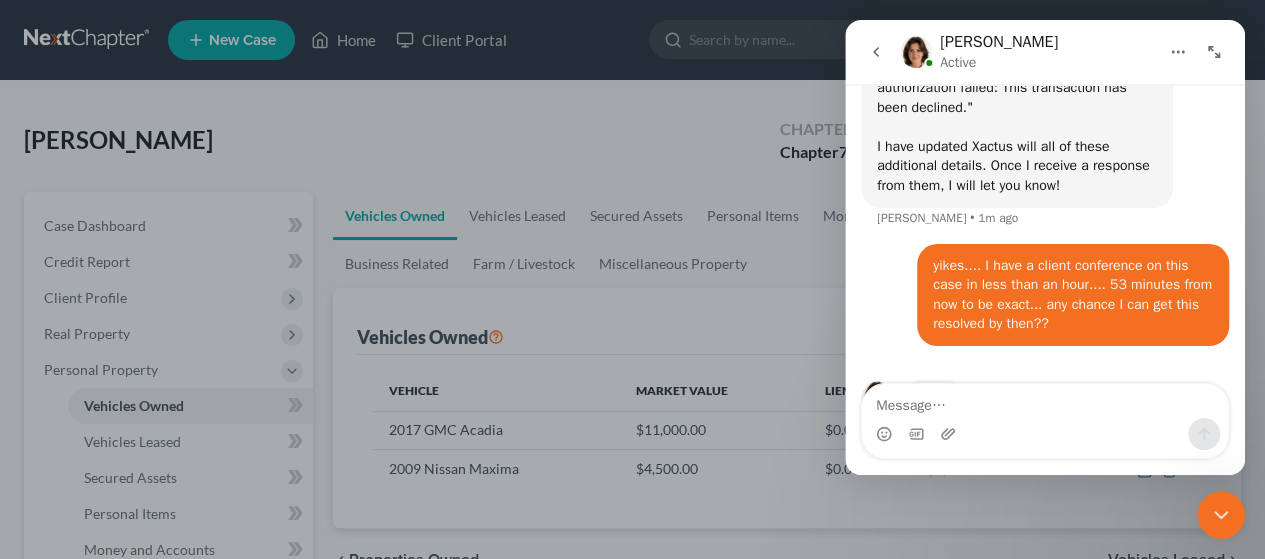 click at bounding box center (632, 279) 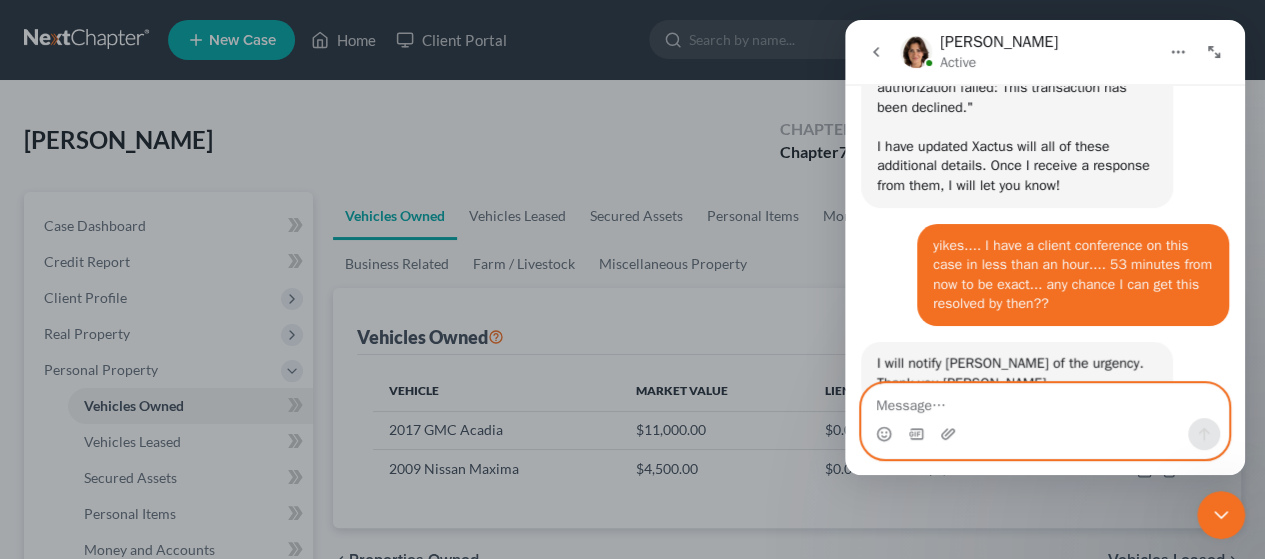 scroll, scrollTop: 2481, scrollLeft: 0, axis: vertical 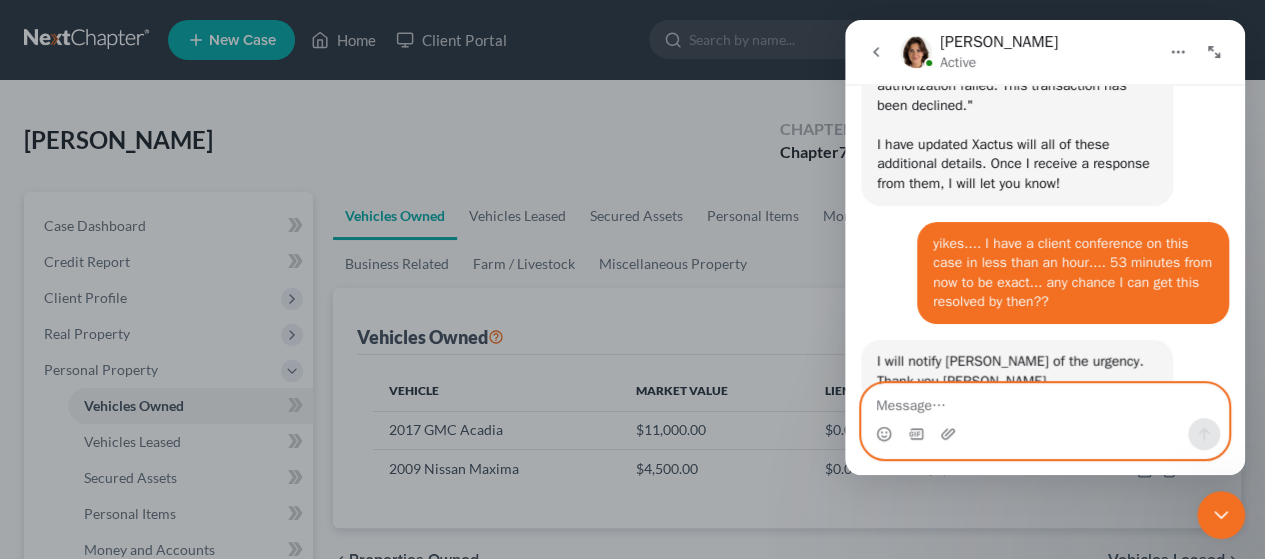 click at bounding box center [1045, 401] 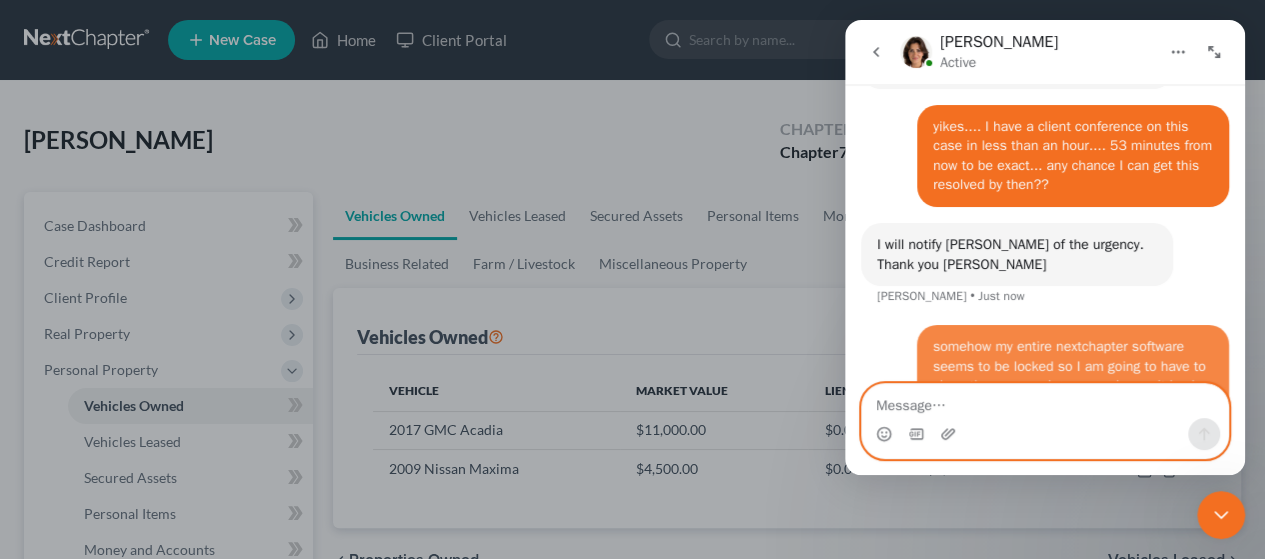 scroll, scrollTop: 2619, scrollLeft: 0, axis: vertical 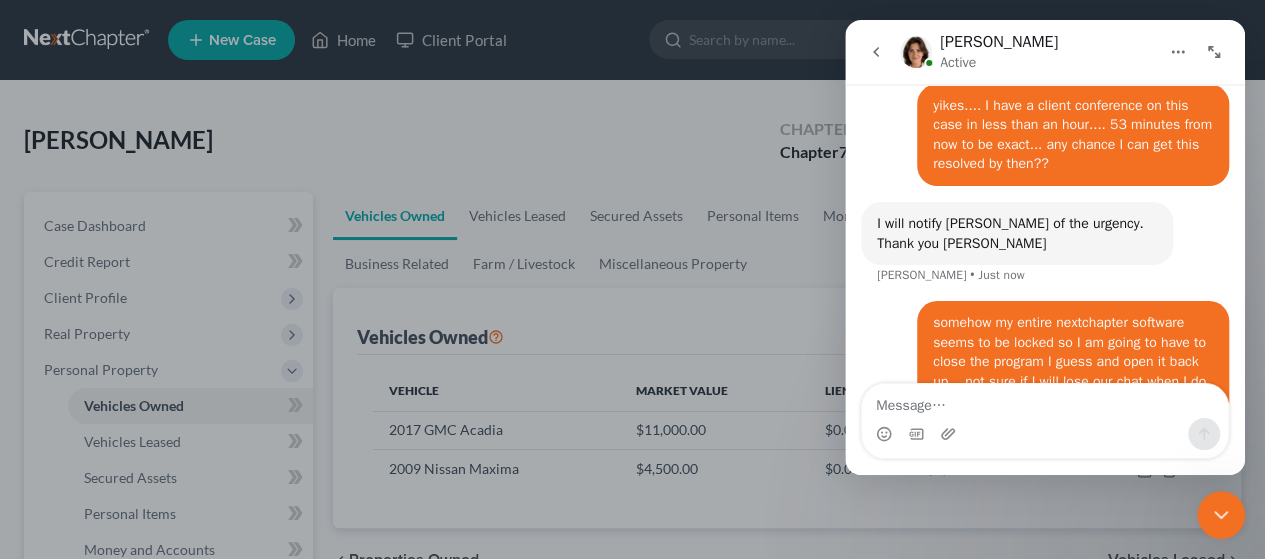 click at bounding box center (632, 279) 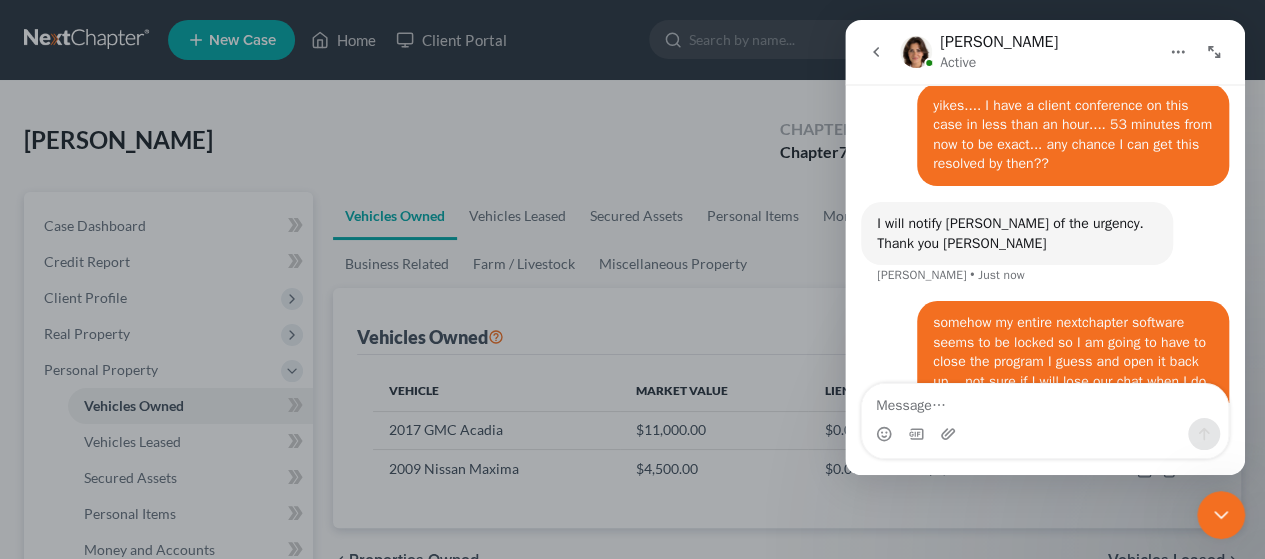 click at bounding box center (632, 279) 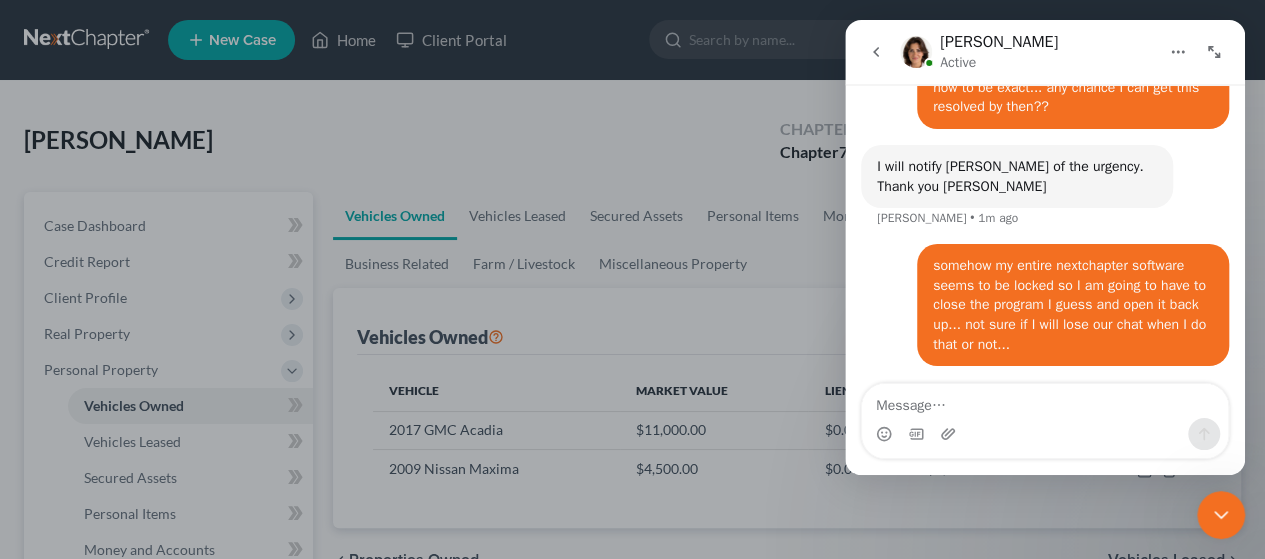 scroll, scrollTop: 2696, scrollLeft: 0, axis: vertical 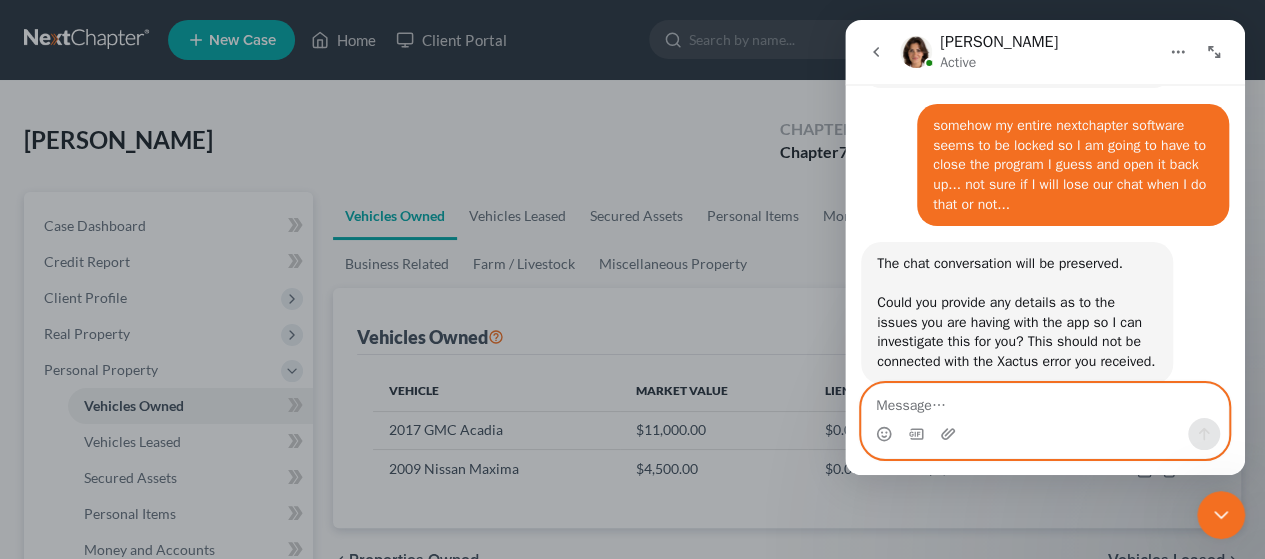 click at bounding box center (1045, 401) 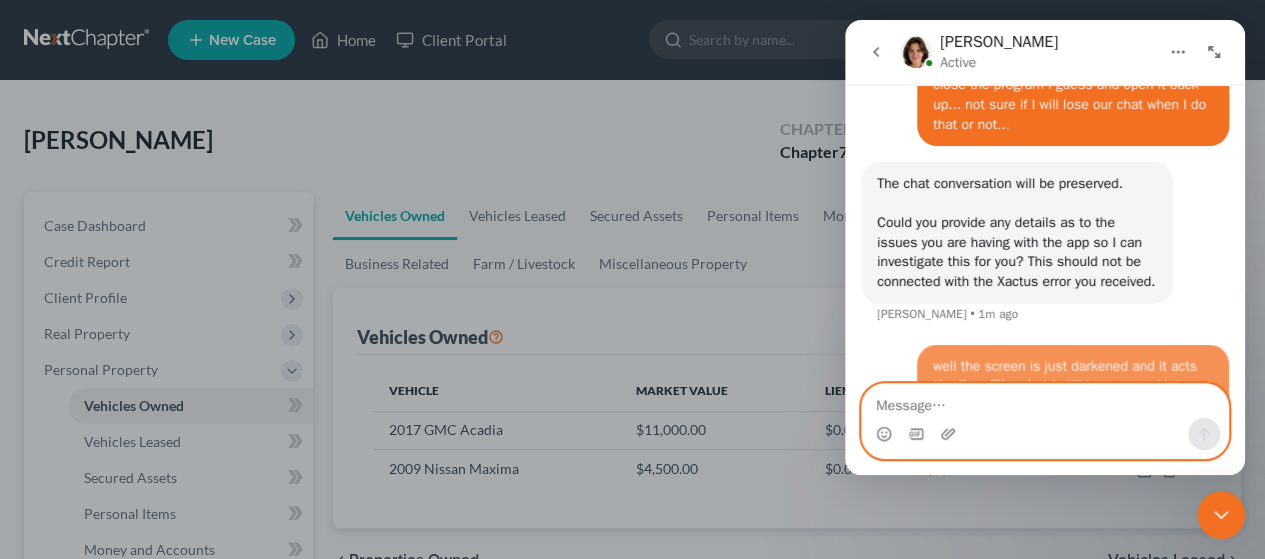 scroll, scrollTop: 2954, scrollLeft: 0, axis: vertical 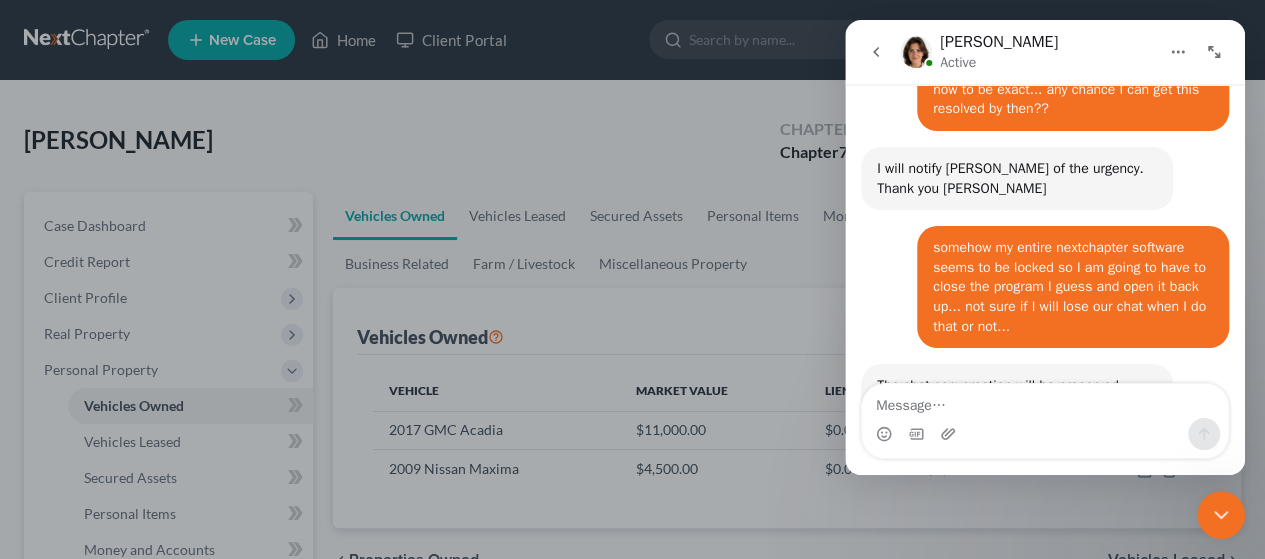 click at bounding box center [632, 279] 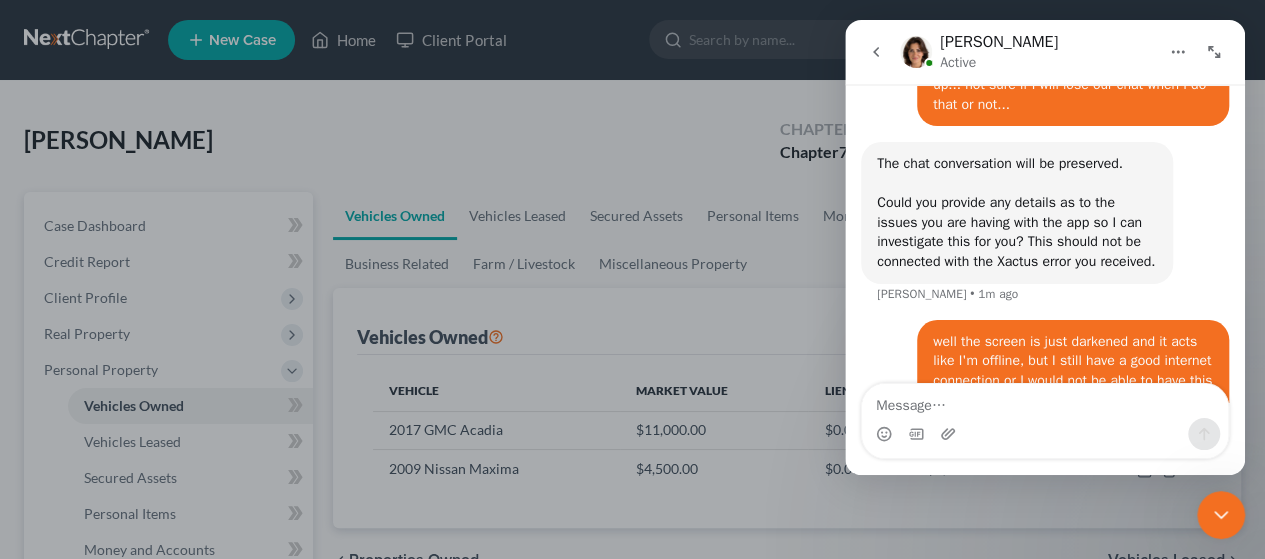scroll, scrollTop: 2954, scrollLeft: 0, axis: vertical 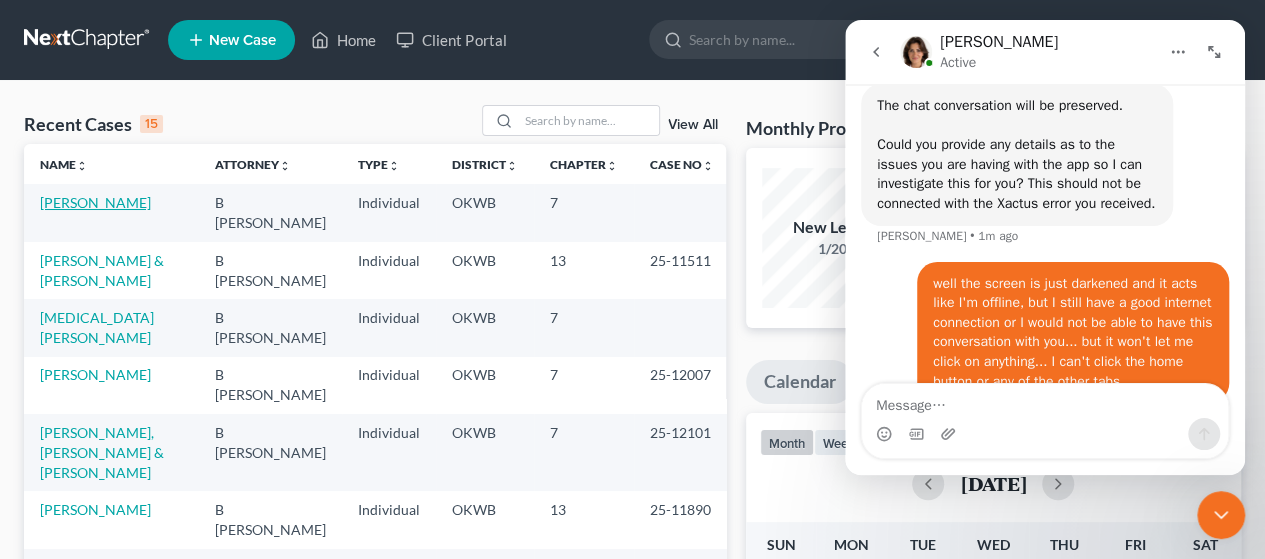 click on "[PERSON_NAME]" at bounding box center [95, 202] 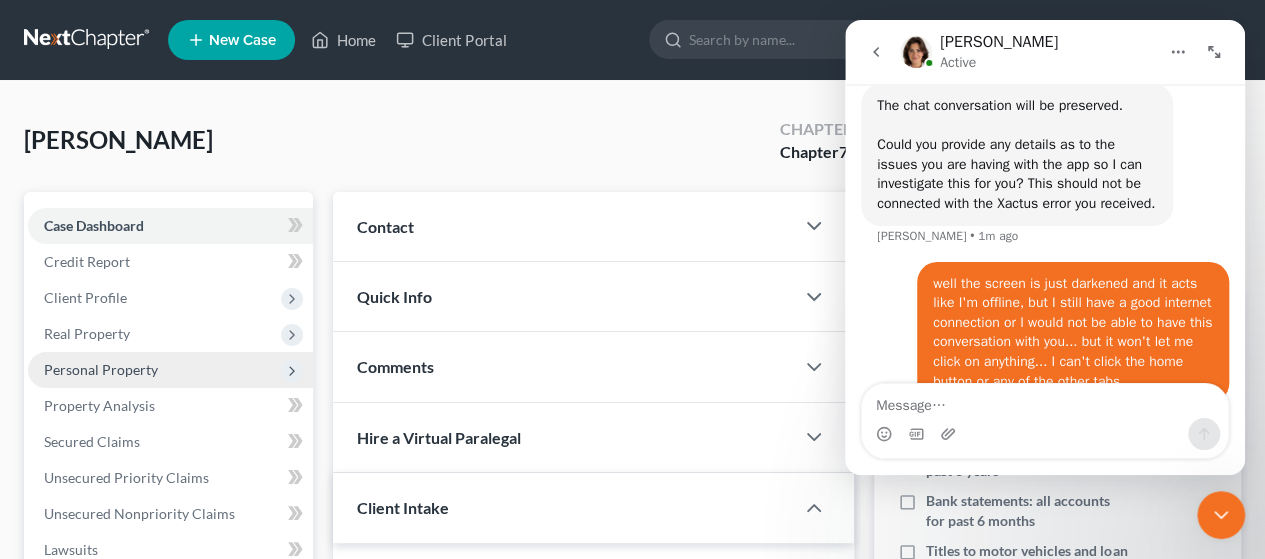 click on "Personal Property" at bounding box center [101, 369] 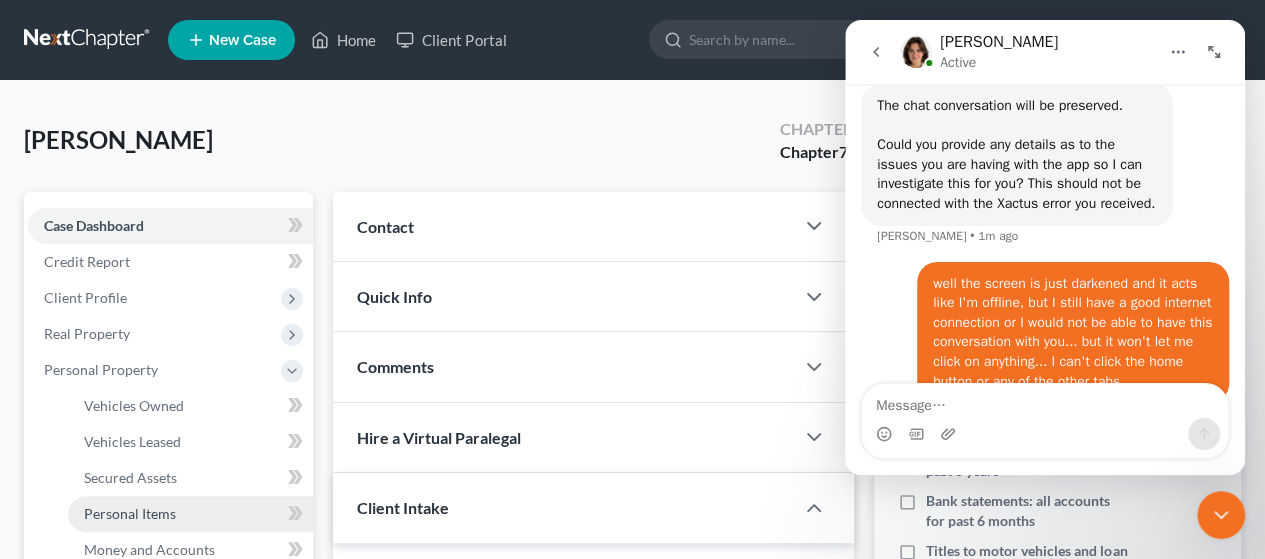 click on "Personal Items" at bounding box center (130, 513) 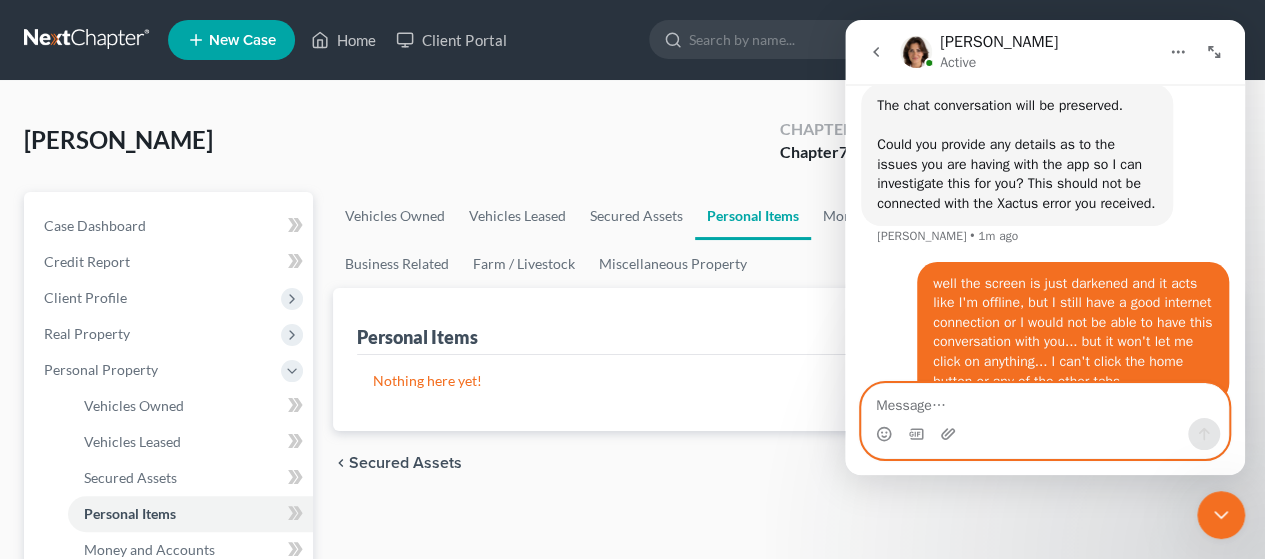 click at bounding box center [1045, 401] 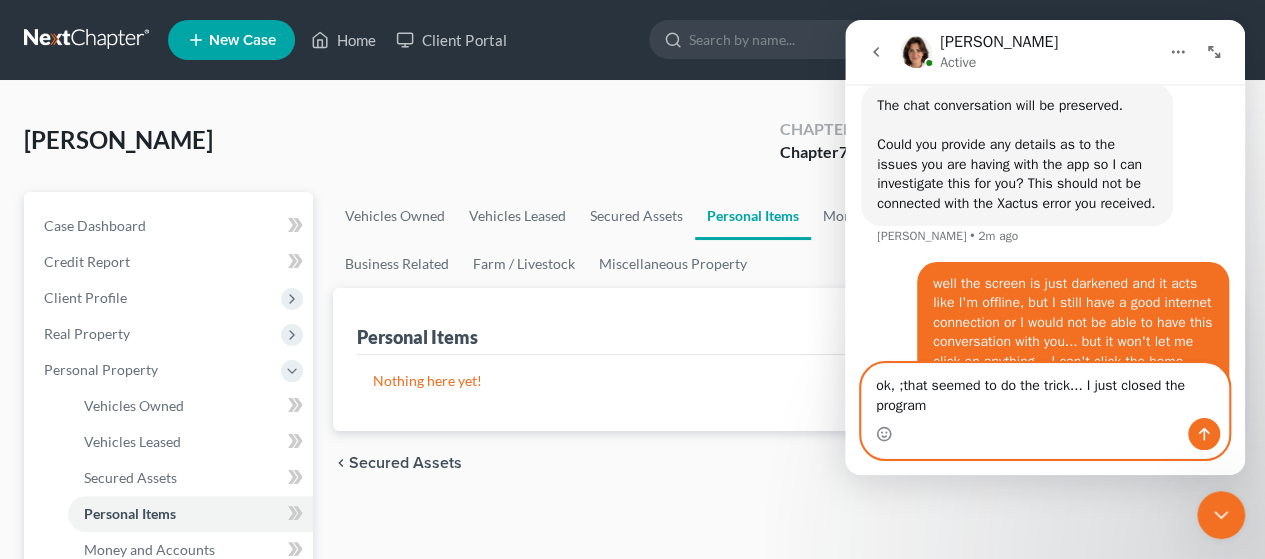 scroll, scrollTop: 2974, scrollLeft: 0, axis: vertical 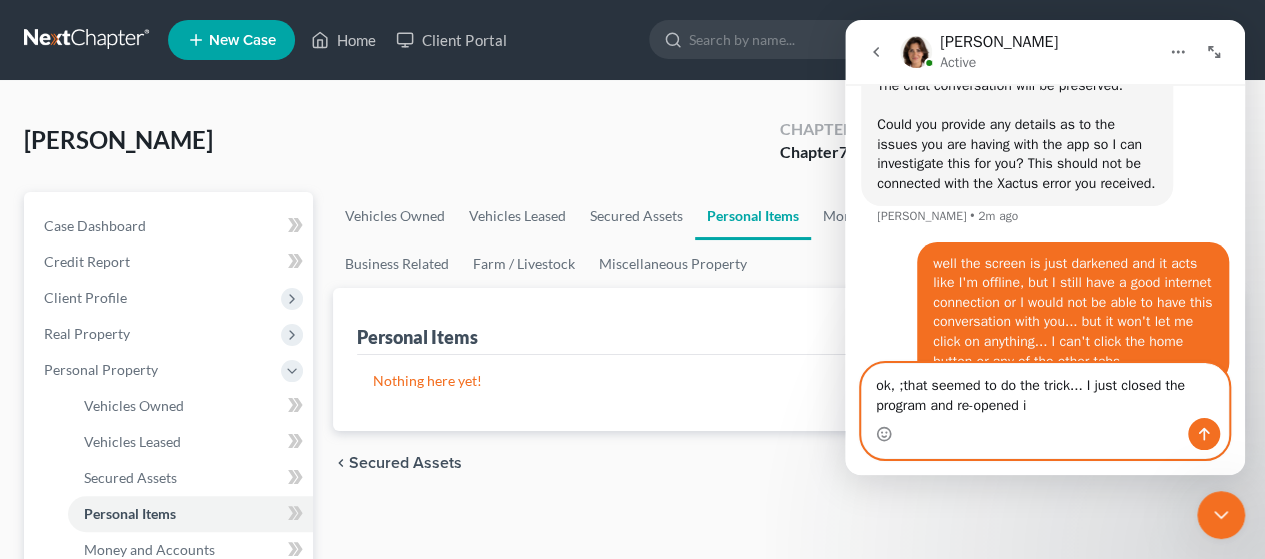 type on "ok, ;that seemed to do the trick... I just closed the program and re-opened it" 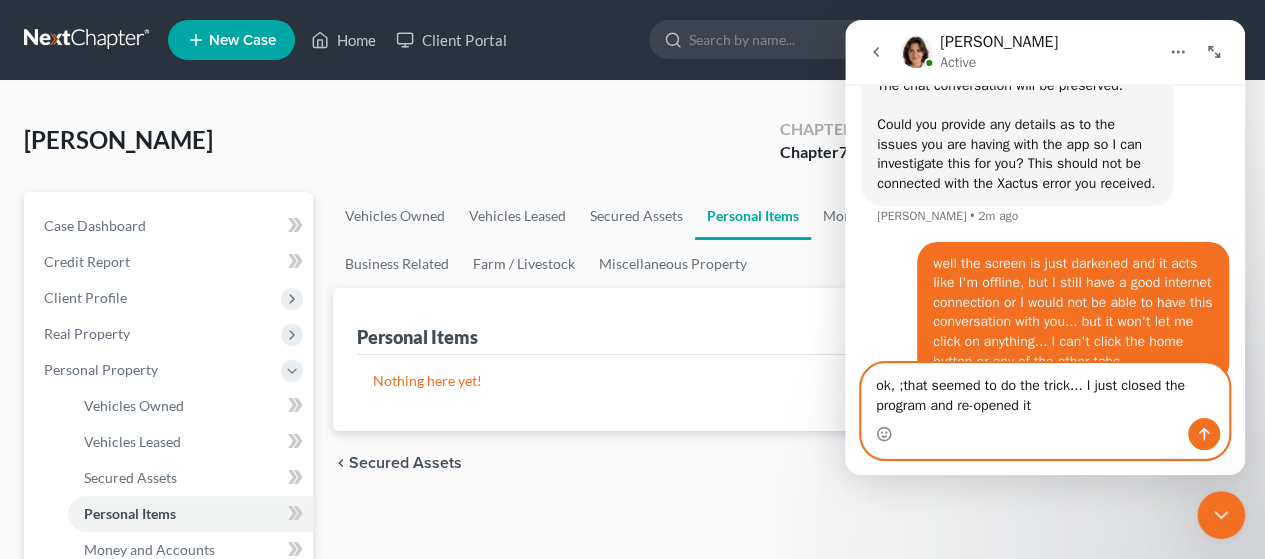 type 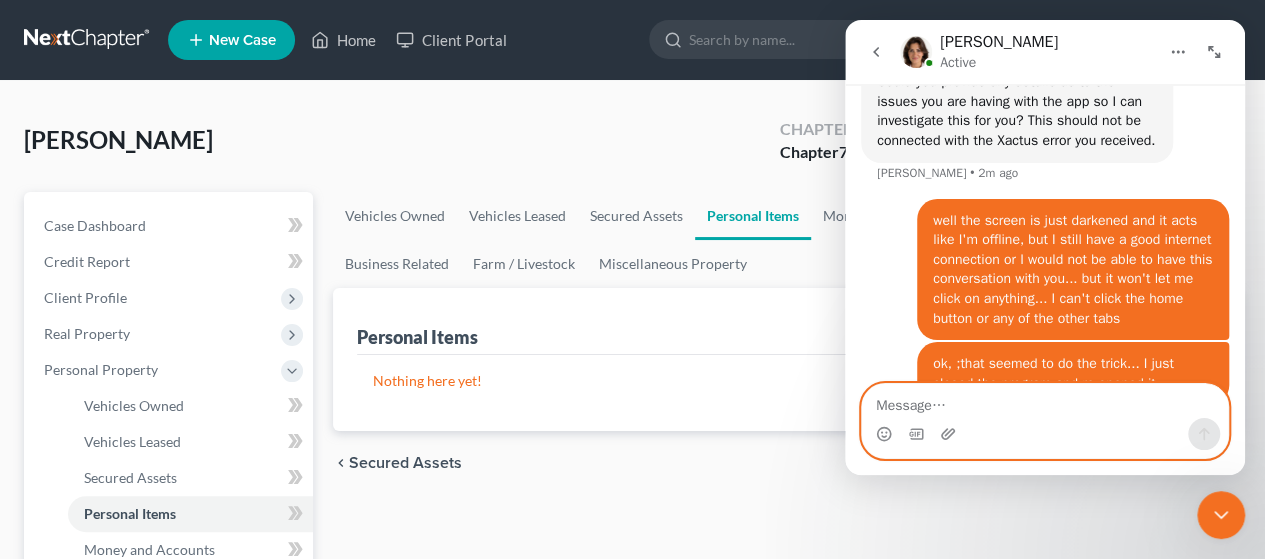scroll, scrollTop: 3019, scrollLeft: 0, axis: vertical 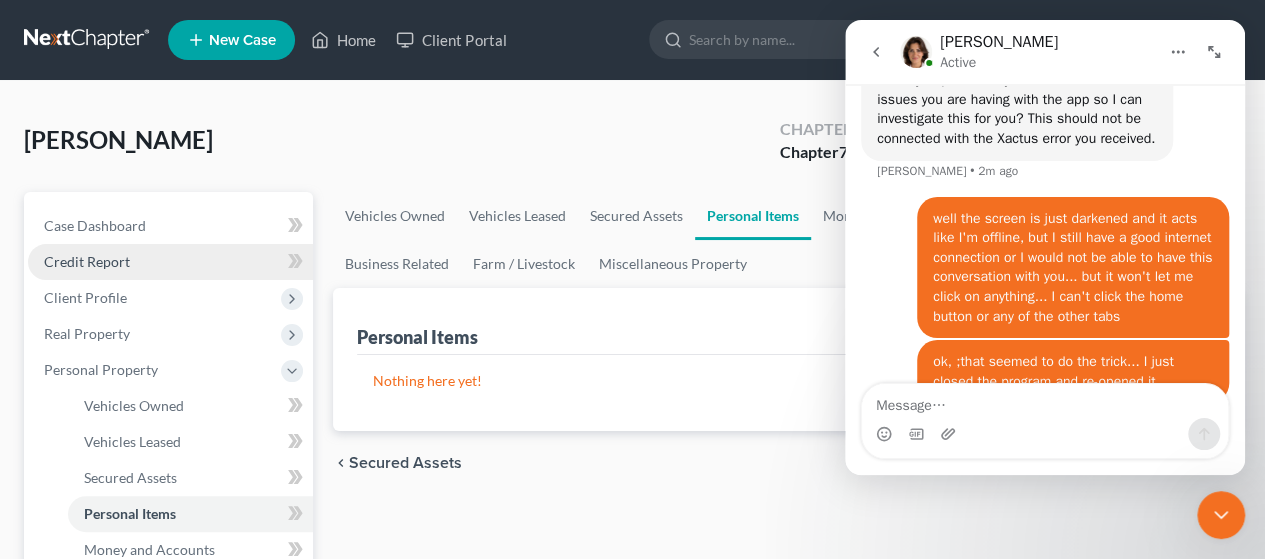 click on "Credit Report" at bounding box center (170, 262) 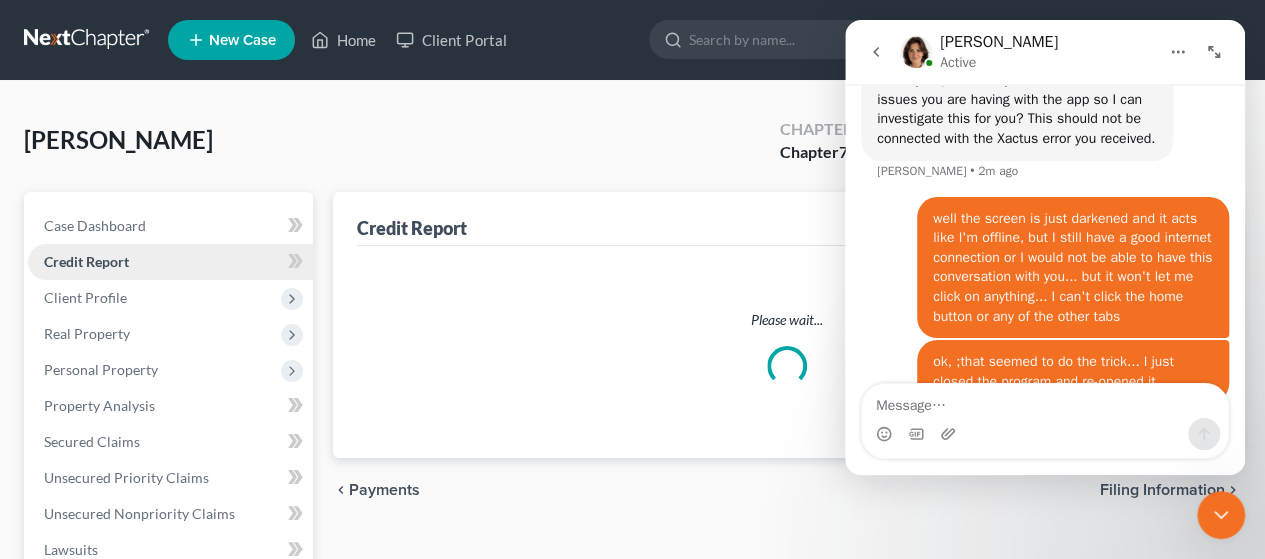 click on "Credit Report" at bounding box center [170, 262] 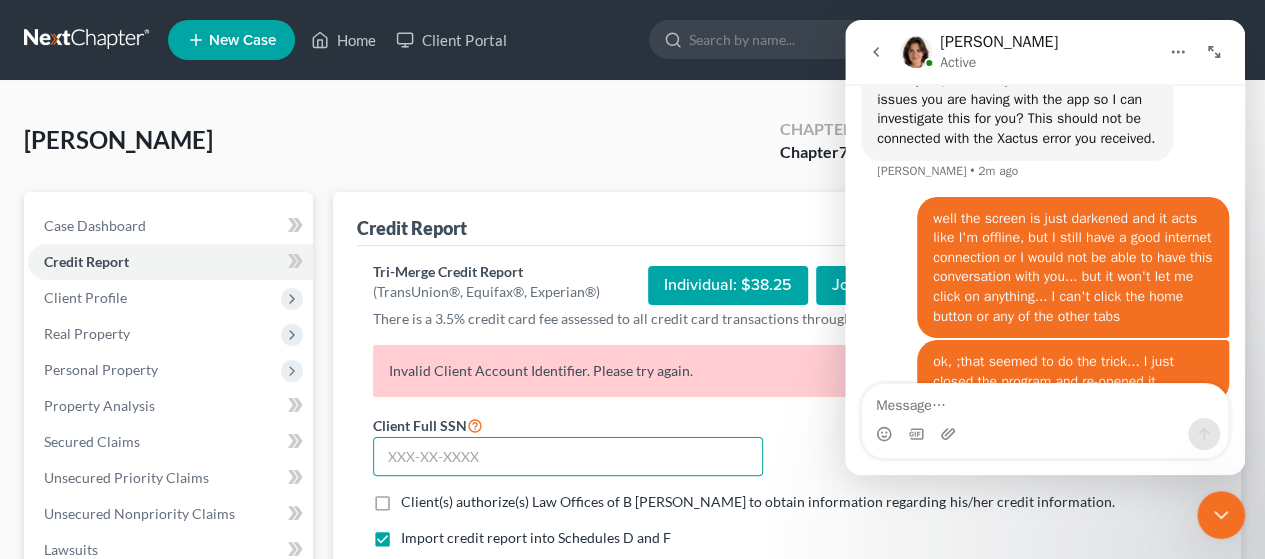 click at bounding box center (568, 457) 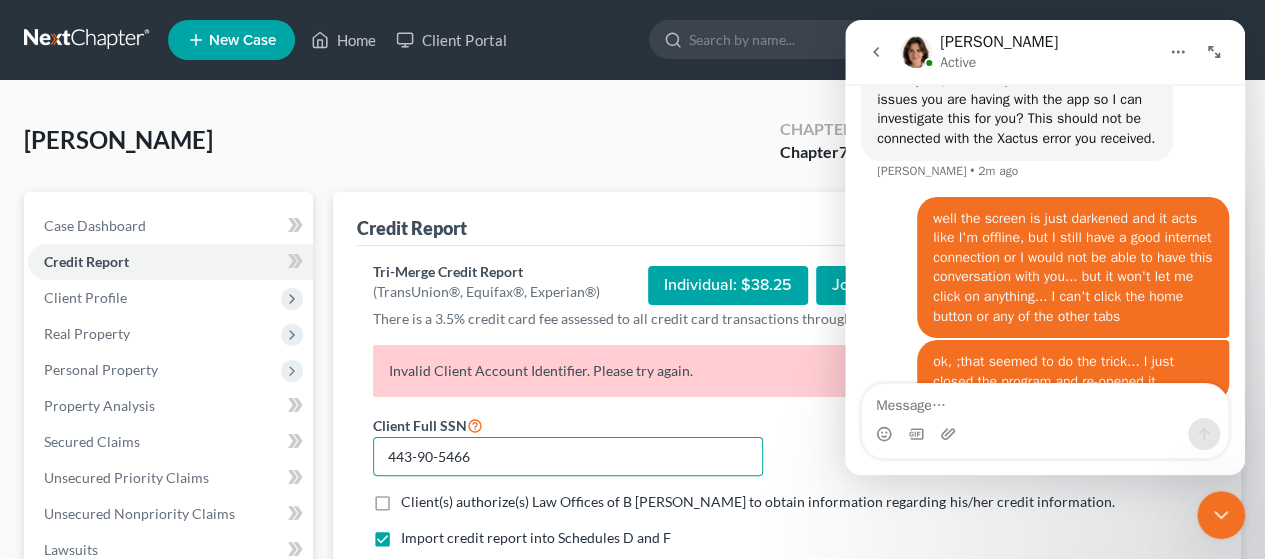 type on "443-90-5466" 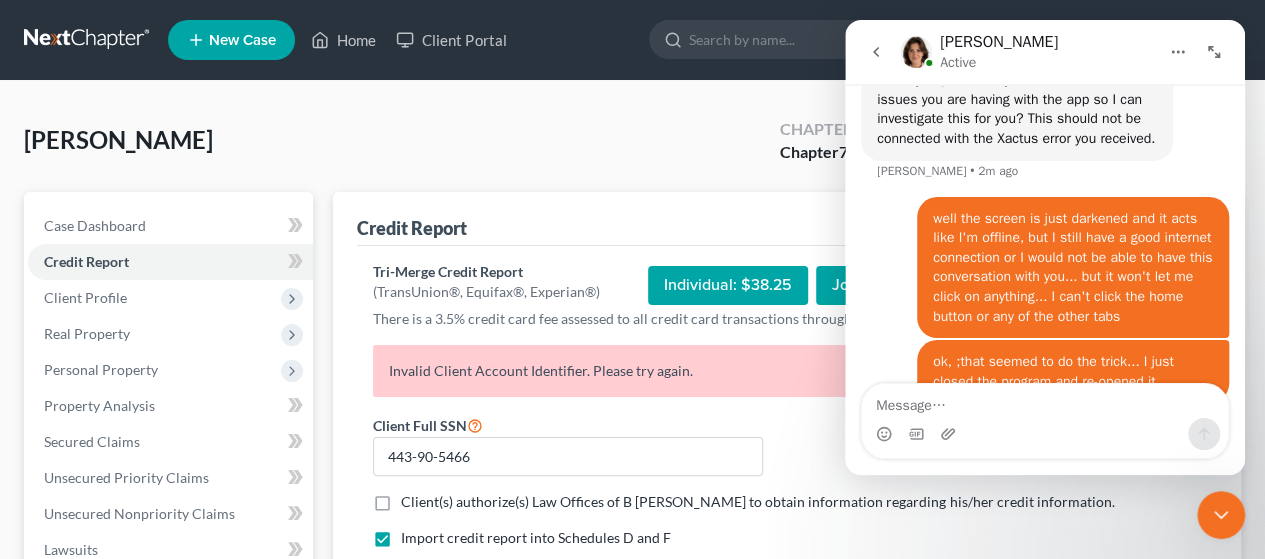 click on "Client(s) authorize(s) Law Offices of B [PERSON_NAME] to obtain information regarding his/her credit information.
*" at bounding box center [757, 502] 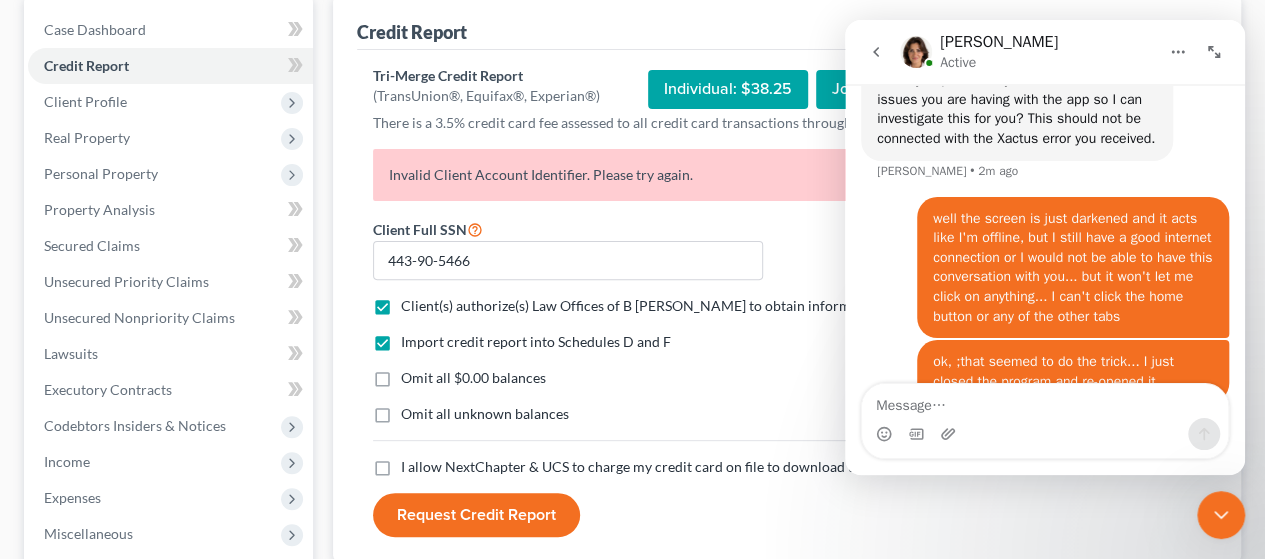 scroll, scrollTop: 198, scrollLeft: 0, axis: vertical 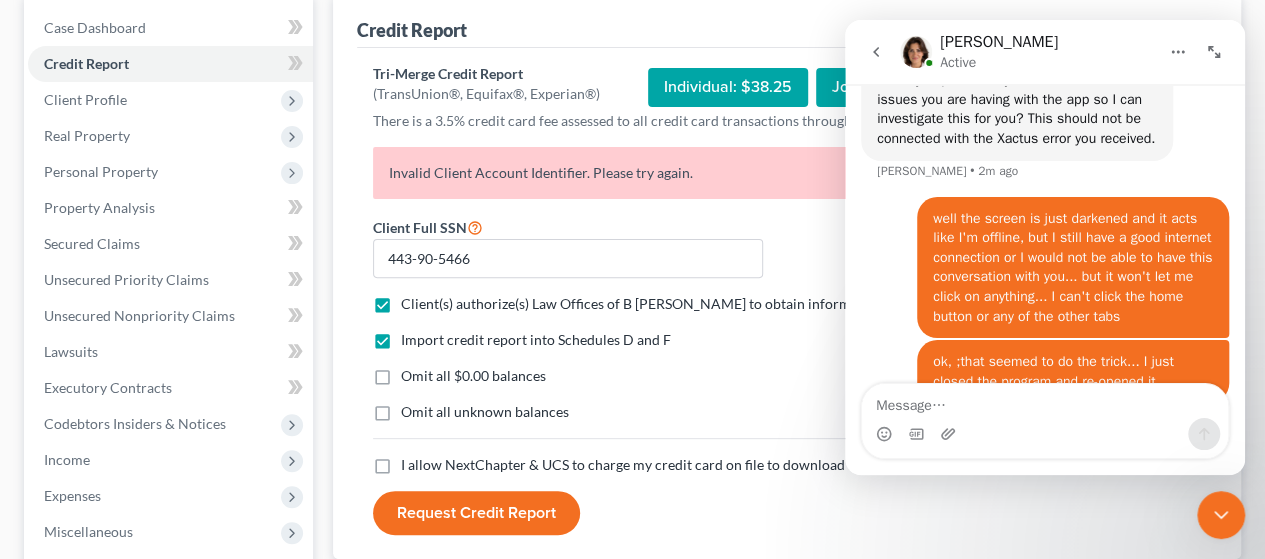 click on "Omit all $0.00 balances" at bounding box center [473, 376] 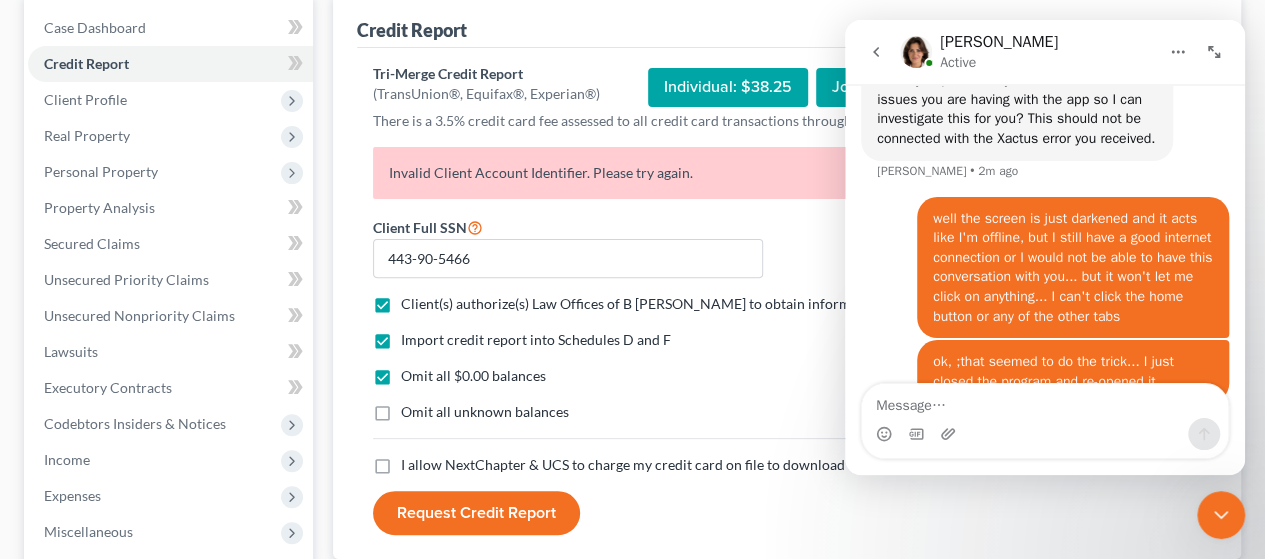 click on "Omit all unknown balances" at bounding box center (485, 412) 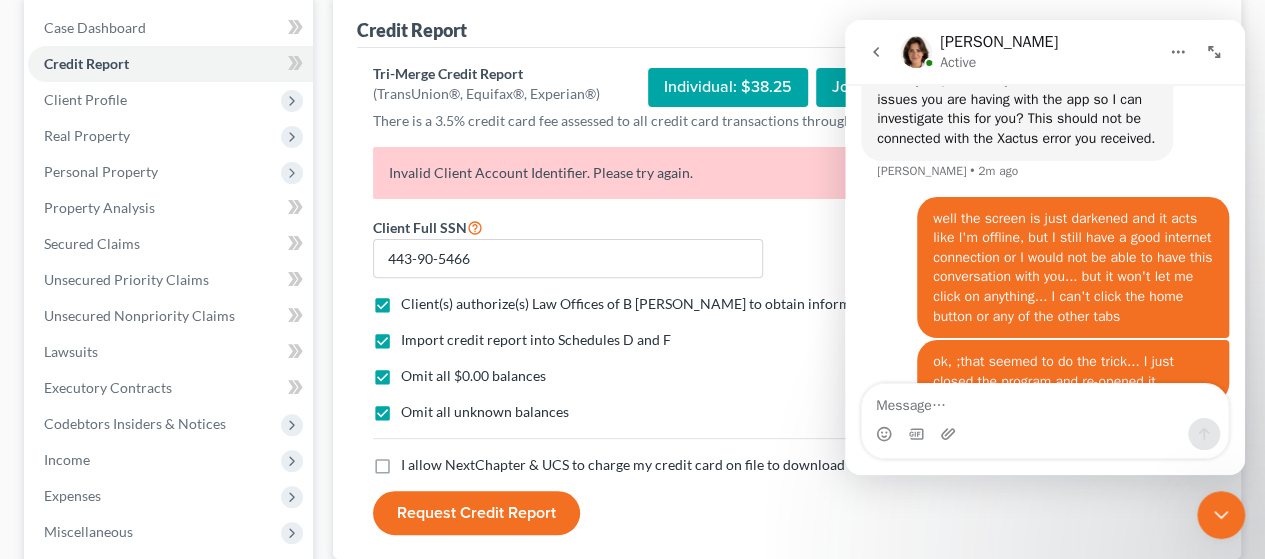 click on "I allow NextChapter & UCS to charge my credit card on file to download this credit report
*" at bounding box center [677, 465] 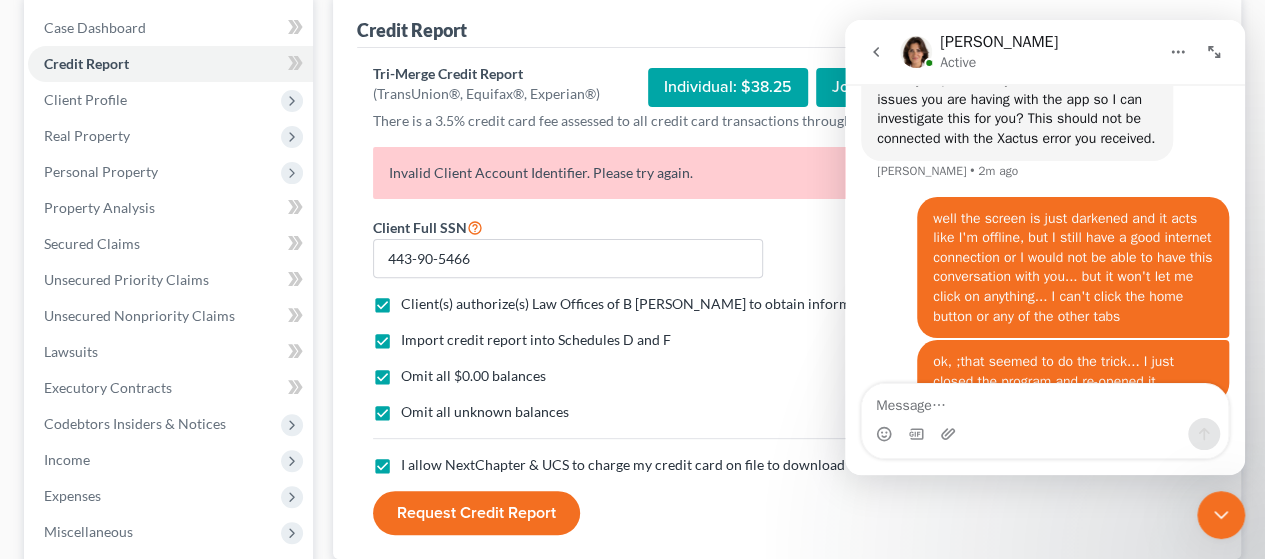 click on "Request Credit Report" at bounding box center (476, 513) 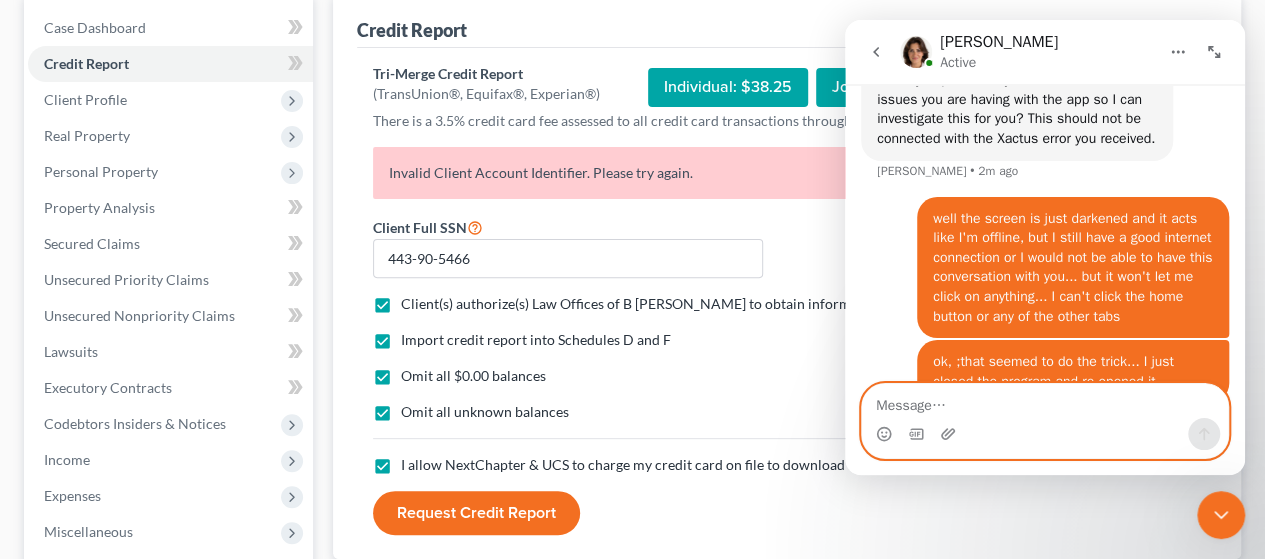 click at bounding box center (1045, 401) 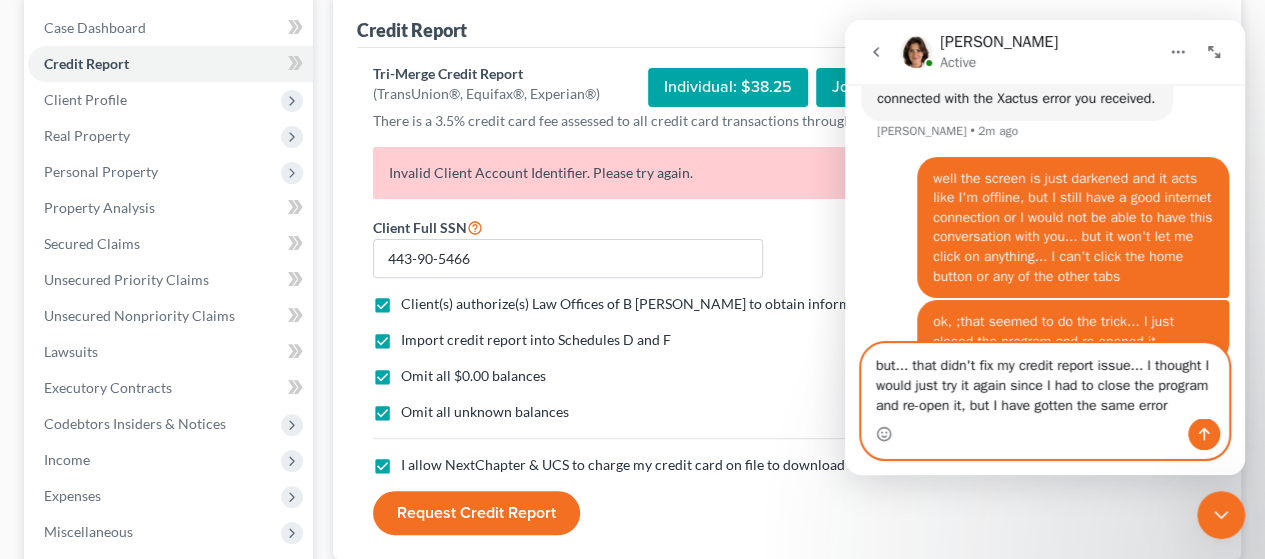 scroll, scrollTop: 3079, scrollLeft: 0, axis: vertical 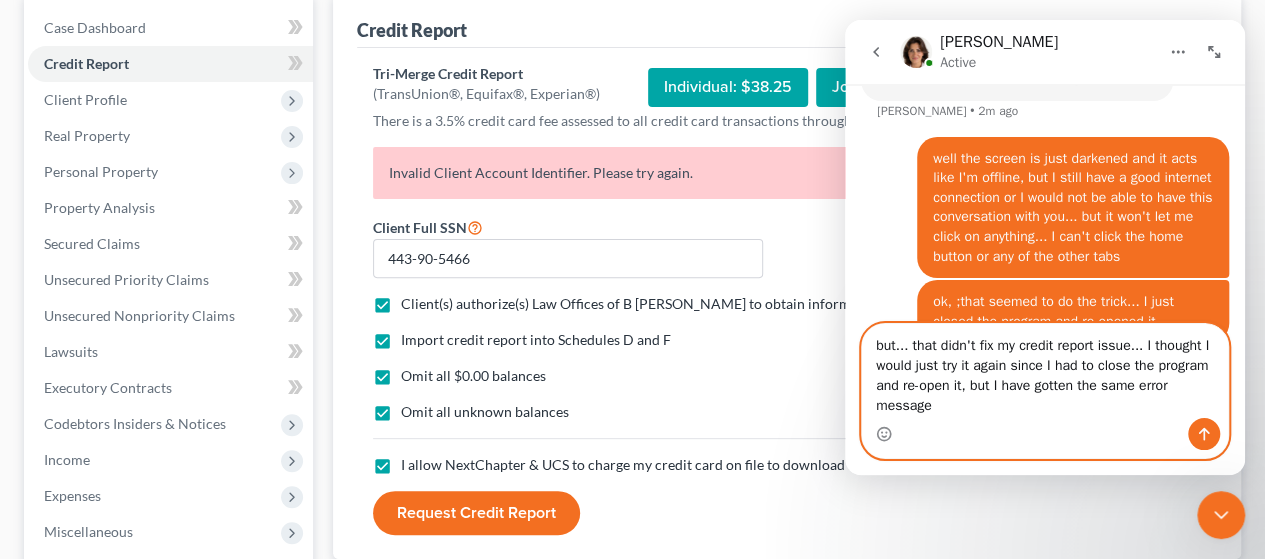 type on "but... that didn't fix my credit report issue... I thought I would just try it again since I had to close the program and re-open it, but I have gotten the same error message" 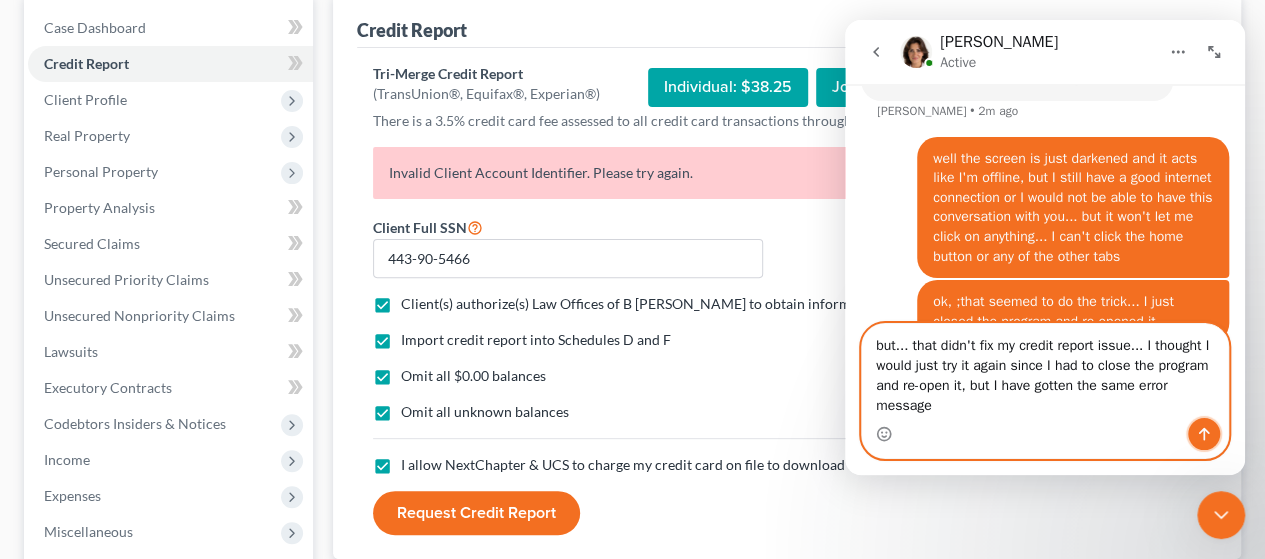 click 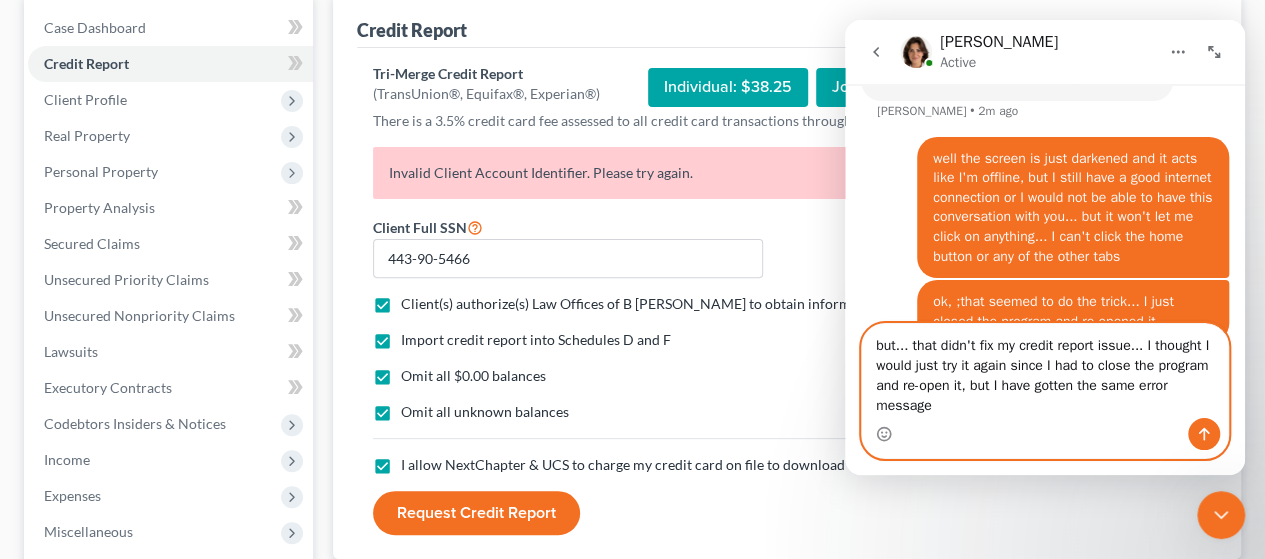 type 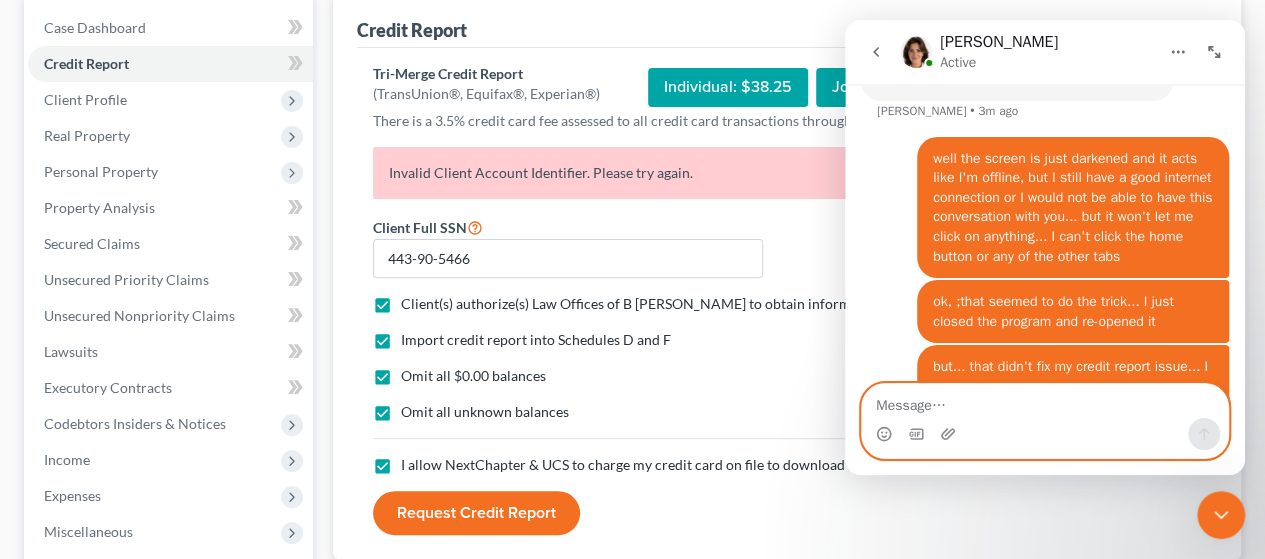 scroll, scrollTop: 3123, scrollLeft: 0, axis: vertical 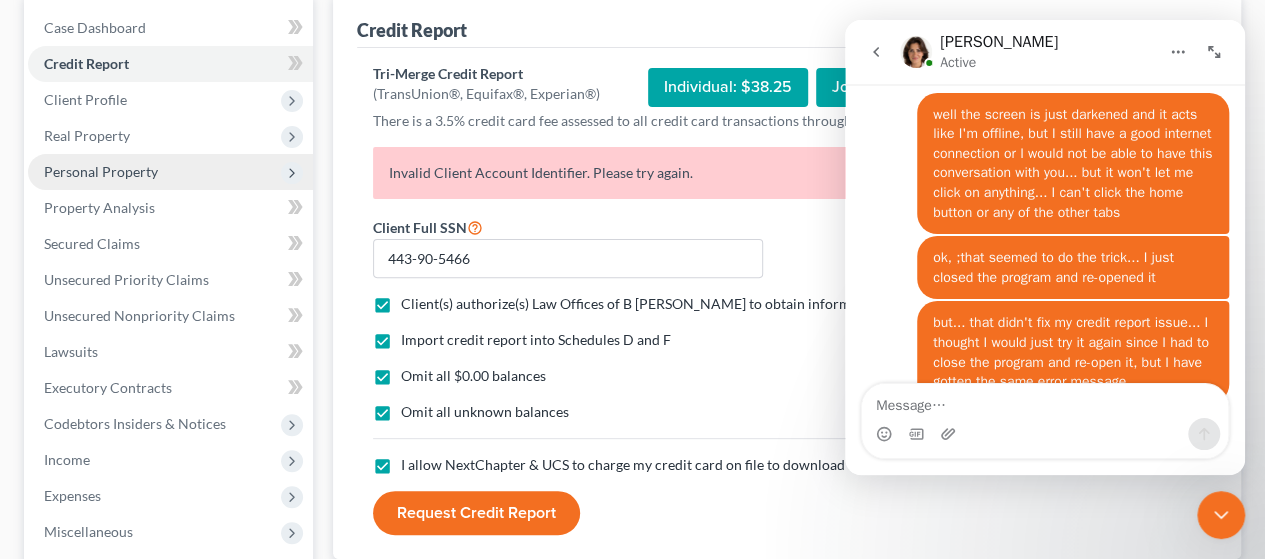 click on "Personal Property" at bounding box center [101, 171] 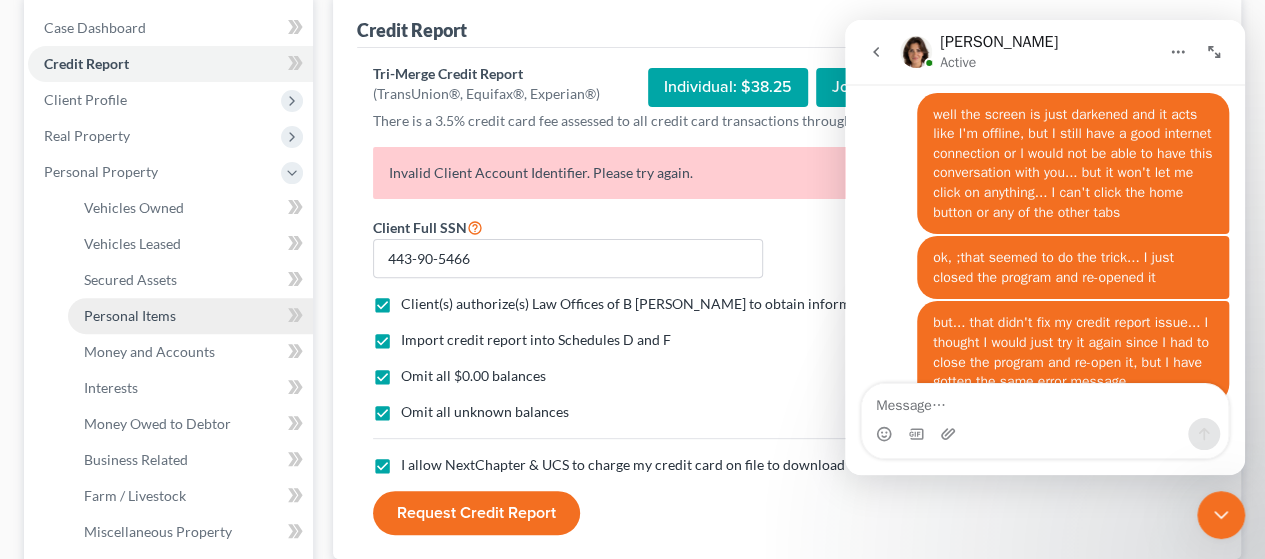 click on "Personal Items" at bounding box center [190, 316] 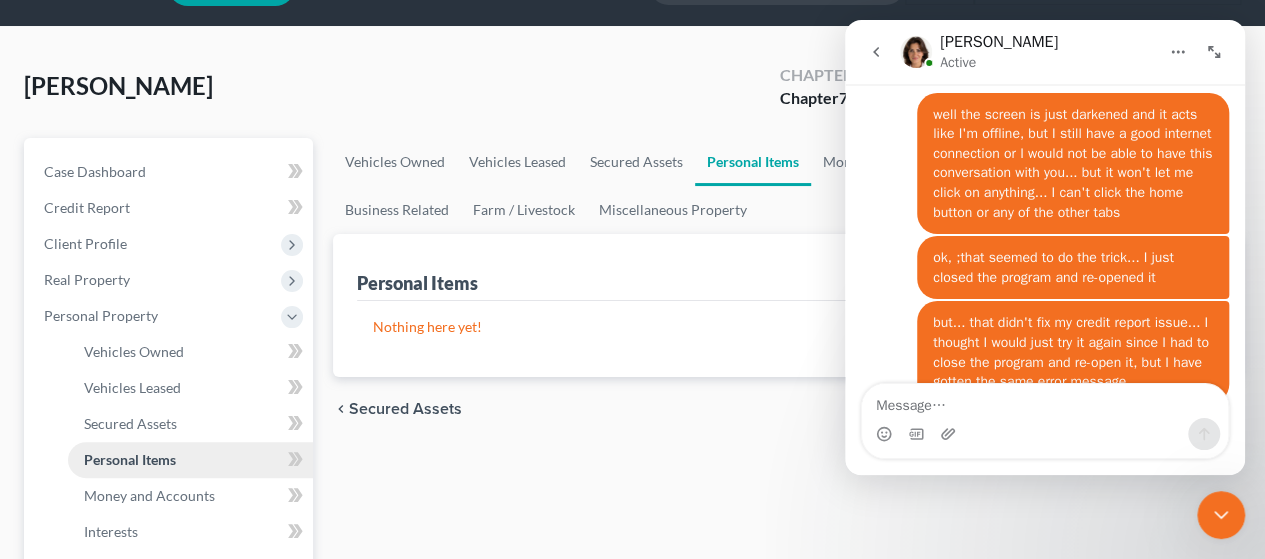 scroll, scrollTop: 0, scrollLeft: 0, axis: both 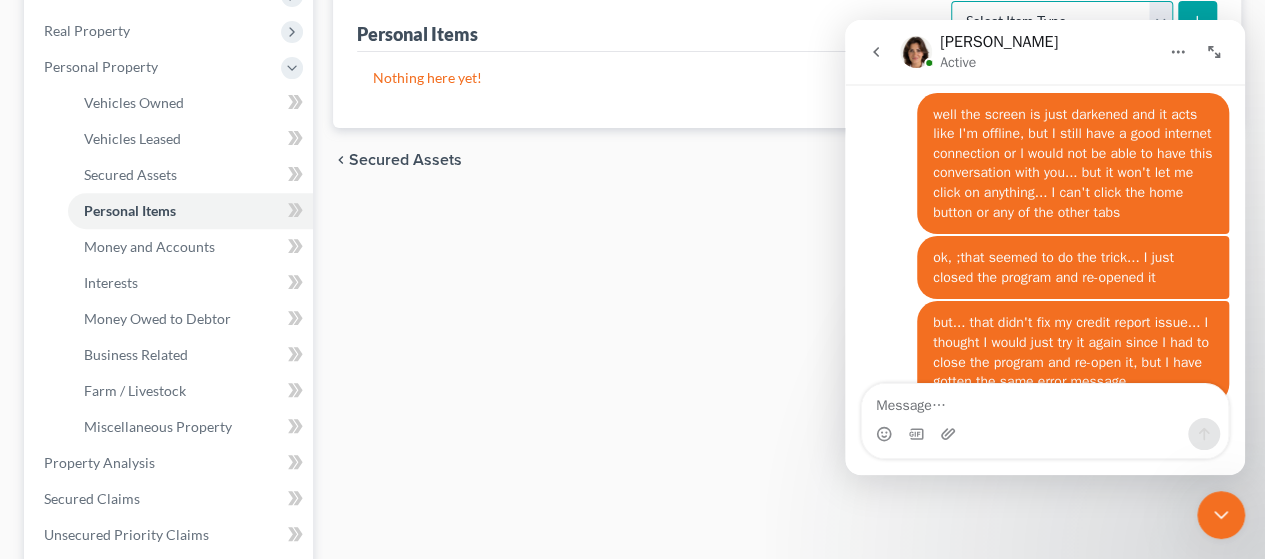 click on "Select Item Type Clothing Collectibles Of Value Electronics Firearms Household Goods Jewelry Other Pet(s) Sports & Hobby Equipment" at bounding box center (1062, 21) 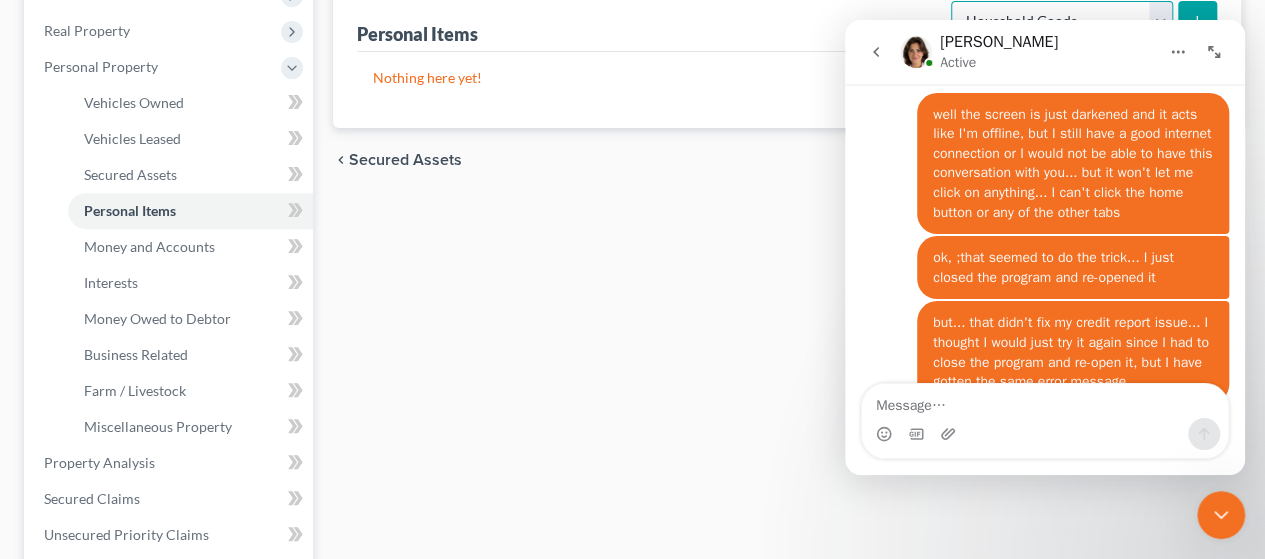 click on "Select Item Type Clothing Collectibles Of Value Electronics Firearms Household Goods Jewelry Other Pet(s) Sports & Hobby Equipment" at bounding box center [1062, 21] 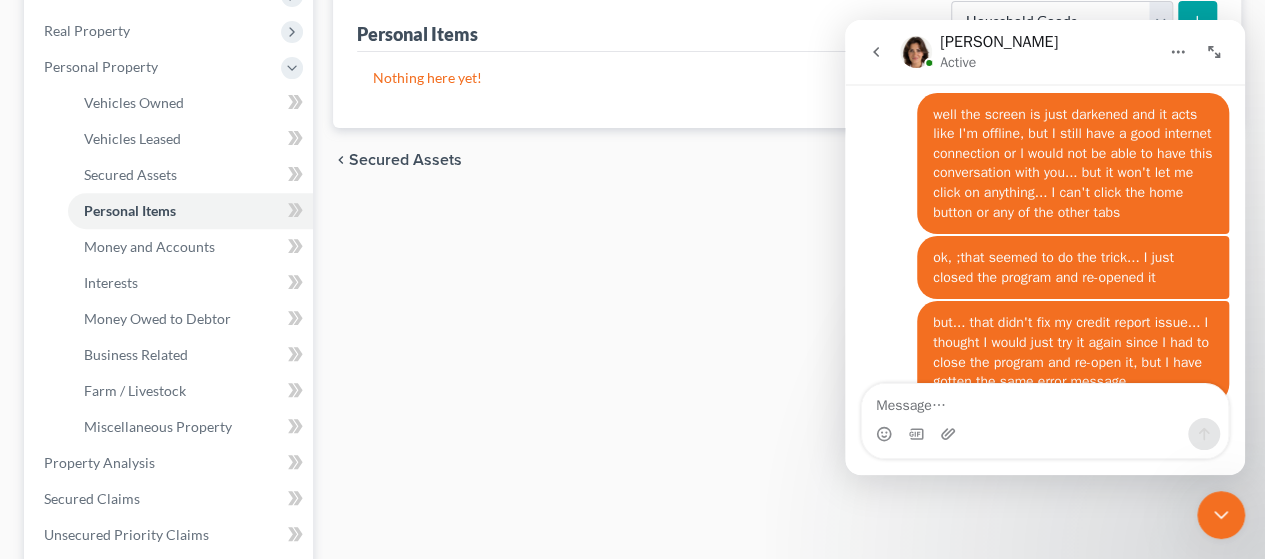 click at bounding box center [1197, 20] 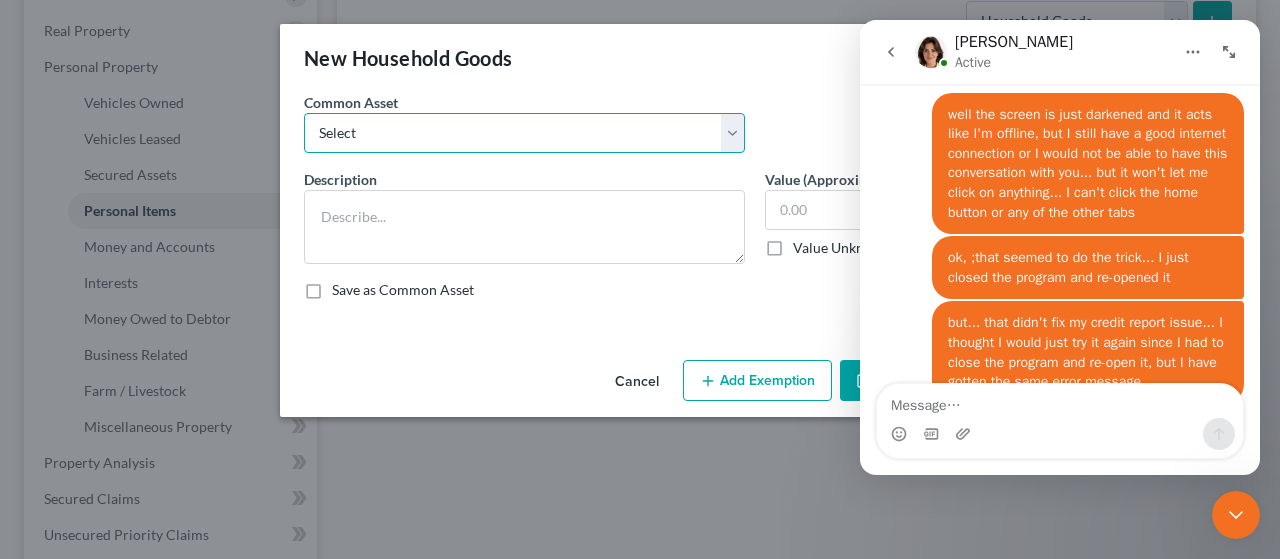 click on "Select Furniture, Appliances, Kitchenware, tools
In Debtor's Possession Furniture, Appliances, Kitchenware, tools
In Debtor's Possession" at bounding box center (524, 133) 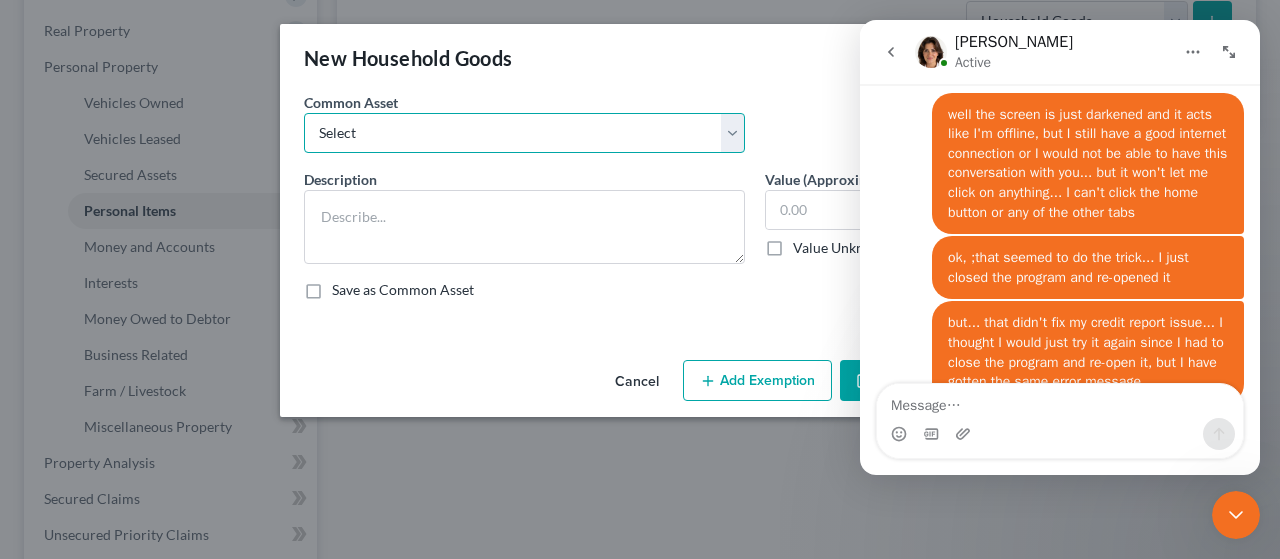 select on "0" 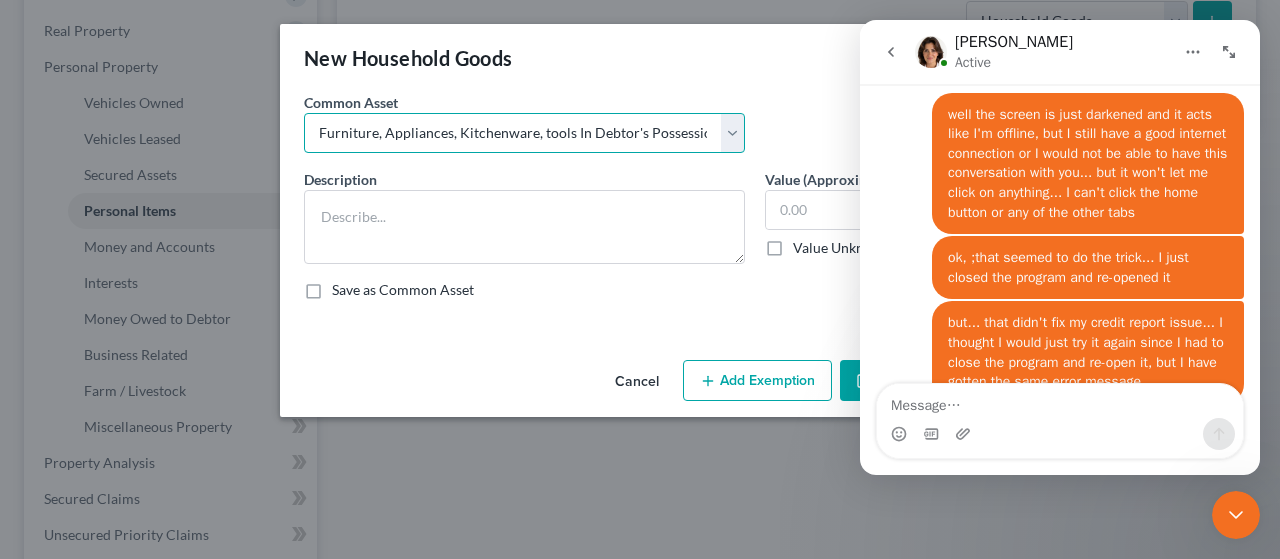 click on "Select Furniture, Appliances, Kitchenware, tools
In Debtor's Possession Furniture, Appliances, Kitchenware, tools
In Debtor's Possession" at bounding box center (524, 133) 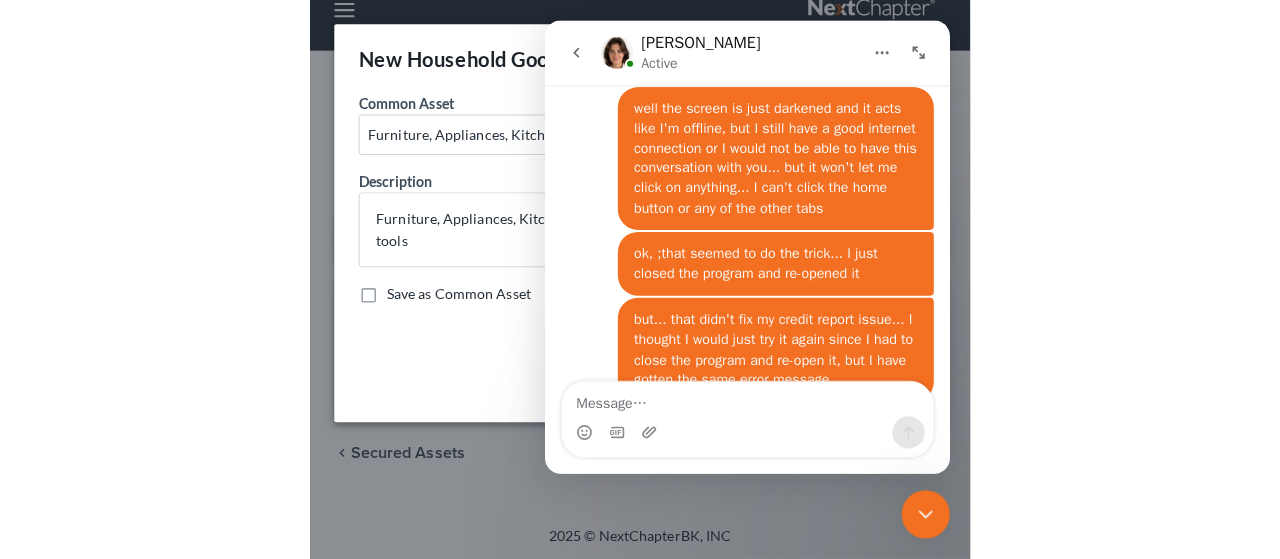 scroll, scrollTop: 23, scrollLeft: 0, axis: vertical 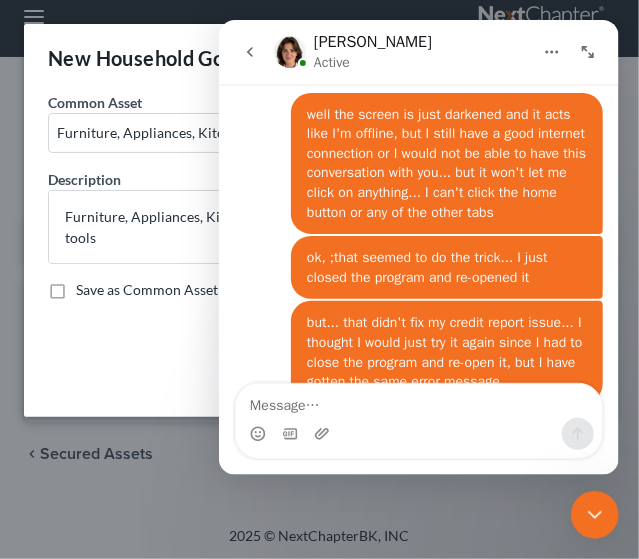 click on "Cancel Add Exemption Save & Close" at bounding box center (319, 385) 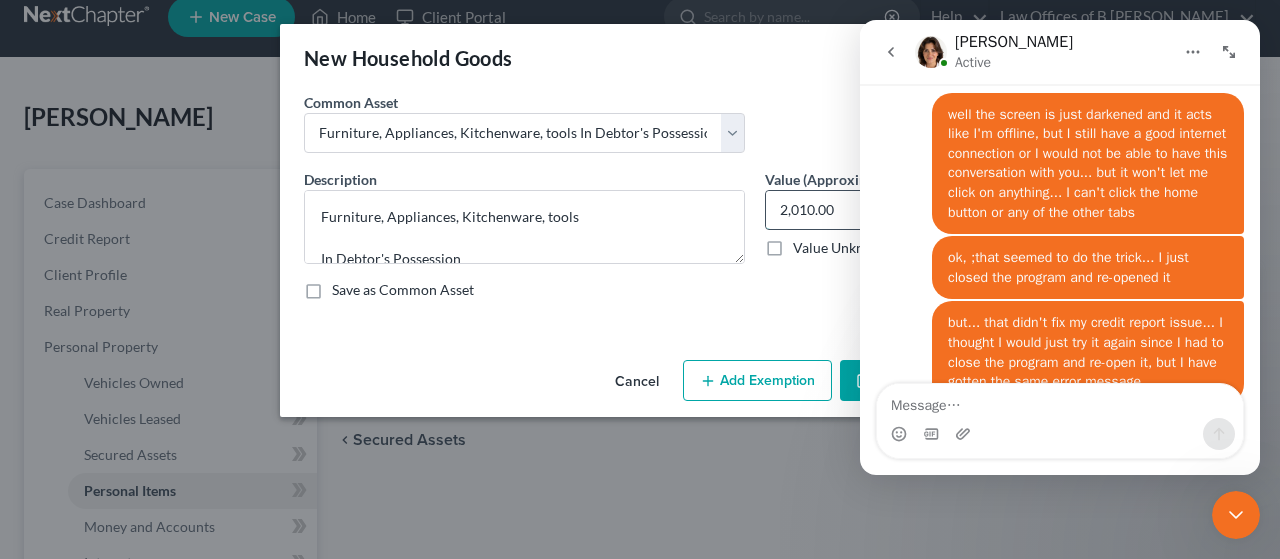 click on "2,010.00" at bounding box center (858, 210) 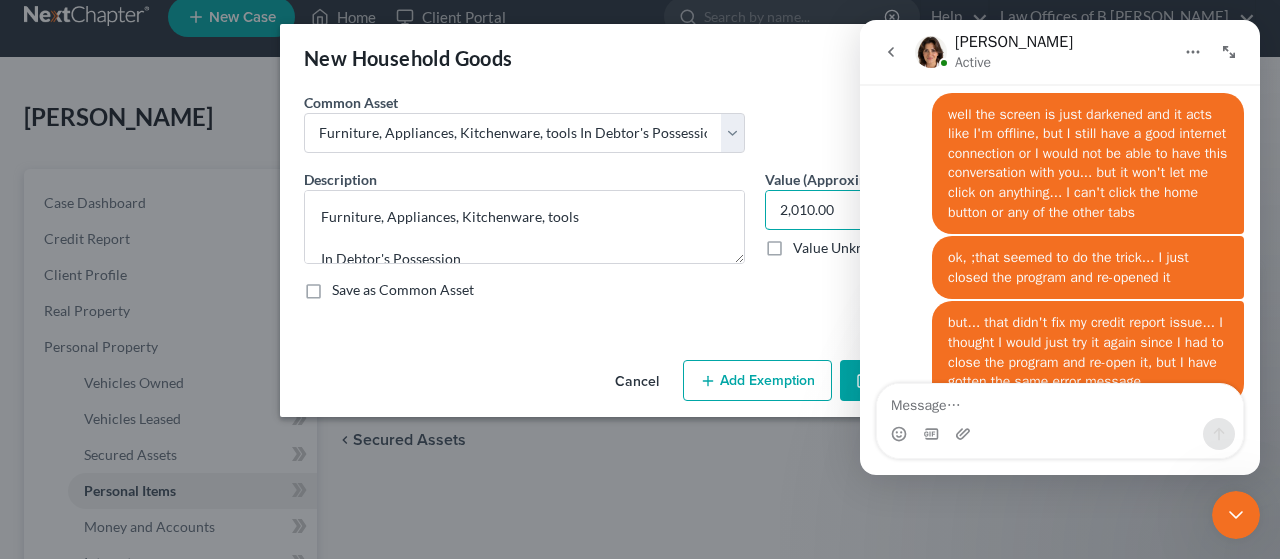 drag, startPoint x: 798, startPoint y: 213, endPoint x: 762, endPoint y: 215, distance: 36.05551 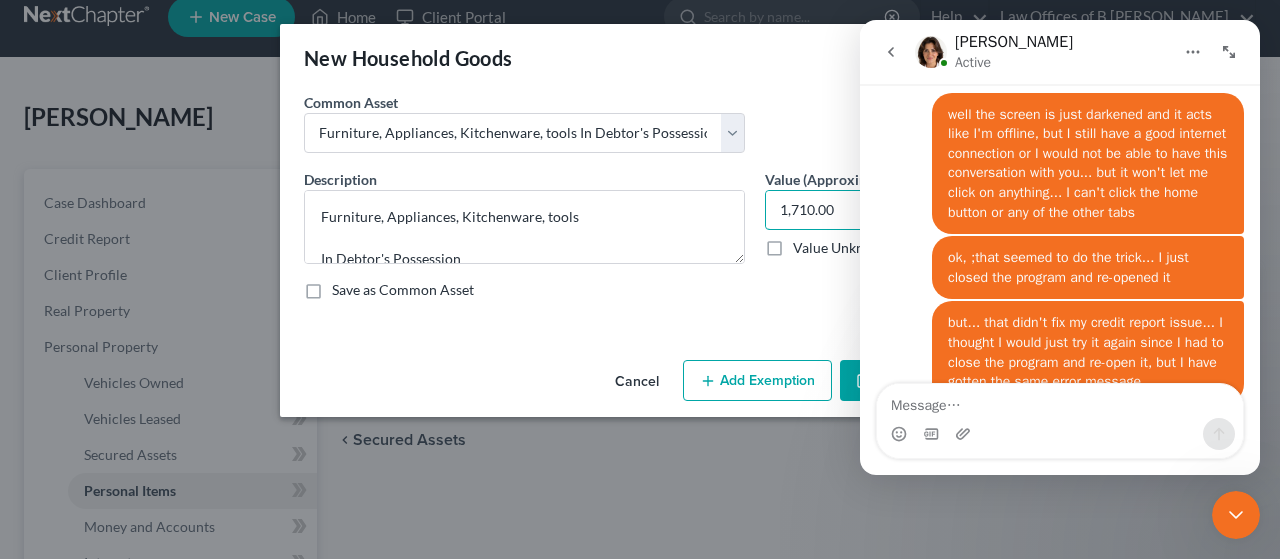 type on "1,710.00" 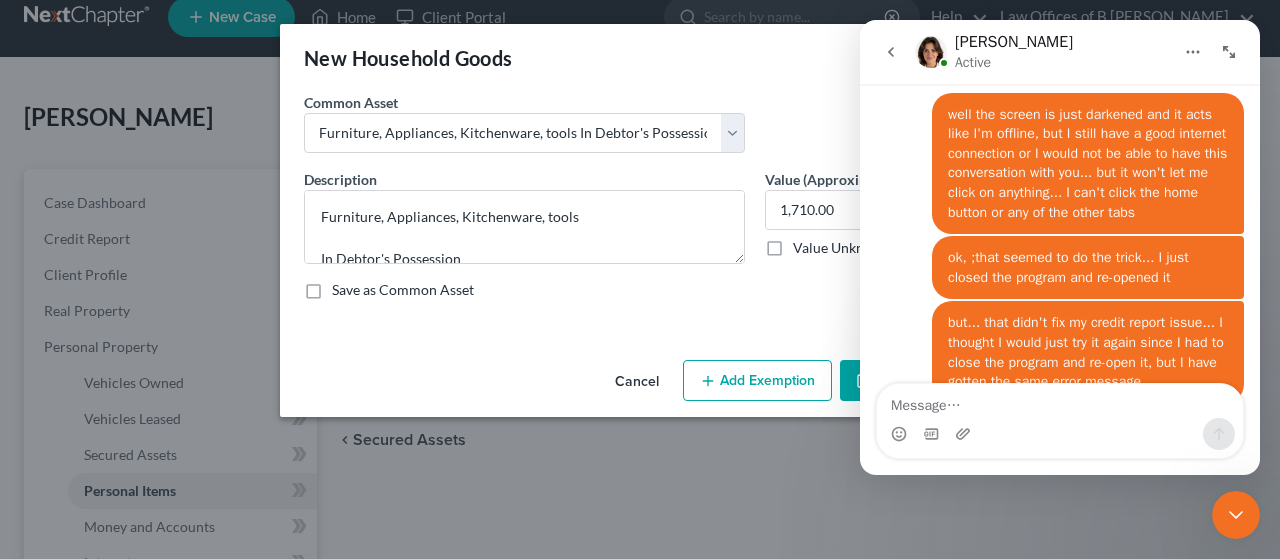 click on "Add Exemption" at bounding box center (757, 381) 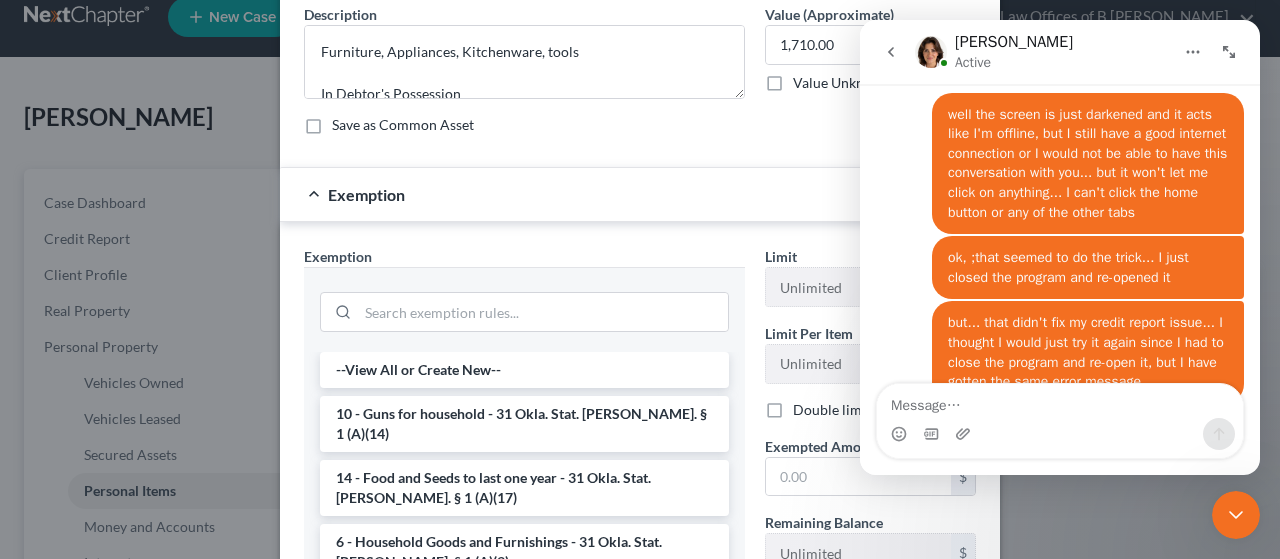 scroll, scrollTop: 180, scrollLeft: 0, axis: vertical 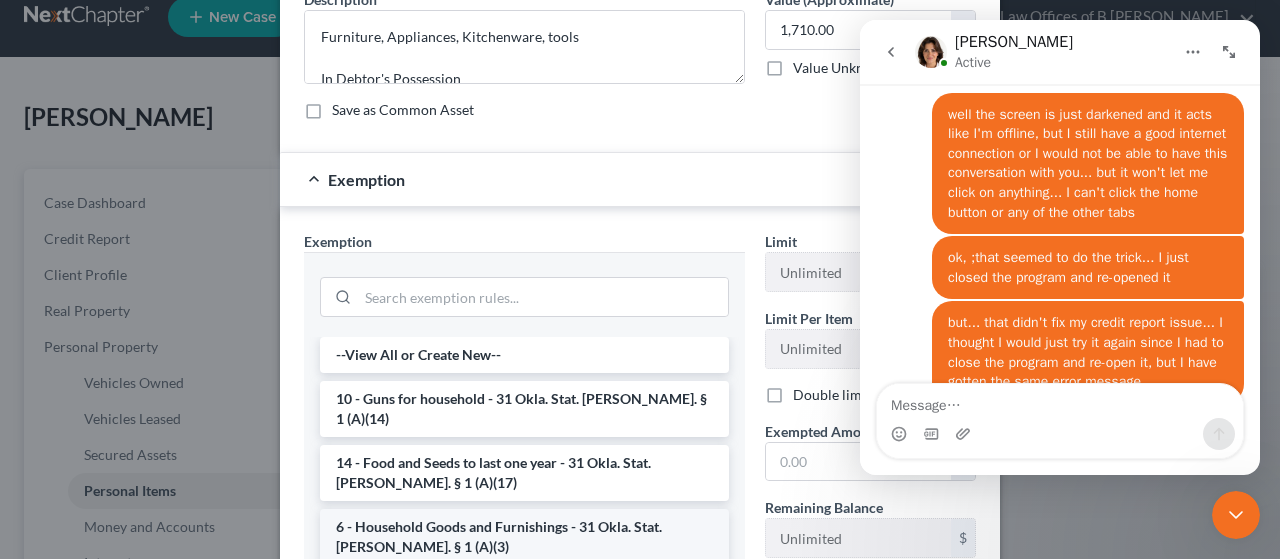 click on "6 - Household Goods and Furnishings - 31 Okla. Stat. [PERSON_NAME]. § 1 (A)(3)" at bounding box center (524, 537) 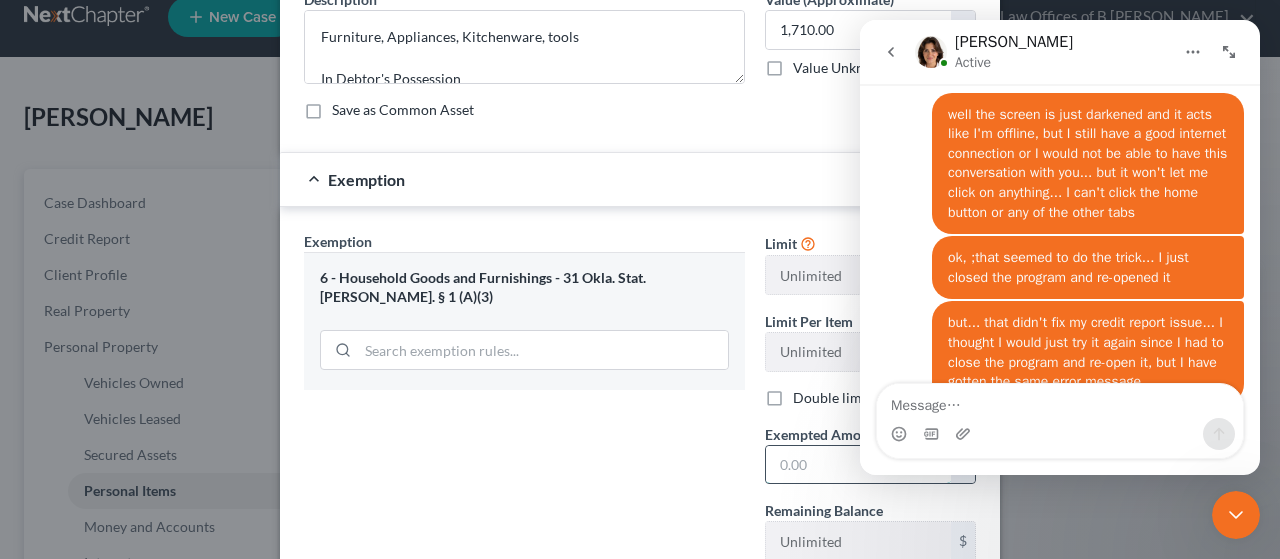 click at bounding box center [858, 465] 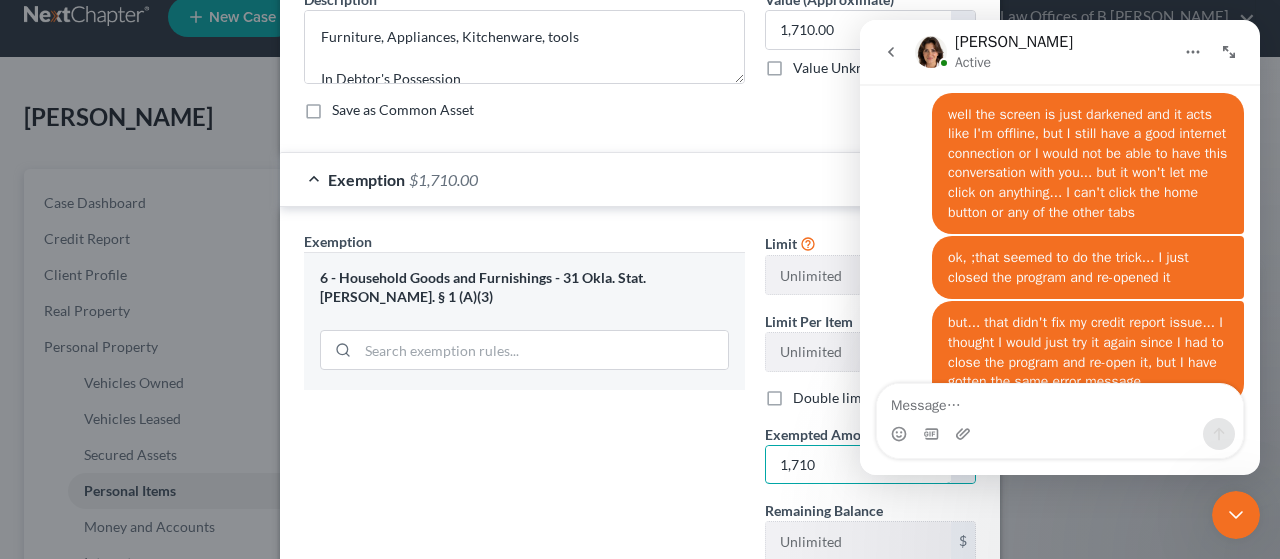 type on "1,710" 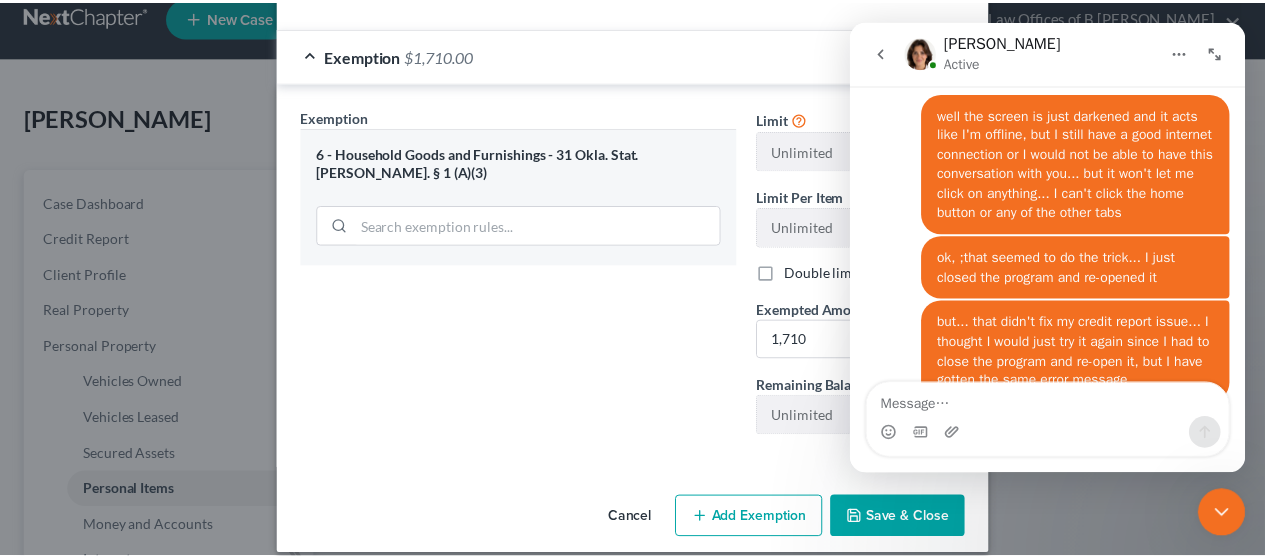 scroll, scrollTop: 309, scrollLeft: 0, axis: vertical 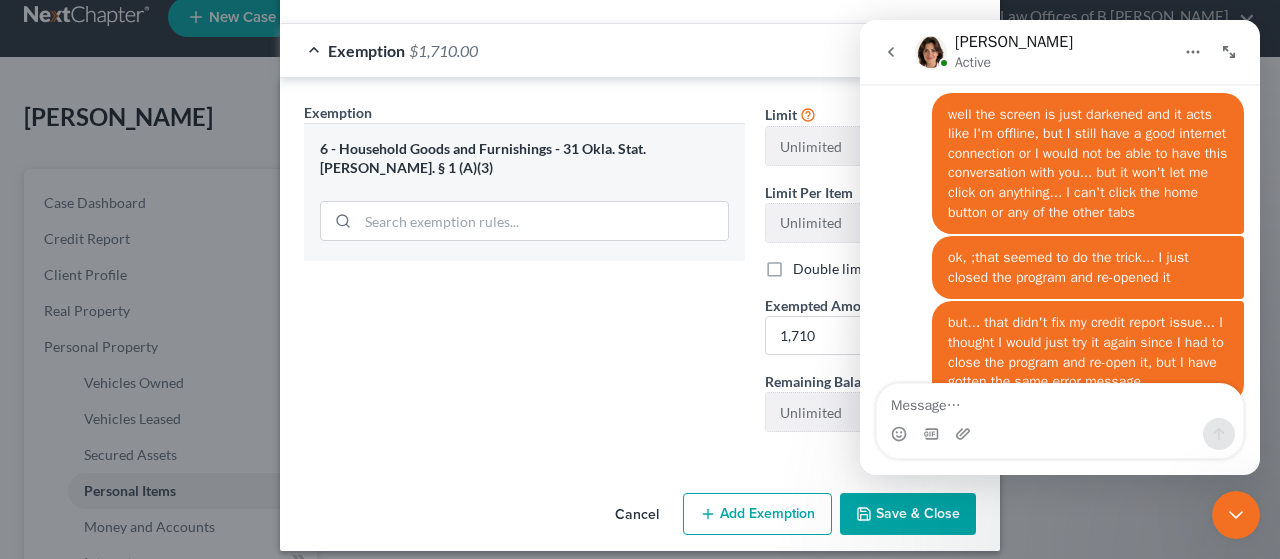 click on "Save & Close" at bounding box center (908, 514) 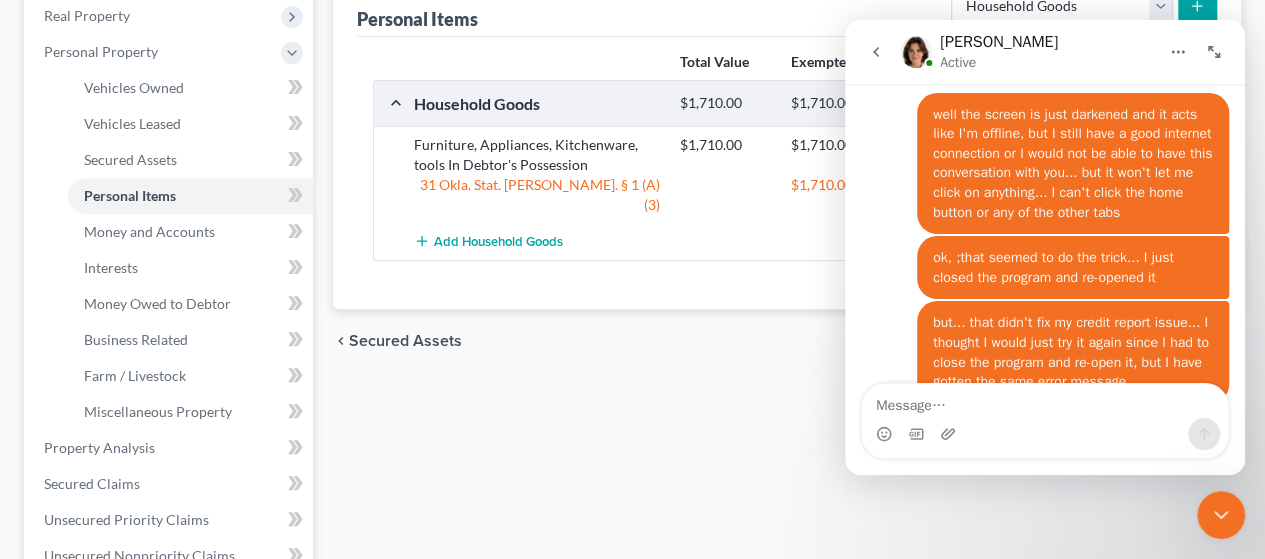 scroll, scrollTop: 326, scrollLeft: 0, axis: vertical 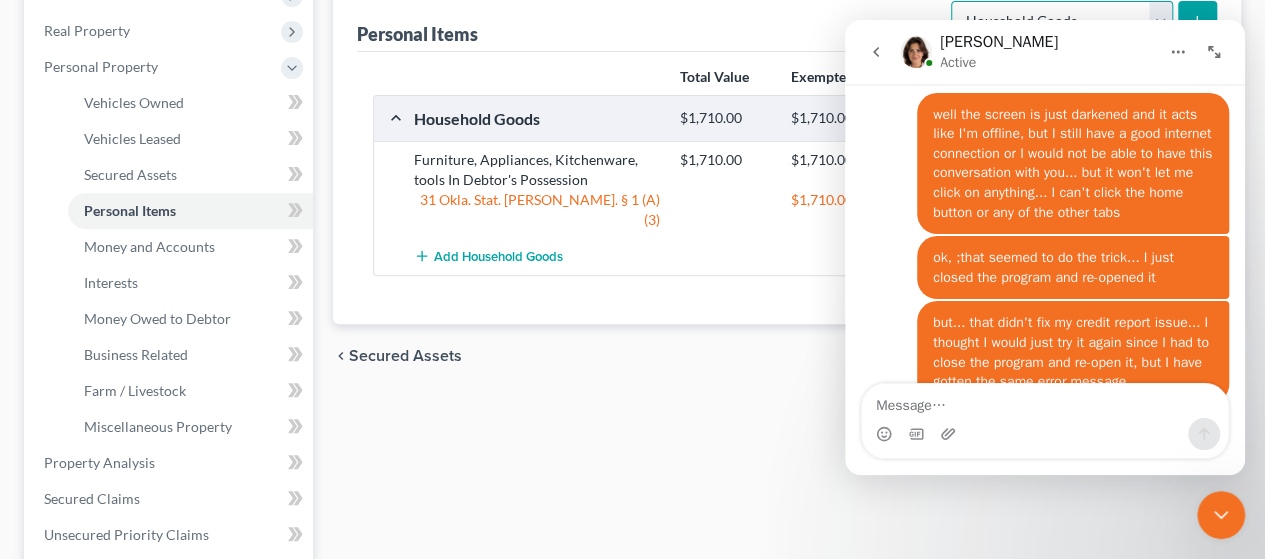 click on "Select Item Type Clothing Collectibles Of Value Electronics Firearms Household Goods Jewelry Other Pet(s) Sports & Hobby Equipment" at bounding box center [1062, 21] 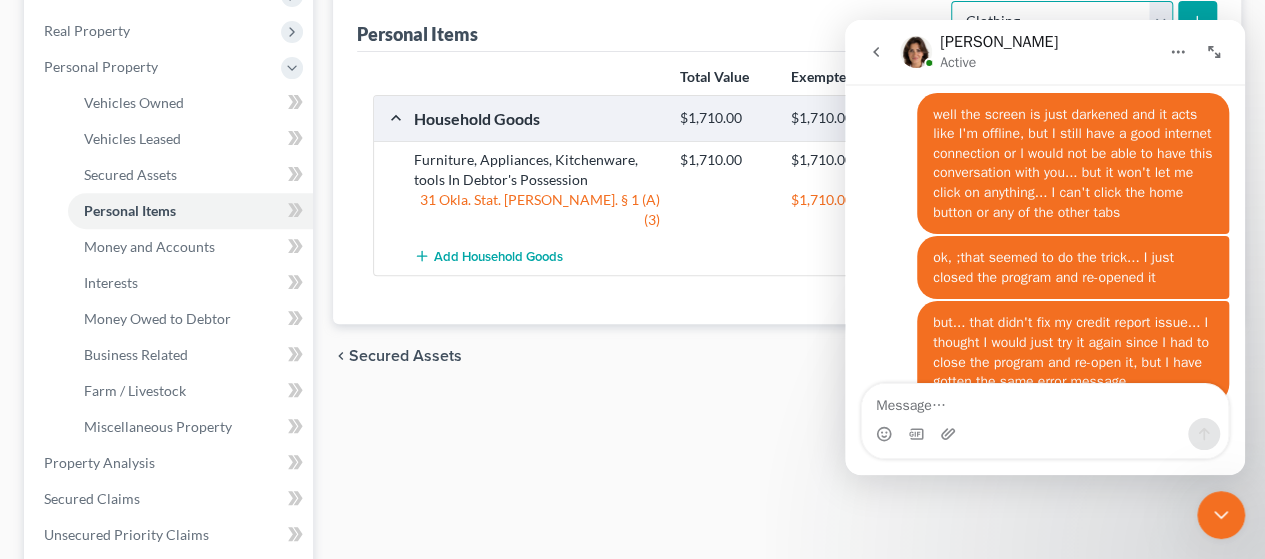 click on "Select Item Type Clothing Collectibles Of Value Electronics Firearms Household Goods Jewelry Other Pet(s) Sports & Hobby Equipment" at bounding box center (1062, 21) 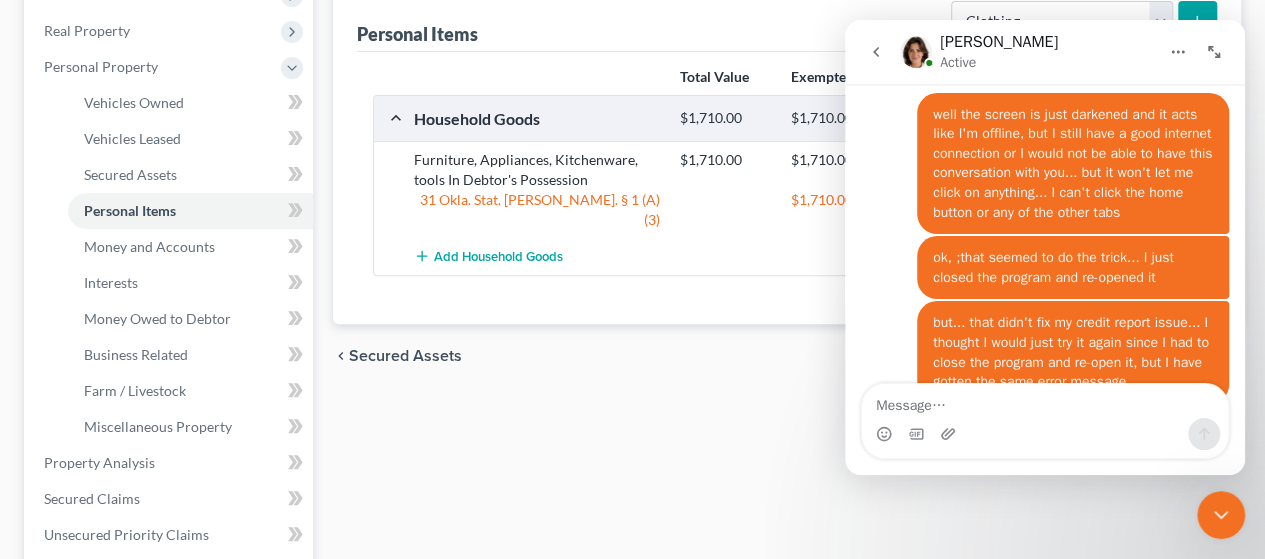 click at bounding box center (1197, 20) 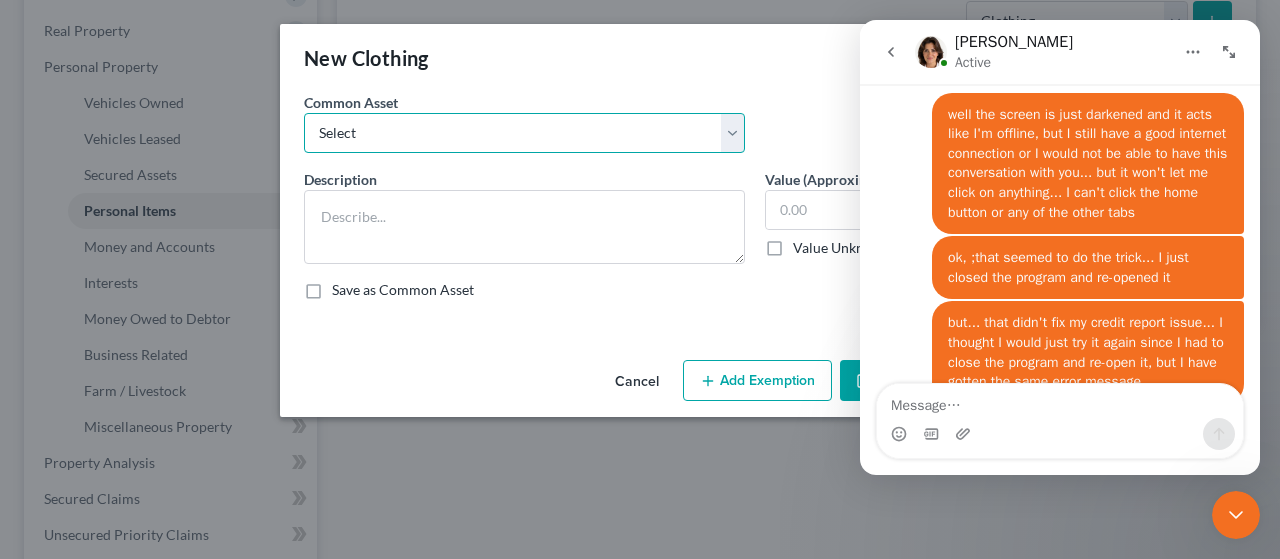 click on "Select Clothing, shoes, regularly worn jewelry
In Debtor's Possession" at bounding box center [524, 133] 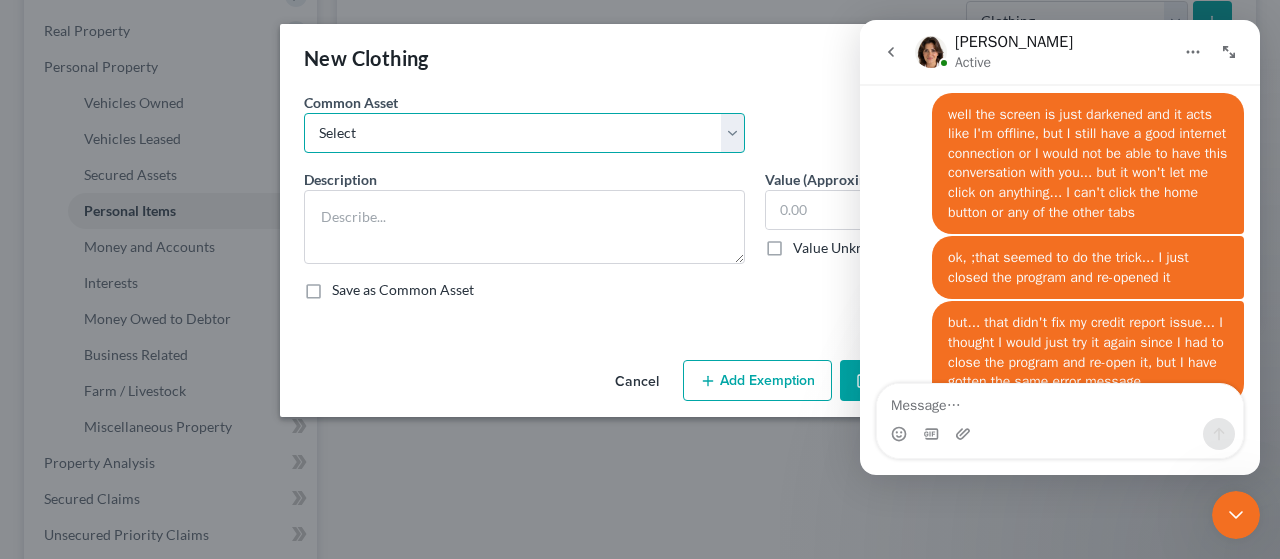 select on "0" 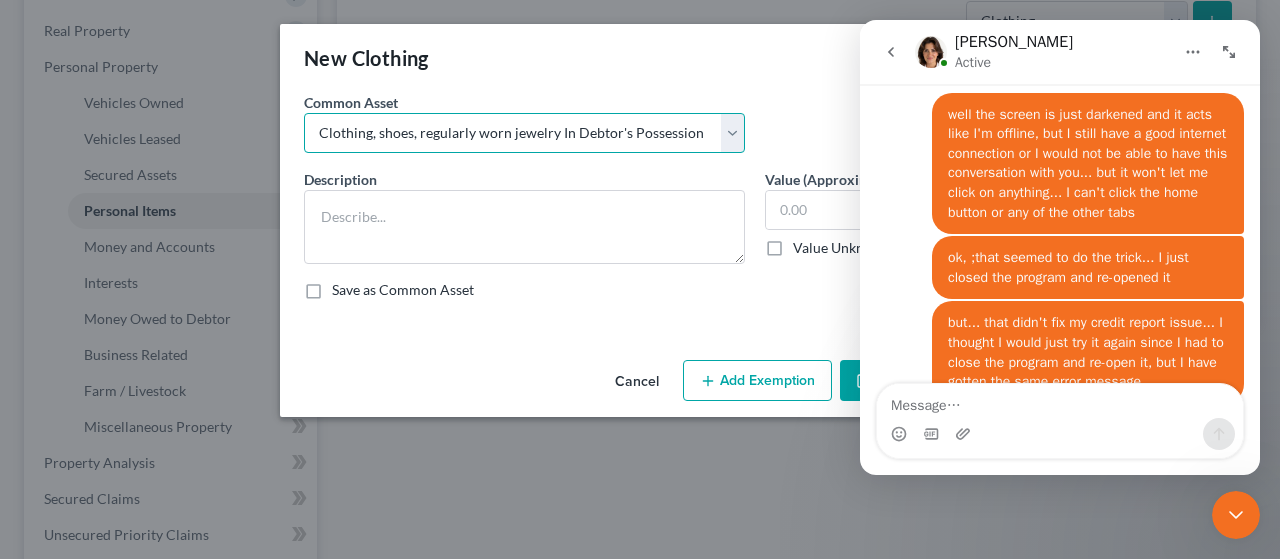 click on "Select Clothing, shoes, regularly worn jewelry
In Debtor's Possession" at bounding box center (524, 133) 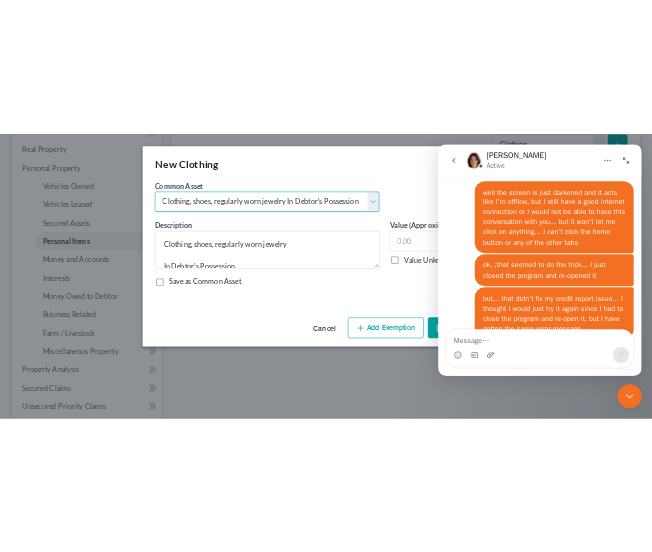 scroll, scrollTop: 282, scrollLeft: 0, axis: vertical 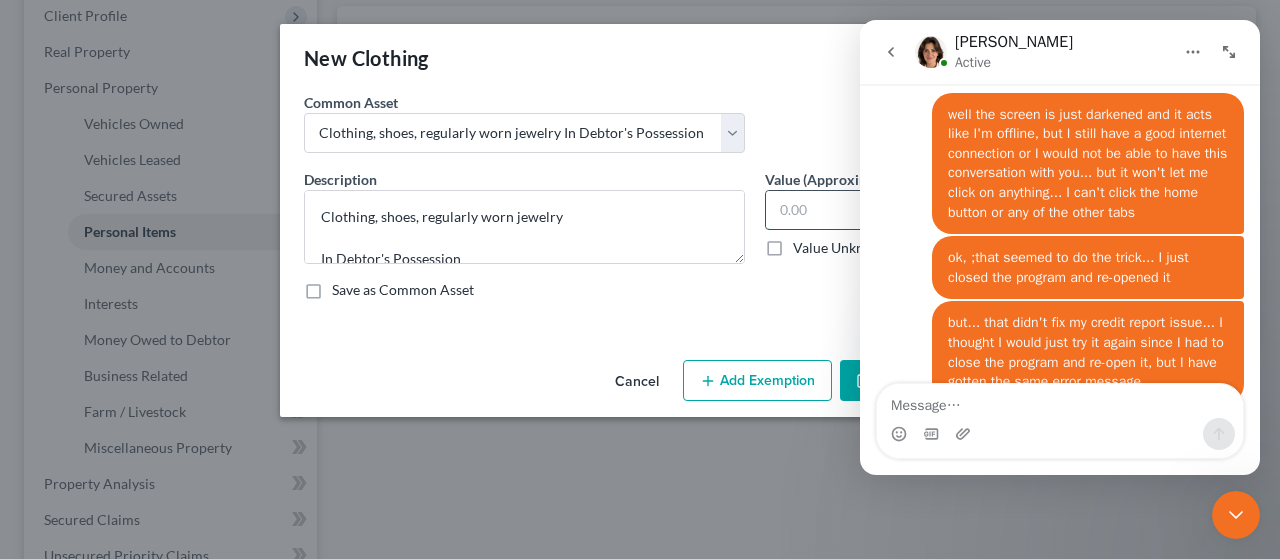 click at bounding box center (858, 210) 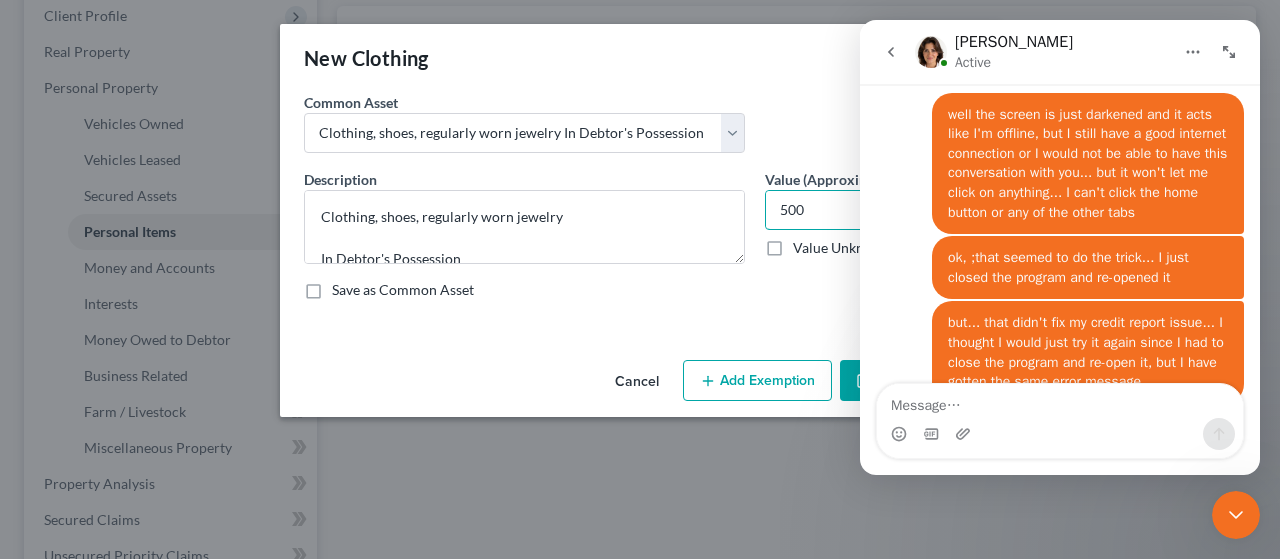type on "500" 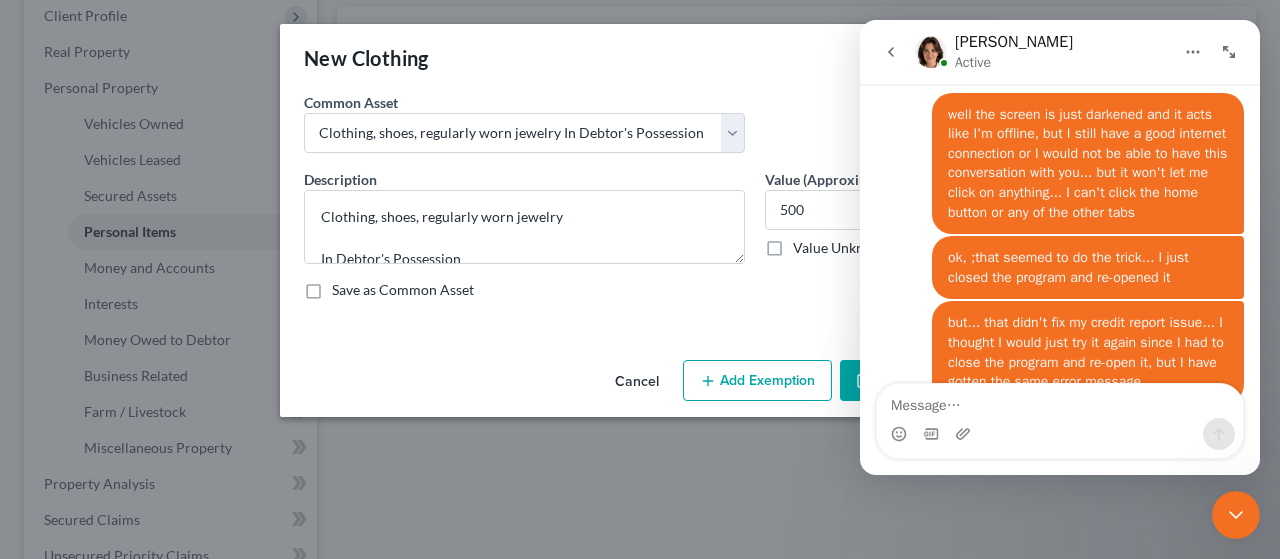 click on "Add Exemption" at bounding box center (757, 381) 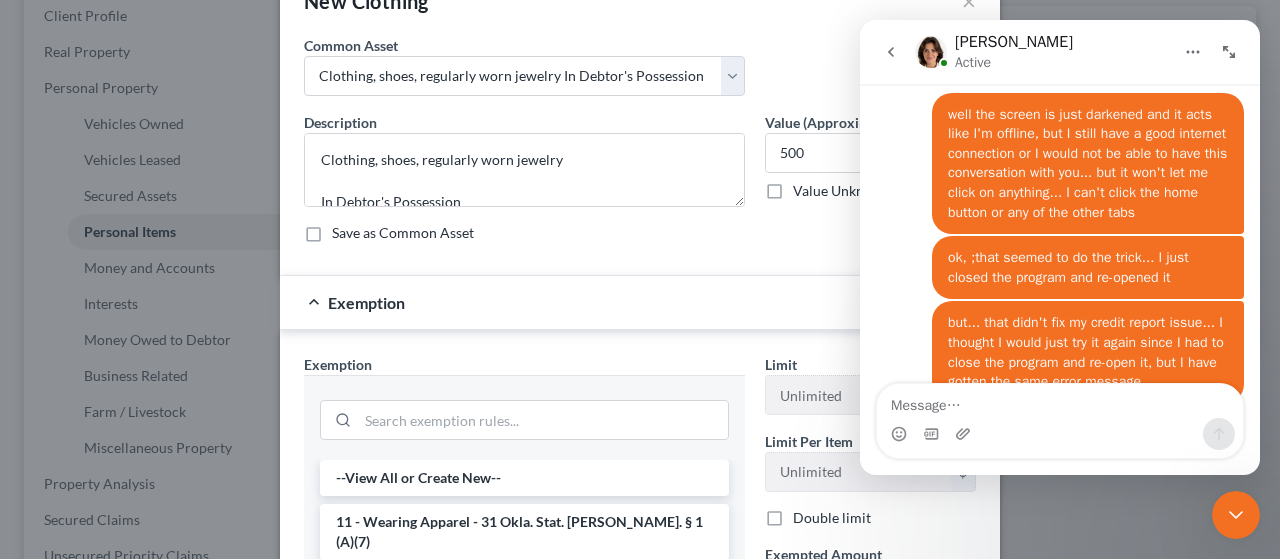 scroll, scrollTop: 64, scrollLeft: 0, axis: vertical 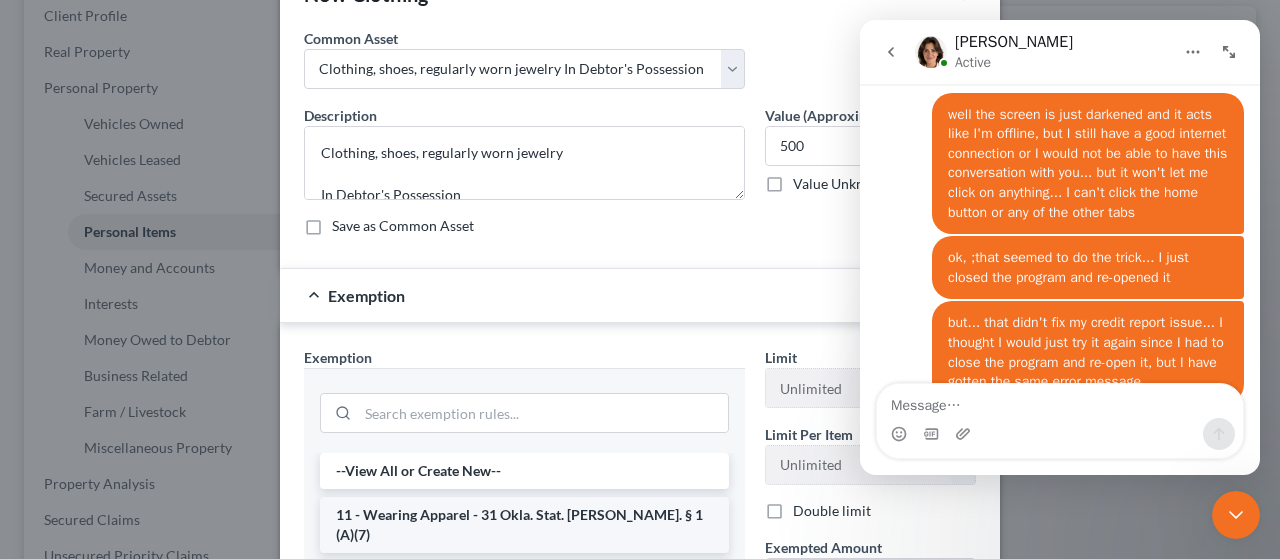click on "11 - Wearing Apparel - 31 Okla. Stat. [PERSON_NAME]. § 1 (A)(7)" at bounding box center (524, 525) 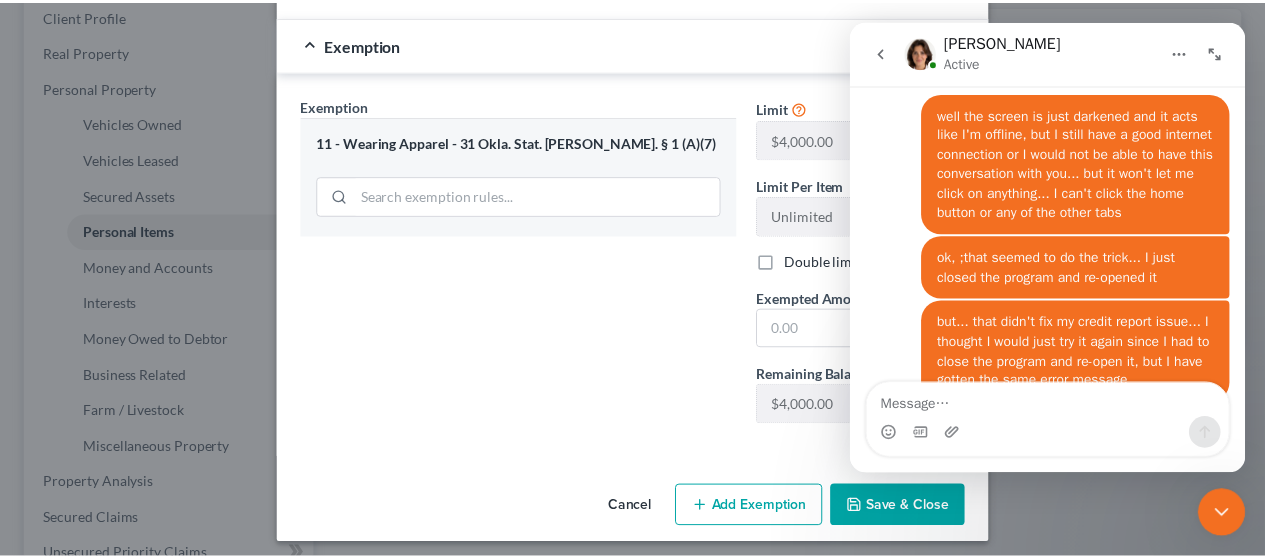 scroll, scrollTop: 320, scrollLeft: 0, axis: vertical 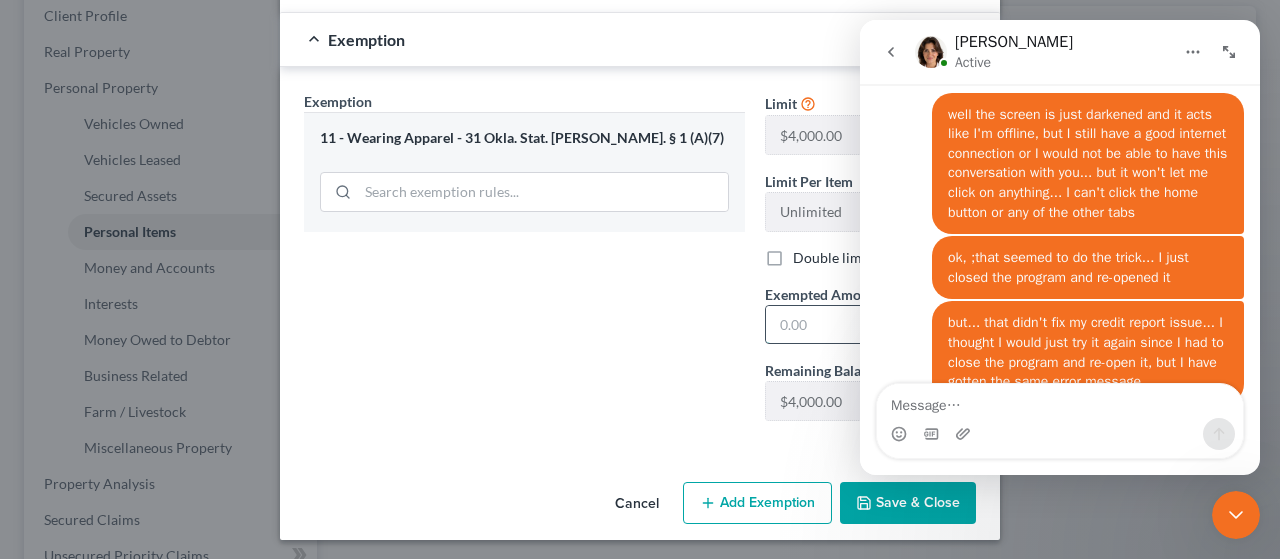 click at bounding box center [858, 325] 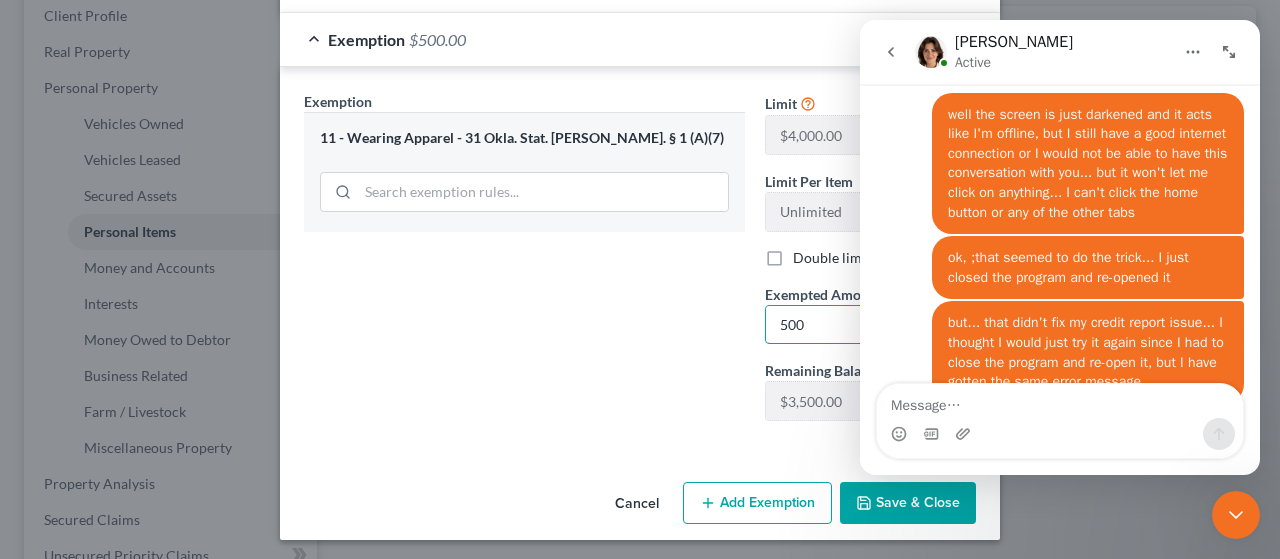 type on "500" 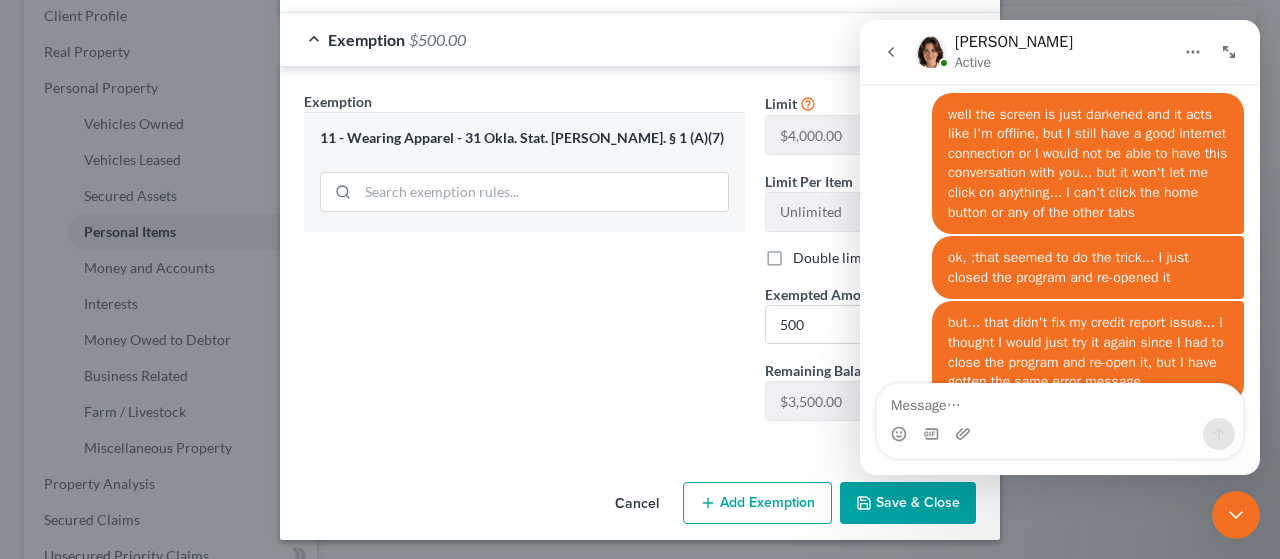 click on "Save & Close" at bounding box center (908, 503) 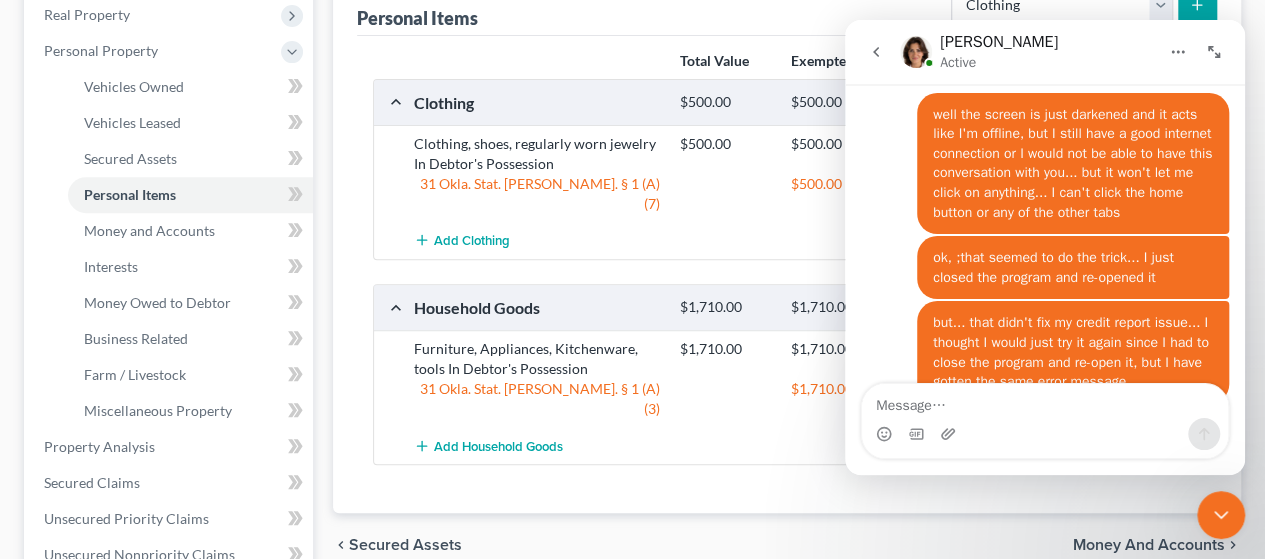 scroll, scrollTop: 318, scrollLeft: 0, axis: vertical 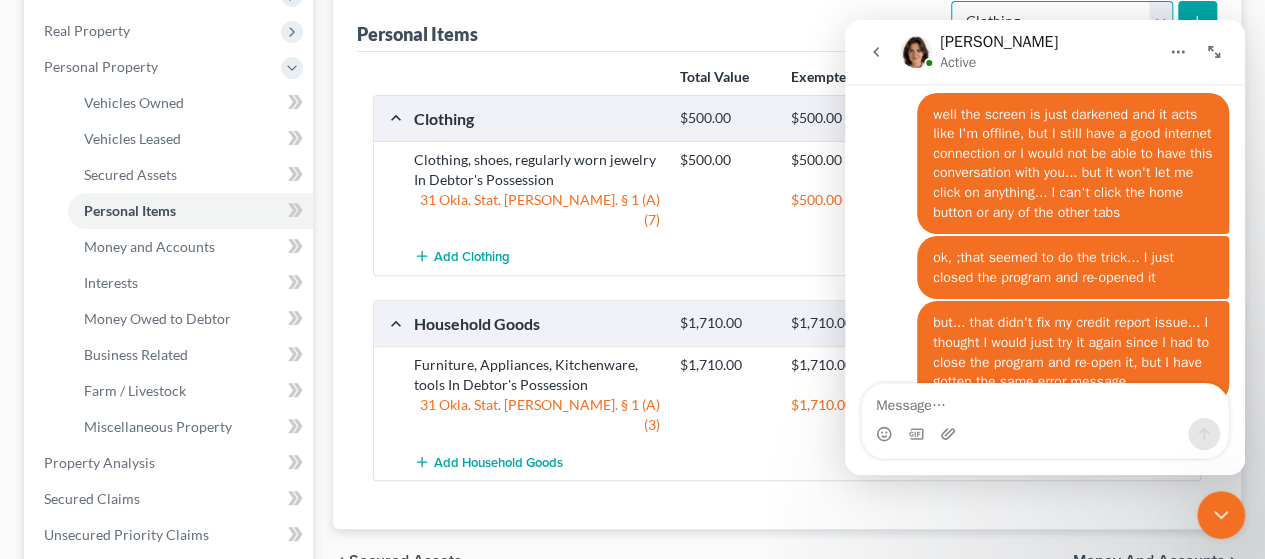click on "Select Item Type Clothing Collectibles Of Value Electronics Firearms Household Goods Jewelry Other Pet(s) Sports & Hobby Equipment" at bounding box center (1062, 21) 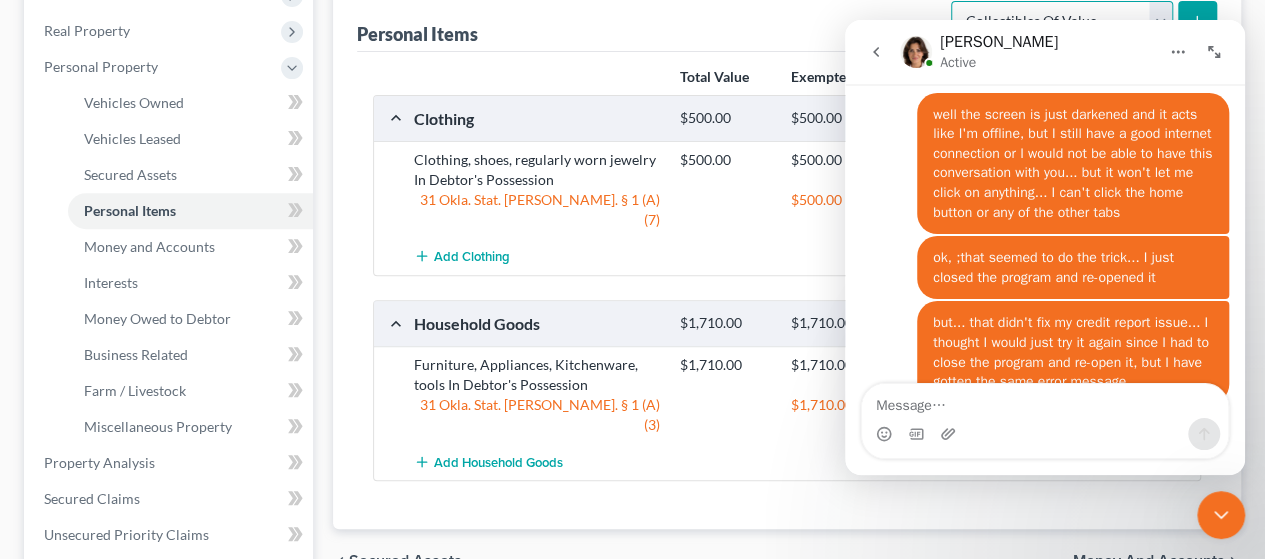 click on "Select Item Type Clothing Collectibles Of Value Electronics Firearms Household Goods Jewelry Other Pet(s) Sports & Hobby Equipment" at bounding box center (1062, 21) 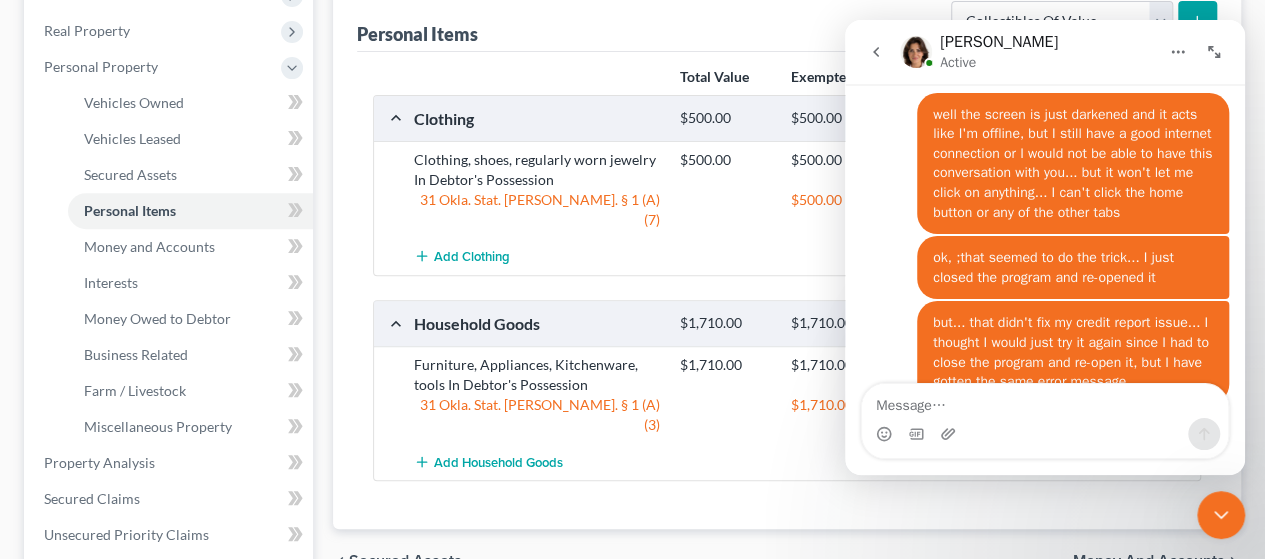 click at bounding box center [1197, 20] 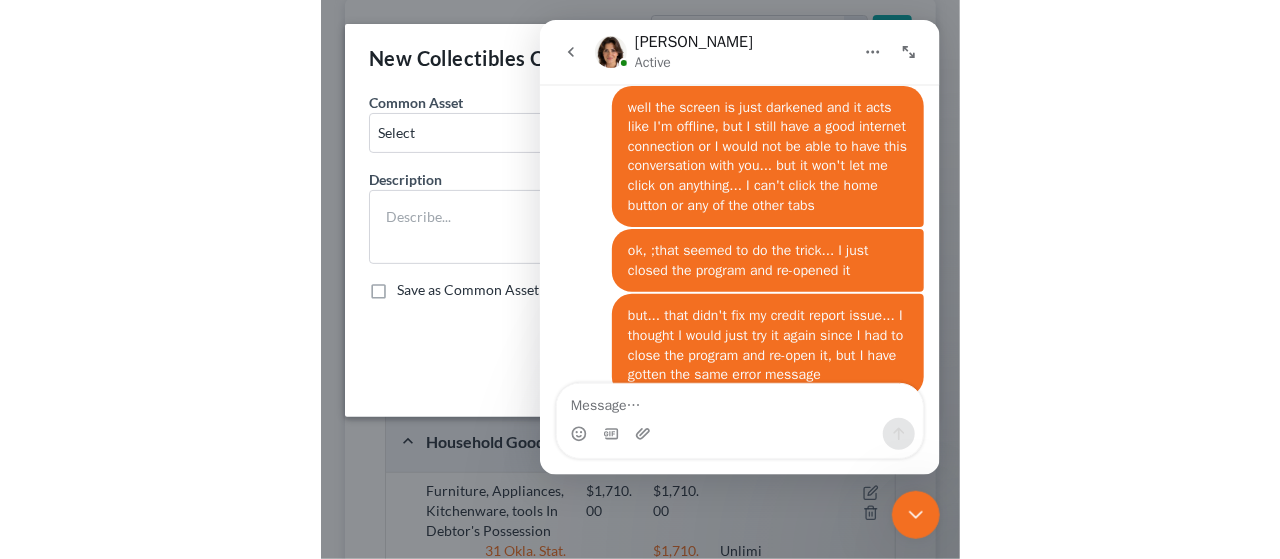 scroll, scrollTop: 3123, scrollLeft: 0, axis: vertical 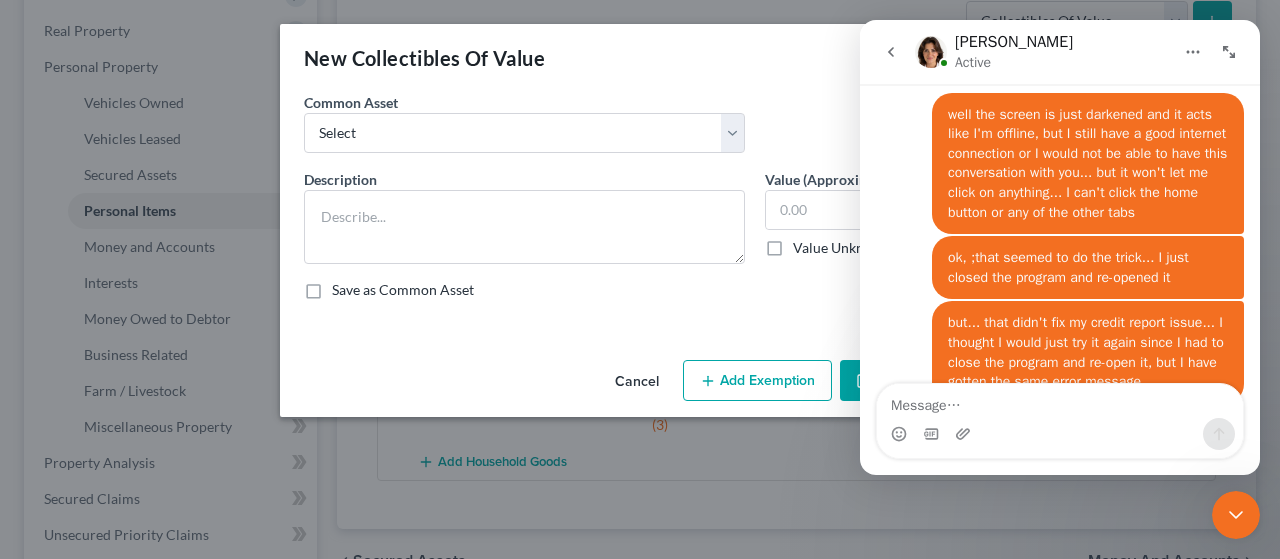 click 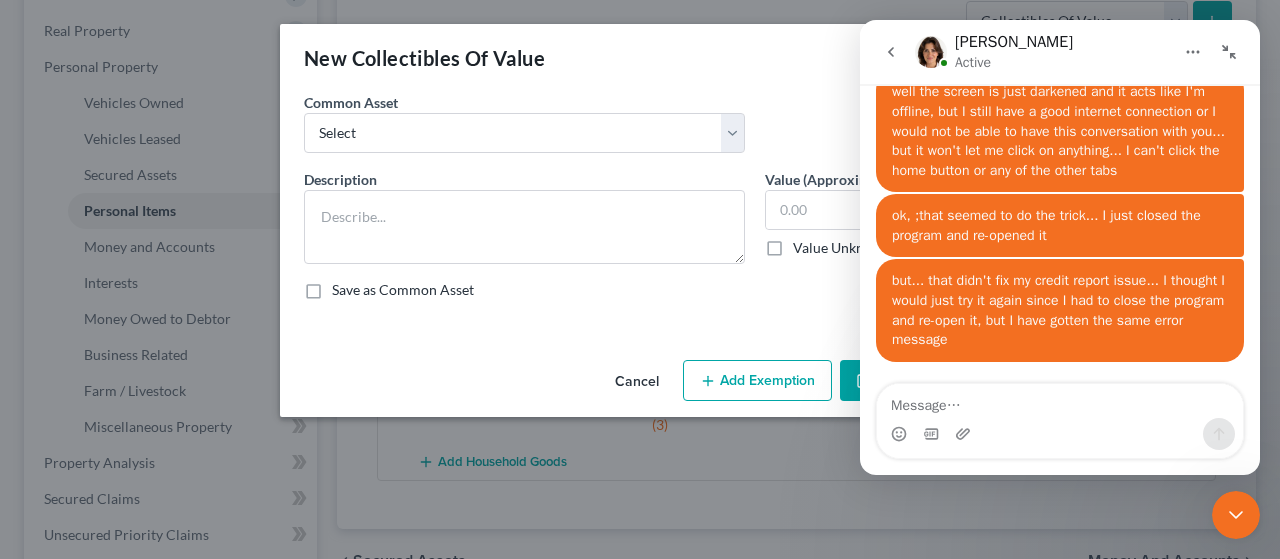 scroll, scrollTop: 2453, scrollLeft: 0, axis: vertical 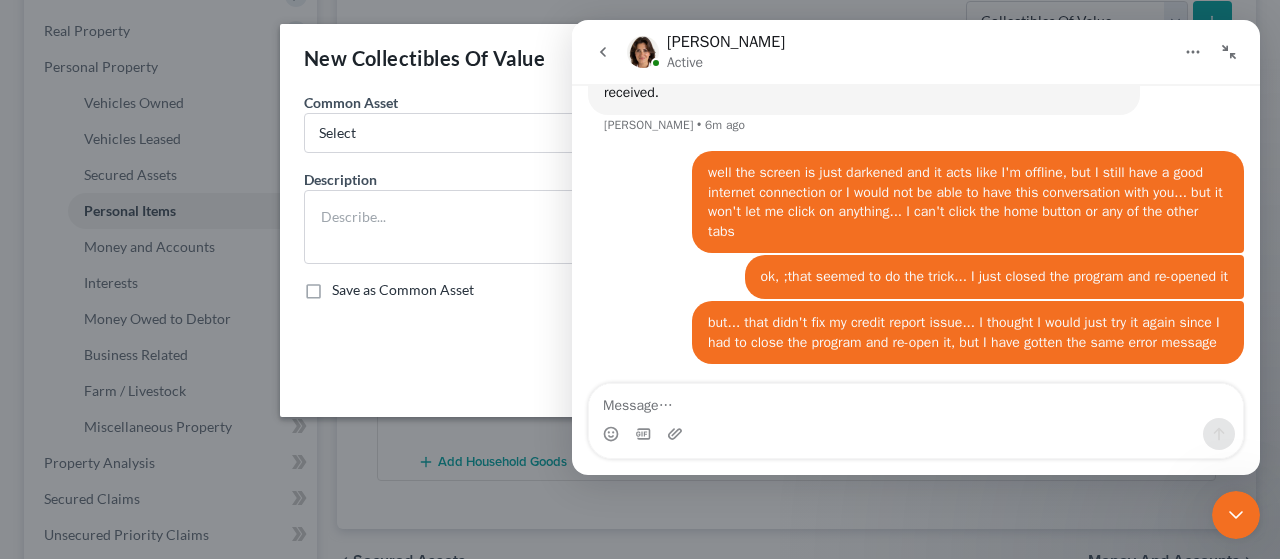click 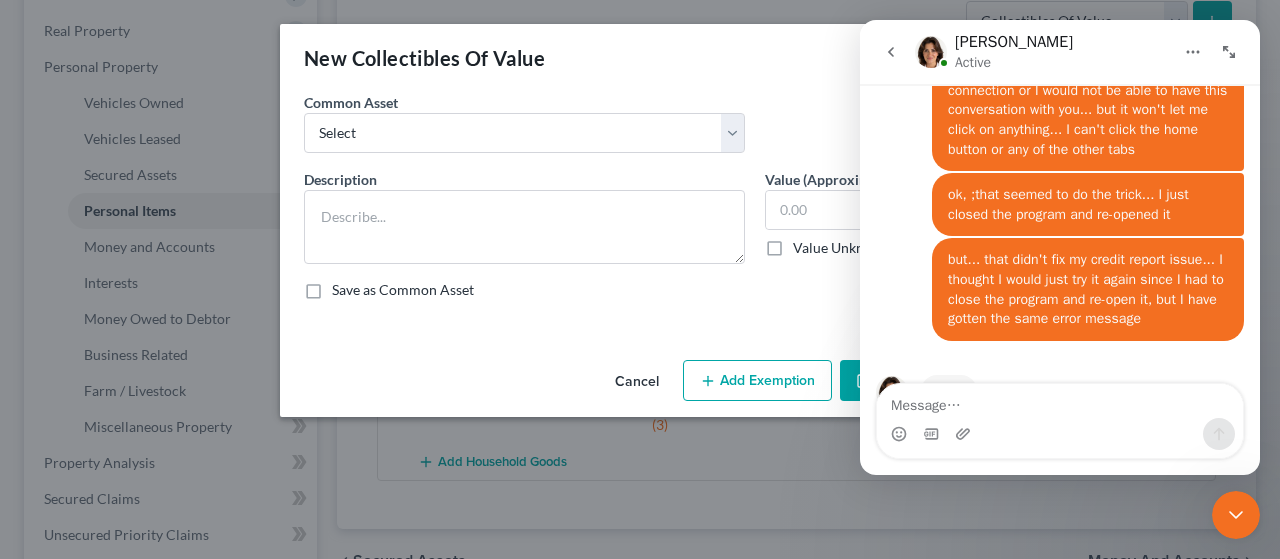 scroll, scrollTop: 3200, scrollLeft: 0, axis: vertical 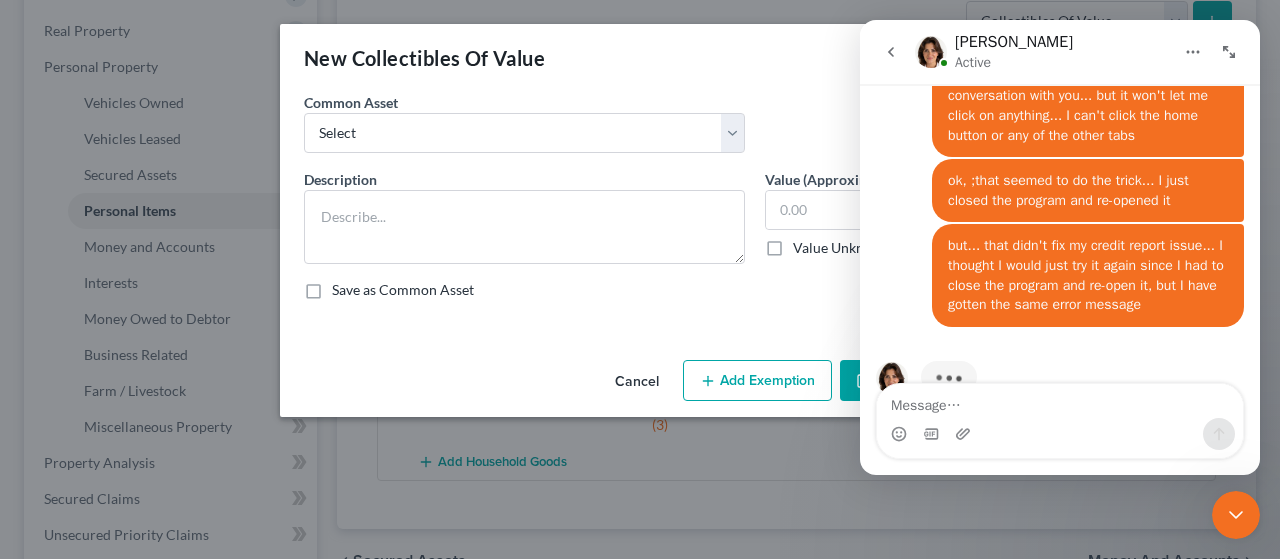 click 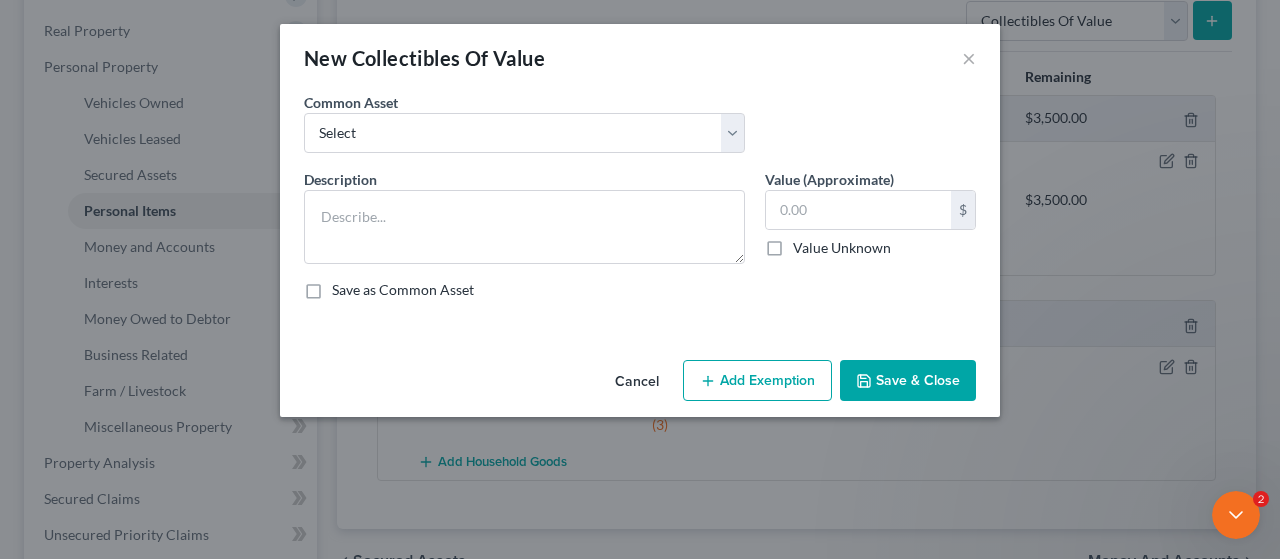 scroll, scrollTop: 0, scrollLeft: 0, axis: both 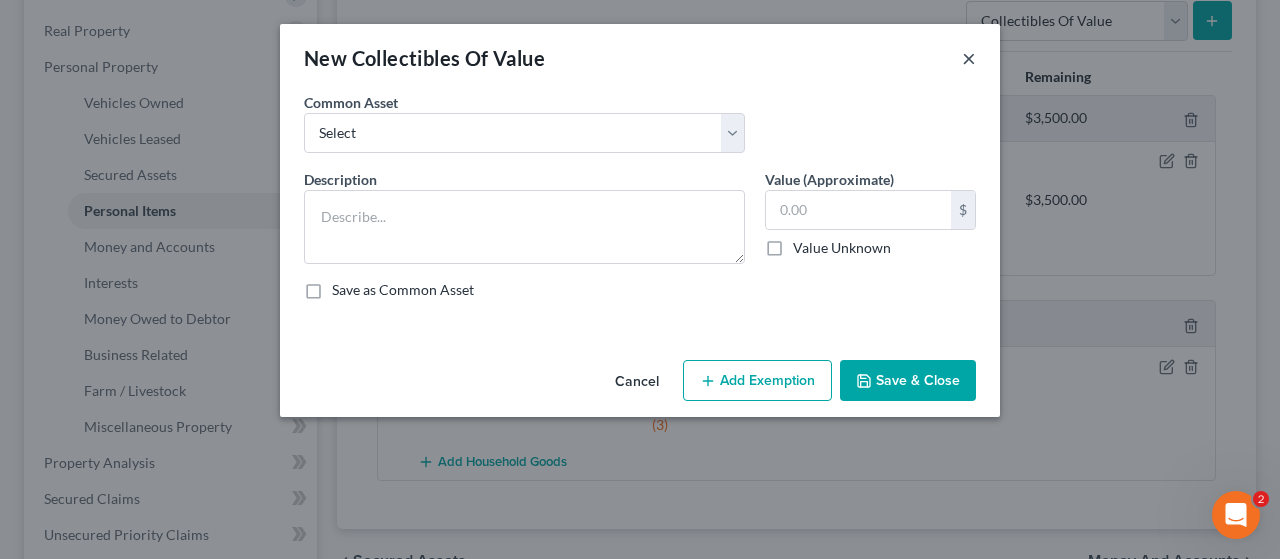 click on "×" at bounding box center [969, 58] 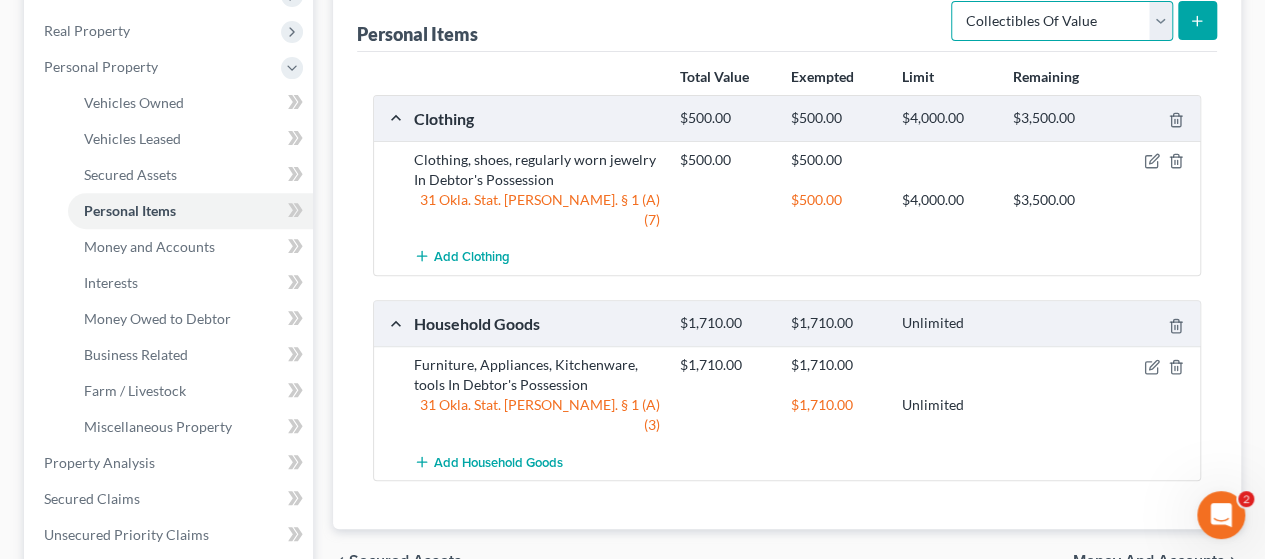 click on "Select Item Type Clothing Collectibles Of Value Electronics Firearms Household Goods Jewelry Other Pet(s) Sports & Hobby Equipment" at bounding box center [1062, 21] 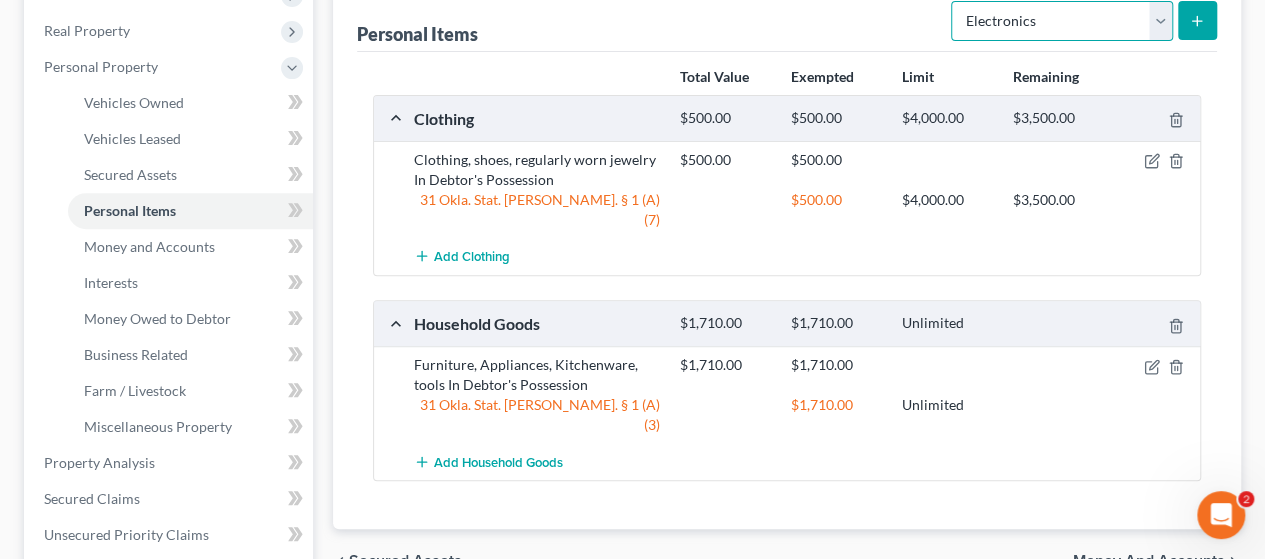 click on "Select Item Type Clothing Collectibles Of Value Electronics Firearms Household Goods Jewelry Other Pet(s) Sports & Hobby Equipment" at bounding box center (1062, 21) 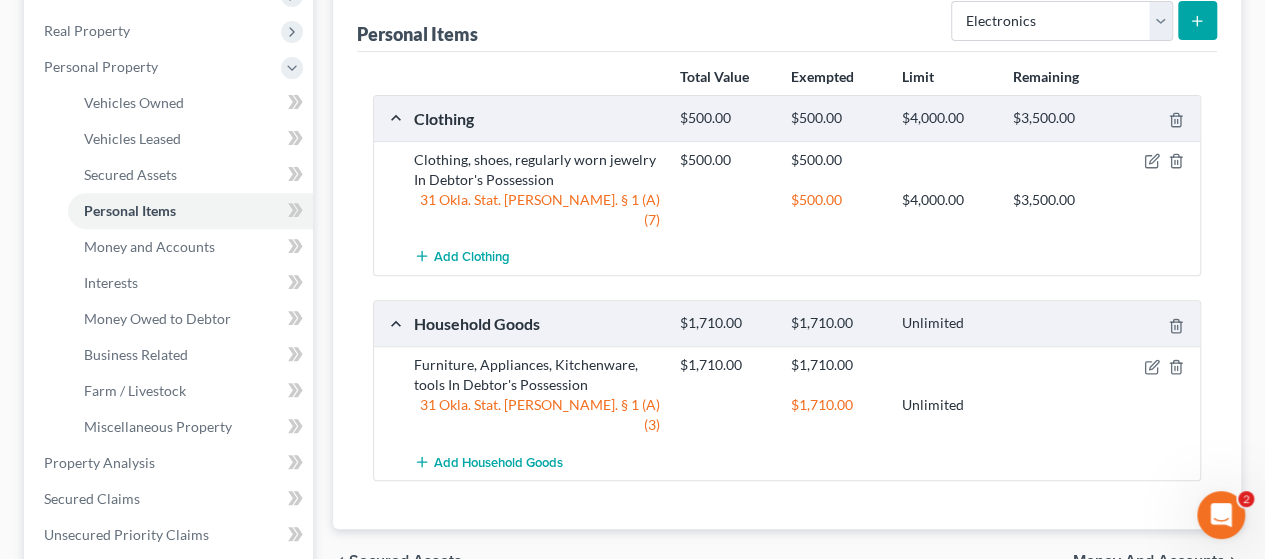 click 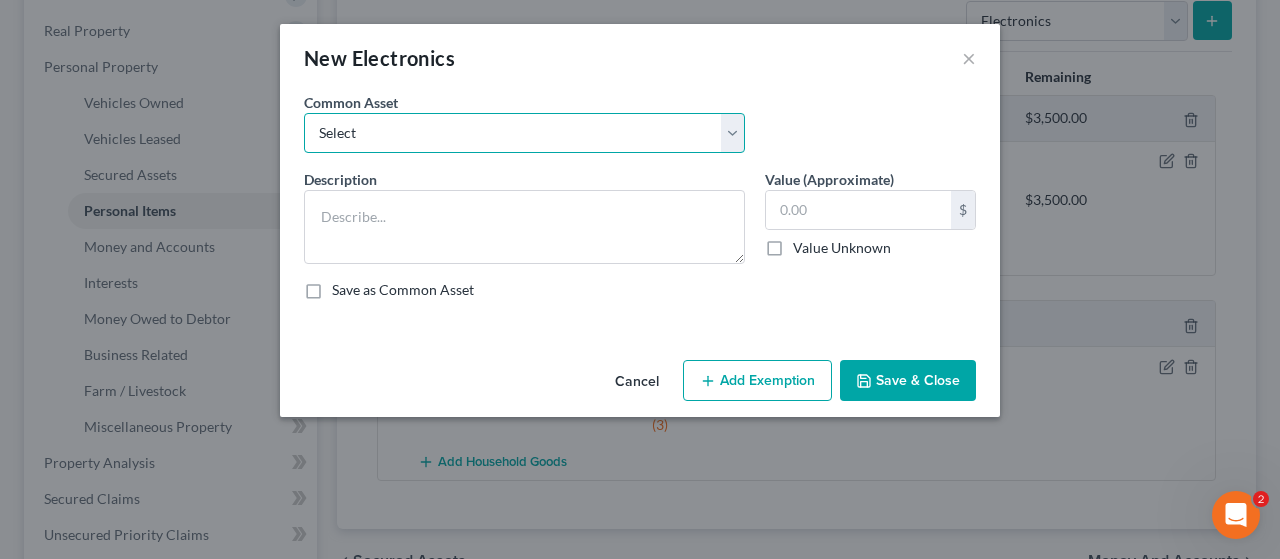 click on "Select Electronics, TV, cell phone, computer, camera, etc
In Debtor's Possession" at bounding box center [524, 133] 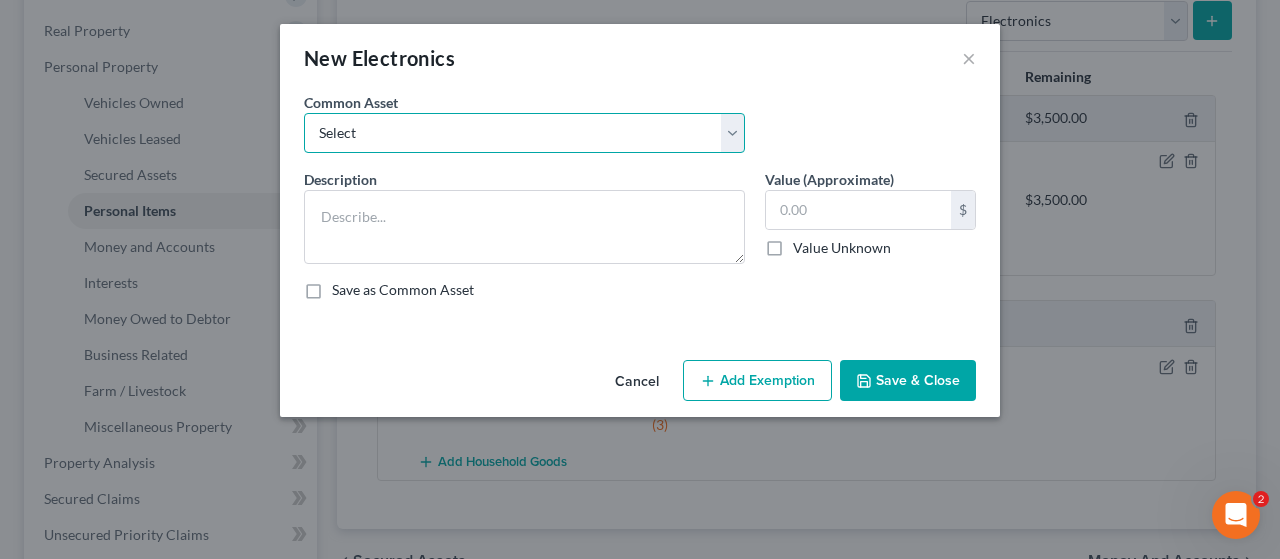 select on "0" 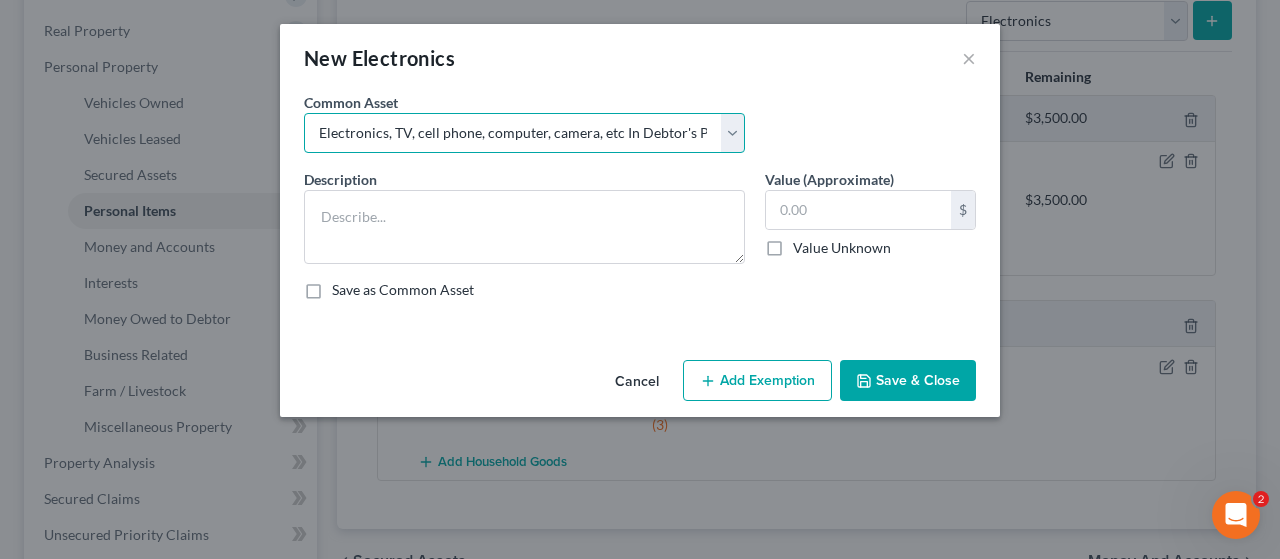click on "Select Electronics, TV, cell phone, computer, camera, etc
In Debtor's Possession" at bounding box center (524, 133) 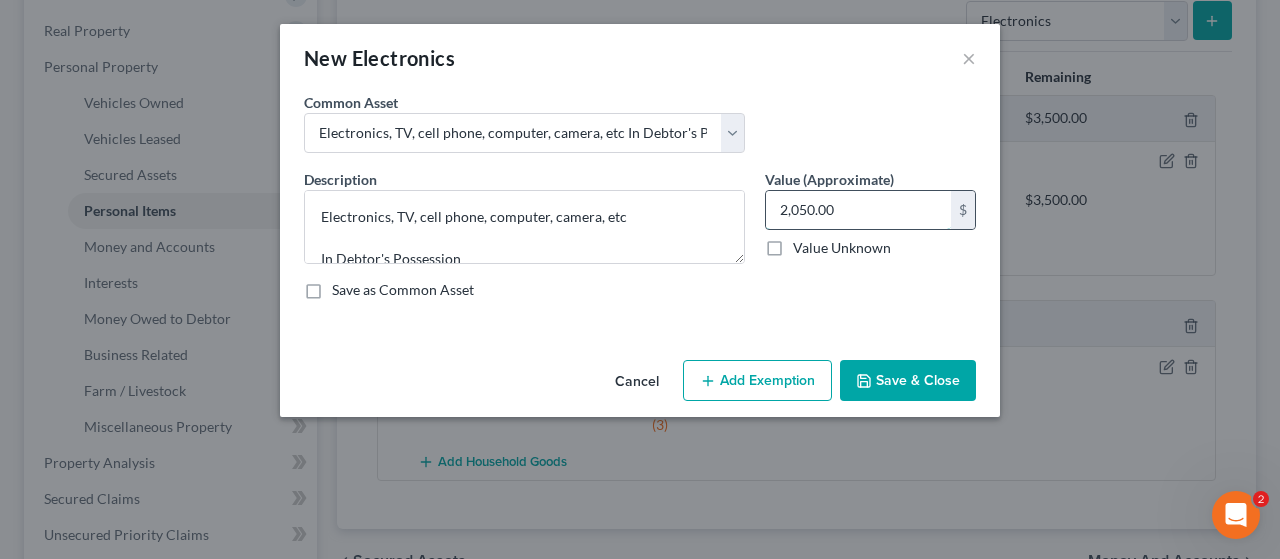 click on "2,050.00" at bounding box center (858, 210) 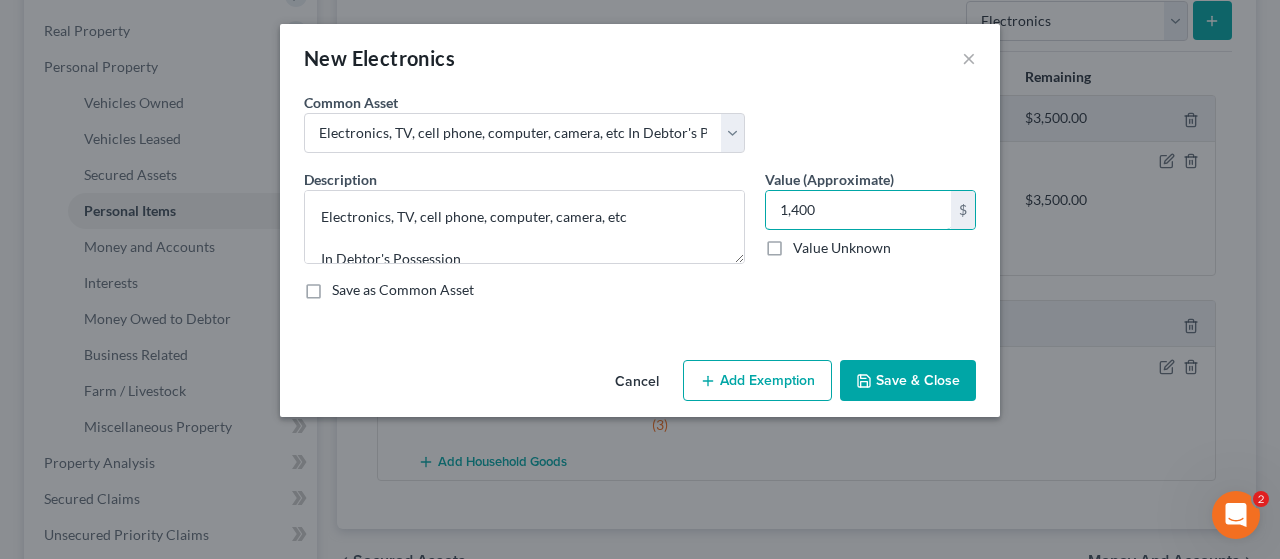 type on "1,400" 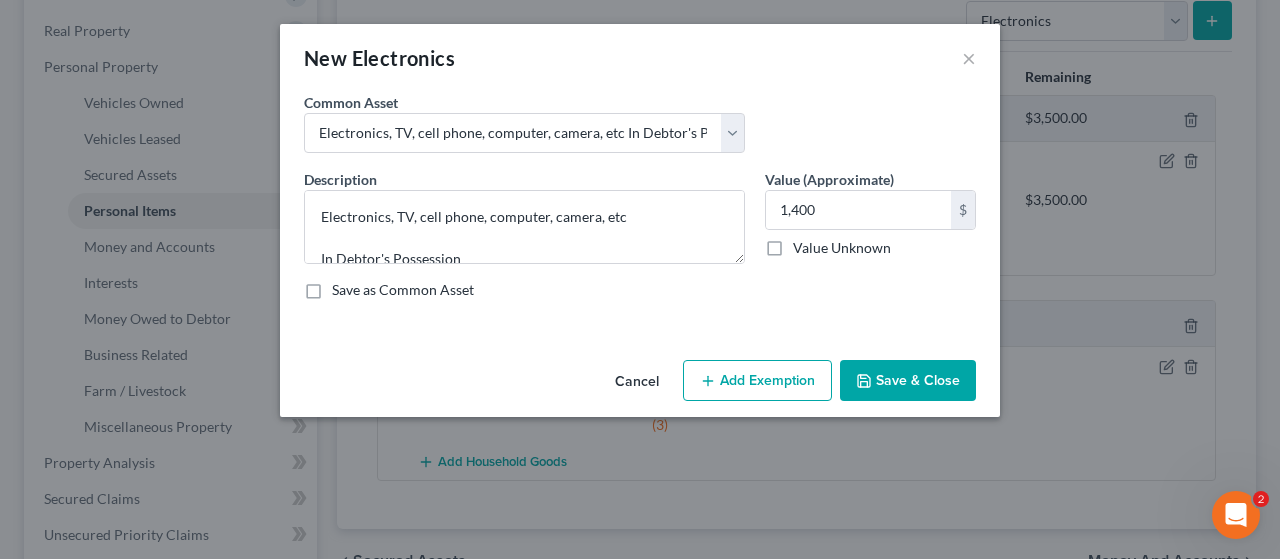scroll, scrollTop: 3123, scrollLeft: 0, axis: vertical 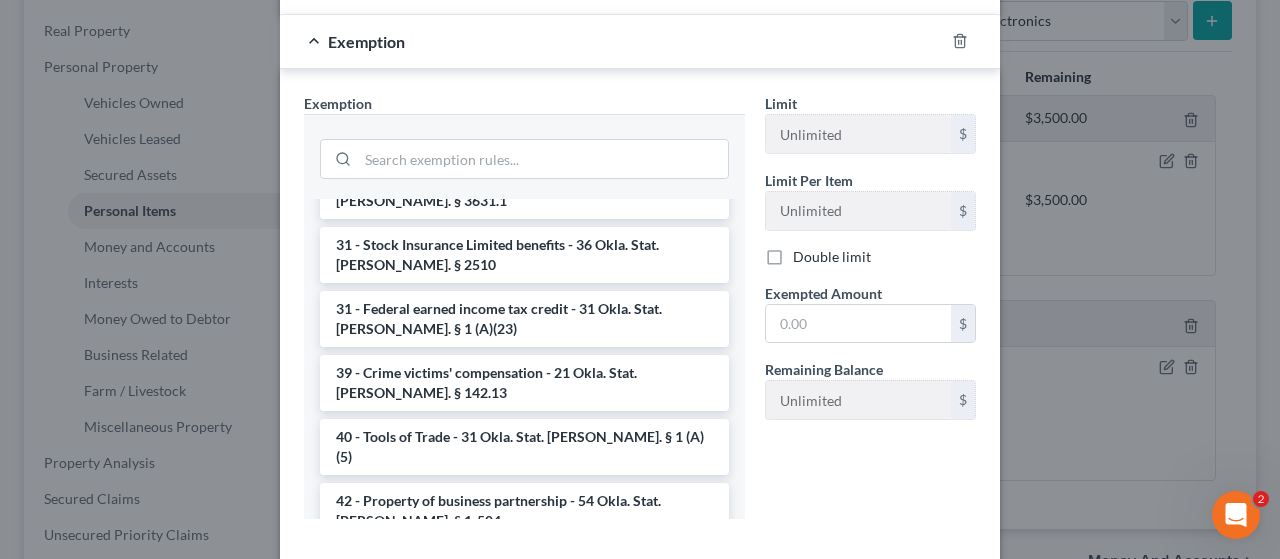click on "6 - Household Goods and Furnishings - 31 Okla. Stat. [PERSON_NAME]. § 1 (A)(3)" at bounding box center (524, 831) 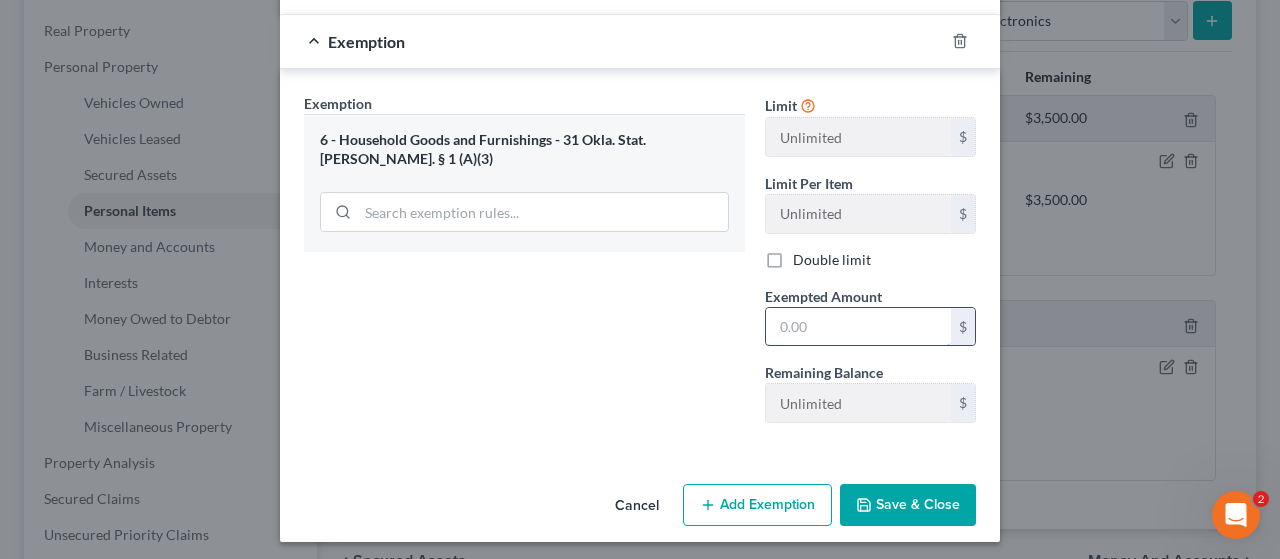 click at bounding box center [858, 327] 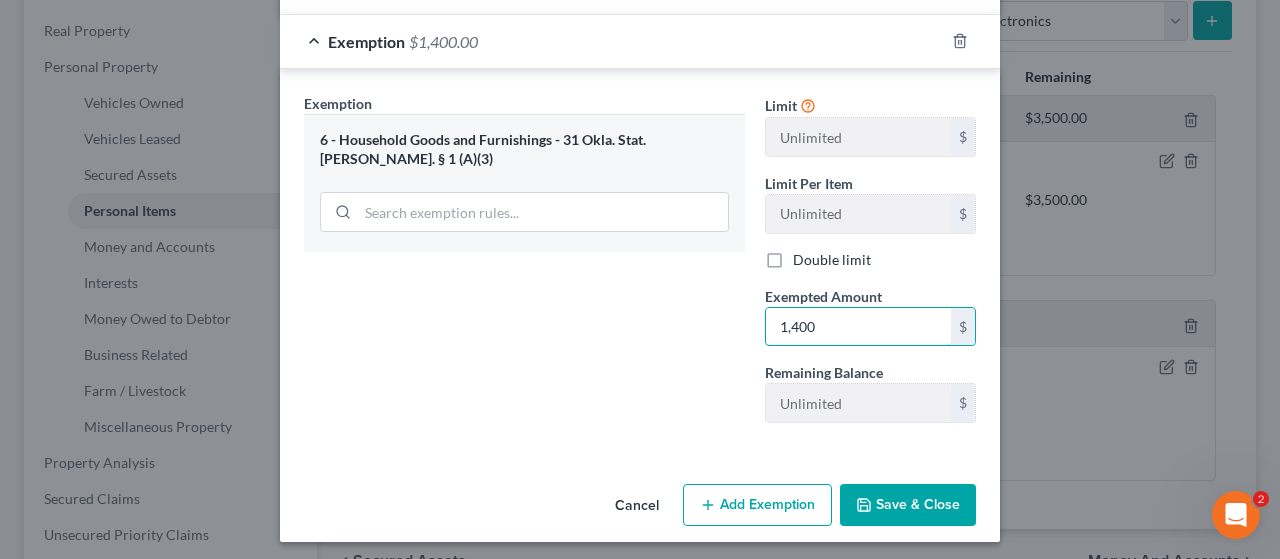 type on "1,400" 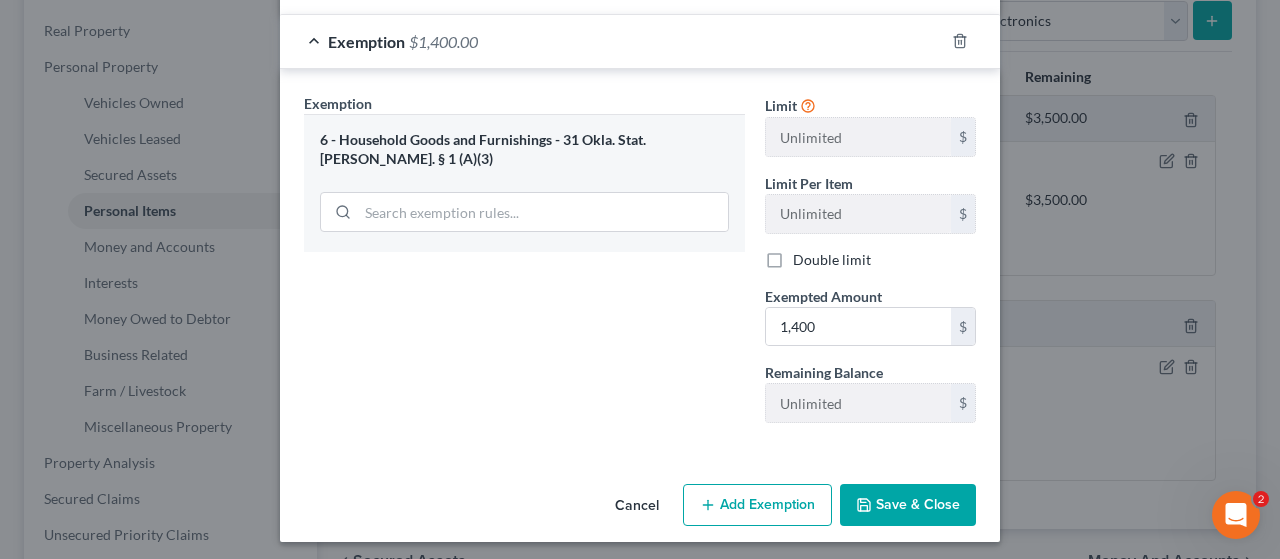 click 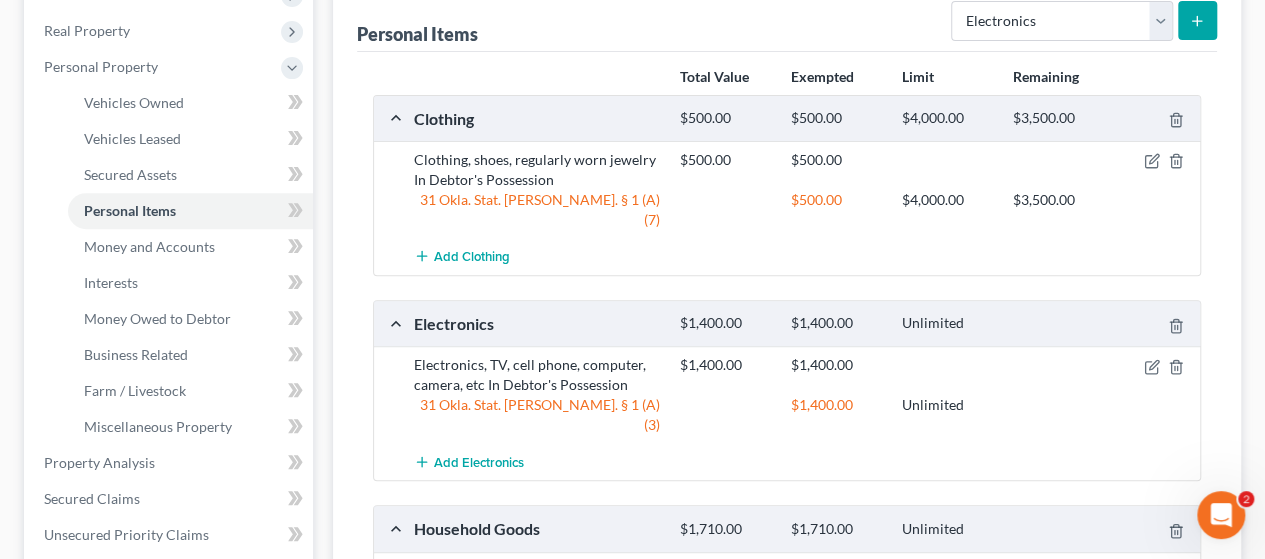 click on "Household Goods $1,710.00 $1,710.00 Unlimited" at bounding box center (783, 528) 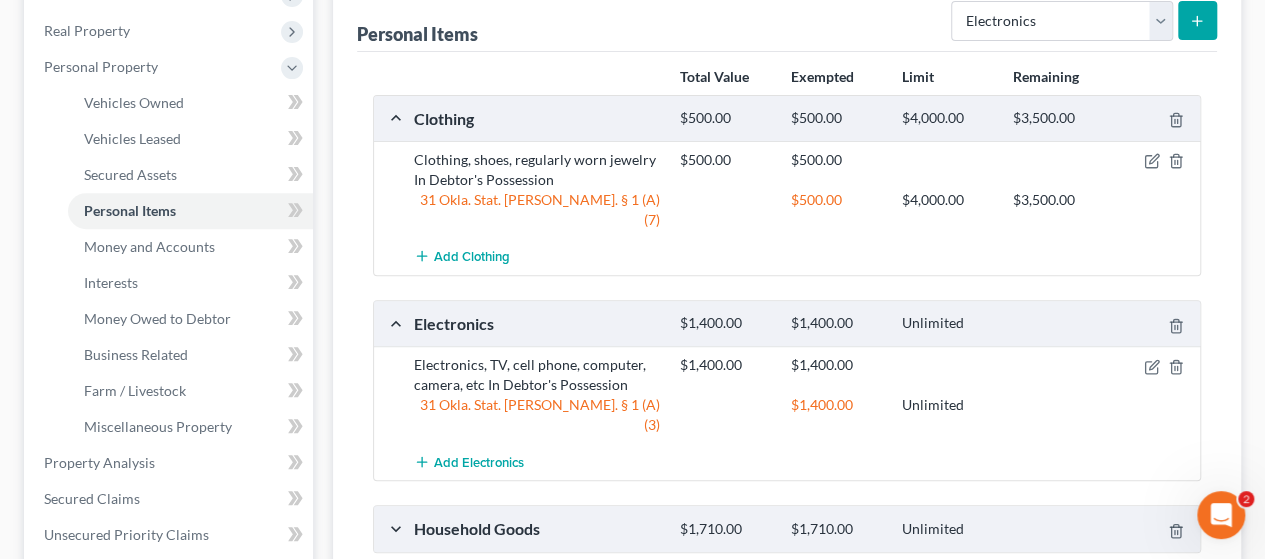 click on "2" at bounding box center (1246, 499) 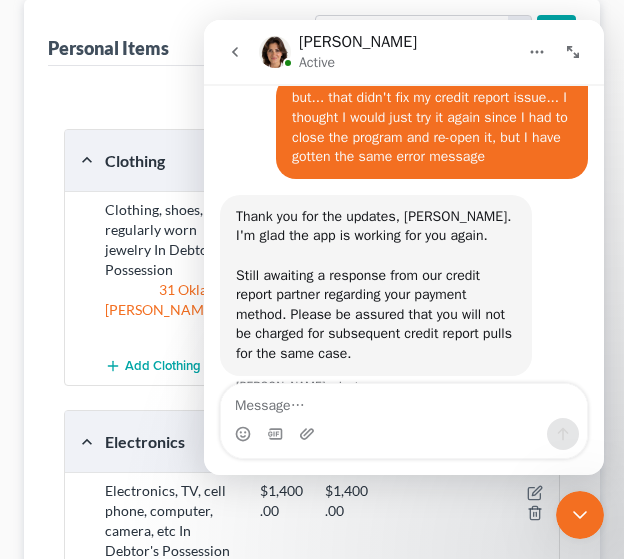 scroll, scrollTop: 3320, scrollLeft: 0, axis: vertical 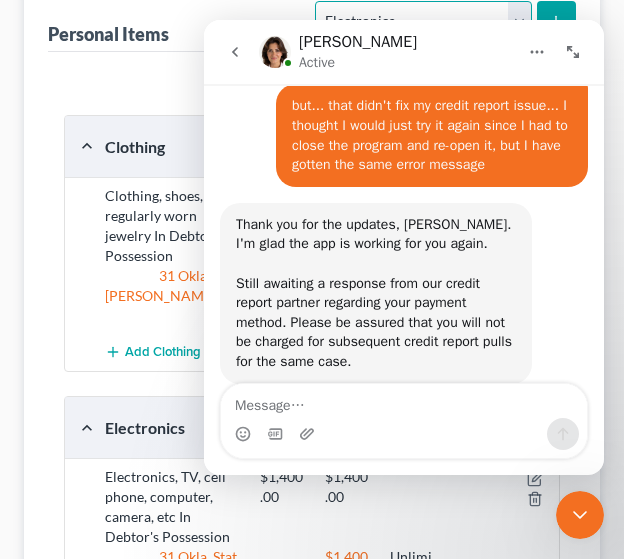 click on "Select Item Type Clothing Collectibles Of Value Electronics Firearms Household Goods Jewelry Other Pet(s) Sports & Hobby Equipment" at bounding box center (423, 21) 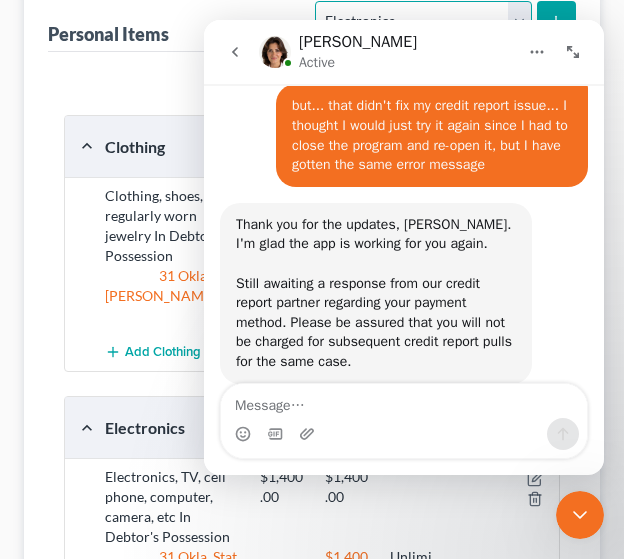 select on "firearms" 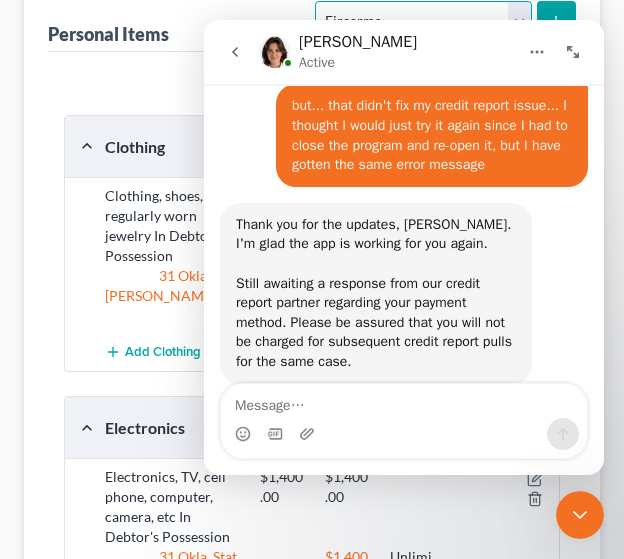 click on "Select Item Type Clothing Collectibles Of Value Electronics Firearms Household Goods Jewelry Other Pet(s) Sports & Hobby Equipment" at bounding box center (423, 21) 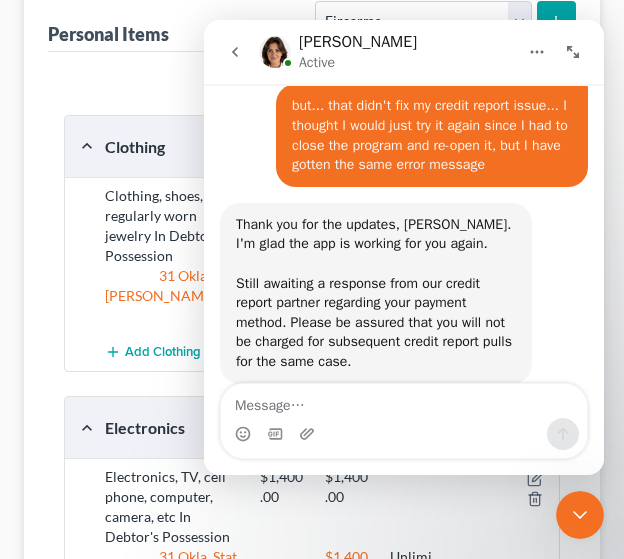 click at bounding box center (556, 20) 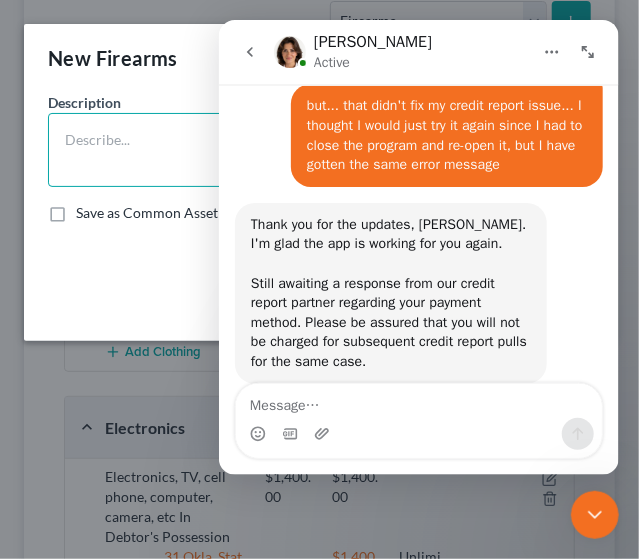 click at bounding box center (179, 150) 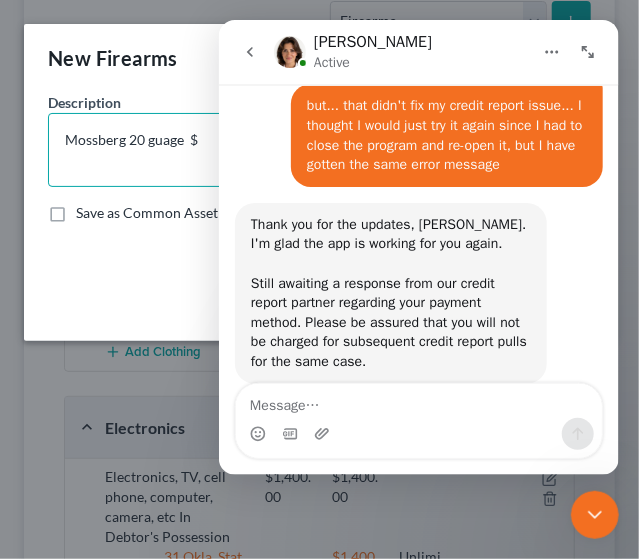 click on "Mossberg 20 guage  $" at bounding box center [179, 150] 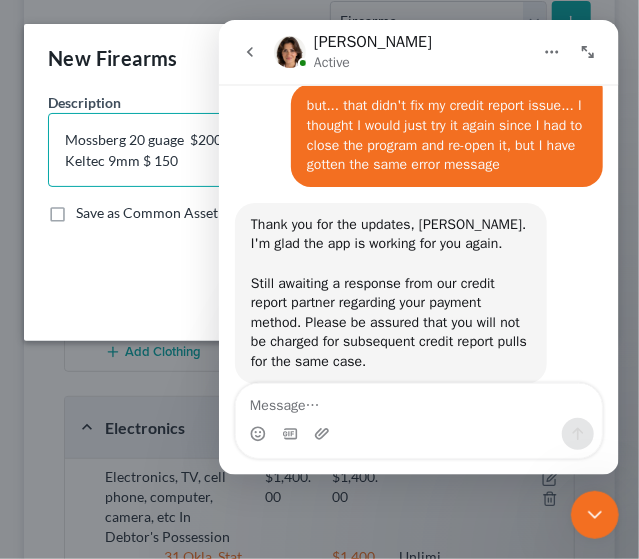 type on "Mossberg 20 guage  $200
Keltec 9mm $ 150" 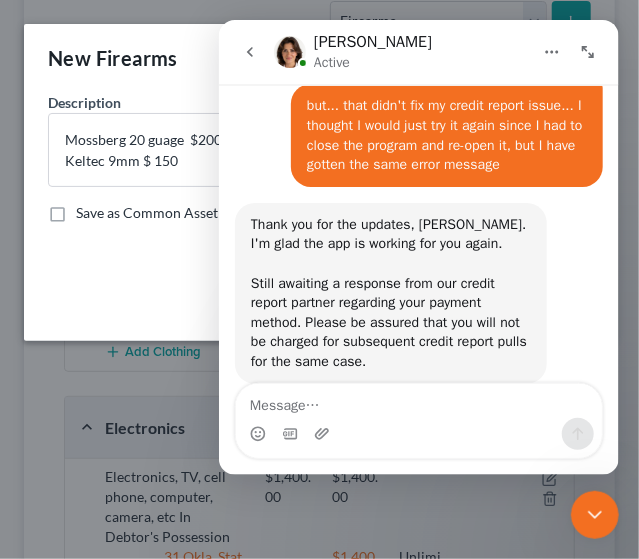 click on "An exemption set must first be selected from the Filing Information section. Common Asset Select
Description
*
Mossberg 20 guage  $200
Keltec 9mm $ 150 Value (Approximate)
$
Value Unknown
Balance Undetermined
$
Value Unknown
Save as Common Asset" at bounding box center [319, 183] 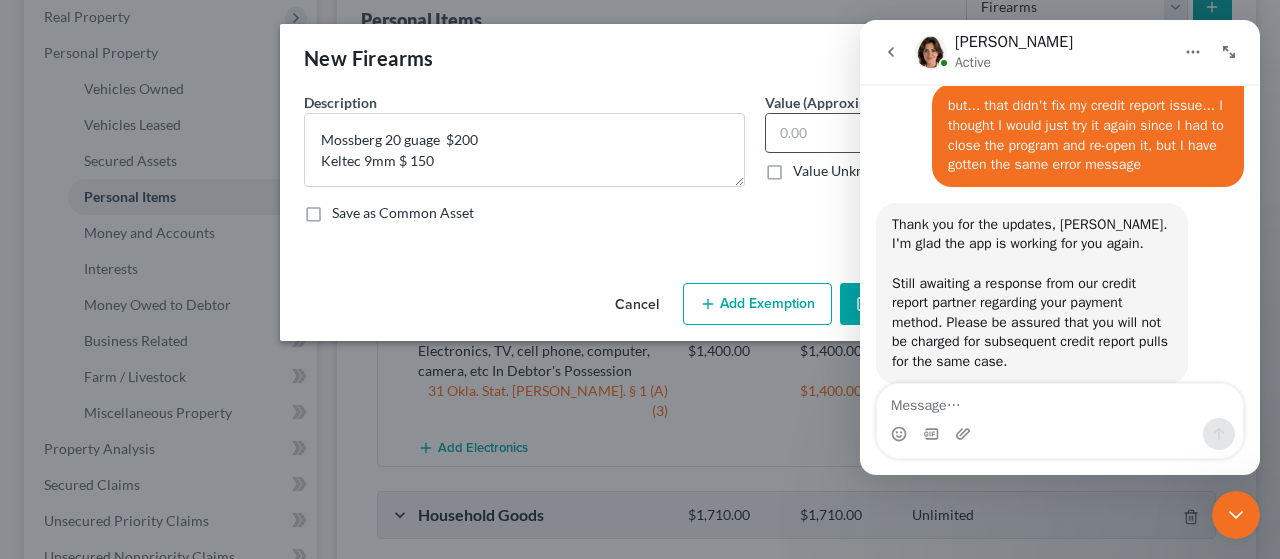 click at bounding box center (858, 133) 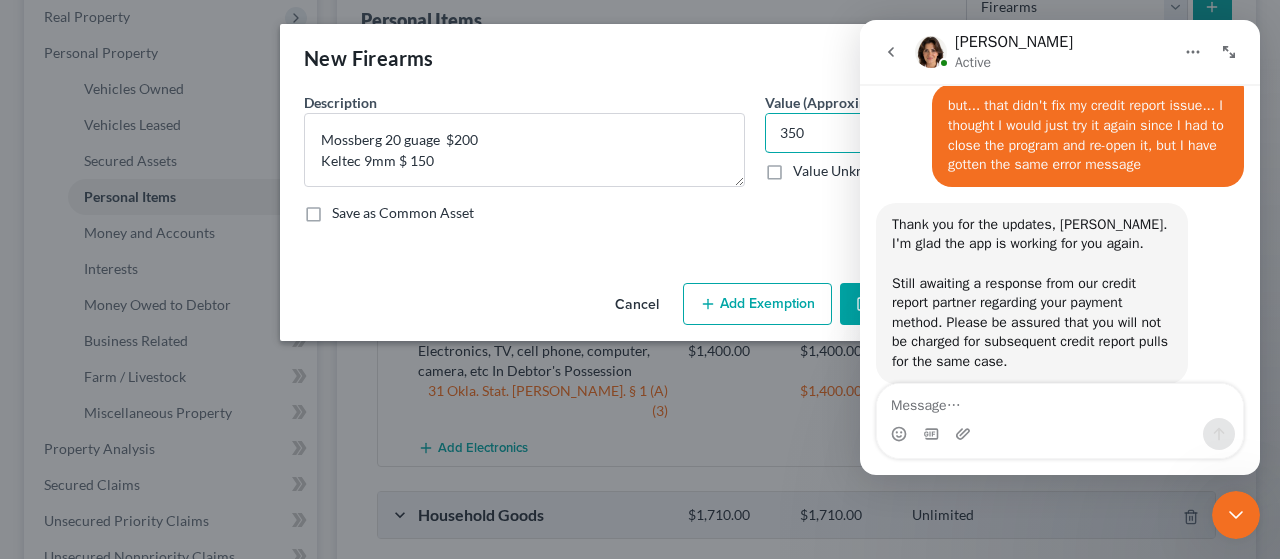 type on "350" 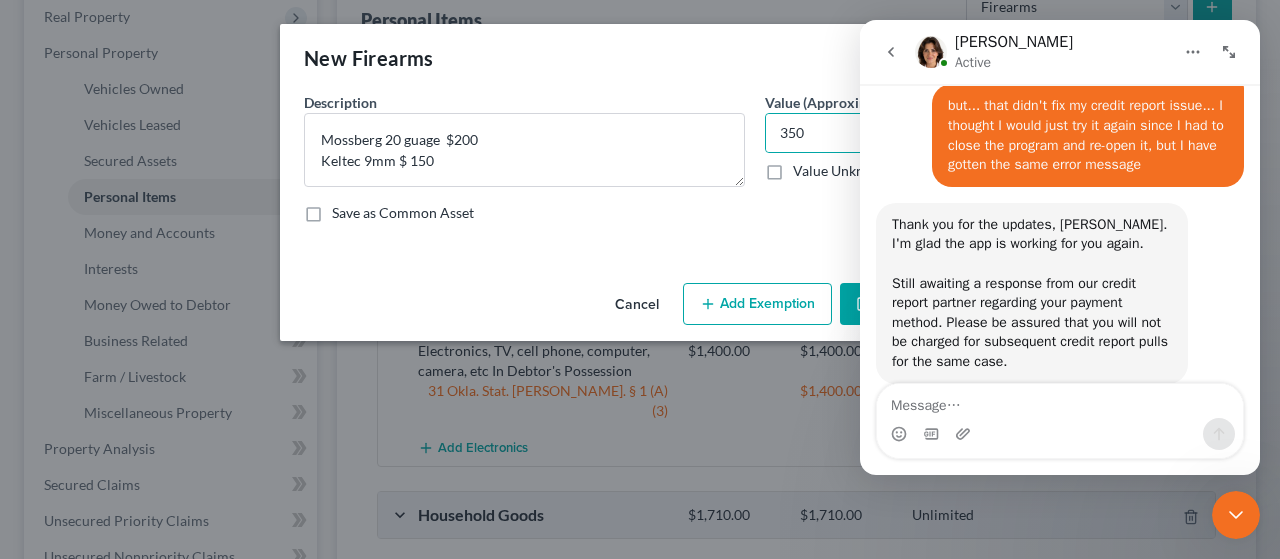 click on "Add Exemption" at bounding box center [757, 304] 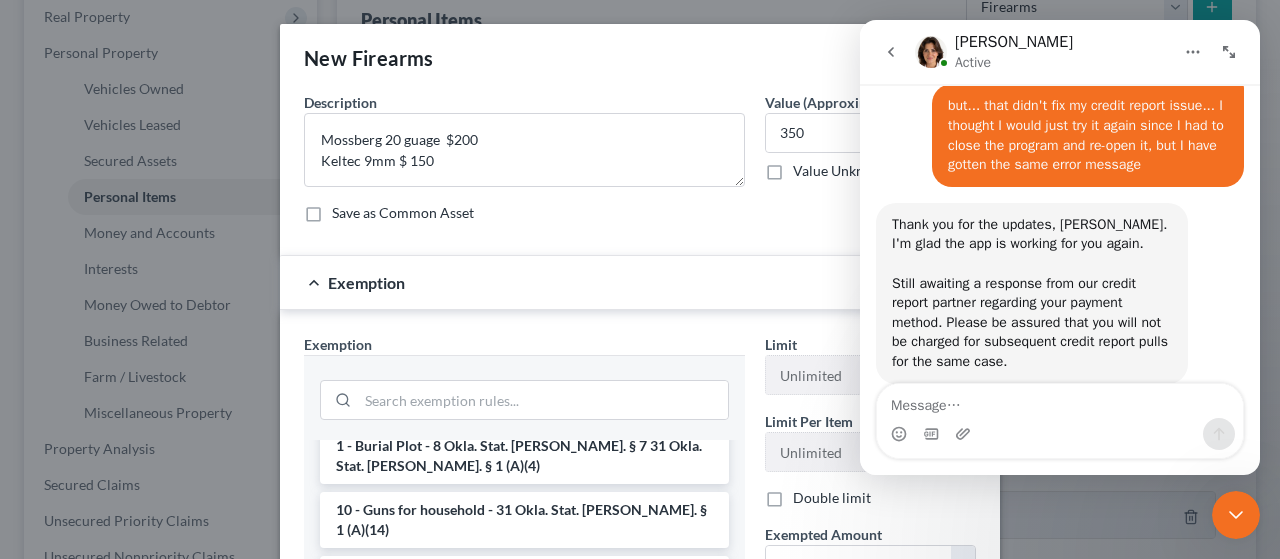 scroll, scrollTop: 211, scrollLeft: 0, axis: vertical 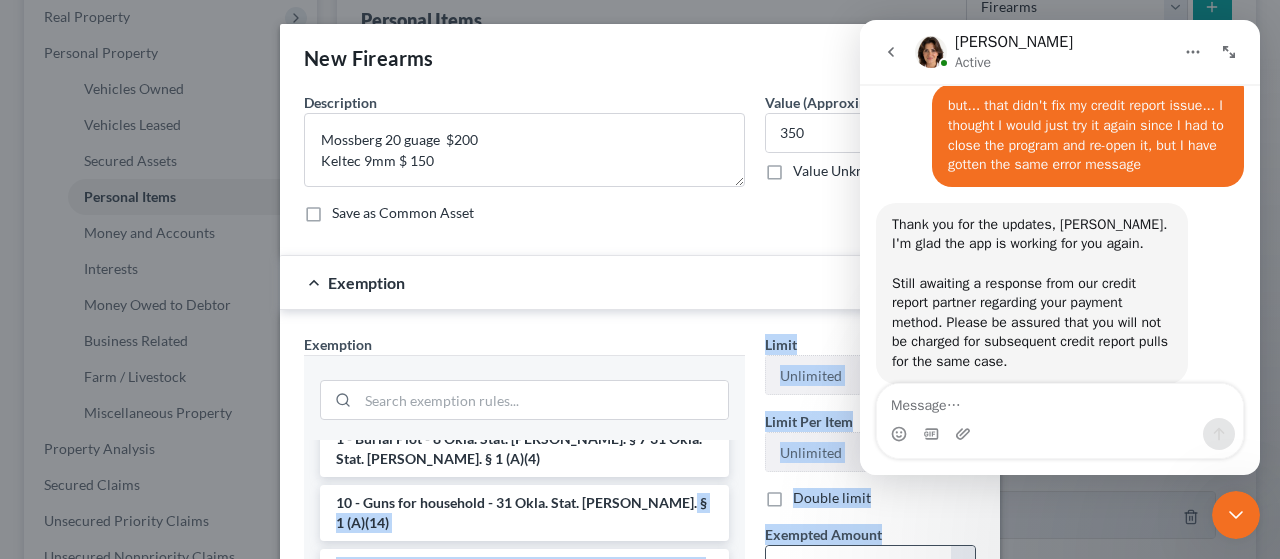 drag, startPoint x: 654, startPoint y: 479, endPoint x: 798, endPoint y: 551, distance: 160.99689 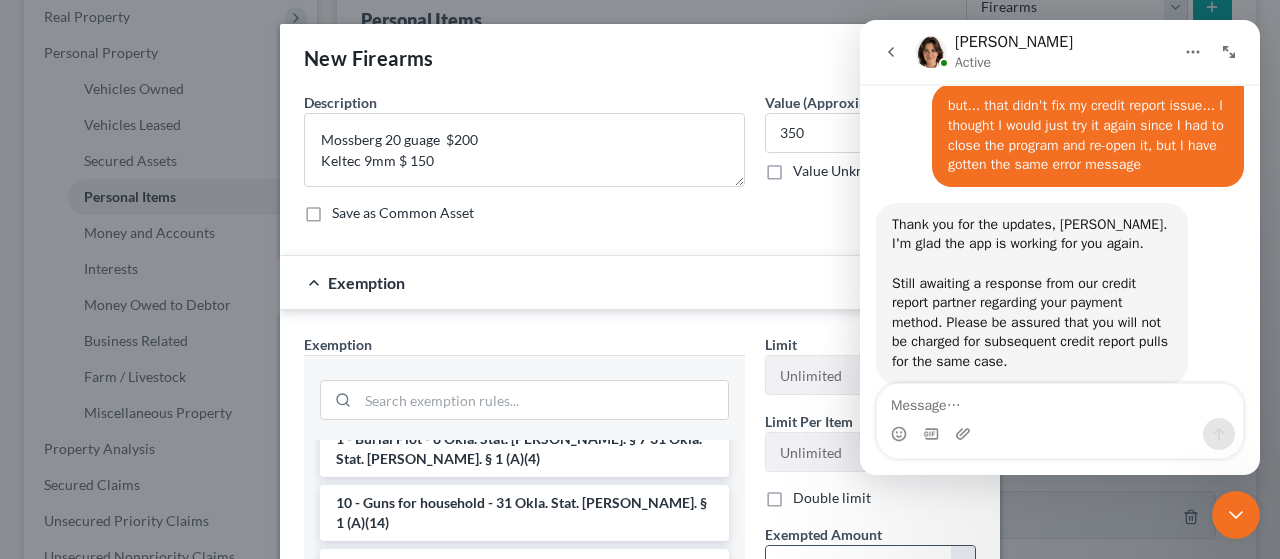 click at bounding box center [858, 565] 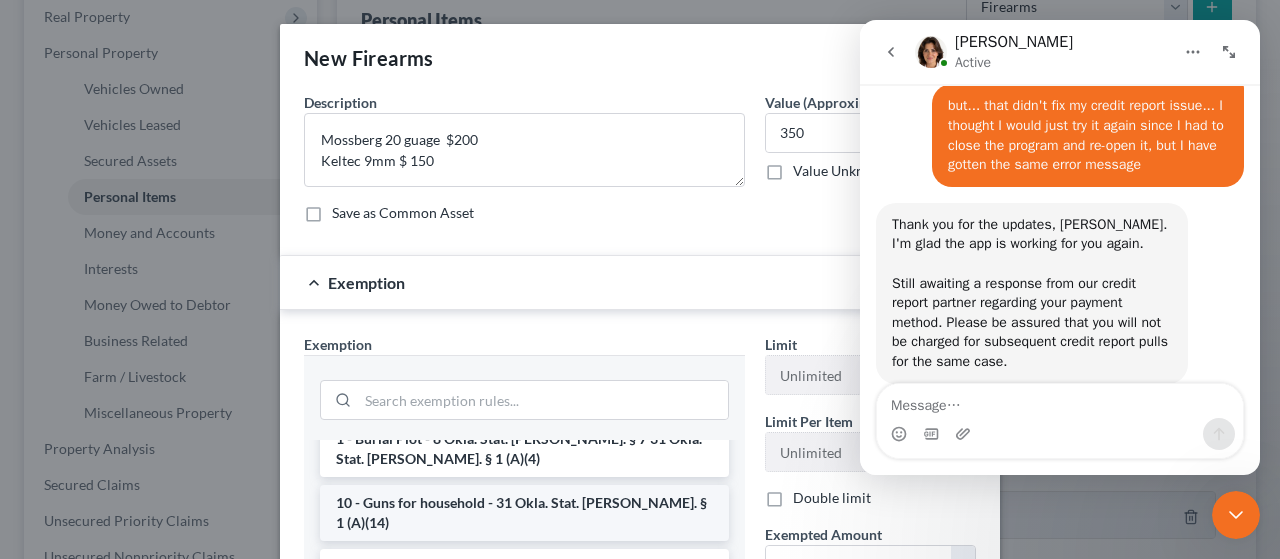 click on "10 - Guns for household - 31 Okla. Stat. [PERSON_NAME]. § 1 (A)(14)" at bounding box center [524, 513] 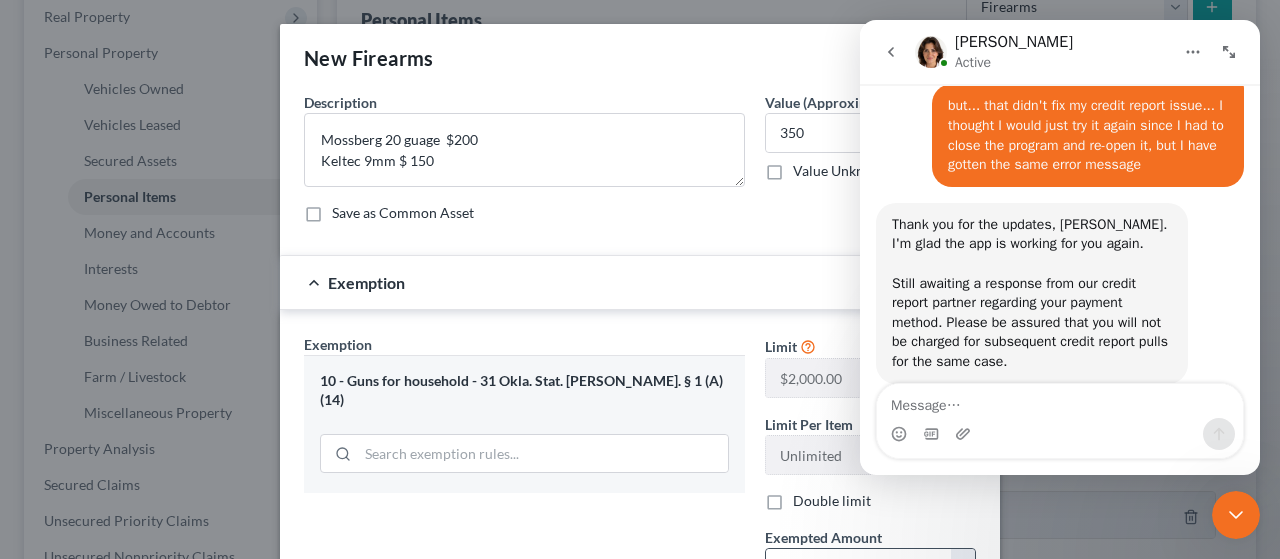 click at bounding box center (858, 568) 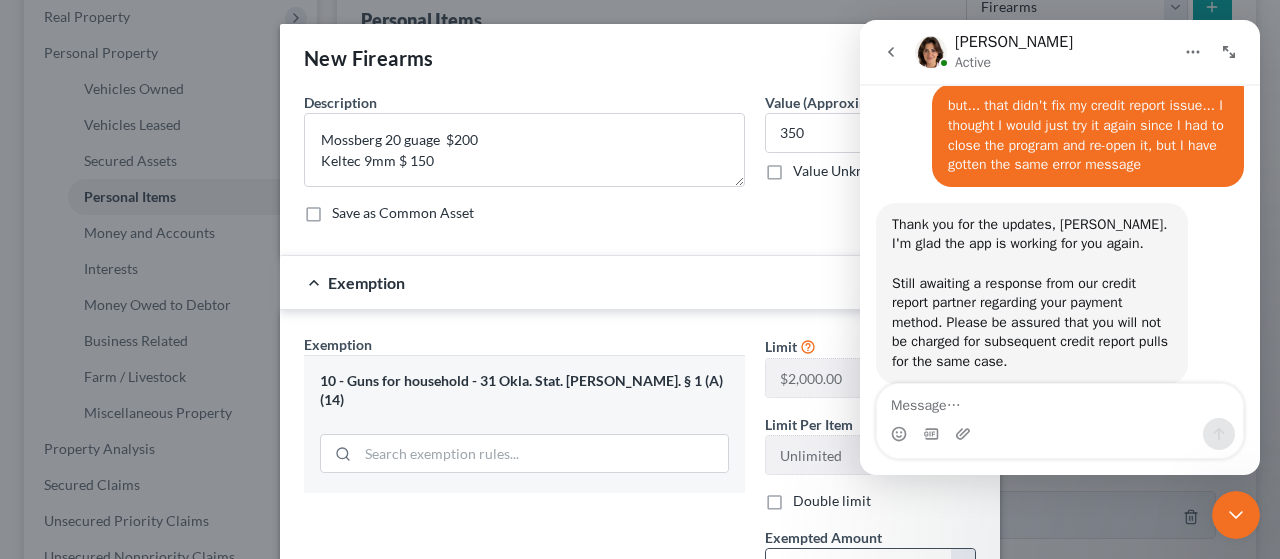 scroll, scrollTop: 14, scrollLeft: 0, axis: vertical 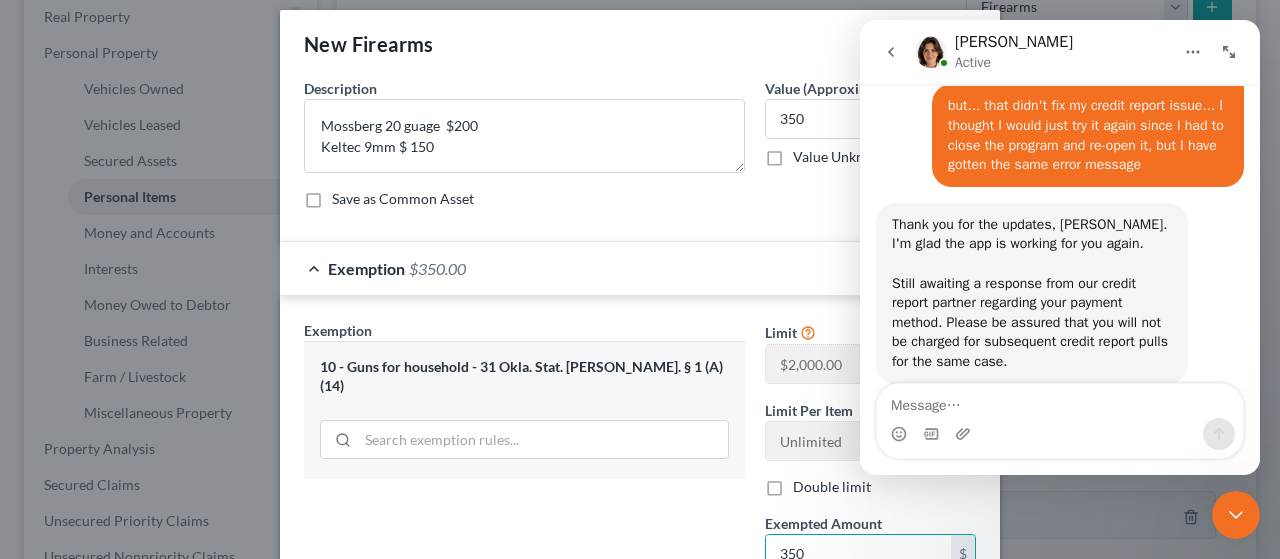 type on "350" 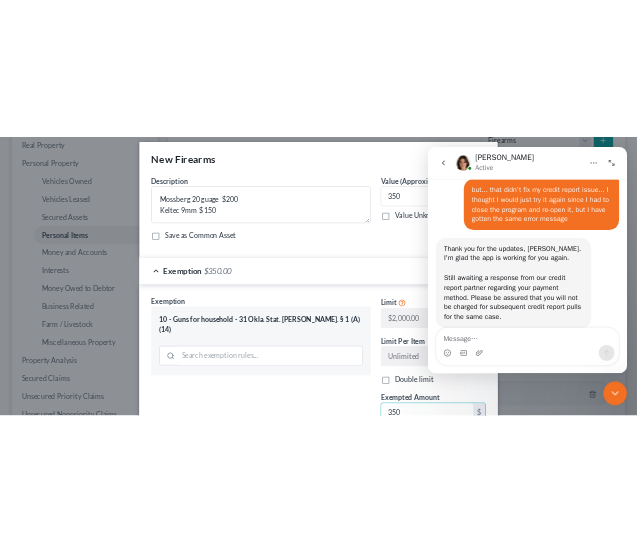 scroll, scrollTop: 244, scrollLeft: 0, axis: vertical 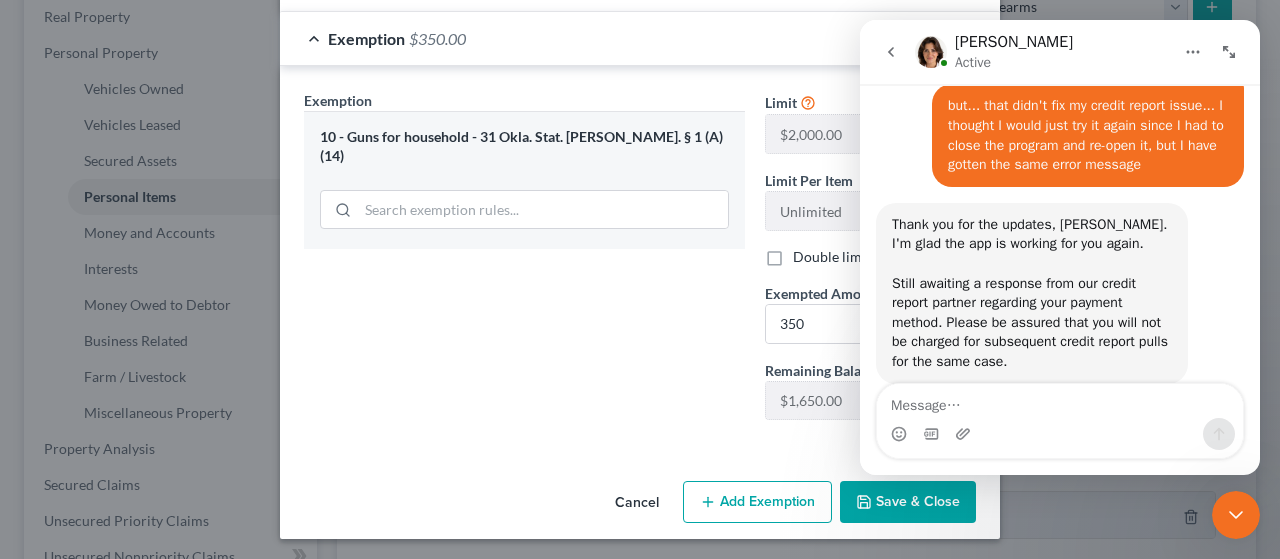 click on "Save & Close" at bounding box center [908, 502] 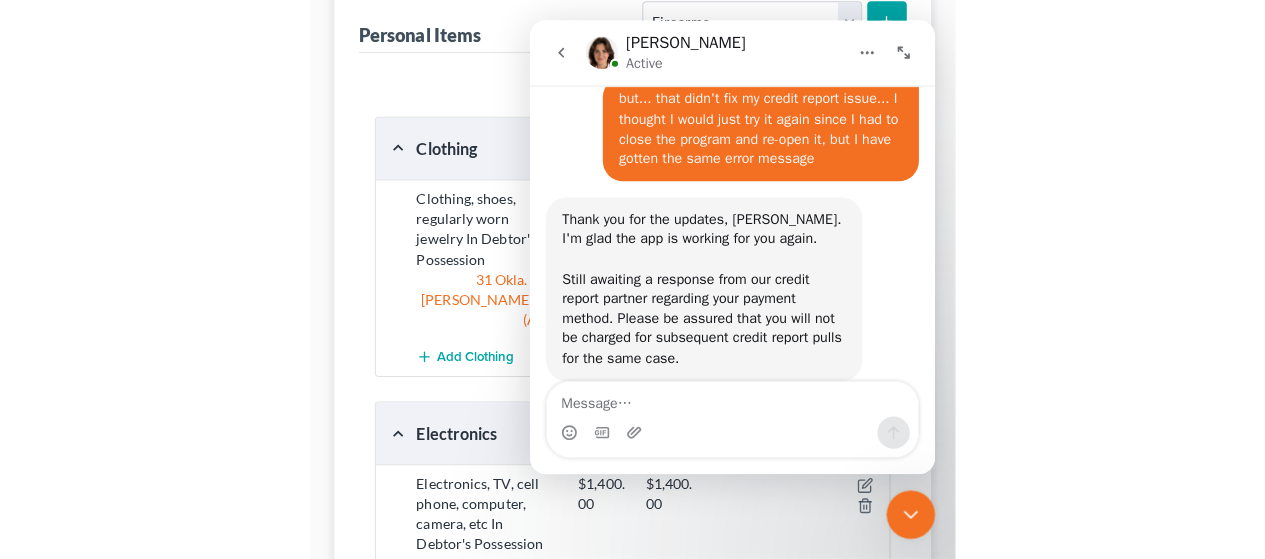 scroll, scrollTop: 3320, scrollLeft: 0, axis: vertical 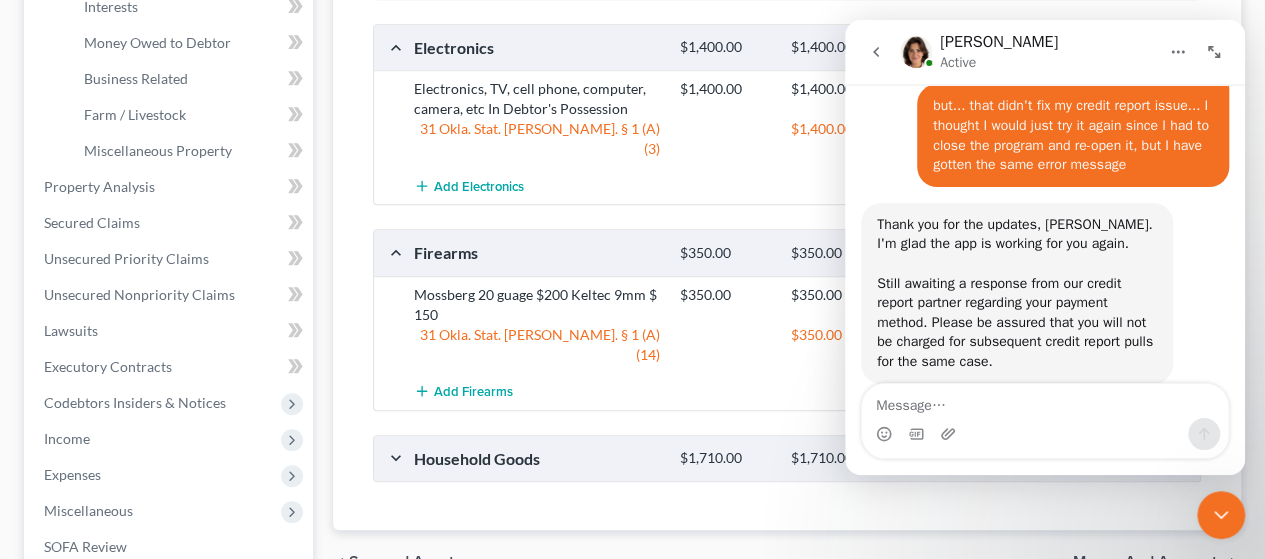 click on "Money and Accounts" at bounding box center (1149, 562) 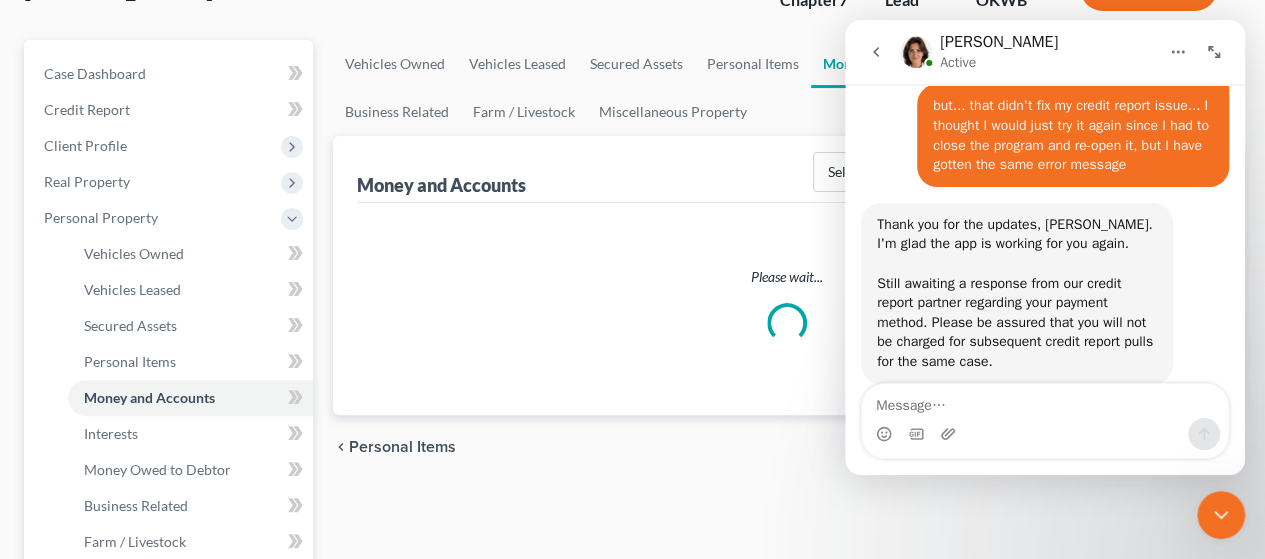 scroll, scrollTop: 0, scrollLeft: 0, axis: both 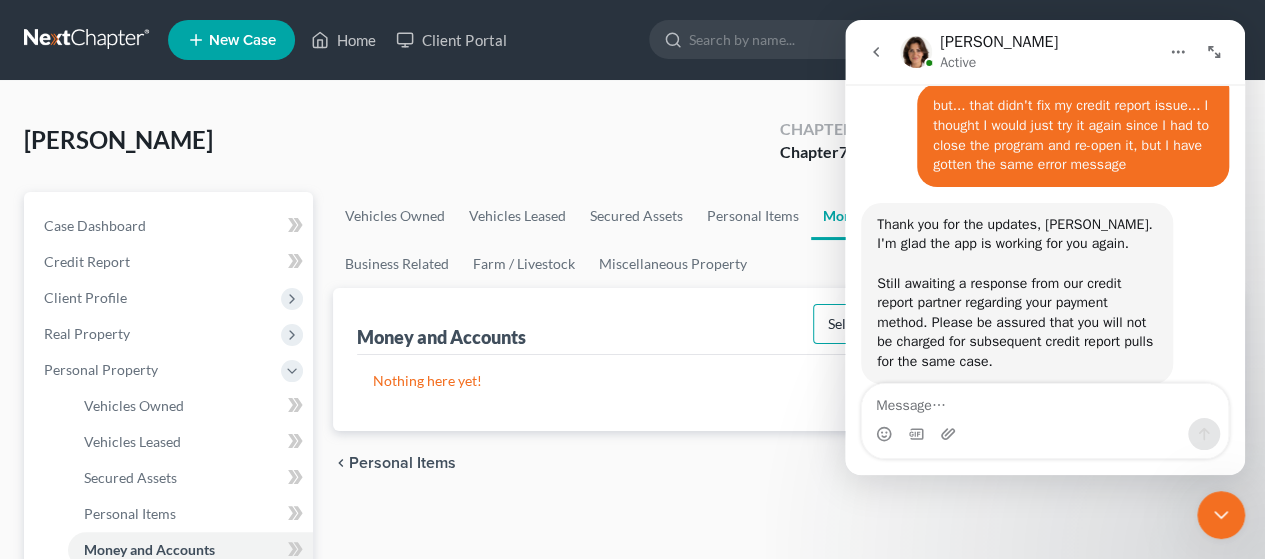 click on "Select Account Type Brokerage Cash on Hand Certificates of Deposit Checking Account Money Market Other (Credit Union, Health Savings Account, etc) Safe Deposit Box Savings Account Security Deposits or Prepayments" at bounding box center [993, 324] 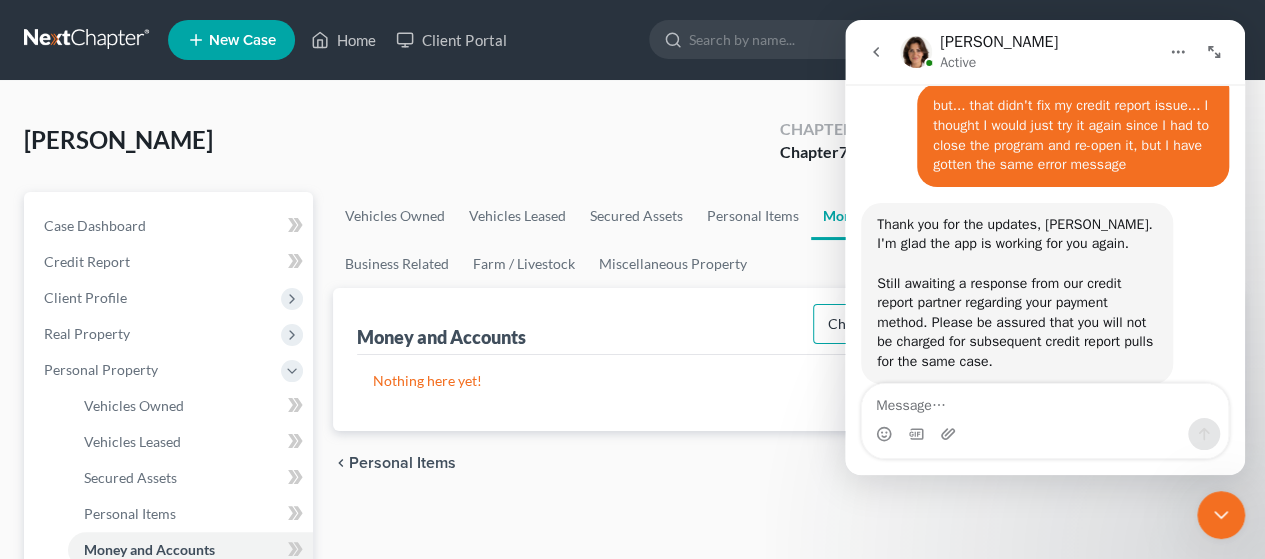 click on "Select Account Type Brokerage Cash on Hand Certificates of Deposit Checking Account Money Market Other (Credit Union, Health Savings Account, etc) Safe Deposit Box Savings Account Security Deposits or Prepayments" at bounding box center [993, 324] 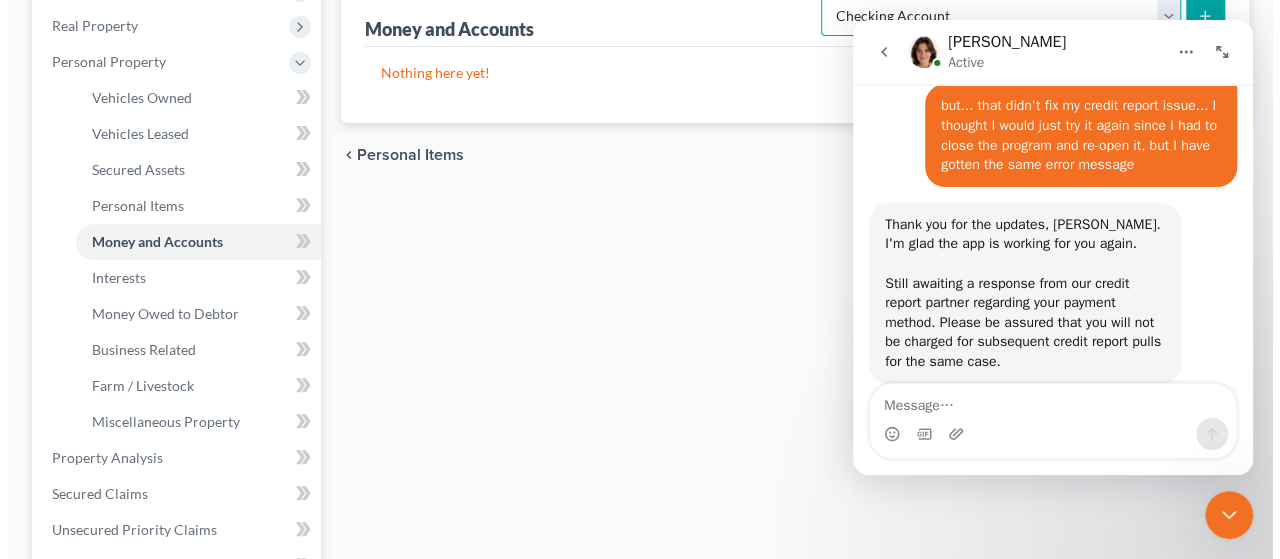 scroll, scrollTop: 311, scrollLeft: 0, axis: vertical 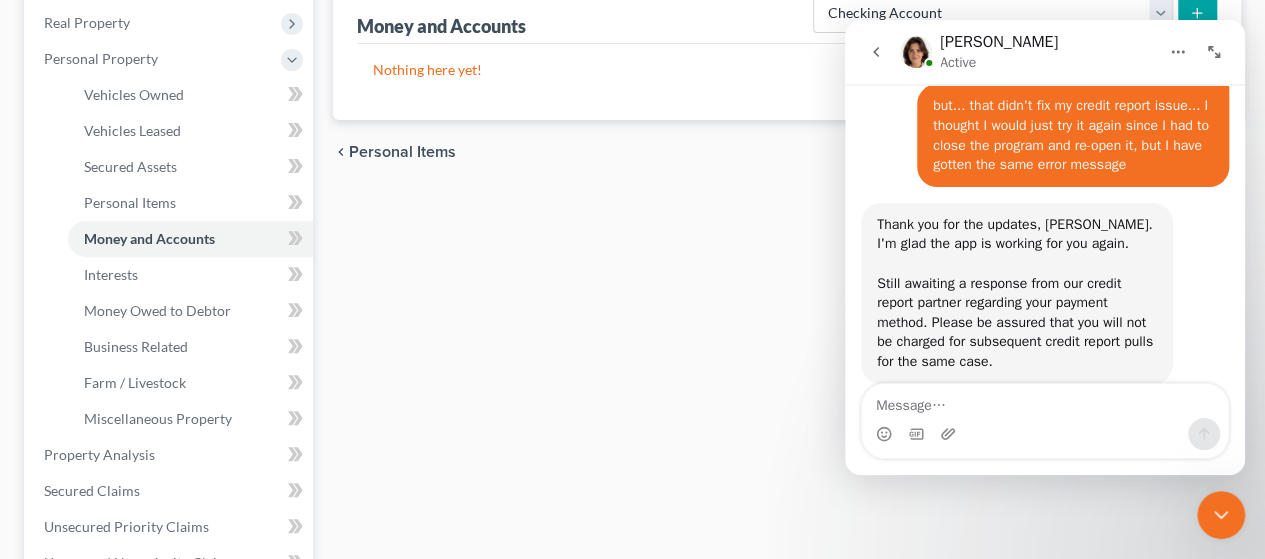 click 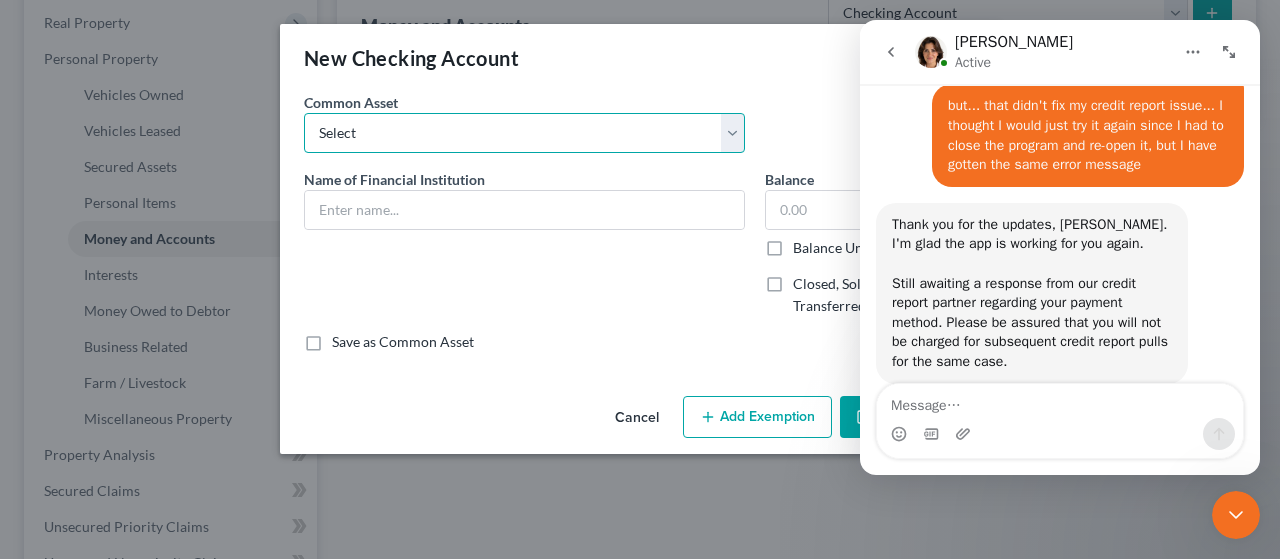 click on "Select CashApp WeOkie First Fidelity GreenDot BancFirst Bank of Oklahoma Venmo IBC Bank PayPal WellsFargo Capital One USAA Greenlight Bank of America Communication FCU" at bounding box center (524, 133) 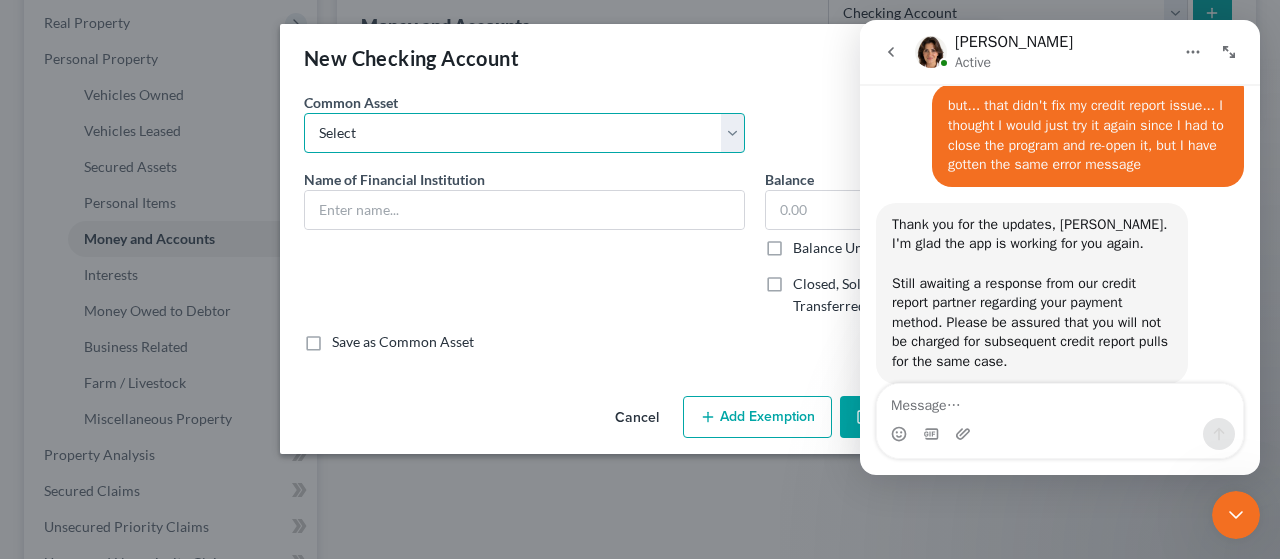 scroll, scrollTop: 3328, scrollLeft: 0, axis: vertical 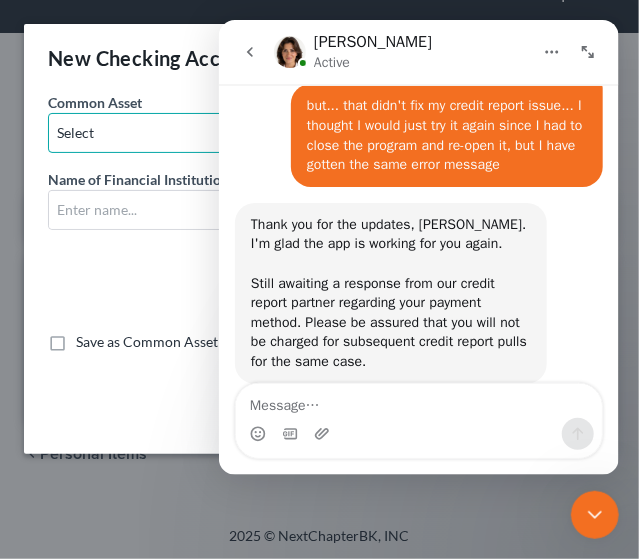 click on "Select CashApp WeOkie First Fidelity GreenDot BancFirst Bank of Oklahoma Venmo IBC Bank PayPal WellsFargo Capital One USAA Greenlight Bank of America Communication FCU" at bounding box center [179, 133] 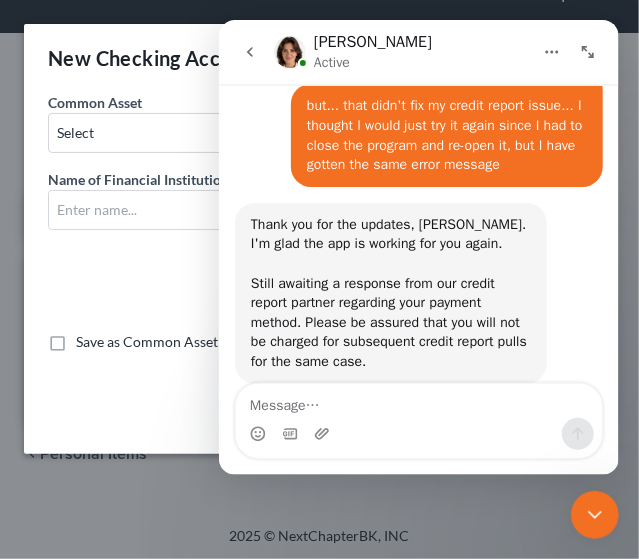 click on "New Checking Account  ×" at bounding box center (319, 58) 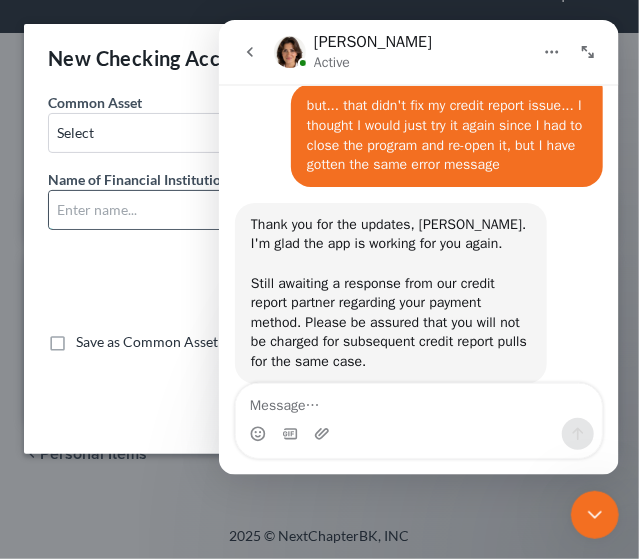 click at bounding box center [179, 210] 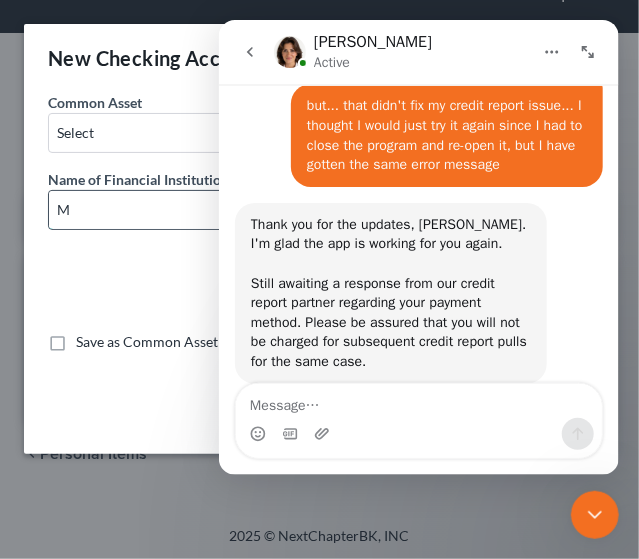 click on "M" at bounding box center [179, 210] 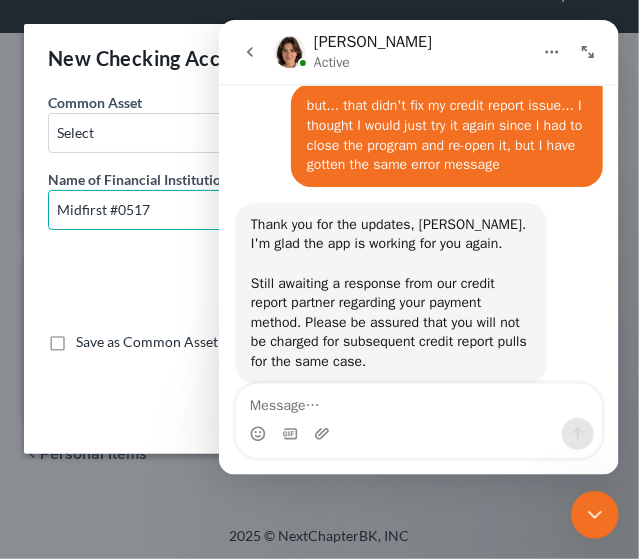 type on "Midfirst #0517" 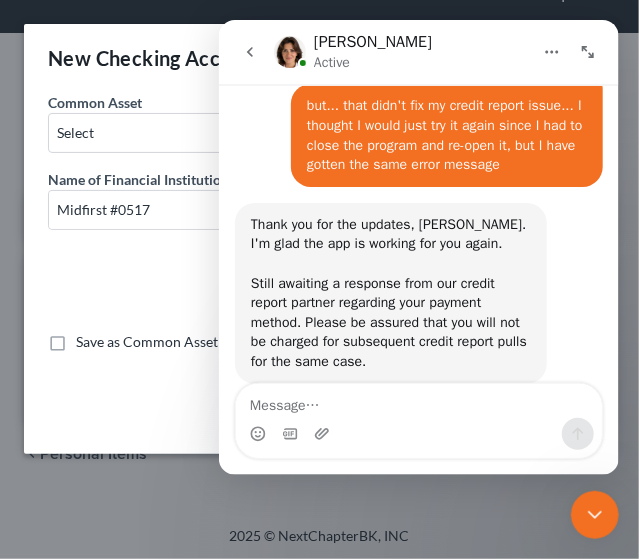 click on "Name of Financial Institution
*
Midfirst #0517" at bounding box center (179, 251) 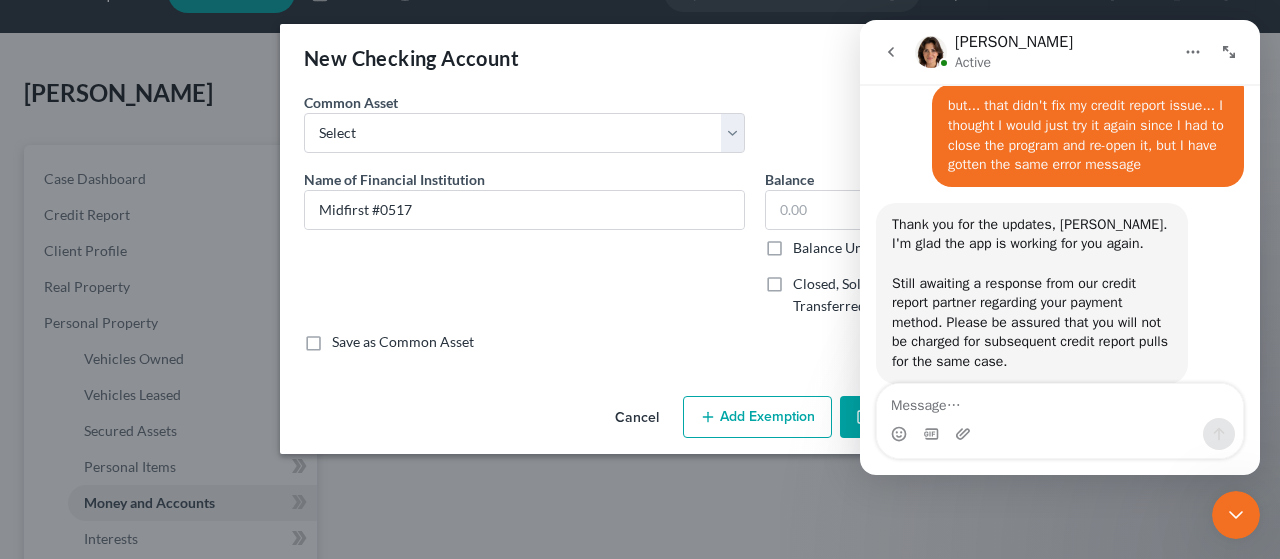 click on "An exemption set must first be selected from the Filing Information section. Common Asset Select CashApp WeOkie First Fidelity GreenDot BancFirst Bank of Oklahoma Venmo IBC Bank PayPal WellsFargo Capital One USAA Greenlight Bank of America Communication FCU
Name of Financial Institution
*
Midfirst #0517 Balance
$
Balance Unknown
Balance Undetermined
$
Balance Unknown
Closed, Sold, Moved, or Transferred  Save as Common Asset" at bounding box center [640, 240] 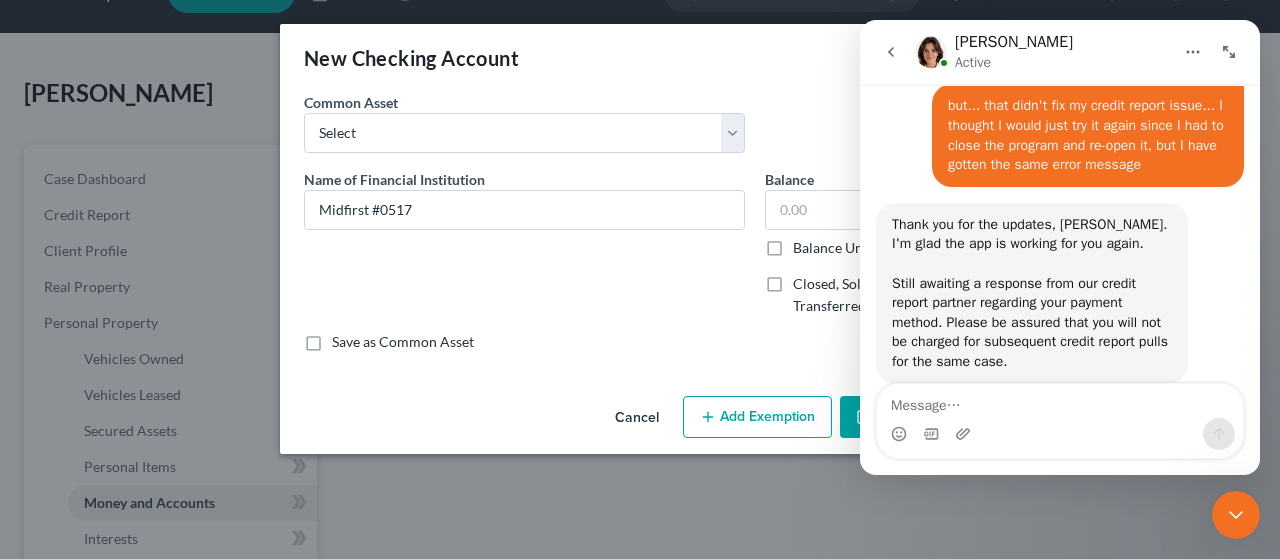 click 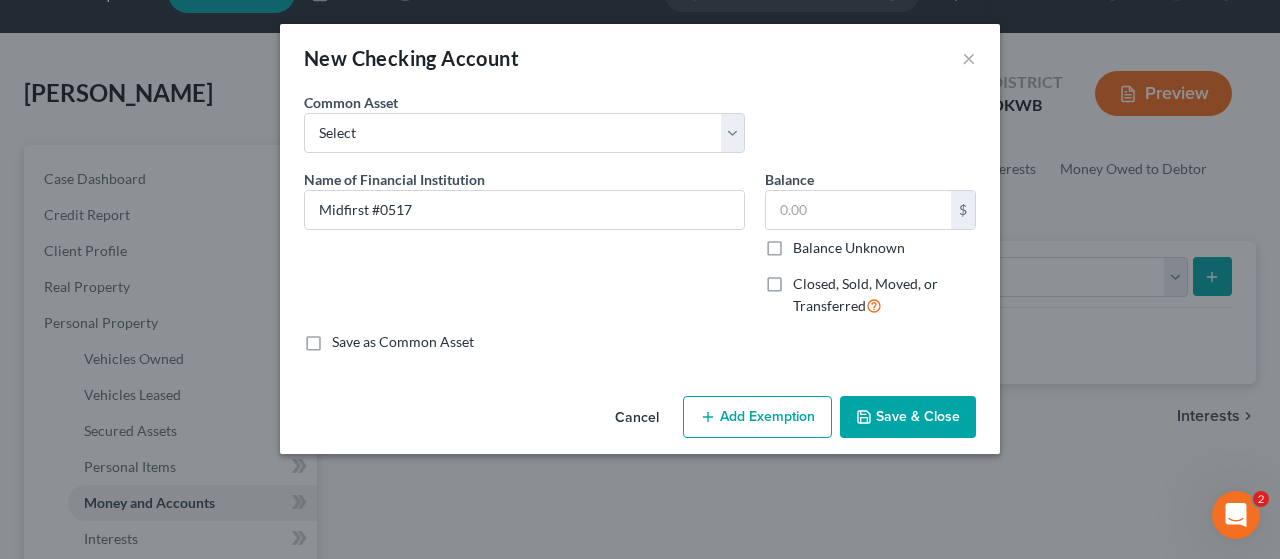 click on "Save & Close" at bounding box center [908, 417] 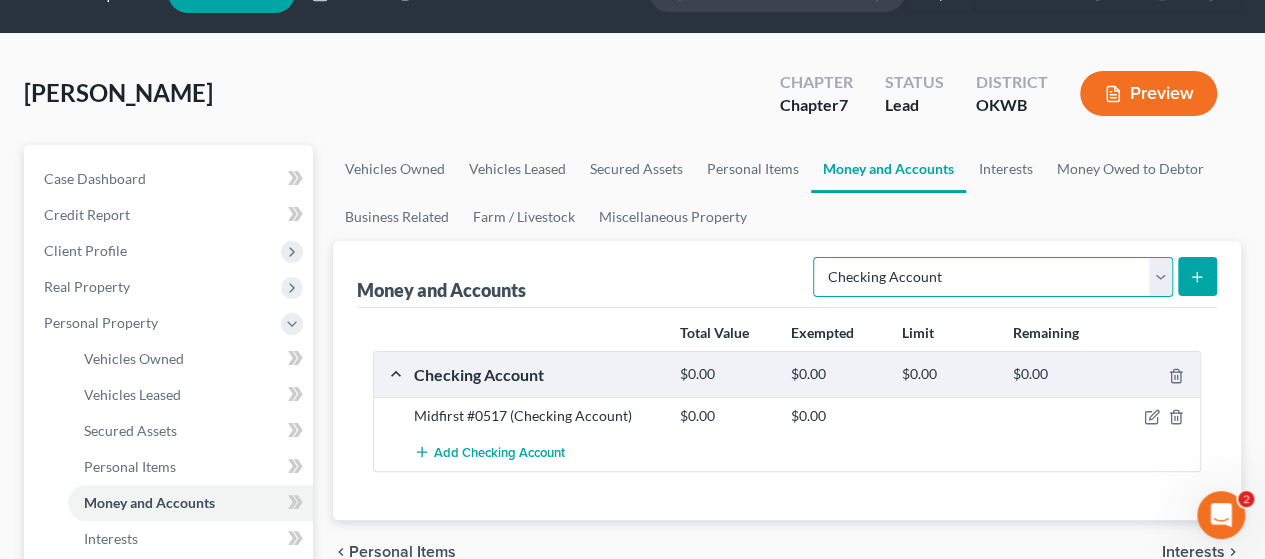 click on "Select Account Type Brokerage Cash on Hand Certificates of Deposit Checking Account Money Market Other (Credit Union, Health Savings Account, etc) Safe Deposit Box Savings Account Security Deposits or Prepayments" at bounding box center (993, 277) 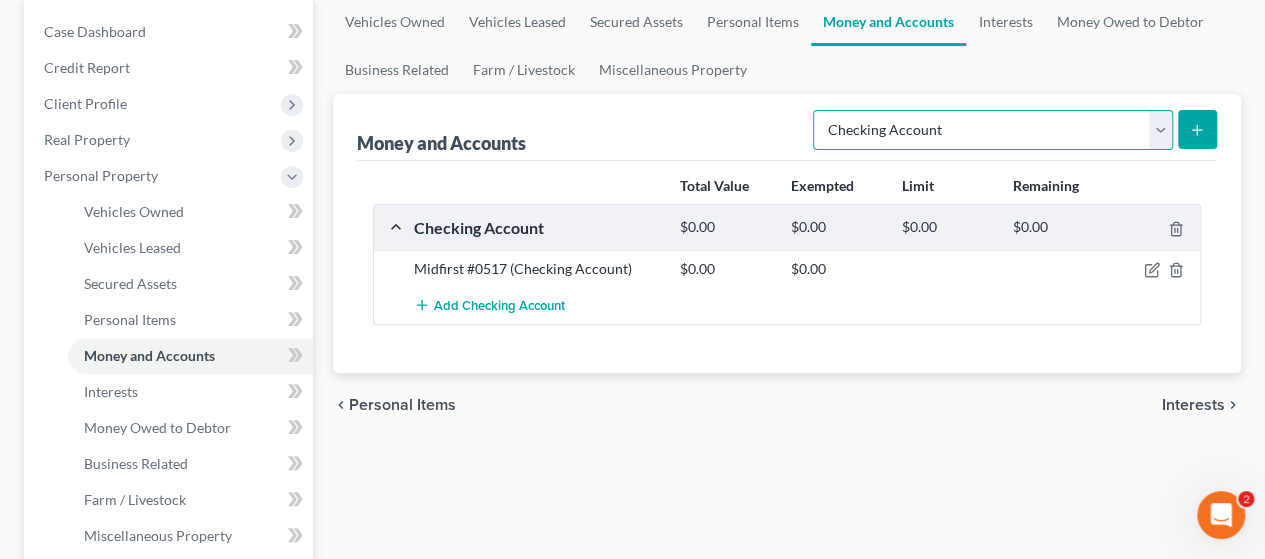 scroll, scrollTop: 202, scrollLeft: 0, axis: vertical 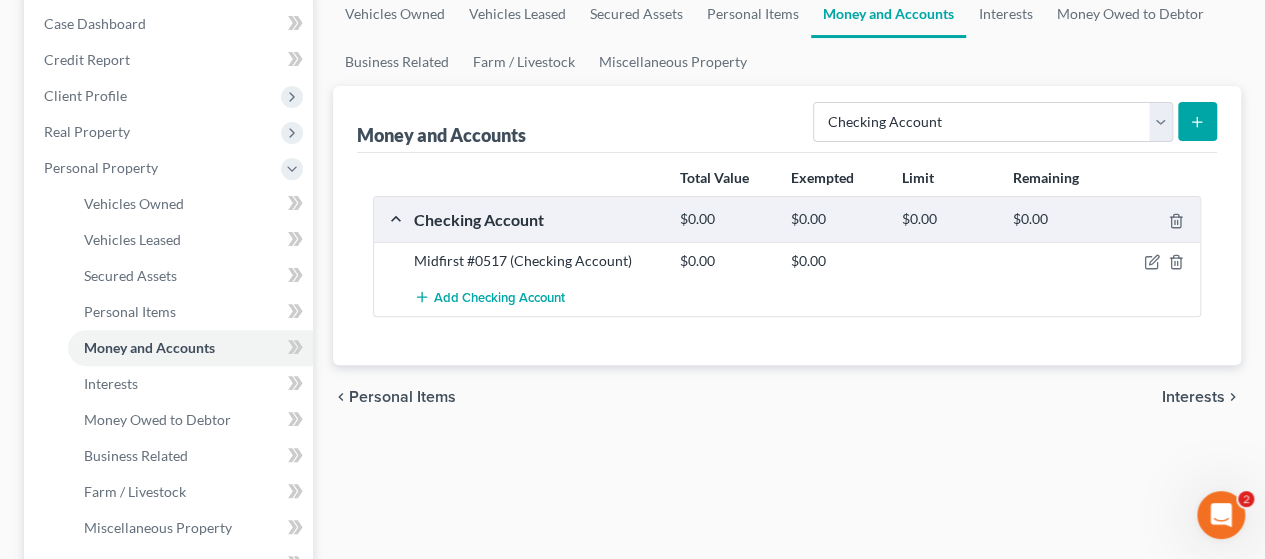 click on "Interests" at bounding box center (1193, 397) 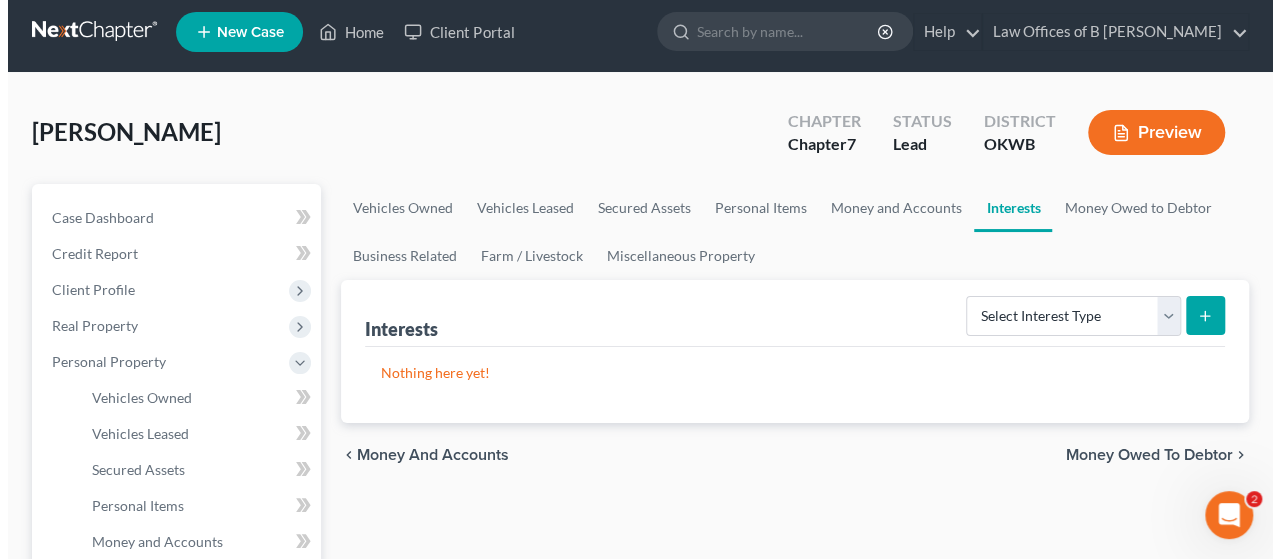 scroll, scrollTop: 0, scrollLeft: 0, axis: both 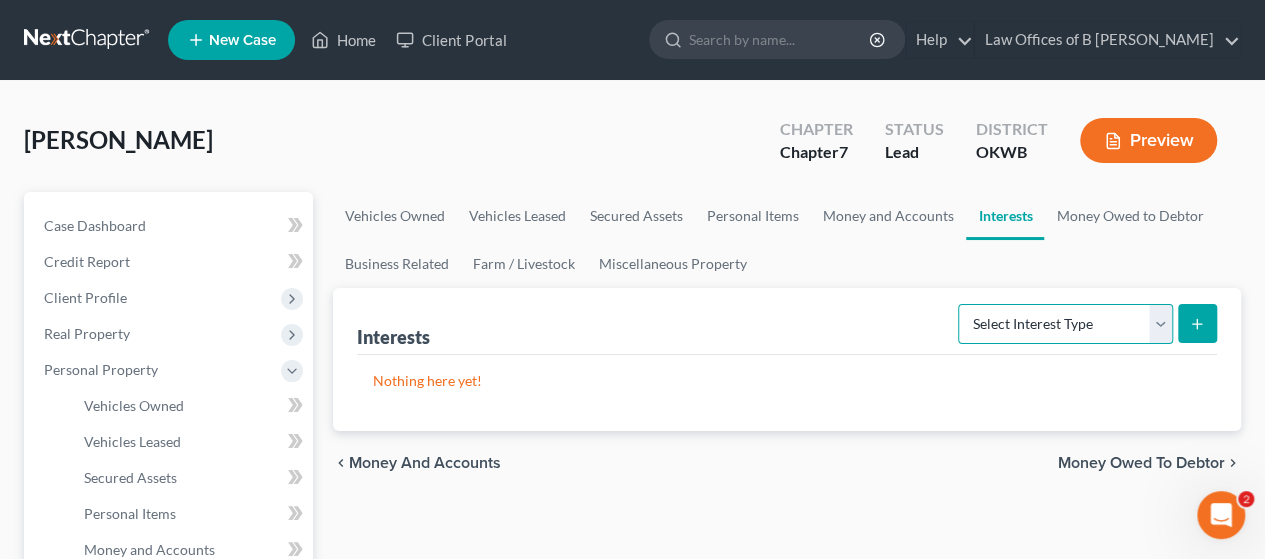 click on "Select Interest Type 401K Annuity Bond Education IRA Government Bond Government Pension Plan Incorporated Business IRA Joint Venture (Active) Joint Venture (Inactive) Keogh Mutual Fund Other Retirement Plan Partnership (Active) Partnership (Inactive) Pension Plan Stock Term Life Insurance Unincorporated Business Whole Life Insurance" at bounding box center [1065, 324] 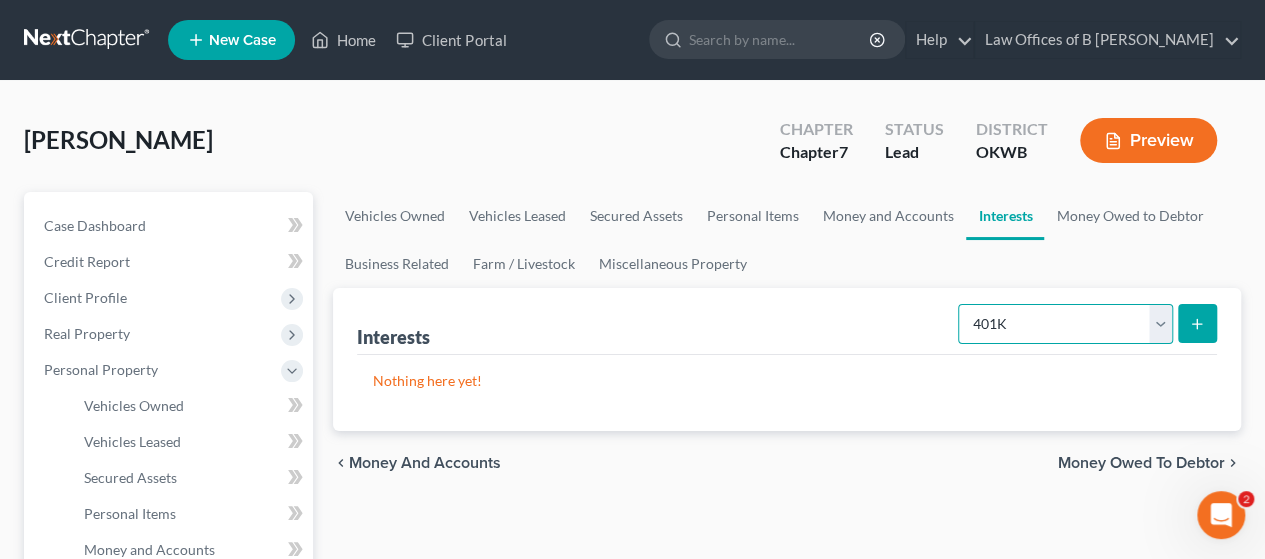 click on "Select Interest Type 401K Annuity Bond Education IRA Government Bond Government Pension Plan Incorporated Business IRA Joint Venture (Active) Joint Venture (Inactive) Keogh Mutual Fund Other Retirement Plan Partnership (Active) Partnership (Inactive) Pension Plan Stock Term Life Insurance Unincorporated Business Whole Life Insurance" at bounding box center [1065, 324] 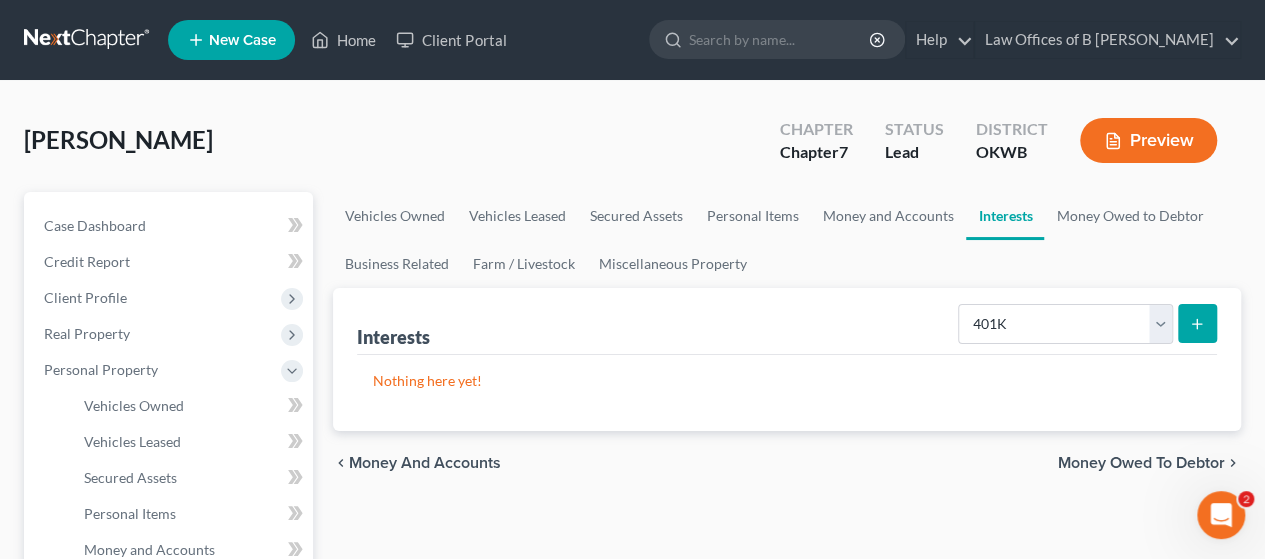 click 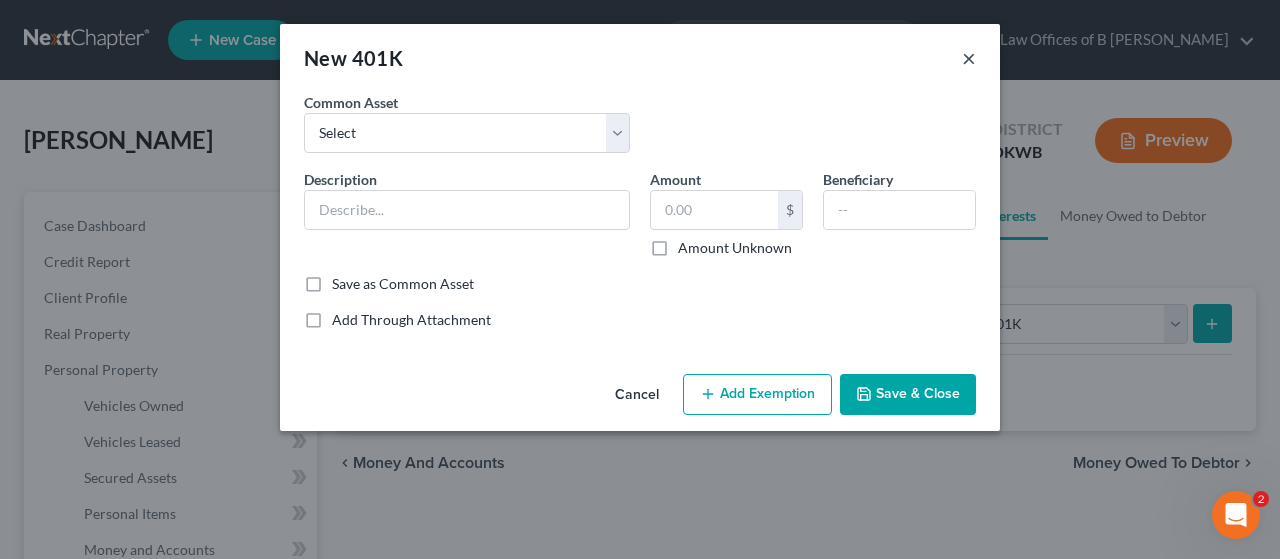 click on "×" at bounding box center (969, 58) 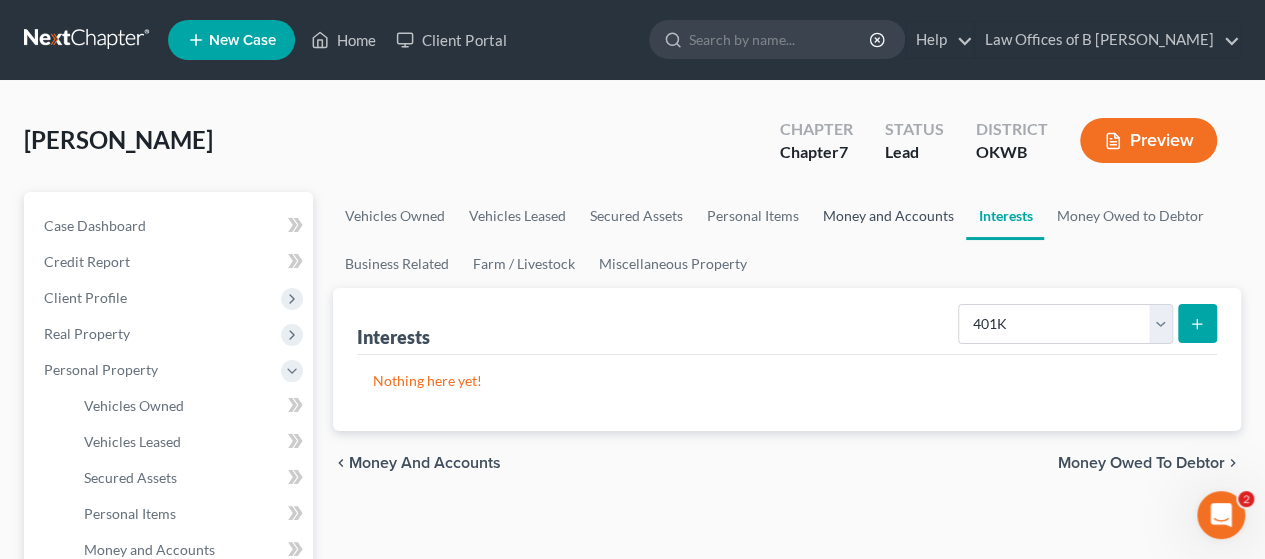 click on "Money and Accounts" at bounding box center (888, 216) 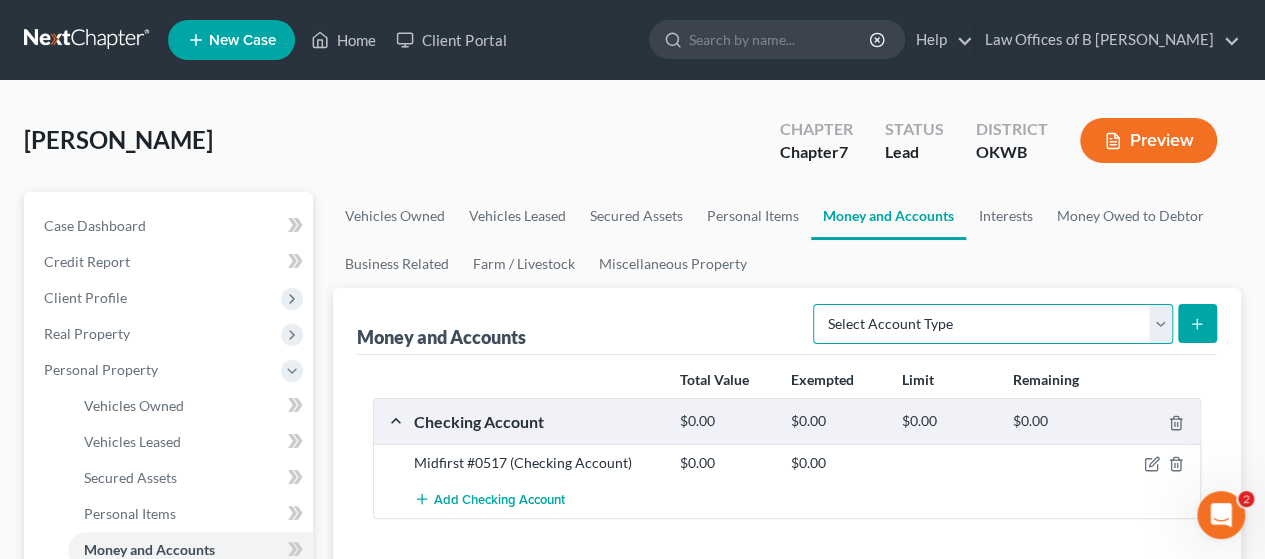 click on "Select Account Type Brokerage Cash on Hand Certificates of Deposit Checking Account Money Market Other (Credit Union, Health Savings Account, etc) Safe Deposit Box Savings Account Security Deposits or Prepayments" at bounding box center [993, 324] 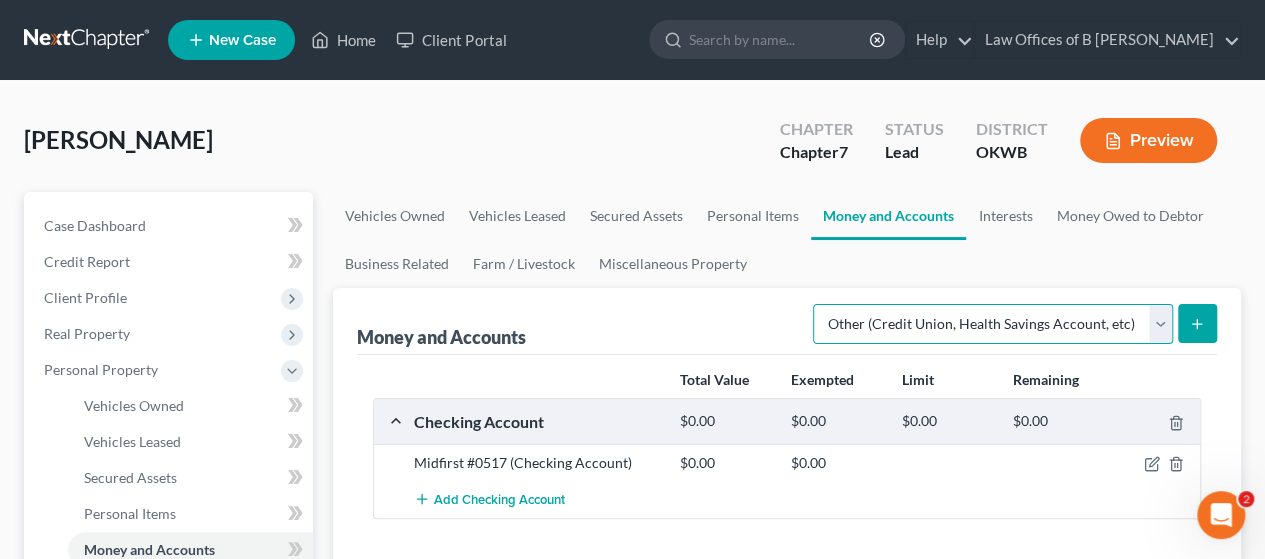 click on "Select Account Type Brokerage Cash on Hand Certificates of Deposit Checking Account Money Market Other (Credit Union, Health Savings Account, etc) Safe Deposit Box Savings Account Security Deposits or Prepayments" at bounding box center (993, 324) 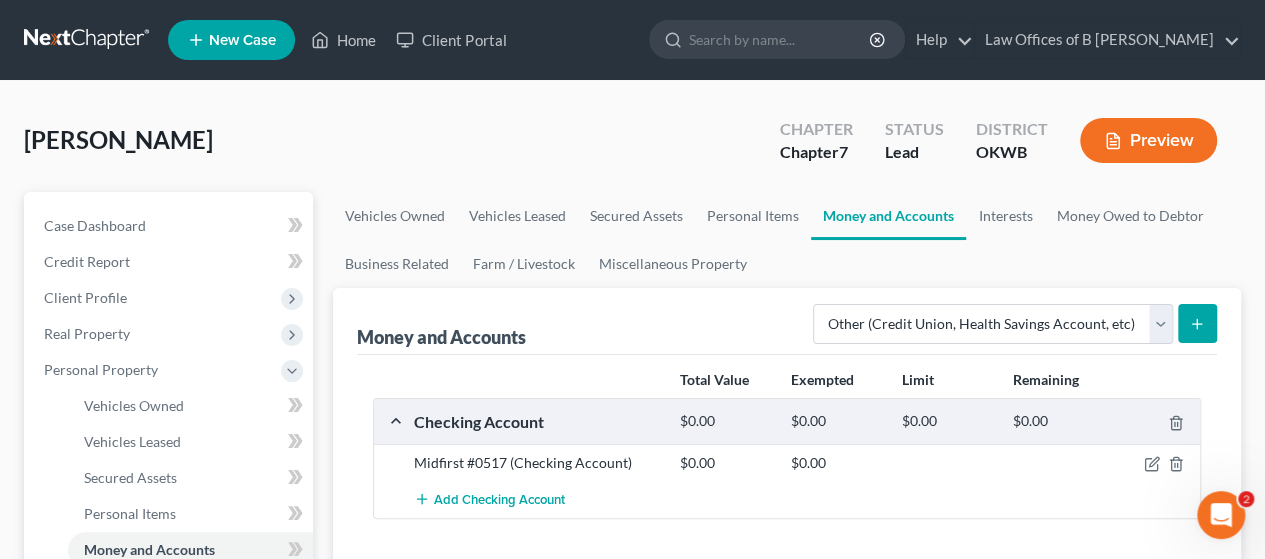 click 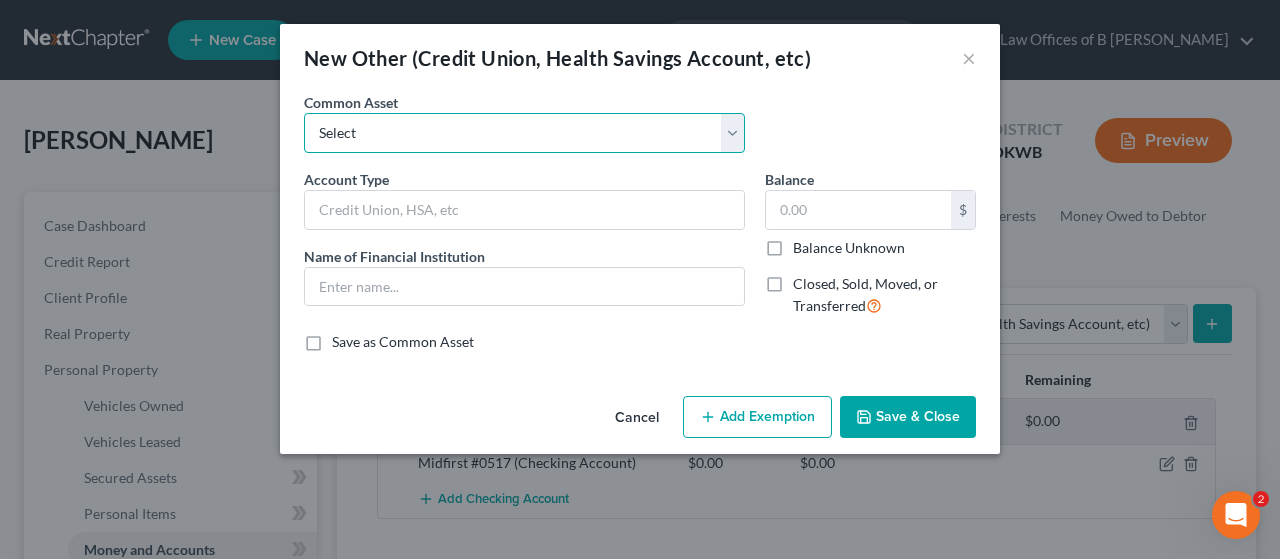 click on "Select Health Savings Account" at bounding box center [524, 133] 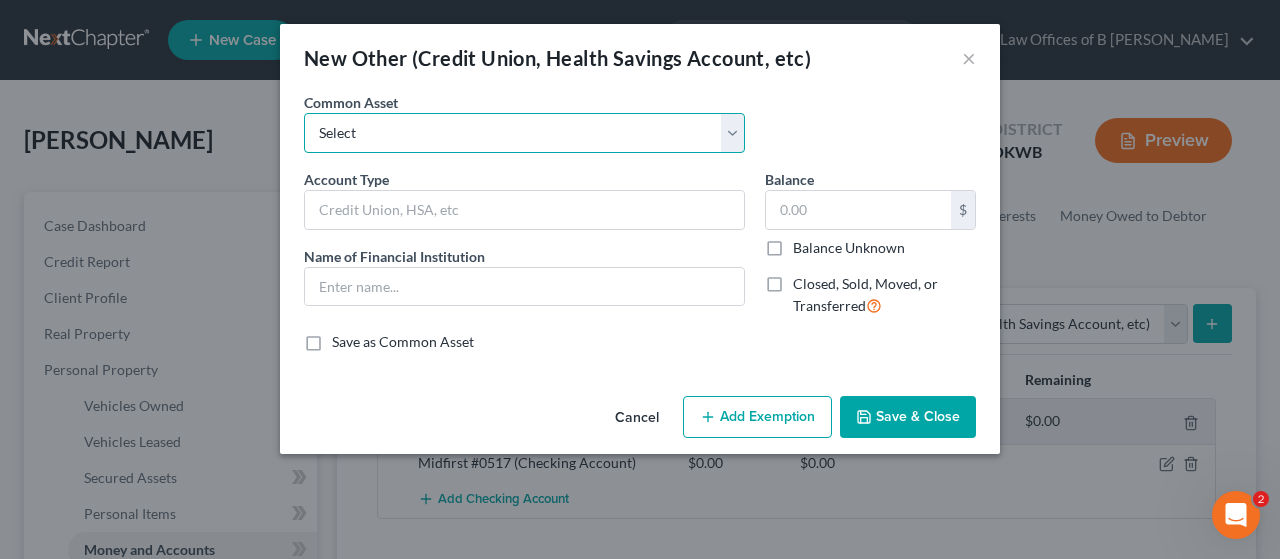 click on "Select Health Savings Account" at bounding box center [524, 133] 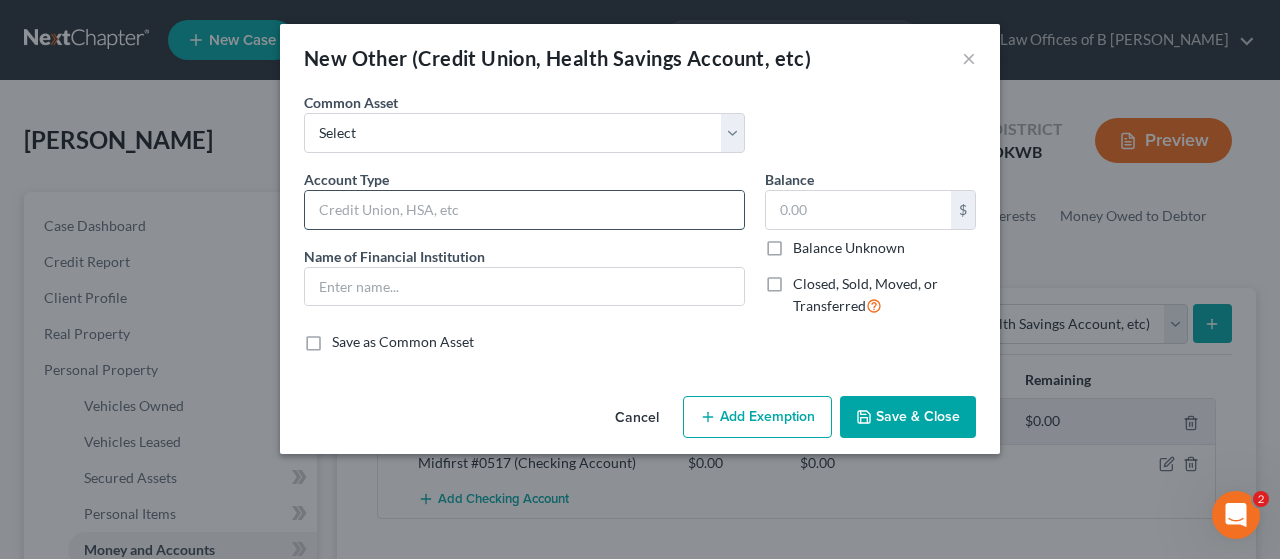click at bounding box center (524, 210) 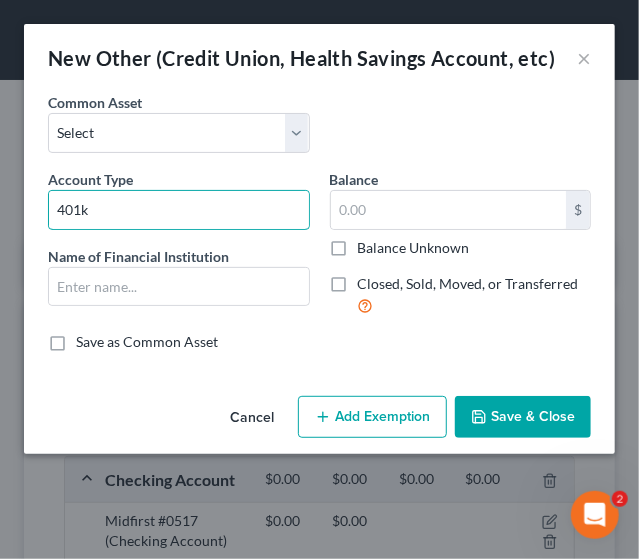 scroll, scrollTop: 3320, scrollLeft: 0, axis: vertical 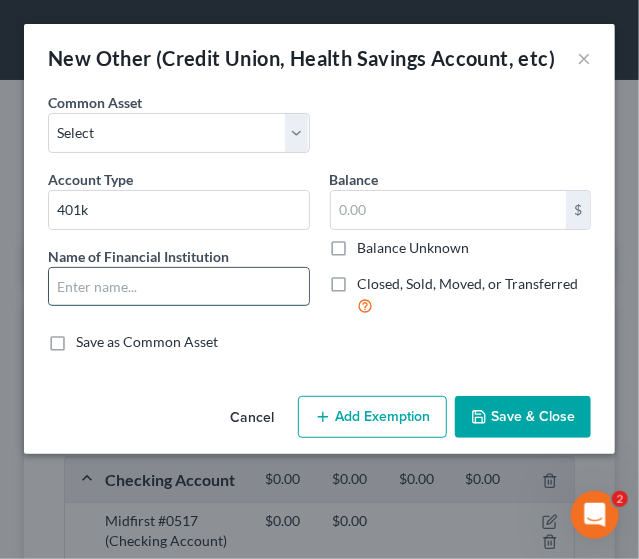 click at bounding box center (179, 287) 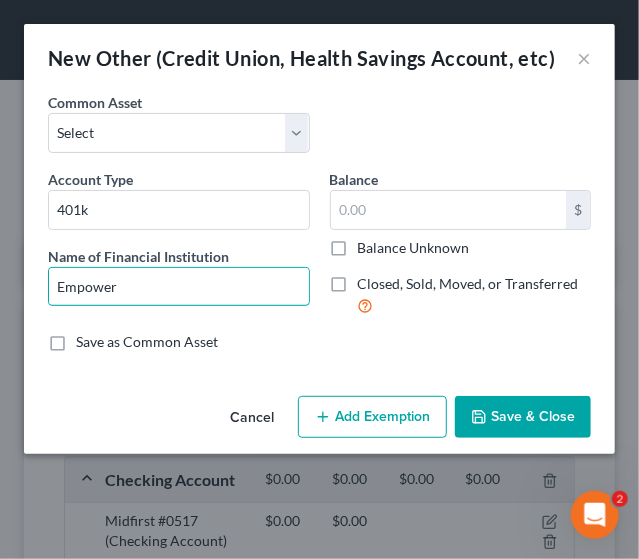 type on "Empower" 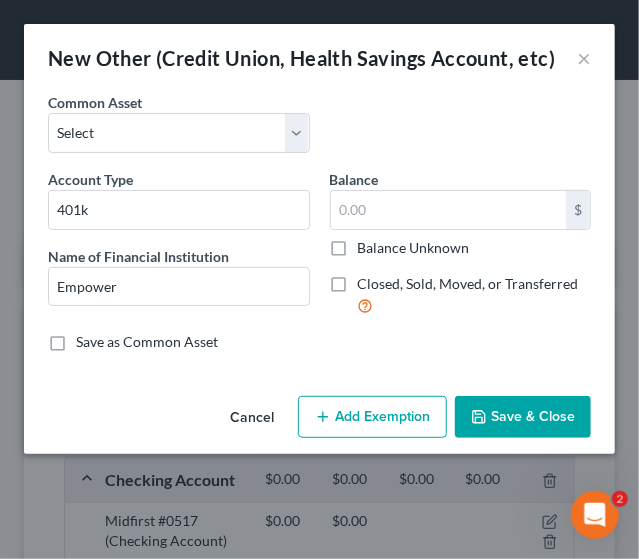 click on "Closed, Sold, Moved, or Transferred" at bounding box center (475, 295) 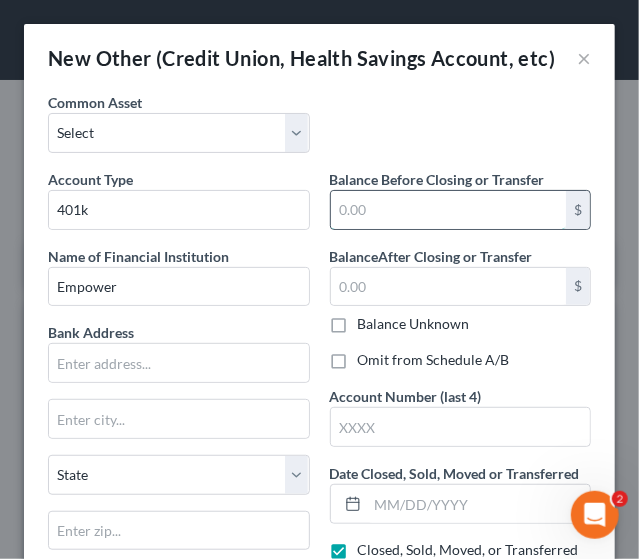 click at bounding box center [449, 210] 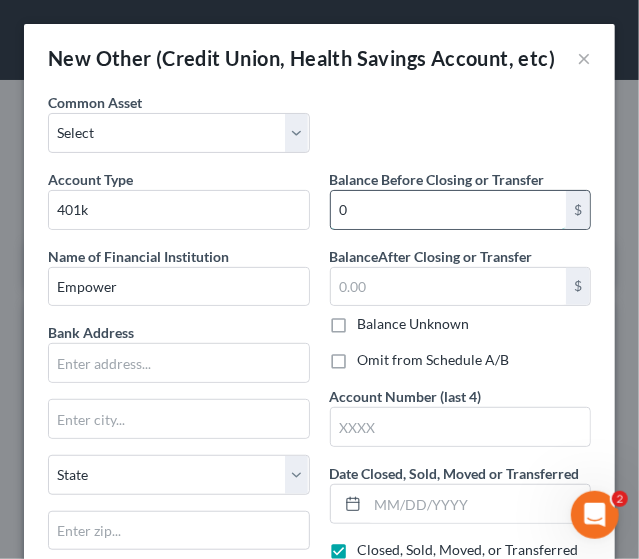 click on "0" at bounding box center (449, 210) 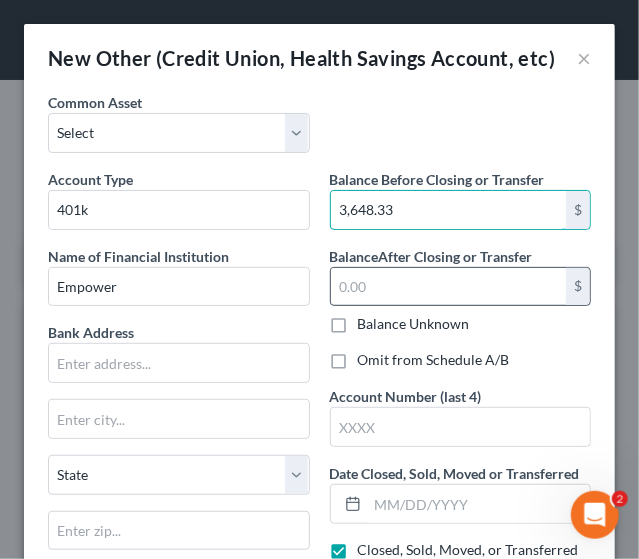 type on "3,648.33" 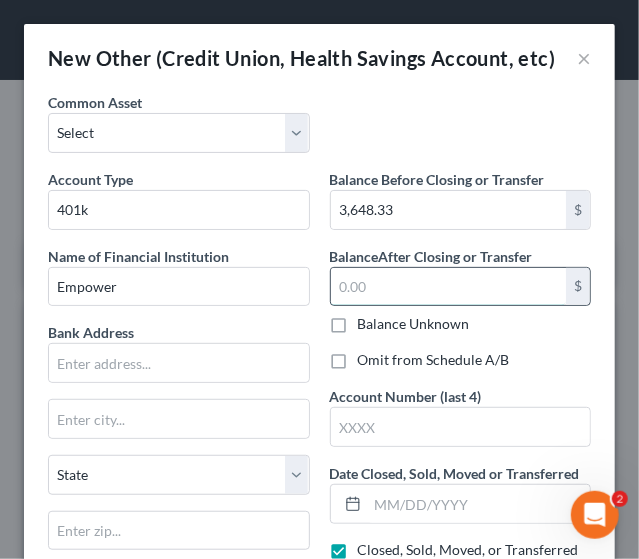 click at bounding box center [449, 287] 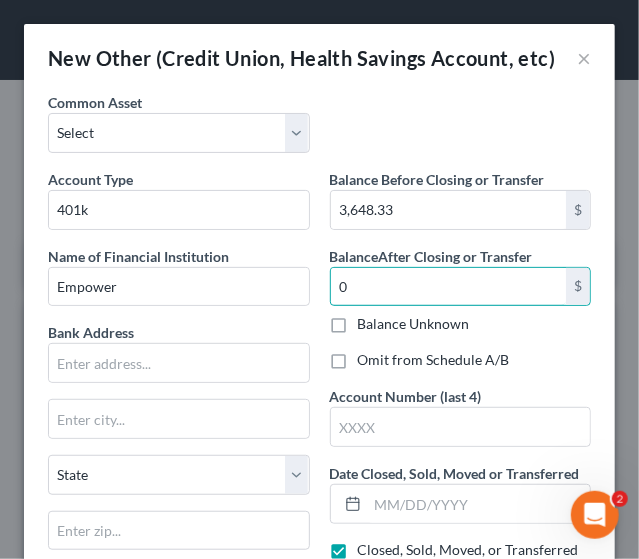 type on "0" 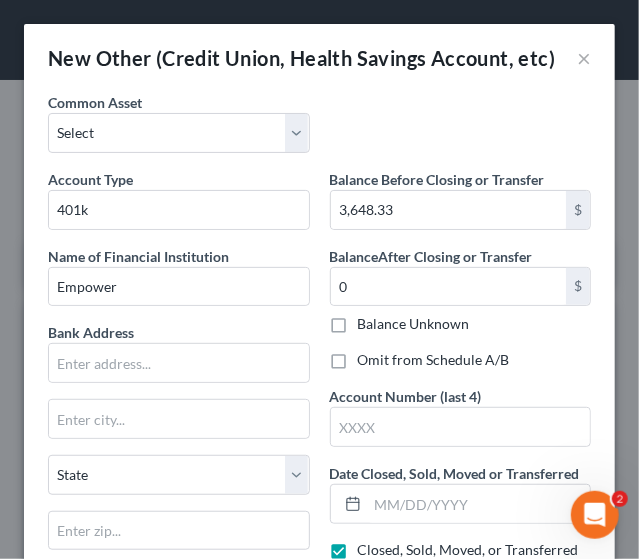 click on "Omit from Schedule A/B" at bounding box center [434, 360] 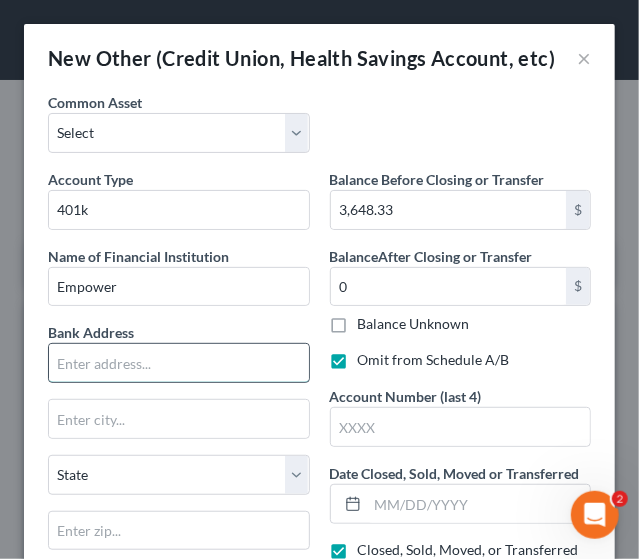 click at bounding box center (179, 363) 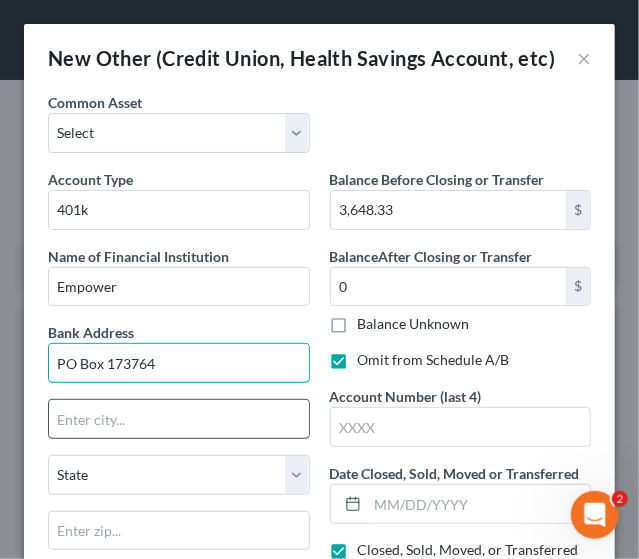 type on "PO Box 173764" 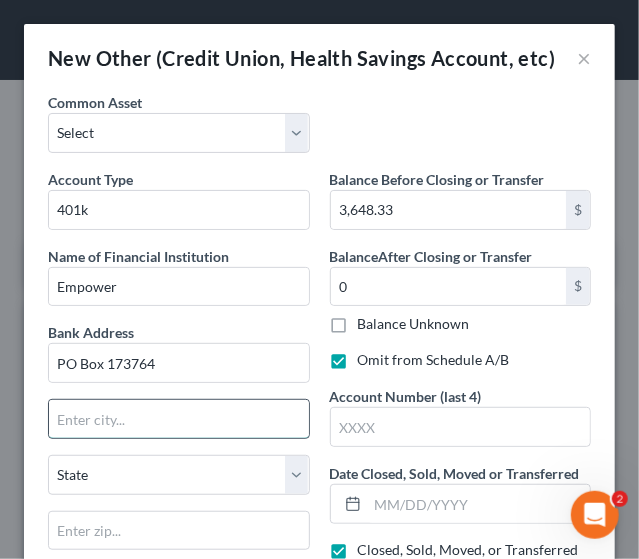 click at bounding box center [179, 419] 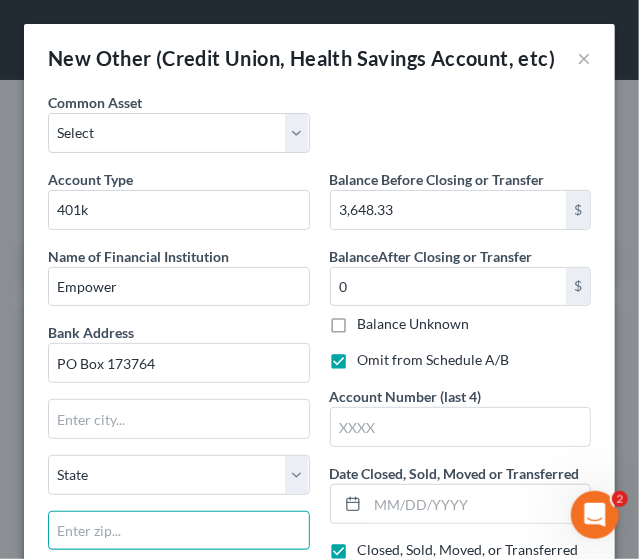 click at bounding box center [179, 531] 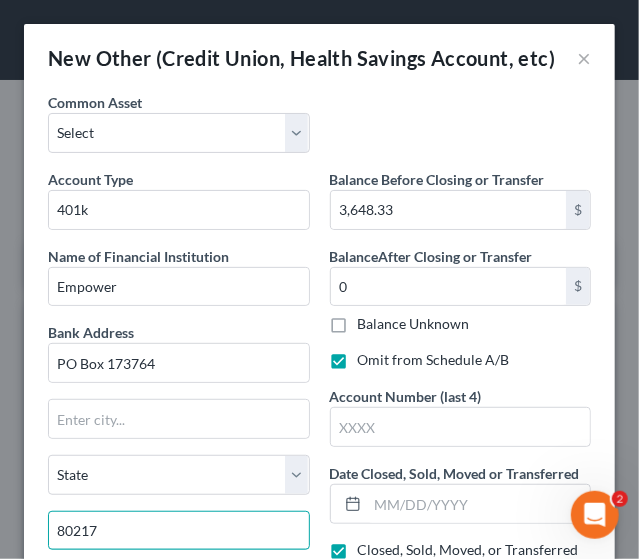 type on "80217" 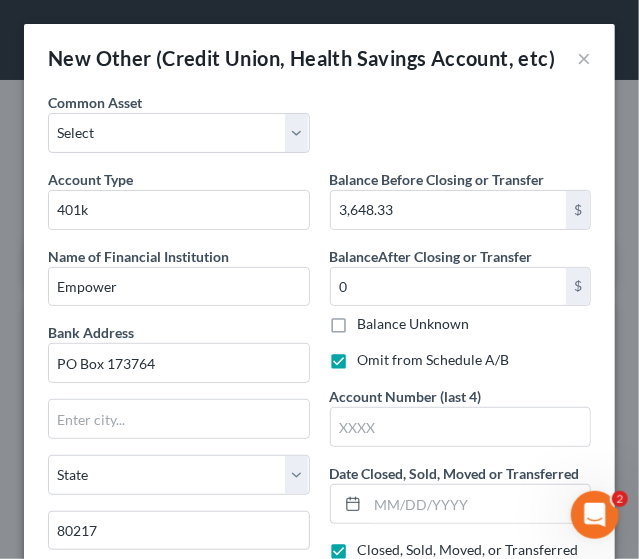 type on "Denver" 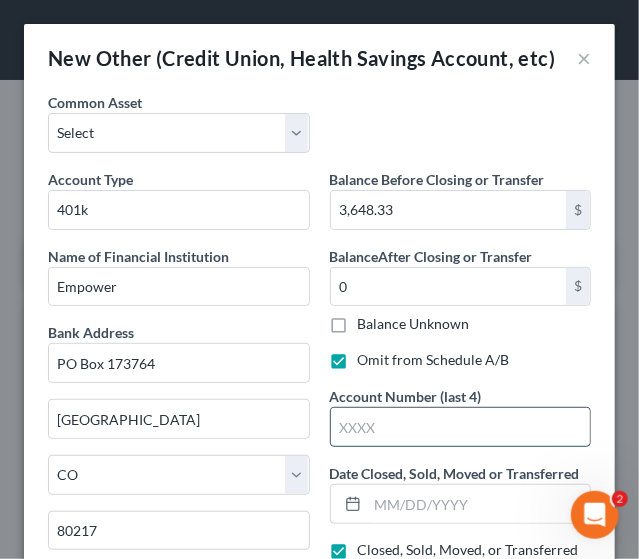click at bounding box center (461, 427) 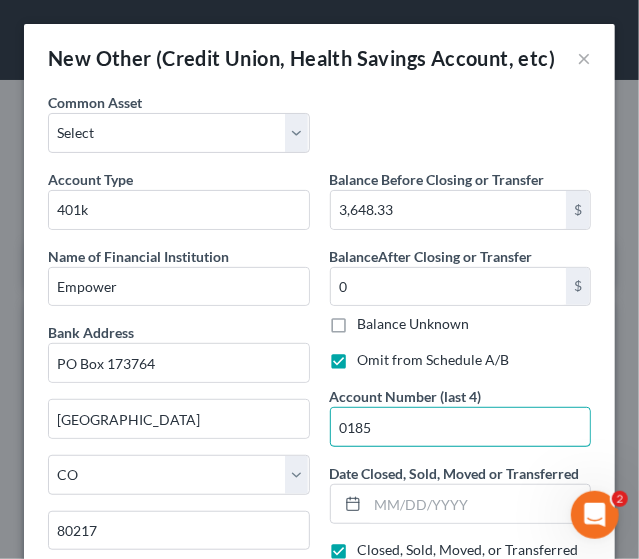 type on "0185" 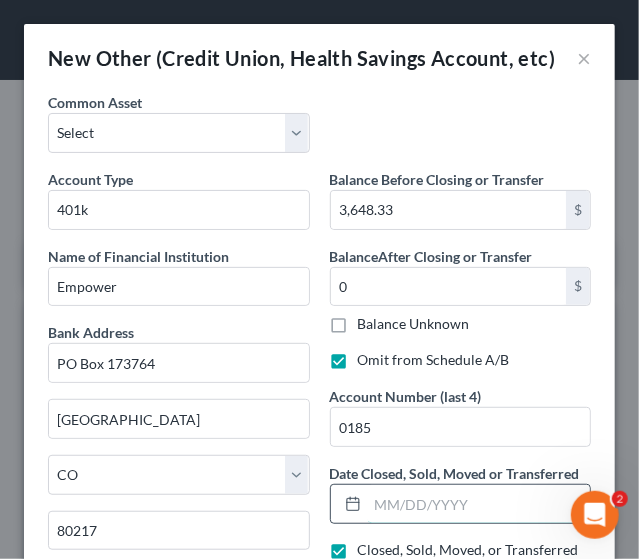 click at bounding box center [479, 504] 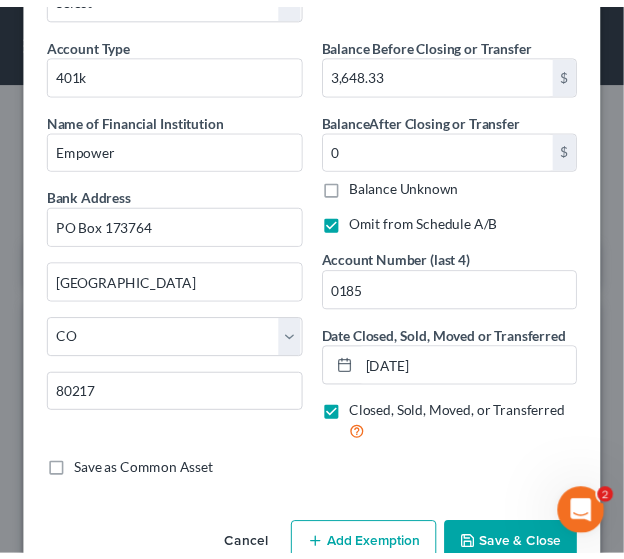 scroll, scrollTop: 157, scrollLeft: 0, axis: vertical 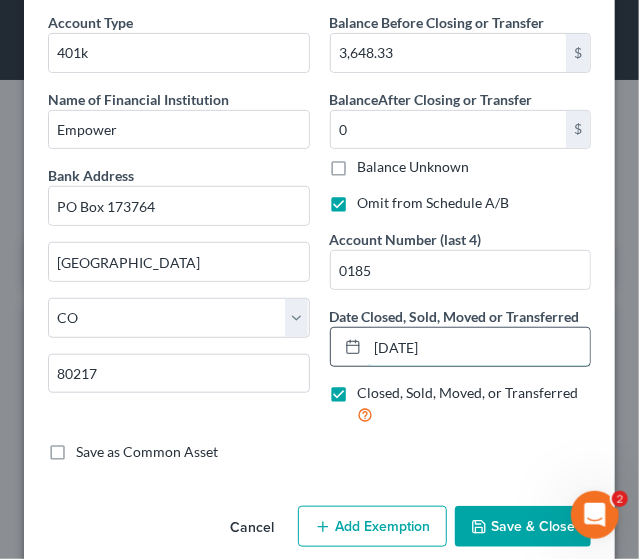click on "02/25/25" at bounding box center [479, 347] 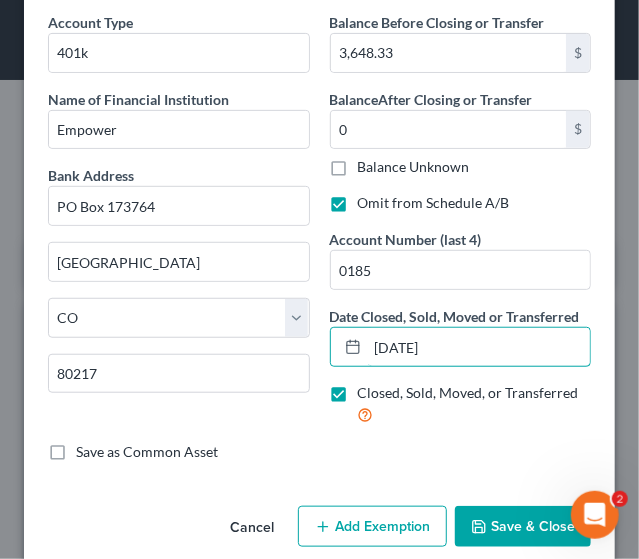 type on "02/25/2025" 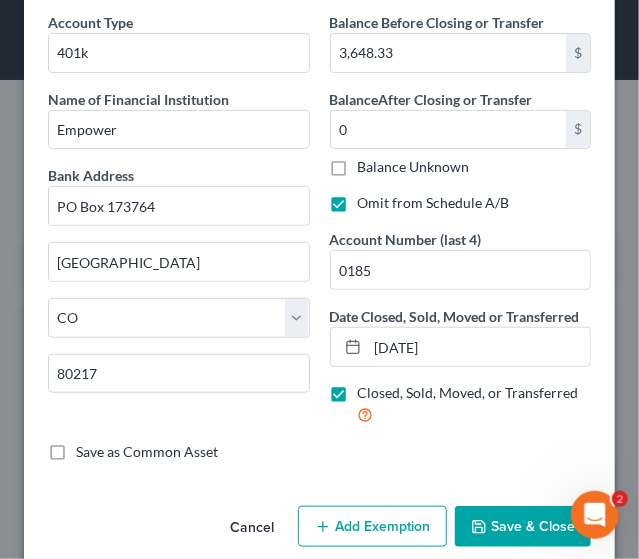 click on "Save & Close" at bounding box center [523, 527] 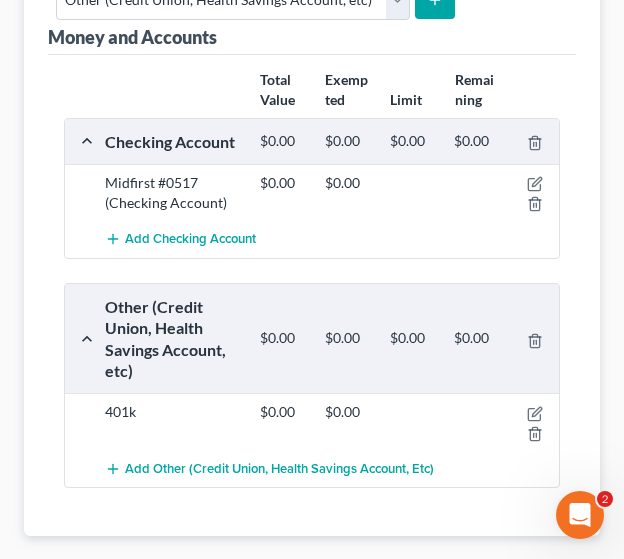 scroll, scrollTop: 451, scrollLeft: 0, axis: vertical 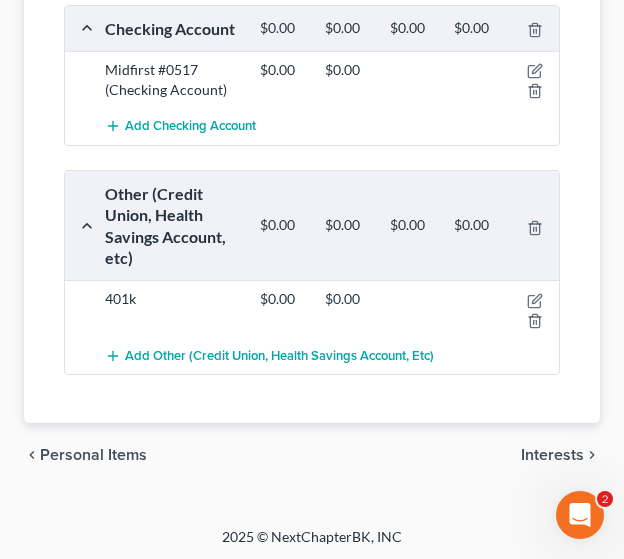 click on "Interests" at bounding box center (552, 455) 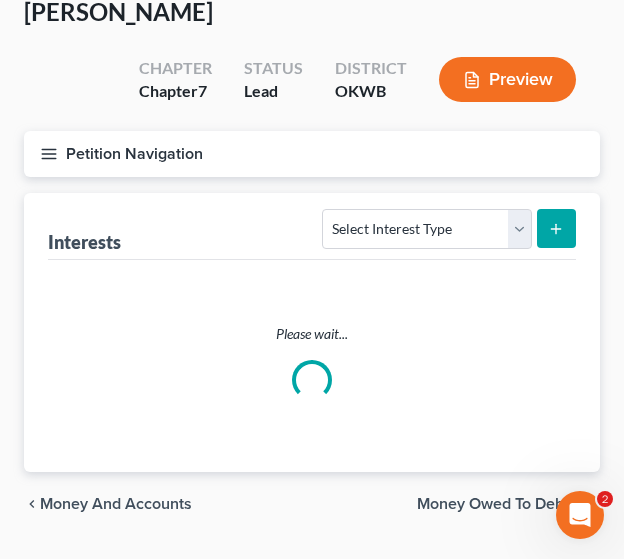 scroll, scrollTop: 0, scrollLeft: 0, axis: both 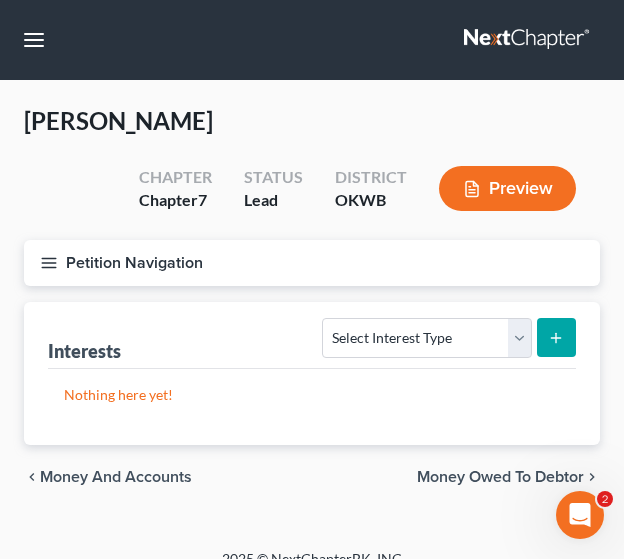 click on "Money Owed to Debtor" at bounding box center (500, 477) 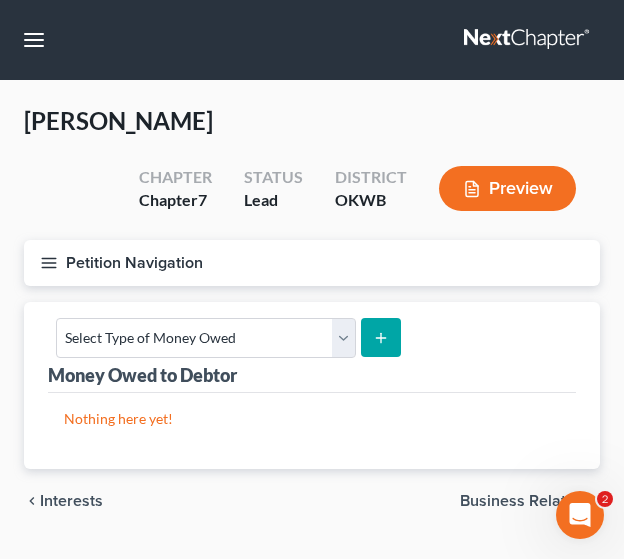 click on "Business Related" at bounding box center (522, 501) 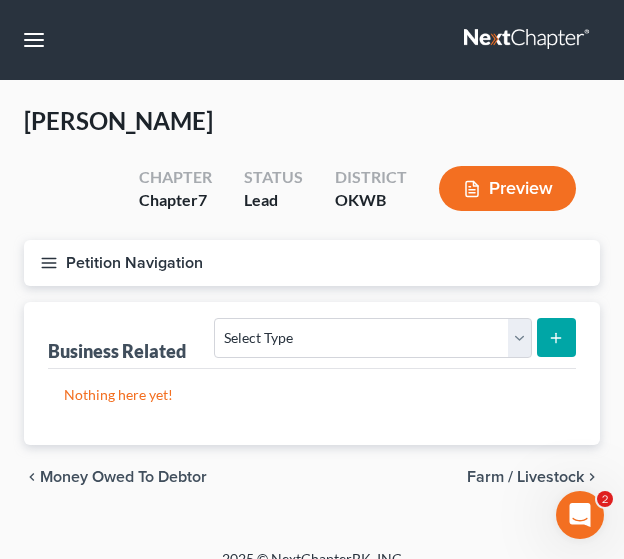 click on "Farm / Livestock" at bounding box center (525, 477) 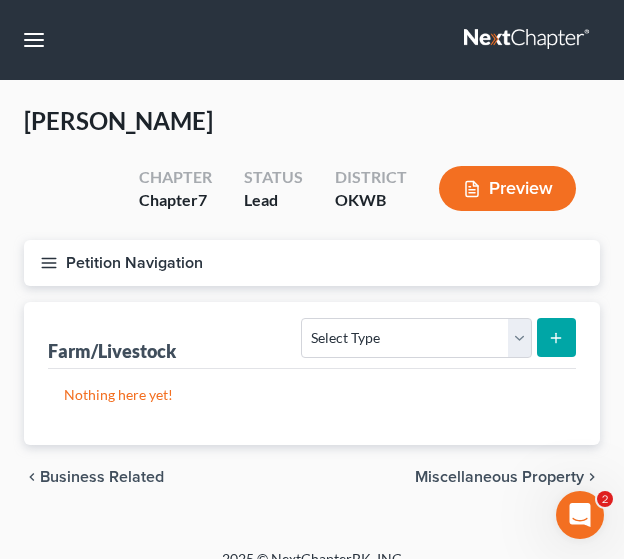 click on "Miscellaneous Property" at bounding box center (499, 477) 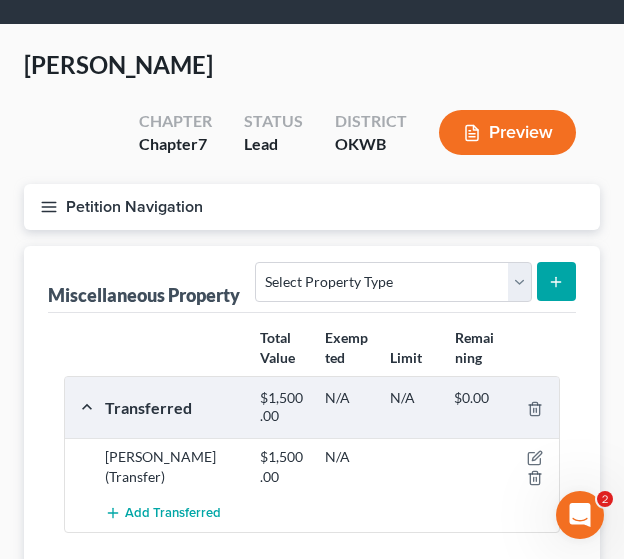 scroll, scrollTop: 238, scrollLeft: 0, axis: vertical 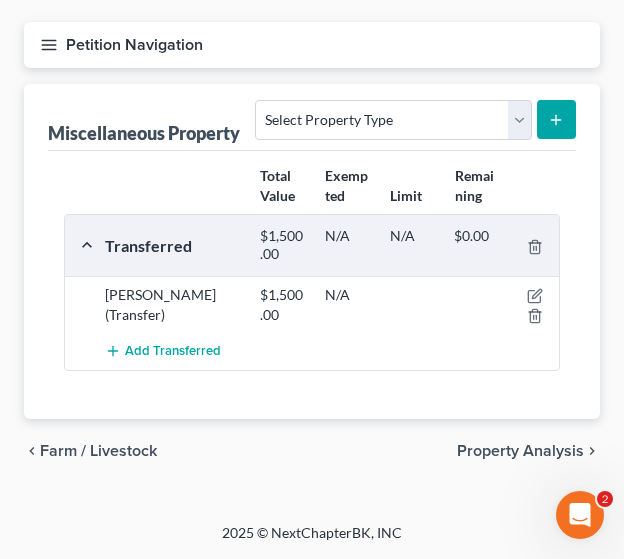 click on "Property Analysis" at bounding box center (520, 451) 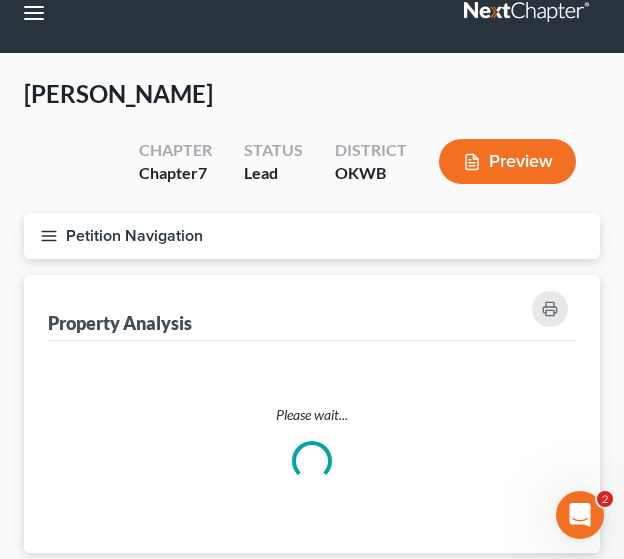 scroll, scrollTop: 0, scrollLeft: 0, axis: both 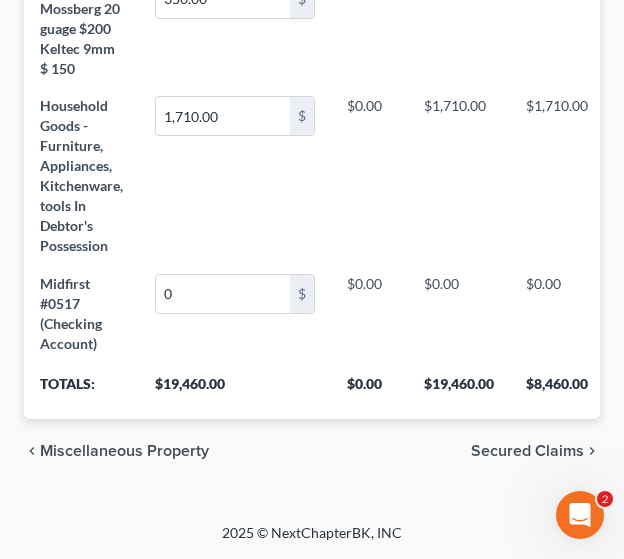 click on "Secured Claims" at bounding box center [527, 451] 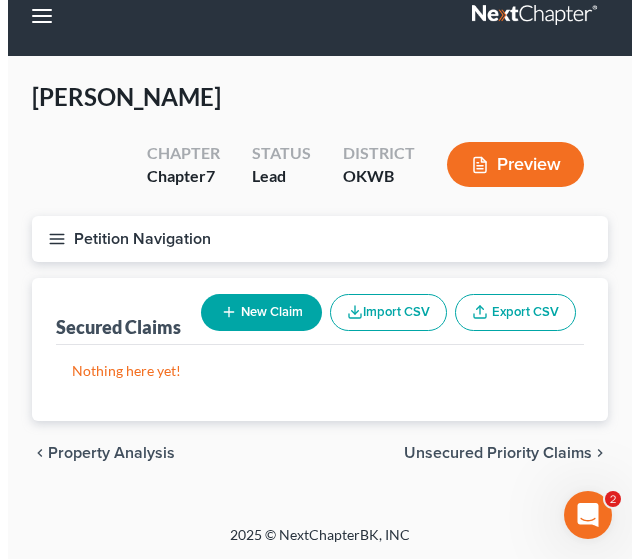 scroll, scrollTop: 0, scrollLeft: 0, axis: both 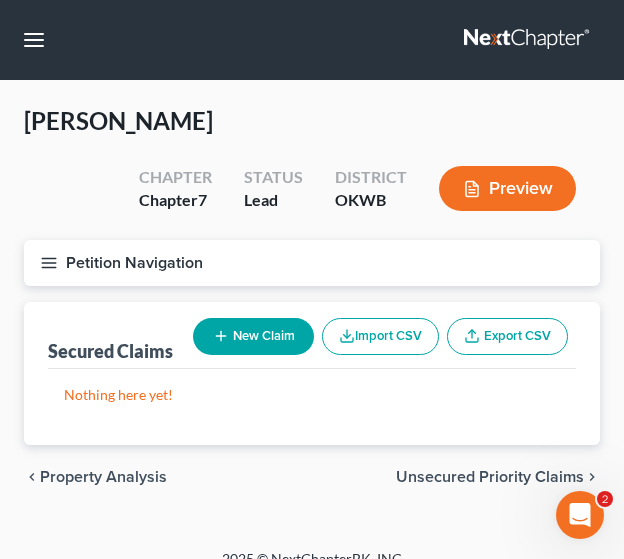 click on "Unsecured Priority Claims" at bounding box center (490, 477) 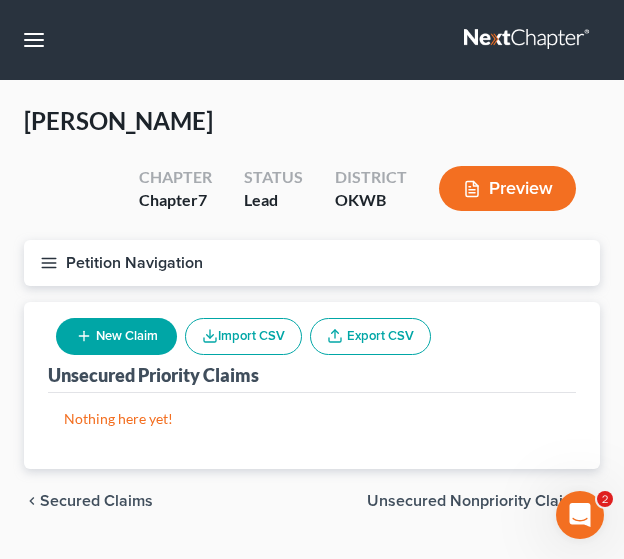 click on "New Claim" at bounding box center [116, 336] 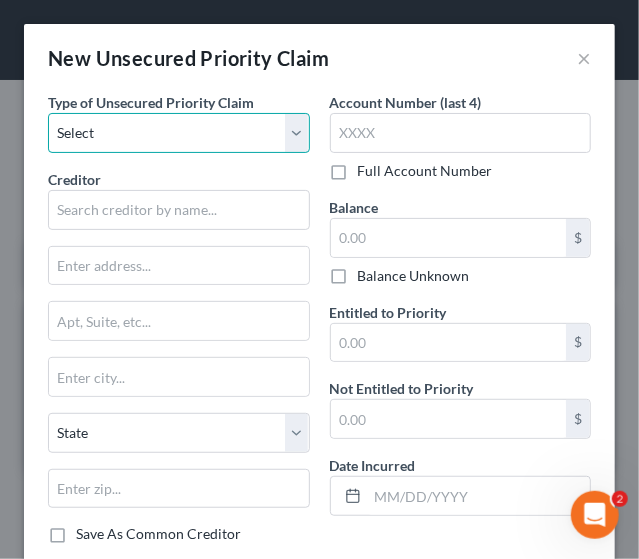 click on "Select Taxes & Other Government Units Domestic Support Obligations Extensions of credit in an involuntary case Wages, Salaries, Commissions Contributions to employee benefits Certain farmers and fisherman Deposits by individuals Commitments to maintain capitals Claims for death or injury while intoxicated Other" at bounding box center [179, 133] 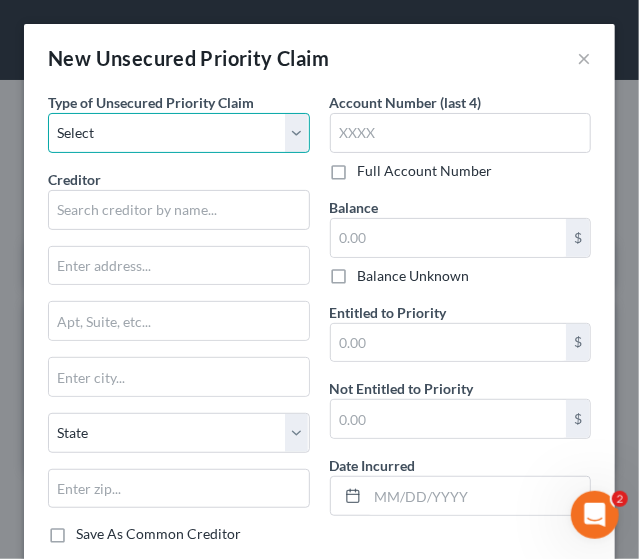 select on "1" 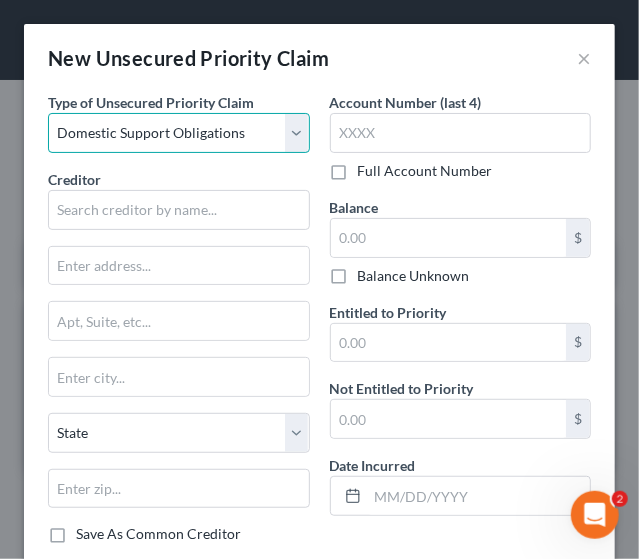 click on "Select Taxes & Other Government Units Domestic Support Obligations Extensions of credit in an involuntary case Wages, Salaries, Commissions Contributions to employee benefits Certain farmers and fisherman Deposits by individuals Commitments to maintain capitals Claims for death or injury while intoxicated Other" at bounding box center [179, 133] 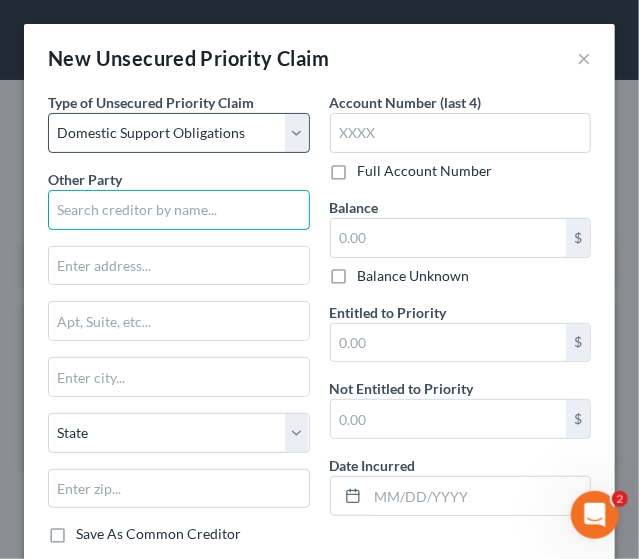 click at bounding box center [179, 210] 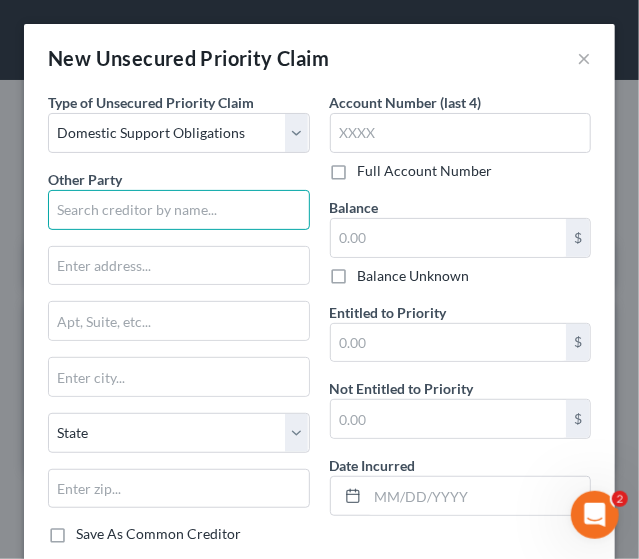 click at bounding box center [179, 210] 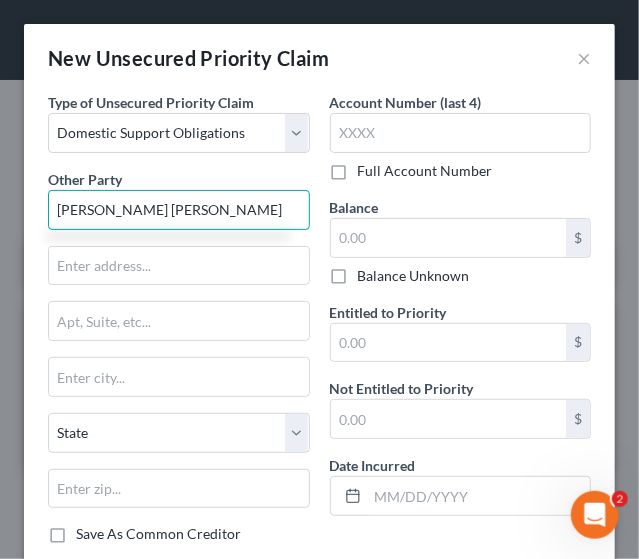 type on "Sara Rachel-Ann Anderson" 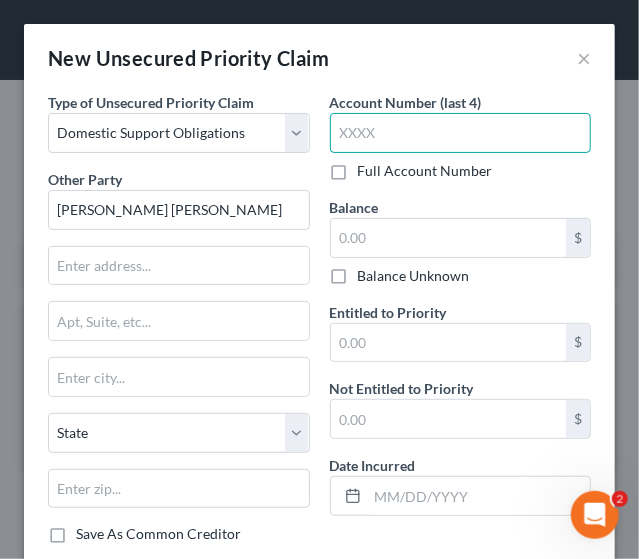 click at bounding box center [461, 133] 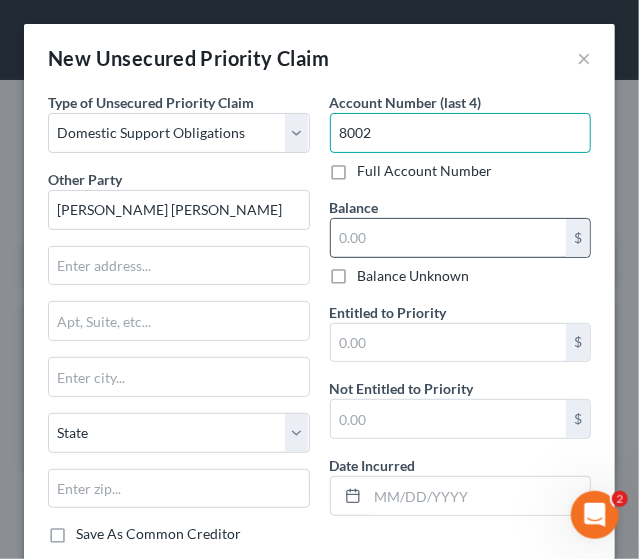 type on "8002" 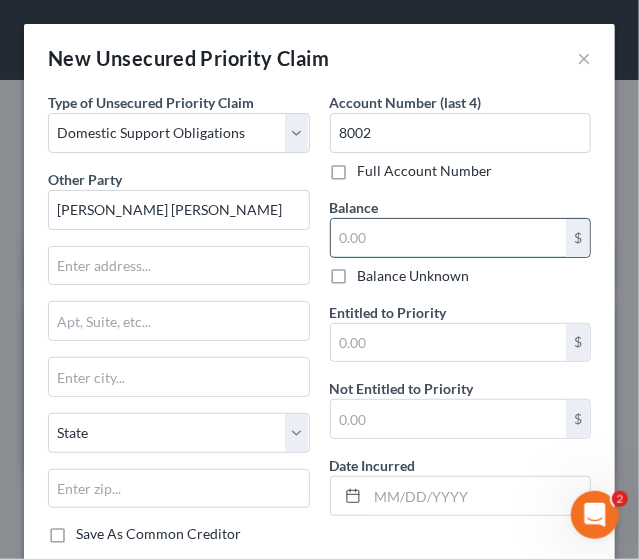 click at bounding box center [449, 238] 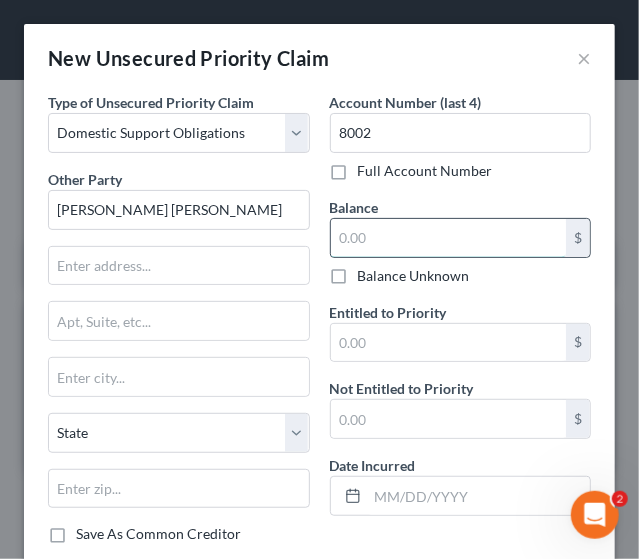 click at bounding box center (449, 238) 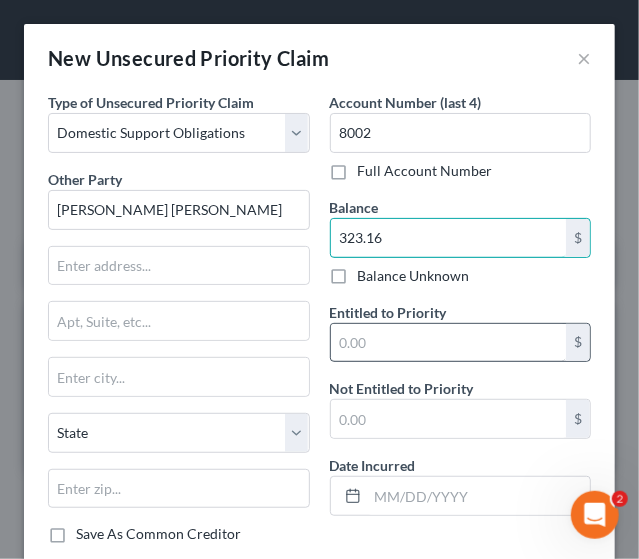 type on "323.16" 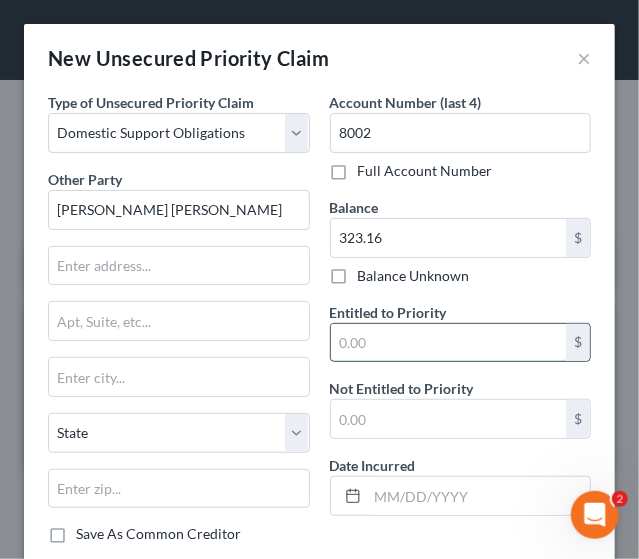 click at bounding box center [449, 343] 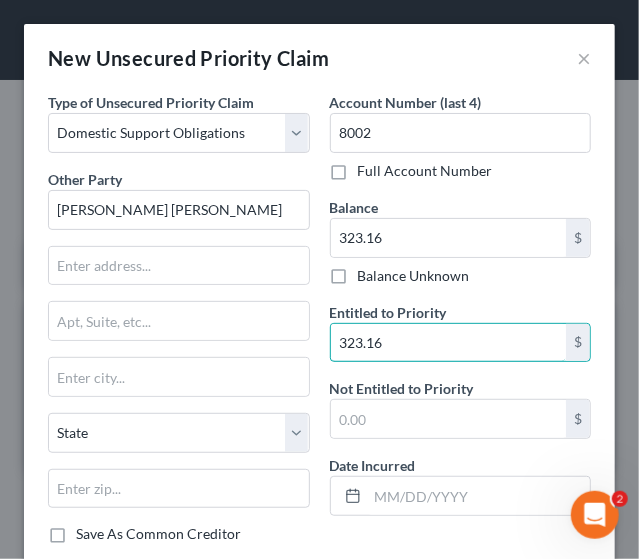 type on "323.16" 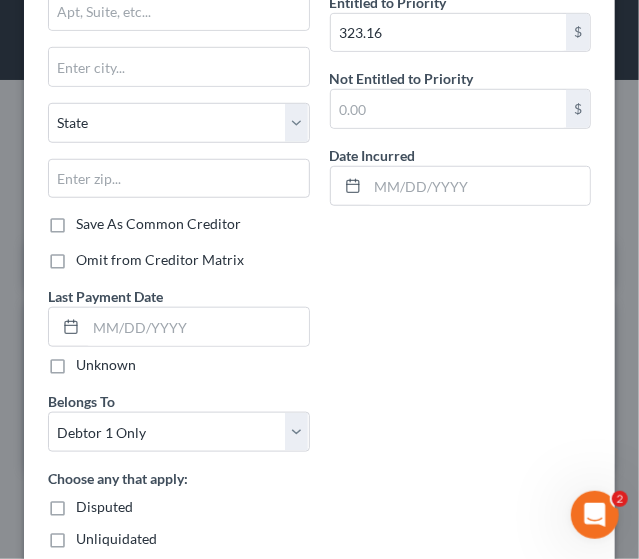 scroll, scrollTop: 316, scrollLeft: 0, axis: vertical 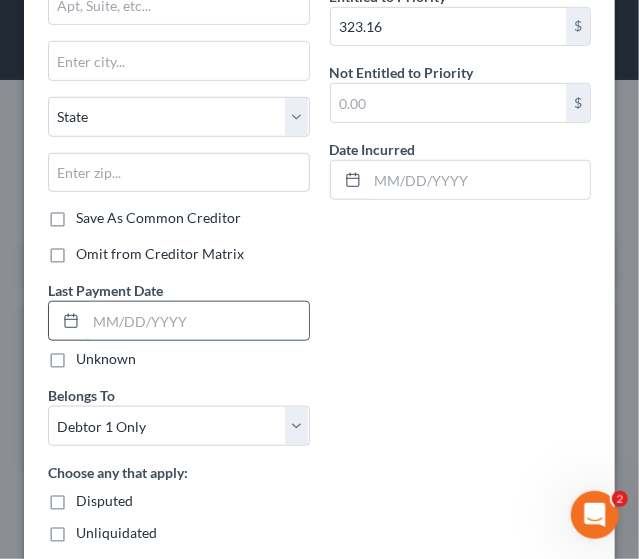 click at bounding box center (197, 321) 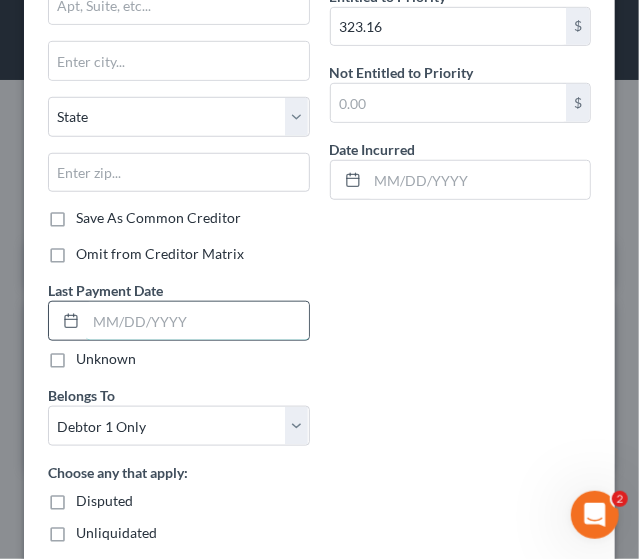 click at bounding box center [197, 321] 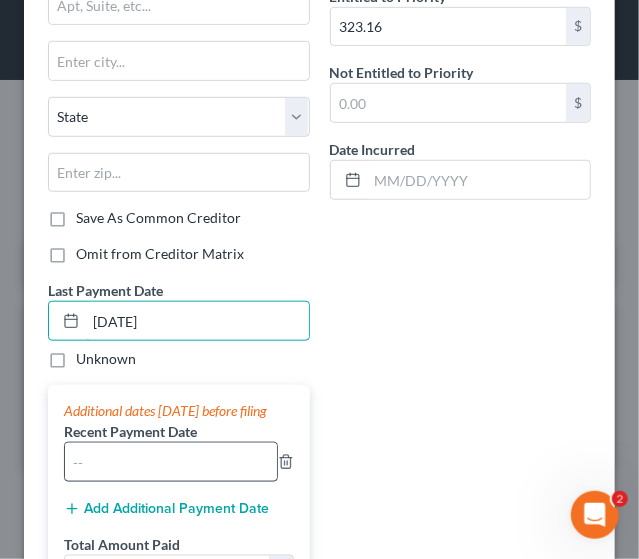 type on "07/04/25" 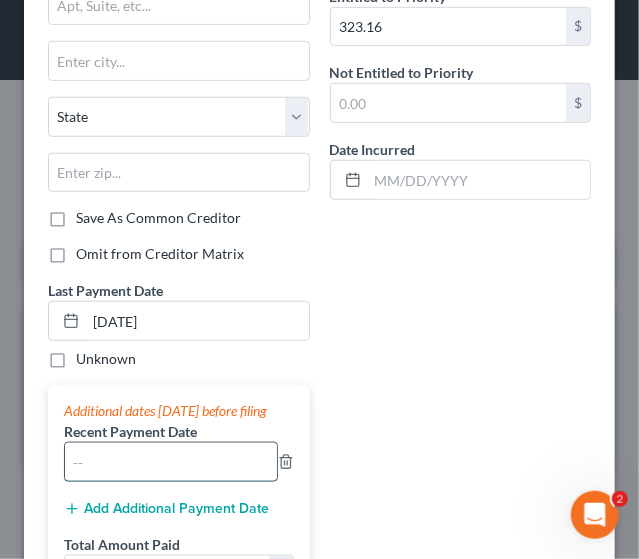 click at bounding box center (171, 462) 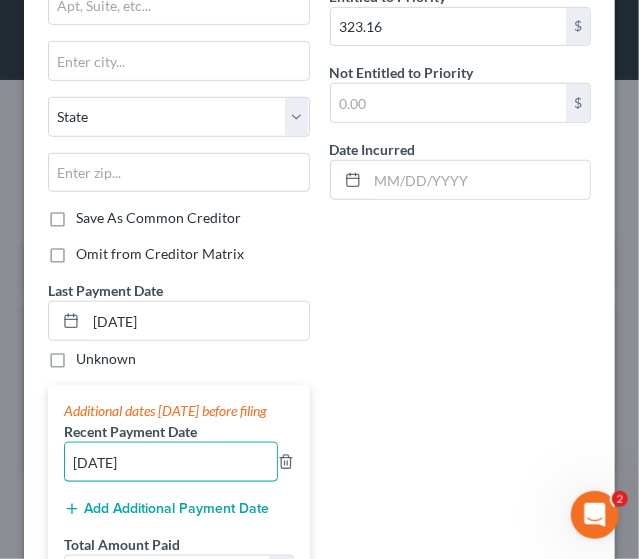 type on "[DATE]" 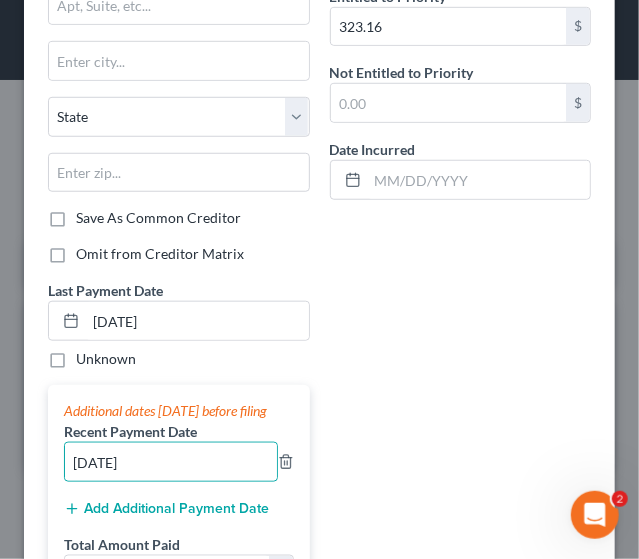 click on "Add Additional Payment Date" at bounding box center (166, 509) 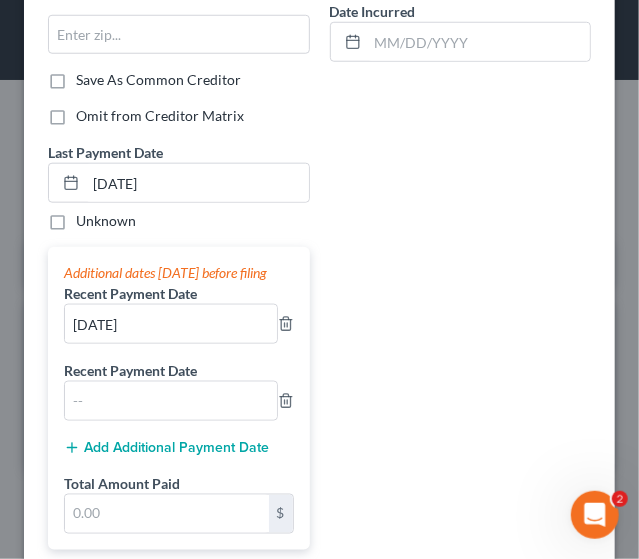 scroll, scrollTop: 462, scrollLeft: 0, axis: vertical 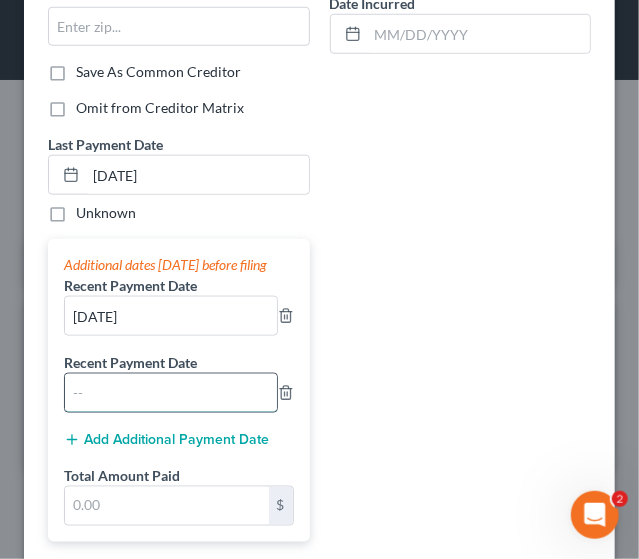 click at bounding box center (171, 393) 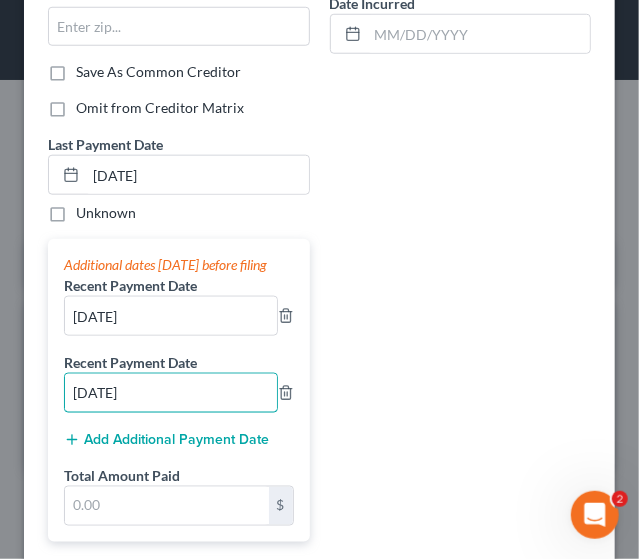 type on "06/04/25" 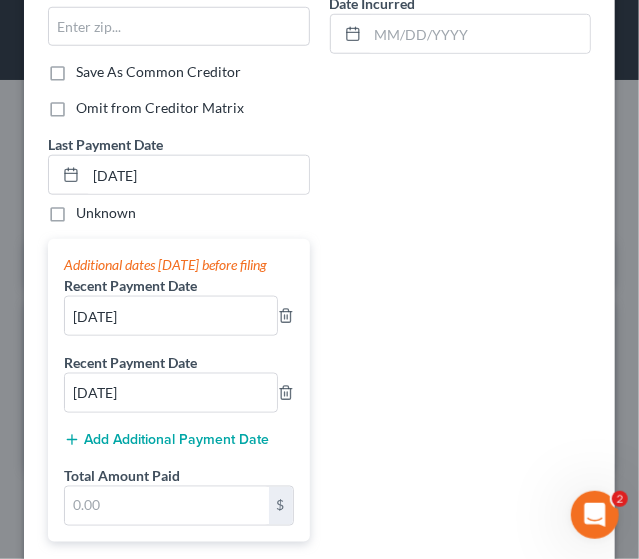 click on "Add Additional Payment Date" at bounding box center [166, 440] 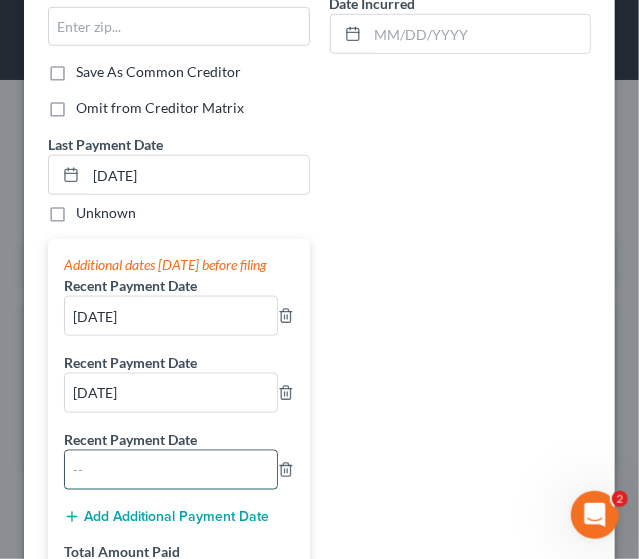click at bounding box center [171, 470] 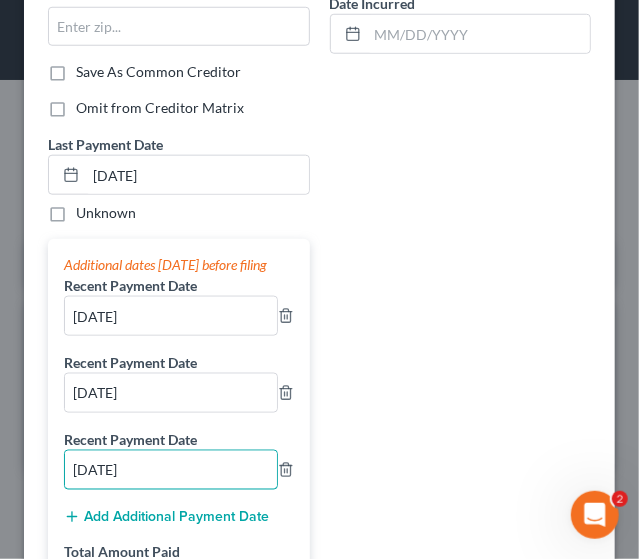 type on "05/23/25" 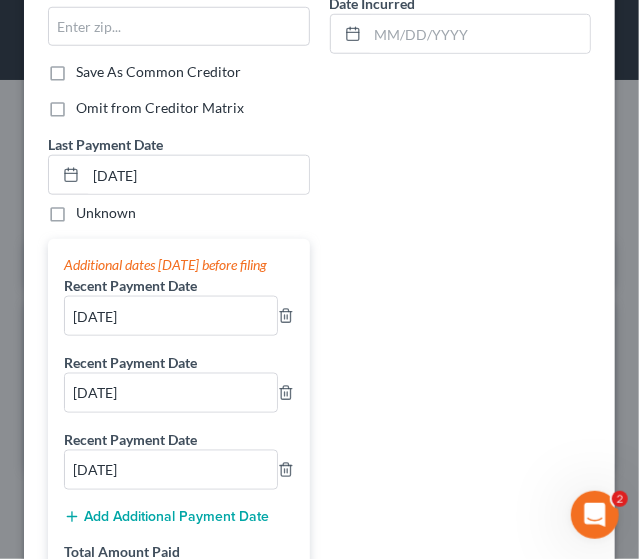 click on "Add Additional Payment Date" at bounding box center (166, 517) 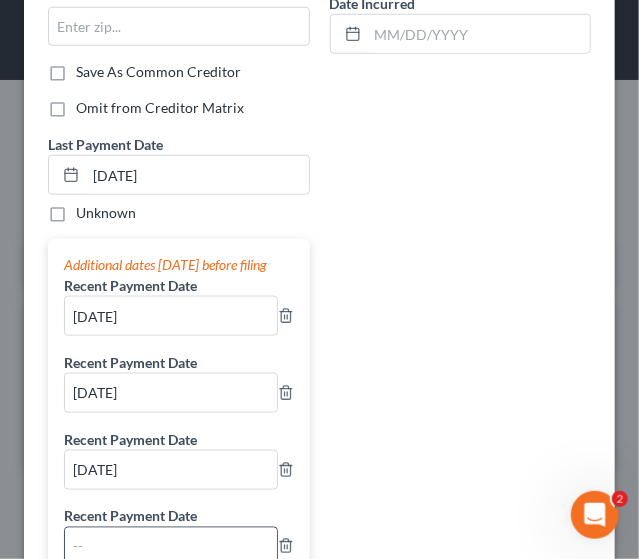 click at bounding box center (171, 547) 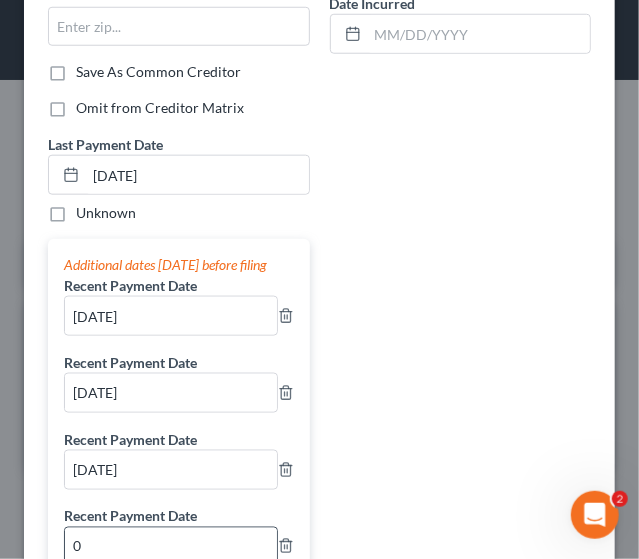 scroll, scrollTop: 470, scrollLeft: 0, axis: vertical 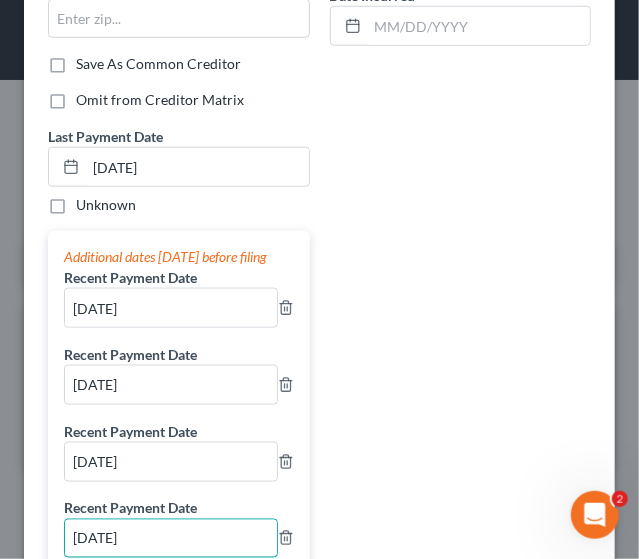 type on "05/09/25" 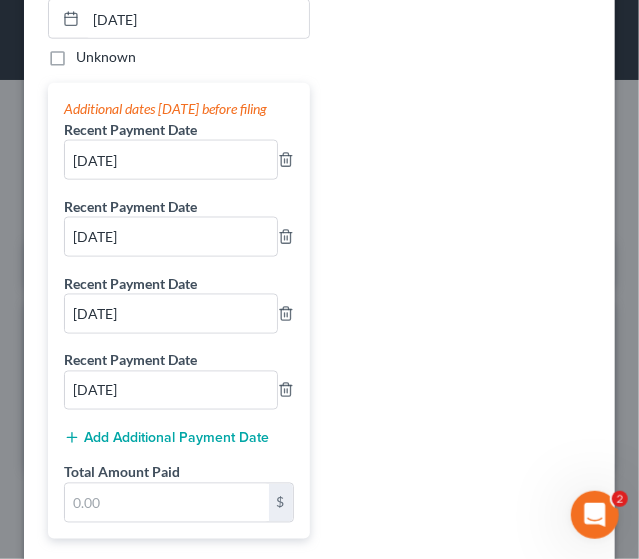 scroll, scrollTop: 622, scrollLeft: 0, axis: vertical 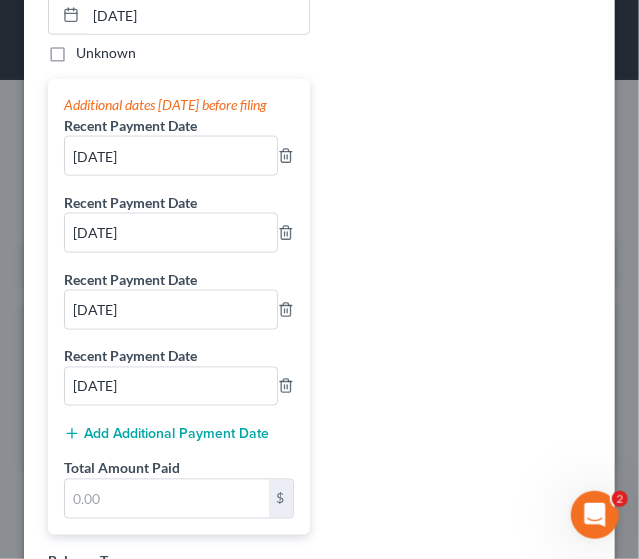 click on "Add Additional Payment Date" at bounding box center (166, 434) 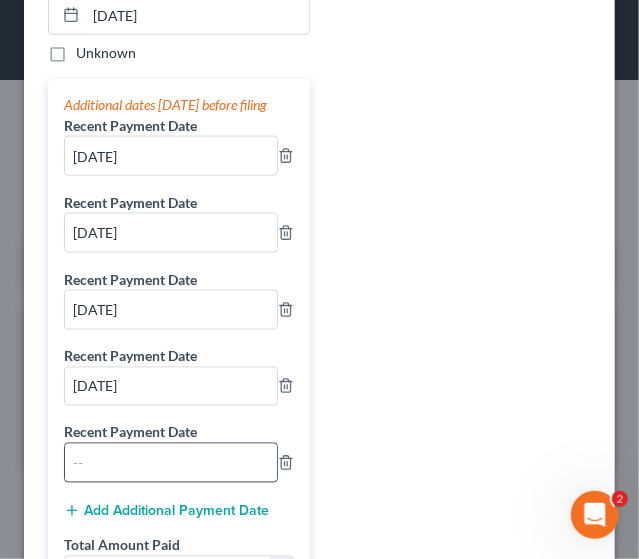 type 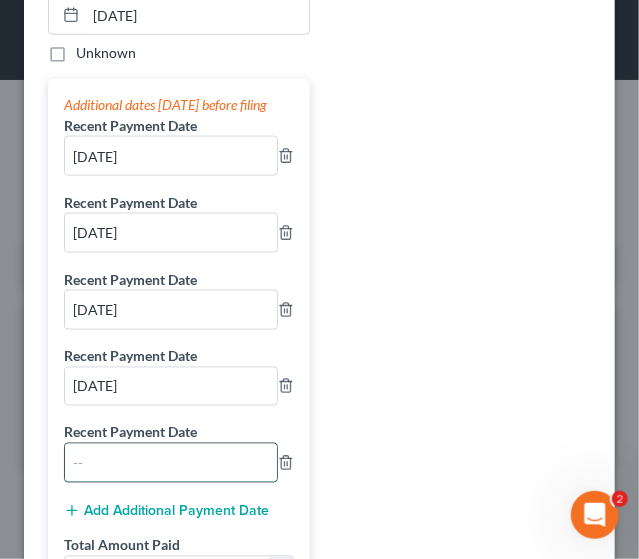 click at bounding box center (171, 463) 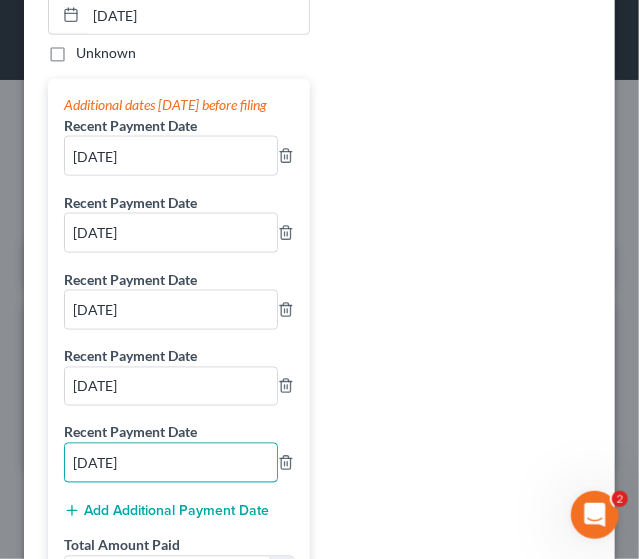 type on "04/25/25" 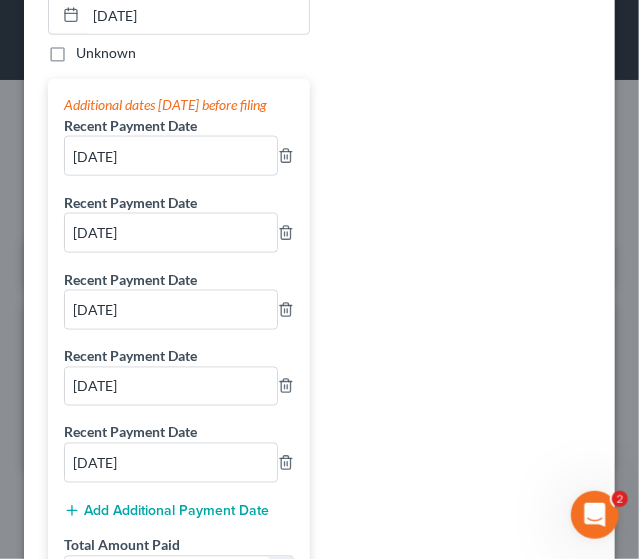 click on "Add Additional Payment Date" at bounding box center [166, 511] 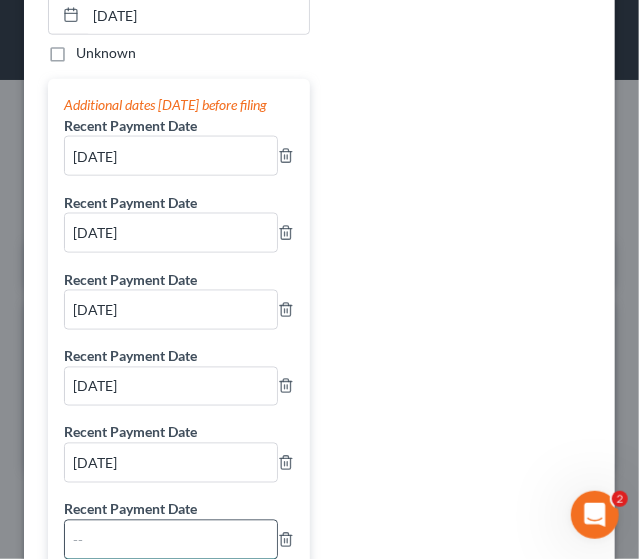 click at bounding box center (171, 540) 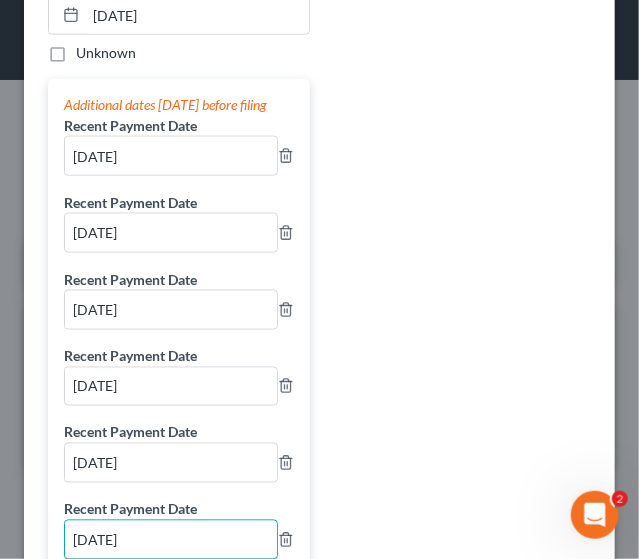 type on "04/11/25" 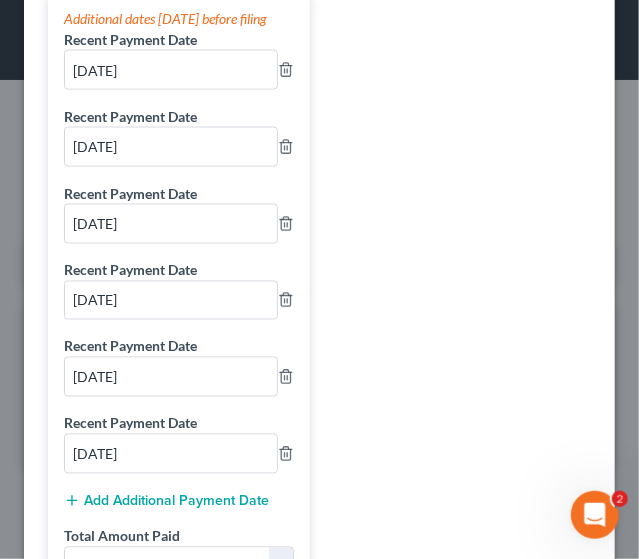 scroll, scrollTop: 728, scrollLeft: 0, axis: vertical 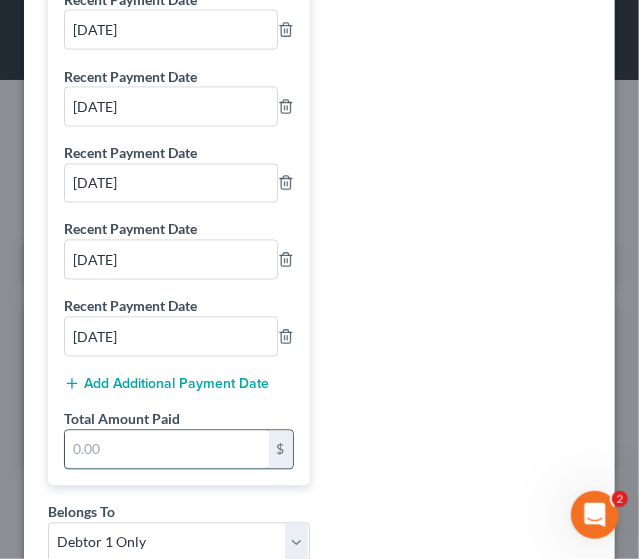 click at bounding box center (167, 450) 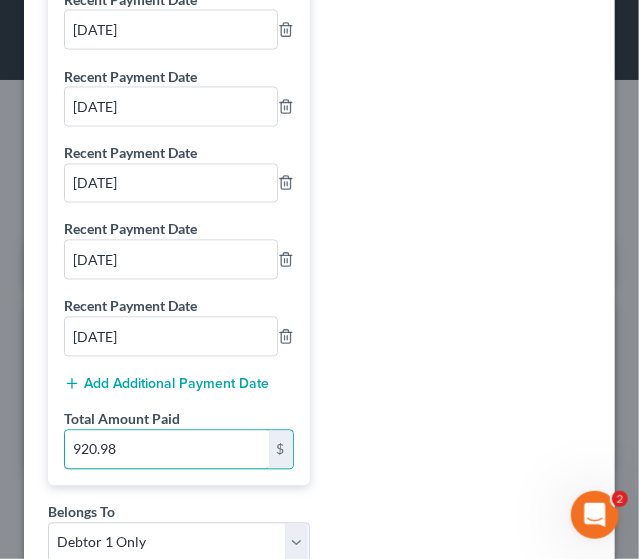 type on "920.98" 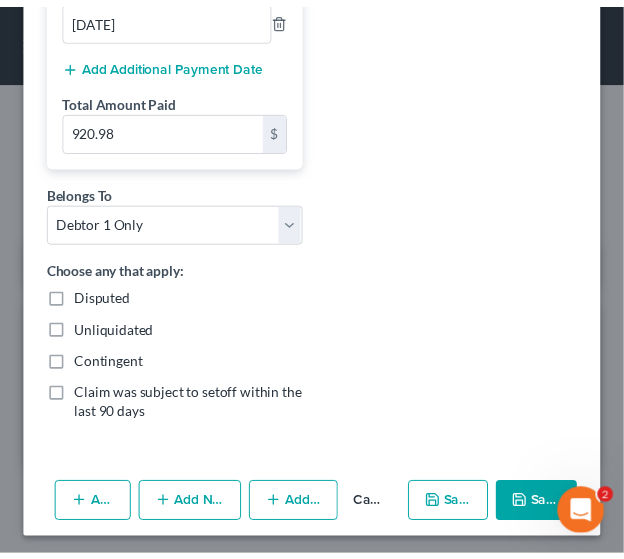 scroll, scrollTop: 1160, scrollLeft: 0, axis: vertical 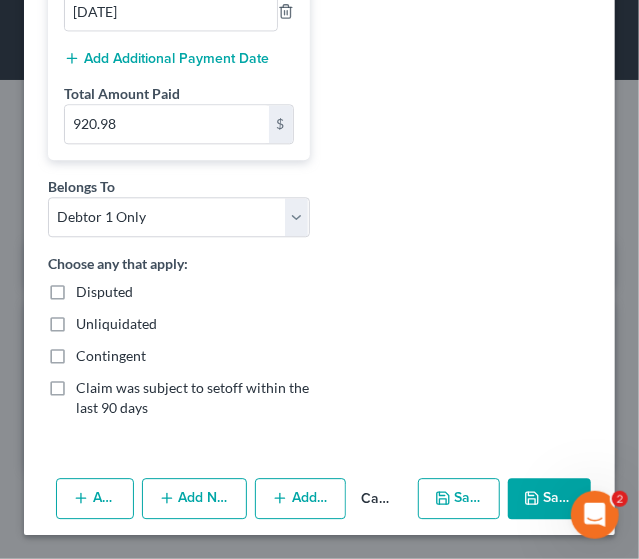click on "Save & Close" at bounding box center [549, 499] 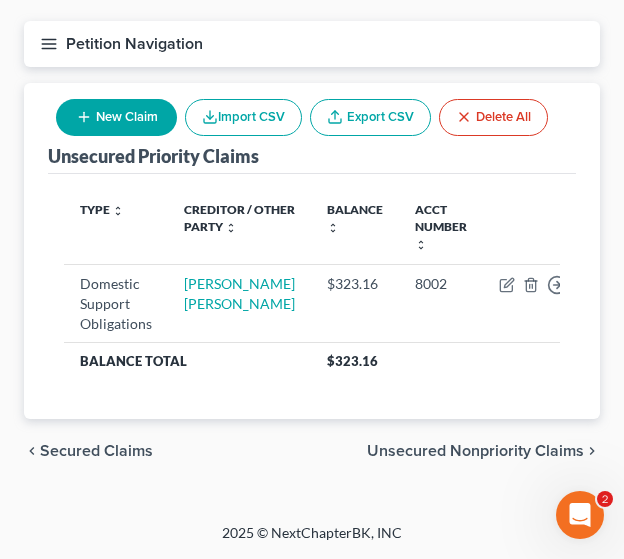 scroll, scrollTop: 237, scrollLeft: 0, axis: vertical 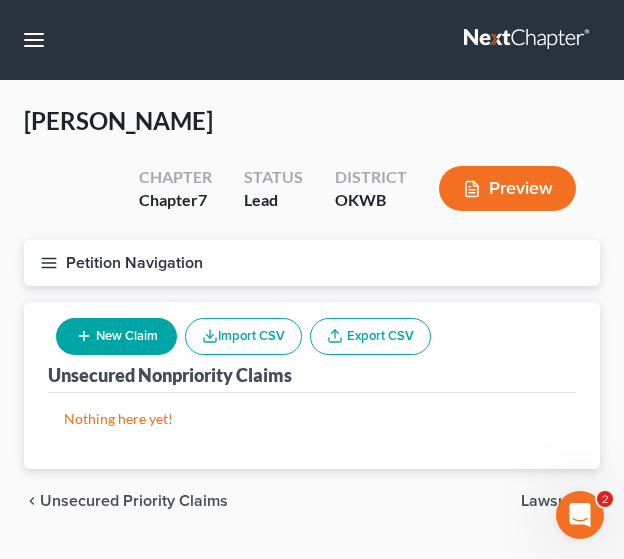 click at bounding box center [580, 515] 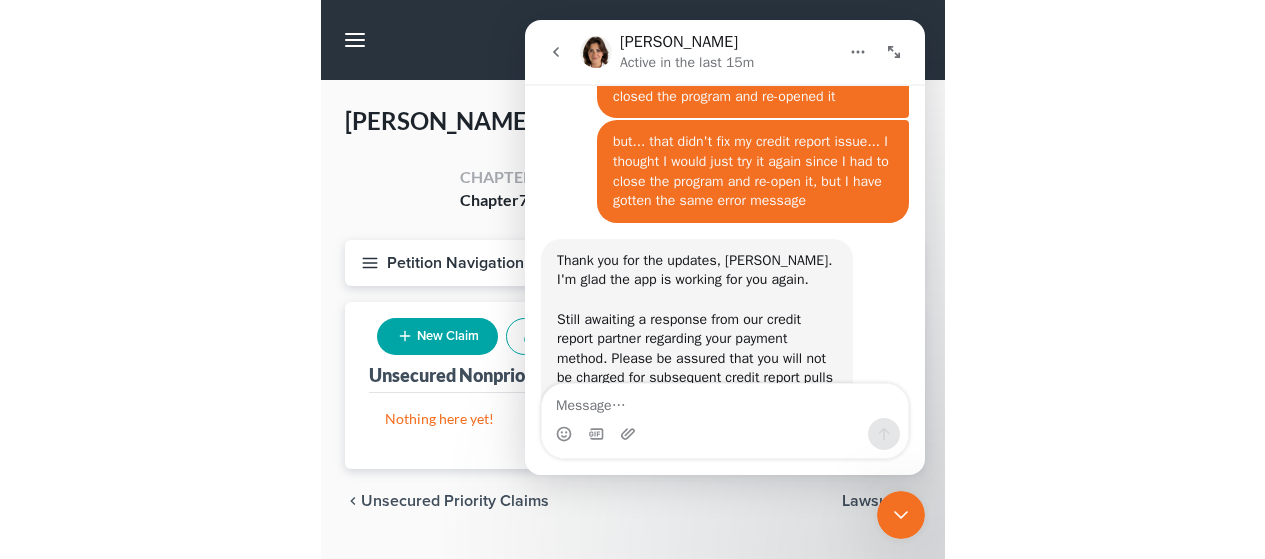 scroll, scrollTop: 3320, scrollLeft: 0, axis: vertical 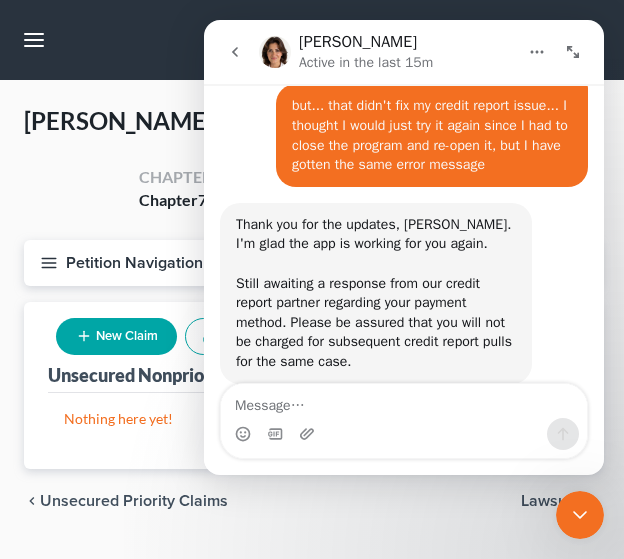 click at bounding box center (404, 401) 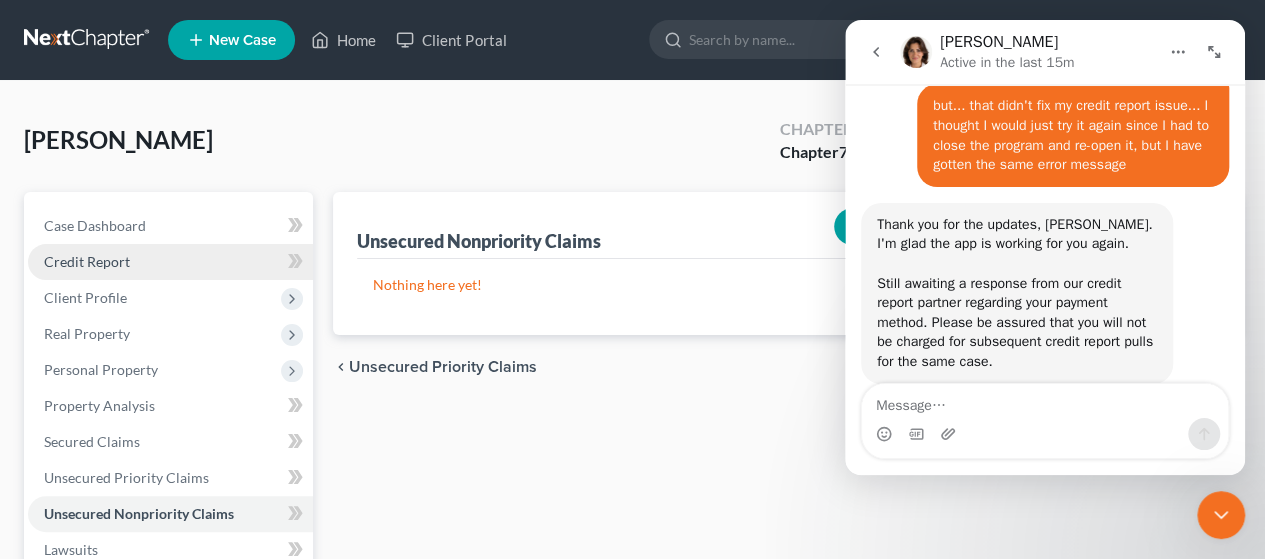 click on "Credit Report" at bounding box center (170, 262) 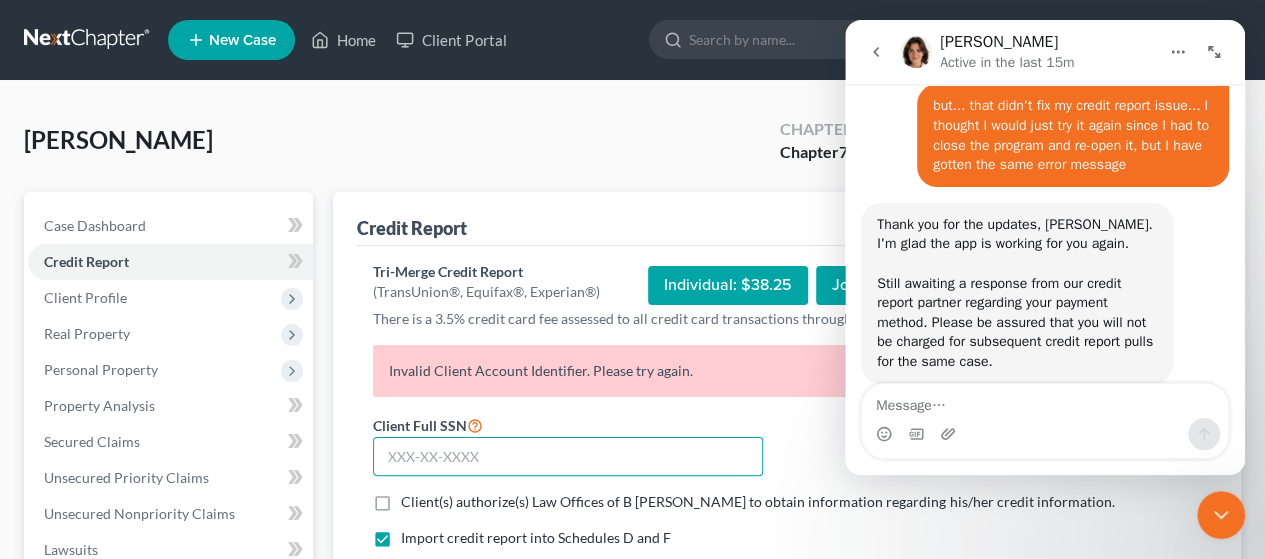 click at bounding box center [568, 457] 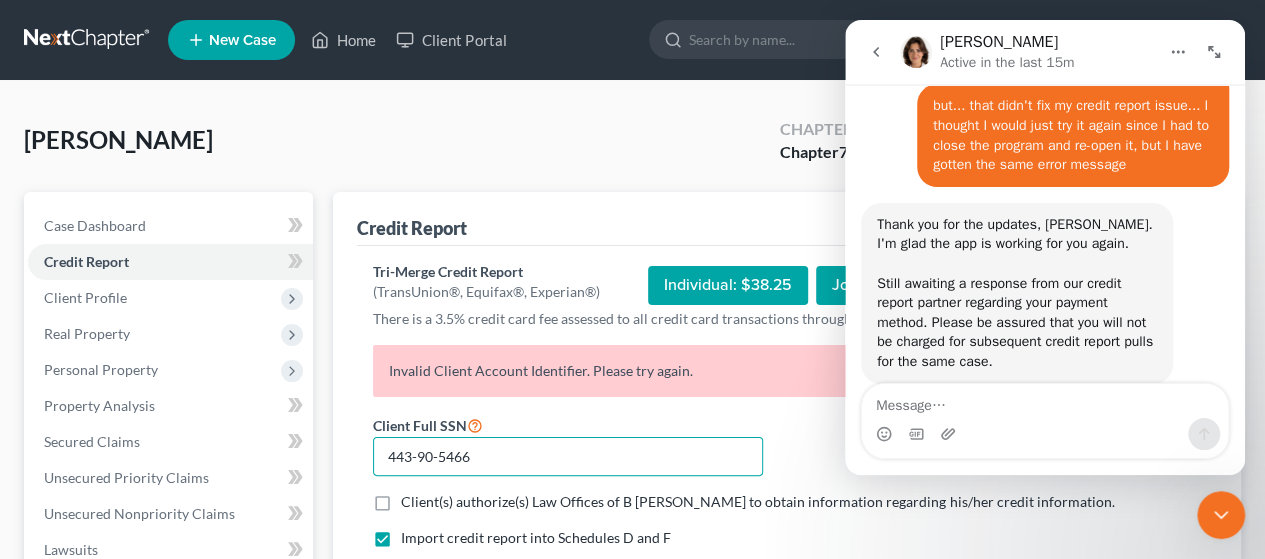 type on "443-90-5466" 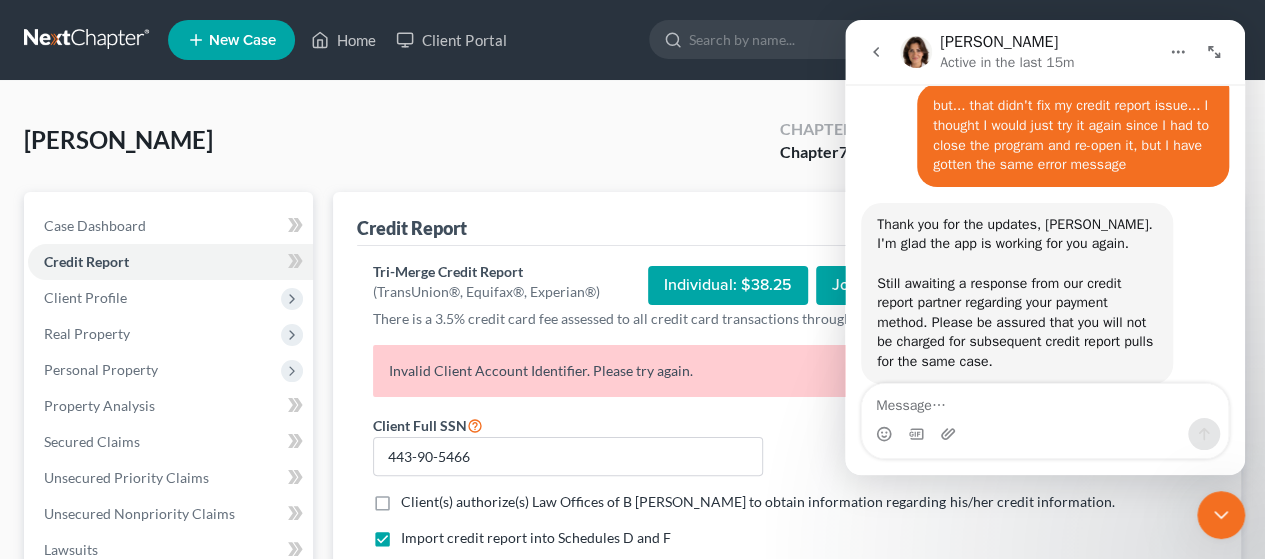 click on "Client(s) authorize(s) Law Offices of B [PERSON_NAME] to obtain information regarding his/her credit information.
*" at bounding box center (757, 502) 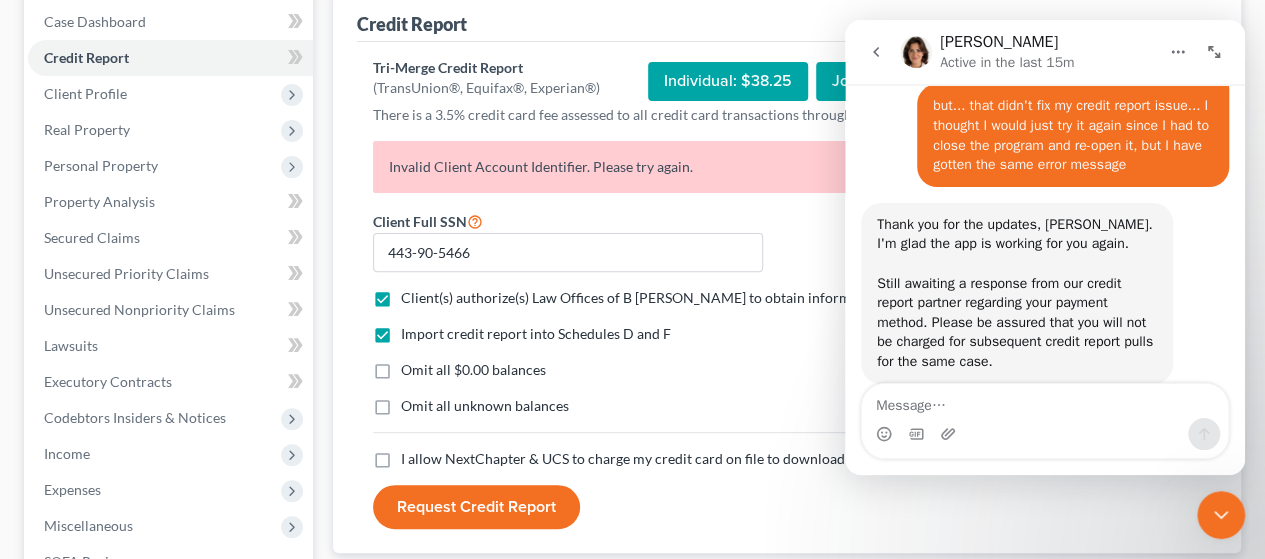scroll, scrollTop: 208, scrollLeft: 0, axis: vertical 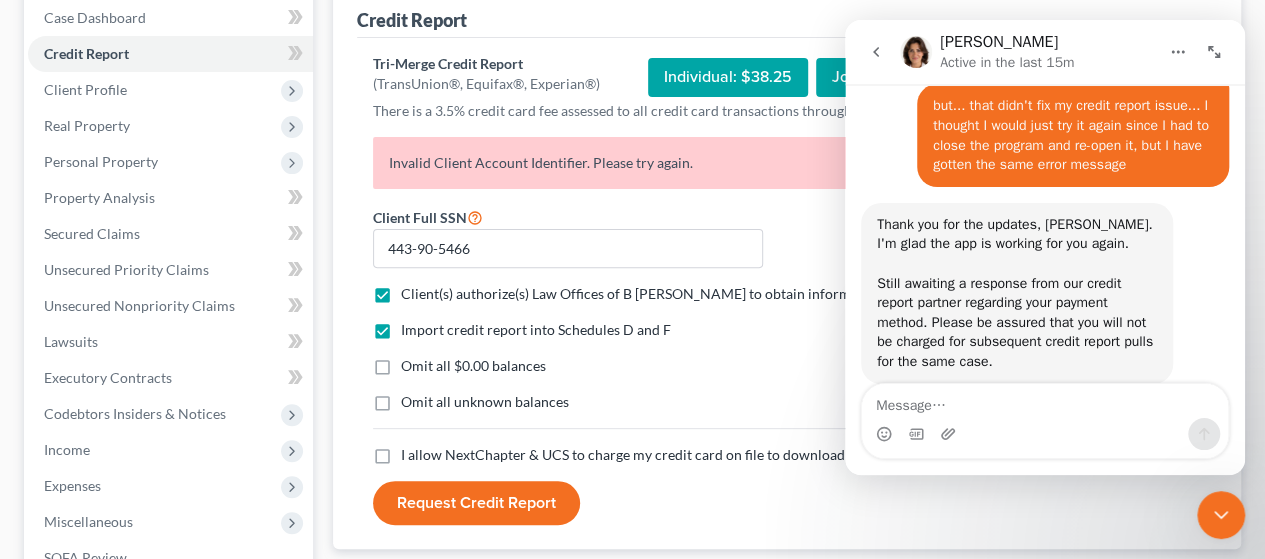 click on "Omit all $0.00 balances" at bounding box center [473, 366] 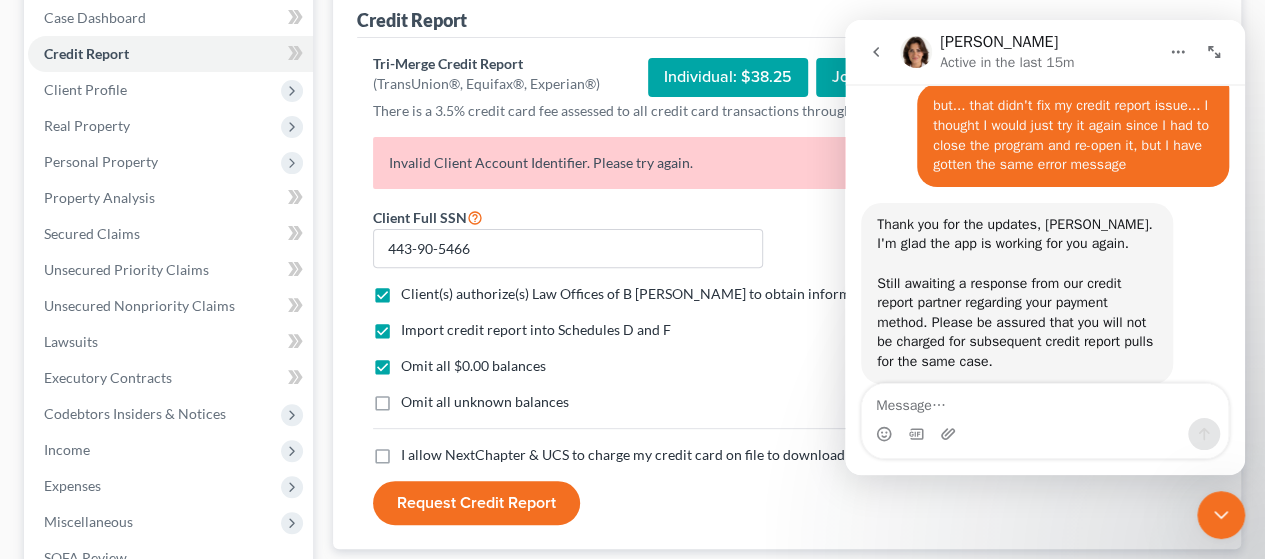 click on "Omit all unknown balances" at bounding box center [485, 402] 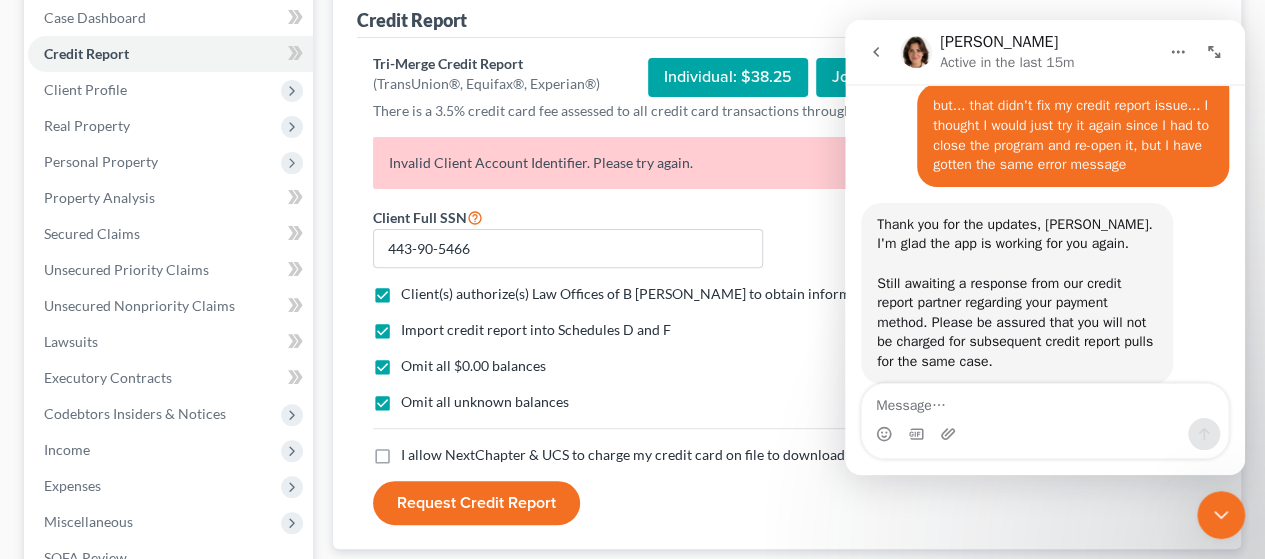 click on "I allow NextChapter & UCS to charge my credit card on file to download this credit report
*" at bounding box center [677, 455] 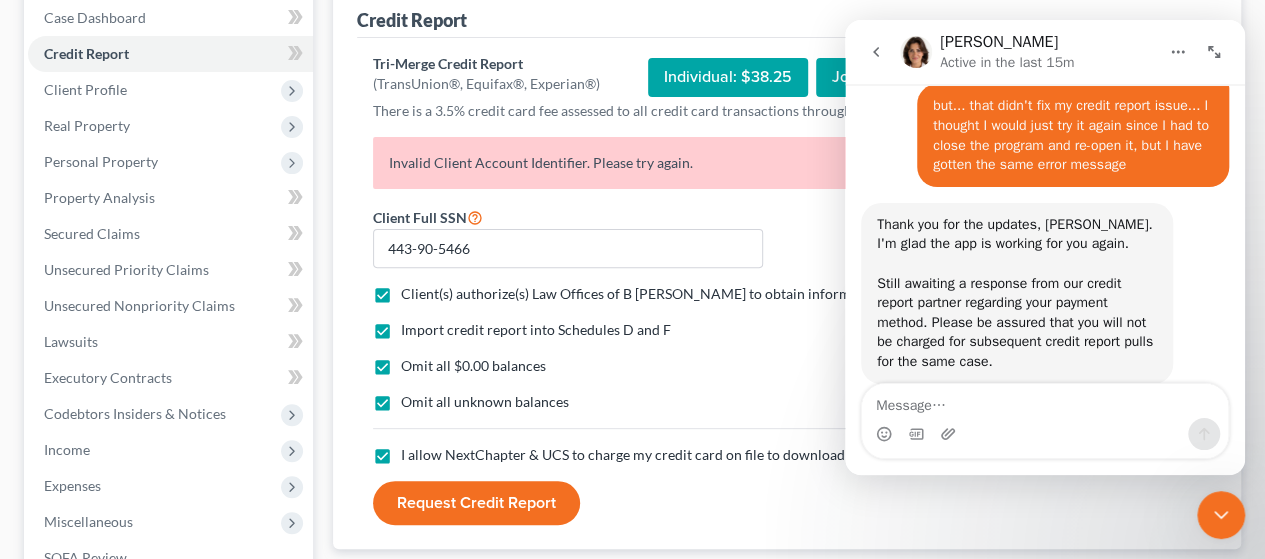 click on "Request Credit Report" at bounding box center [476, 503] 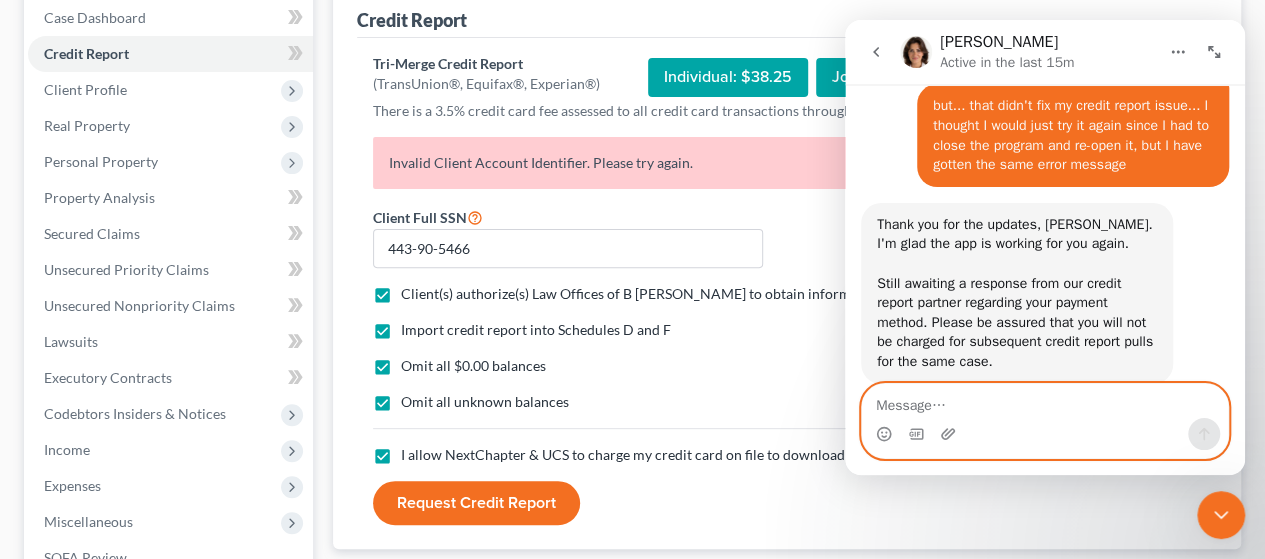 click at bounding box center [1045, 401] 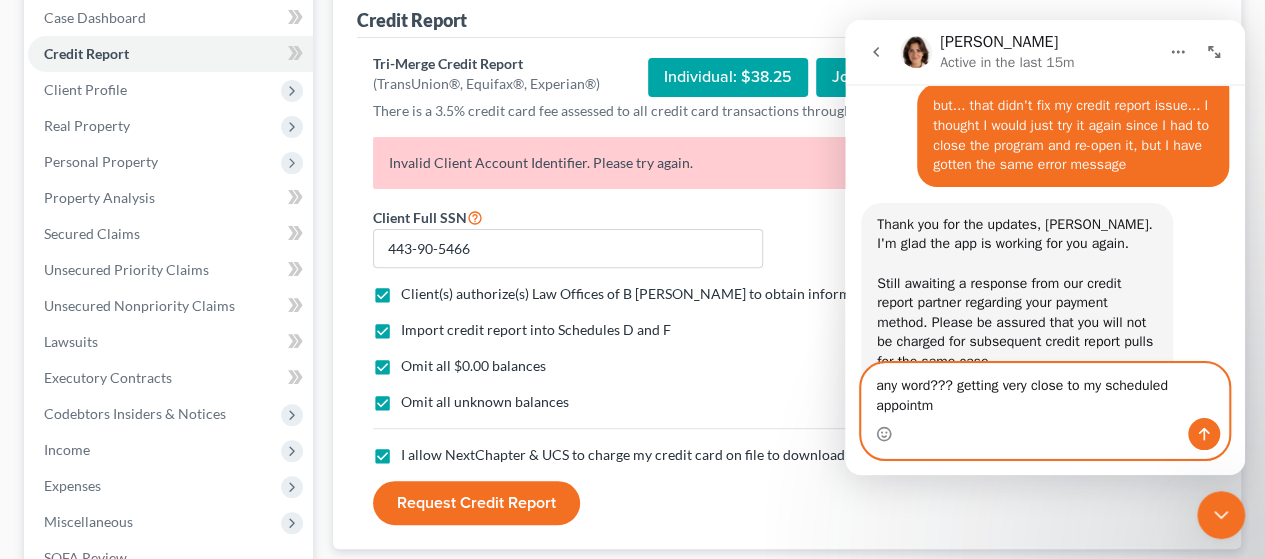 scroll, scrollTop: 3340, scrollLeft: 0, axis: vertical 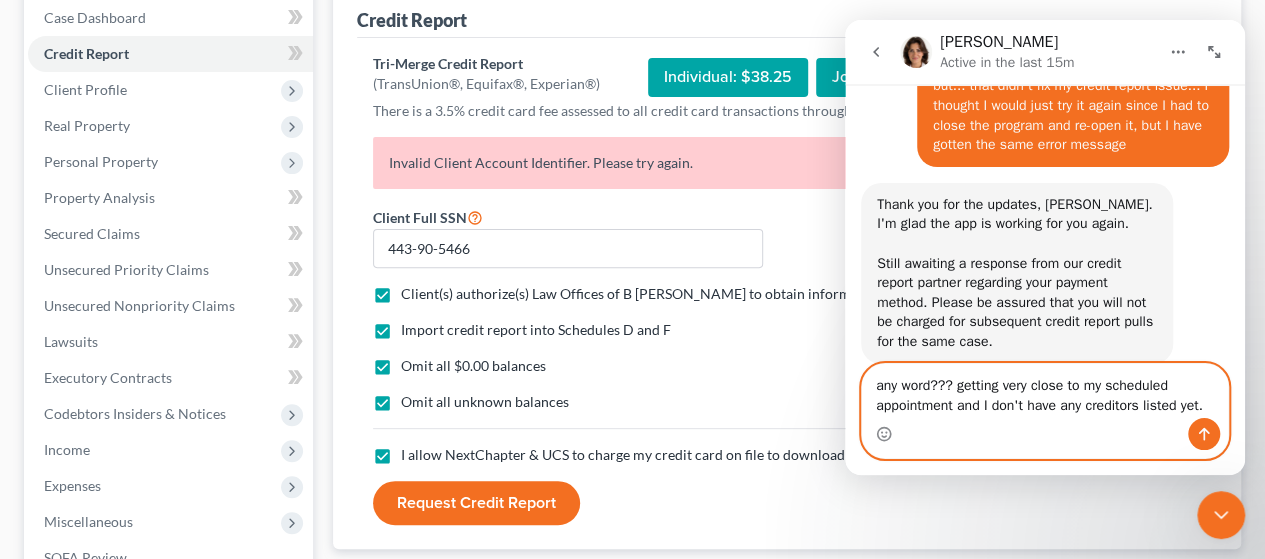 type on "any word??? getting very close to my scheduled appointment and I don't have any creditors listed yet." 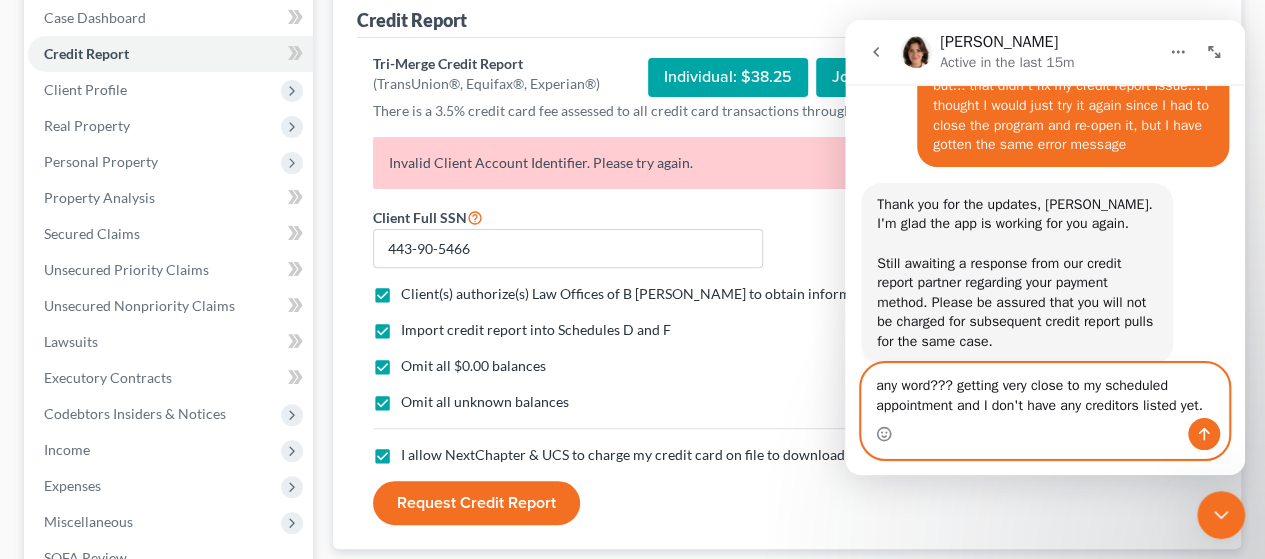 type 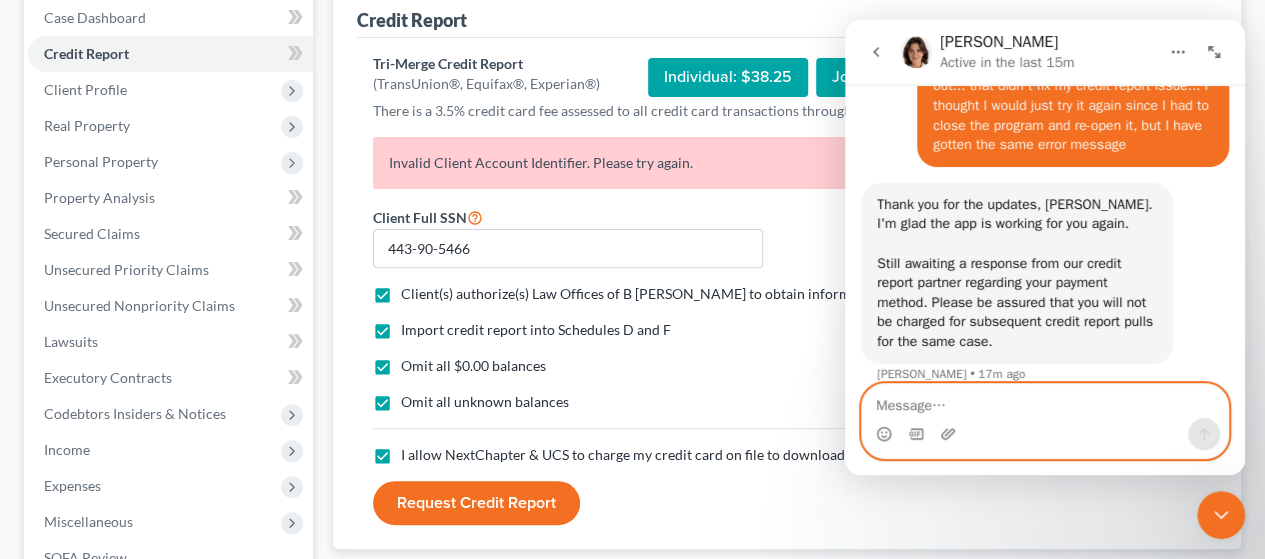 scroll, scrollTop: 3419, scrollLeft: 0, axis: vertical 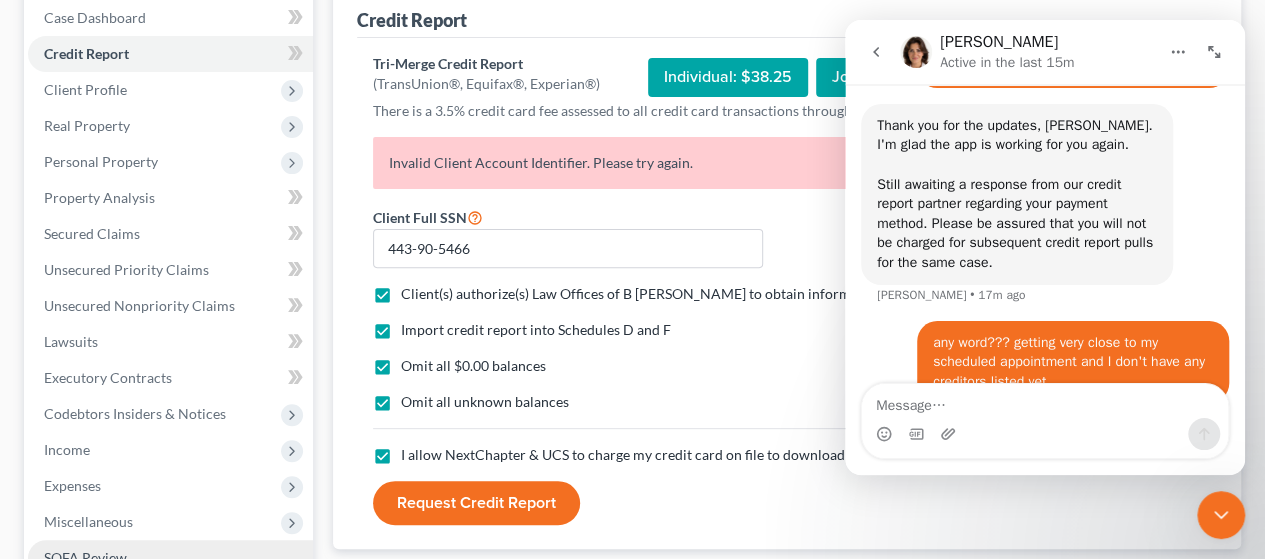 click on "SOFA Review" at bounding box center [170, 558] 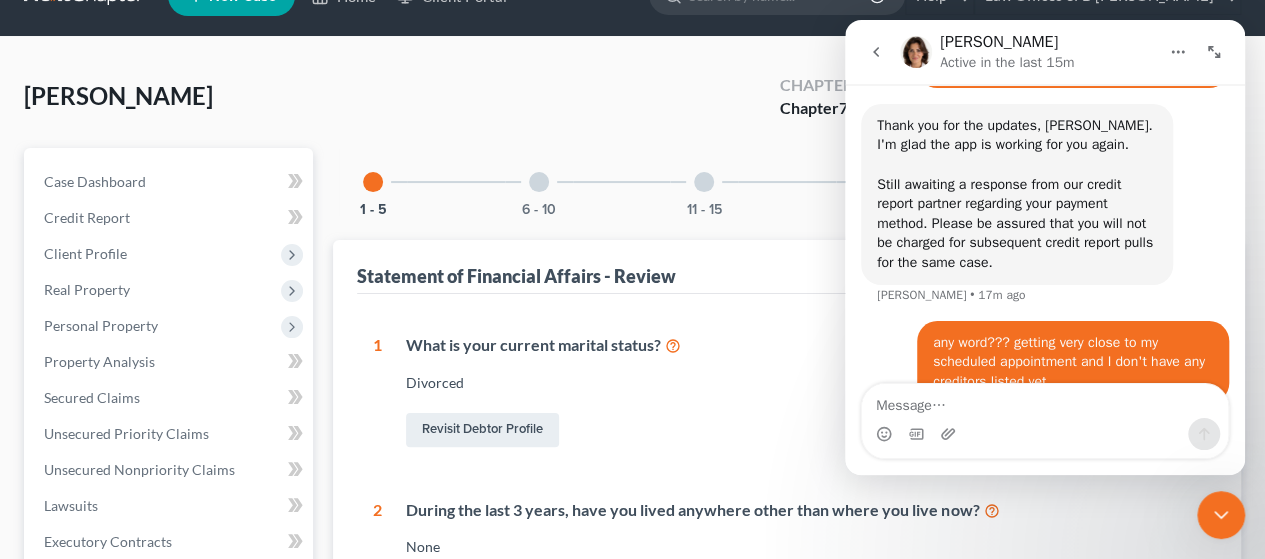 scroll, scrollTop: 0, scrollLeft: 0, axis: both 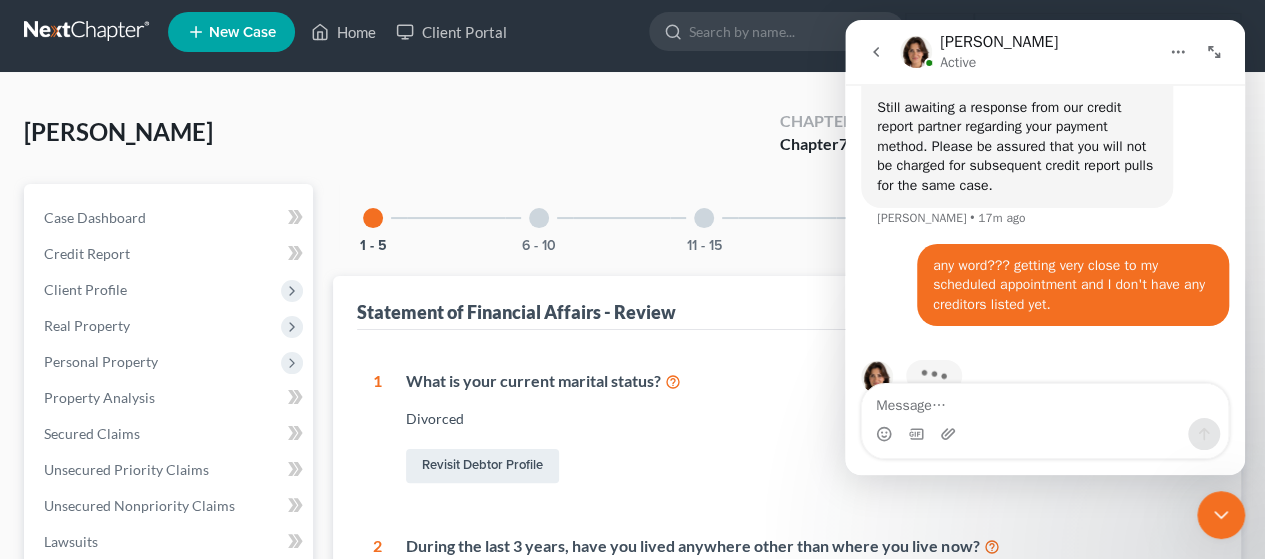 click at bounding box center (539, 218) 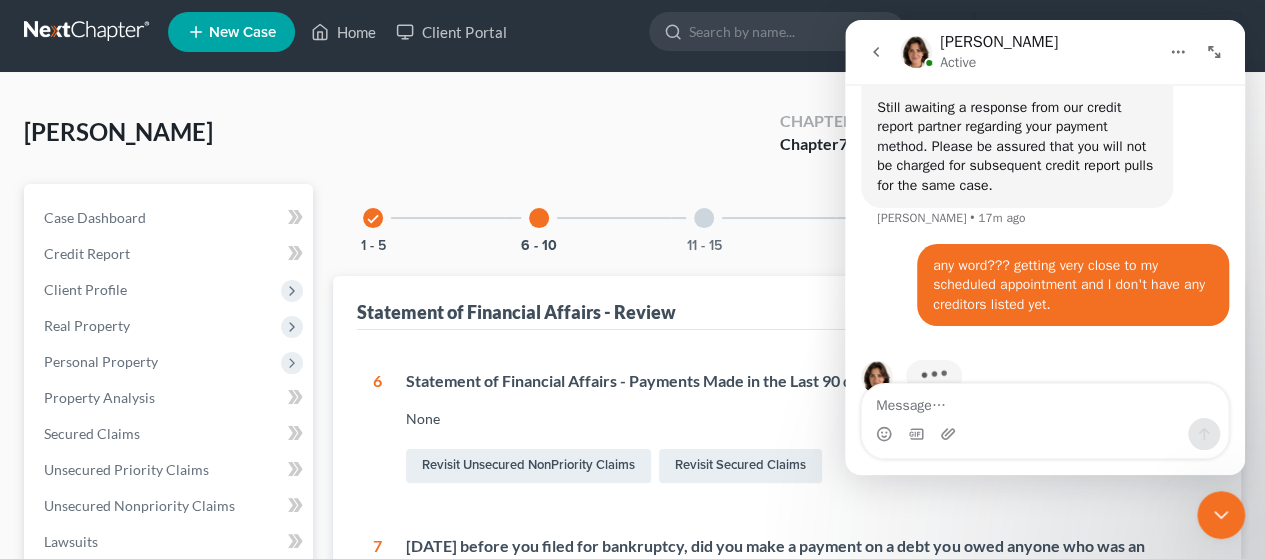 scroll, scrollTop: 34, scrollLeft: 0, axis: vertical 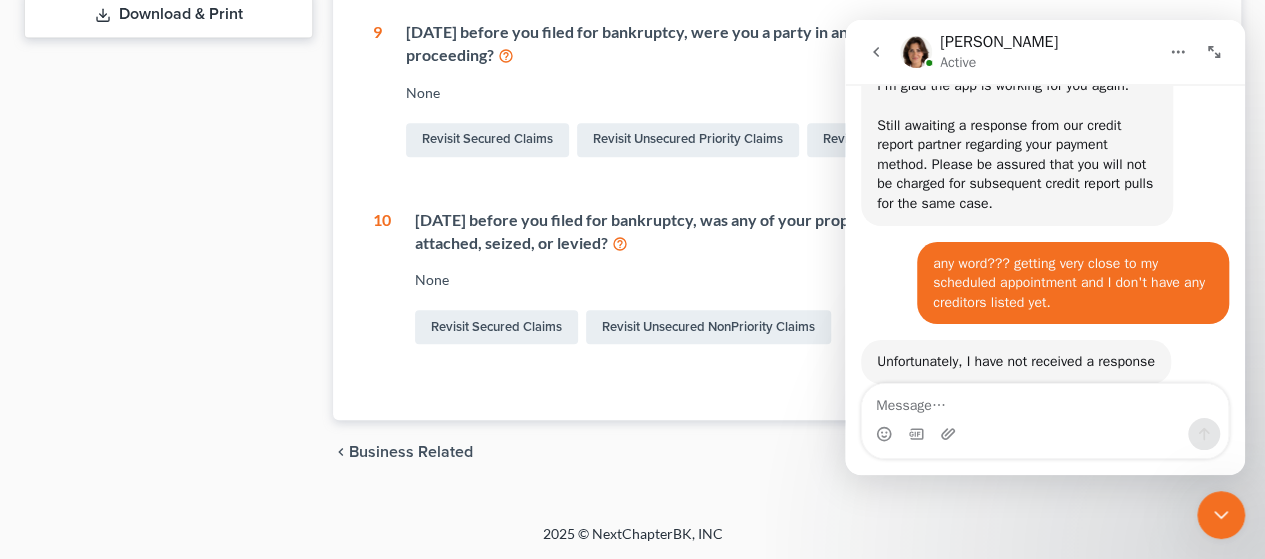 click 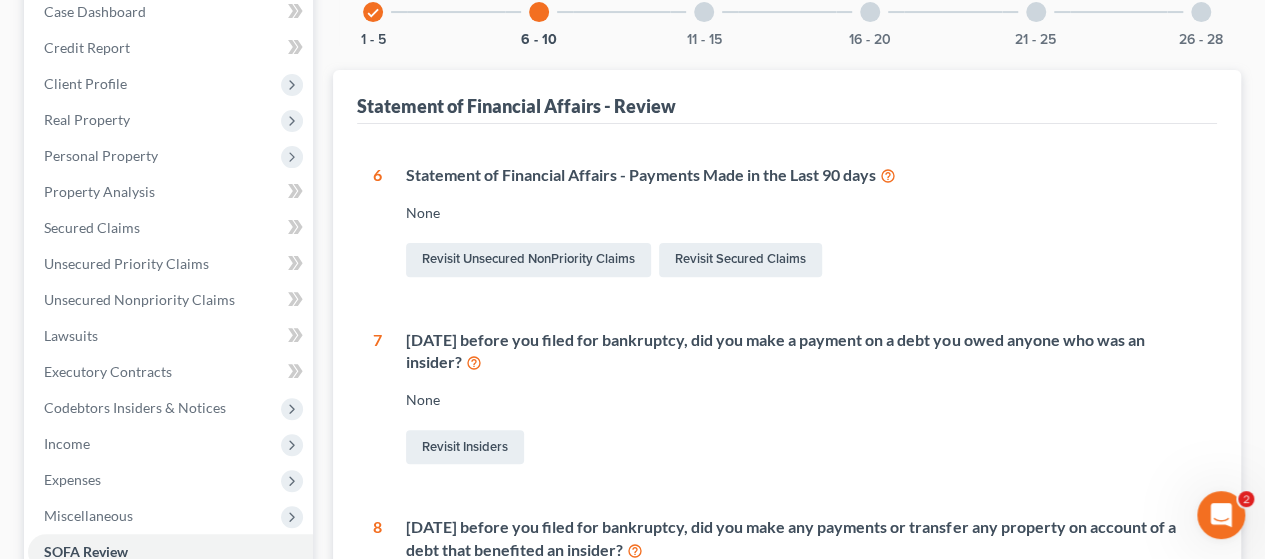 scroll, scrollTop: 32, scrollLeft: 0, axis: vertical 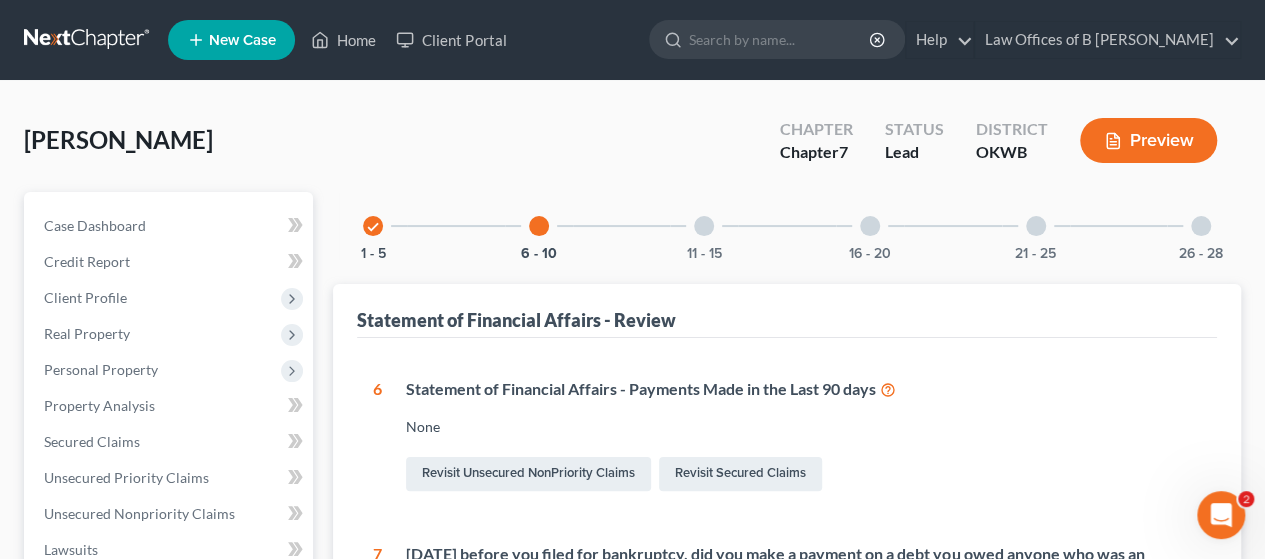 click at bounding box center (704, 226) 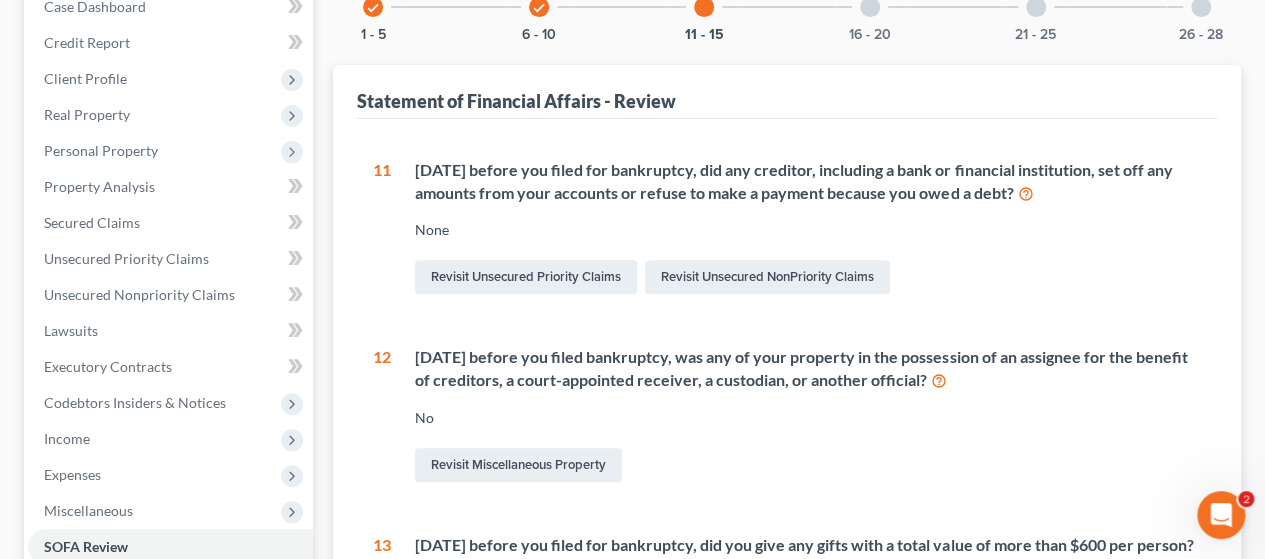 scroll, scrollTop: 0, scrollLeft: 0, axis: both 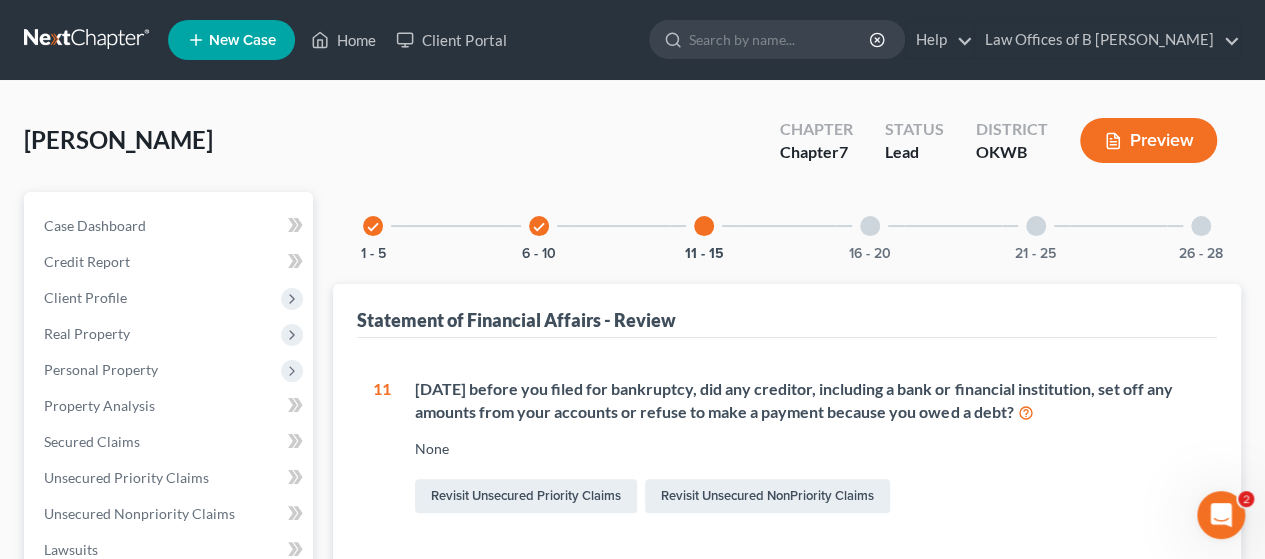 click at bounding box center [870, 226] 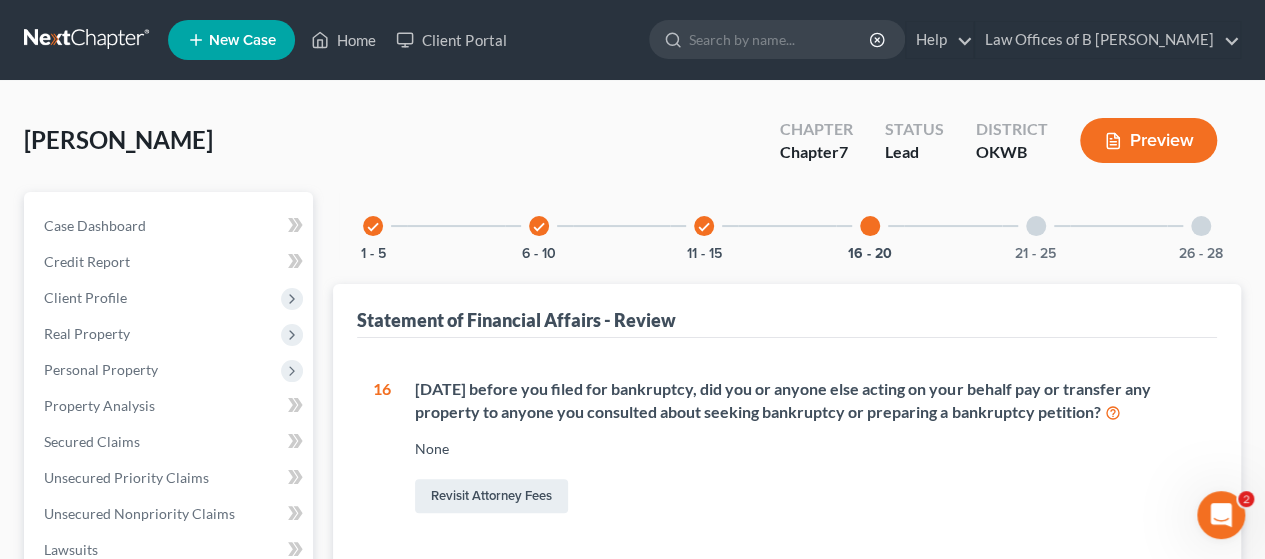 scroll, scrollTop: 1, scrollLeft: 0, axis: vertical 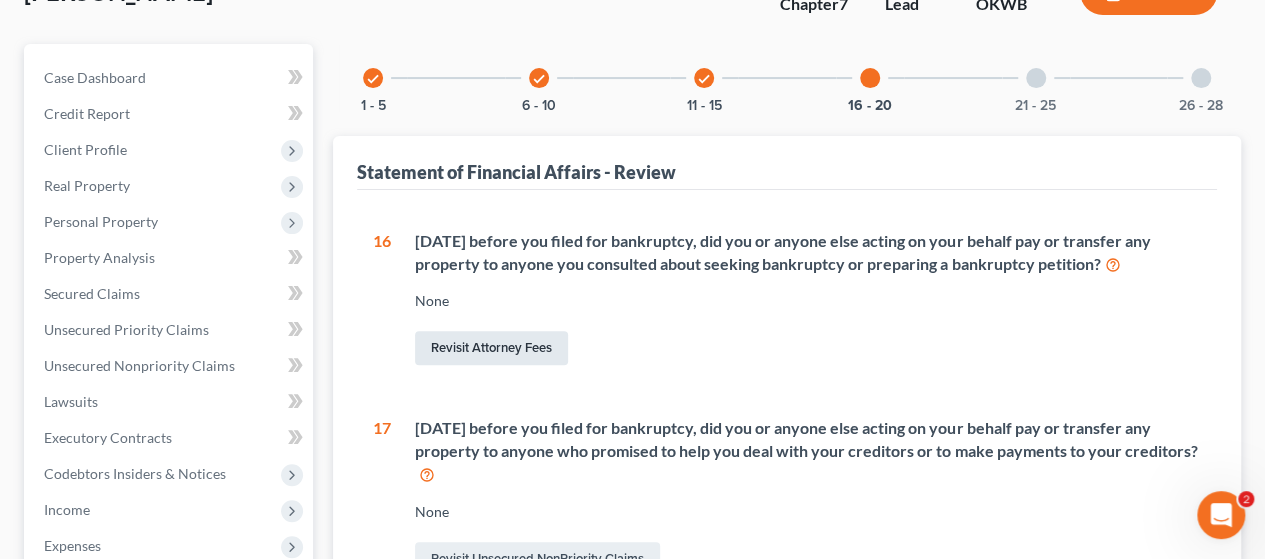 click on "Revisit Attorney Fees" at bounding box center [491, 348] 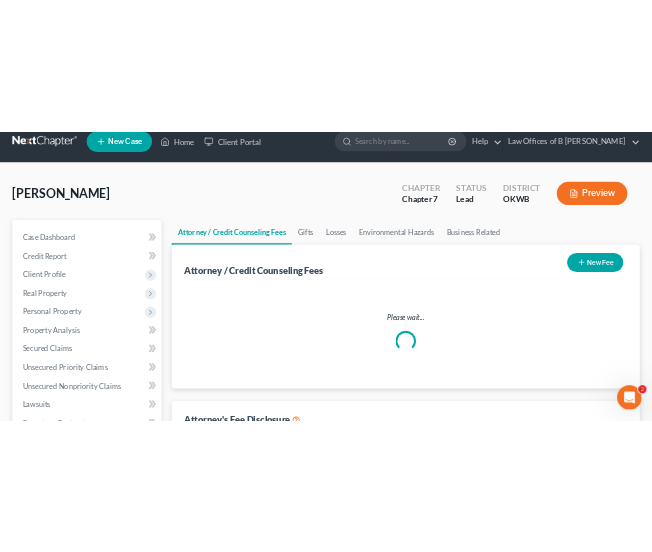 scroll, scrollTop: 0, scrollLeft: 0, axis: both 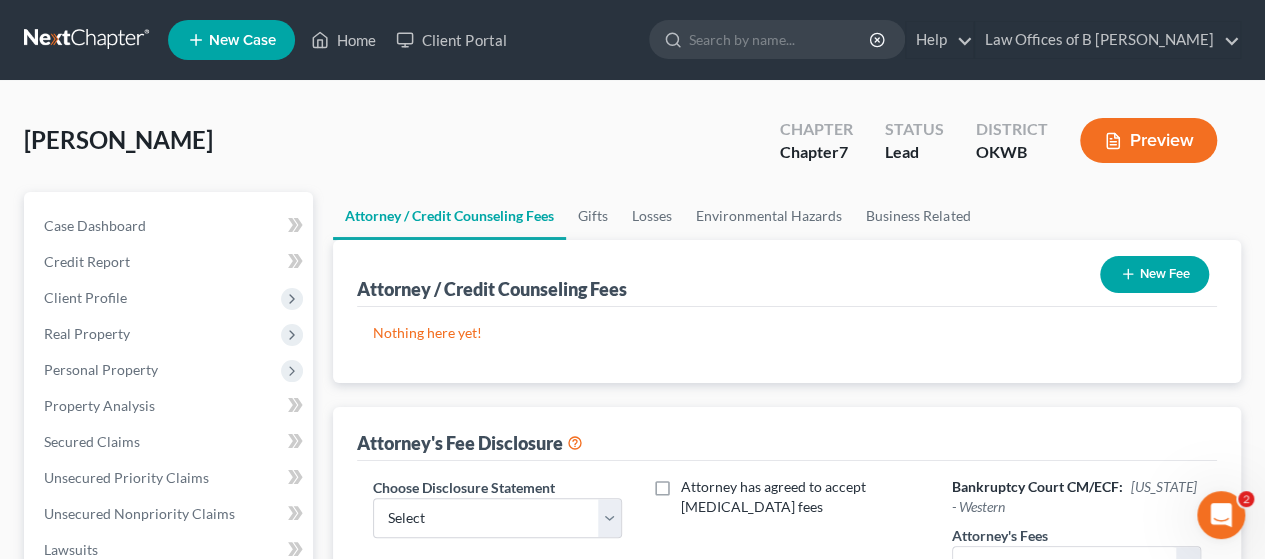 click on "New Fee" at bounding box center [1154, 274] 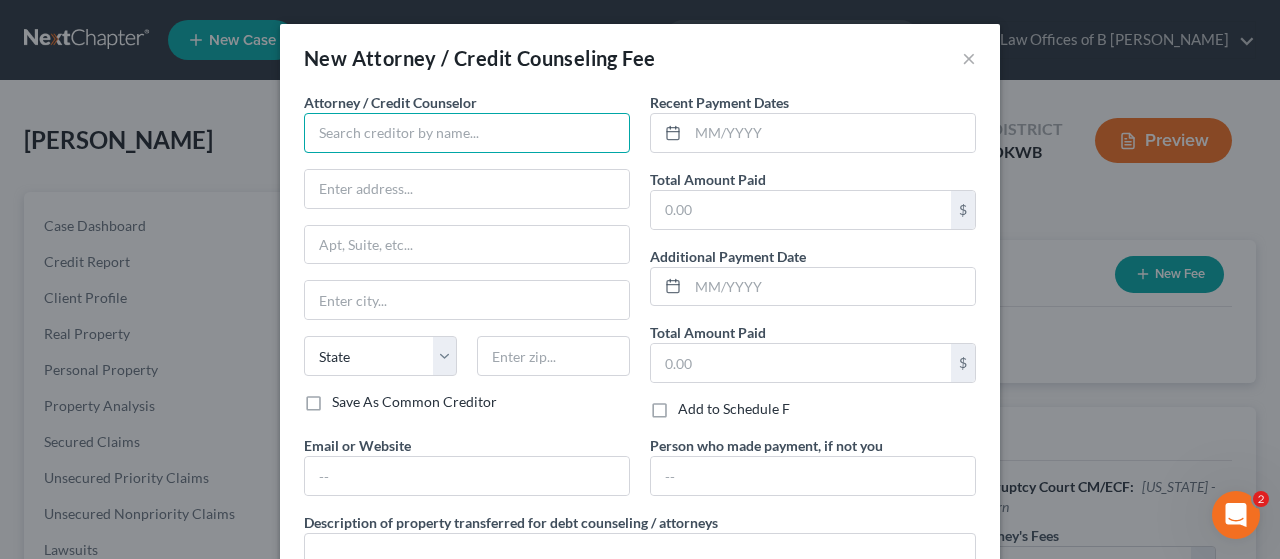 click at bounding box center (467, 133) 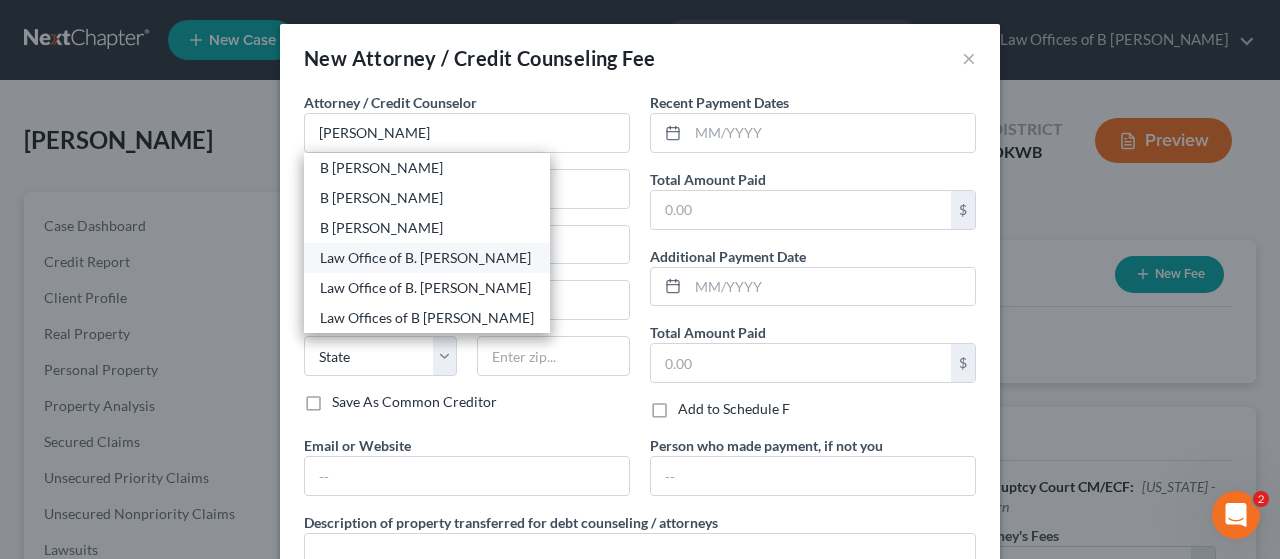 click on "Law Office of B. David Sisson" at bounding box center [427, 258] 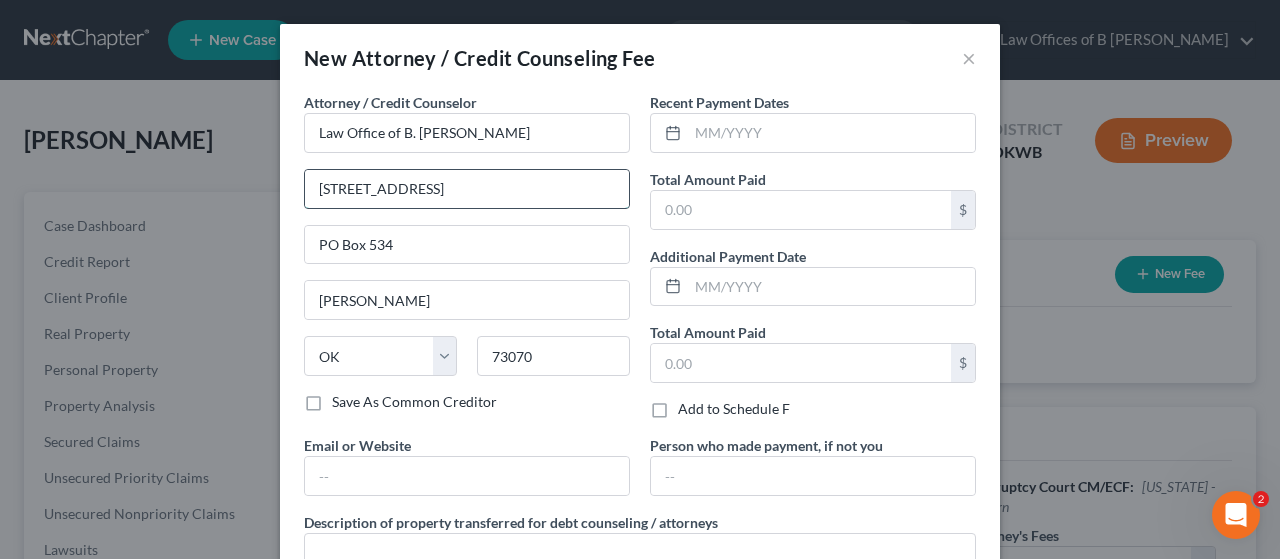 click on "305 E. Comanche St" at bounding box center [467, 189] 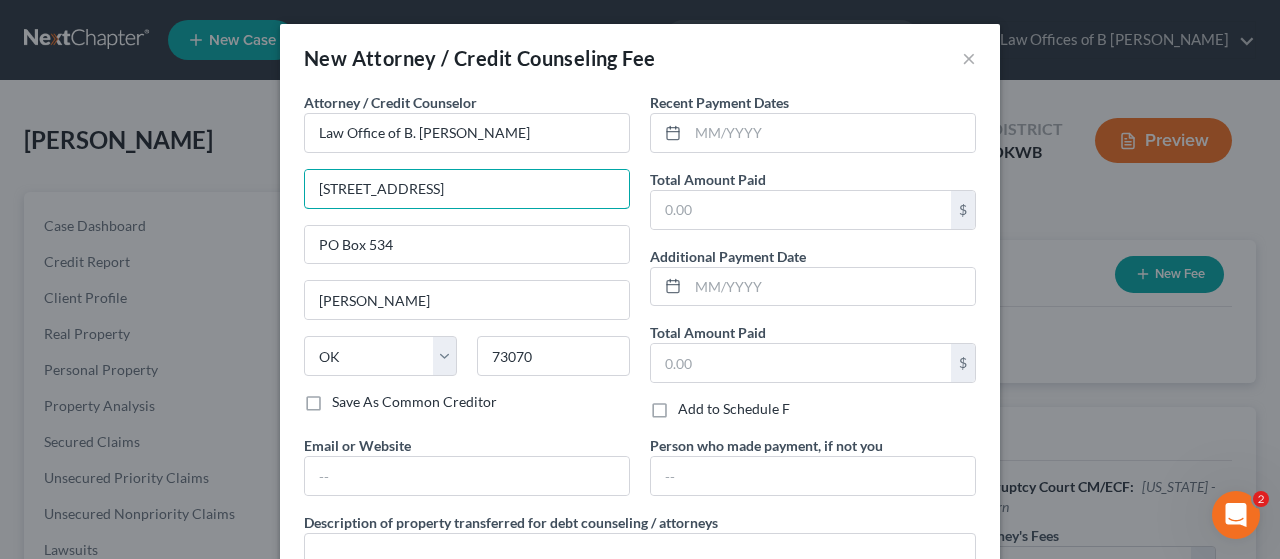 drag, startPoint x: 448, startPoint y: 183, endPoint x: 238, endPoint y: 197, distance: 210.46616 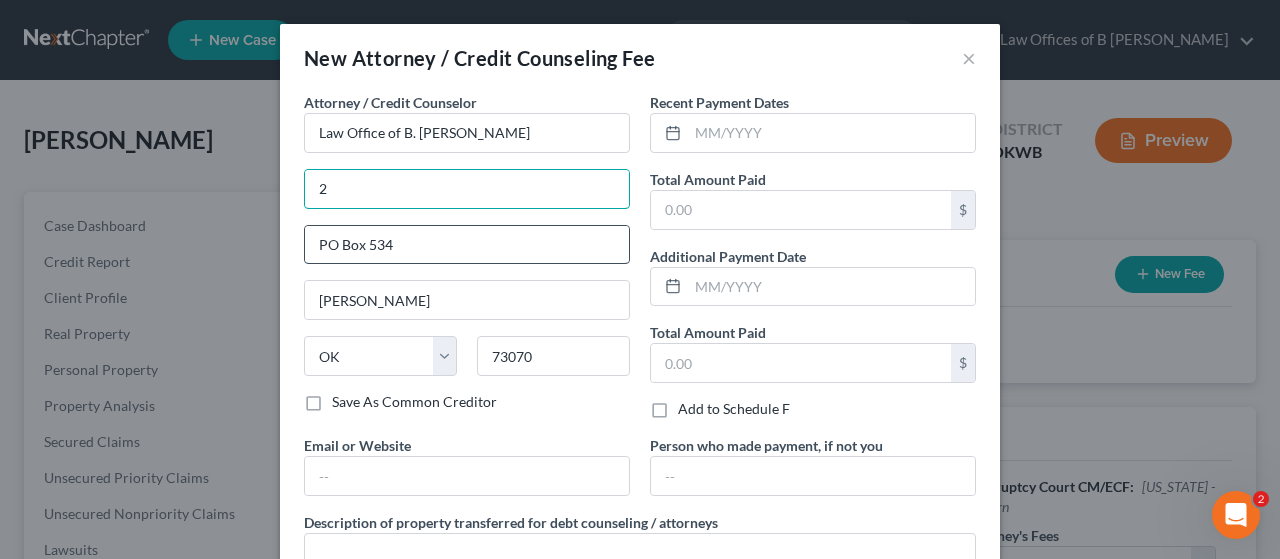 type on "224 W. Gray, Ste 203 B" 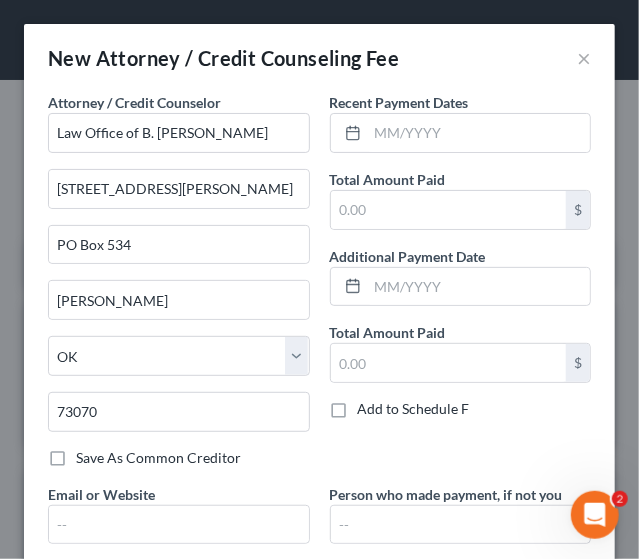 scroll, scrollTop: 3478, scrollLeft: 0, axis: vertical 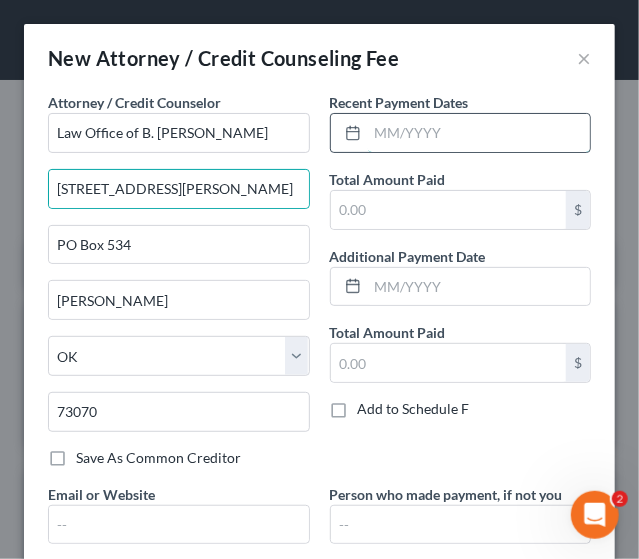 click at bounding box center [479, 133] 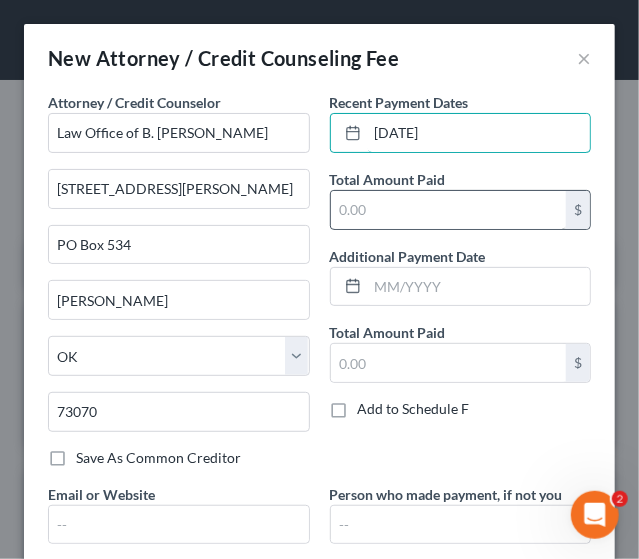 type on "3/10/25" 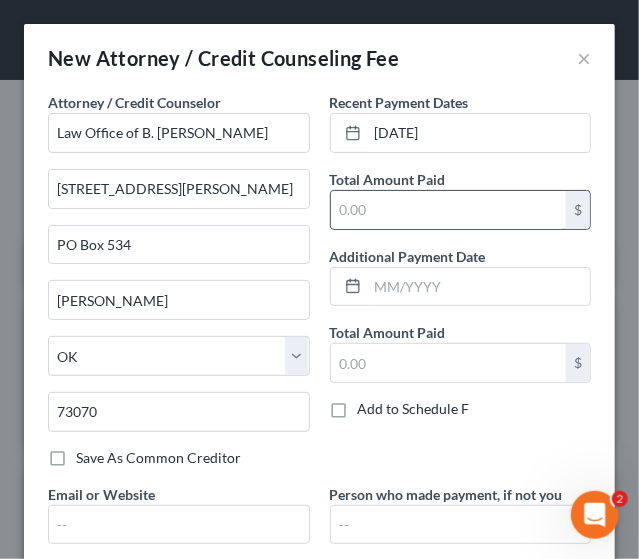 click at bounding box center [449, 210] 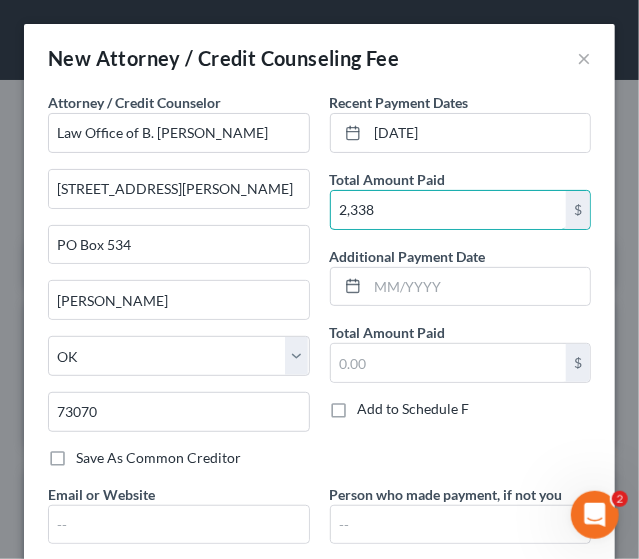 type on "2,338" 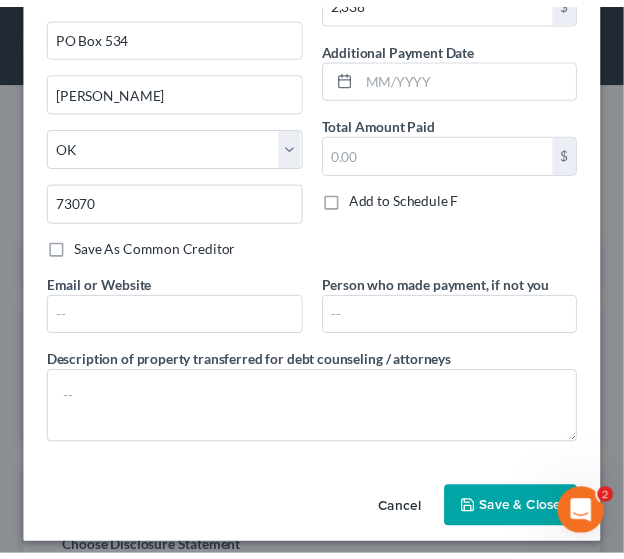 scroll, scrollTop: 216, scrollLeft: 0, axis: vertical 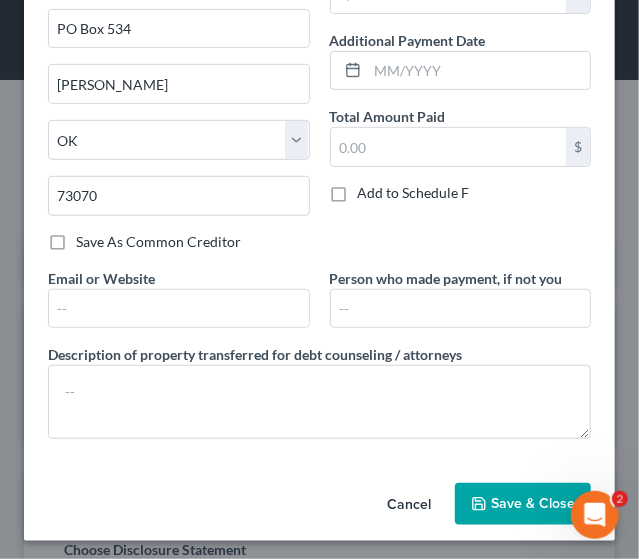 click on "Save & Close" at bounding box center (533, 503) 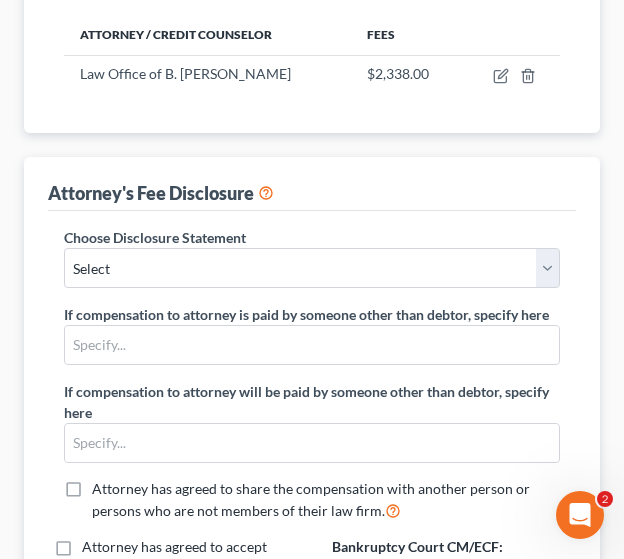 scroll, scrollTop: 406, scrollLeft: 0, axis: vertical 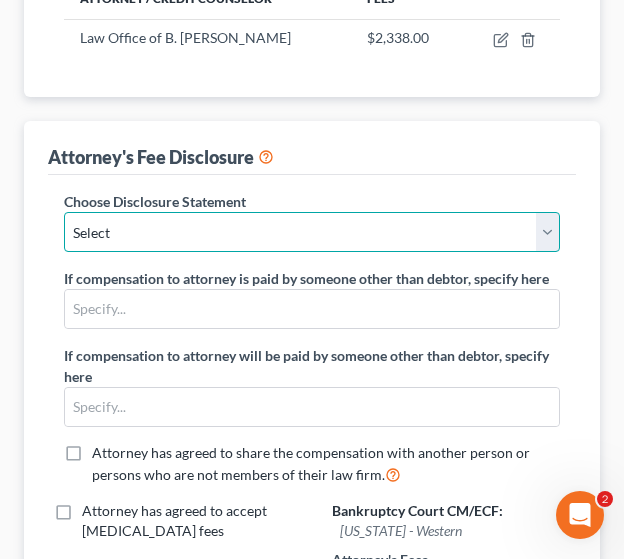 click on "Select Rule 2030(b)" at bounding box center (312, 232) 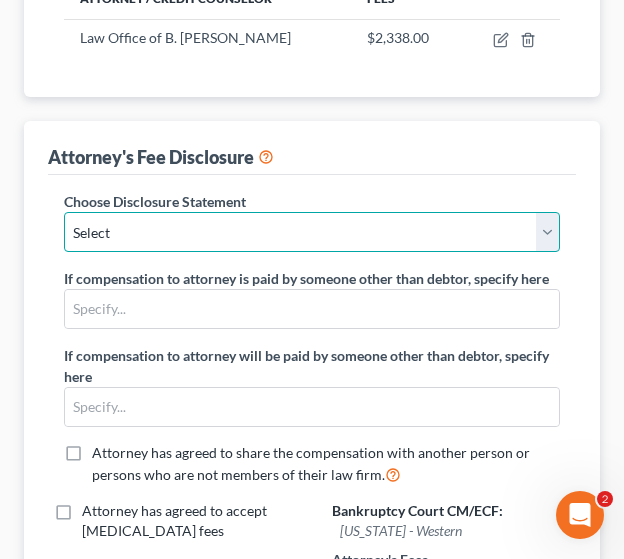 select on "0" 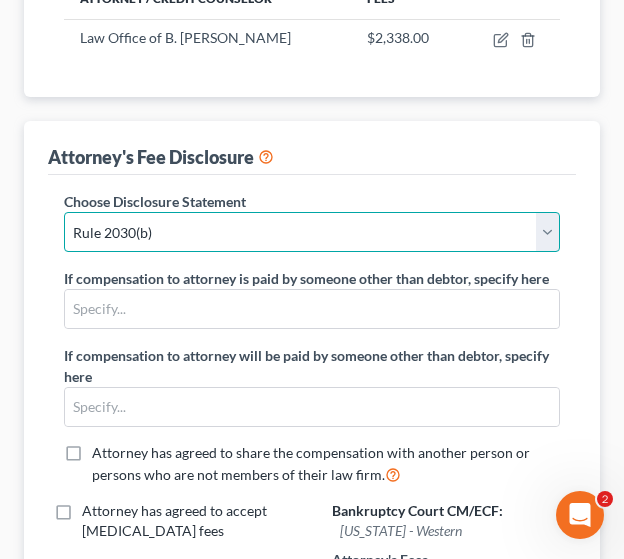 click on "Select Rule 2030(b)" at bounding box center [312, 232] 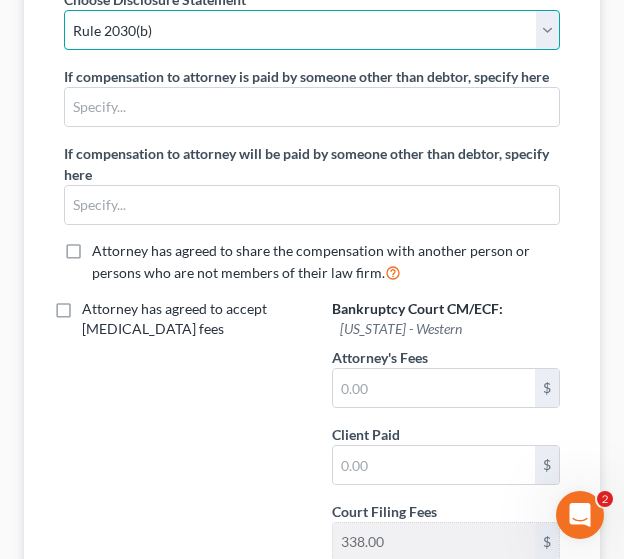 scroll, scrollTop: 613, scrollLeft: 0, axis: vertical 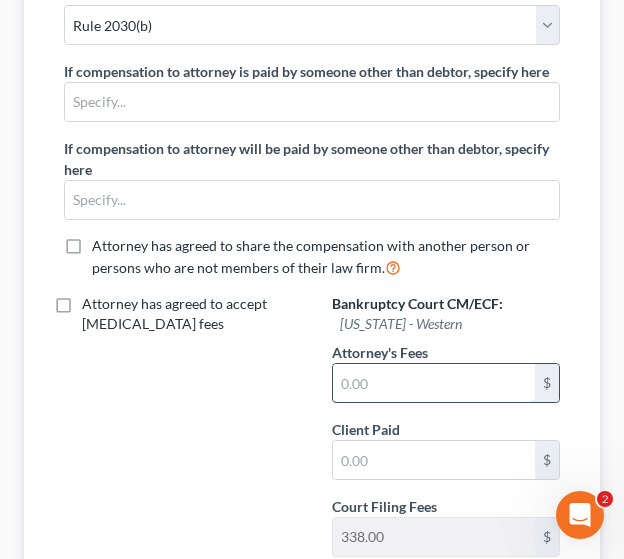 click at bounding box center [434, 383] 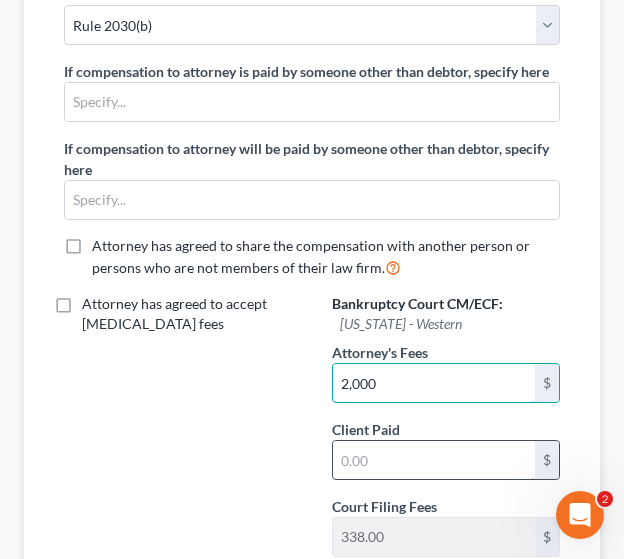 type on "2,000" 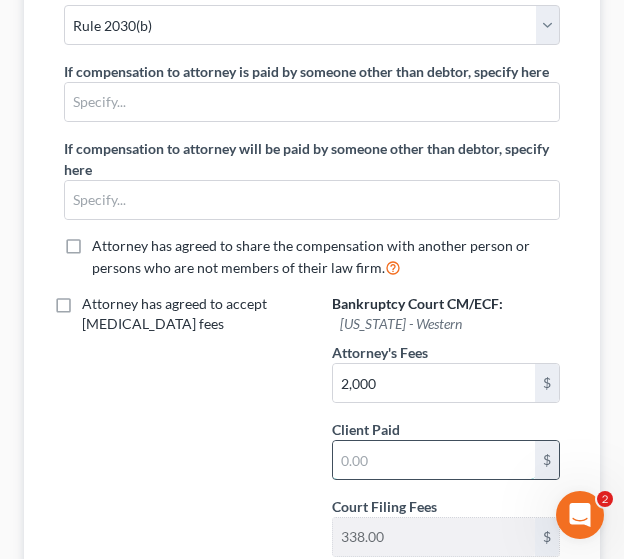 click at bounding box center [434, 460] 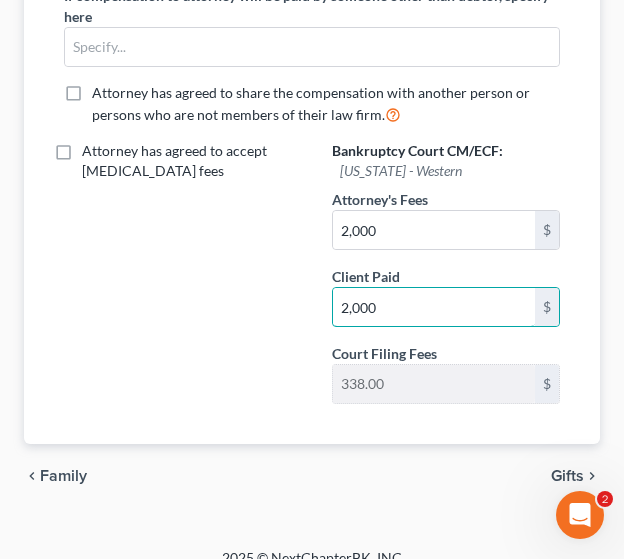 scroll, scrollTop: 784, scrollLeft: 0, axis: vertical 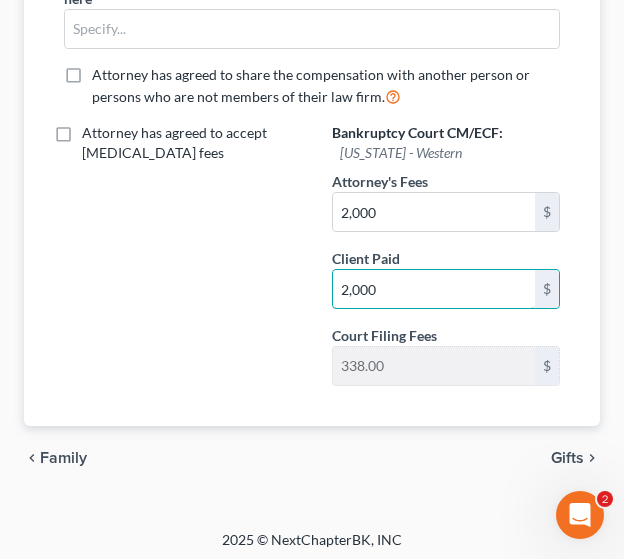 type on "2,000" 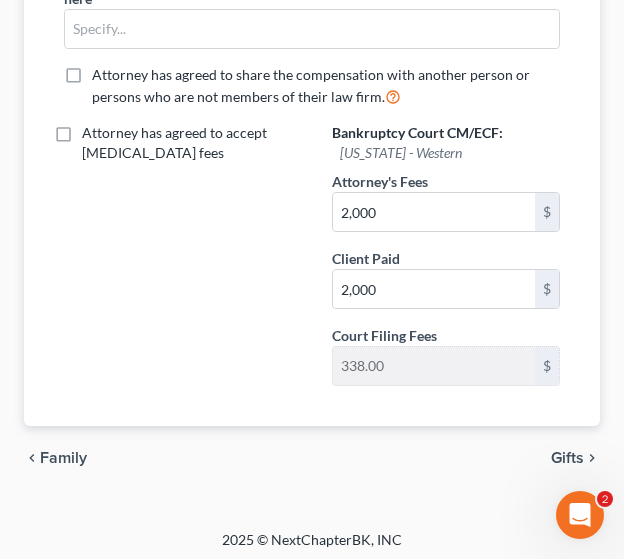 click on "Gifts" at bounding box center [567, 458] 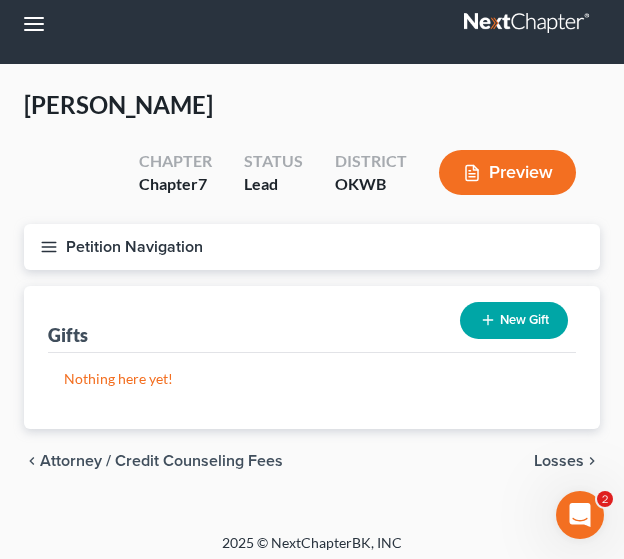 scroll, scrollTop: 0, scrollLeft: 0, axis: both 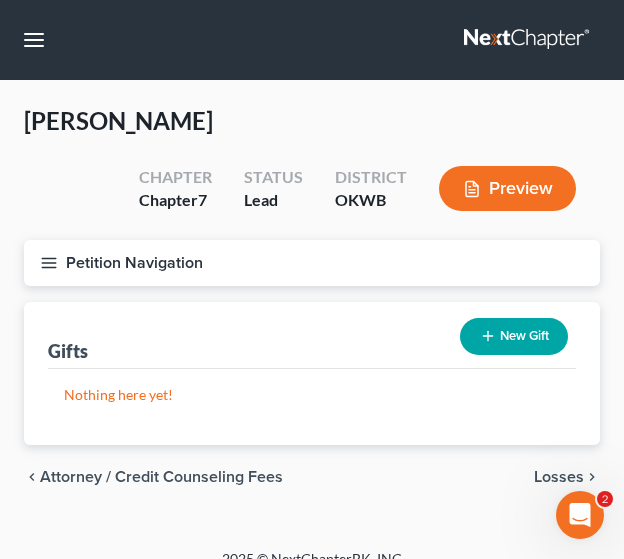 click on "Petition Navigation" at bounding box center (312, 263) 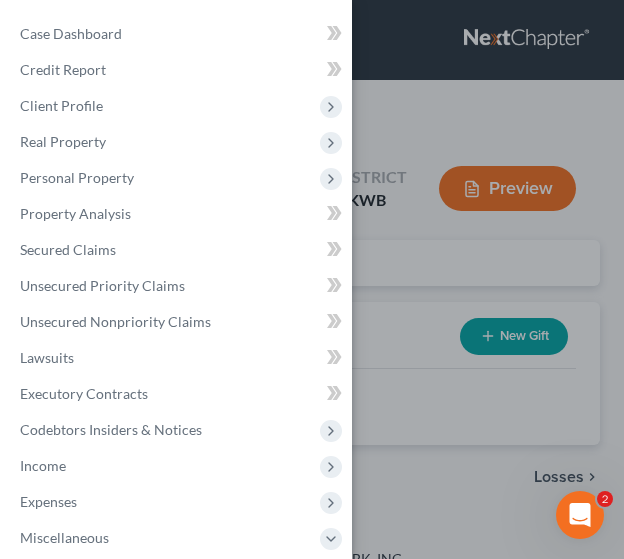 scroll, scrollTop: 372, scrollLeft: 0, axis: vertical 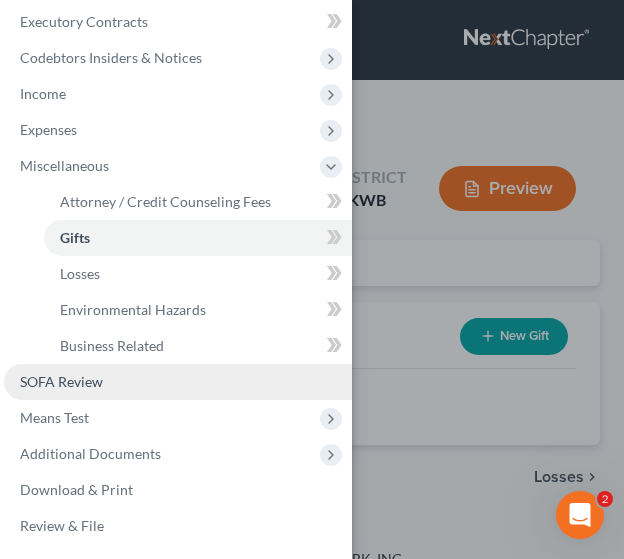 click on "SOFA Review" at bounding box center [61, 381] 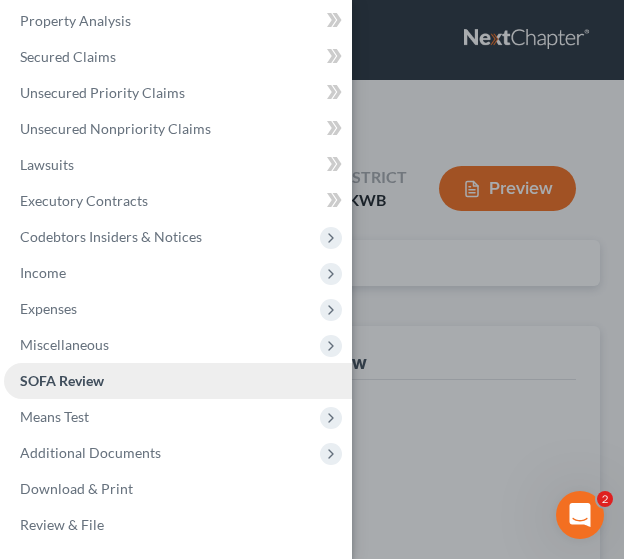 scroll, scrollTop: 192, scrollLeft: 0, axis: vertical 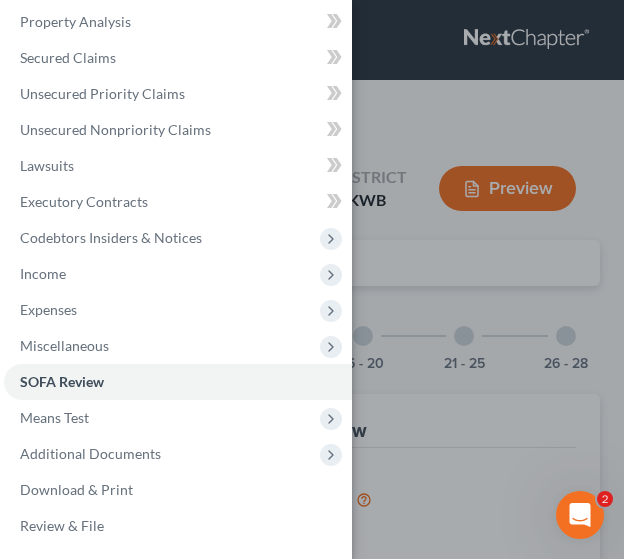 click on "Case Dashboard
Payments
Invoices
Payments
Payments
Credit Report
Client Profile" at bounding box center [312, 279] 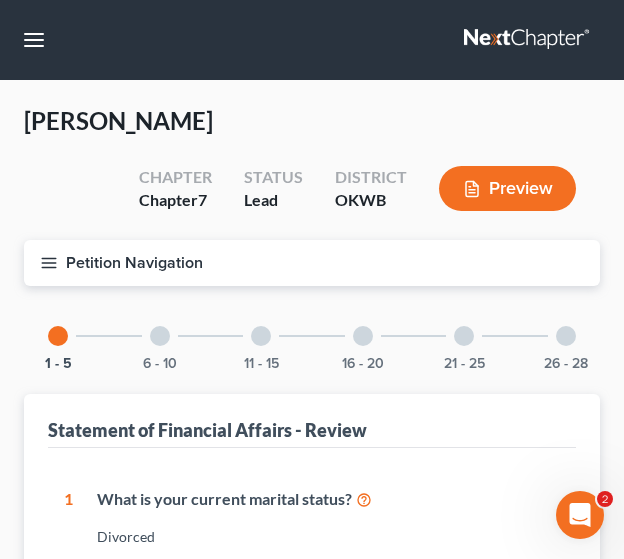 click at bounding box center (160, 336) 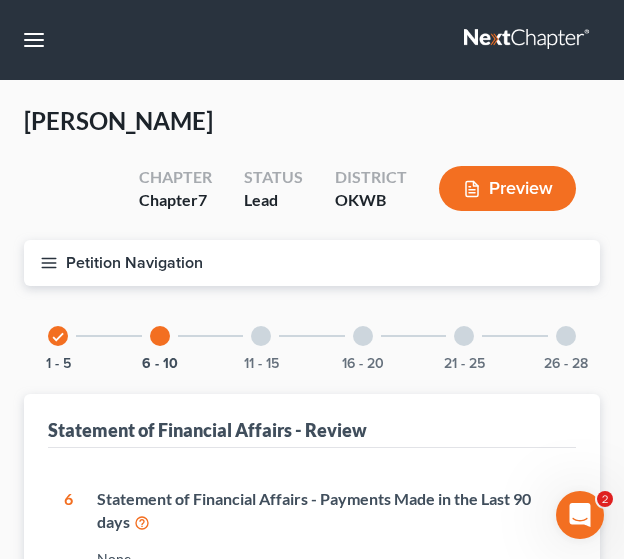 click on "11 - 15" at bounding box center (261, 336) 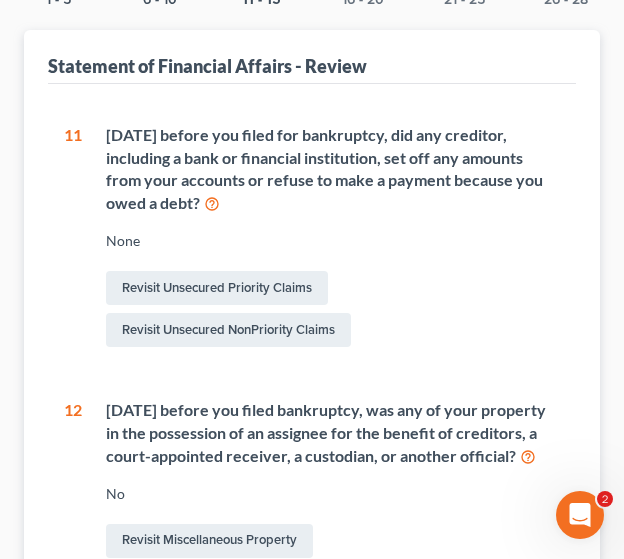 scroll, scrollTop: 0, scrollLeft: 0, axis: both 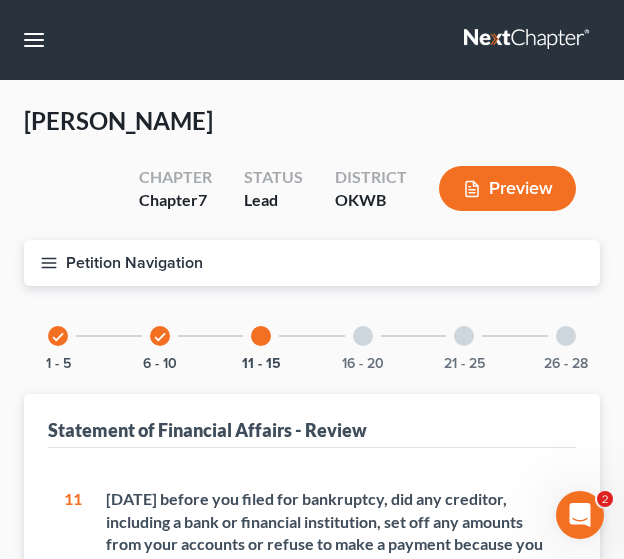 click at bounding box center (363, 336) 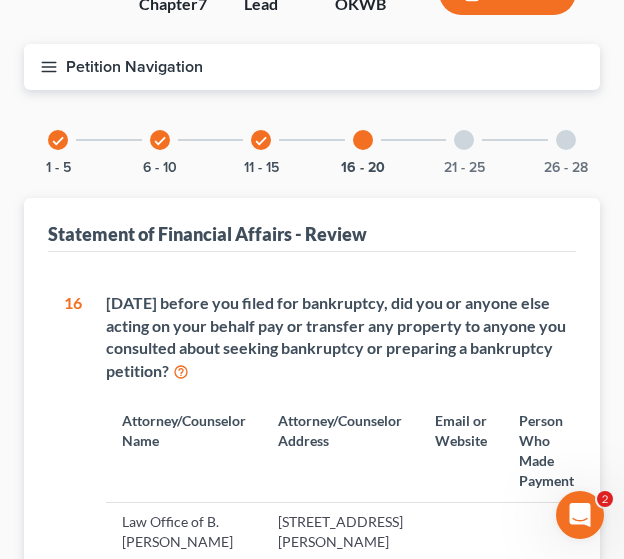 scroll, scrollTop: 143, scrollLeft: 0, axis: vertical 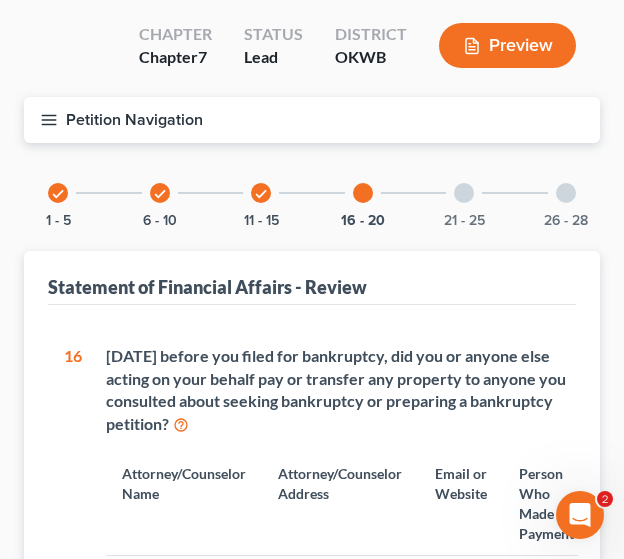 click on "21 - 25" at bounding box center (464, 193) 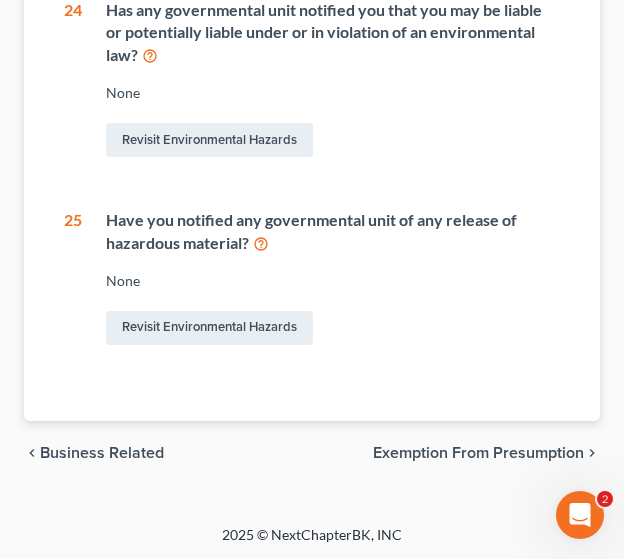 scroll, scrollTop: 0, scrollLeft: 0, axis: both 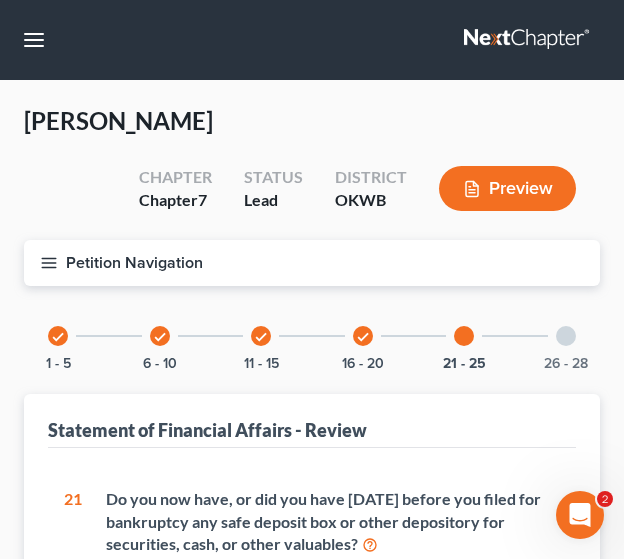 click 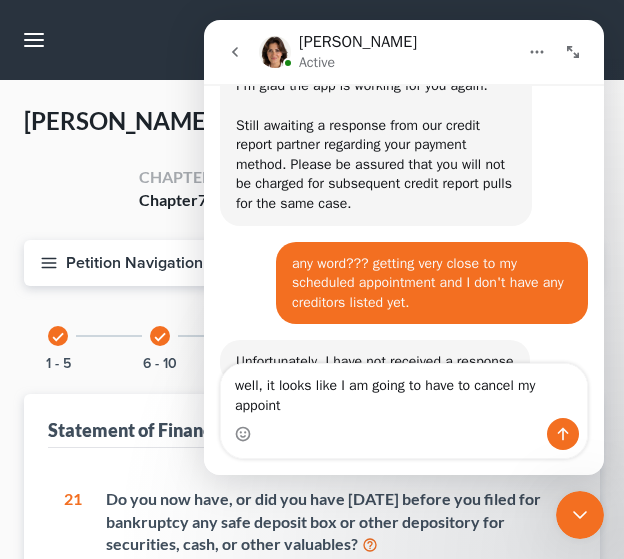 scroll, scrollTop: 3498, scrollLeft: 0, axis: vertical 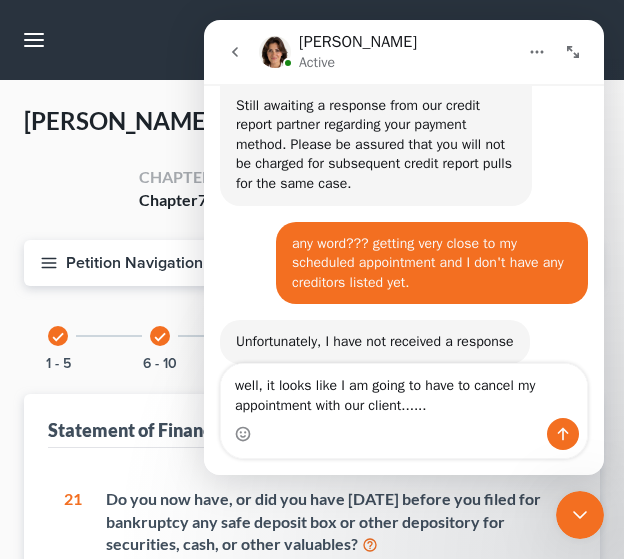 type on "well, it looks like I am going to have to cancel my appointment with our client......" 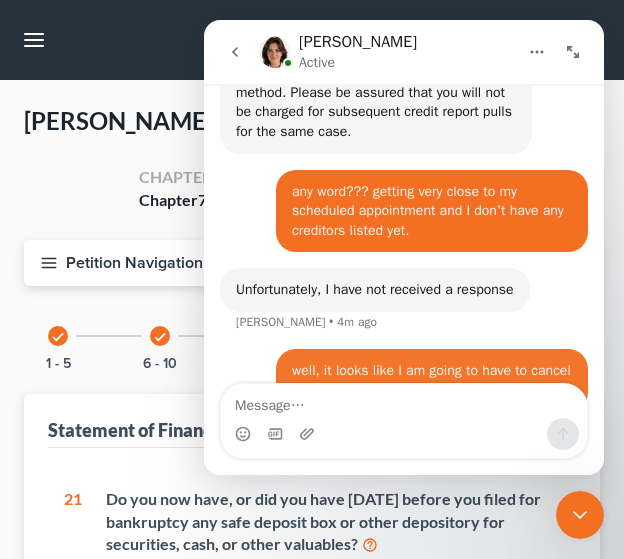 scroll, scrollTop: 3558, scrollLeft: 0, axis: vertical 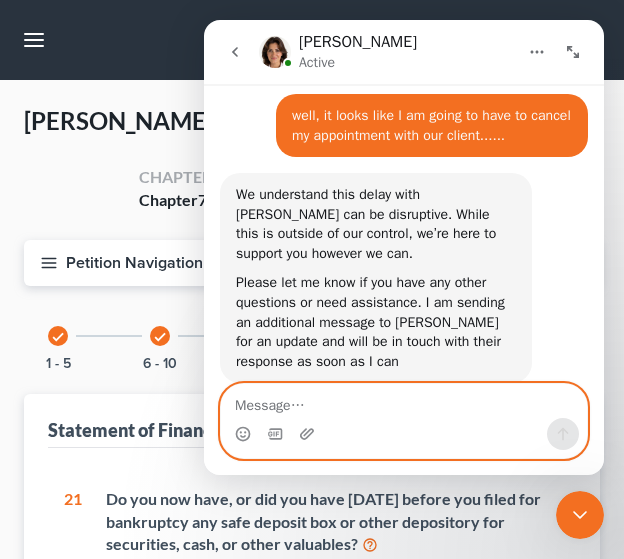 click at bounding box center [404, 401] 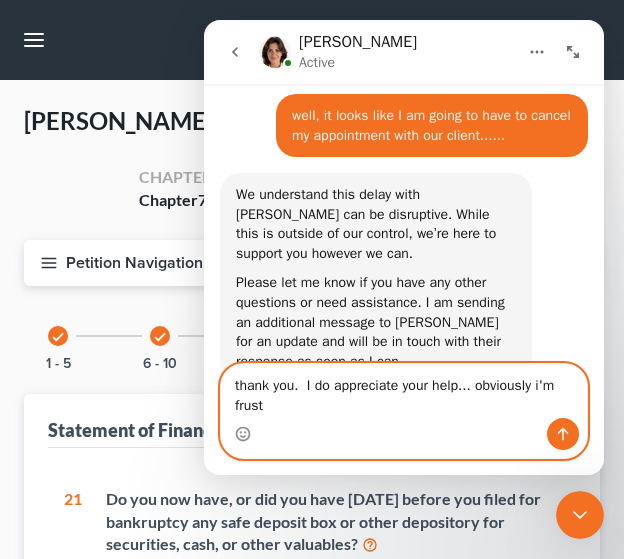 scroll, scrollTop: 3804, scrollLeft: 0, axis: vertical 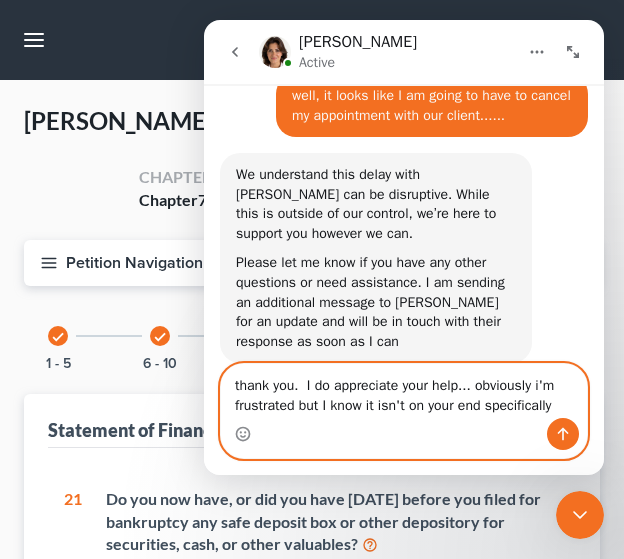 type on "thank you.  I do appreciate your help... obviously i'm frustrated but I know it isn't on your end specifically" 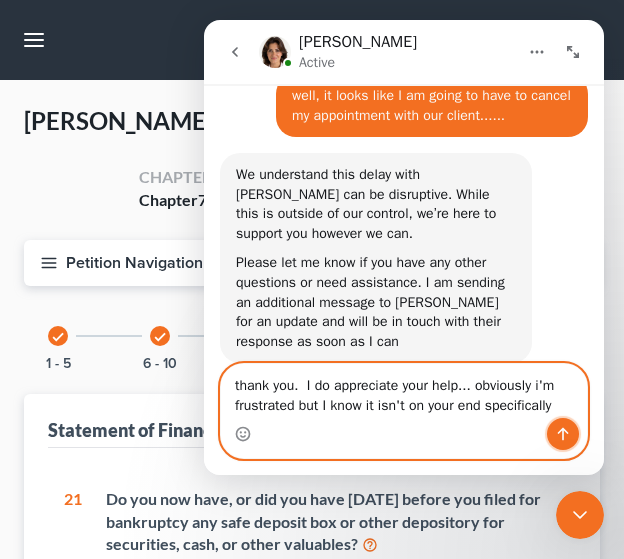click at bounding box center (563, 434) 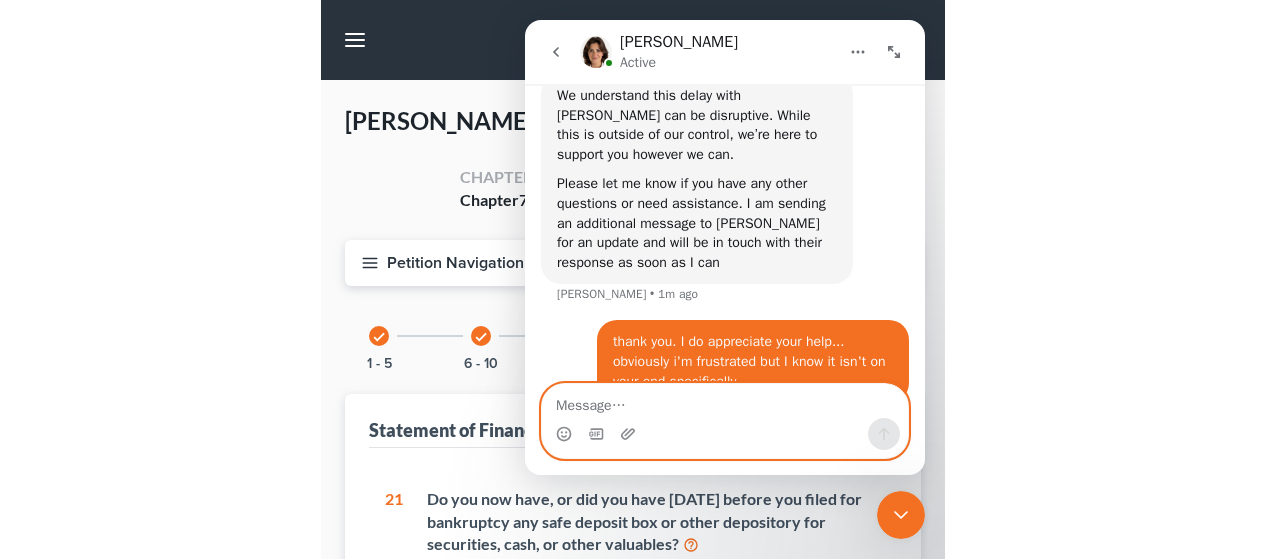 scroll, scrollTop: 3960, scrollLeft: 0, axis: vertical 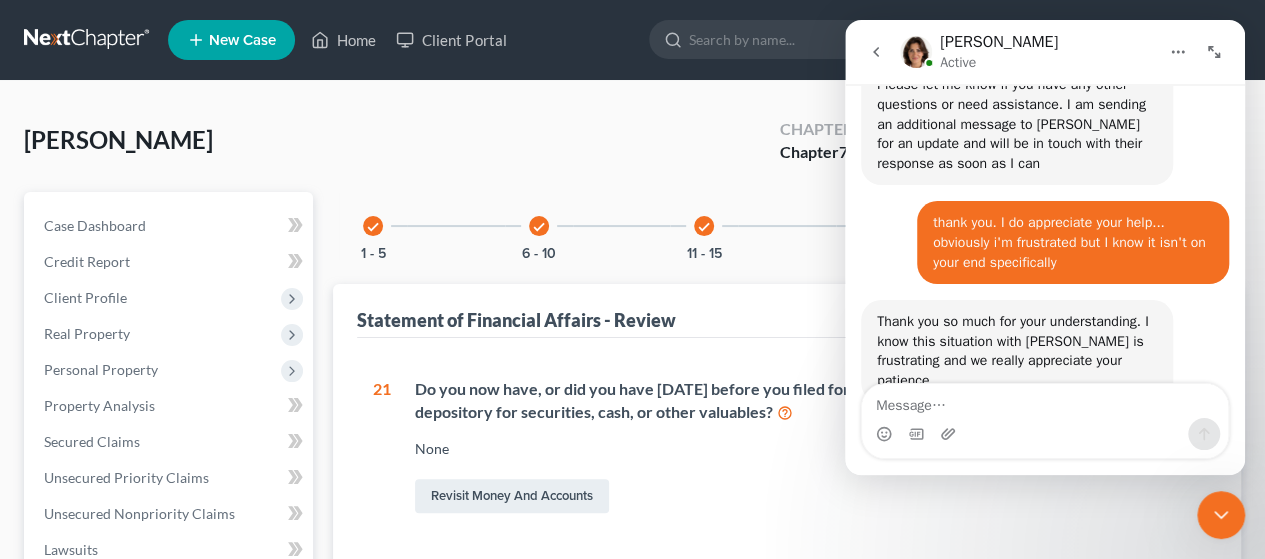 click at bounding box center [1045, 434] 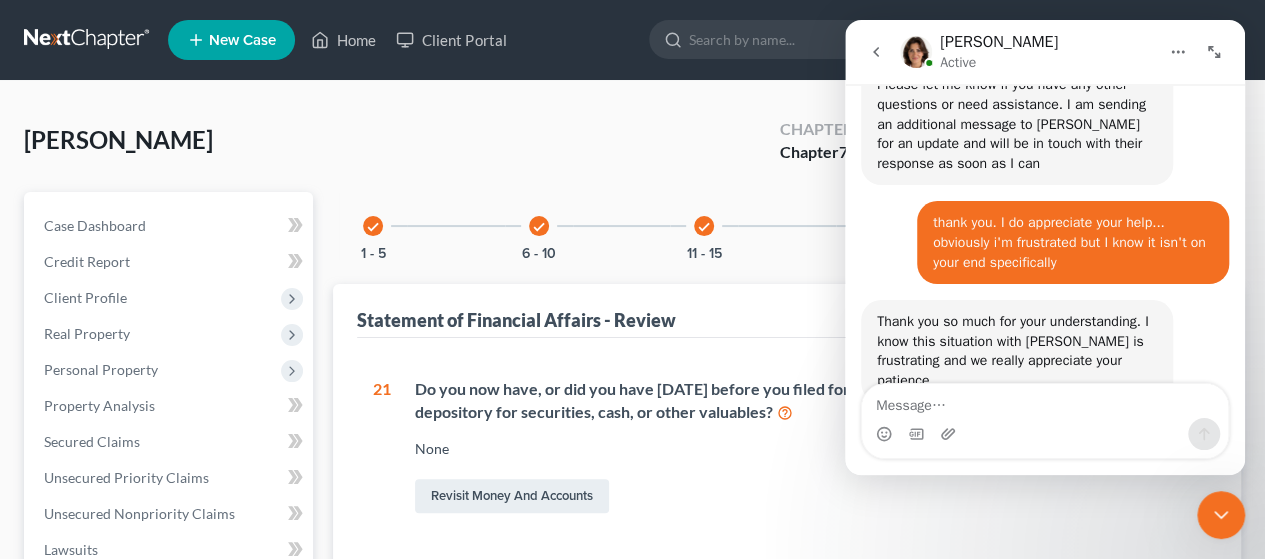 click at bounding box center (1045, 434) 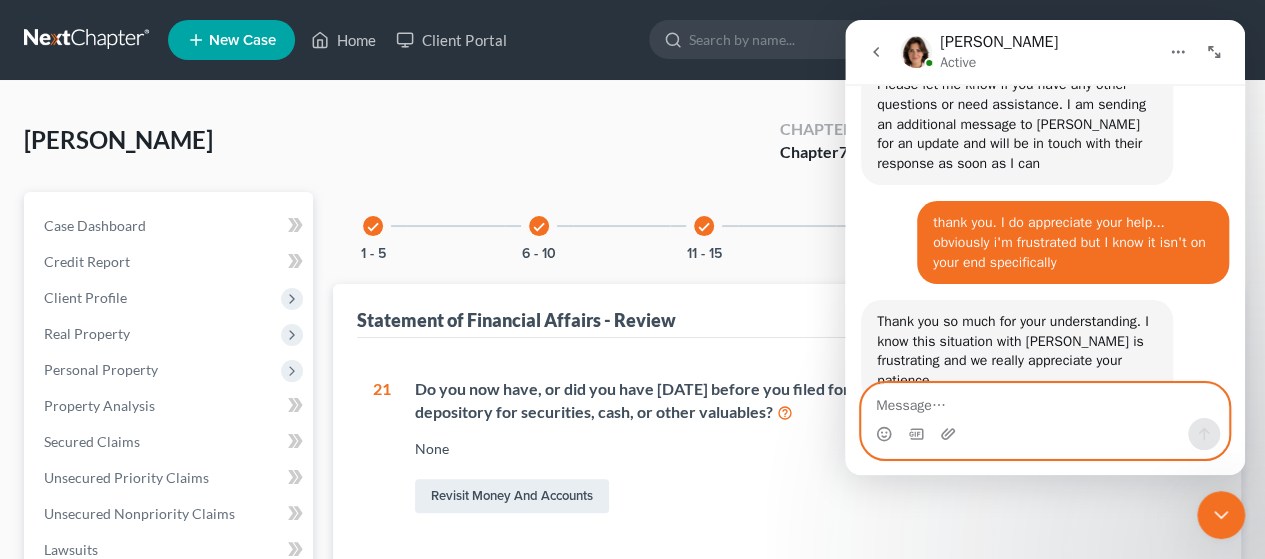 click at bounding box center [1045, 401] 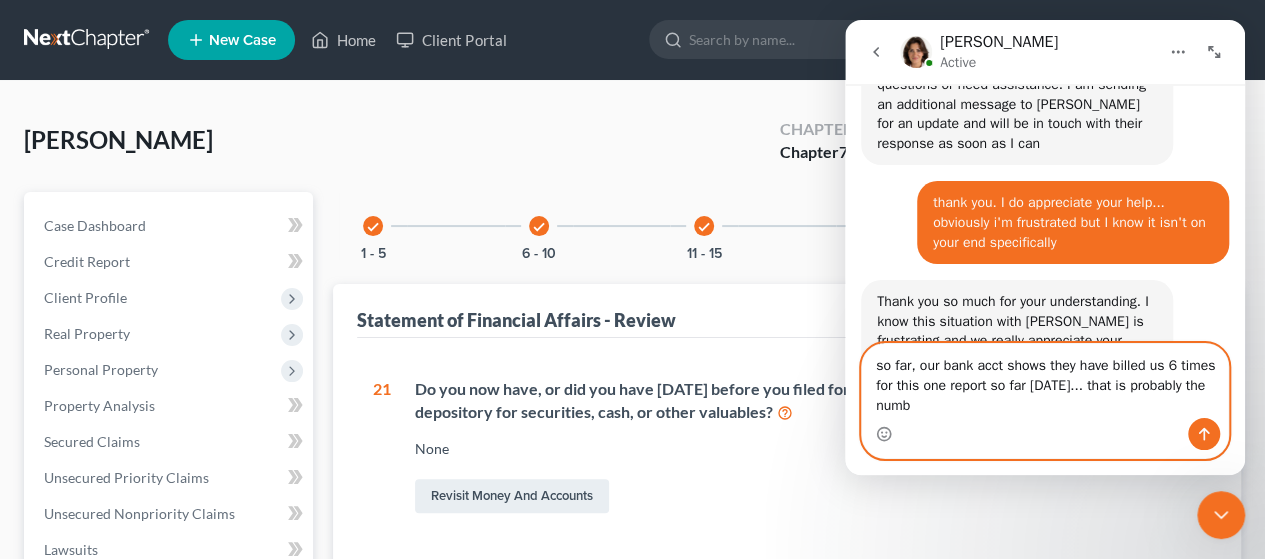 scroll, scrollTop: 4022, scrollLeft: 0, axis: vertical 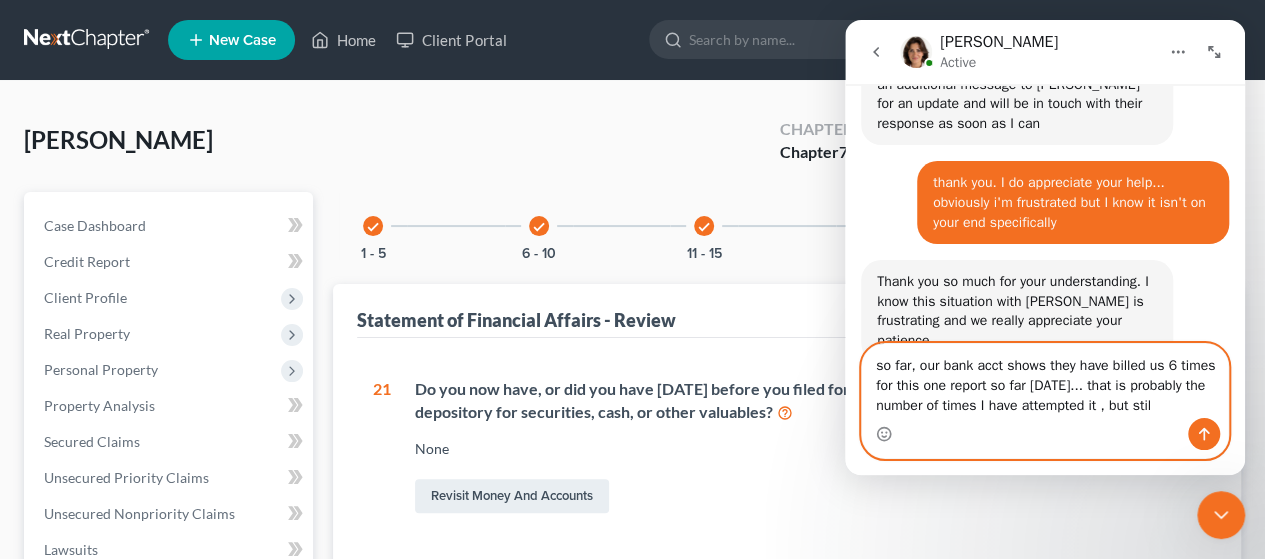 type on "so far, our bank acct shows they have billed us 6 times for this one report so far today... that is probably the number of times I have attempted it , but still" 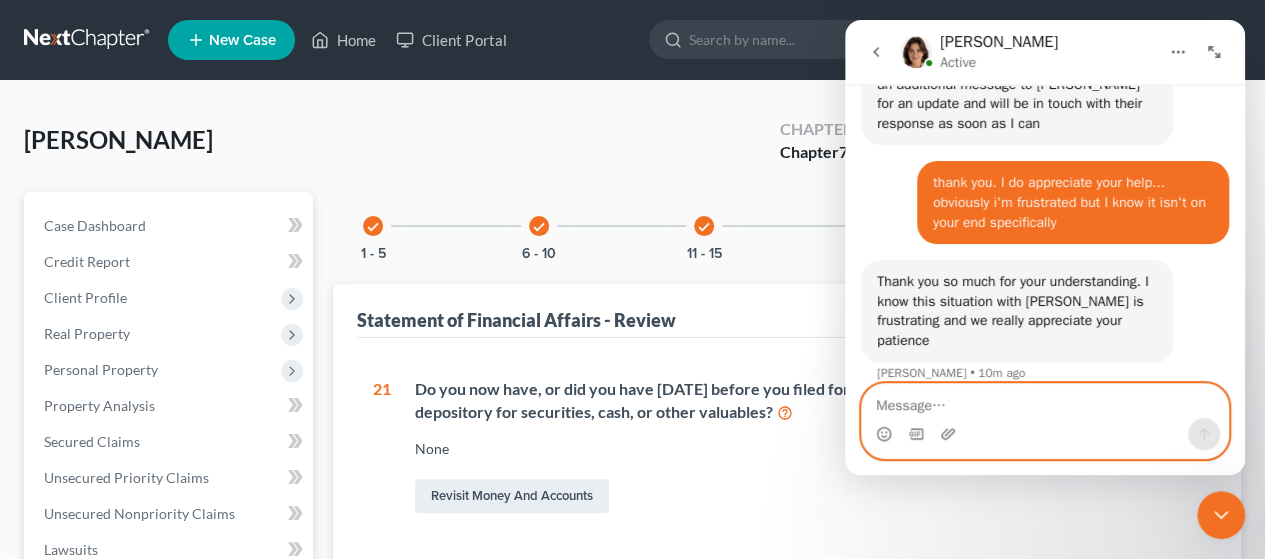 scroll, scrollTop: 4100, scrollLeft: 0, axis: vertical 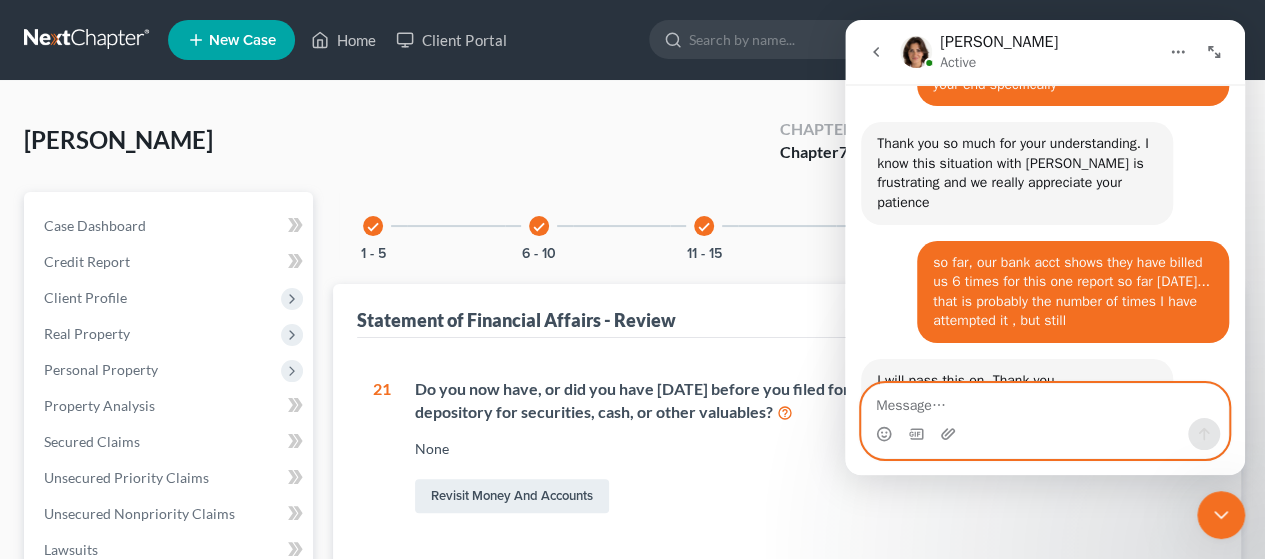 click at bounding box center [1045, 401] 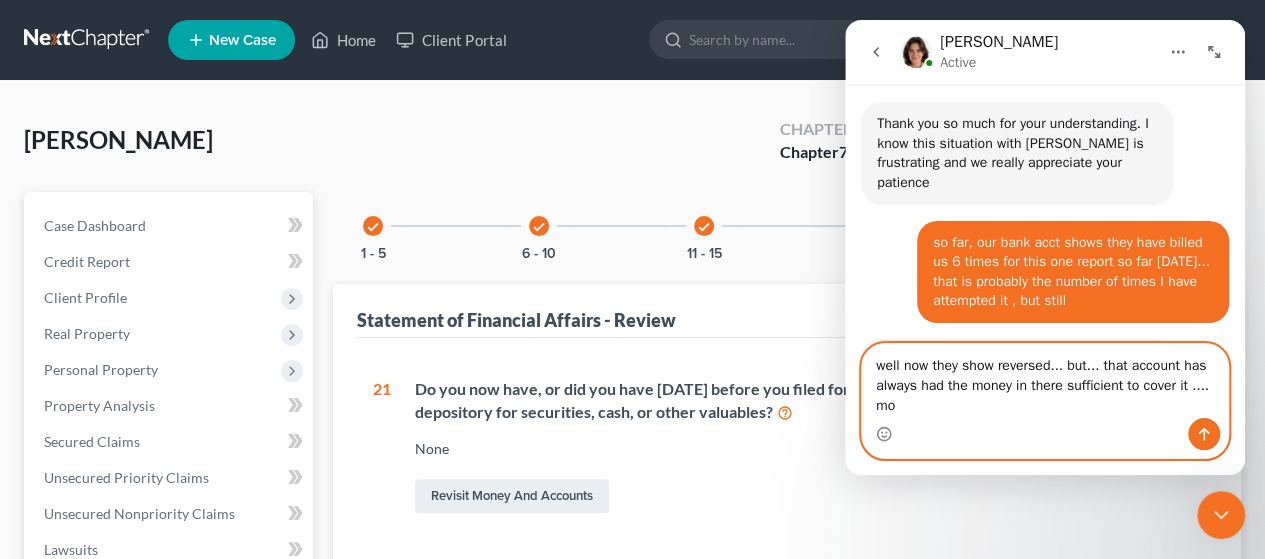 scroll, scrollTop: 4200, scrollLeft: 0, axis: vertical 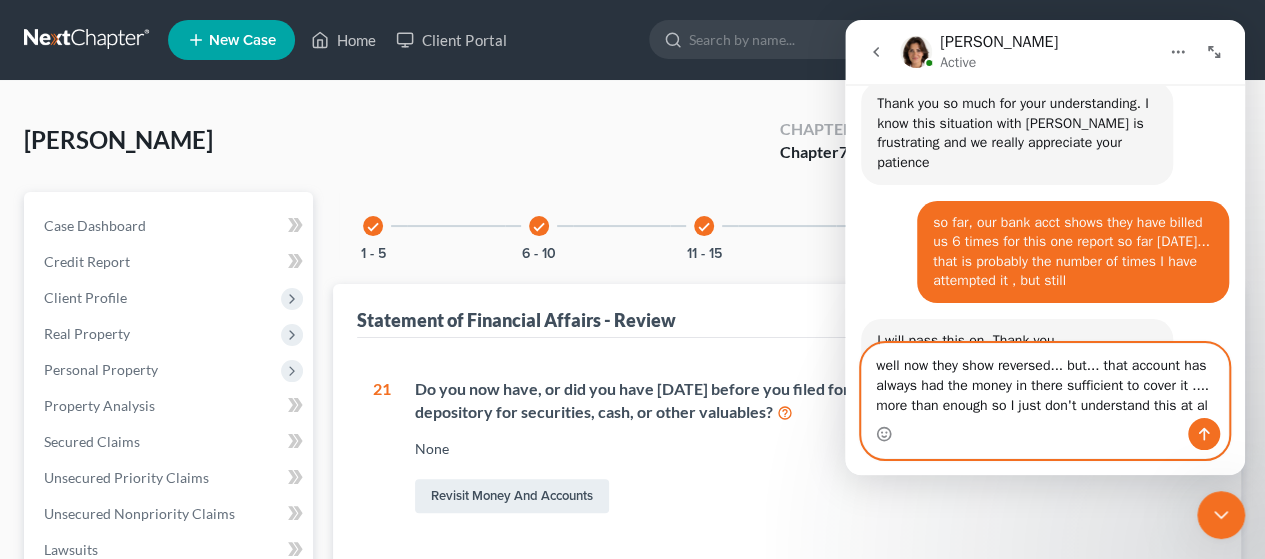 type on "well now they show reversed... but... that account has always had the money in there sufficient to cover it .... more than enough so I just don't understand this at all" 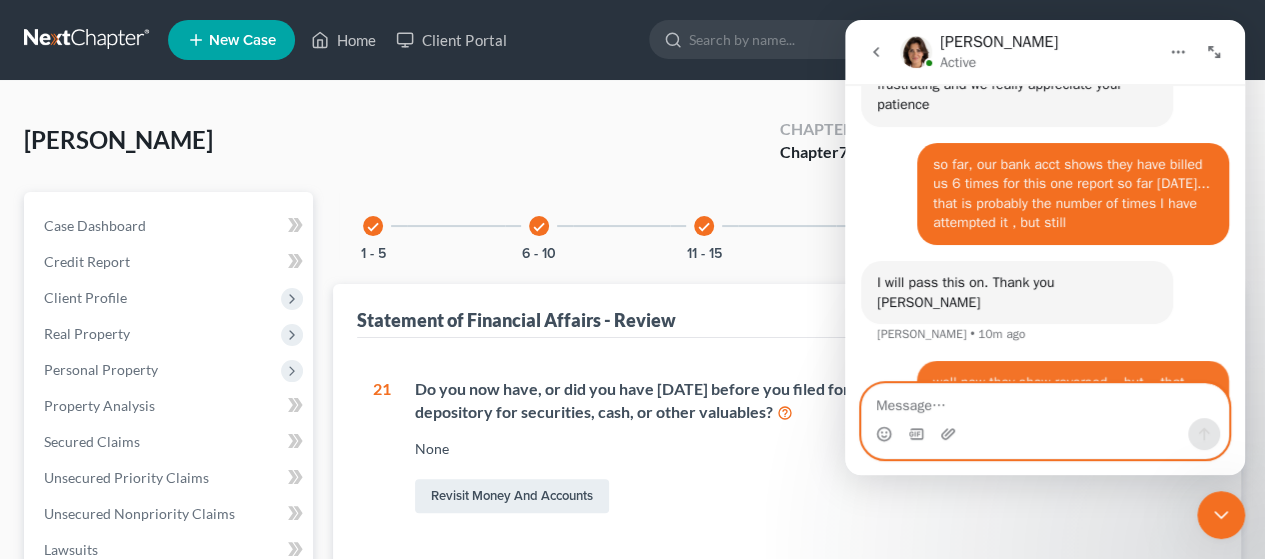 scroll, scrollTop: 4278, scrollLeft: 0, axis: vertical 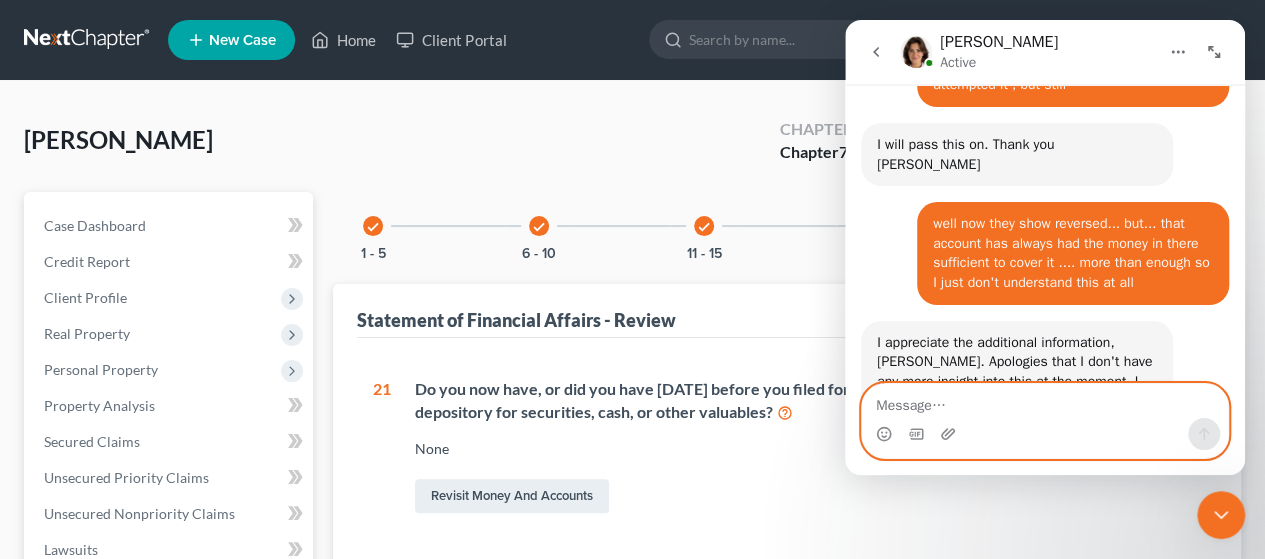 click at bounding box center [1045, 401] 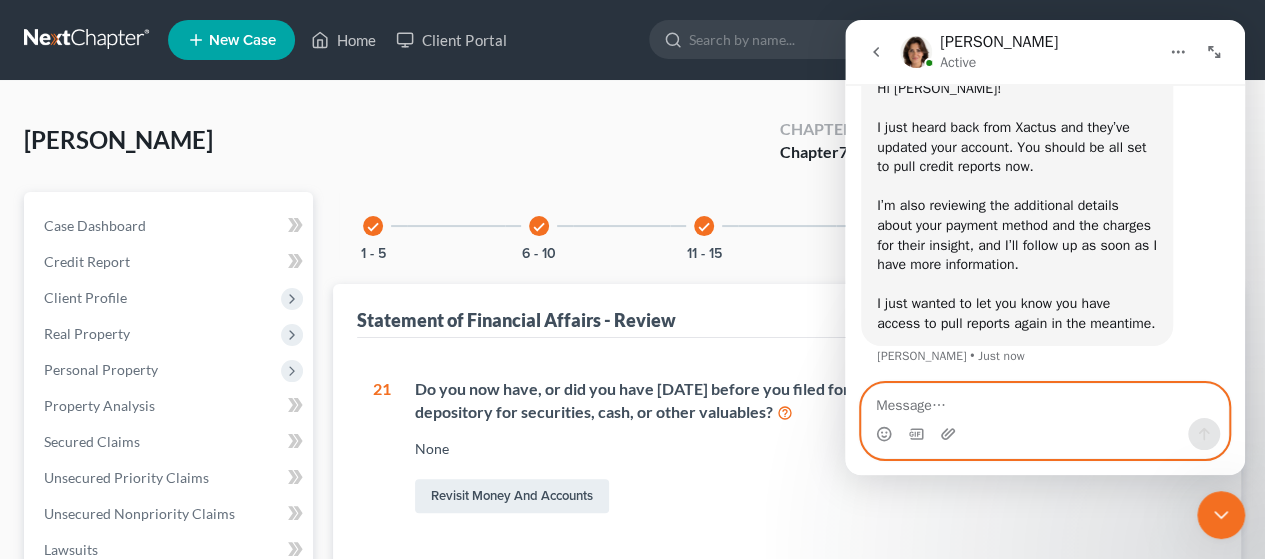 scroll, scrollTop: 4677, scrollLeft: 0, axis: vertical 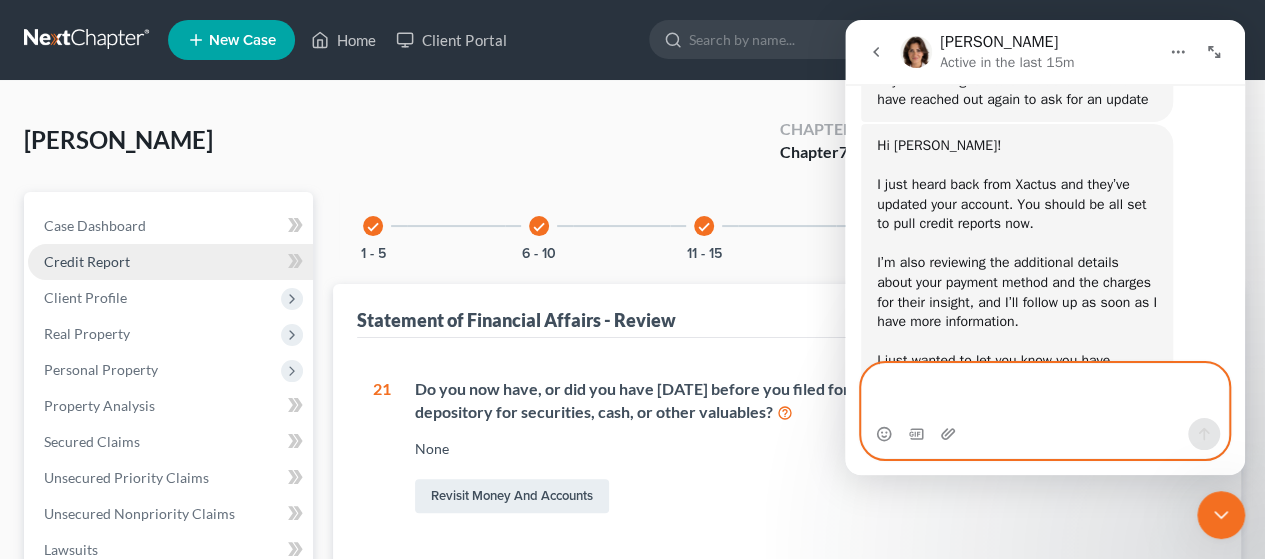 type 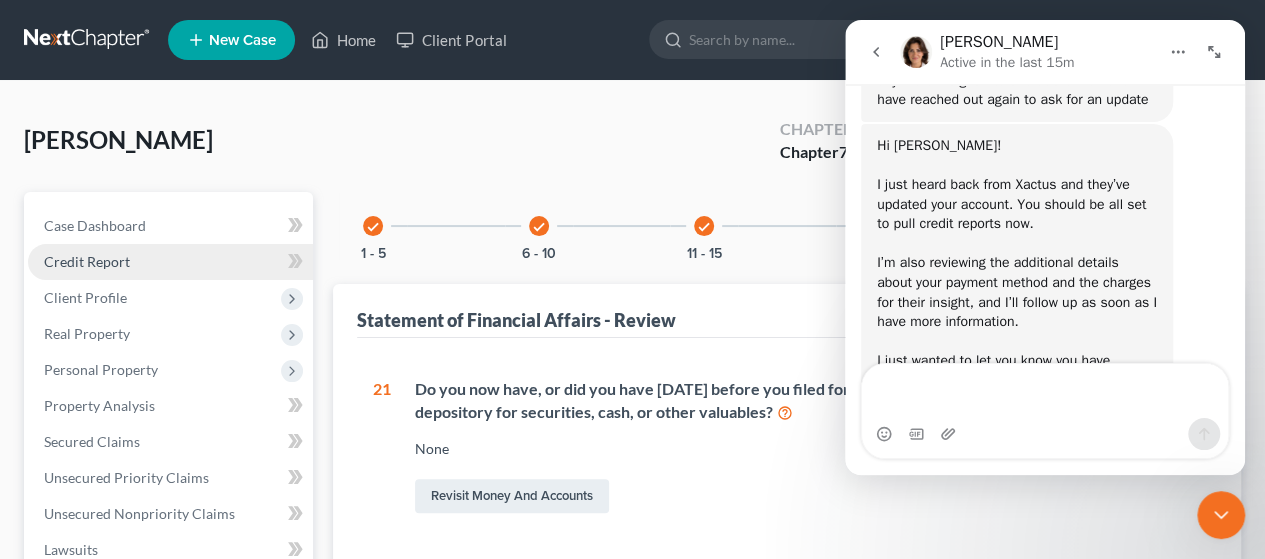 click on "Credit Report" at bounding box center [170, 262] 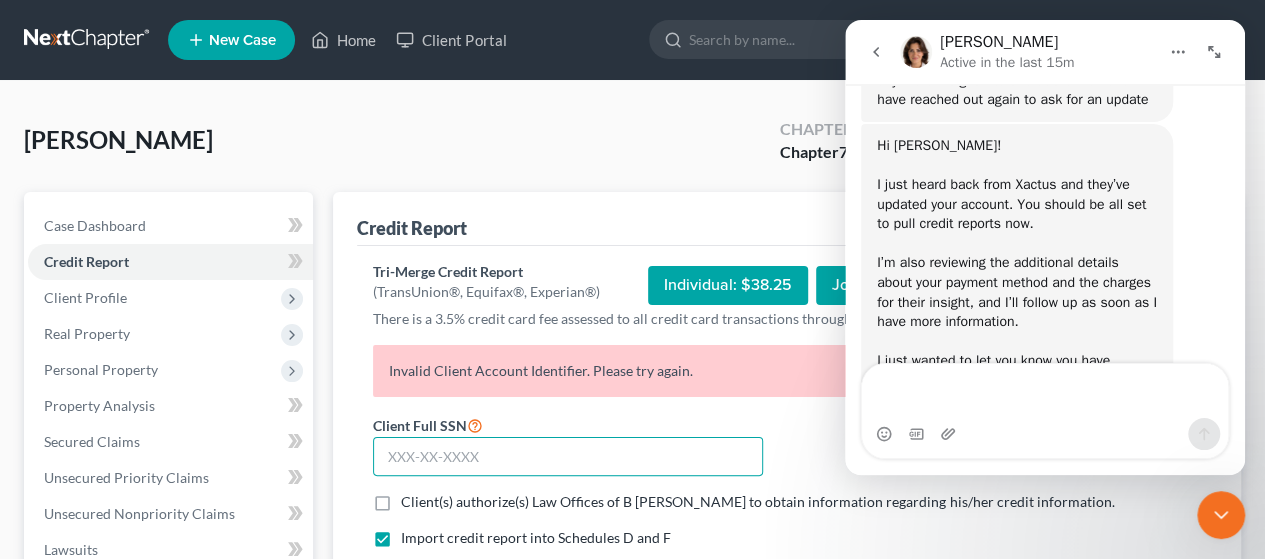 click at bounding box center (568, 457) 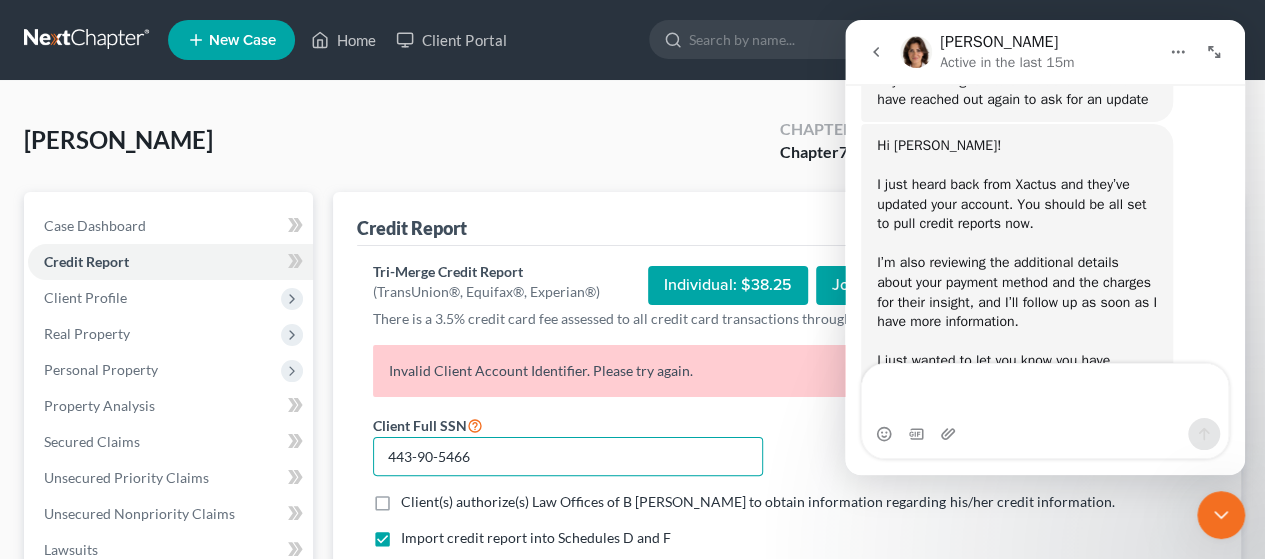 type on "443-90-5466" 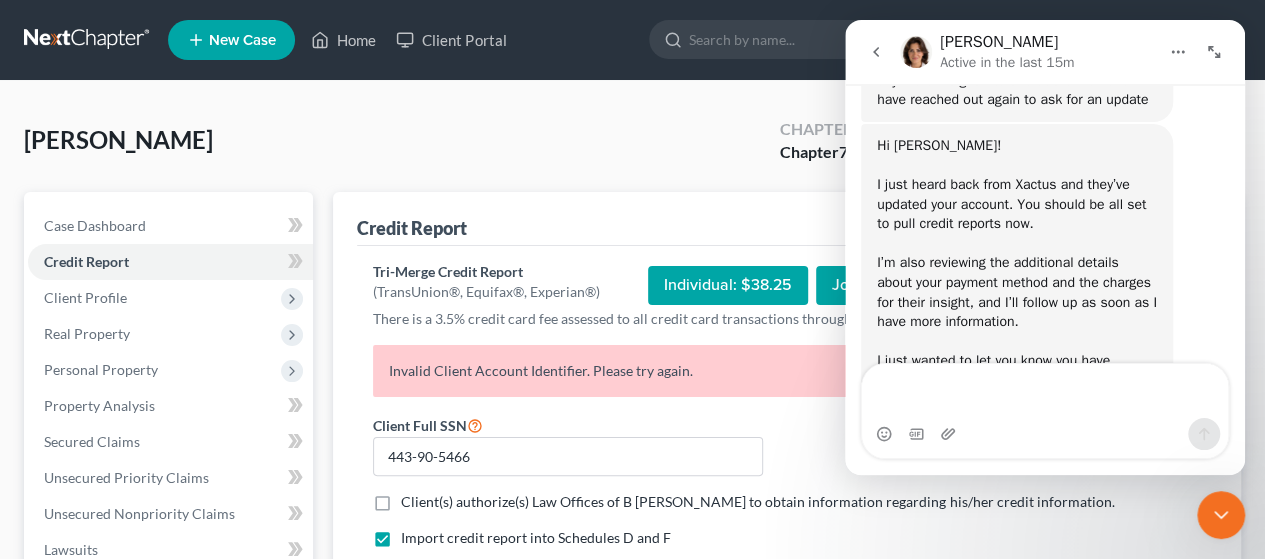 click on "Client(s) authorize(s) Law Offices of B [PERSON_NAME] to obtain information regarding his/her credit information.
*" at bounding box center (757, 502) 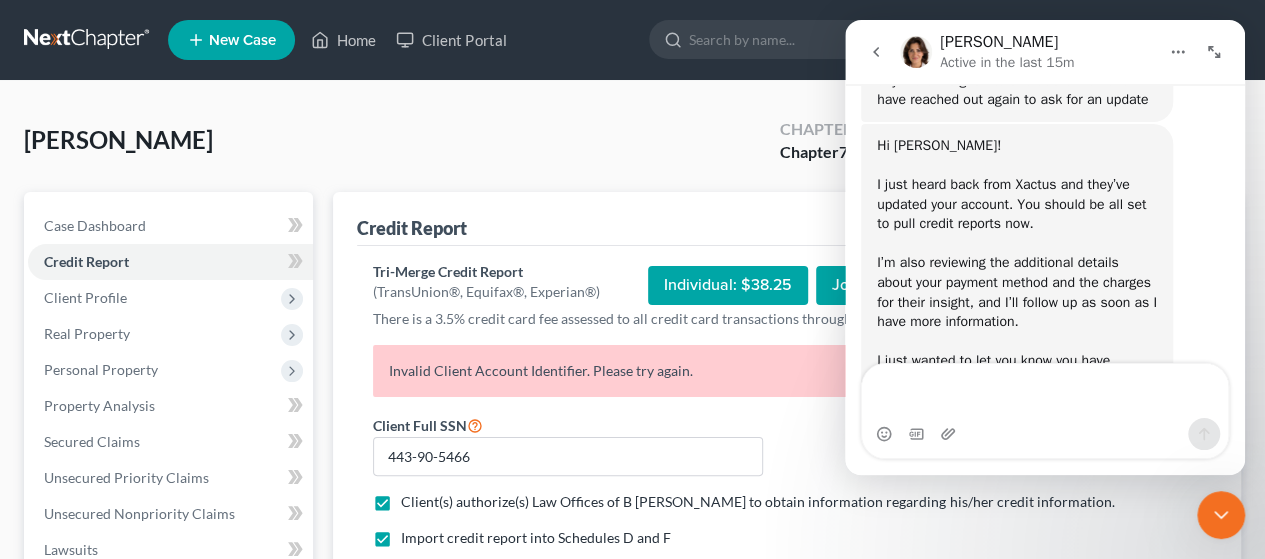 drag, startPoint x: 1264, startPoint y: 295, endPoint x: 1279, endPoint y: 269, distance: 30.016663 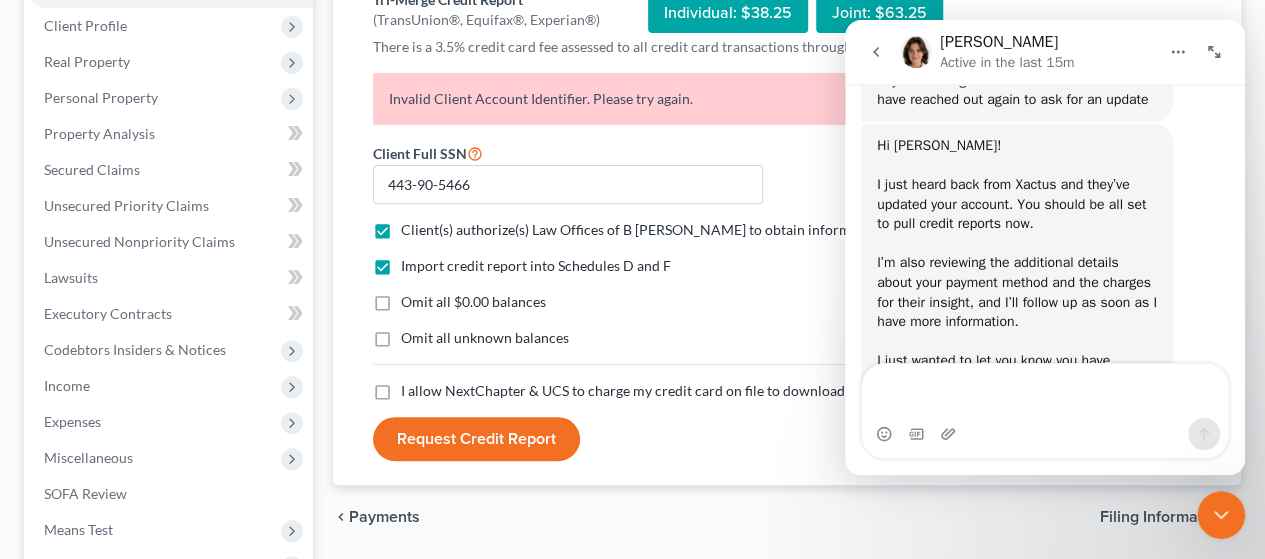 scroll, scrollTop: 288, scrollLeft: 0, axis: vertical 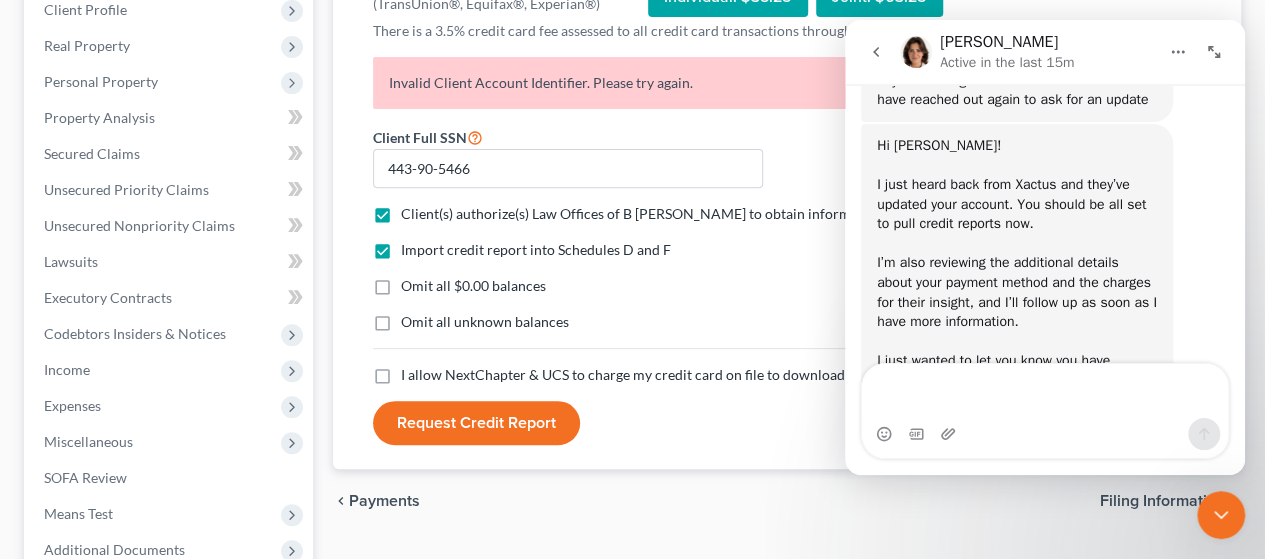 click on "Omit all $0.00 balances" at bounding box center [473, 286] 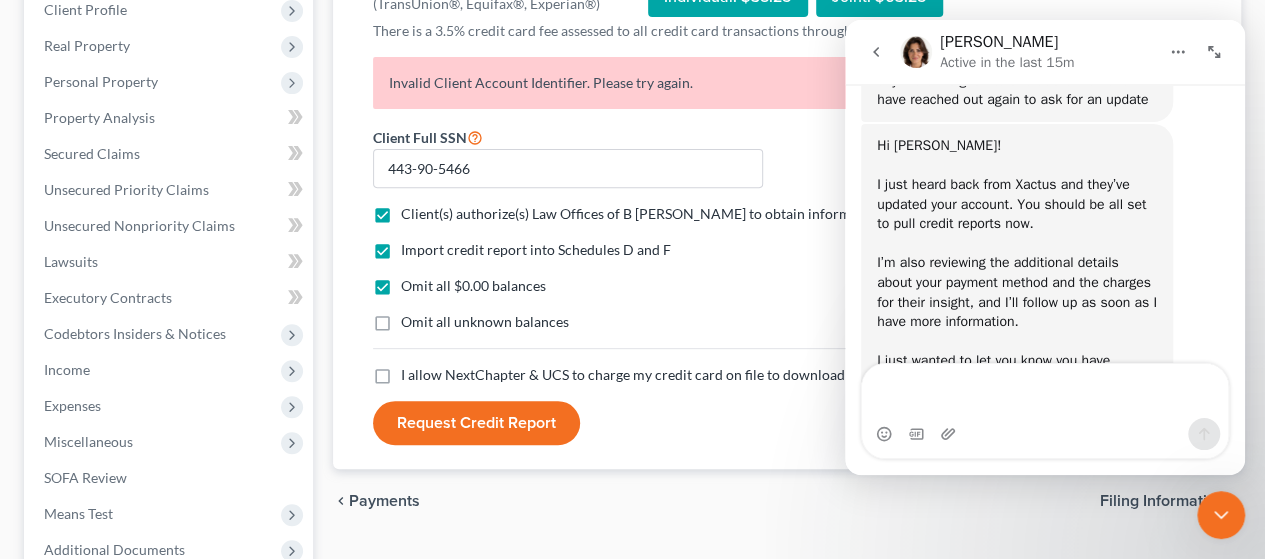 click on "Omit all unknown balances" at bounding box center [485, 322] 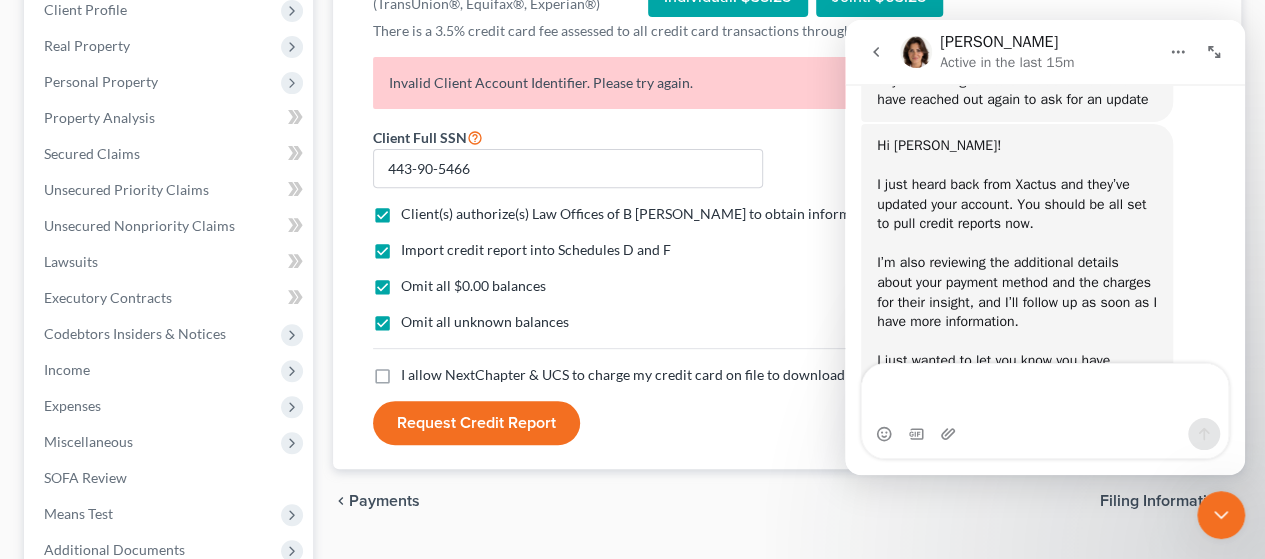 click on "I allow NextChapter & UCS to charge my credit card on file to download this credit report
*" at bounding box center [677, 375] 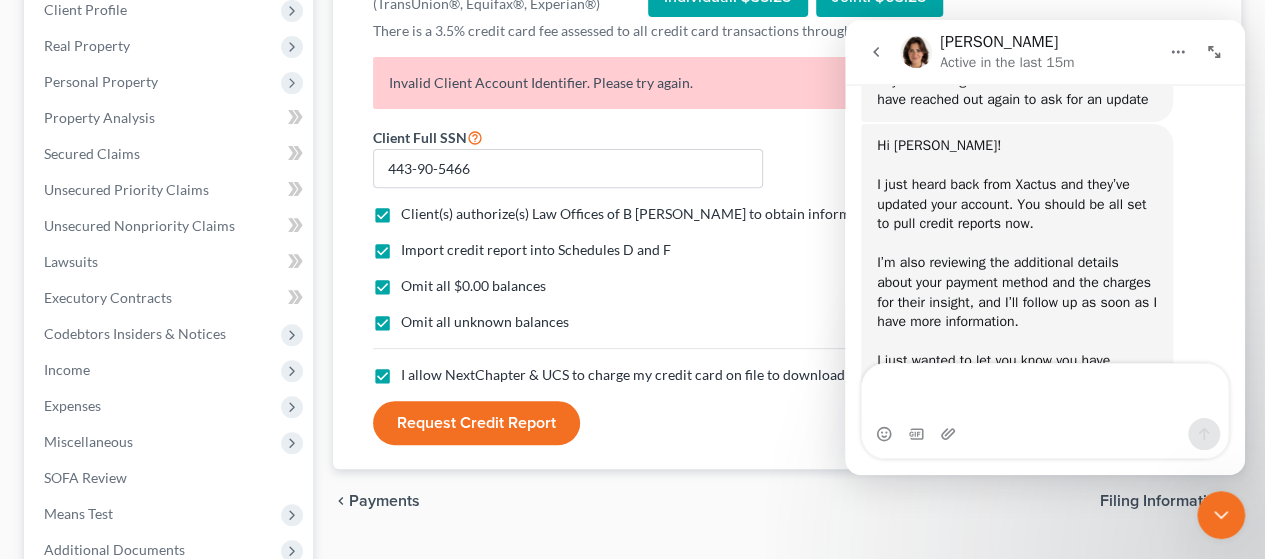 click on "Request Credit Report" at bounding box center [476, 423] 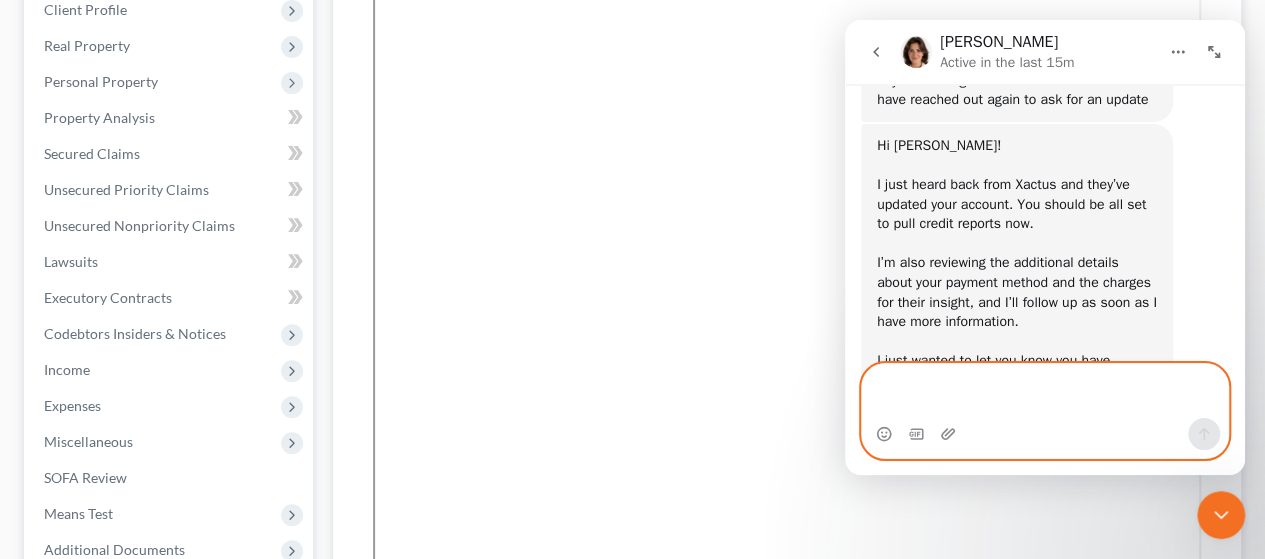 click at bounding box center [1045, 391] 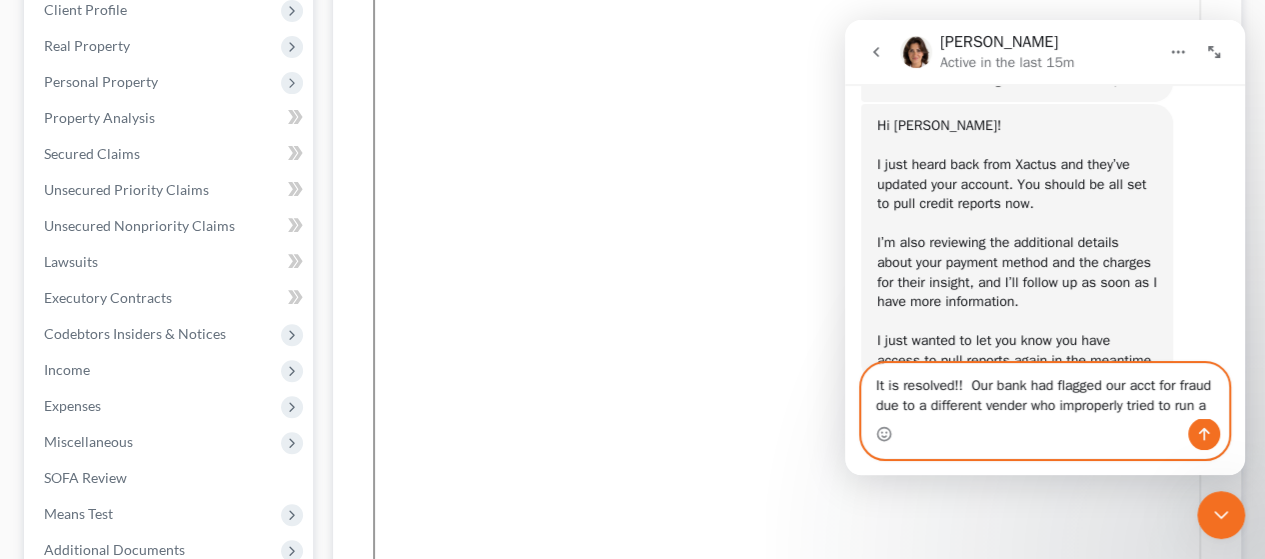 scroll, scrollTop: 4737, scrollLeft: 0, axis: vertical 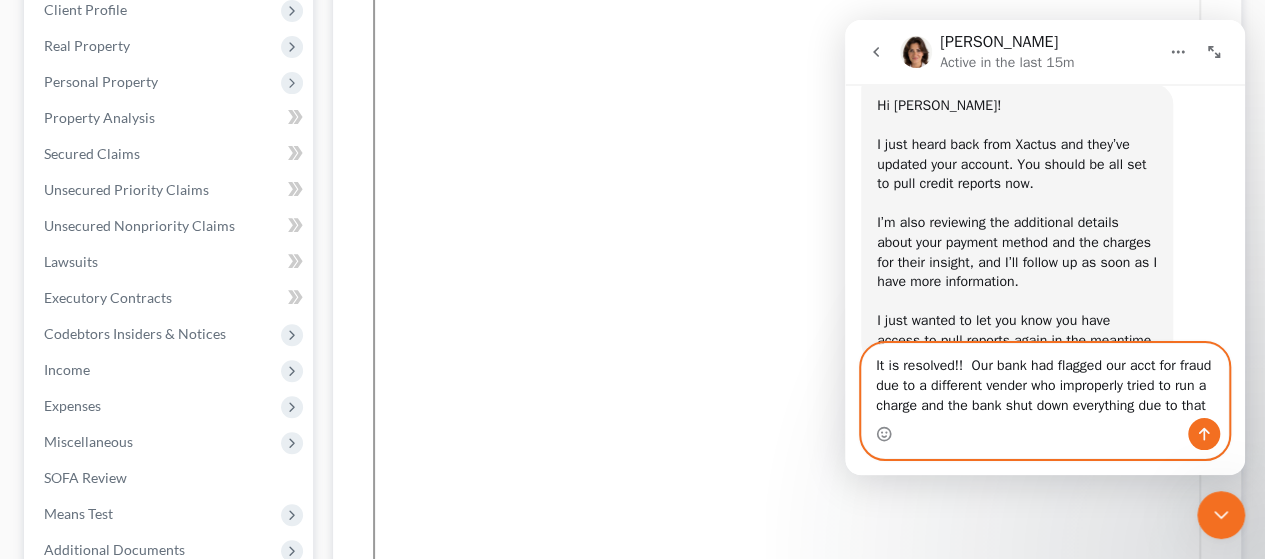 type on "It is resolved!!  Our bank had flagged our acct for fraud due to a different vender who improperly tried to run a charge and the bank shut down everything due to that." 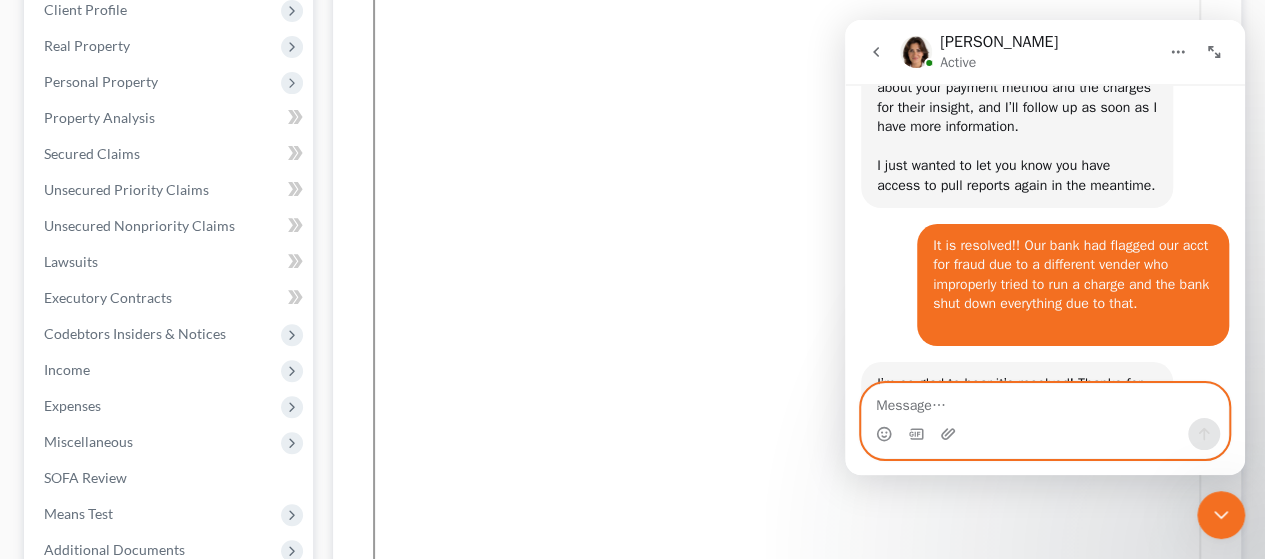 scroll, scrollTop: 4953, scrollLeft: 0, axis: vertical 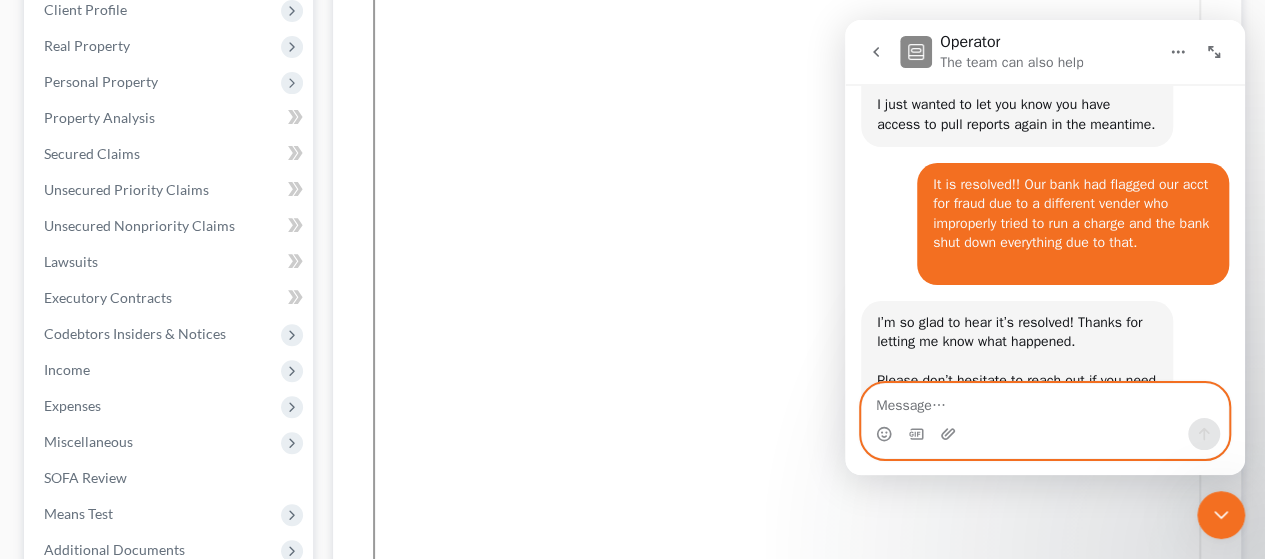 type 